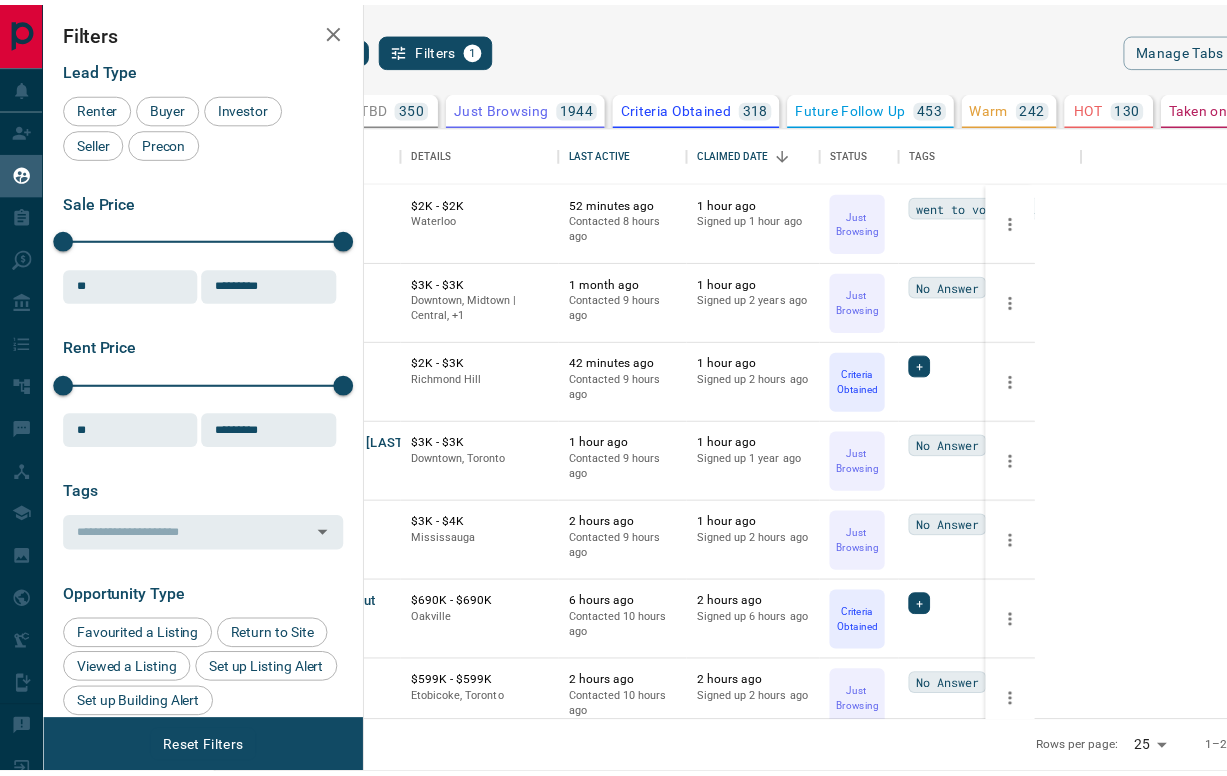 scroll, scrollTop: 0, scrollLeft: 0, axis: both 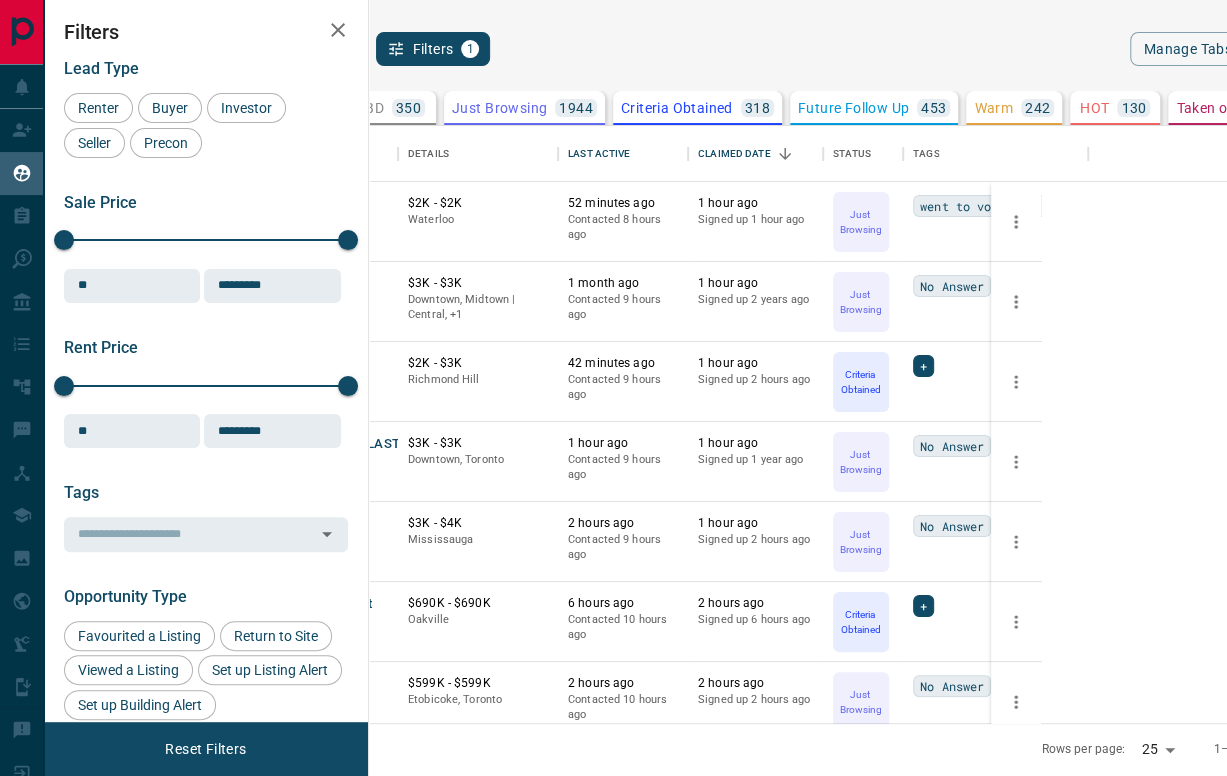 click at bounding box center [338, 30] 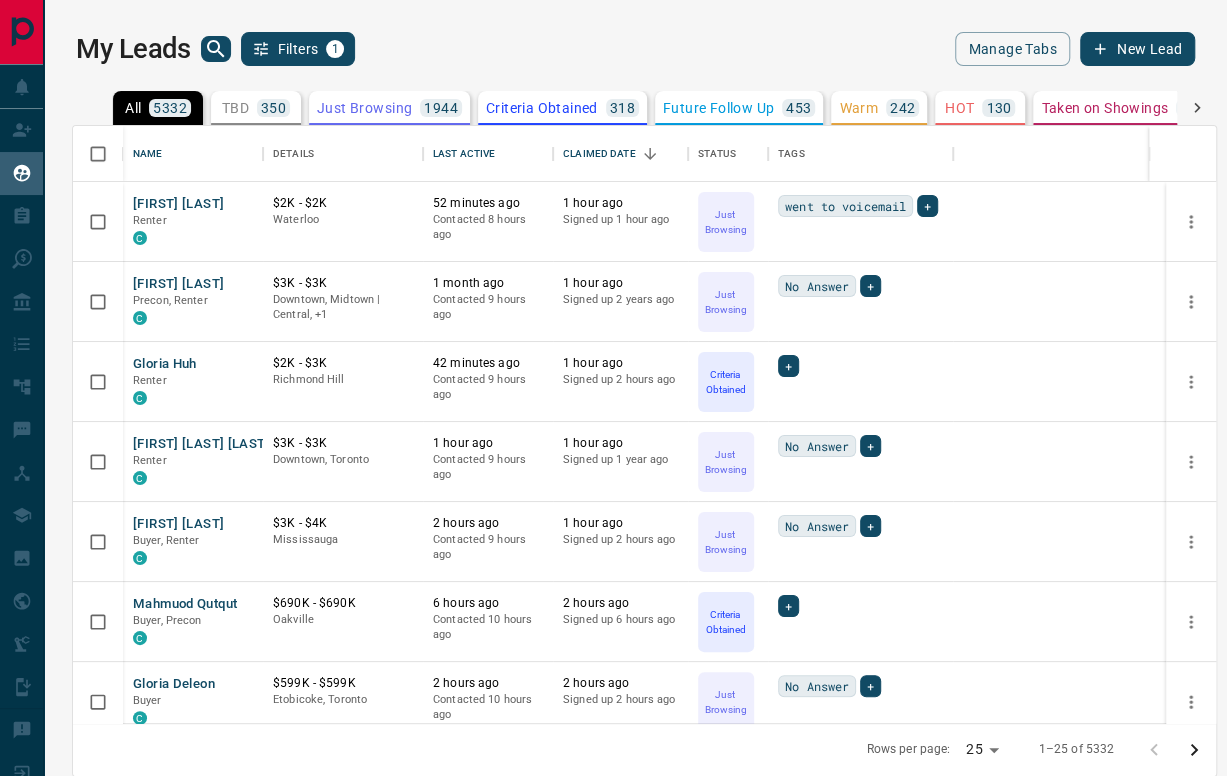 scroll, scrollTop: 17, scrollLeft: 17, axis: both 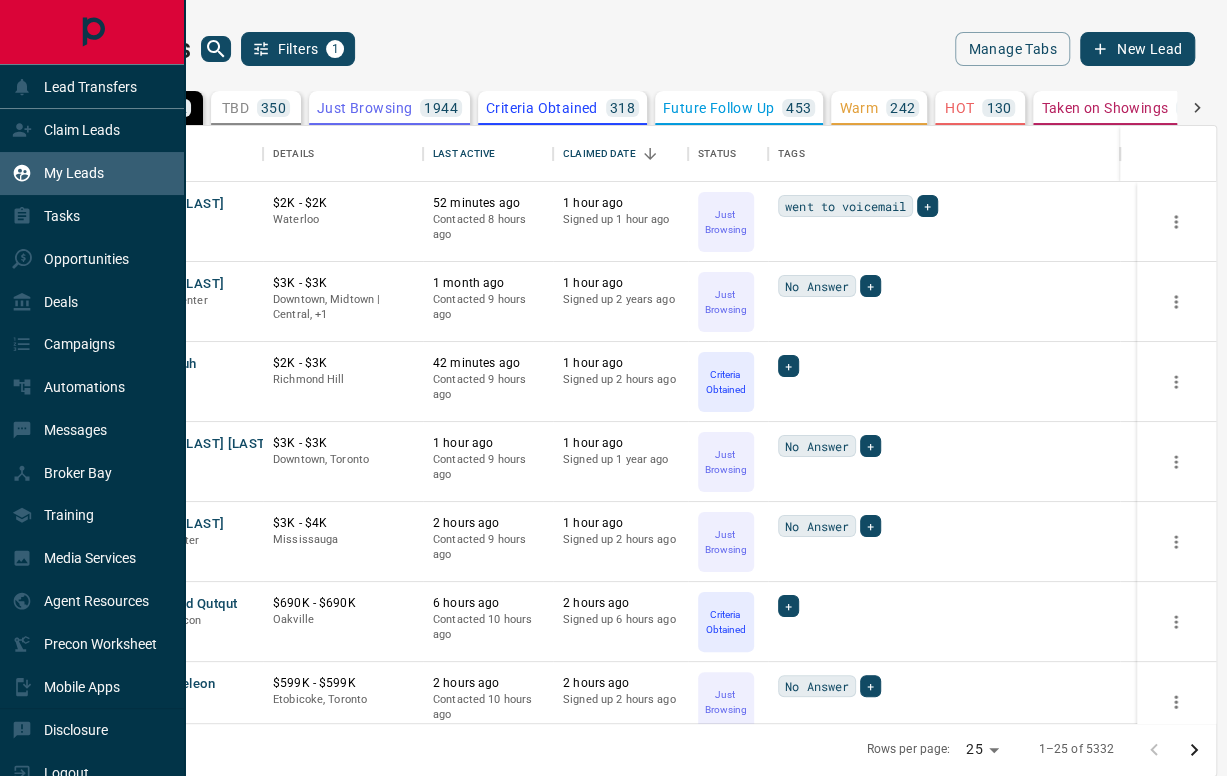 click on "My Leads" at bounding box center (92, 173) 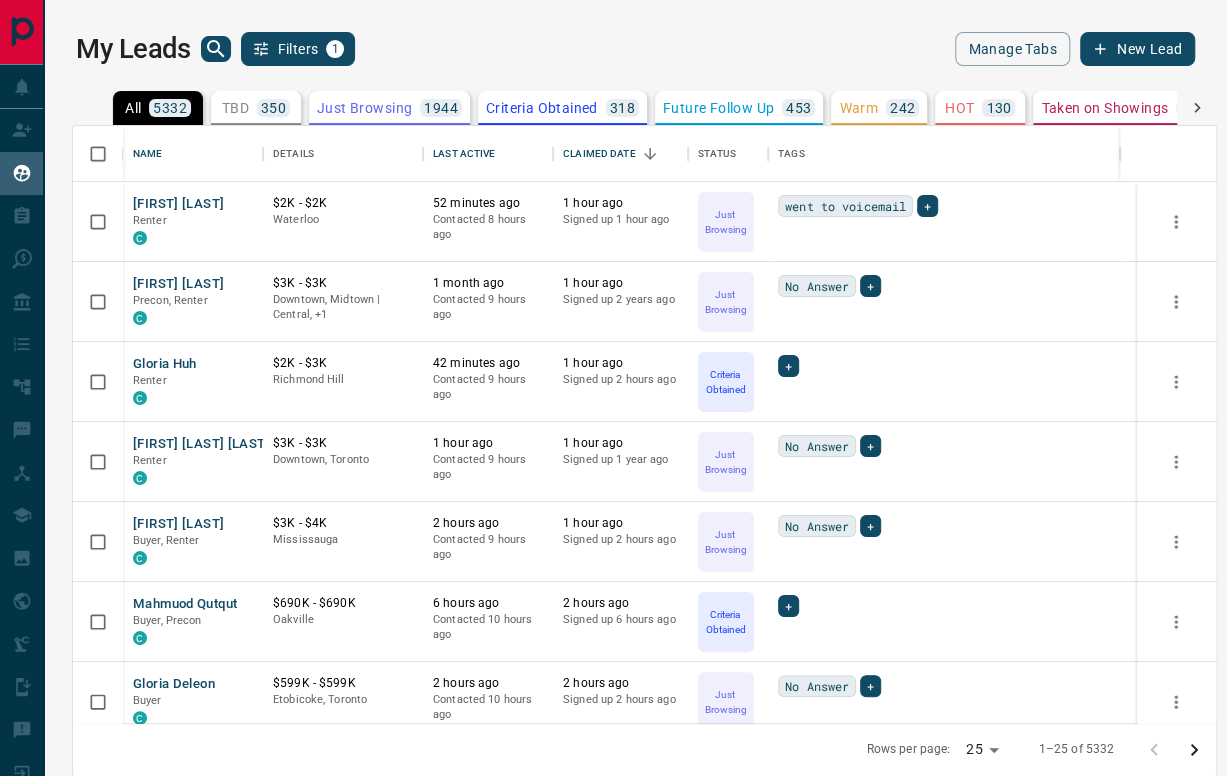 click on "TBD" at bounding box center (235, 108) 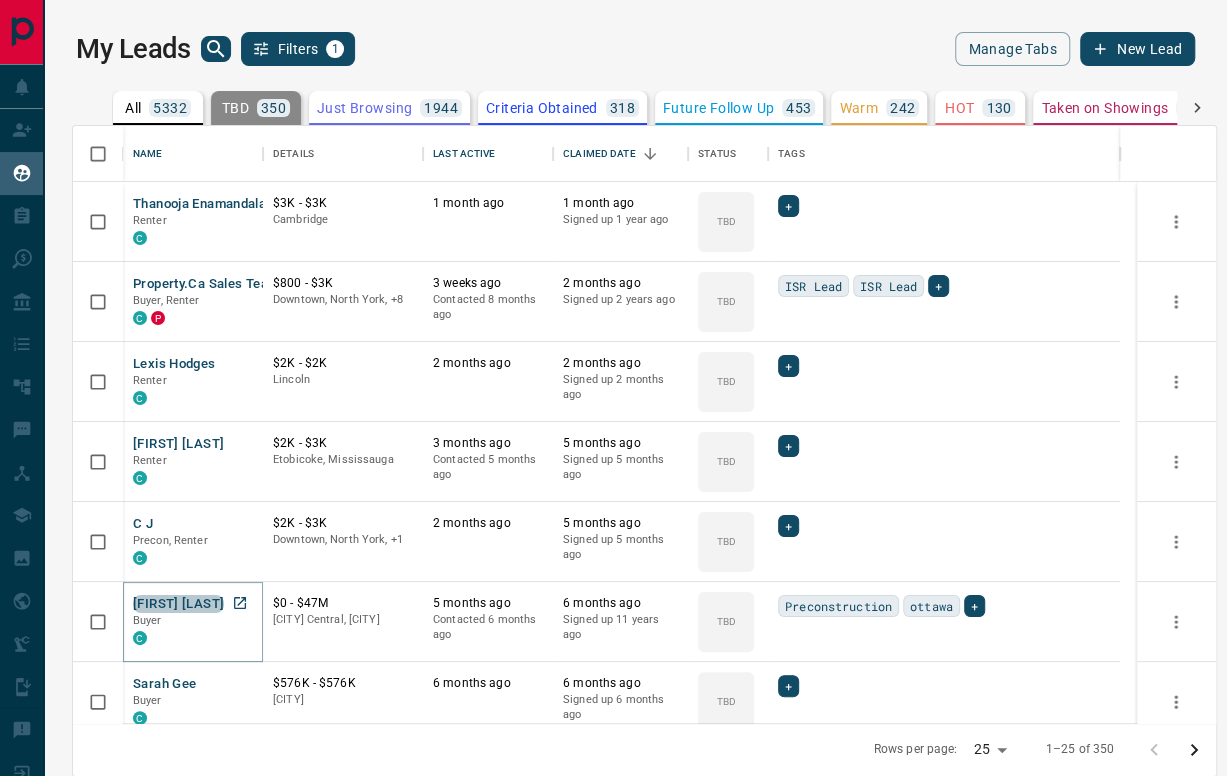 click on "[FIRST] [LAST]" at bounding box center [178, 604] 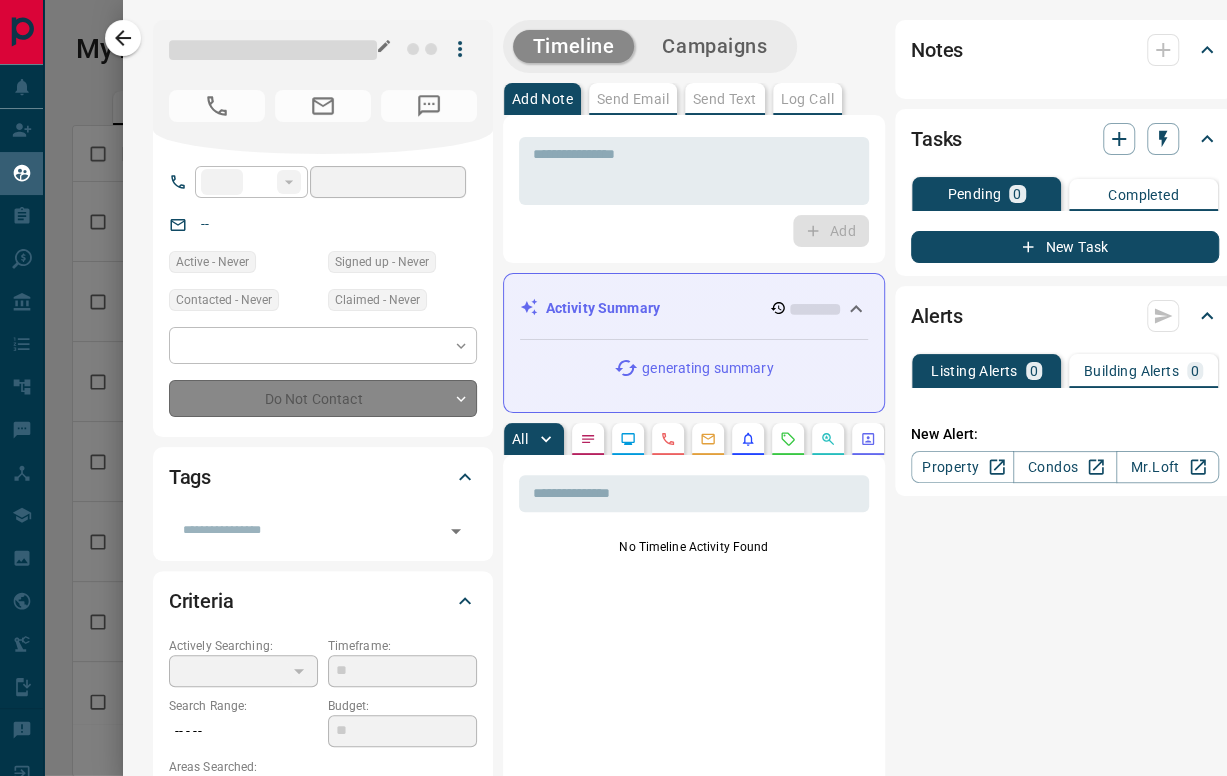 type on "**" 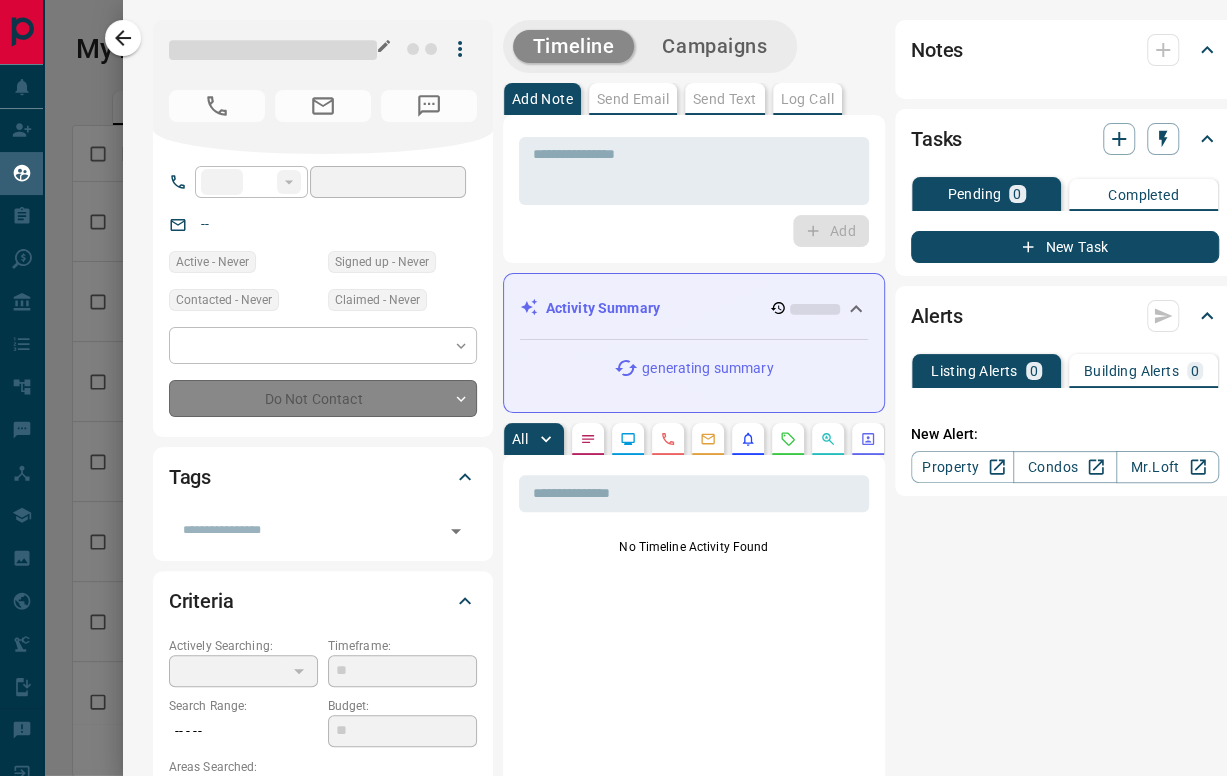 type on "**********" 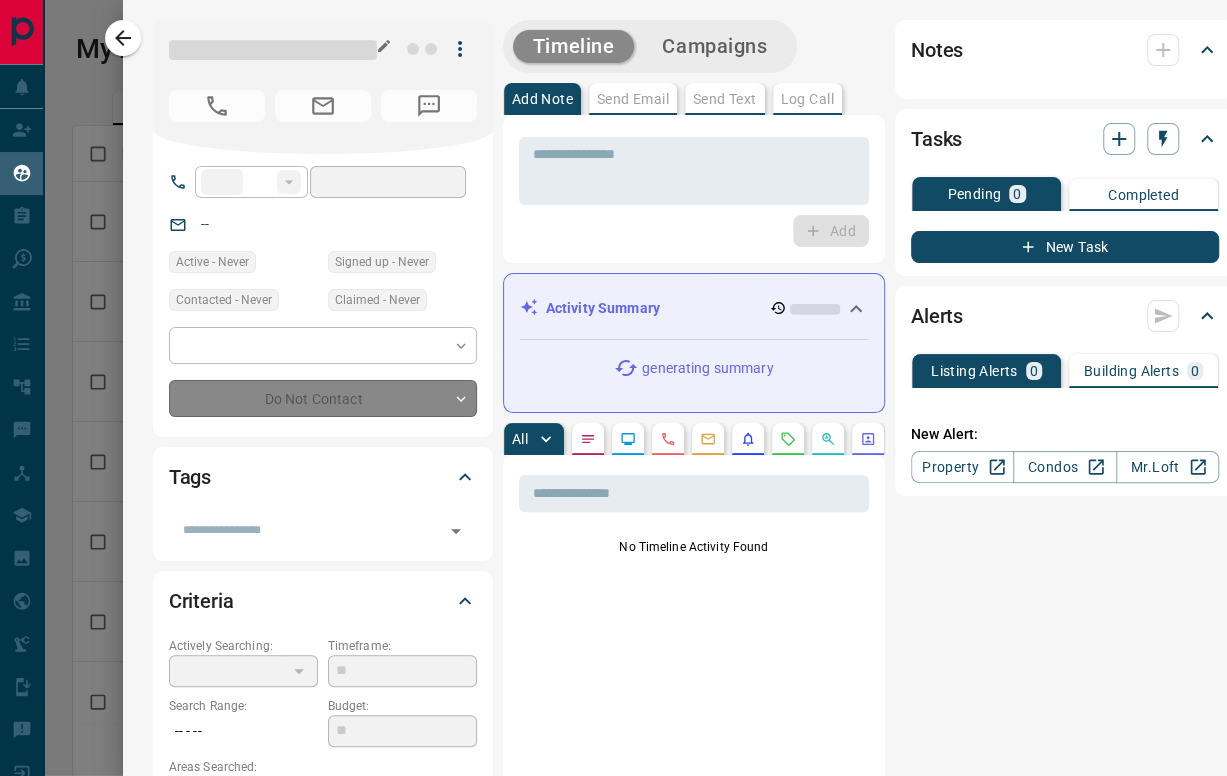type on "**********" 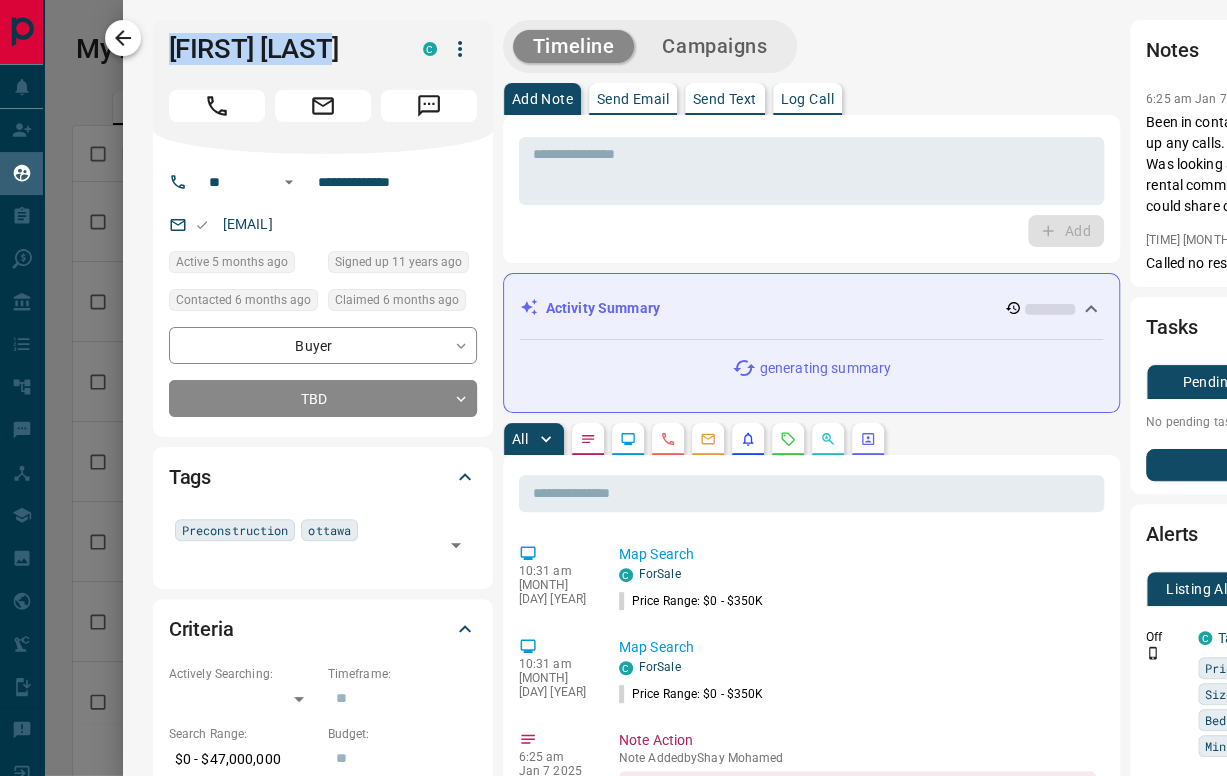drag, startPoint x: 311, startPoint y: 40, endPoint x: 132, endPoint y: 49, distance: 179.22612 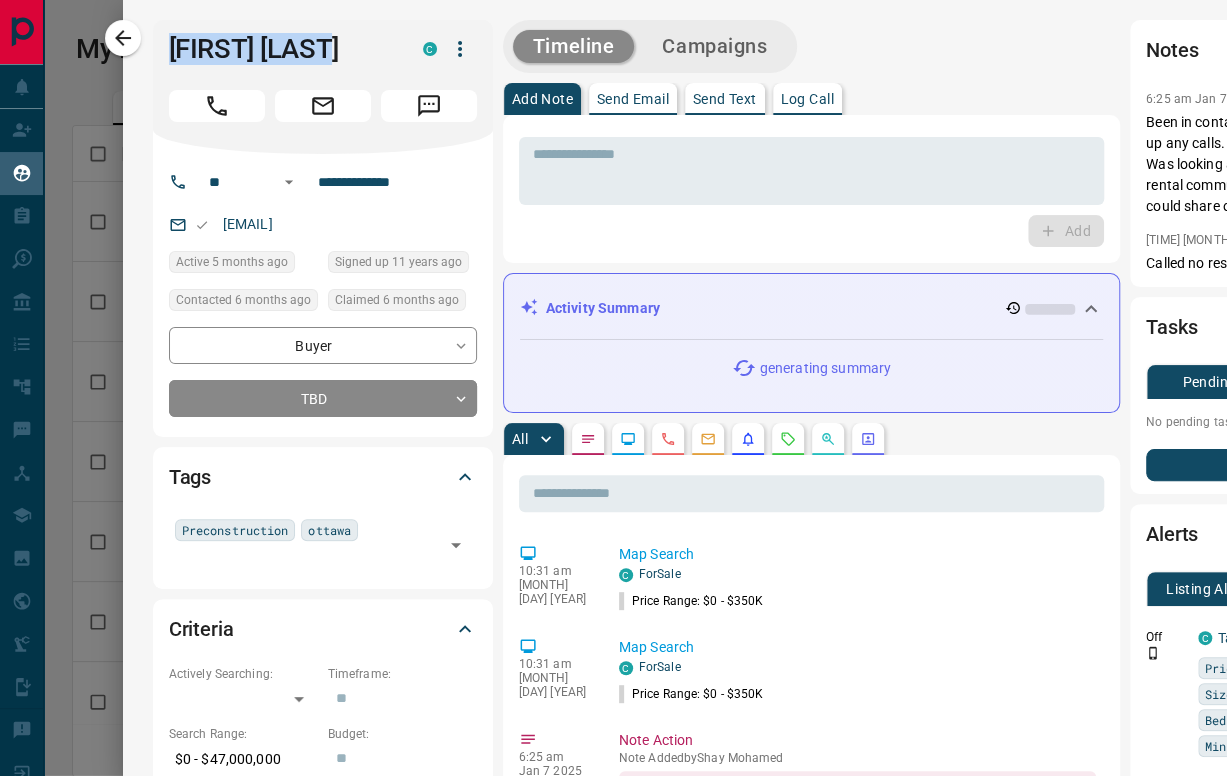 copy on "[FIRST] [LAST]" 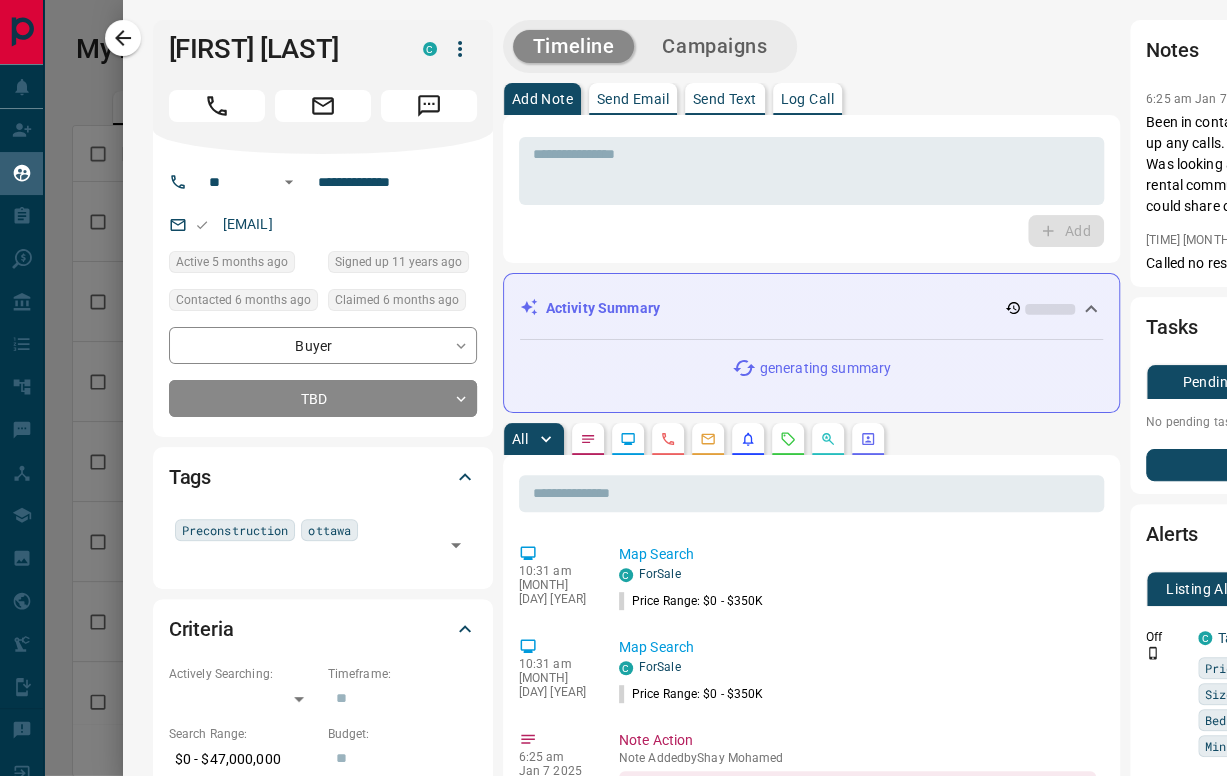 drag, startPoint x: 1014, startPoint y: 37, endPoint x: 1113, endPoint y: 88, distance: 111.364265 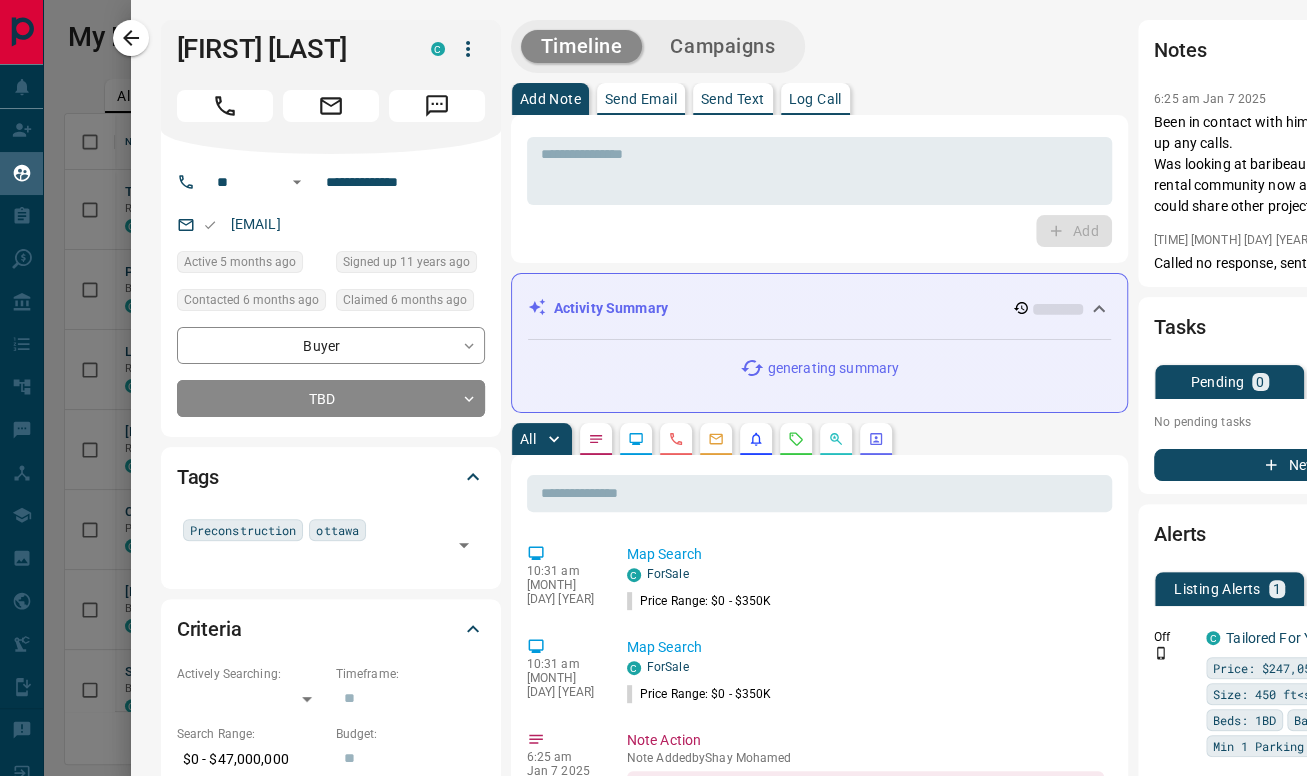 scroll, scrollTop: 17, scrollLeft: 17, axis: both 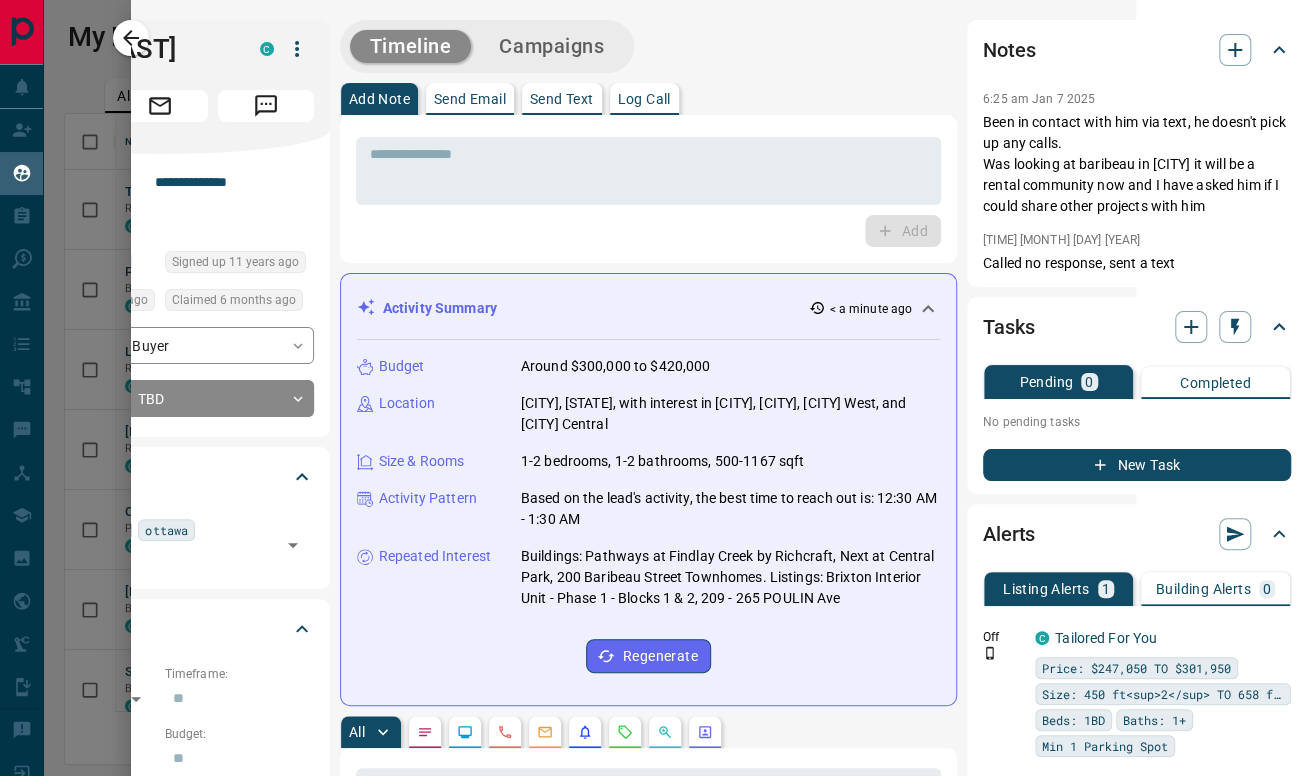 click on "Add" at bounding box center [648, 231] 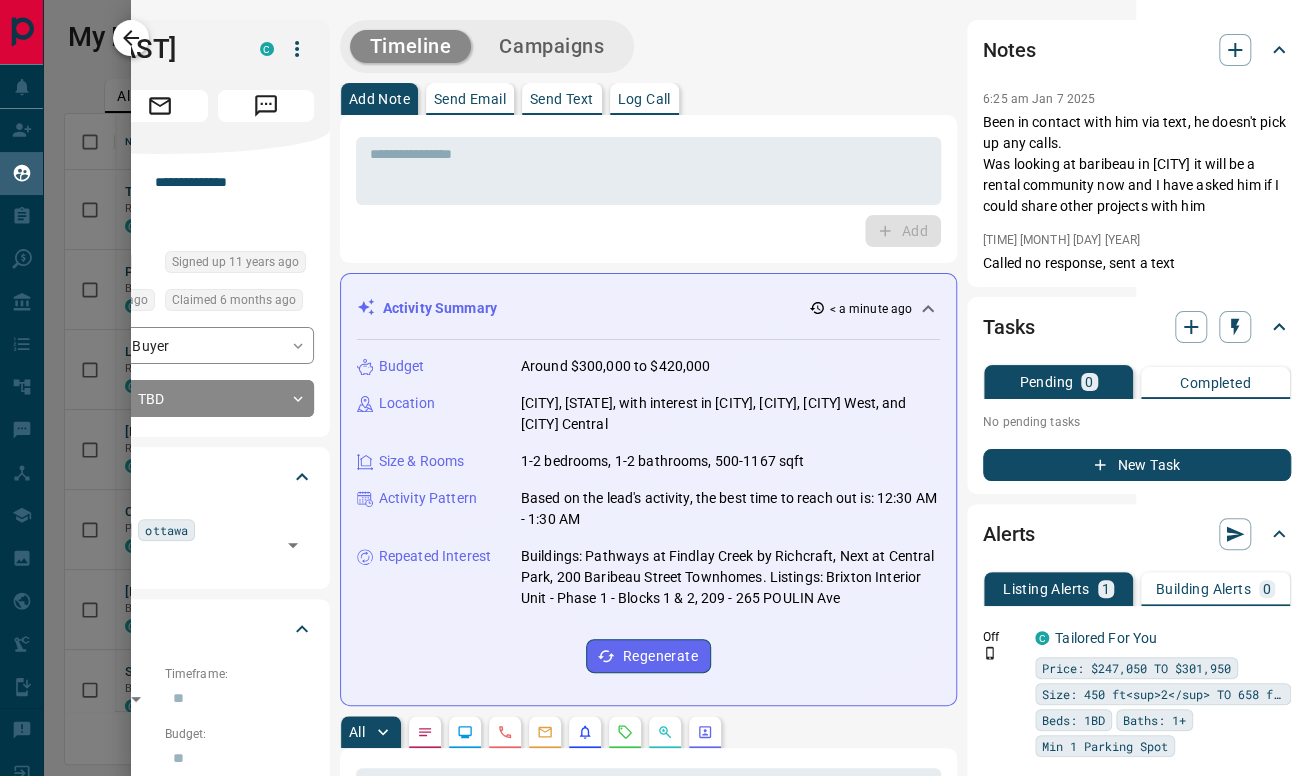 click 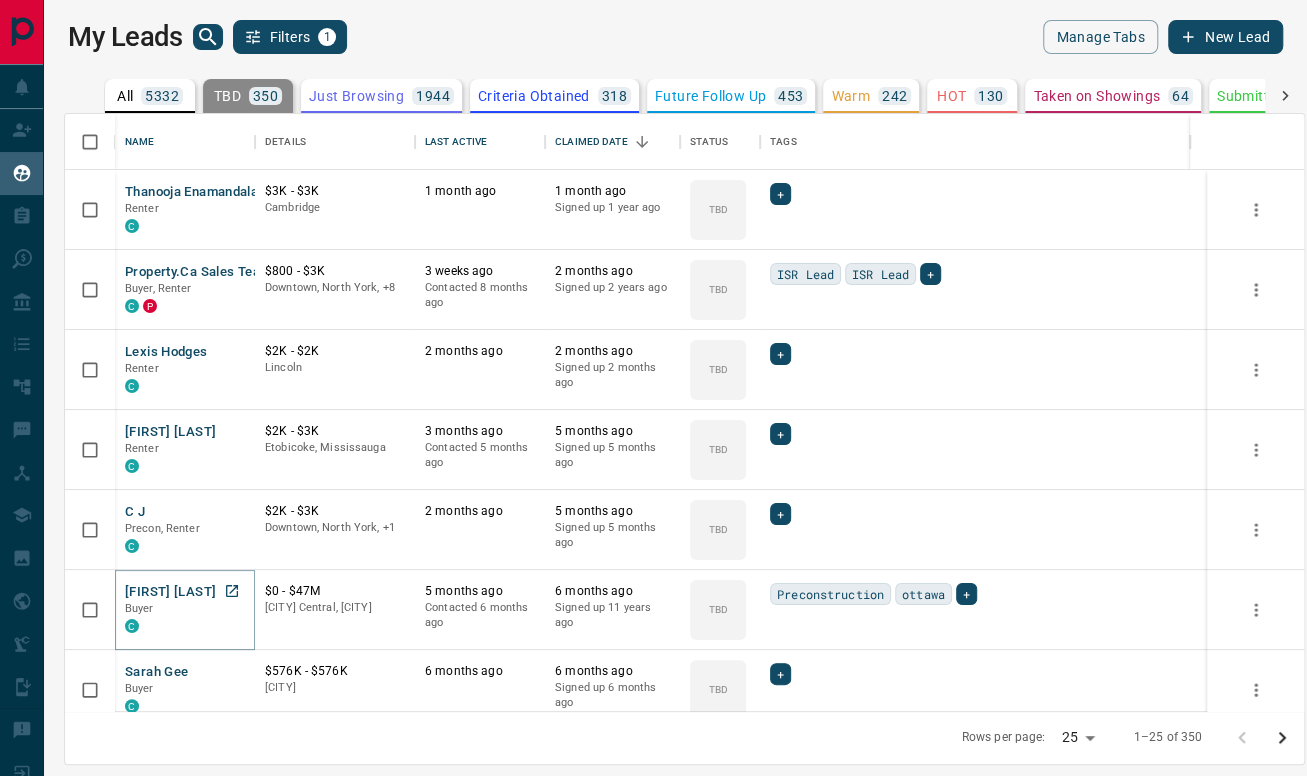 click on "[FIRST] [LAST]" at bounding box center [170, 592] 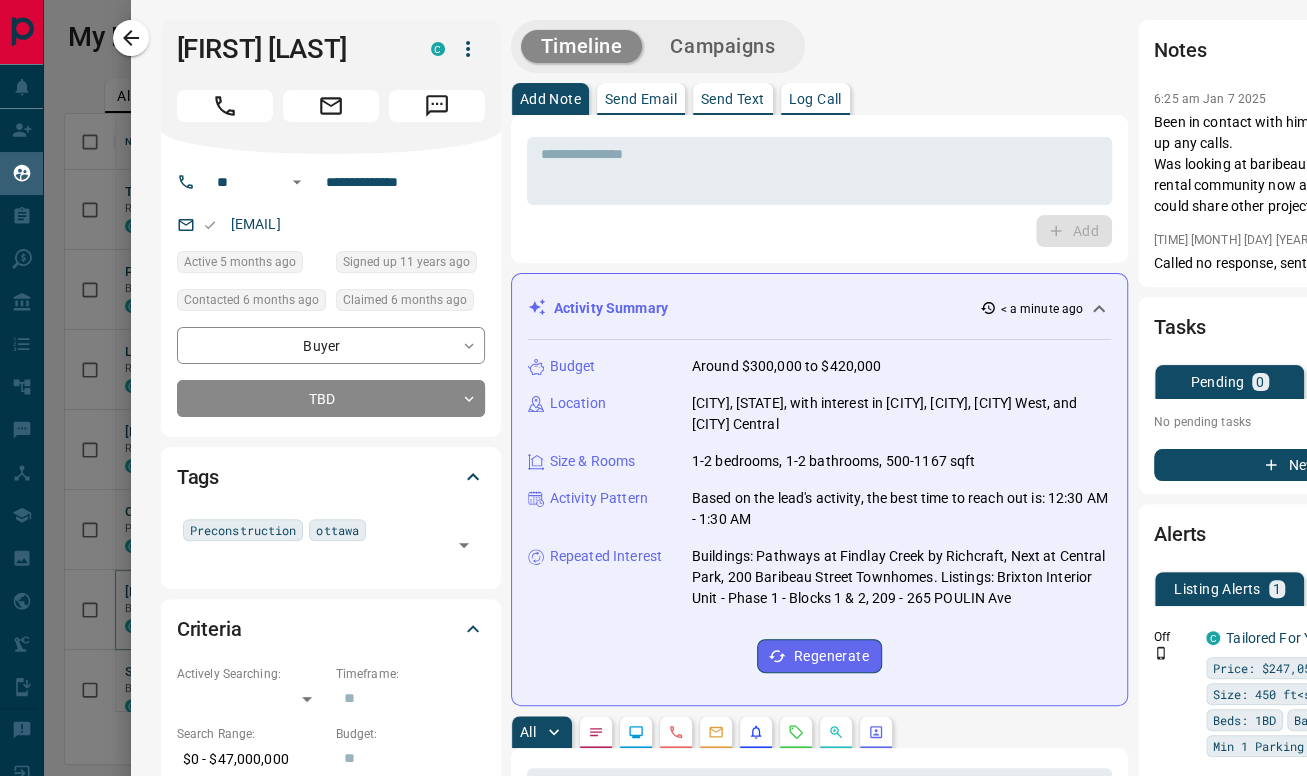 type 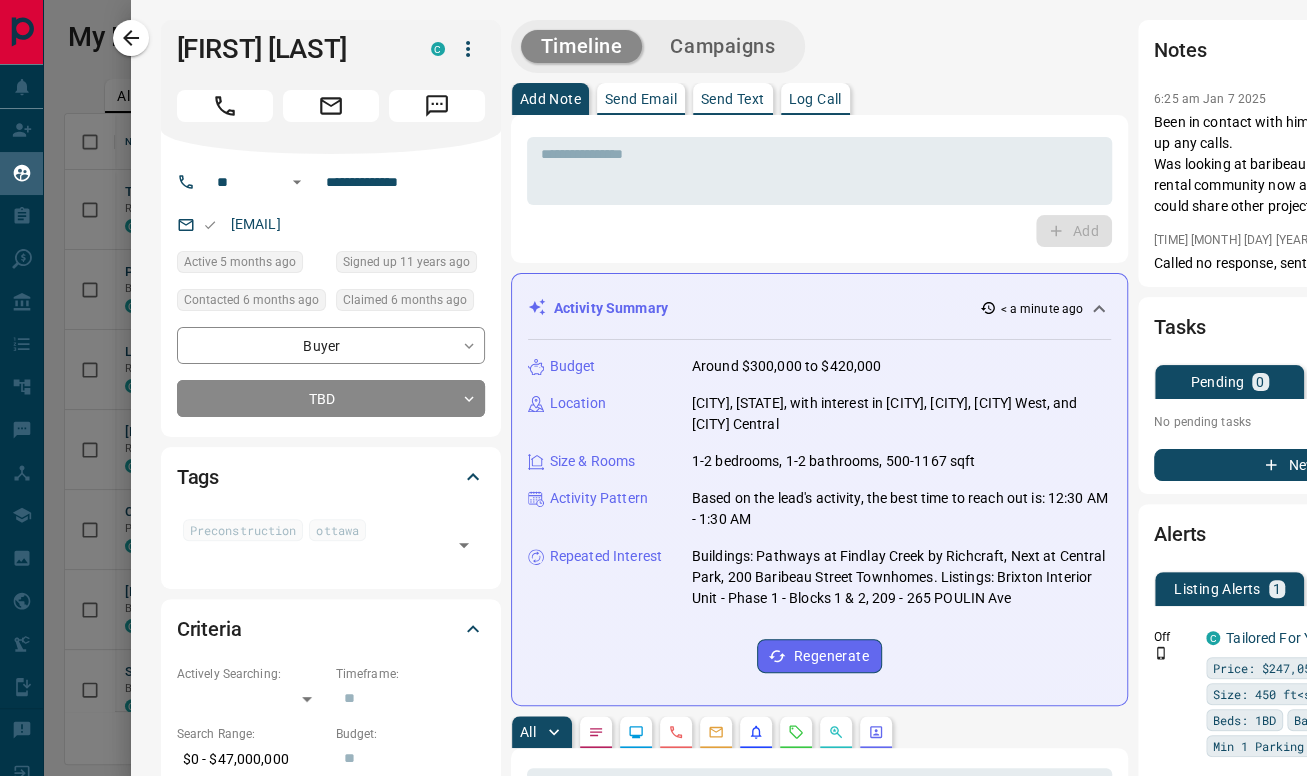 click on "* ​ Add" at bounding box center (819, 189) 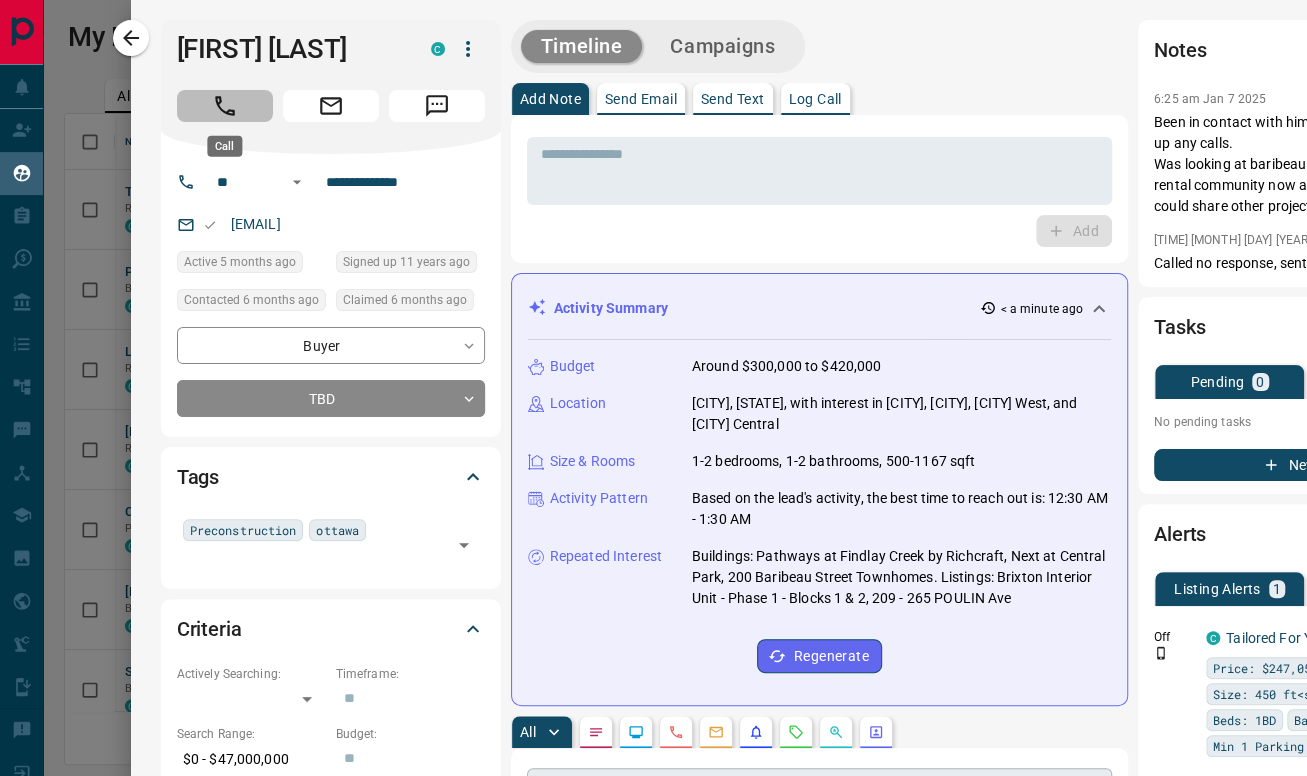 drag, startPoint x: 241, startPoint y: 105, endPoint x: 795, endPoint y: 413, distance: 633.8612 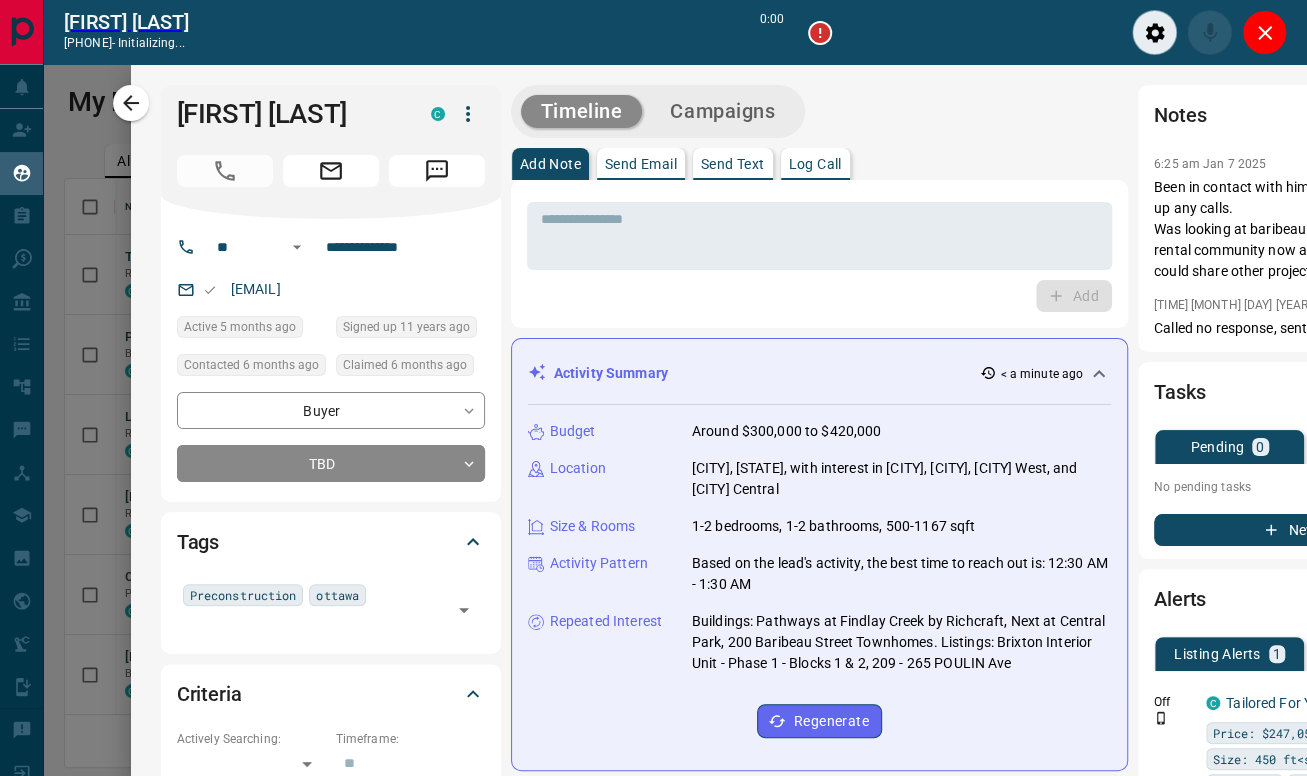 scroll, scrollTop: 519, scrollLeft: 1222, axis: both 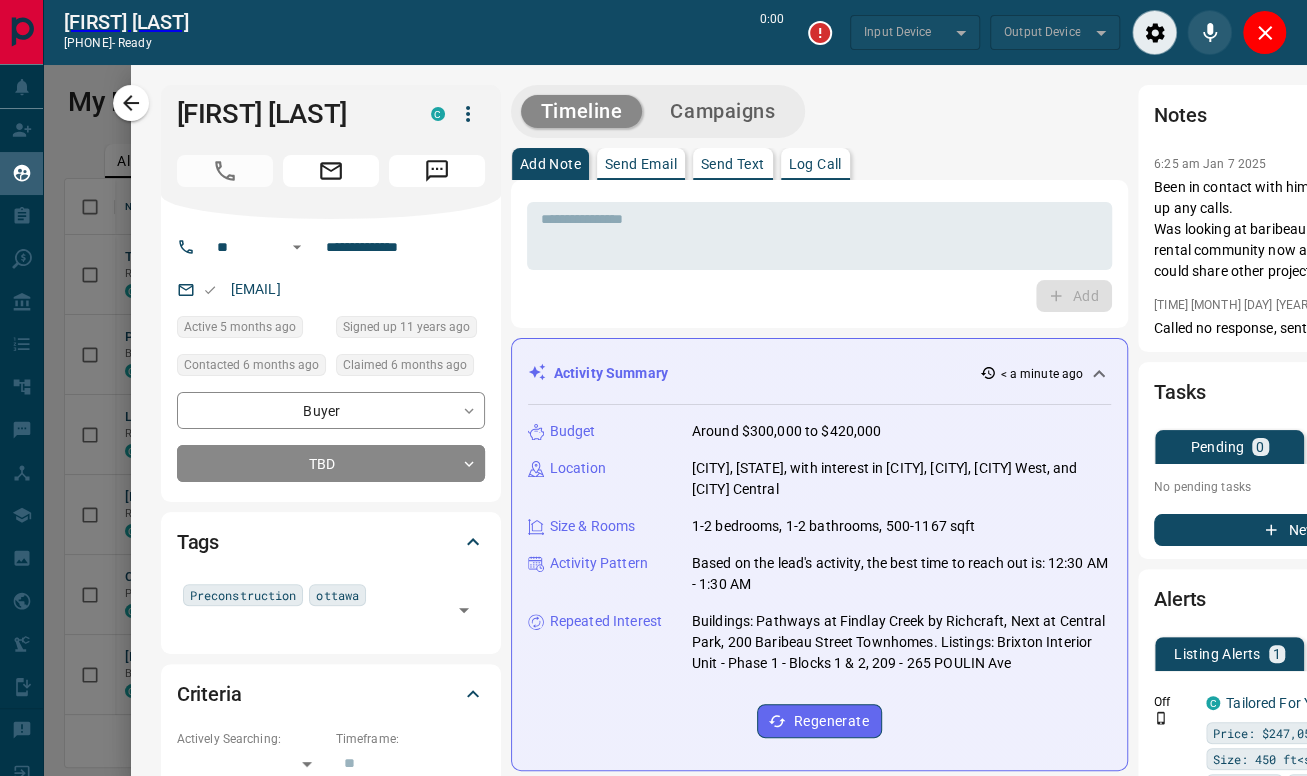 type on "*******" 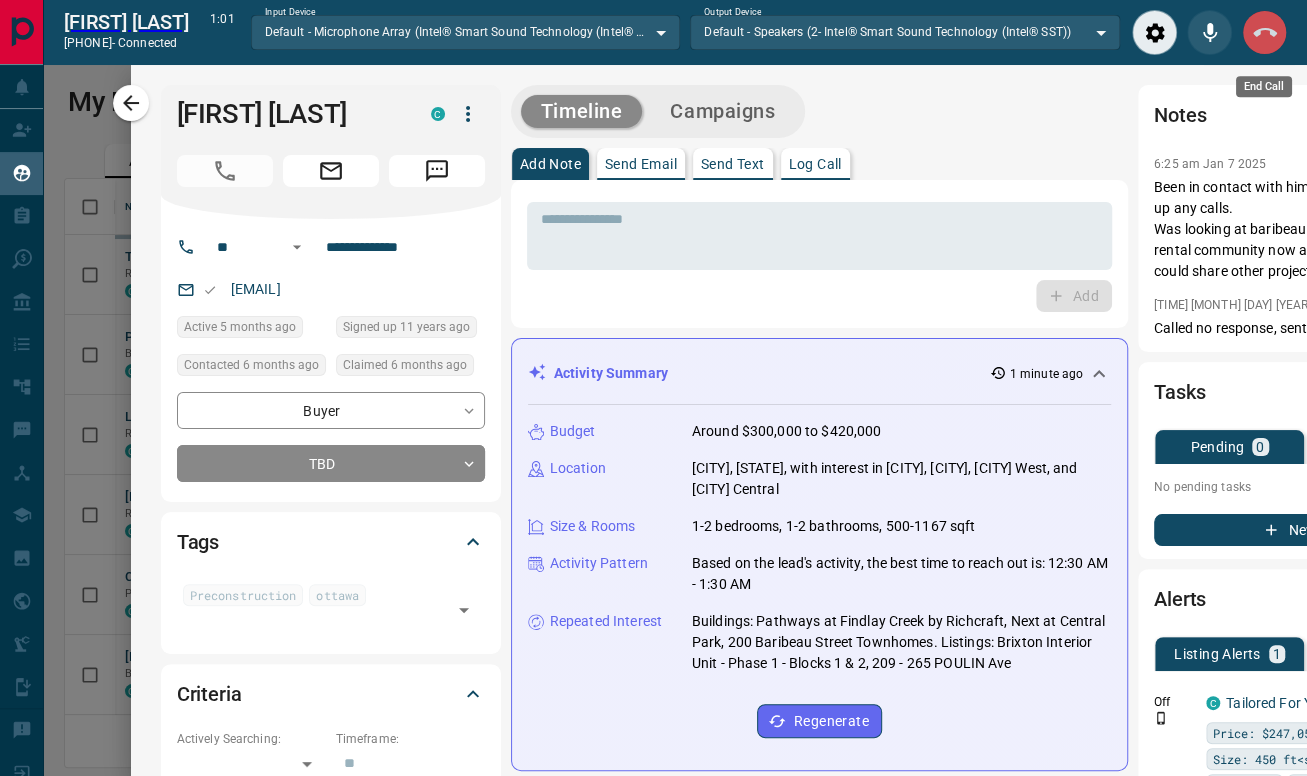 click at bounding box center [1264, 32] 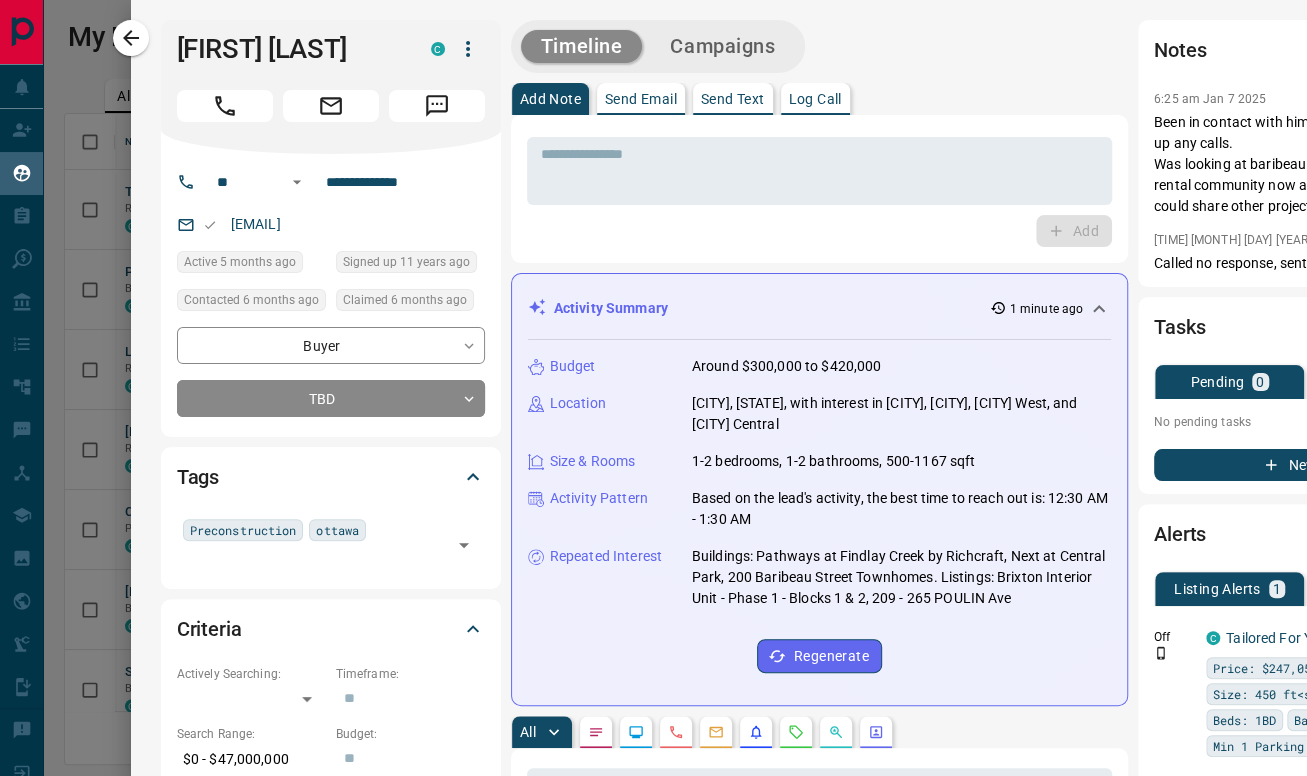 scroll, scrollTop: 17, scrollLeft: 17, axis: both 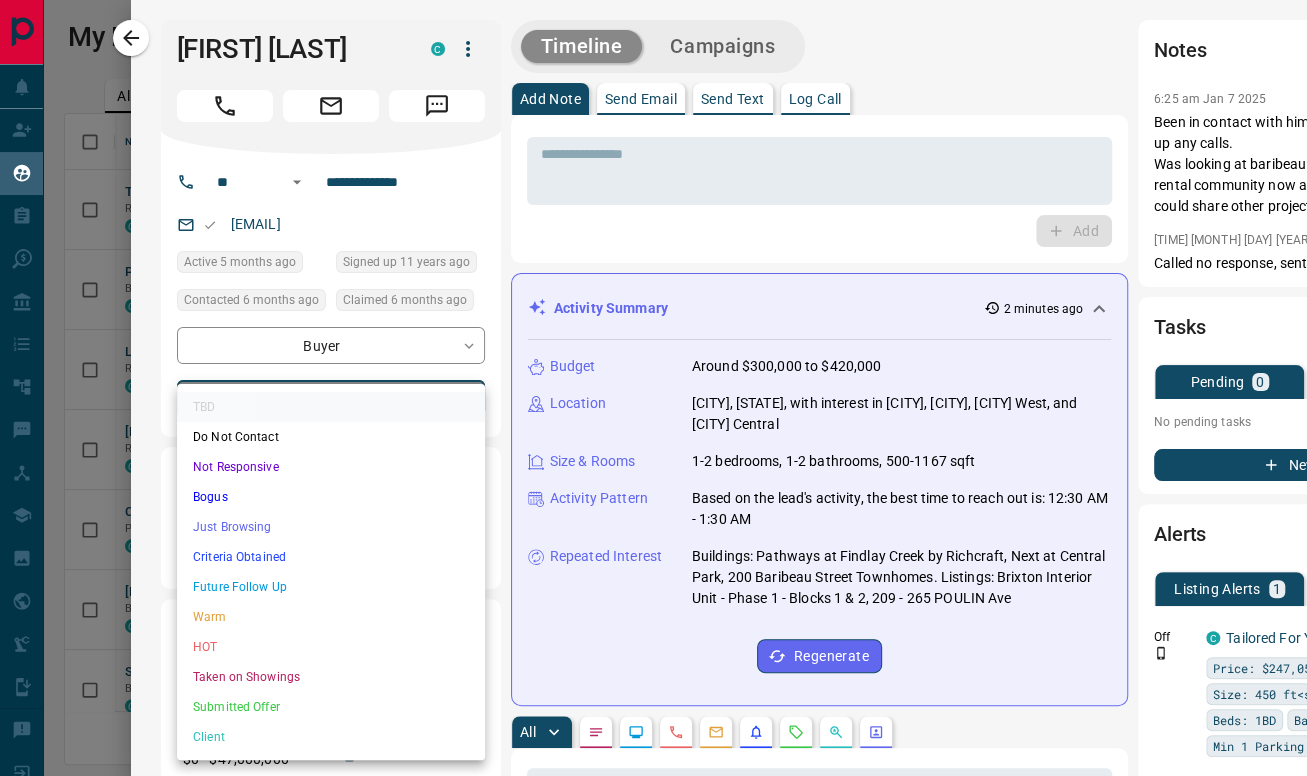 click on "Lead Transfers Claim Leads My Leads Tasks Opportunities Deals Campaigns Automations Messages Broker Bay Training Media Services Agent Resources Precon Worksheet Mobile Apps Disclosure Logout My Leads Filters 1 Manage Tabs New Lead All 5332 TBD 350 Do Not Contact - Not Responsive 740 Bogus 1018 Just Browsing 1944 Criteria Obtained 318 Future Follow Up 453 Warm 242 HOT 130 Taken on Showings 64 Submitted Offer 15 Client 58 Name Details Last Active Claimed Date Status Tags Thanooja Enamandala Renter C $3K - $3K Cambridge 1 month ago 1 month ago Signed up 1 year ago TBD + Property.ca Sales Team Buyer, Renter C P $800 - $3K Downtown, North York, +8 3 weeks ago Contacted 8 months ago 2 months ago Signed up 2 years ago TBD ISR Lead ISR Lead + Lexis Hodges Renter C $2K - $2K Lincoln 2 months ago 2 months ago Signed up 2 months ago TBD + Karthick Raja Balasubramanian Renter C $2K - $3K Etobicoke, Mississauga 3 months ago Contacted 5 months ago 5 months ago Signed up 5 months ago TBD + C J Precon, Renter C $2K - $3K TBD" at bounding box center [653, 375] 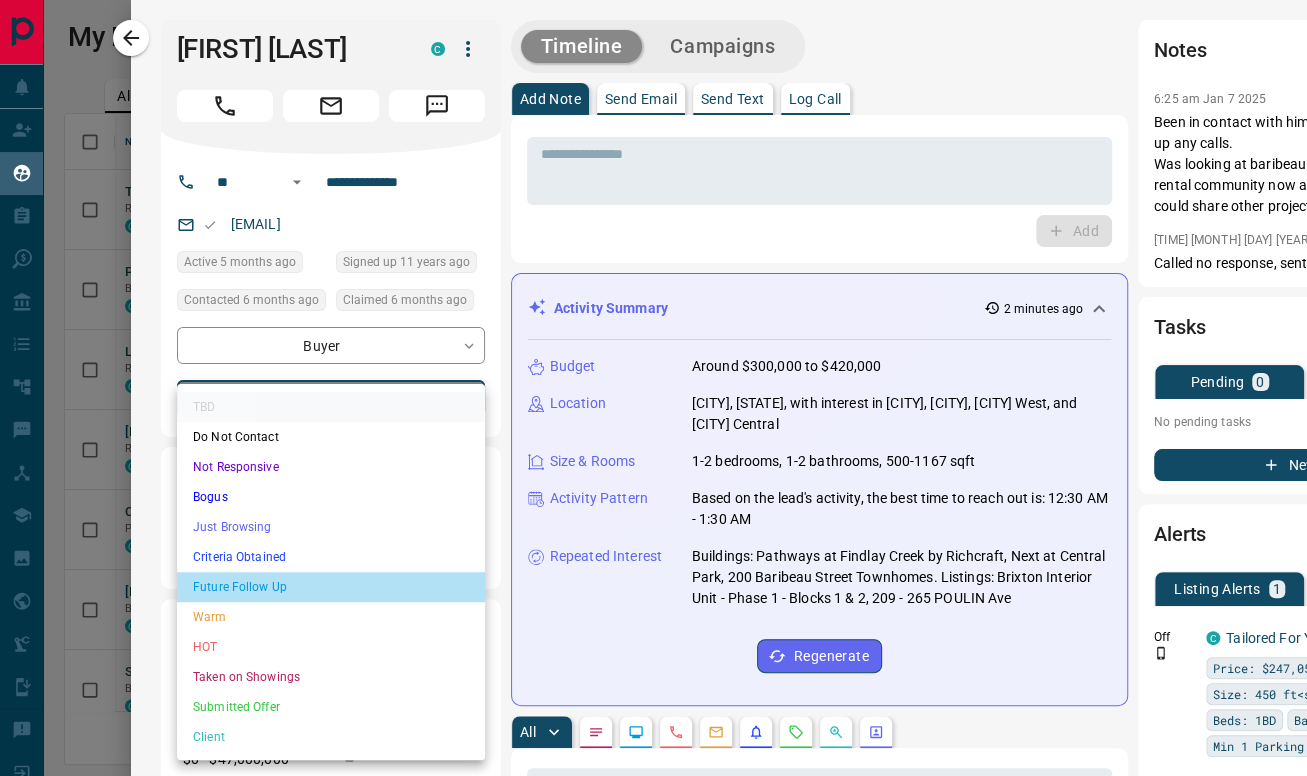 click on "Future Follow Up" at bounding box center [331, 587] 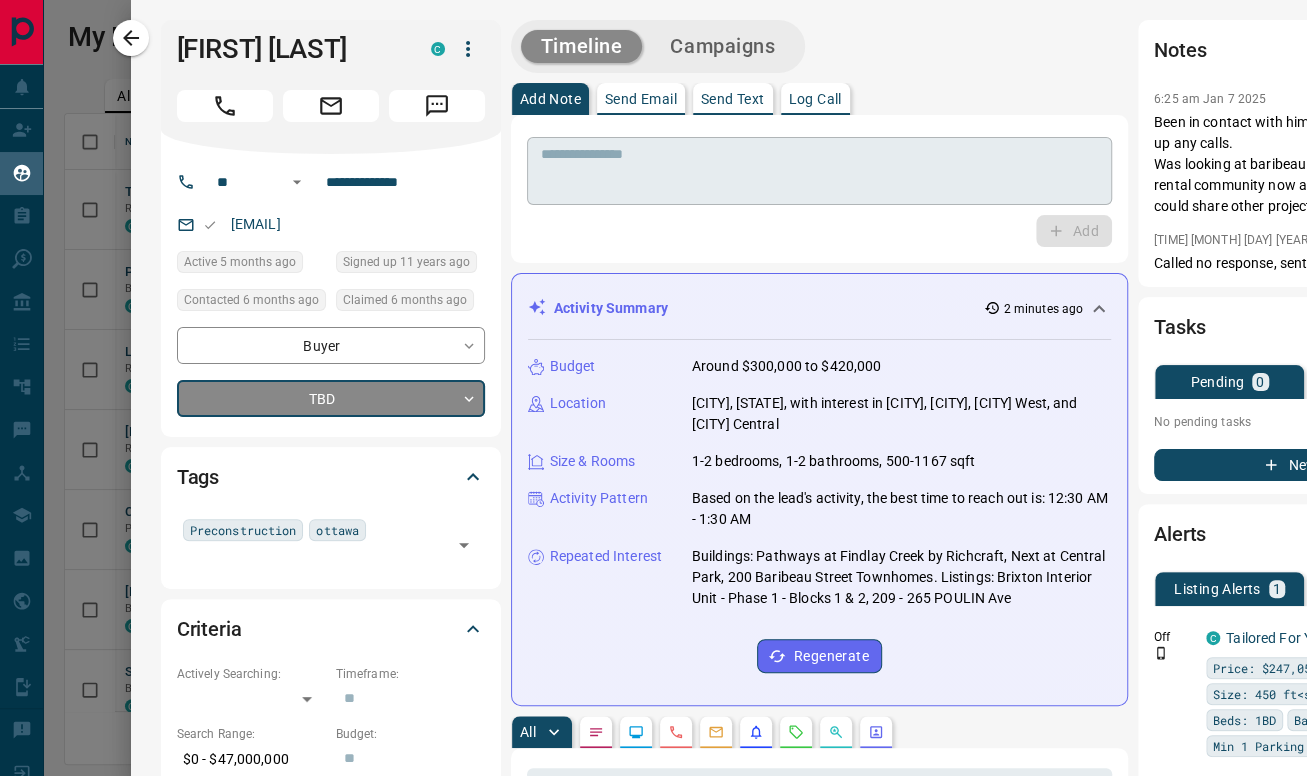 click at bounding box center (819, 171) 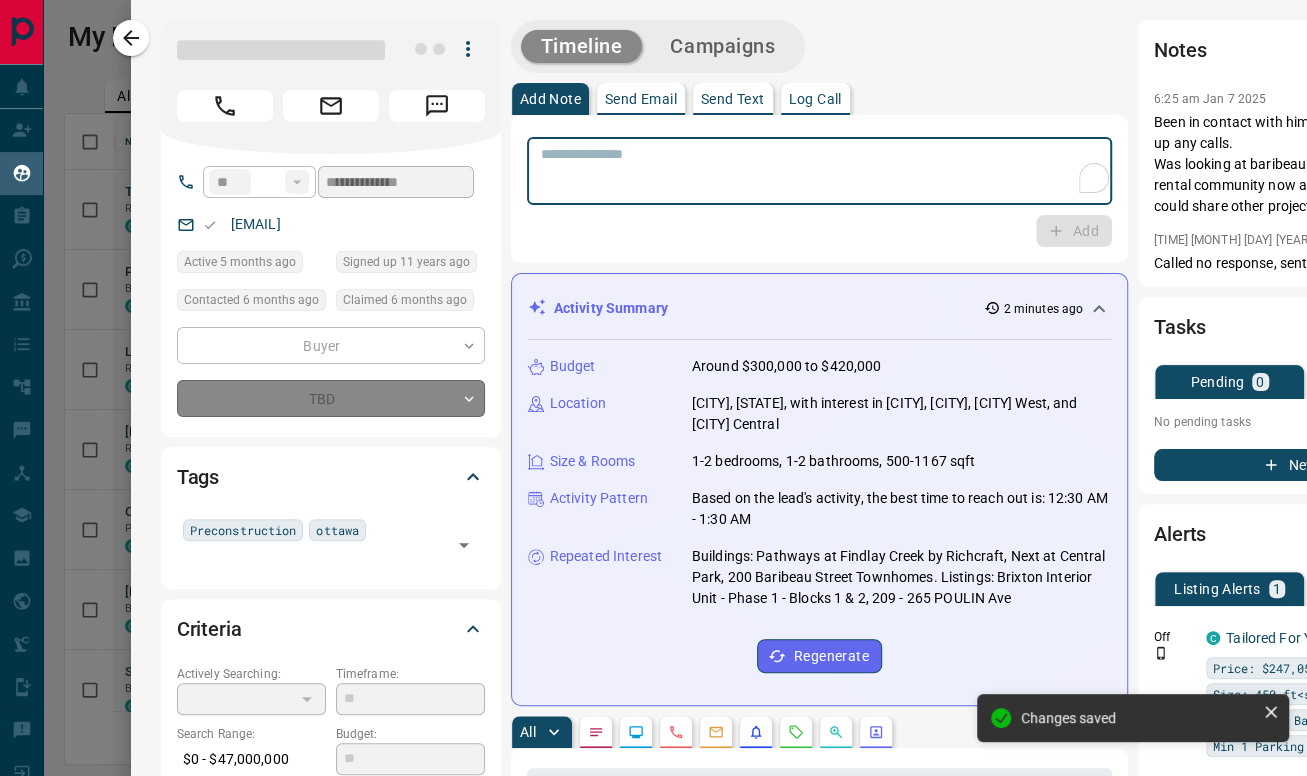 type on "*" 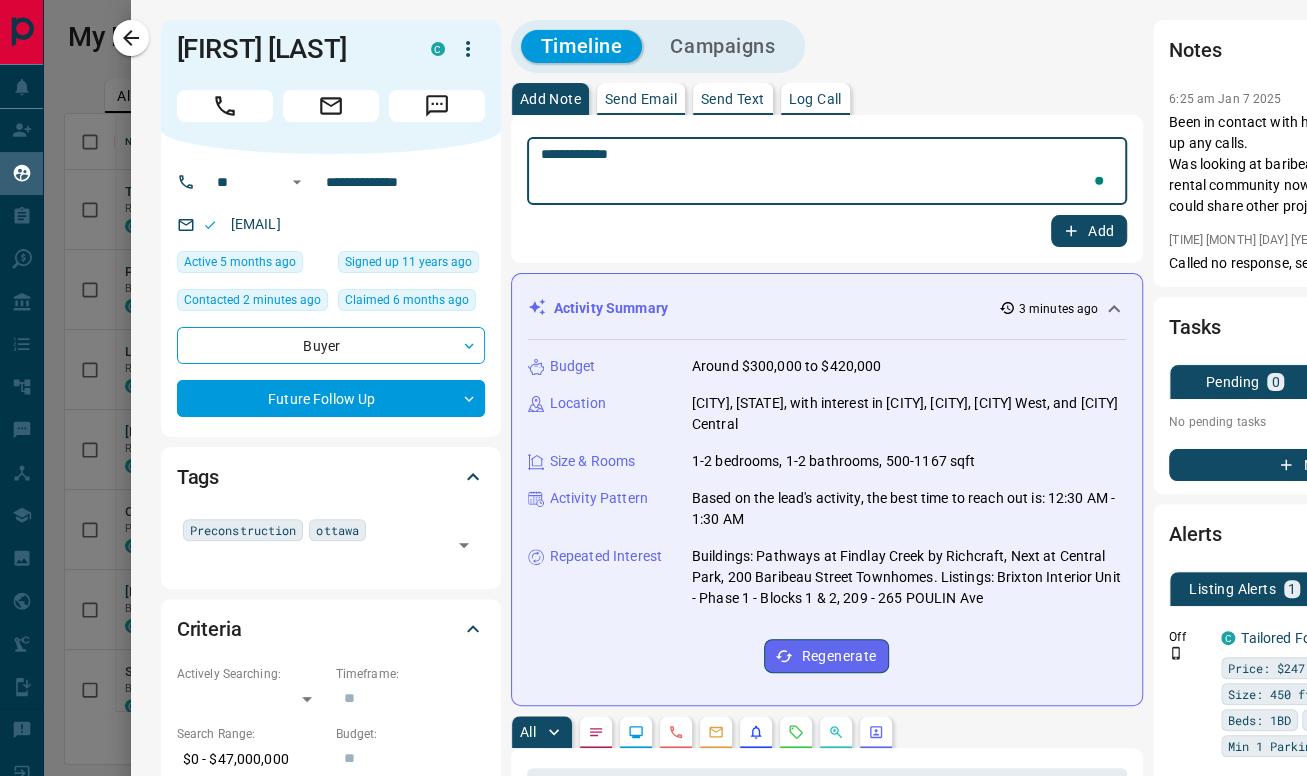 type on "**********" 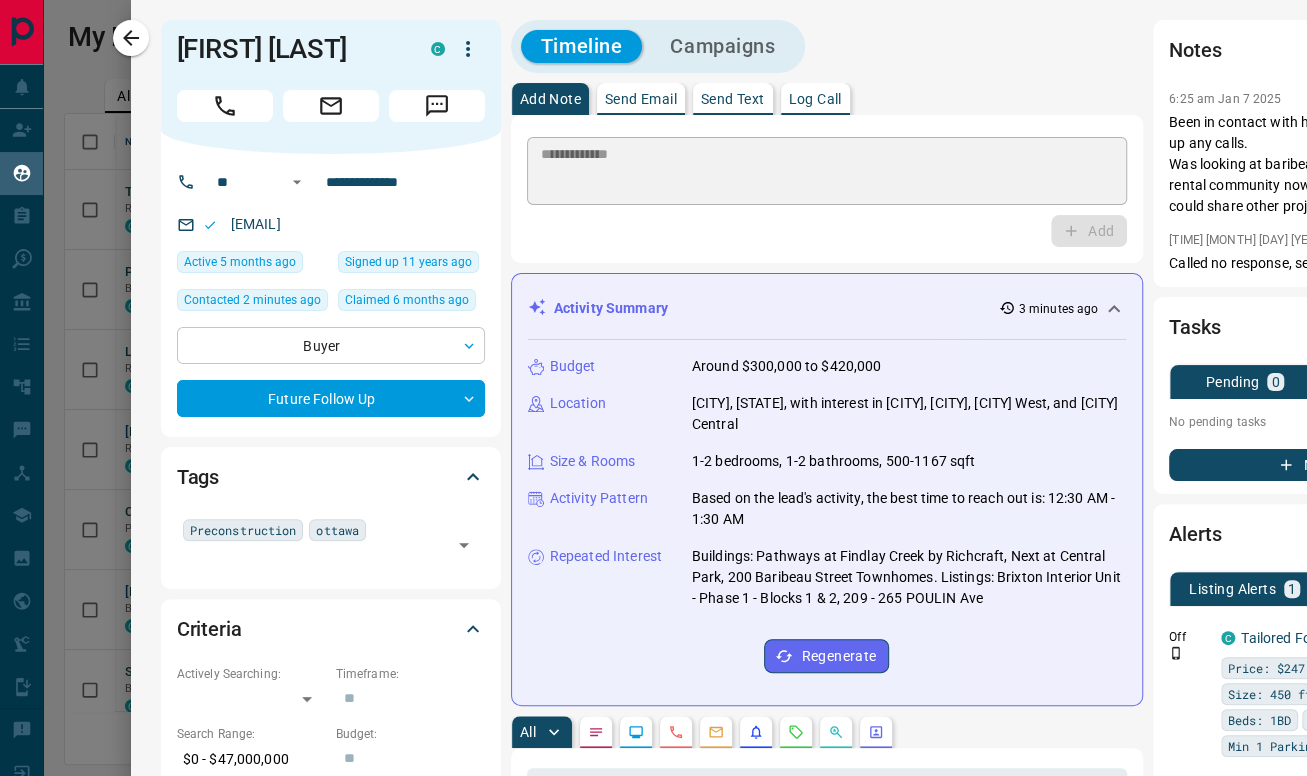 type 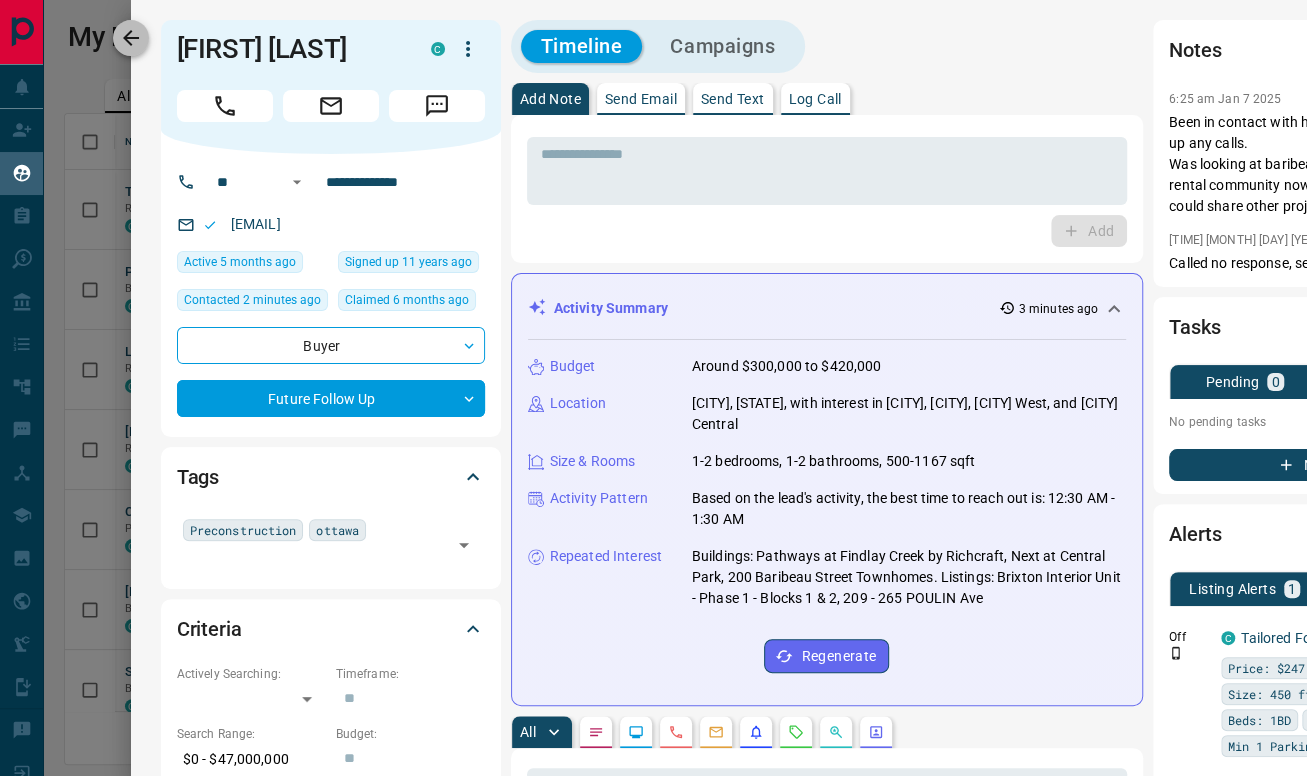 click 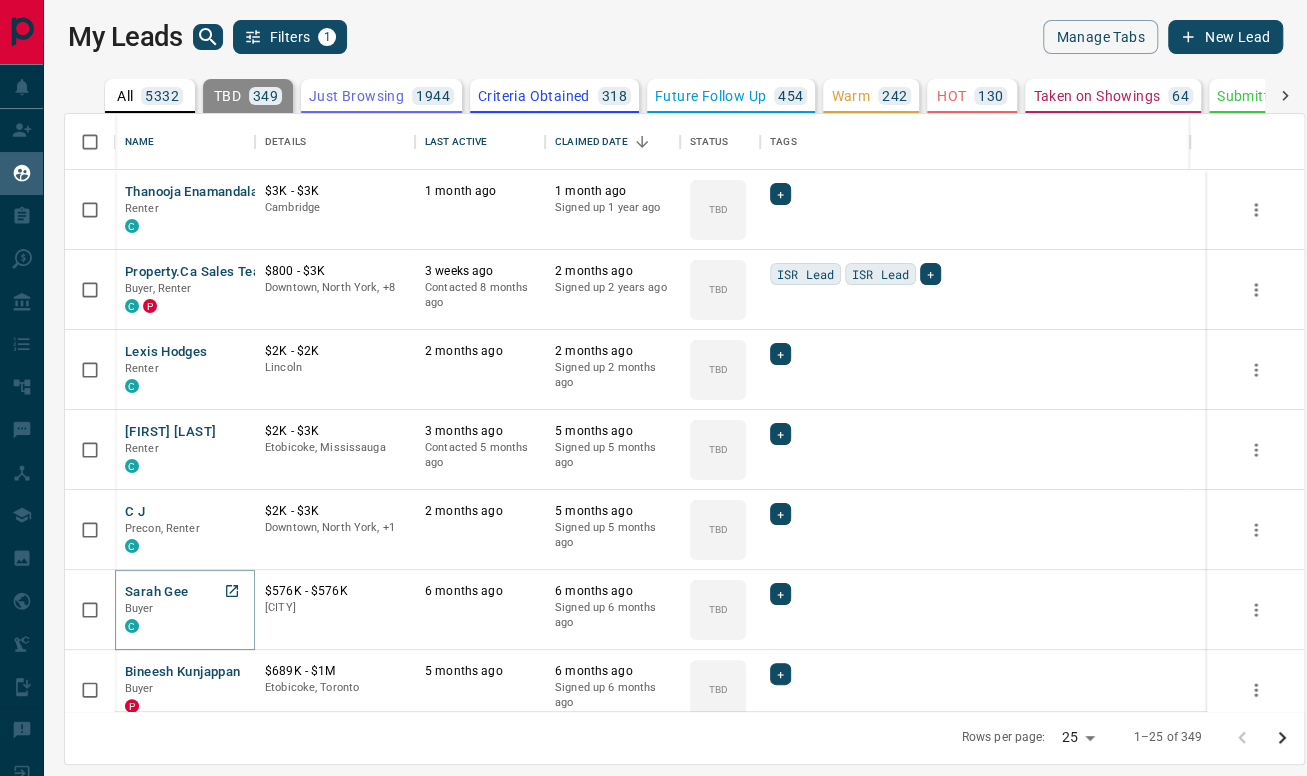 click on "Sarah Gee" at bounding box center (156, 592) 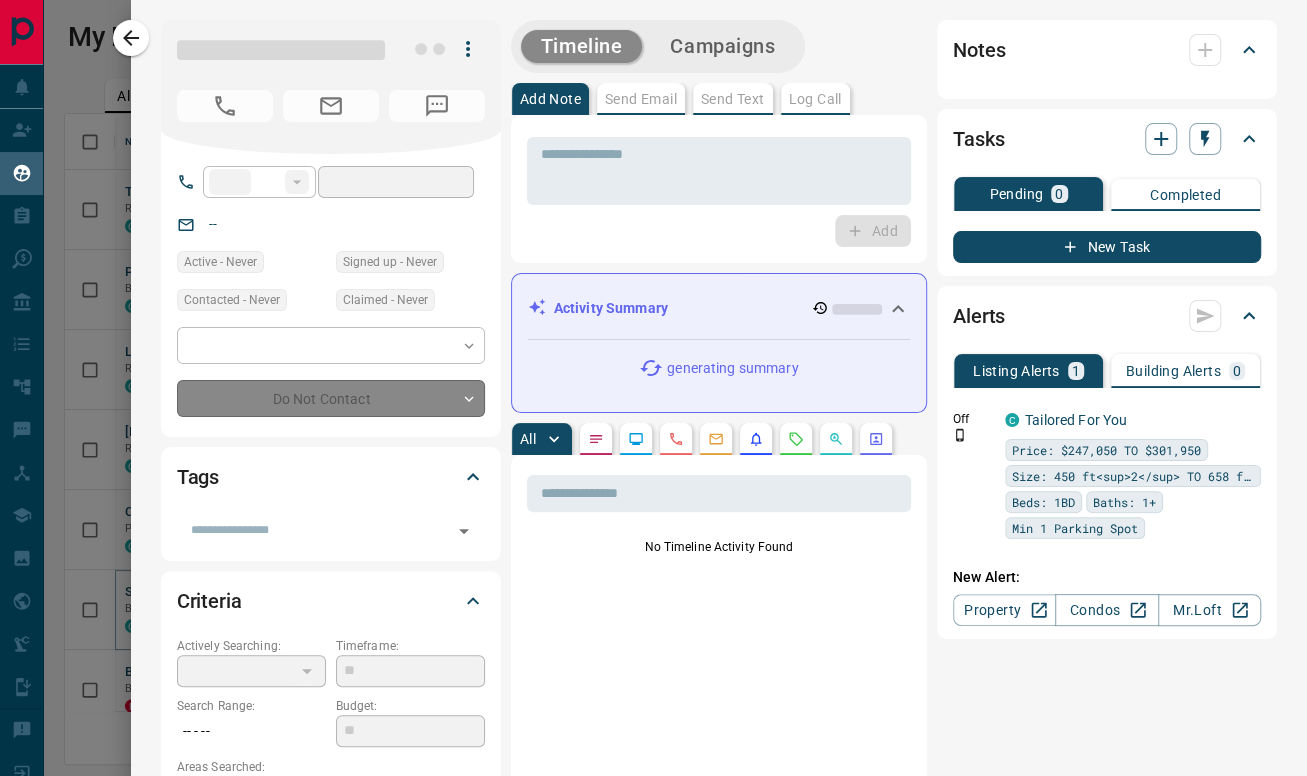 type on "**" 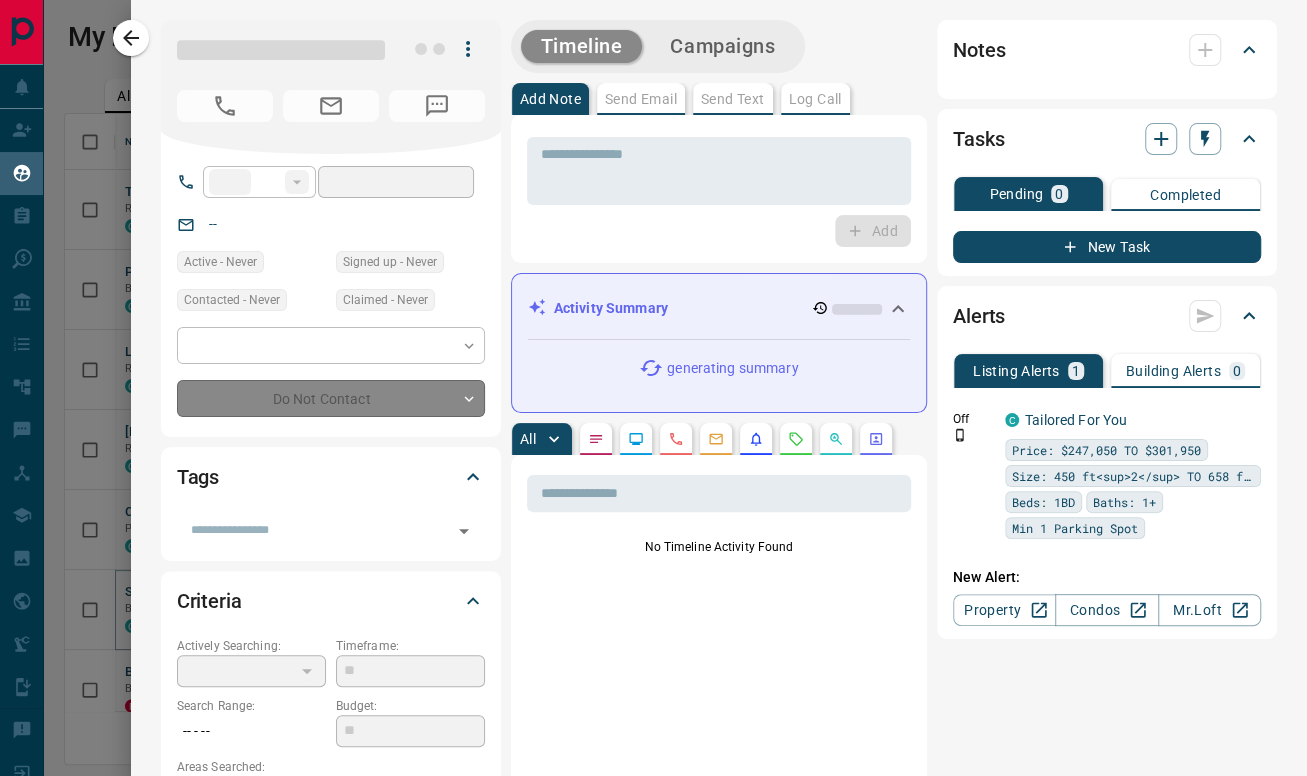 type on "**********" 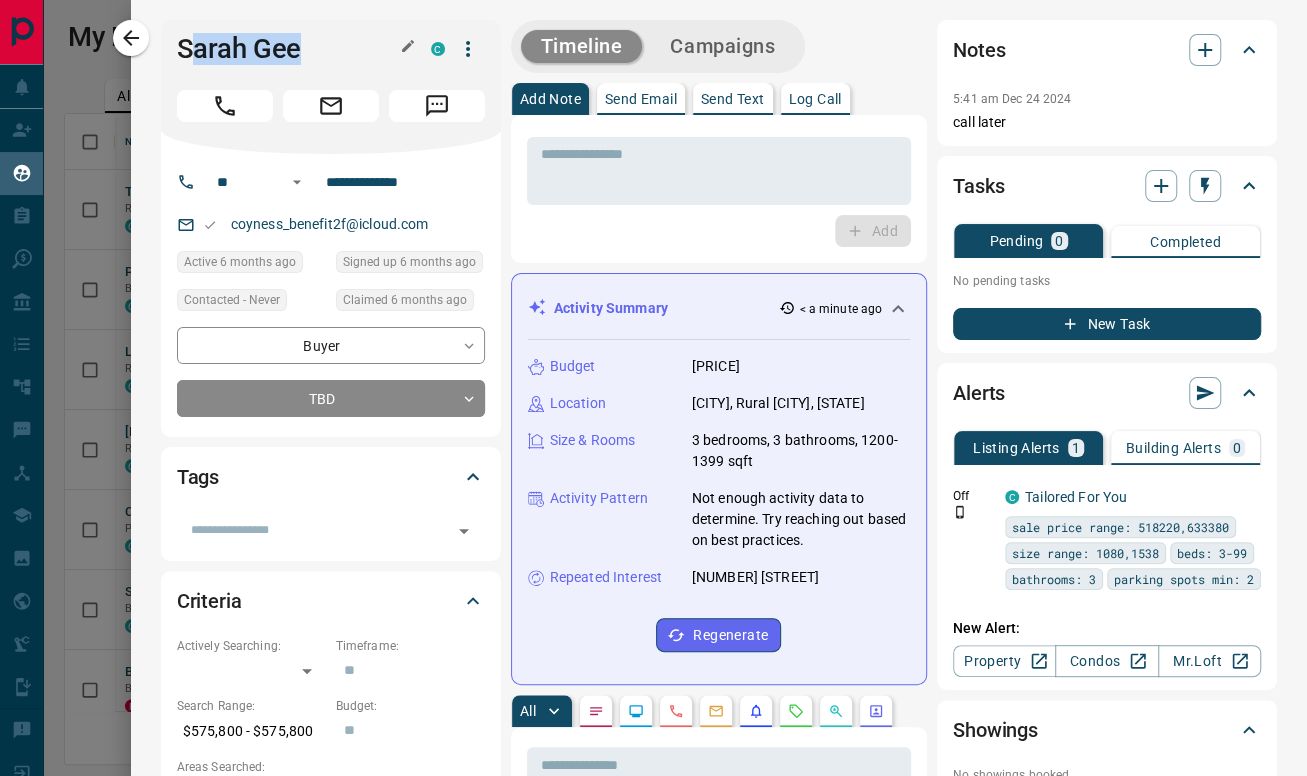 drag, startPoint x: 379, startPoint y: 57, endPoint x: 190, endPoint y: 34, distance: 190.39433 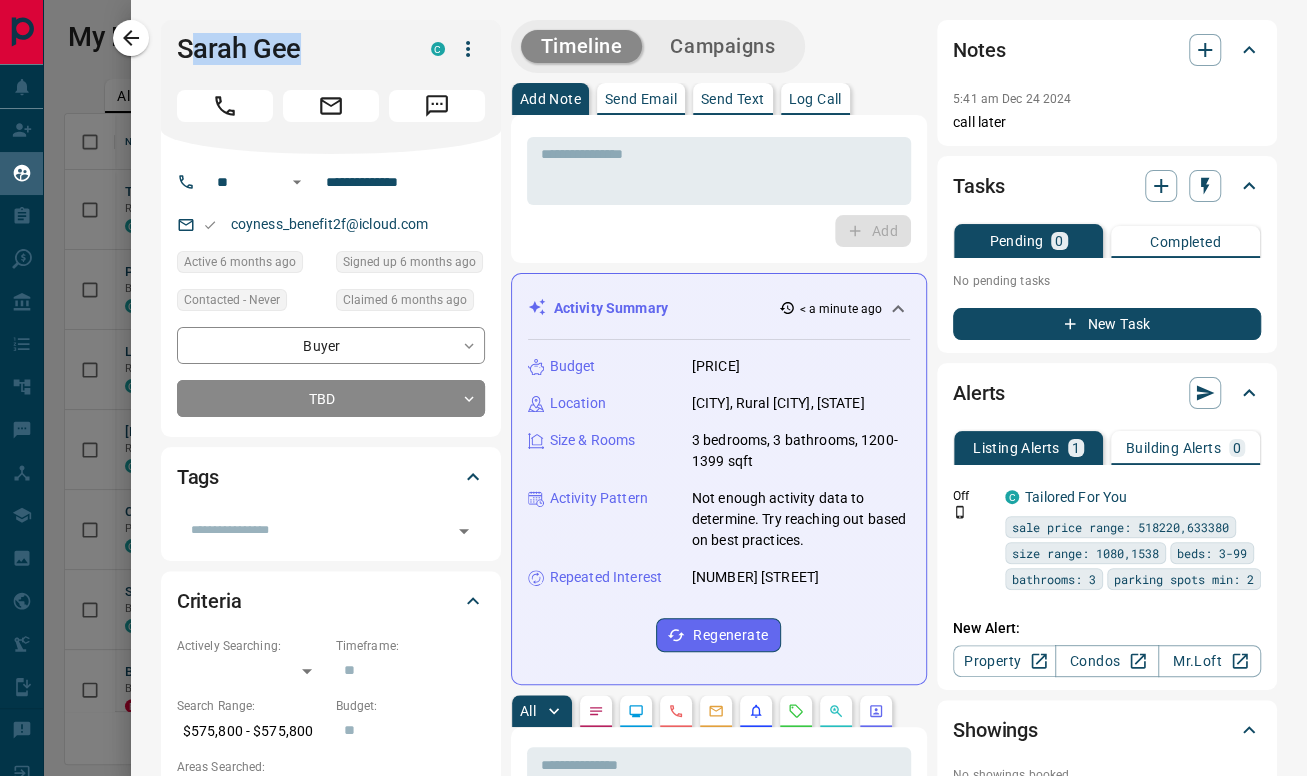 click on "[FIRST] [LAST] C" at bounding box center (331, 49) 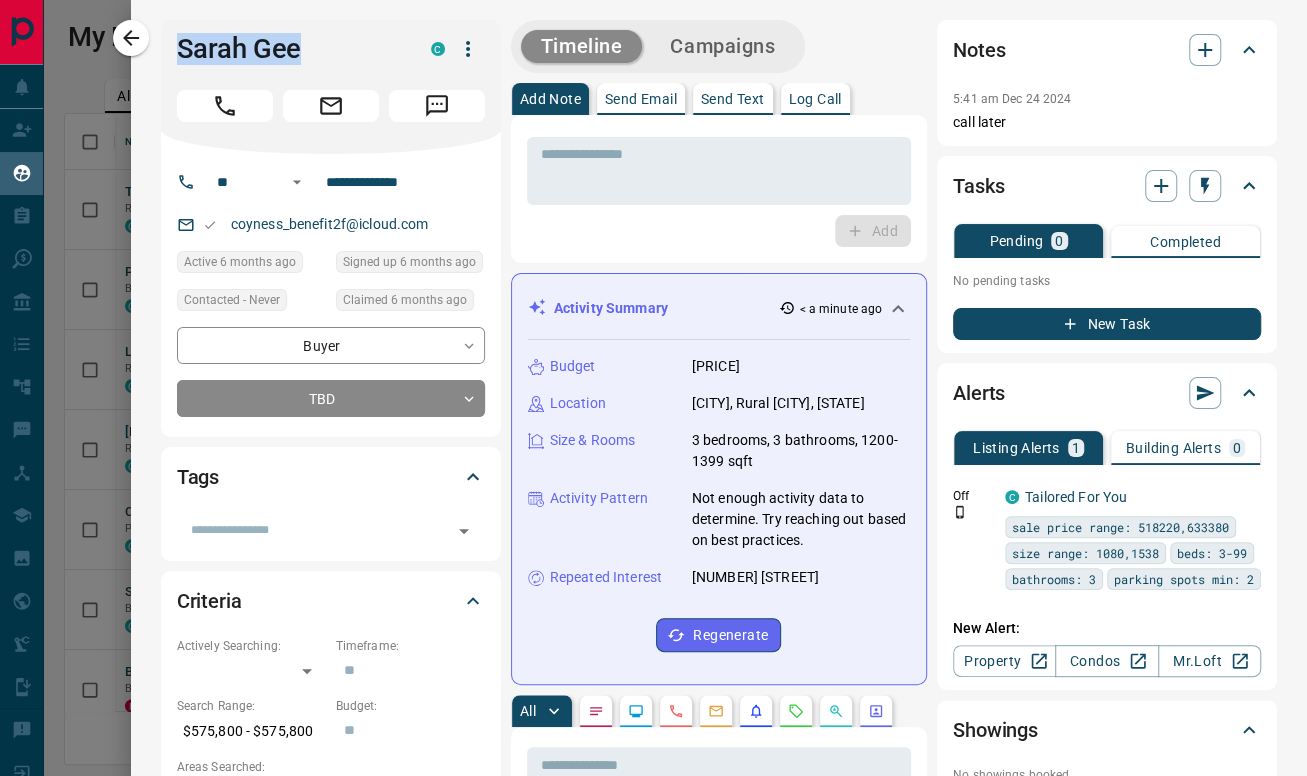 drag, startPoint x: 336, startPoint y: 46, endPoint x: 168, endPoint y: 59, distance: 168.50223 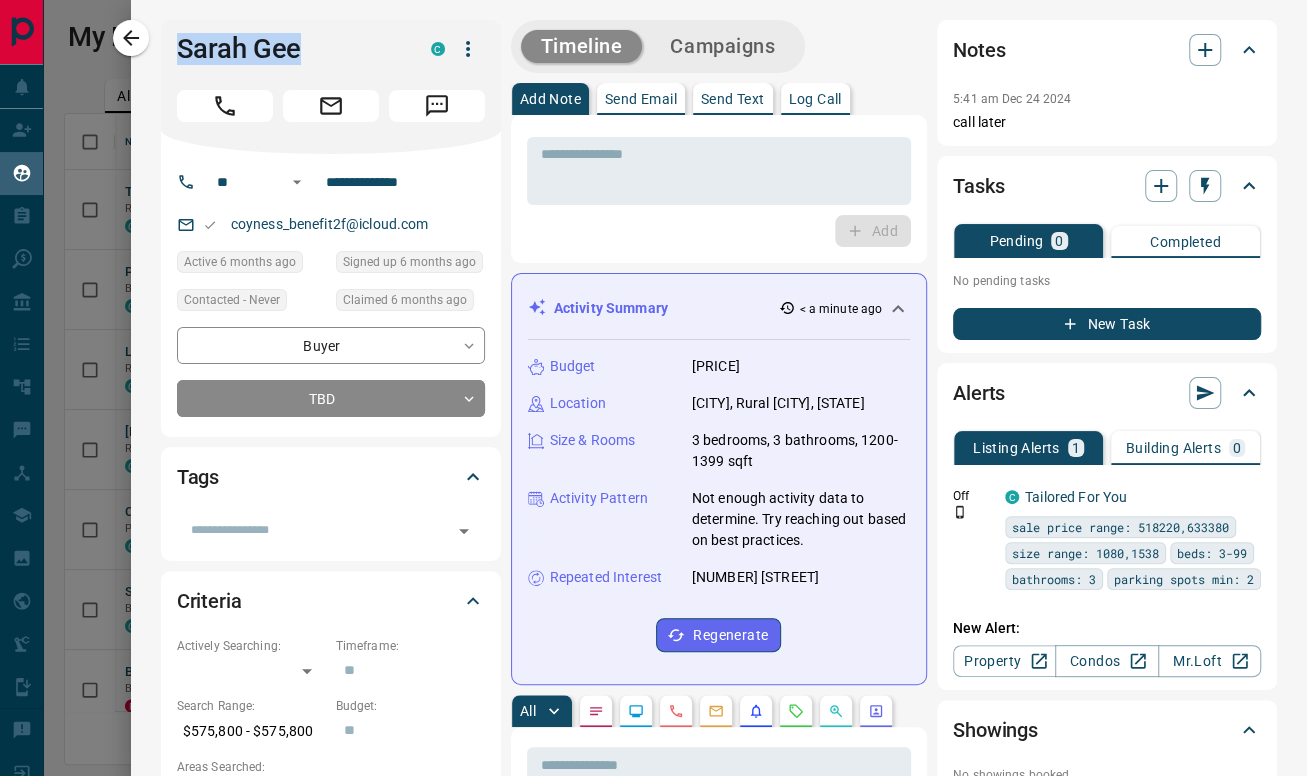 click on "[FIRST] [LAST] C" at bounding box center (331, 87) 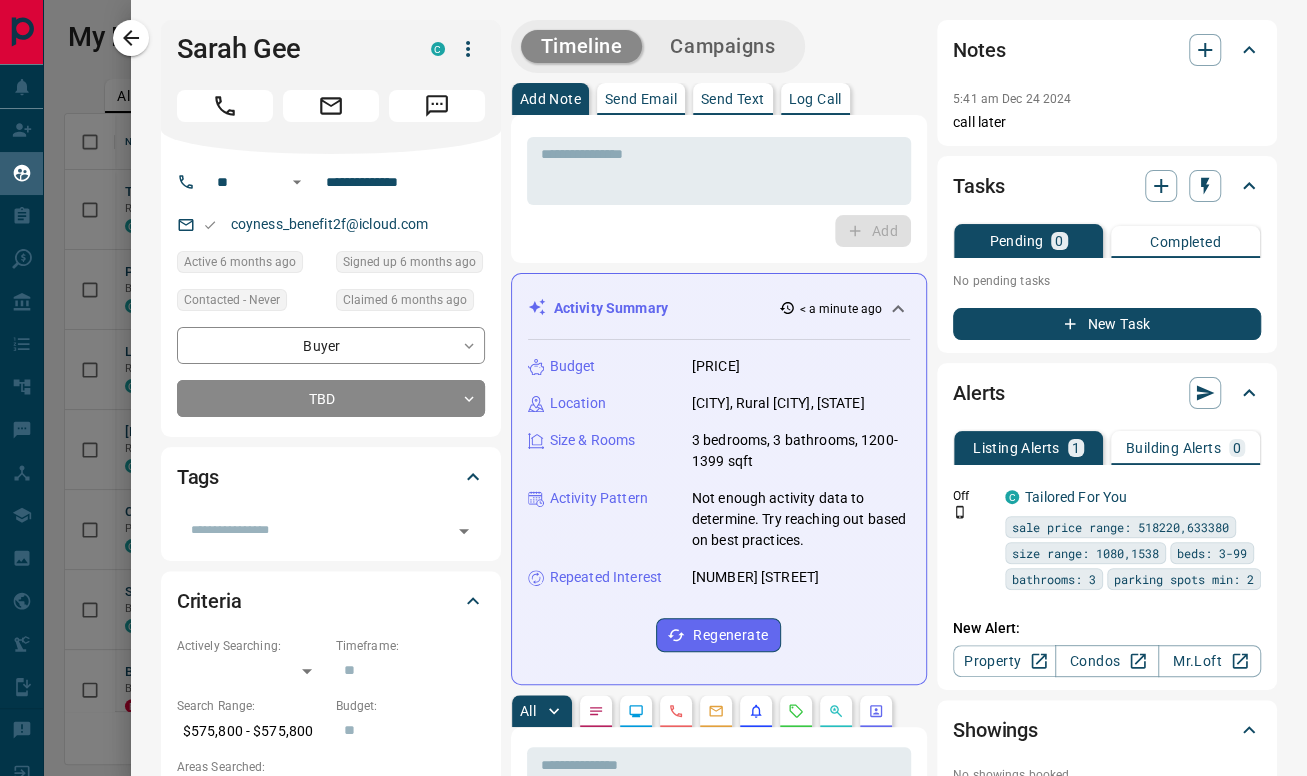 click on "Add" at bounding box center [719, 231] 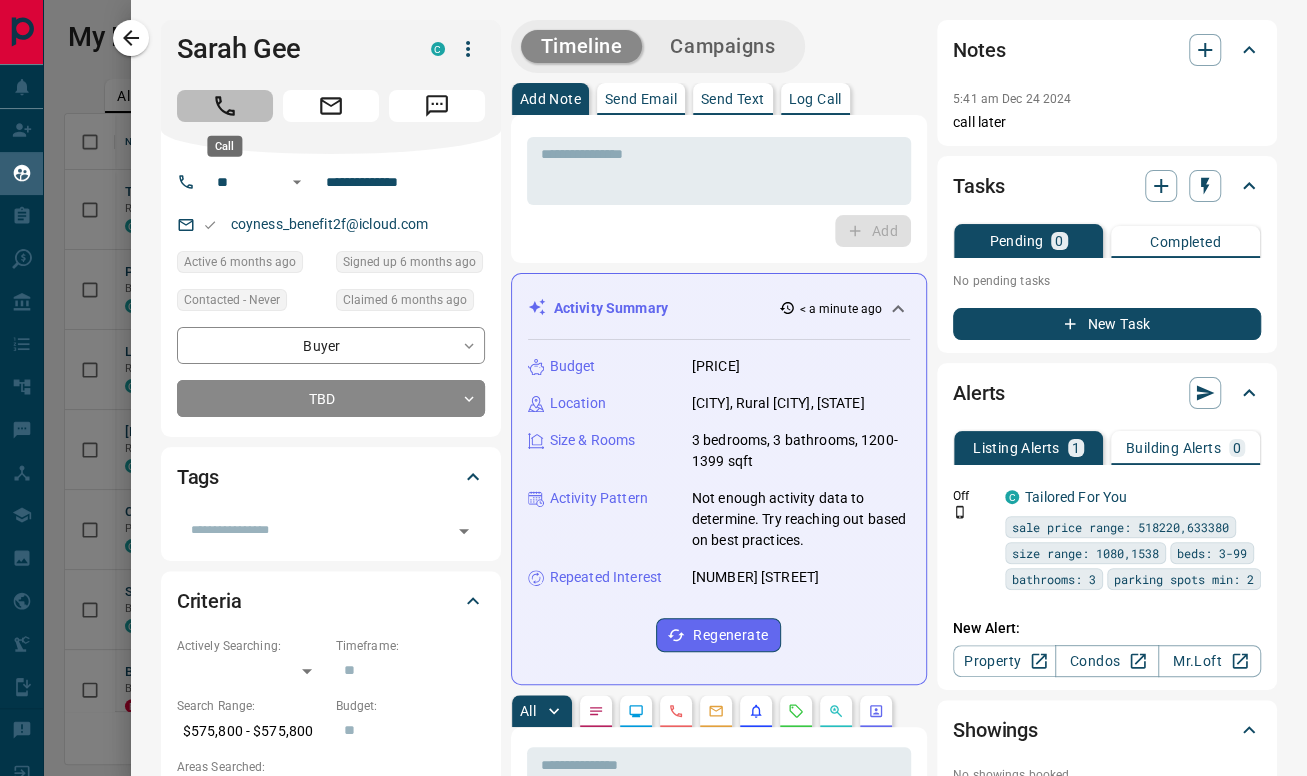 click 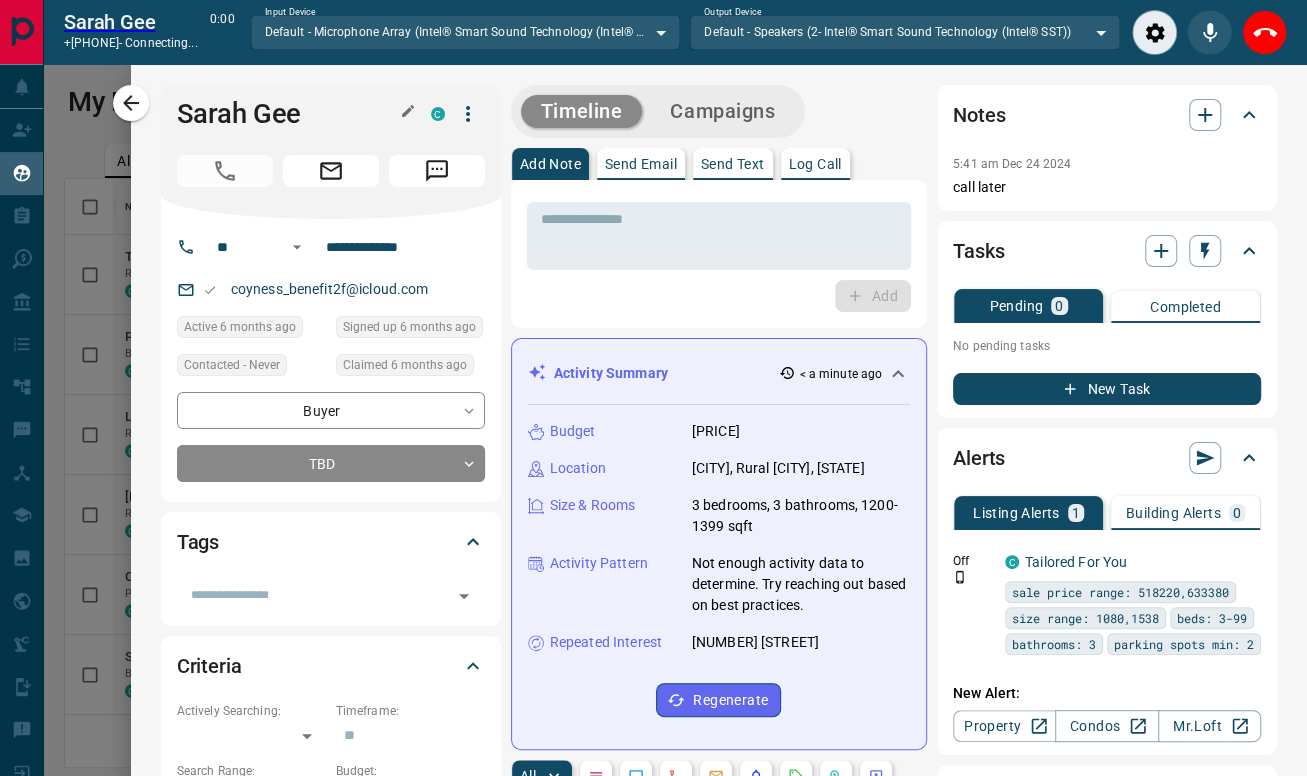 scroll, scrollTop: 519, scrollLeft: 1222, axis: both 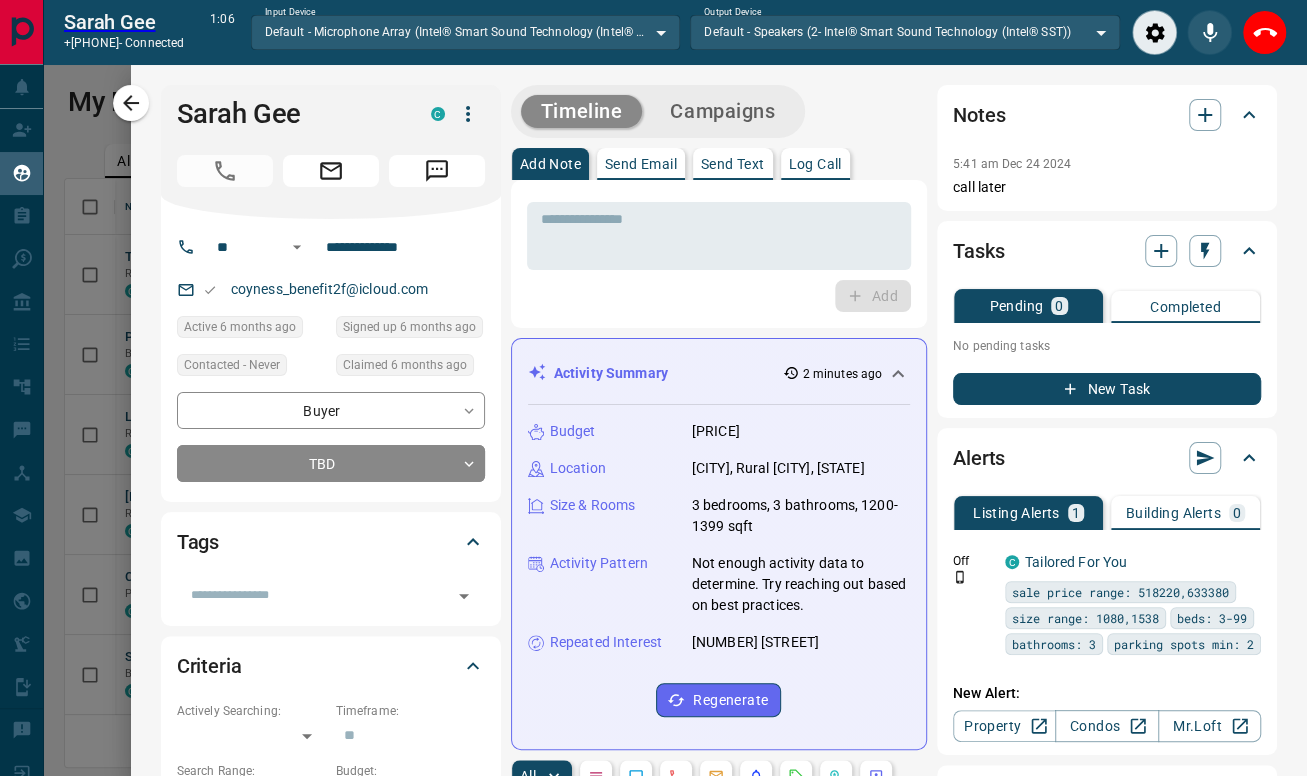 drag, startPoint x: 715, startPoint y: 287, endPoint x: 1232, endPoint y: 73, distance: 559.54 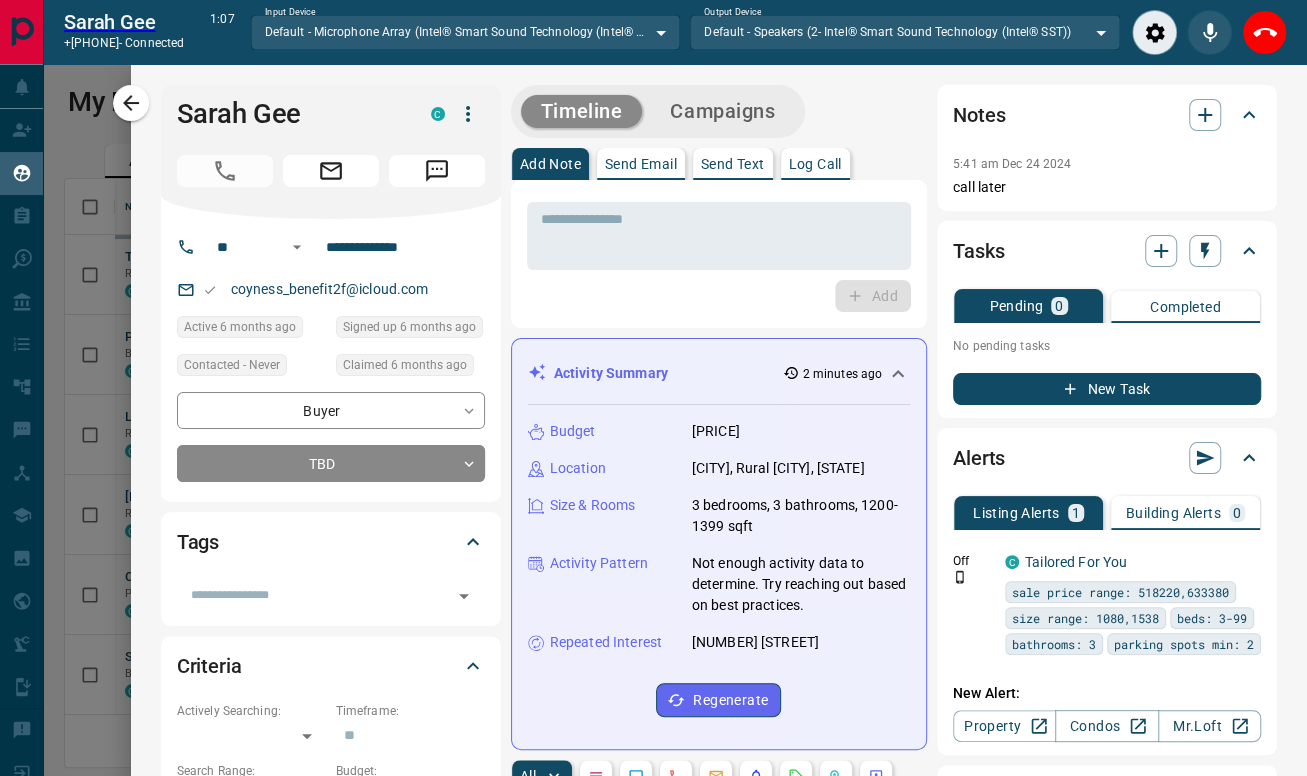 click 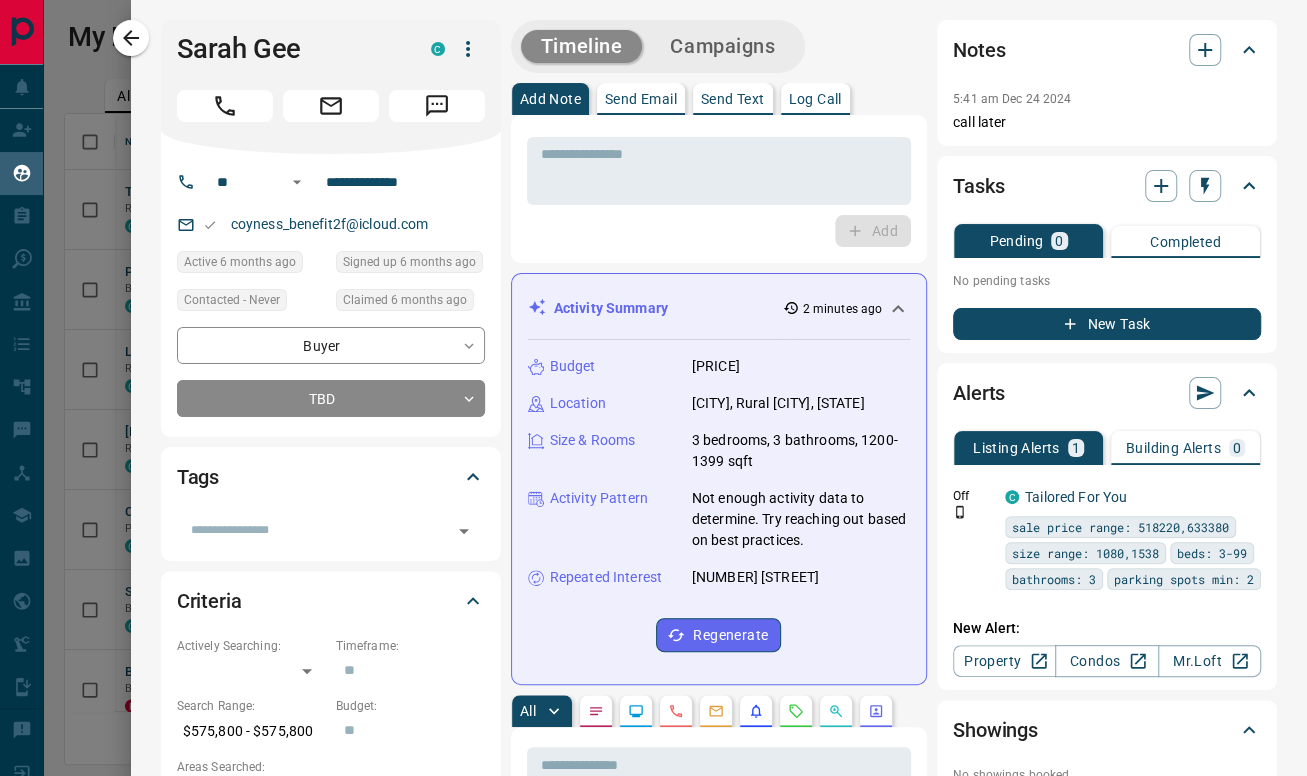 scroll, scrollTop: 17, scrollLeft: 17, axis: both 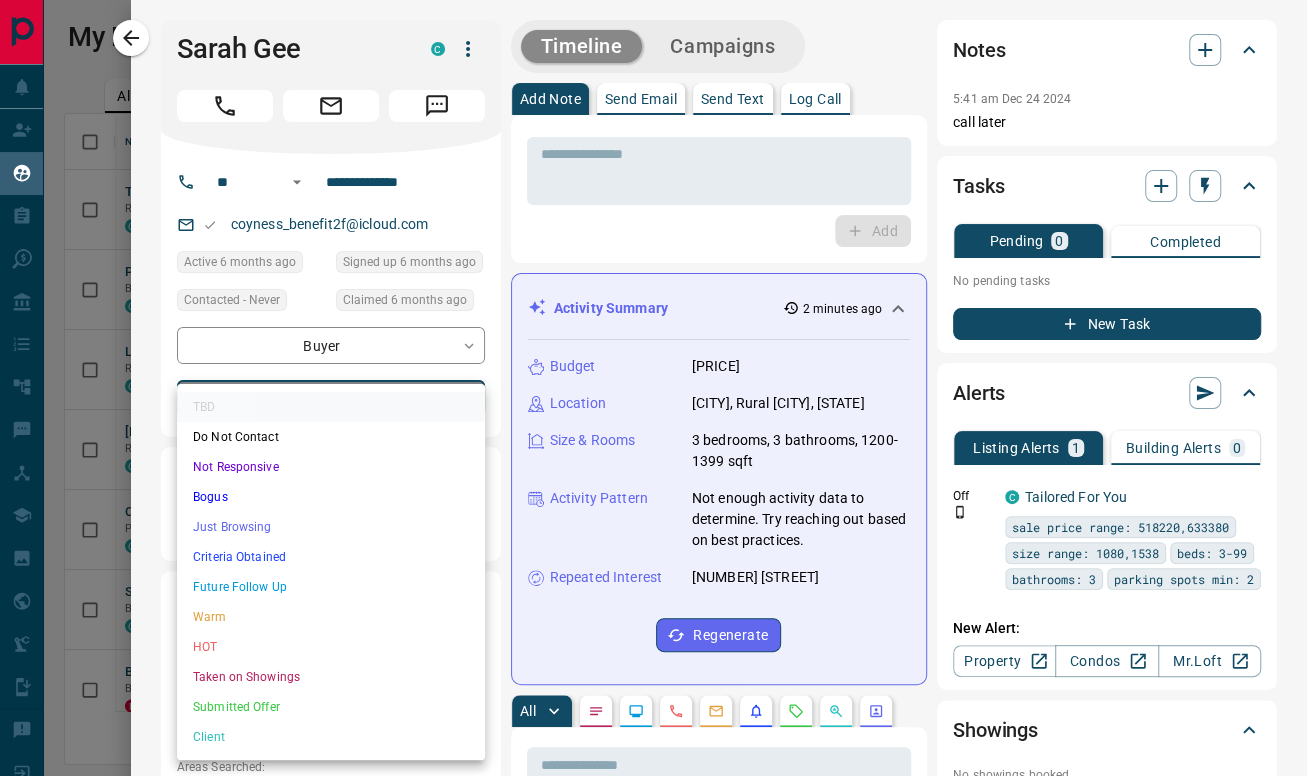 click on "Lead Transfers Claim Leads My Leads Tasks Opportunities Deals Campaigns Automations Messages Broker Bay Training Media Services Agent Resources Precon Worksheet Mobile Apps Disclosure Logout My Leads Filters 1 Manage Tabs New Lead All 5332 TBD 349 Do Not Contact - Not Responsive 740 Bogus 1018 Just Browsing 1944 Criteria Obtained 318 Future Follow Up 454 Warm 242 HOT 130 Taken on Showings 64 Submitted Offer 15 Client 58 Name Details Last Active Claimed Date Status Tags Thanooja Enamandala Renter C $3K - $3K Cambridge 1 month ago 1 month ago Signed up 1 year ago TBD + Property.ca Sales Team Buyer, Renter C P $800 - $3K Downtown, North York, +8 3 weeks ago Contacted 8 months ago 2 months ago Signed up 2 years ago TBD ISR Lead ISR Lead + Lexis Hodges Renter C $2K - $2K Lincoln 2 months ago 2 months ago Signed up 2 months ago TBD + Karthick Raja Balasubramanian Renter C $2K - $3K [CITY], [CITY] 3 months ago Contacted 5 months ago 5 months ago Signed up 5 months ago TBD + C J Precon, Renter C $2K - $3K TBD" at bounding box center (653, 375) 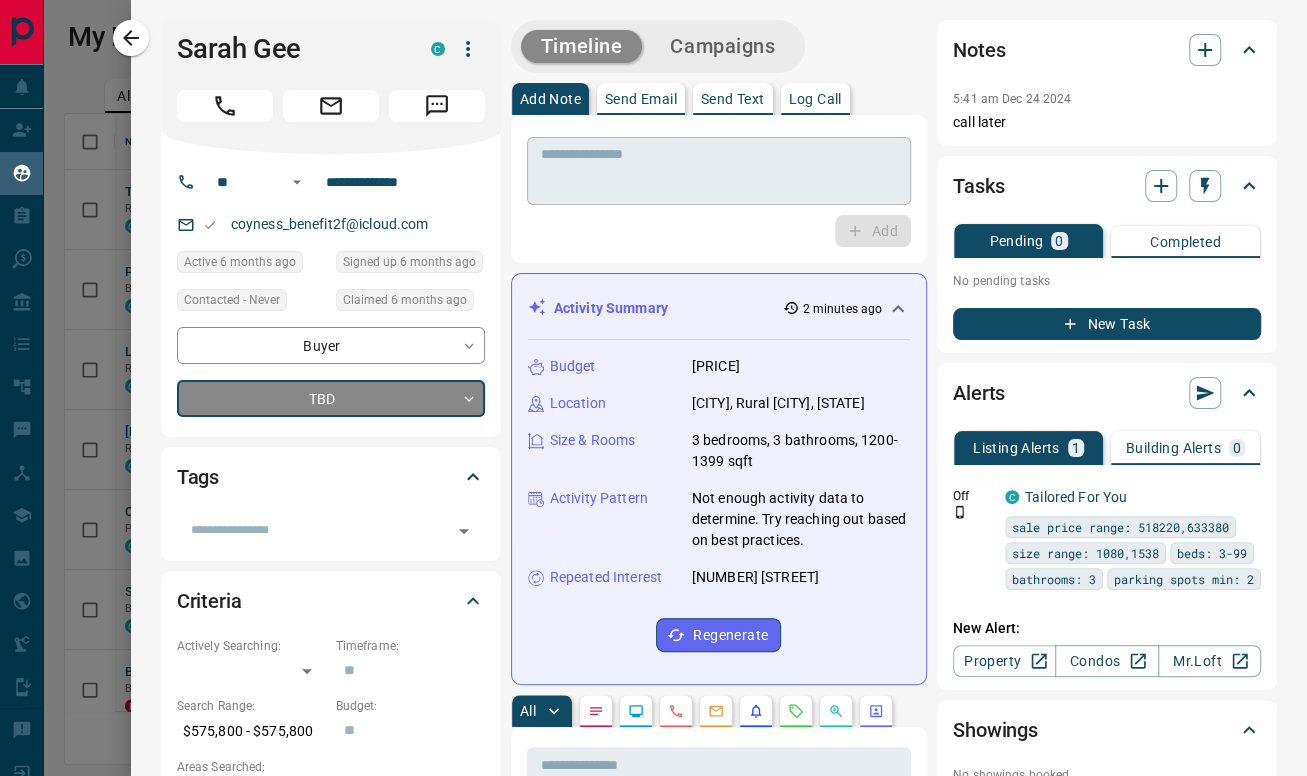 click at bounding box center [719, 171] 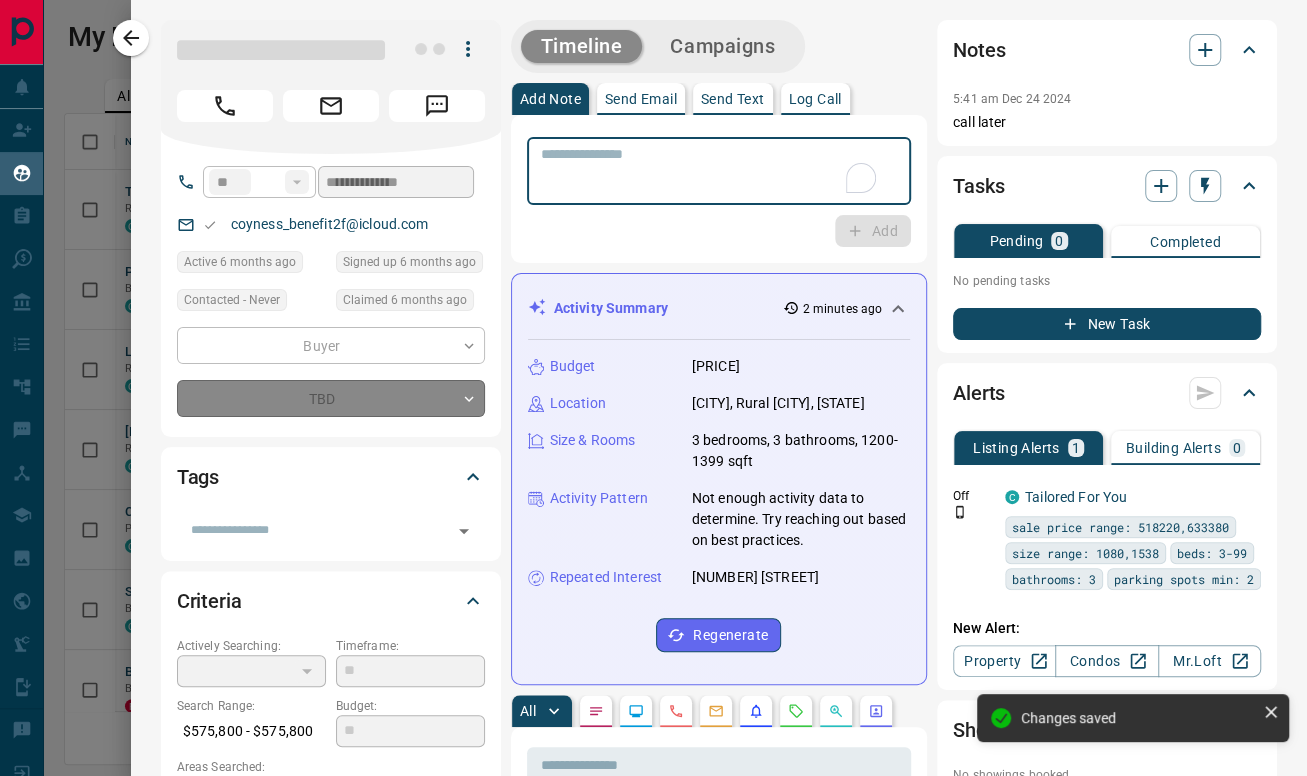 type on "*" 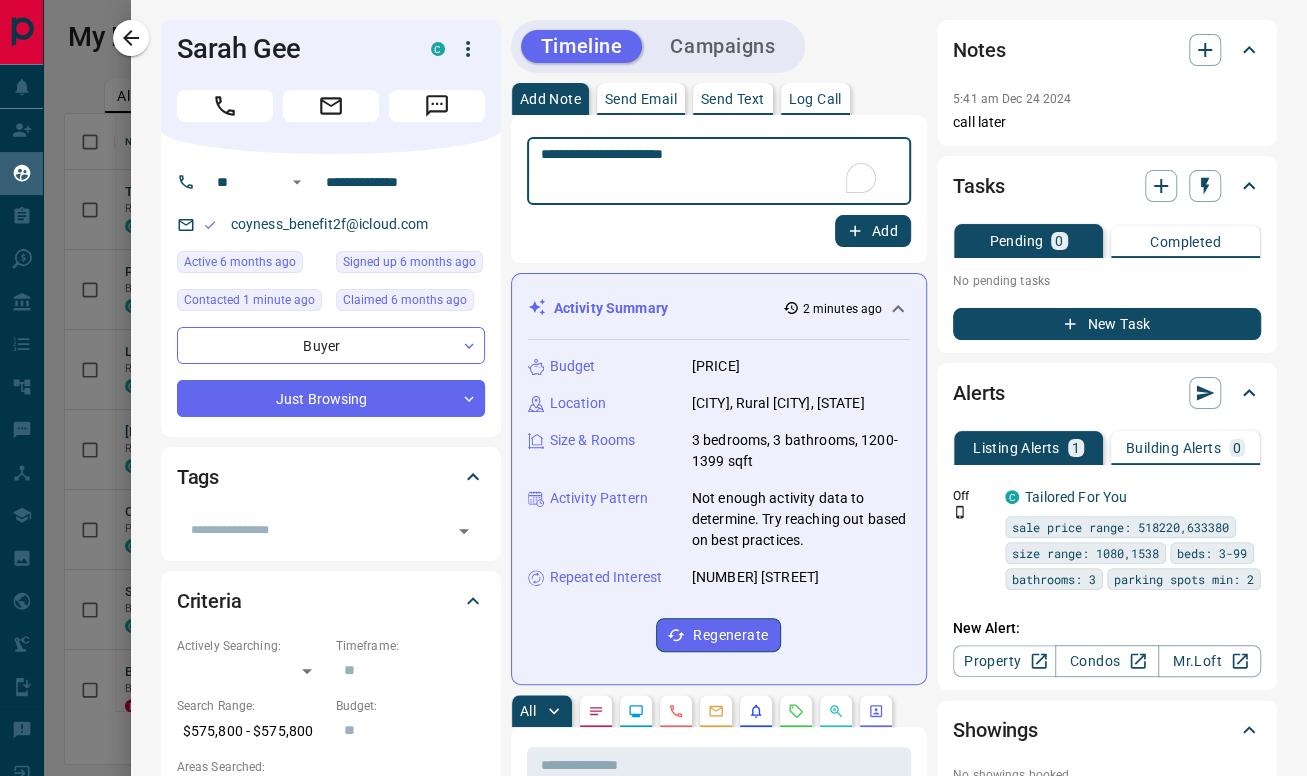 type on "**********" 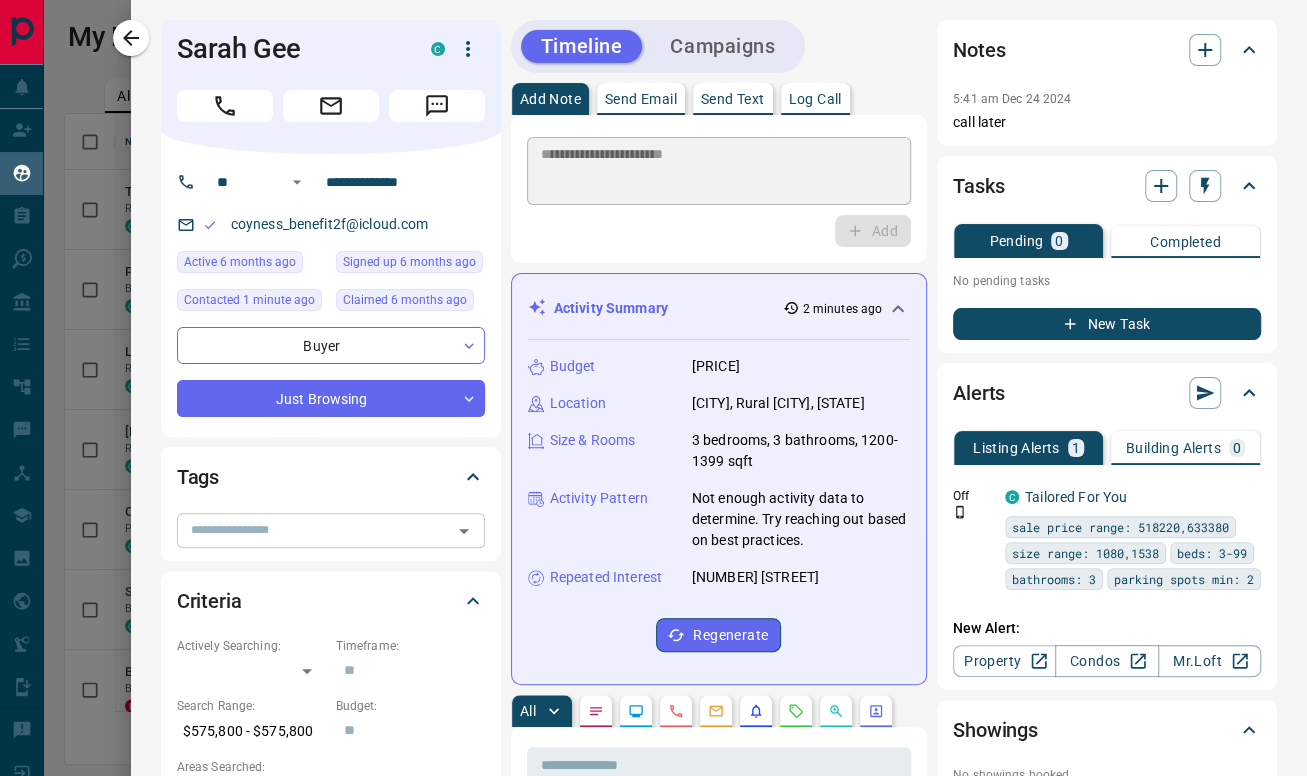 type 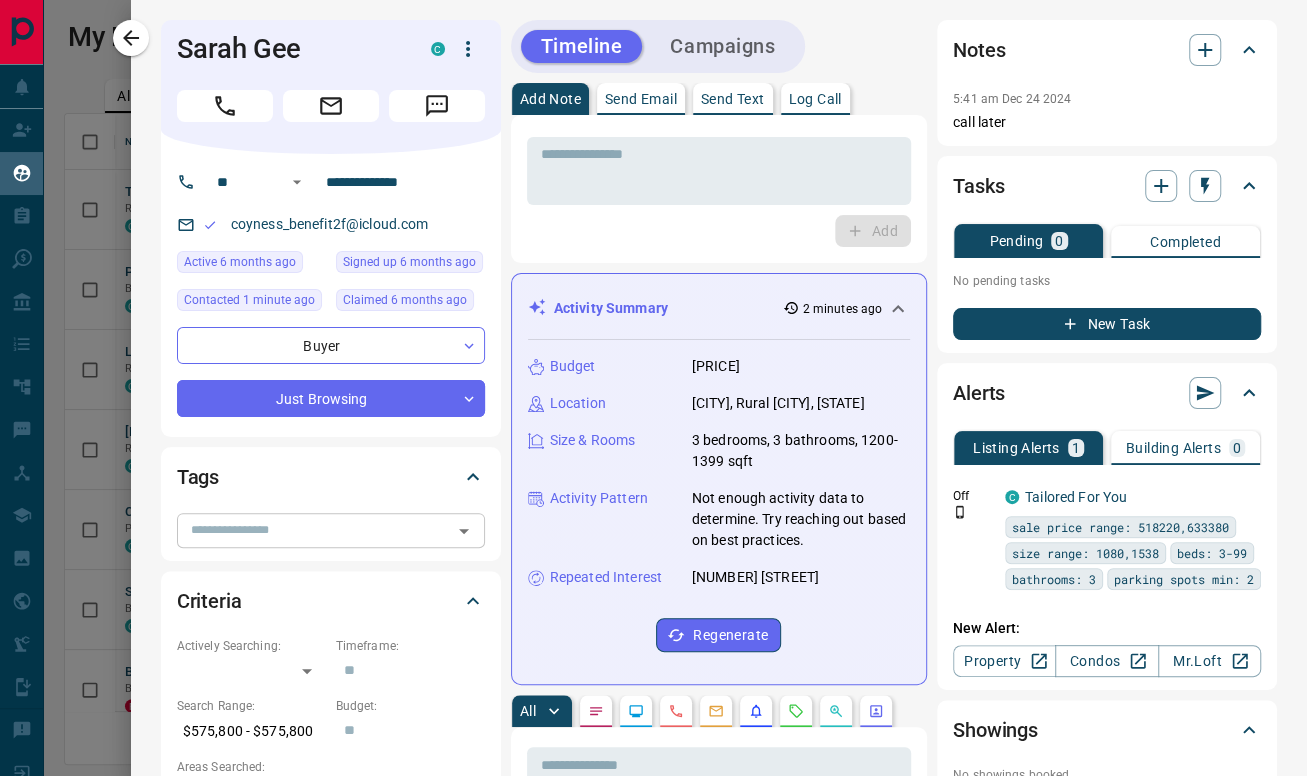 click at bounding box center (314, 530) 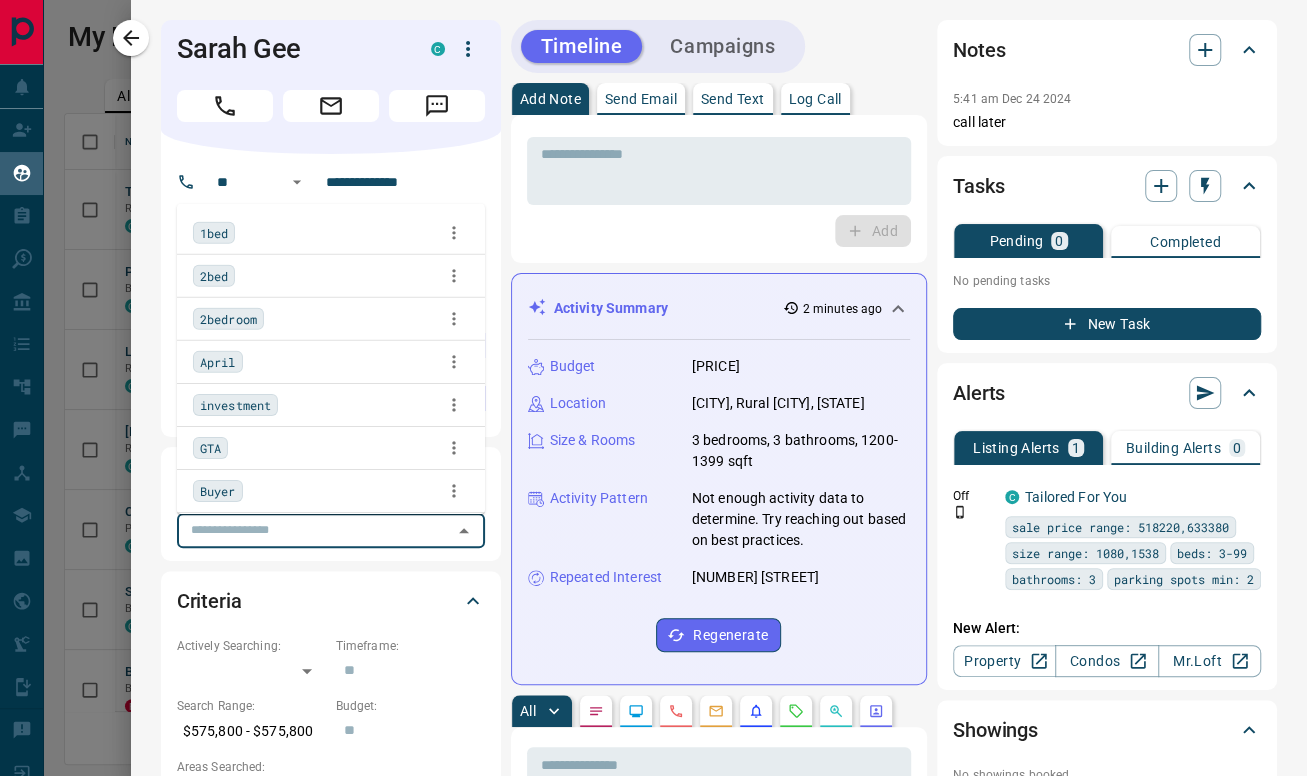 type on "*" 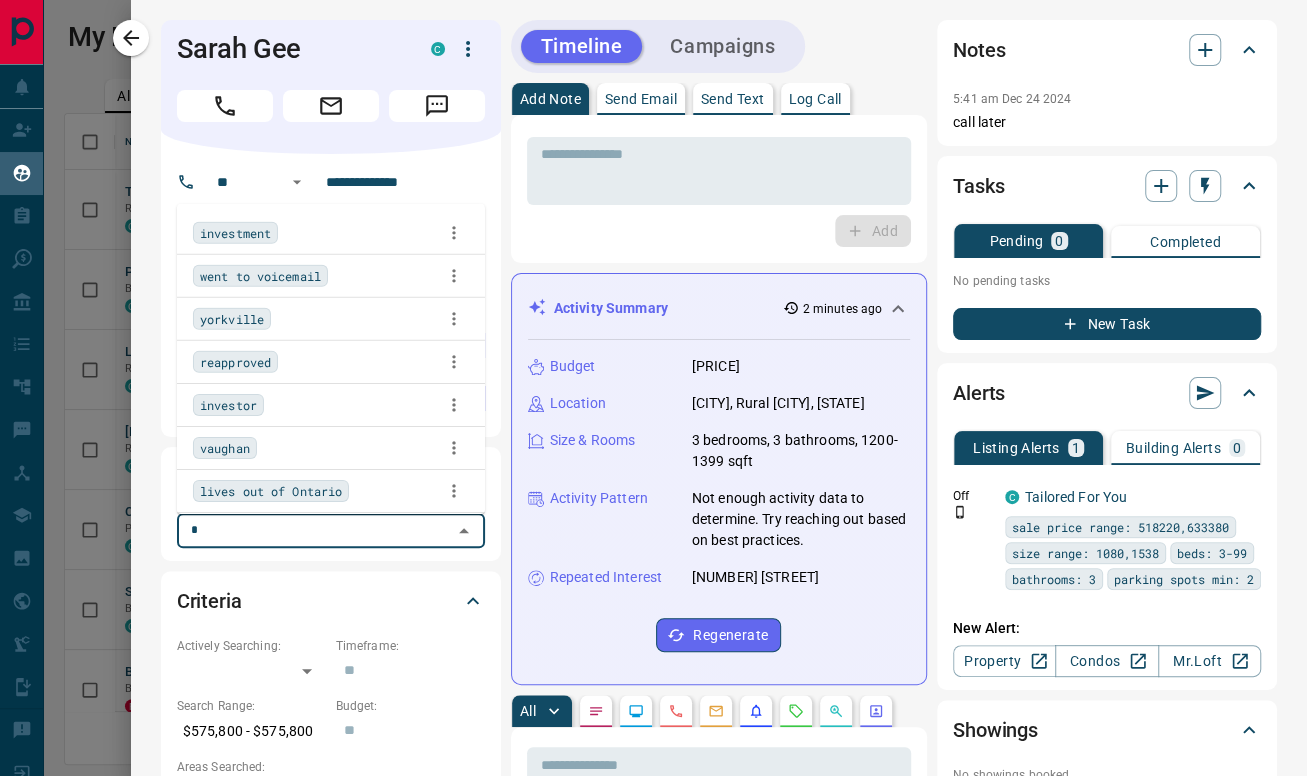 click on "went to voicemail" at bounding box center [331, 275] 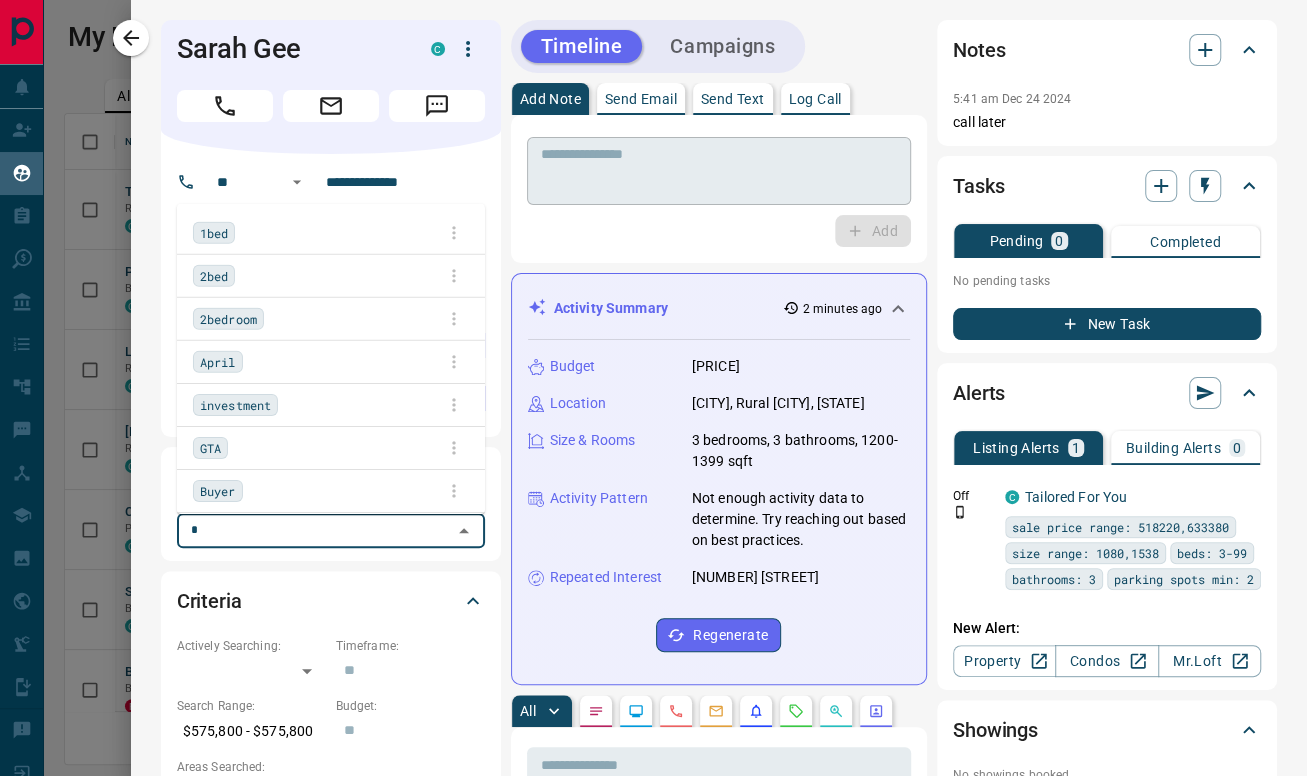type 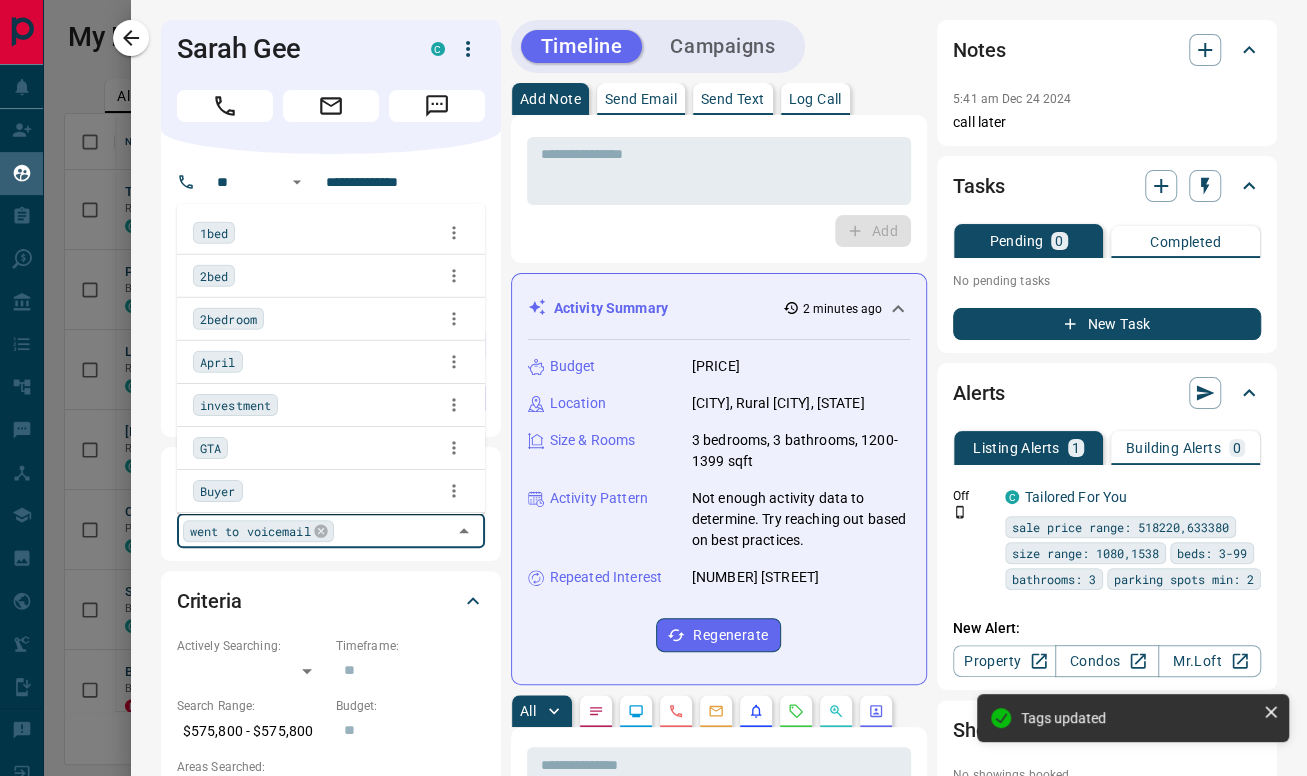 click on "Send Email" at bounding box center [641, 99] 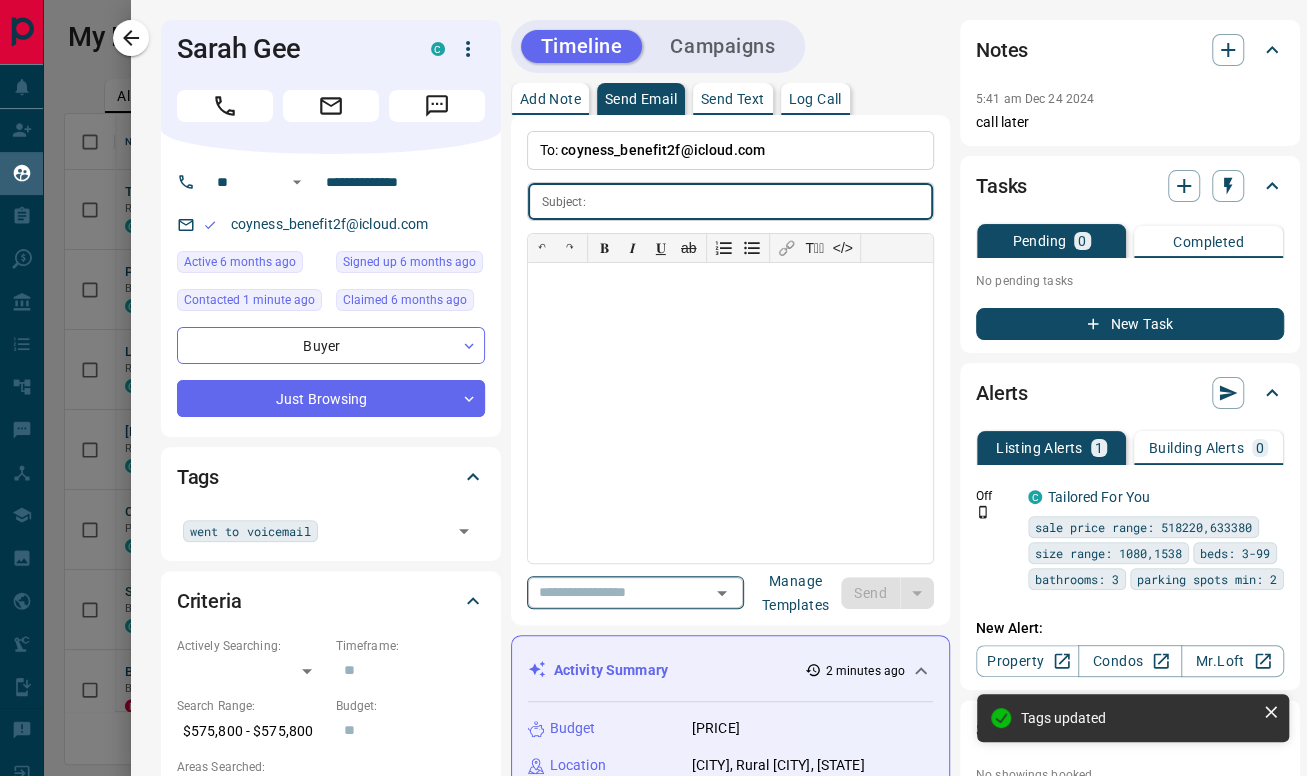 click 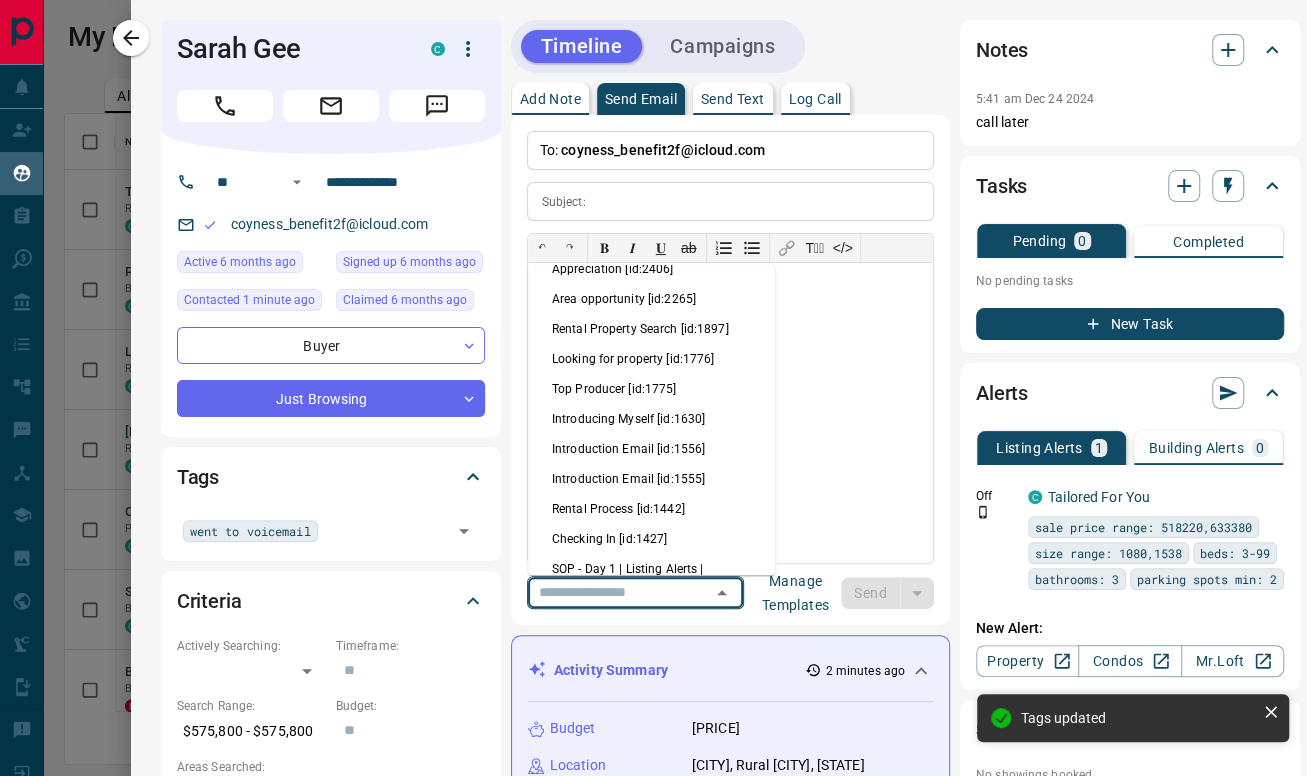 scroll, scrollTop: 555, scrollLeft: 0, axis: vertical 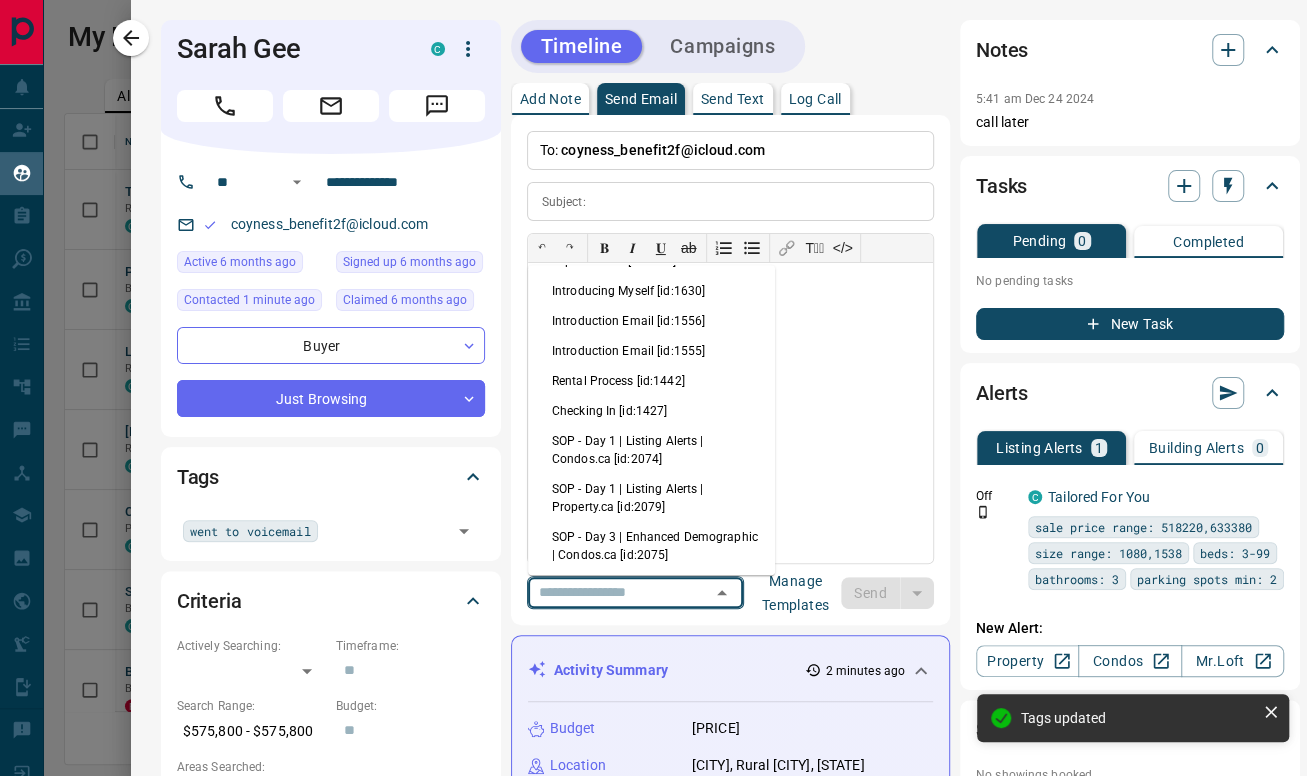 click on "Checking In [id:1427]" at bounding box center [651, 411] 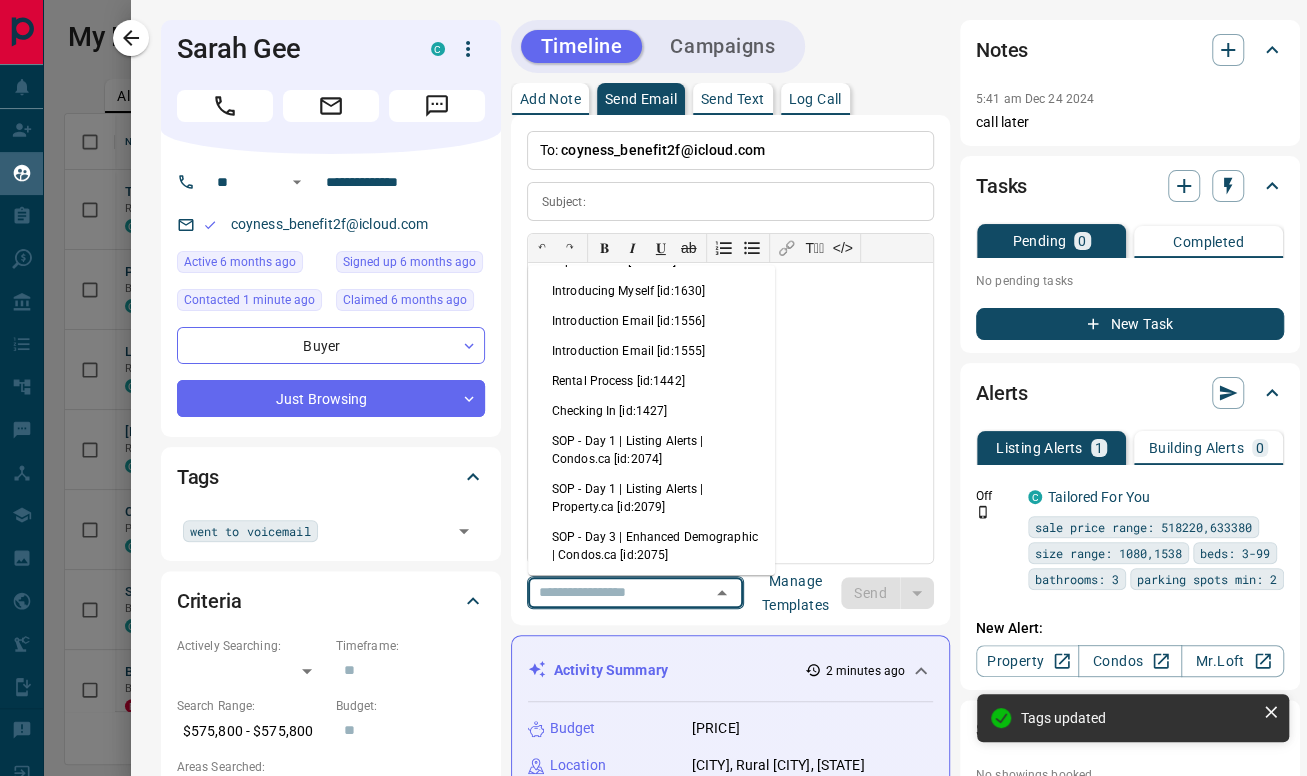 type on "*****" 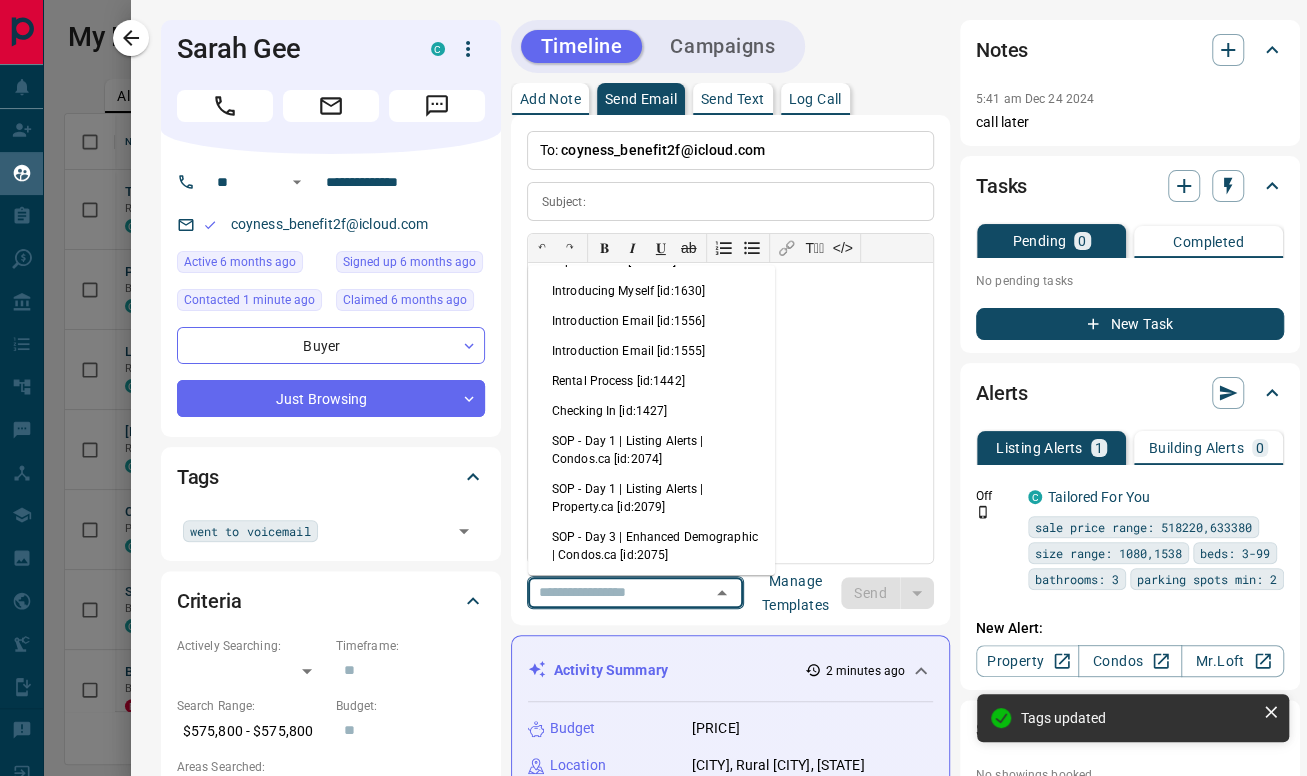 type on "**********" 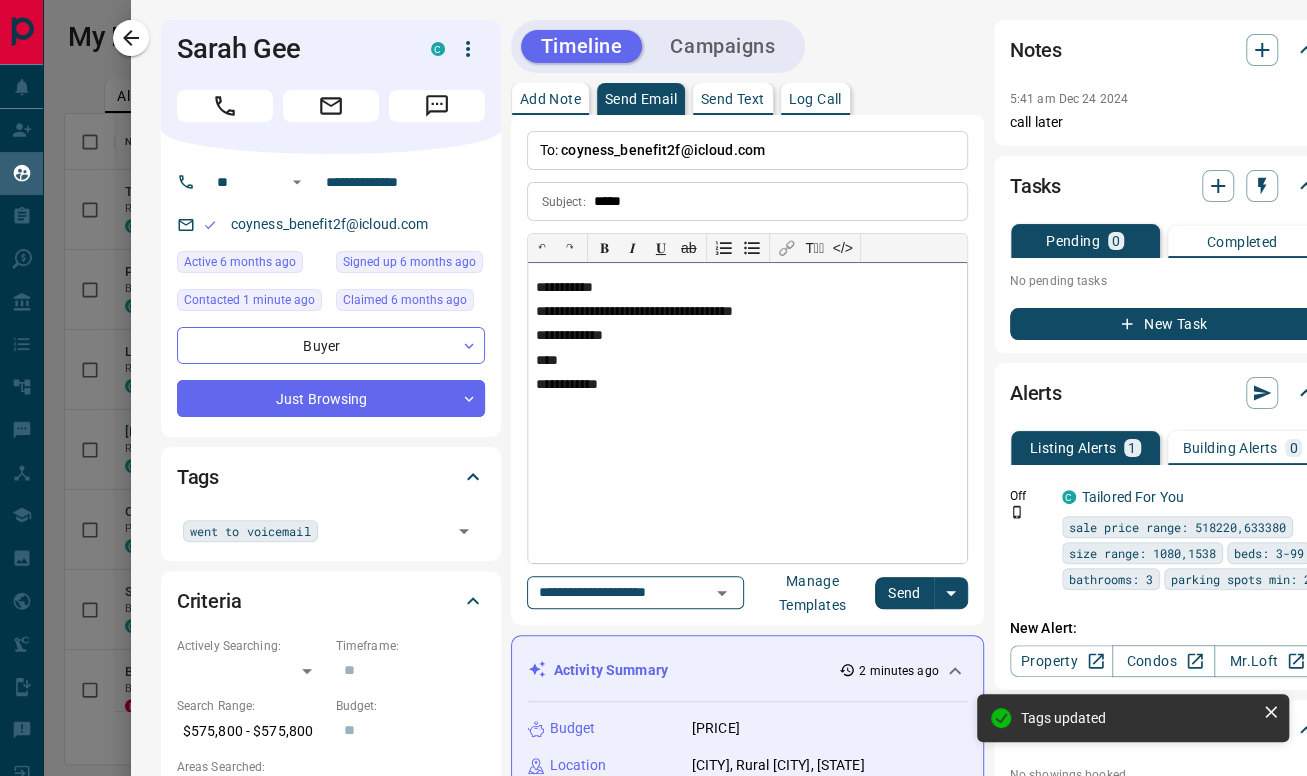 click on "**********" at bounding box center [747, 288] 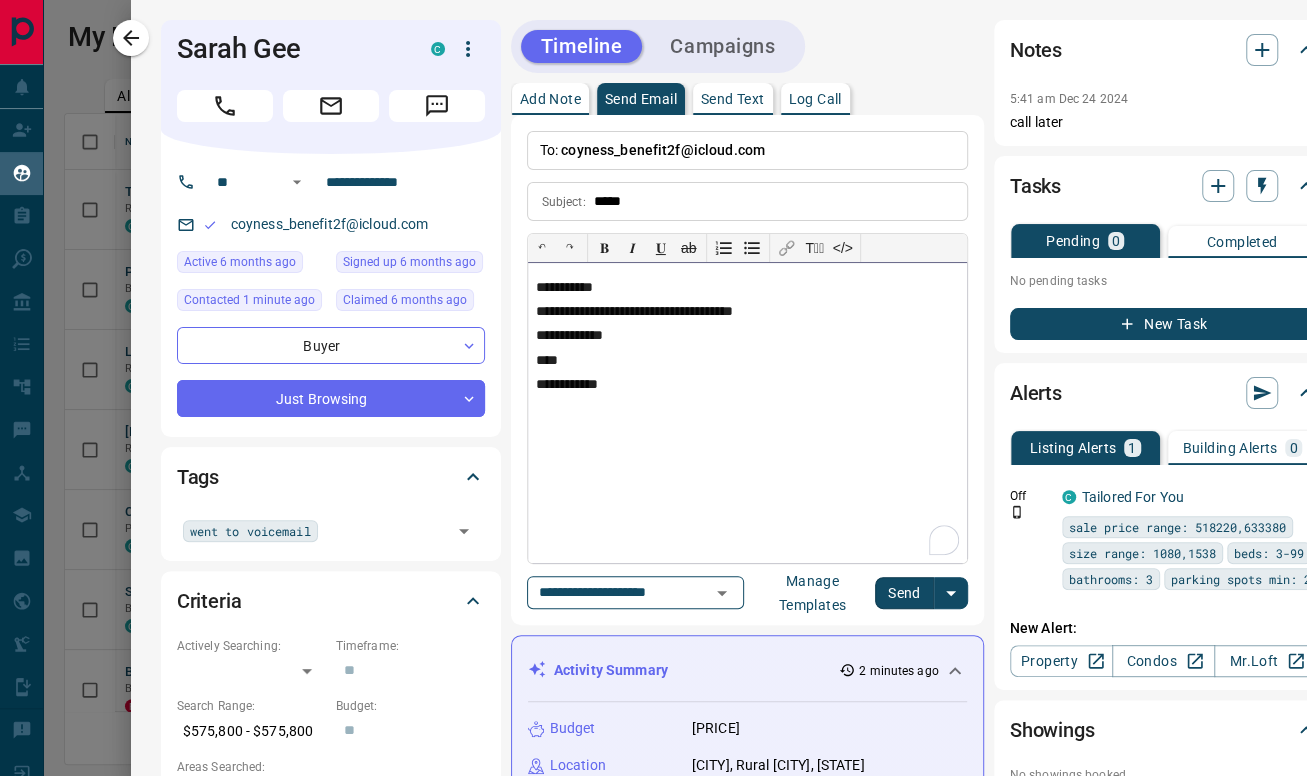 type 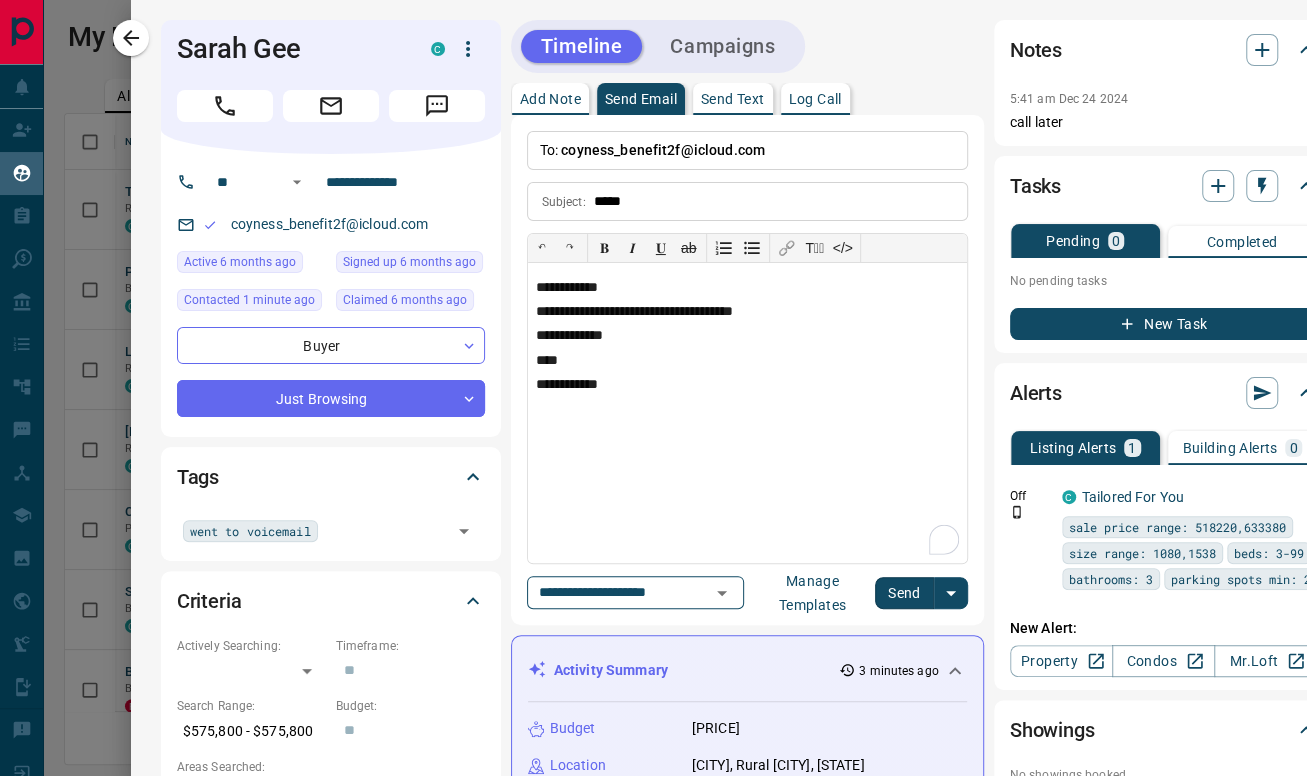 click on "Send" at bounding box center (904, 593) 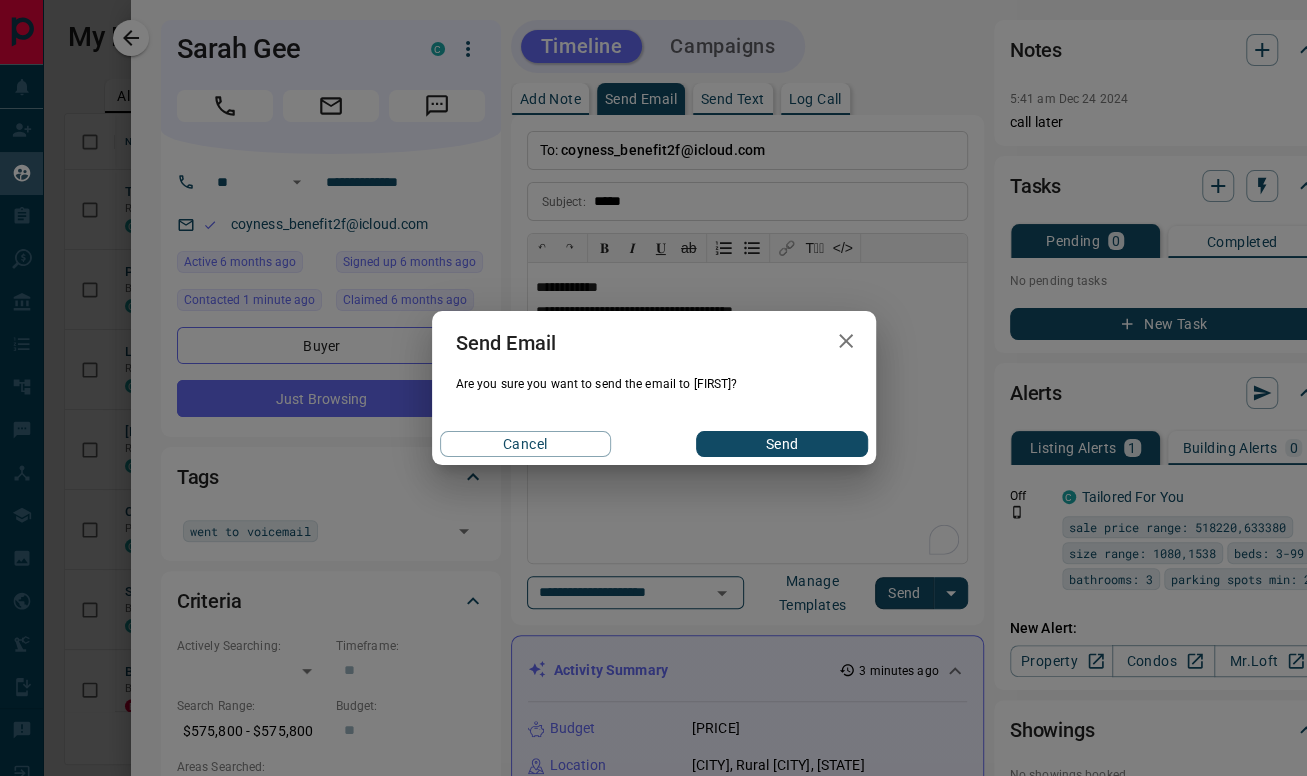 click on "Send" at bounding box center (781, 444) 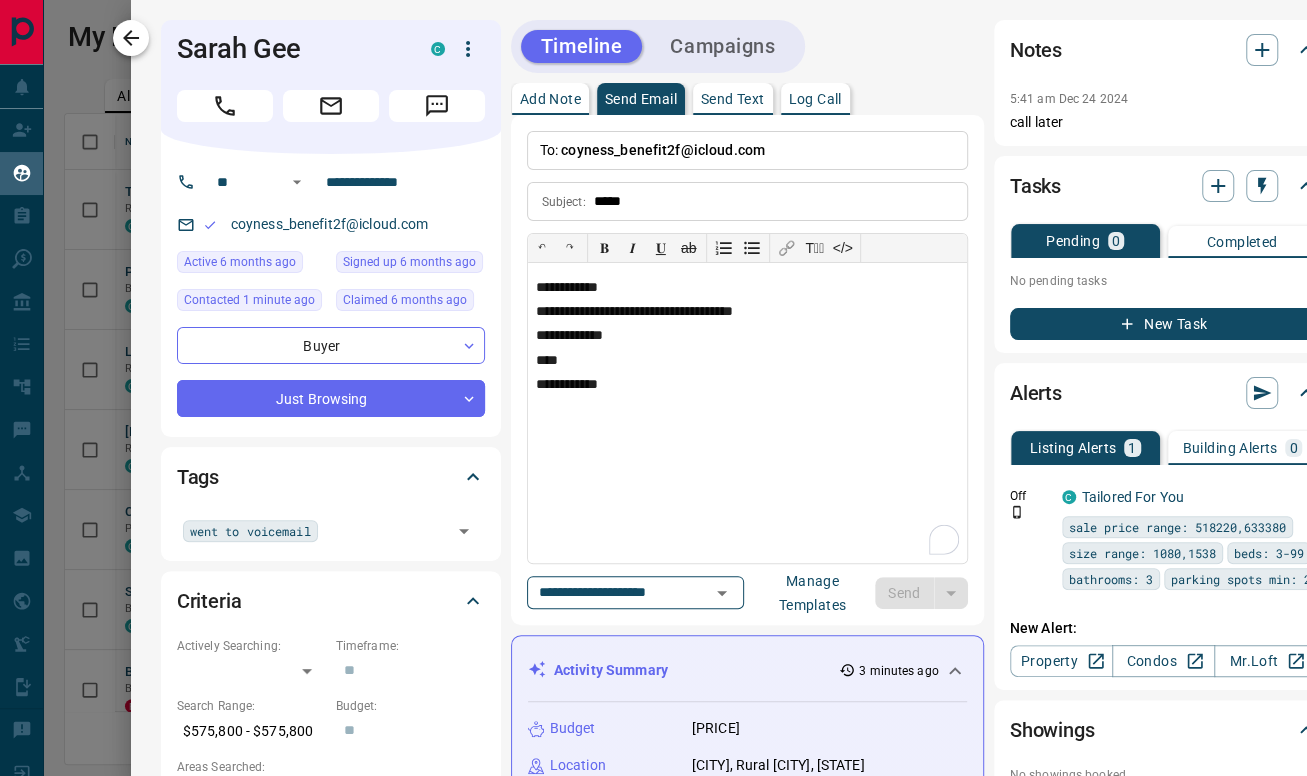 type 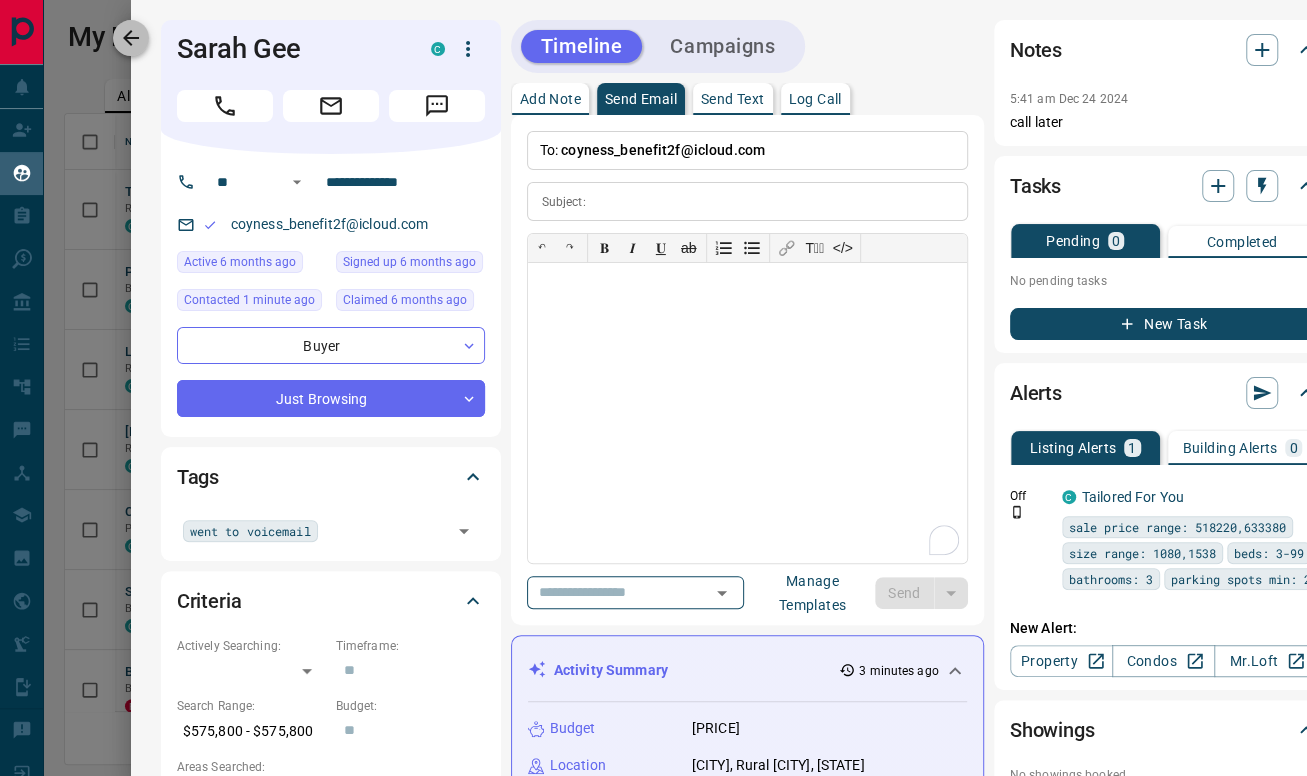 click 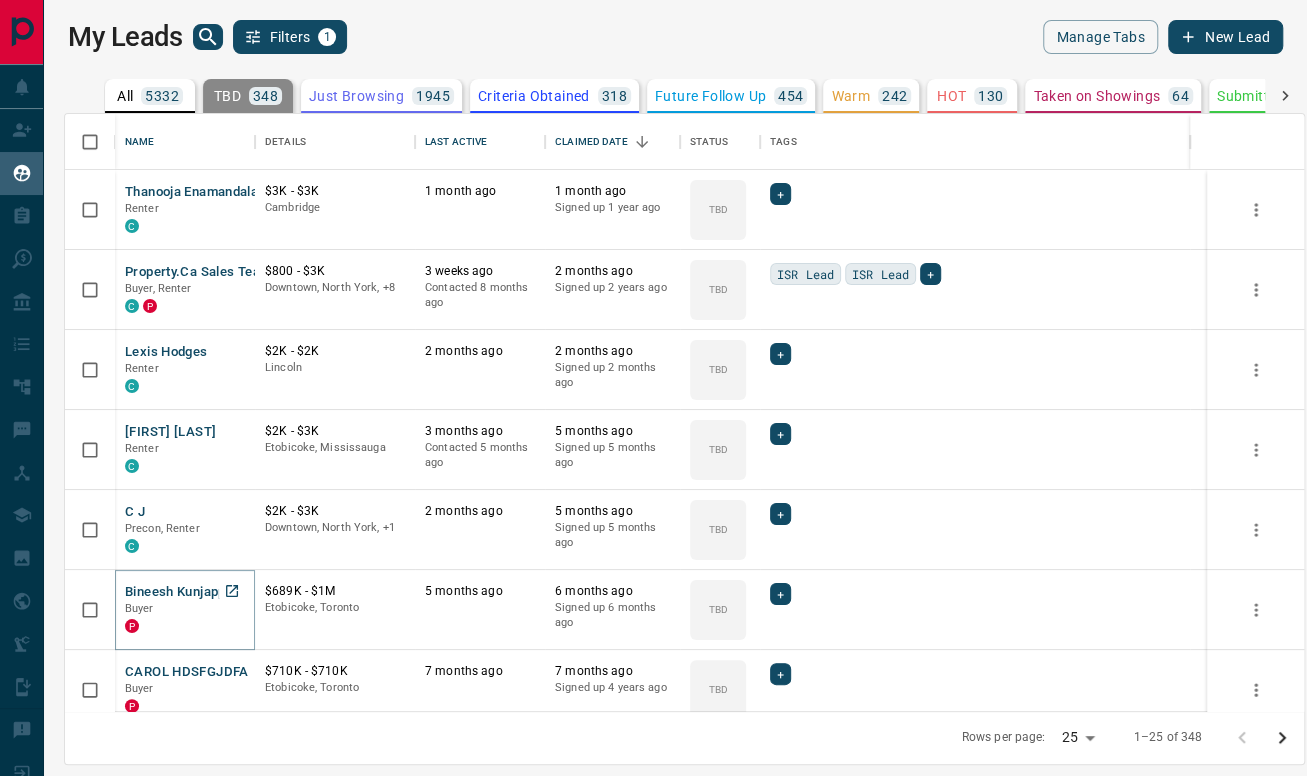 click on "Bineesh Kunjappan" at bounding box center (182, 592) 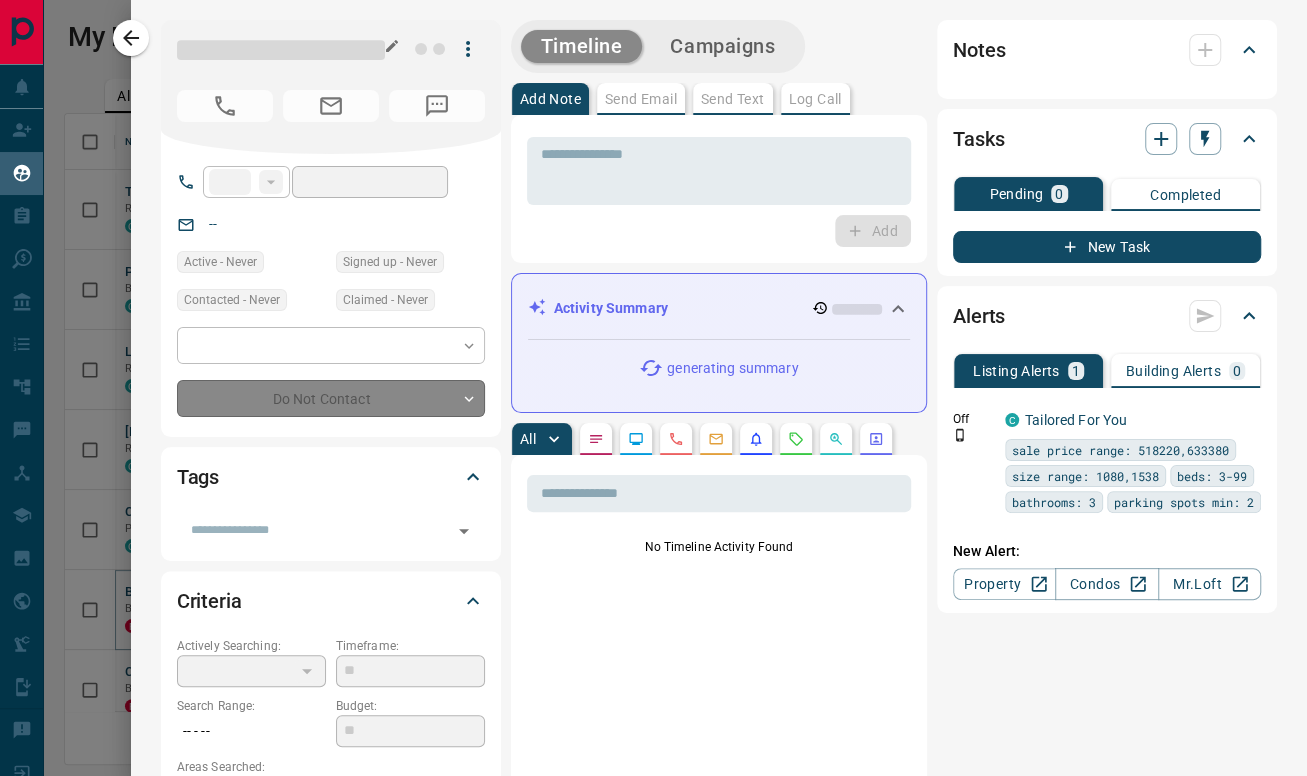 type on "**" 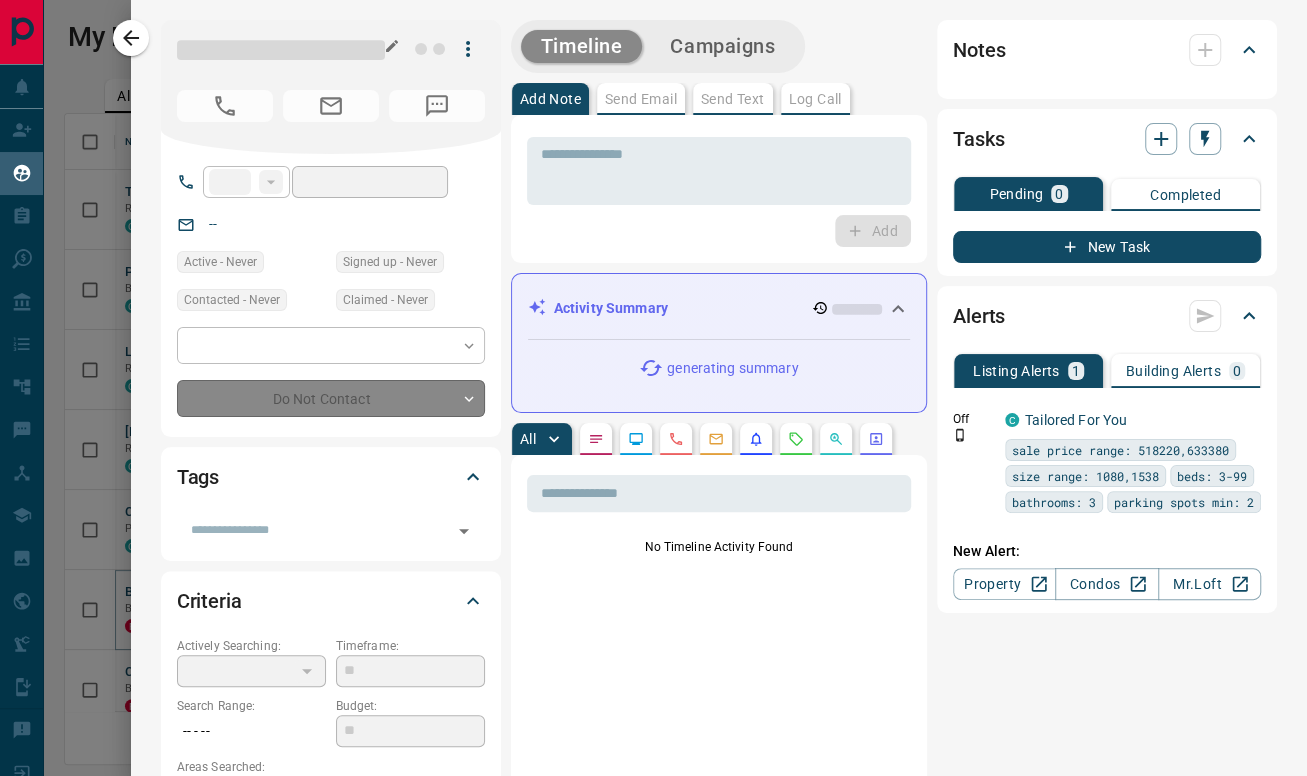 type on "**********" 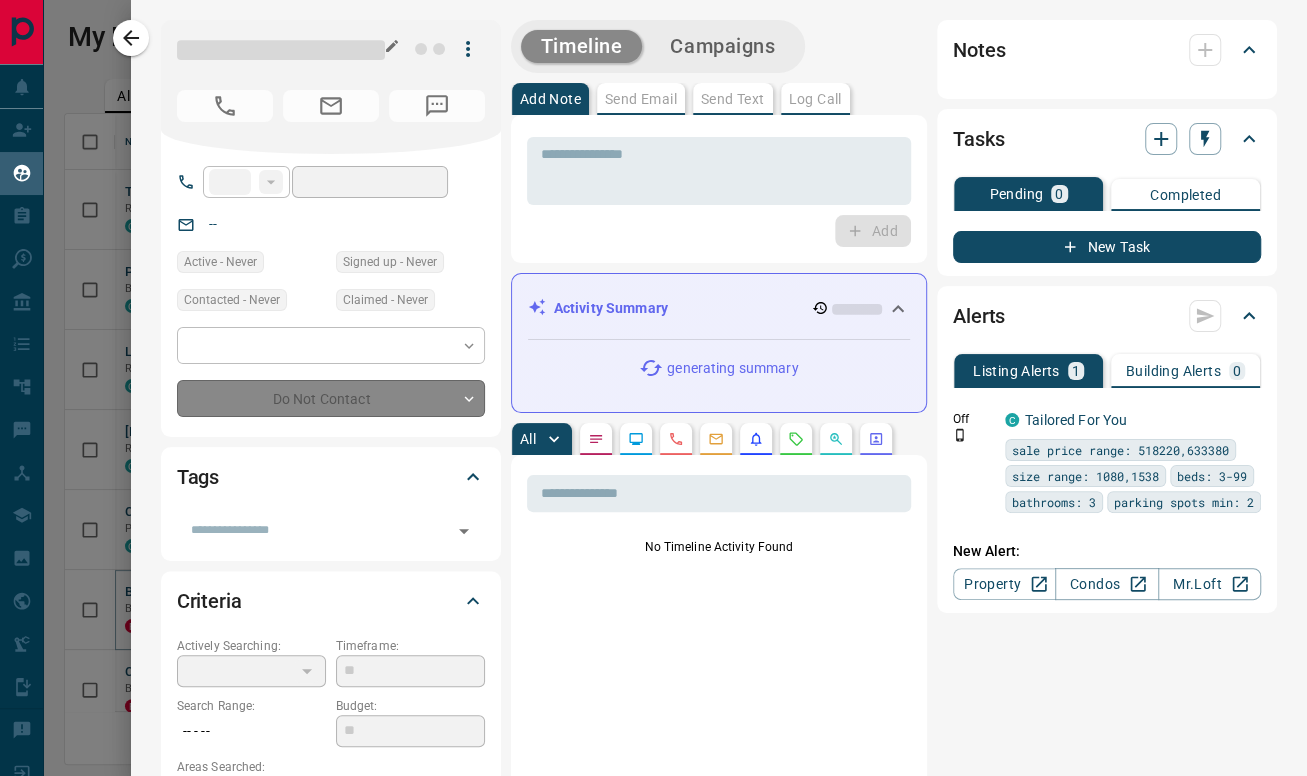 type on "**********" 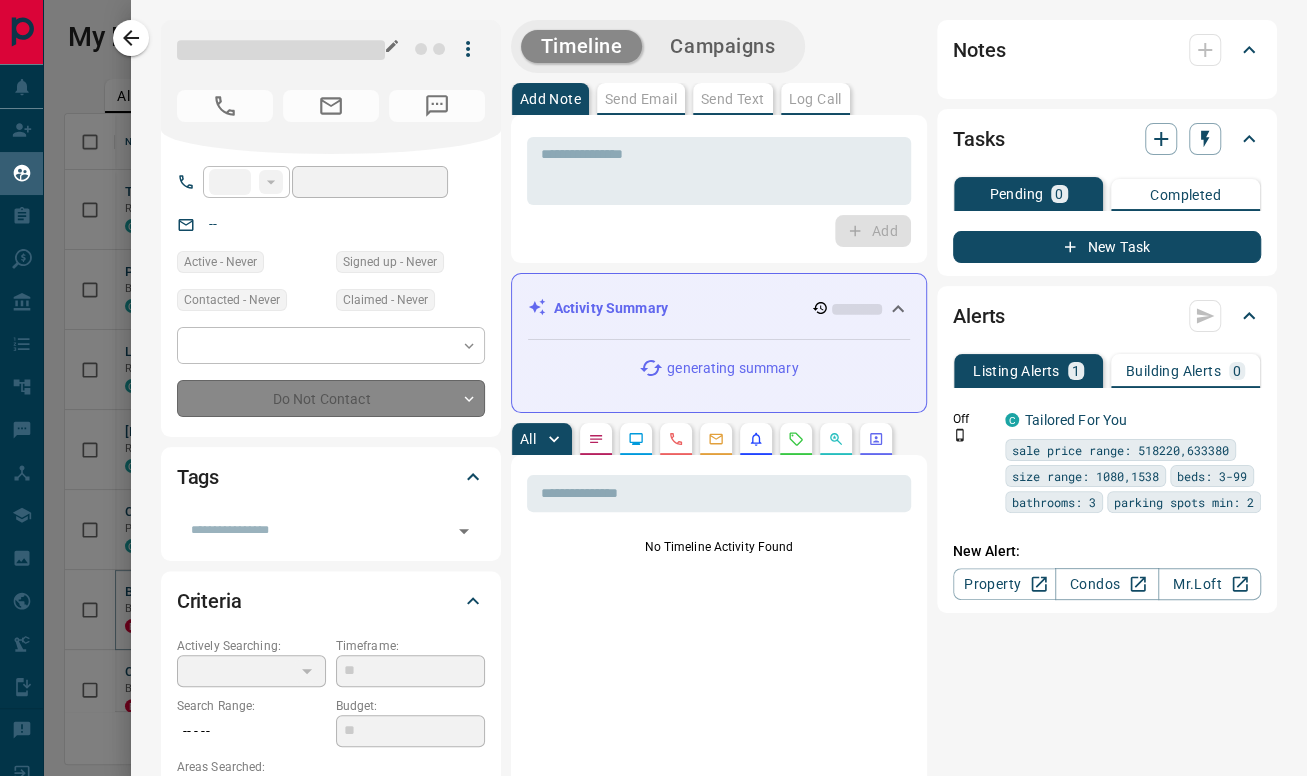 type on "**" 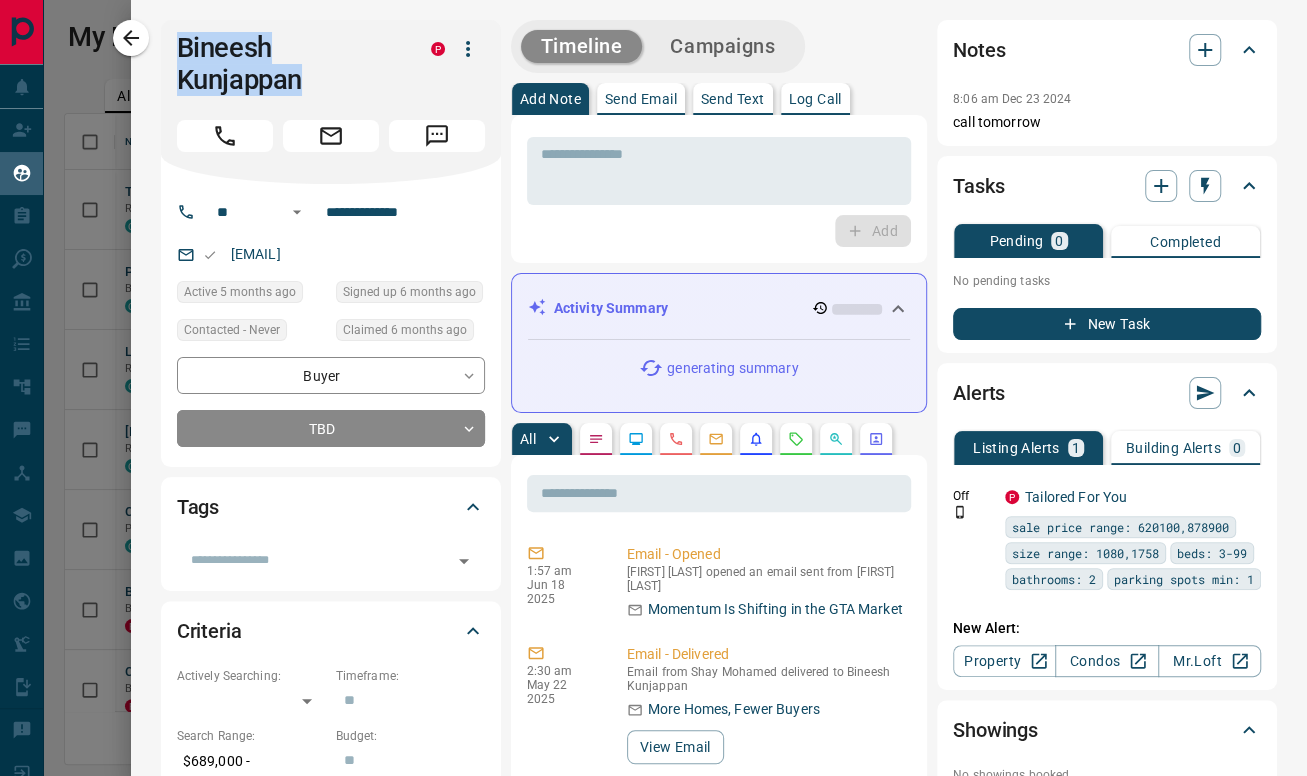 drag, startPoint x: 322, startPoint y: 71, endPoint x: 171, endPoint y: 39, distance: 154.35349 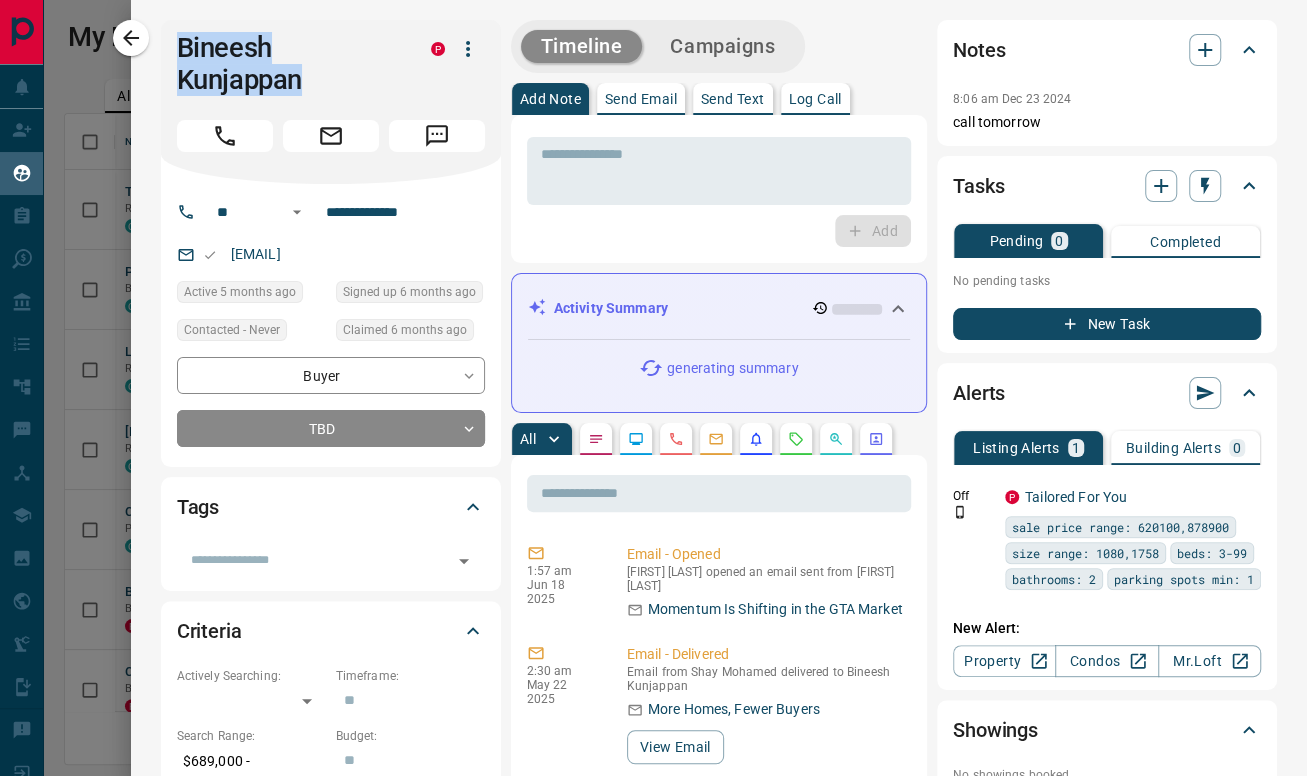 copy on "Bineesh Kunjappan" 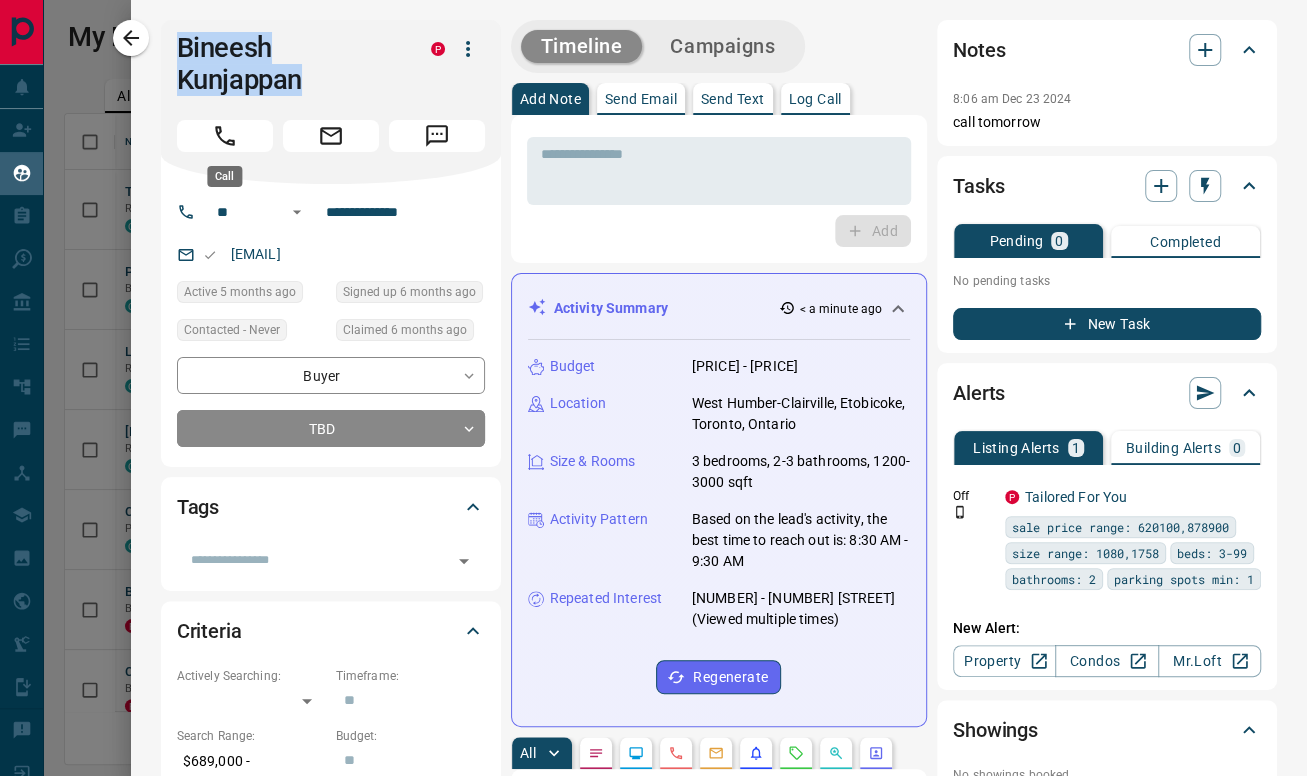 click at bounding box center [225, 136] 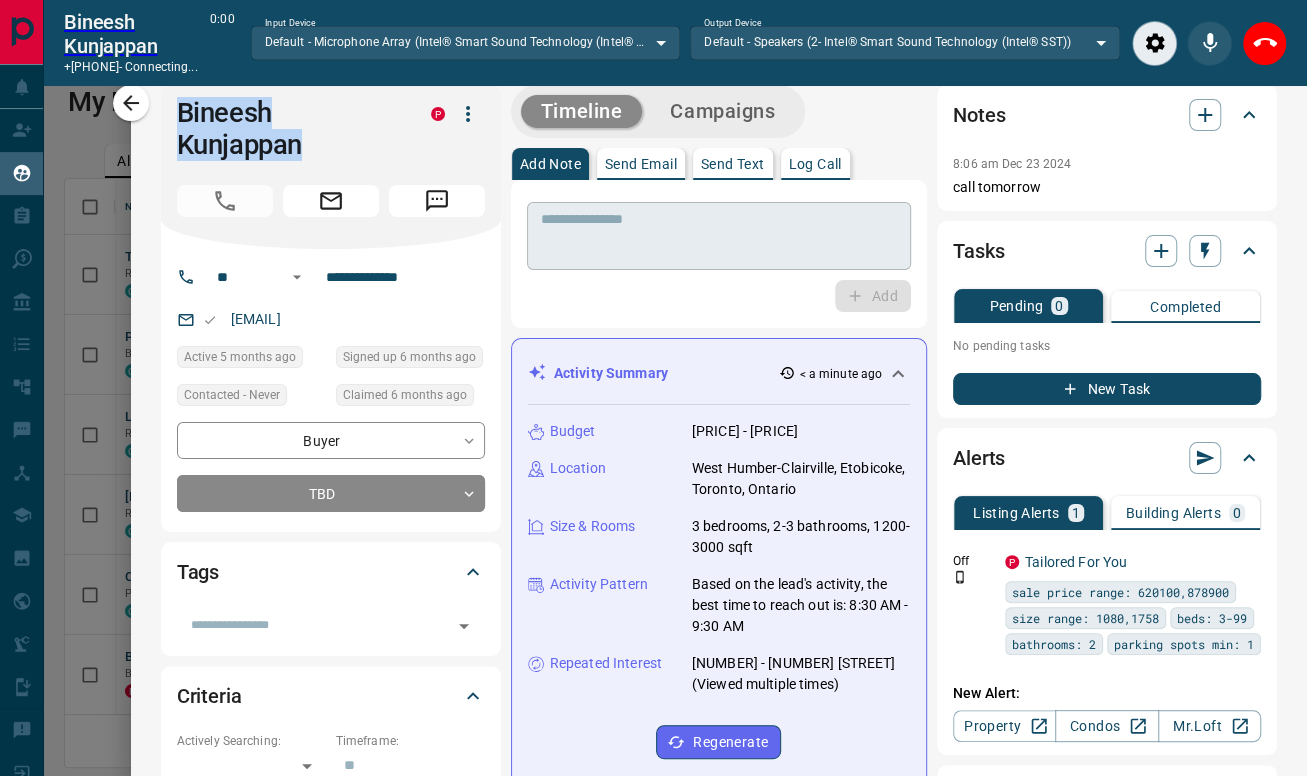 scroll, scrollTop: 519, scrollLeft: 1222, axis: both 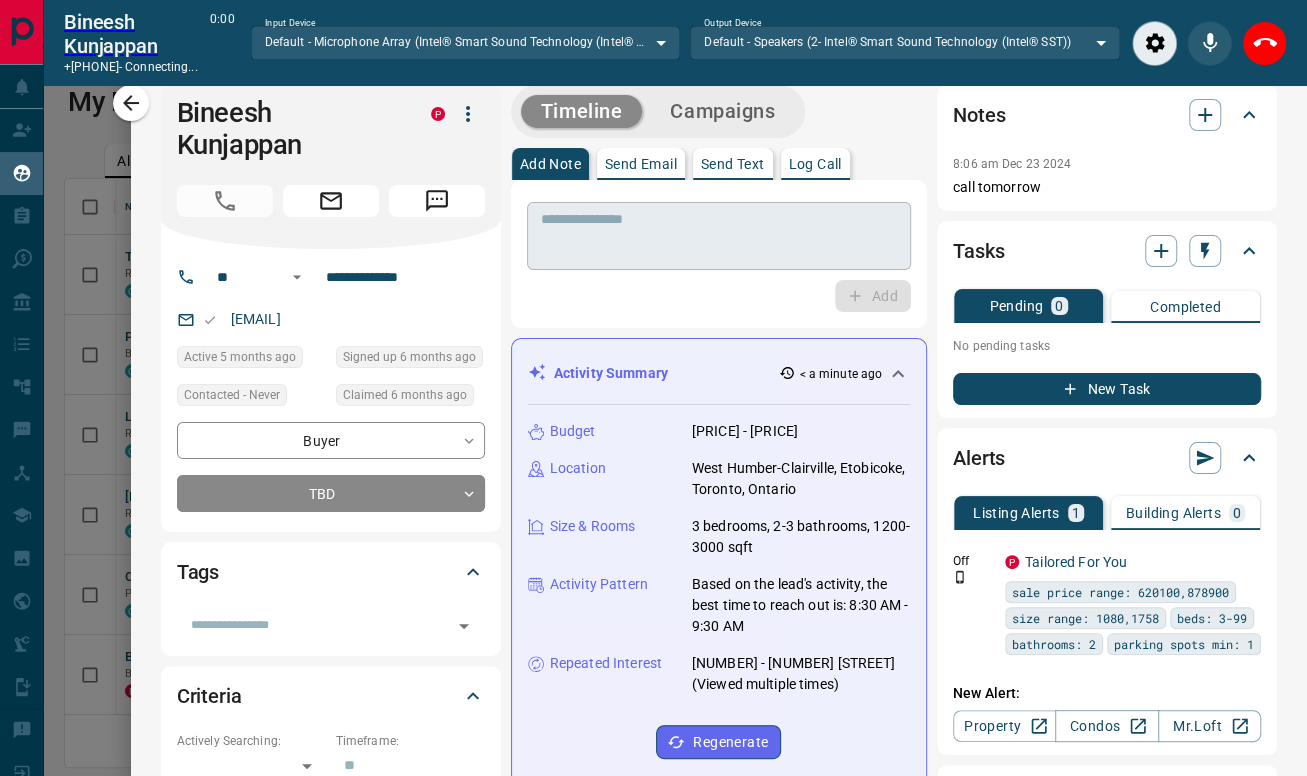 click at bounding box center [719, 236] 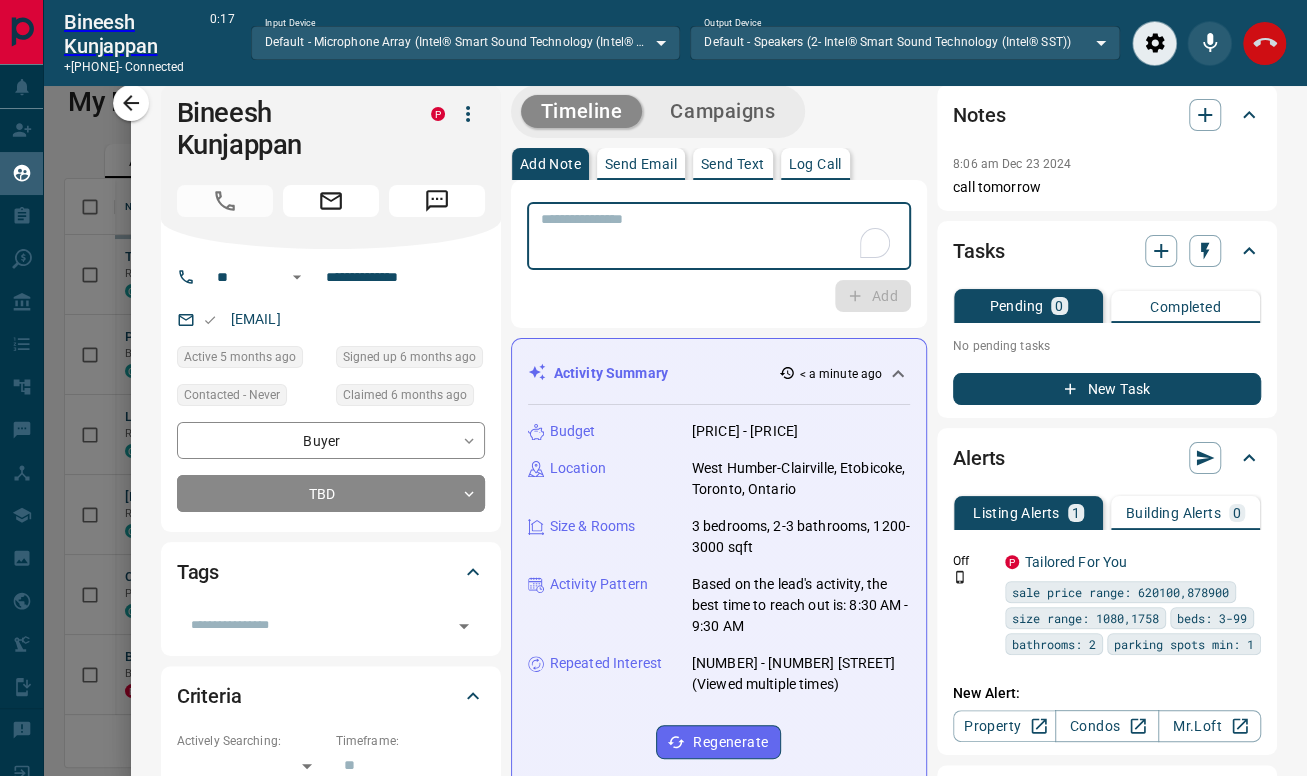 click 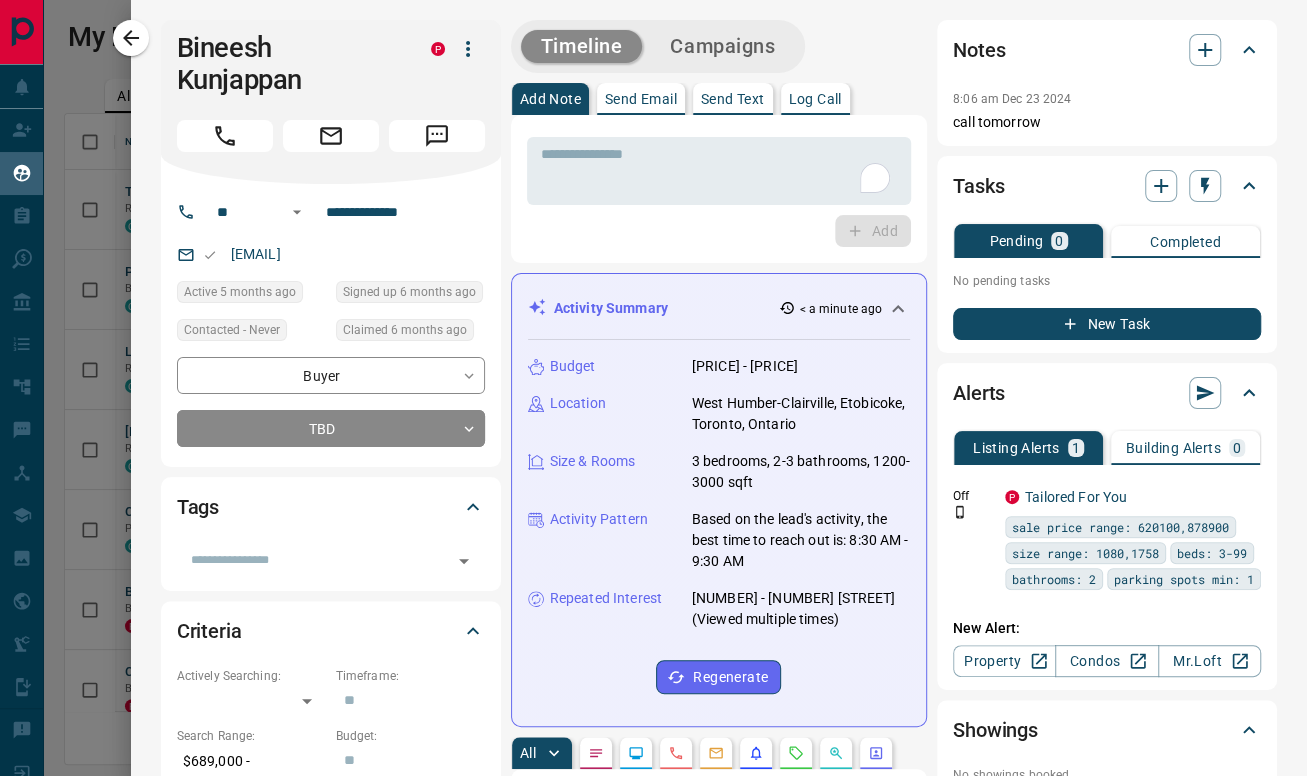 scroll, scrollTop: 17, scrollLeft: 17, axis: both 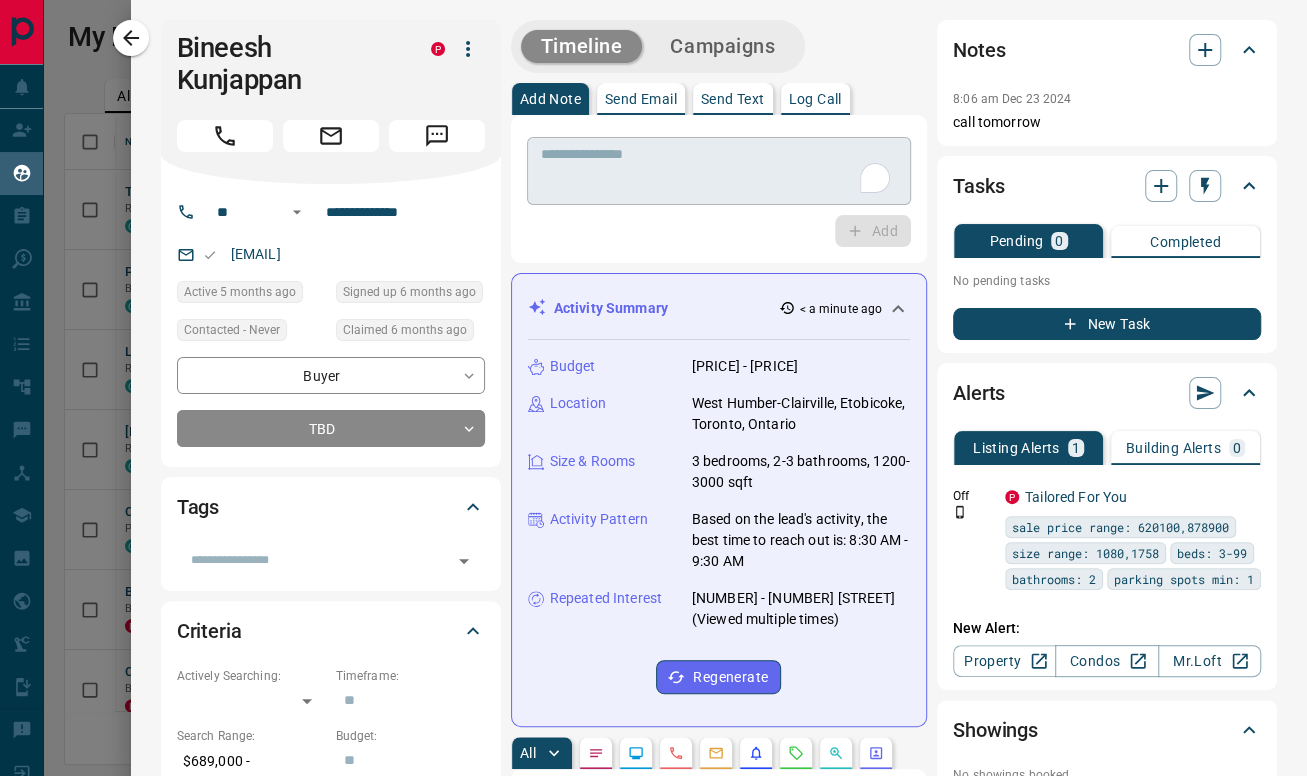 click at bounding box center (719, 171) 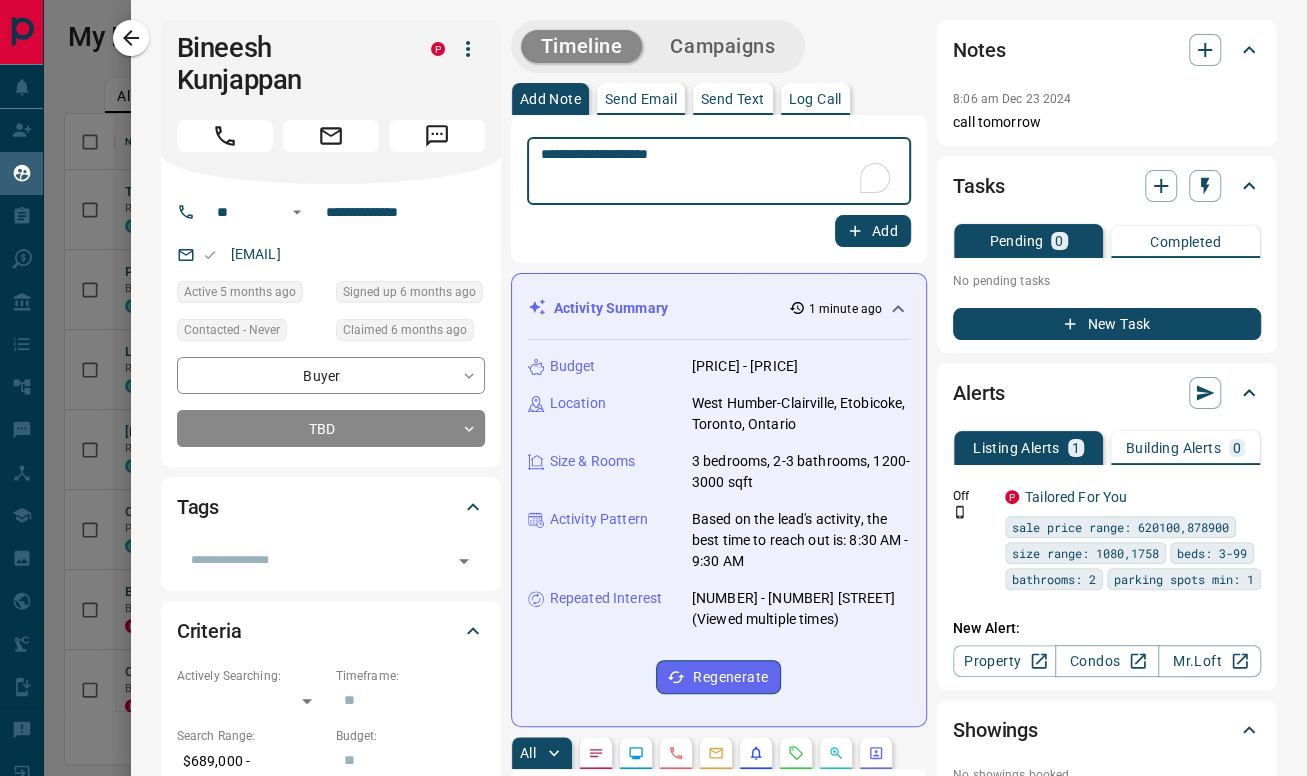 type on "**********" 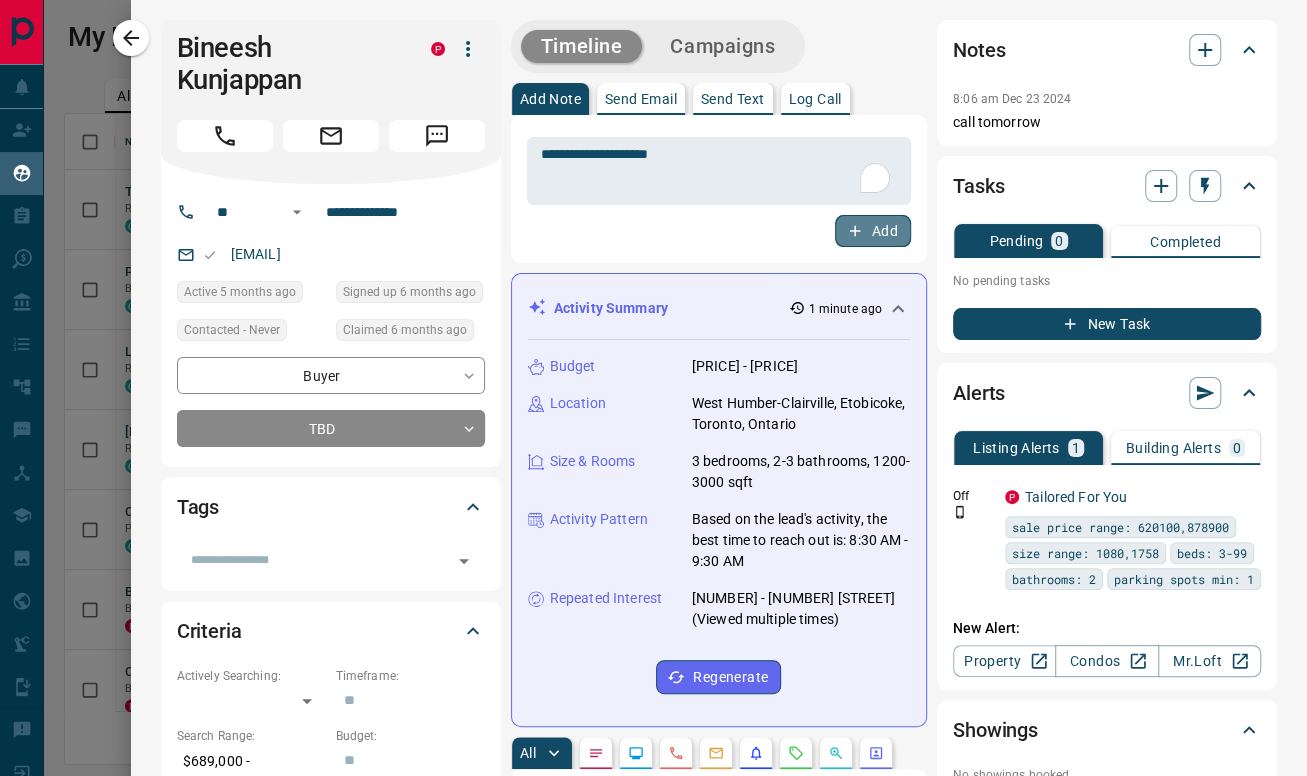 click 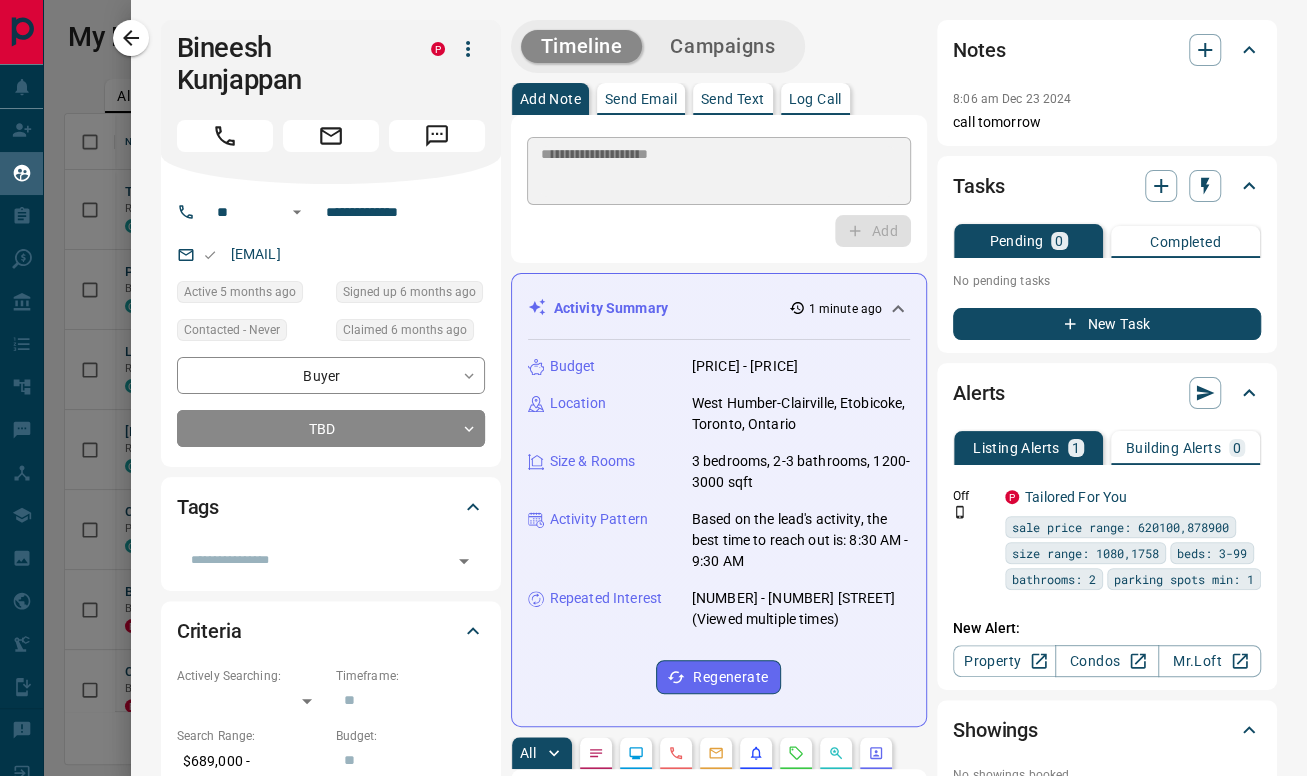 type 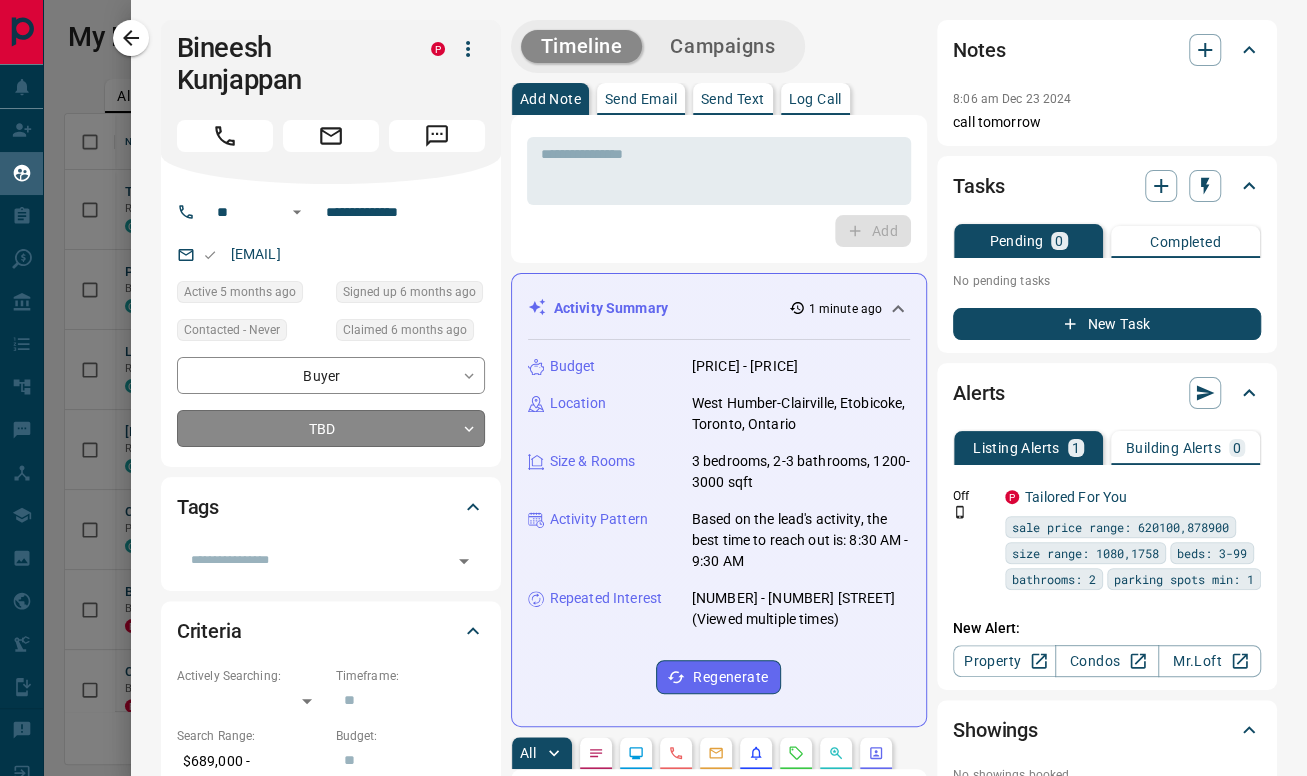 click on "Lead Transfers Claim Leads My Leads Tasks Opportunities Deals Campaigns Automations Messages Broker Bay Training Media Services Agent Resources Precon Worksheet Mobile Apps Disclosure Logout My Leads Filters 1 Manage Tabs New Lead All 5332 TBD 348 Do Not Contact - Not Responsive 740 Bogus 1018 Just Browsing 1945 Criteria Obtained 318 Future Follow Up 454 Warm 242 HOT 130 Taken on Showings 64 Submitted Offer 15 Client 58 Name Details Last Active Claimed Date Status Tags Thanooja Enamandala Renter C $3K - $3K Cambridge 1 month ago 1 month ago Signed up 1 year ago TBD + Property.ca Sales Team Buyer, Renter C P $800 - $3K Downtown, North York, +8 3 weeks ago Contacted 8 months ago 2 months ago Signed up 2 years ago TBD ISR Lead ISR Lead + Lexis Hodges Renter C $2K - $2K Lincoln 2 months ago 2 months ago Signed up 2 months ago TBD + Karthick Raja Balasubramanian Renter C $2K - $3K Etobicoke, Mississauga 3 months ago Contacted 5 months ago 5 months ago Signed up 5 months ago TBD + C J Precon, Renter C $2K - $3K TBD" at bounding box center (653, 375) 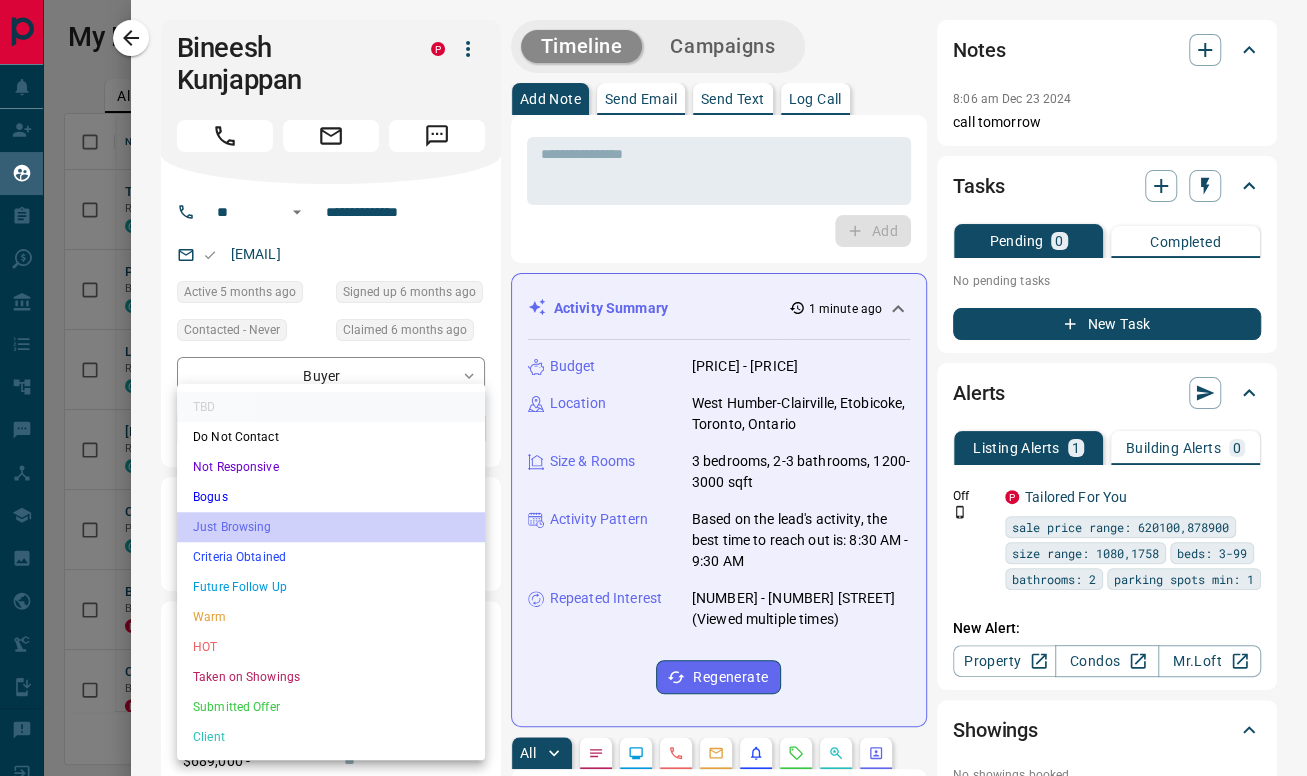 click on "Just Browsing" at bounding box center [331, 527] 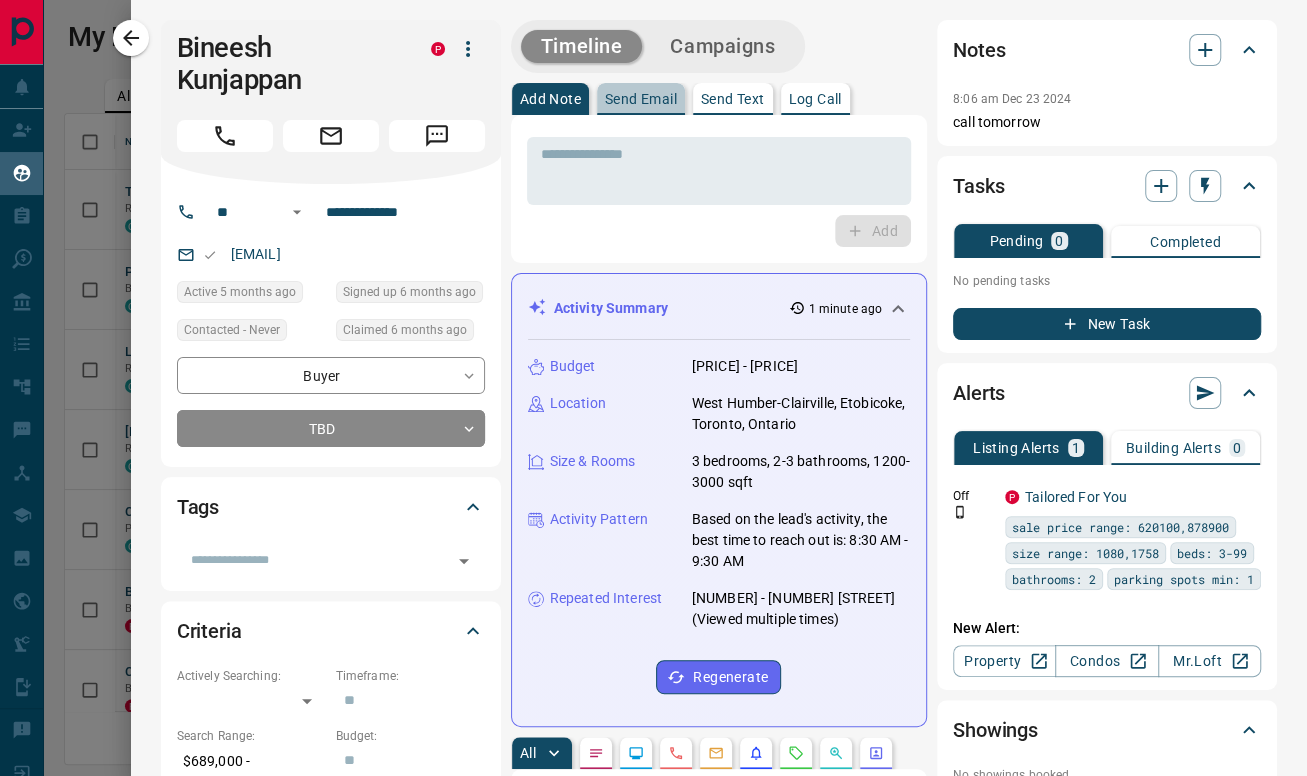 click on "Send Email" at bounding box center (641, 99) 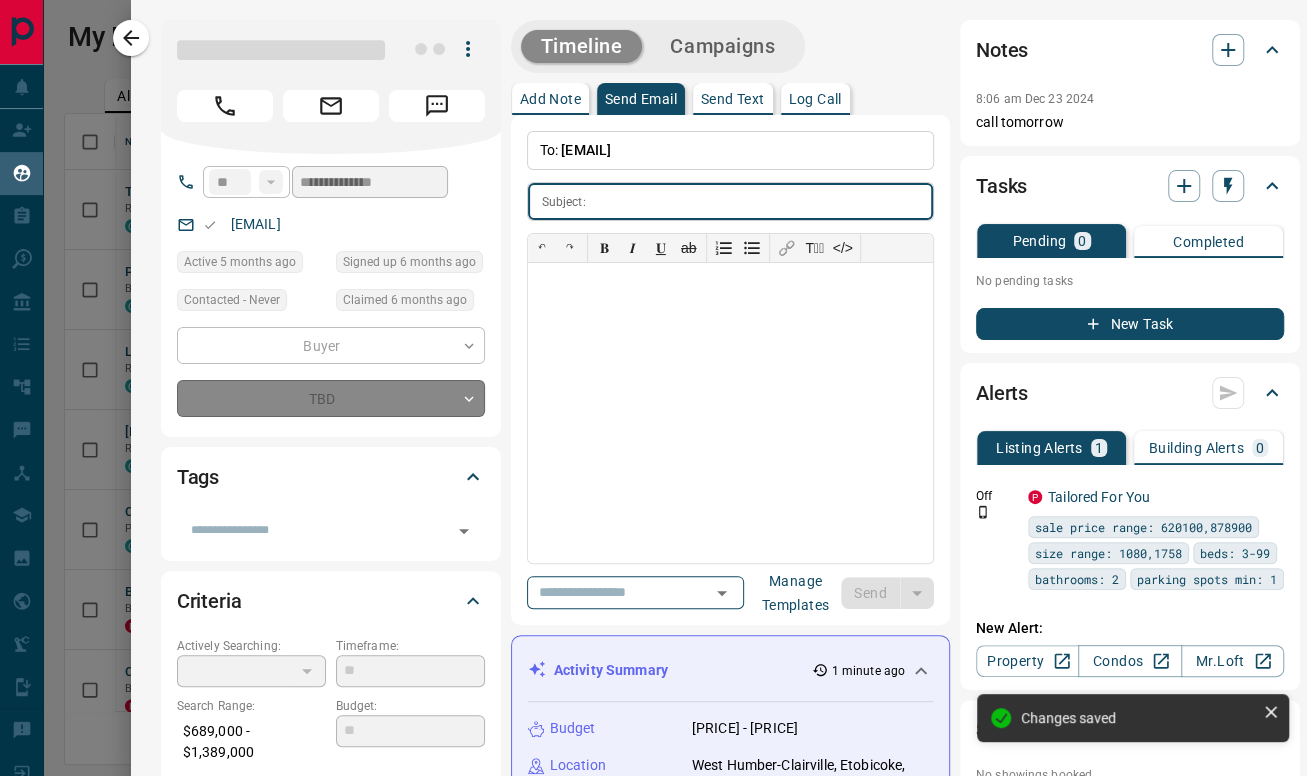 type on "*" 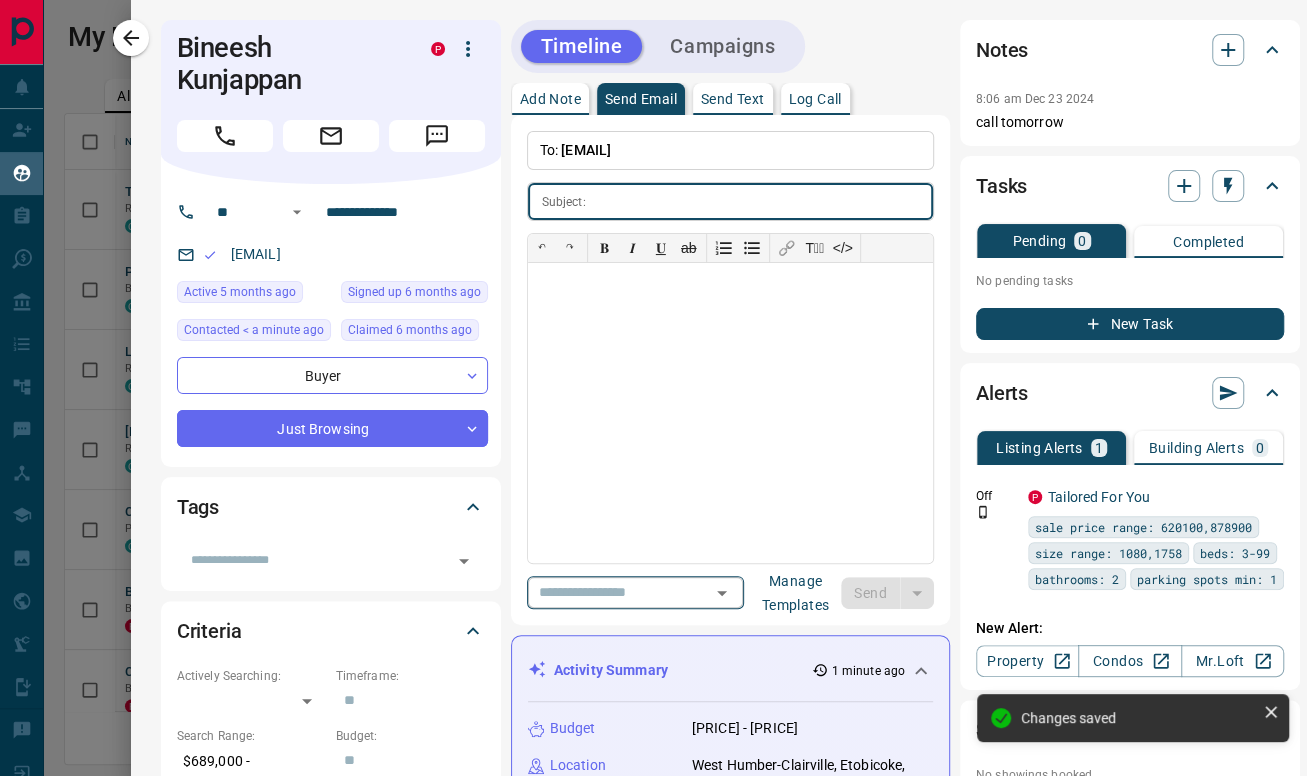 click 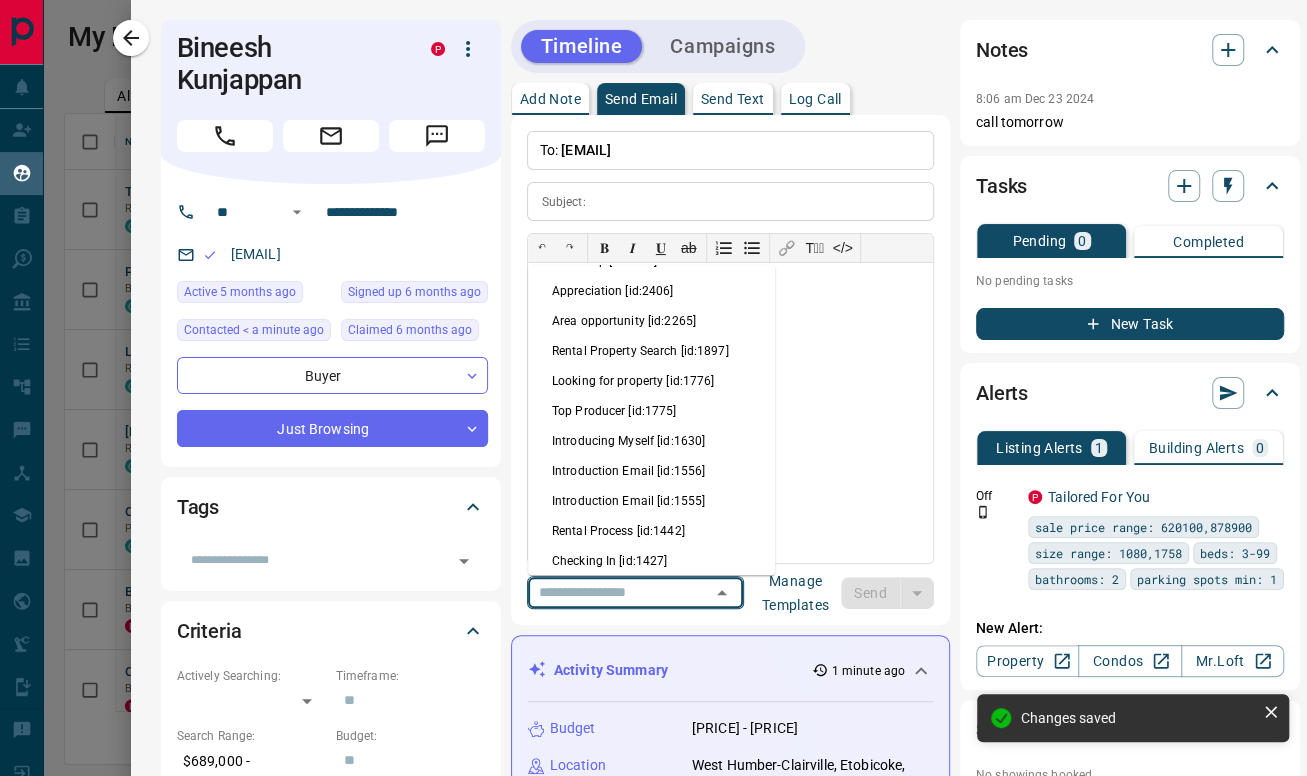 scroll, scrollTop: 444, scrollLeft: 0, axis: vertical 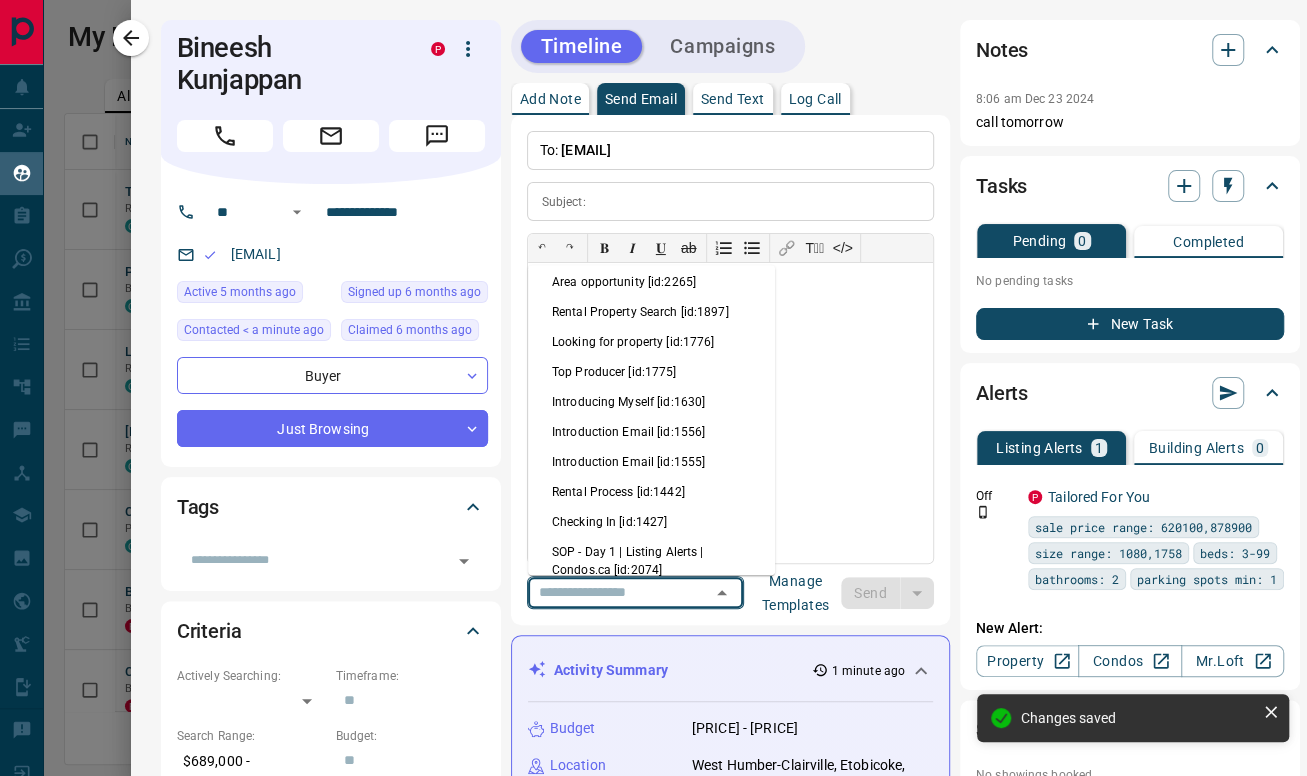 click on "Checking In [id:1427]" at bounding box center (651, 522) 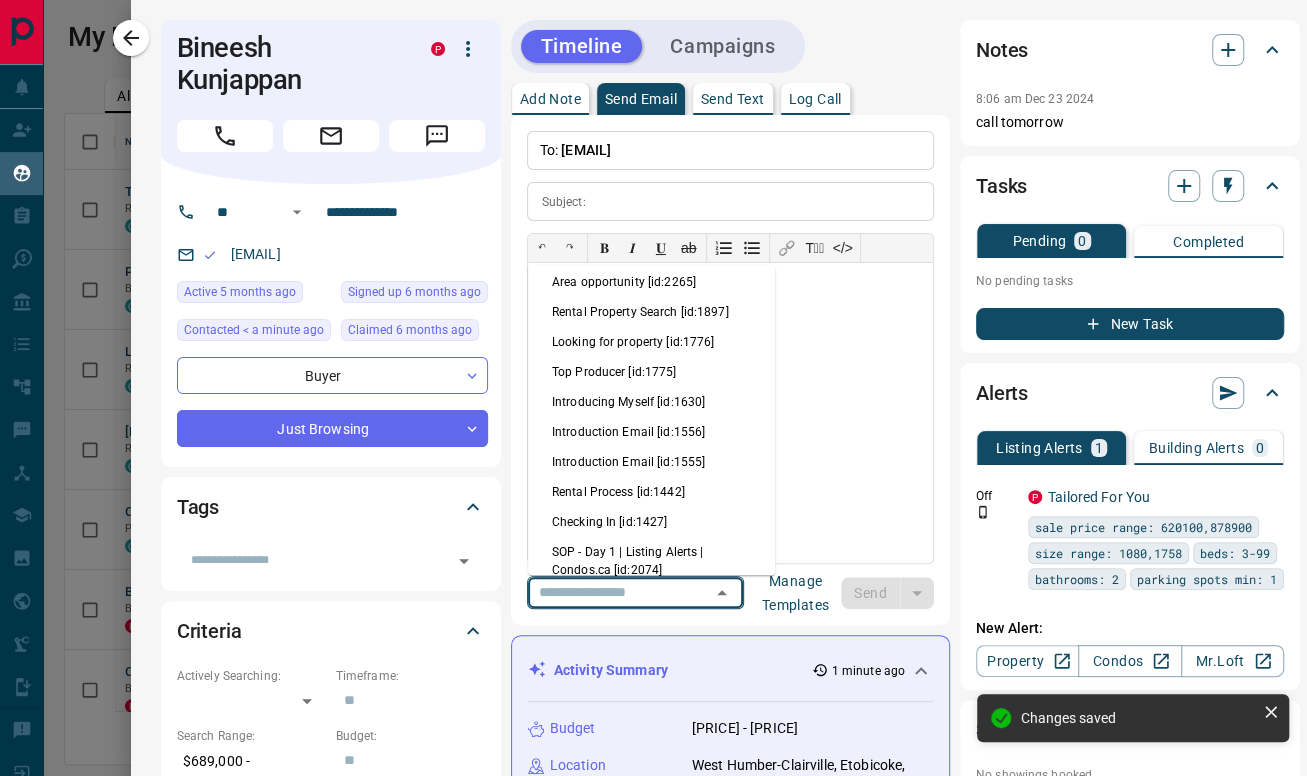type on "*******" 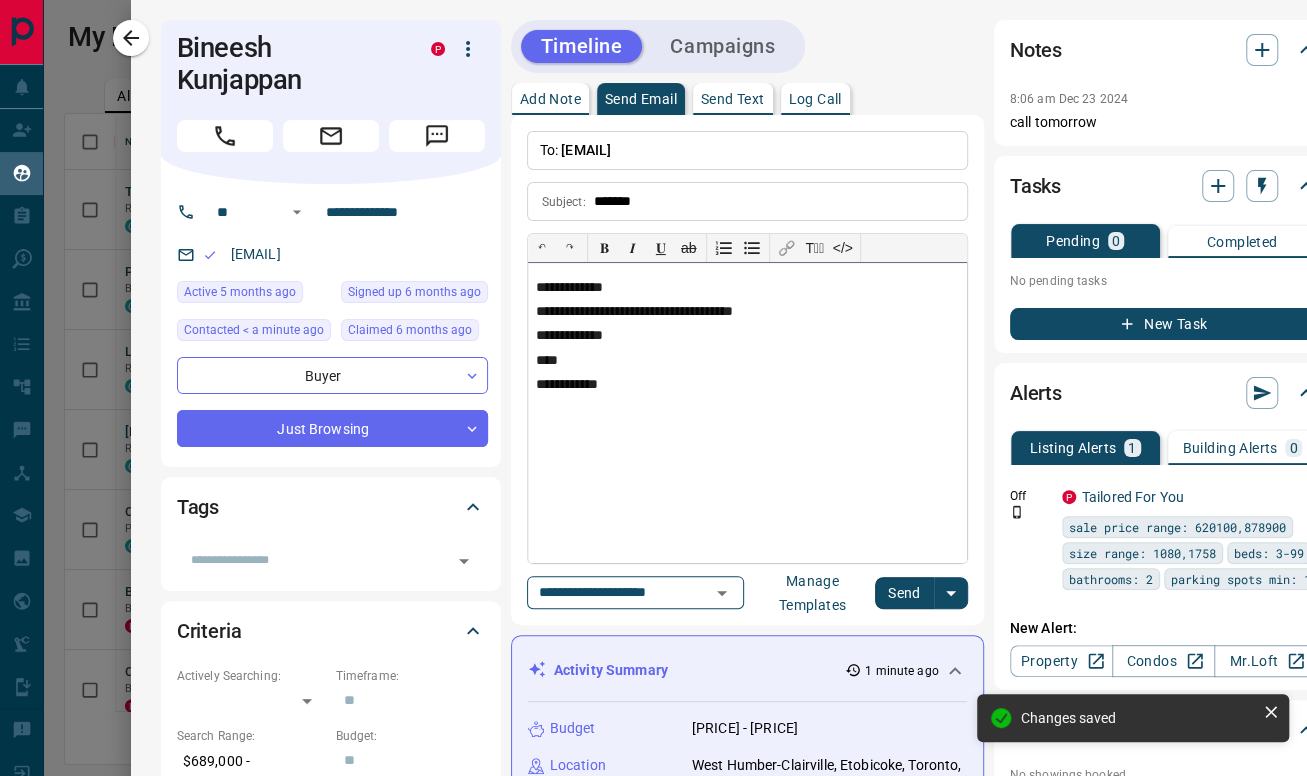 click on "**********" at bounding box center (747, 288) 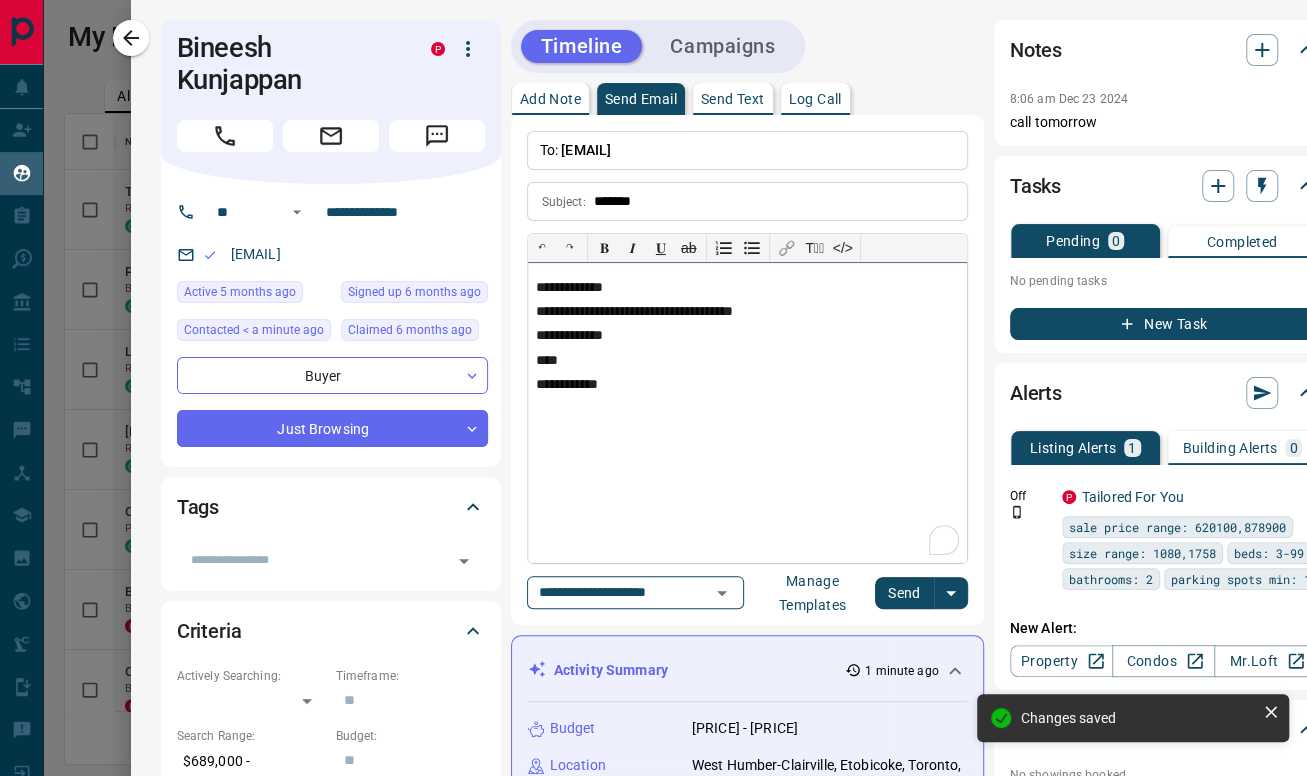 type 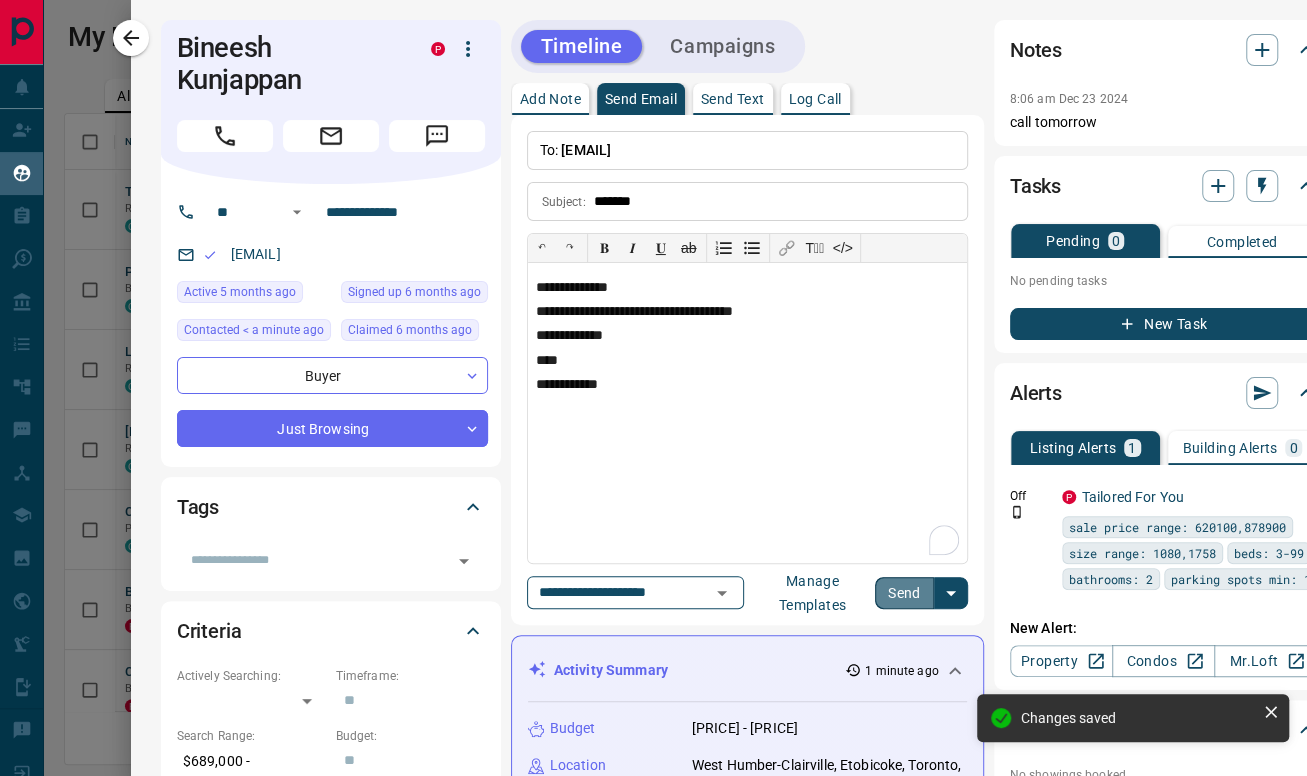 click on "Send" at bounding box center (904, 593) 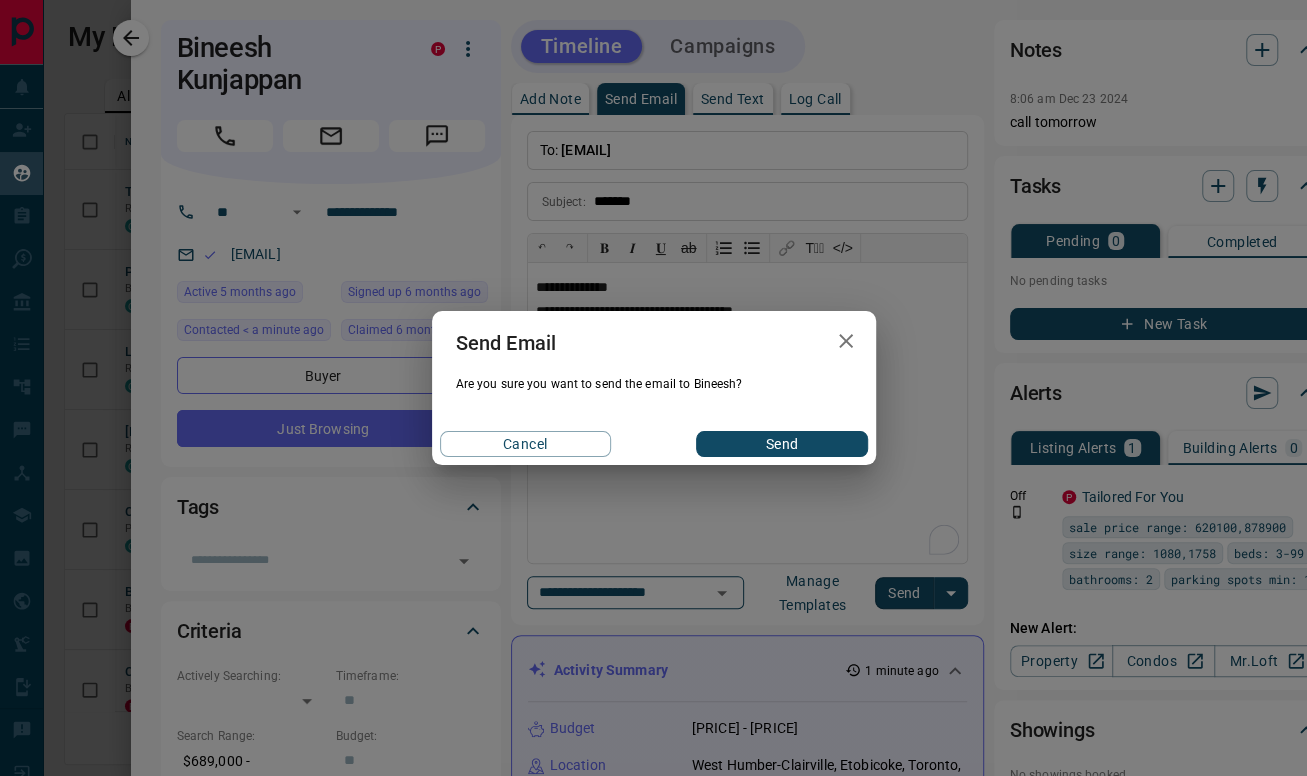 click on "Send" at bounding box center [781, 444] 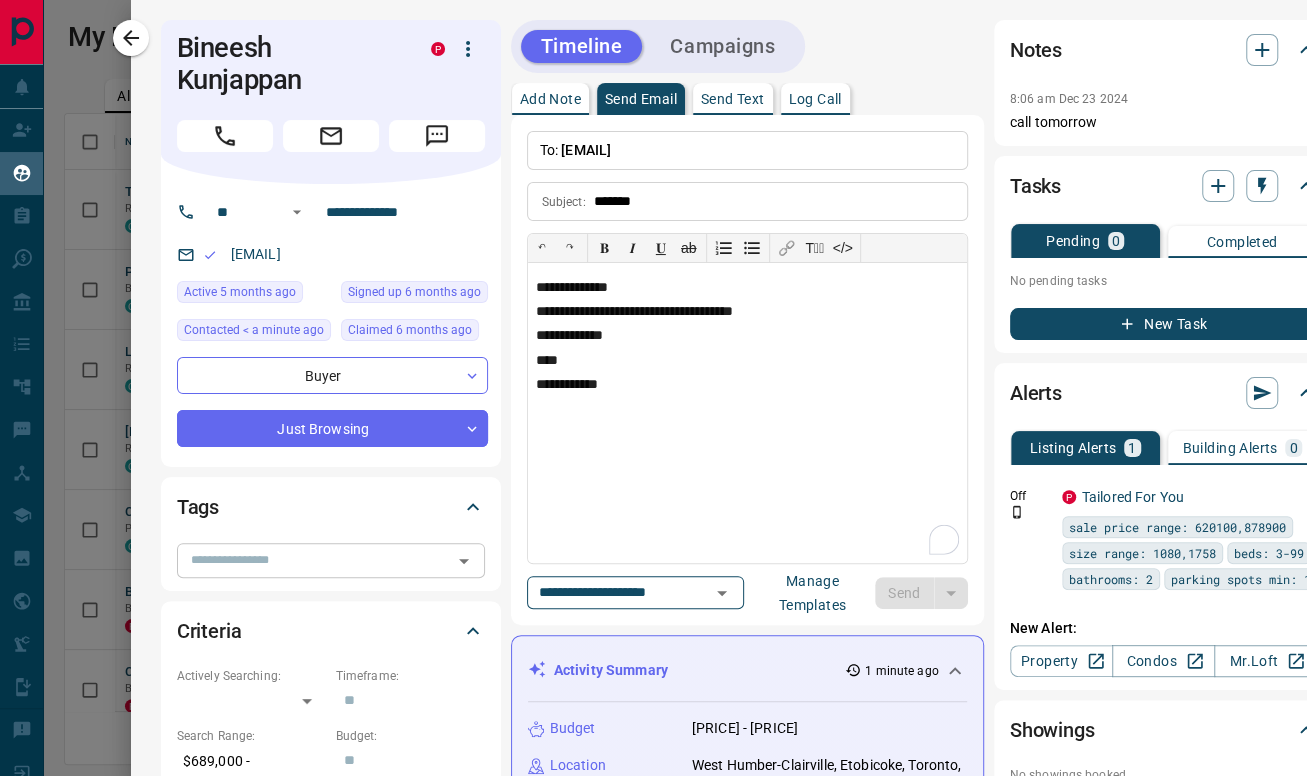 click at bounding box center [314, 560] 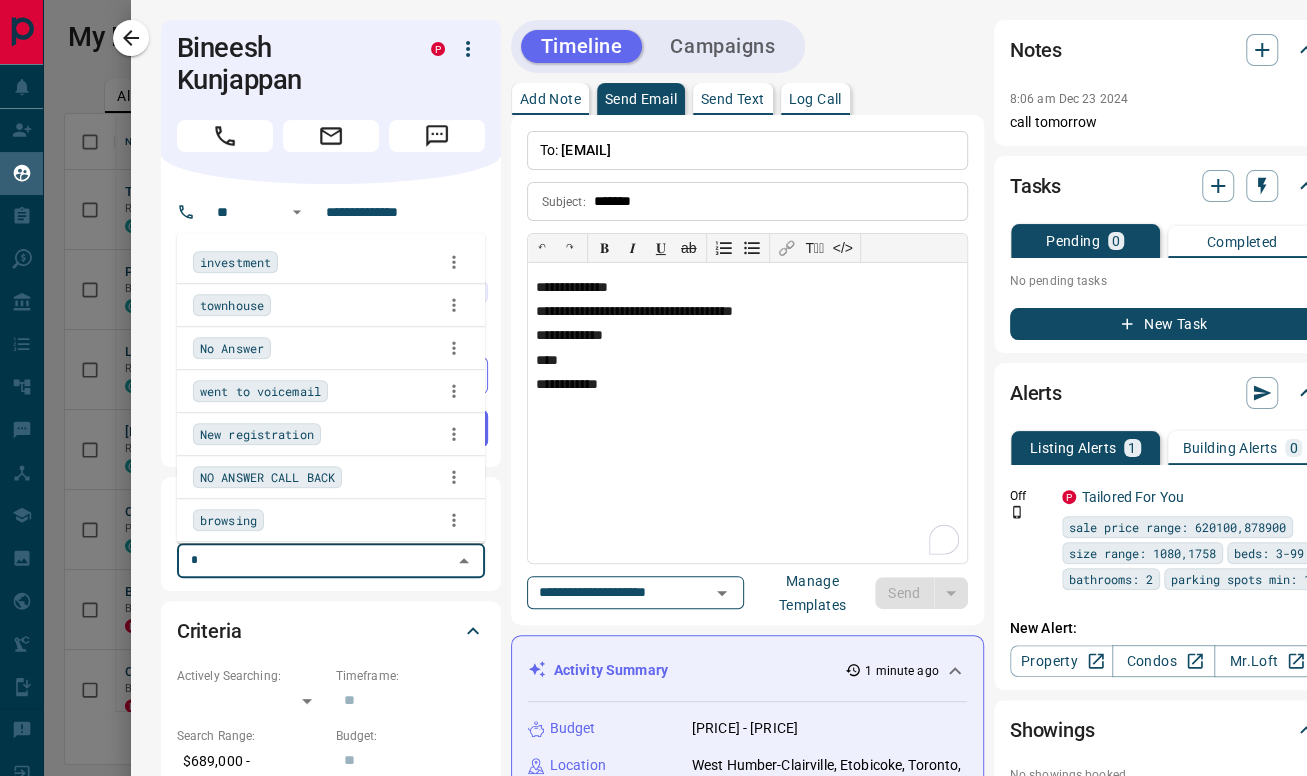 type on "**" 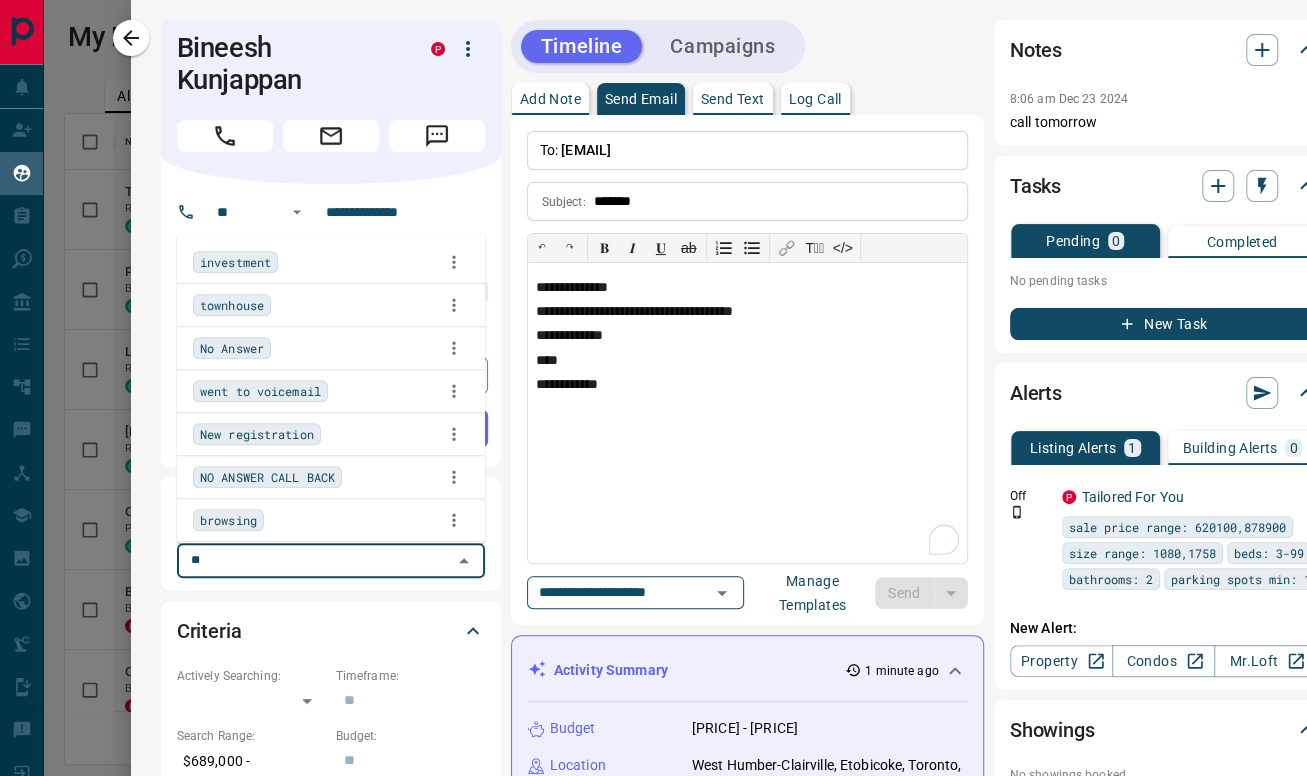 type 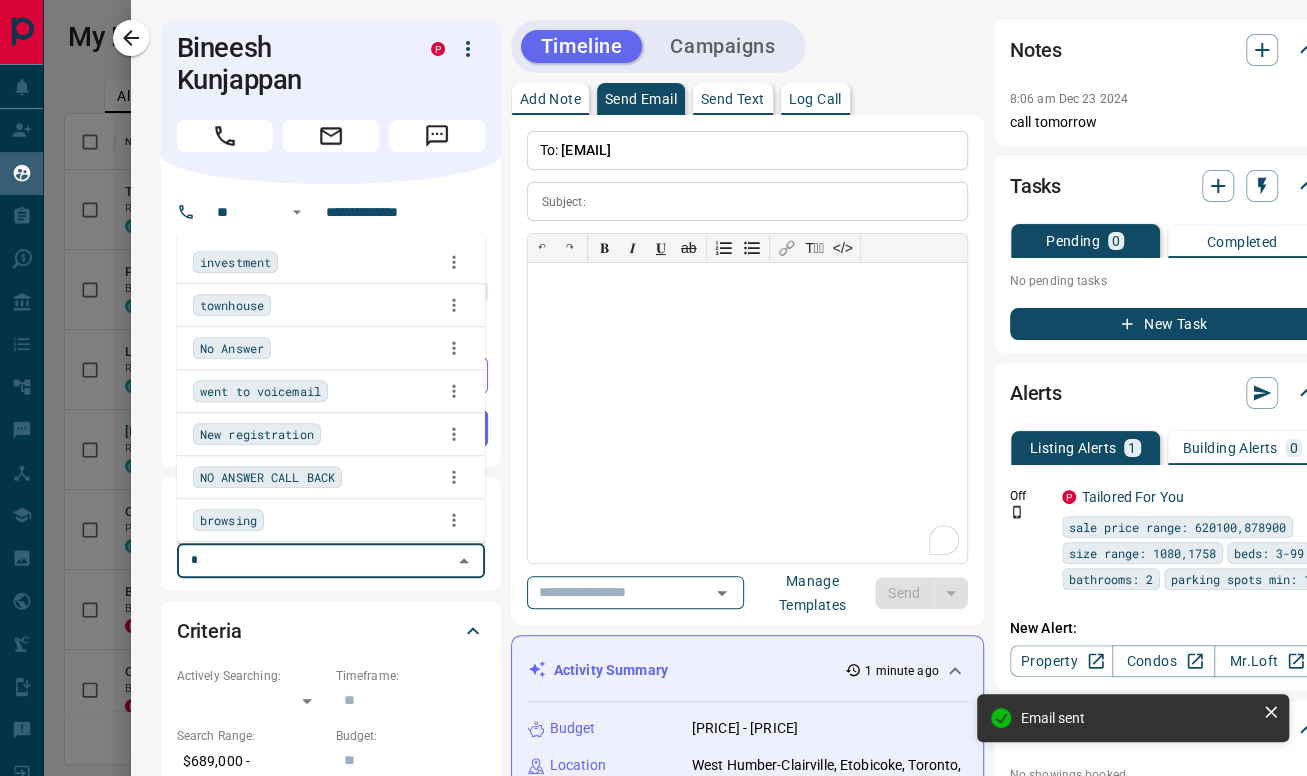 scroll, scrollTop: 580, scrollLeft: 1222, axis: both 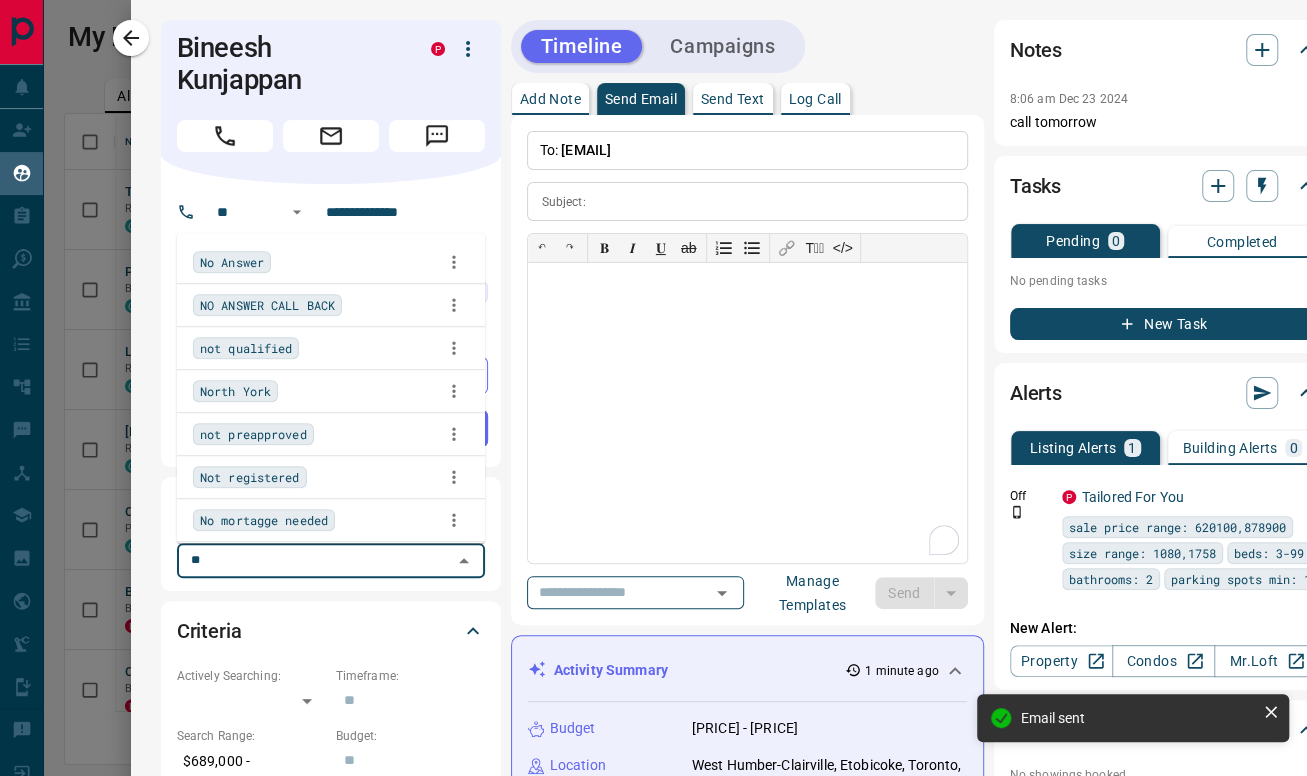 click on "No Answer" at bounding box center [331, 262] 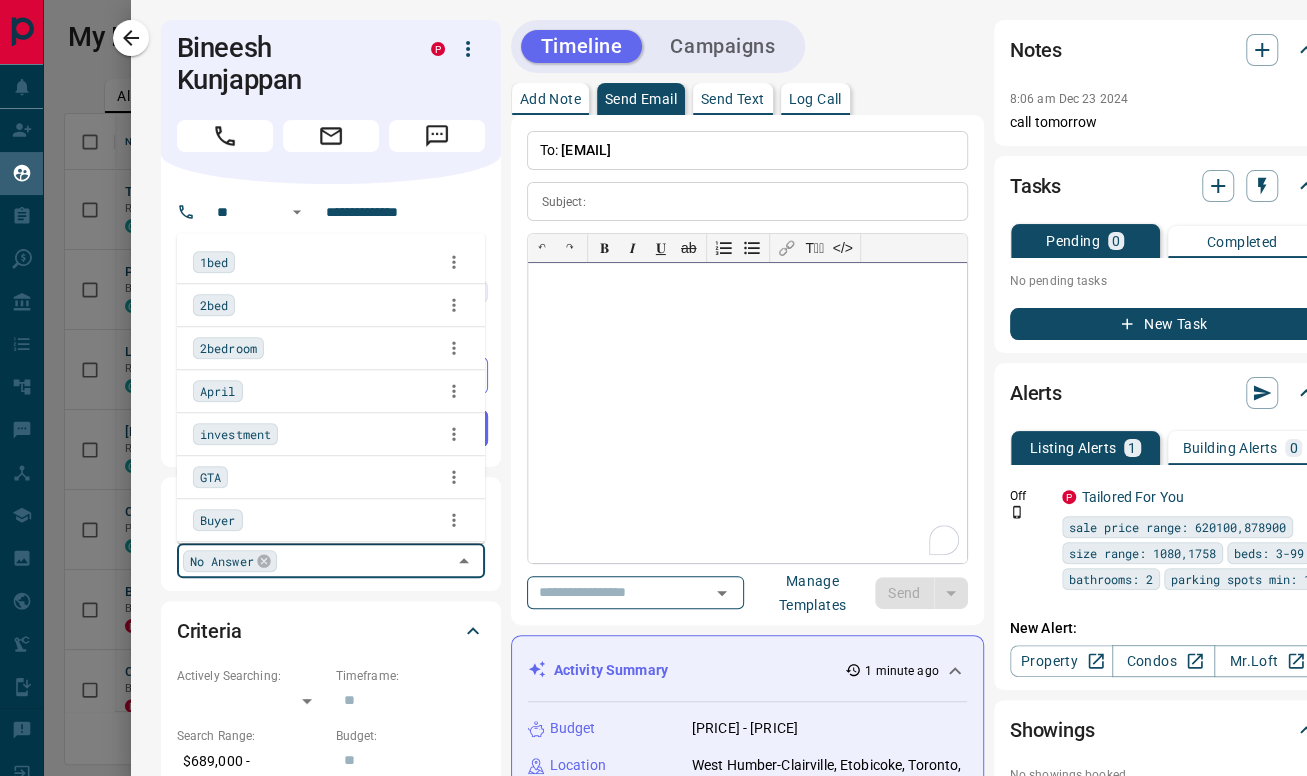 click at bounding box center (747, 413) 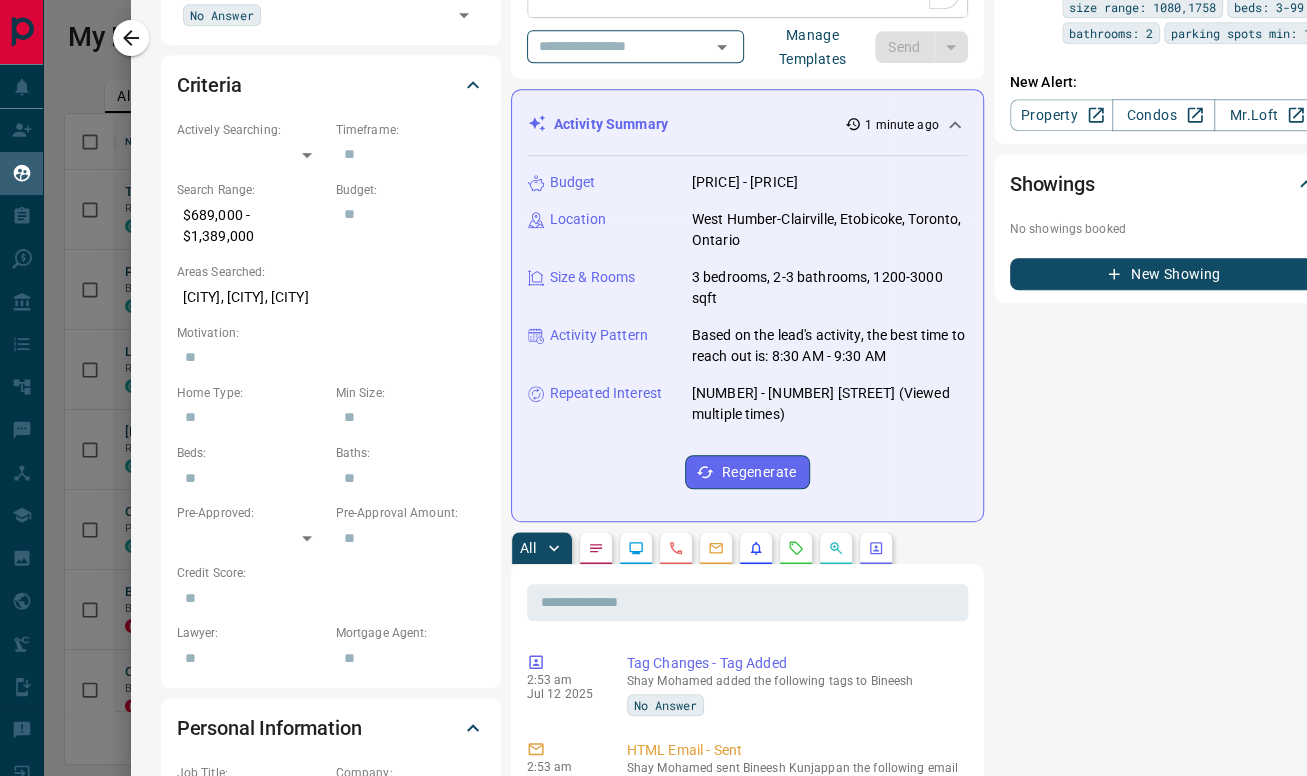 scroll, scrollTop: 666, scrollLeft: 0, axis: vertical 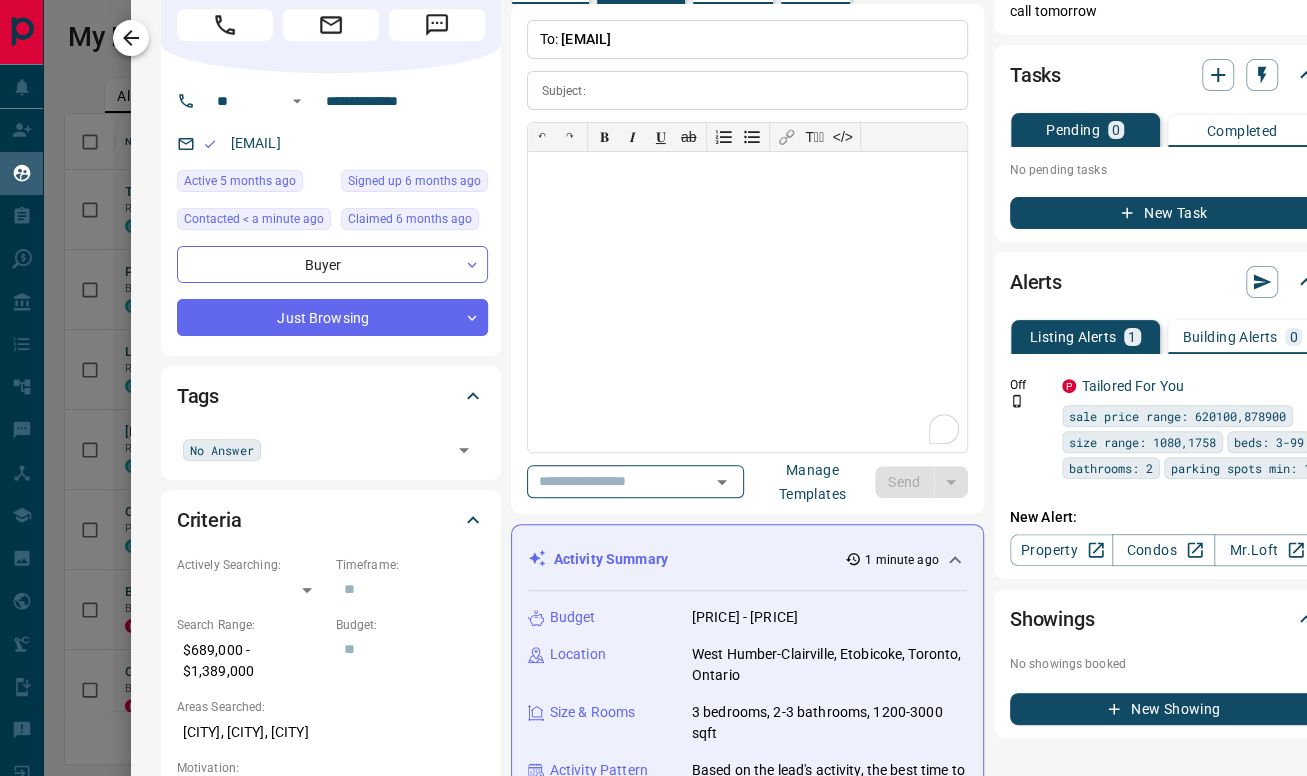 click 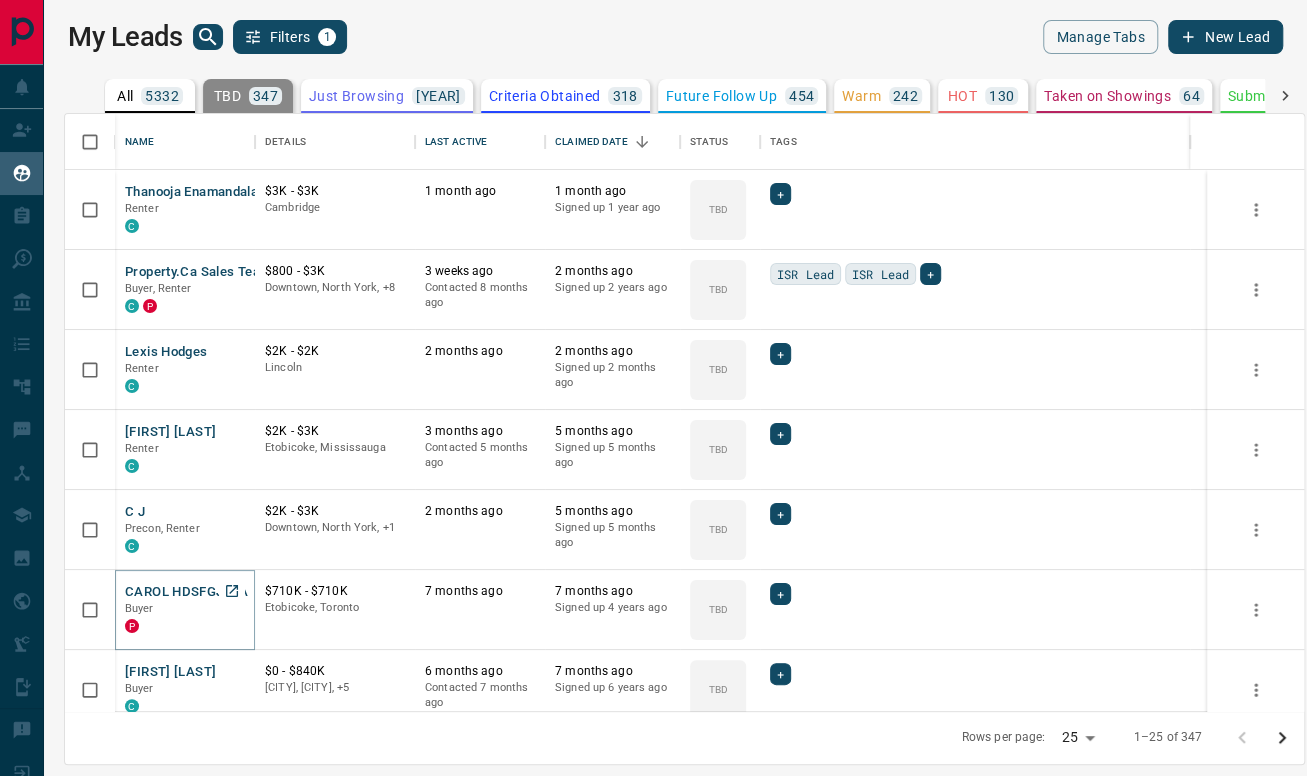 click on "CAROL HDSFGJDFA" at bounding box center (187, 592) 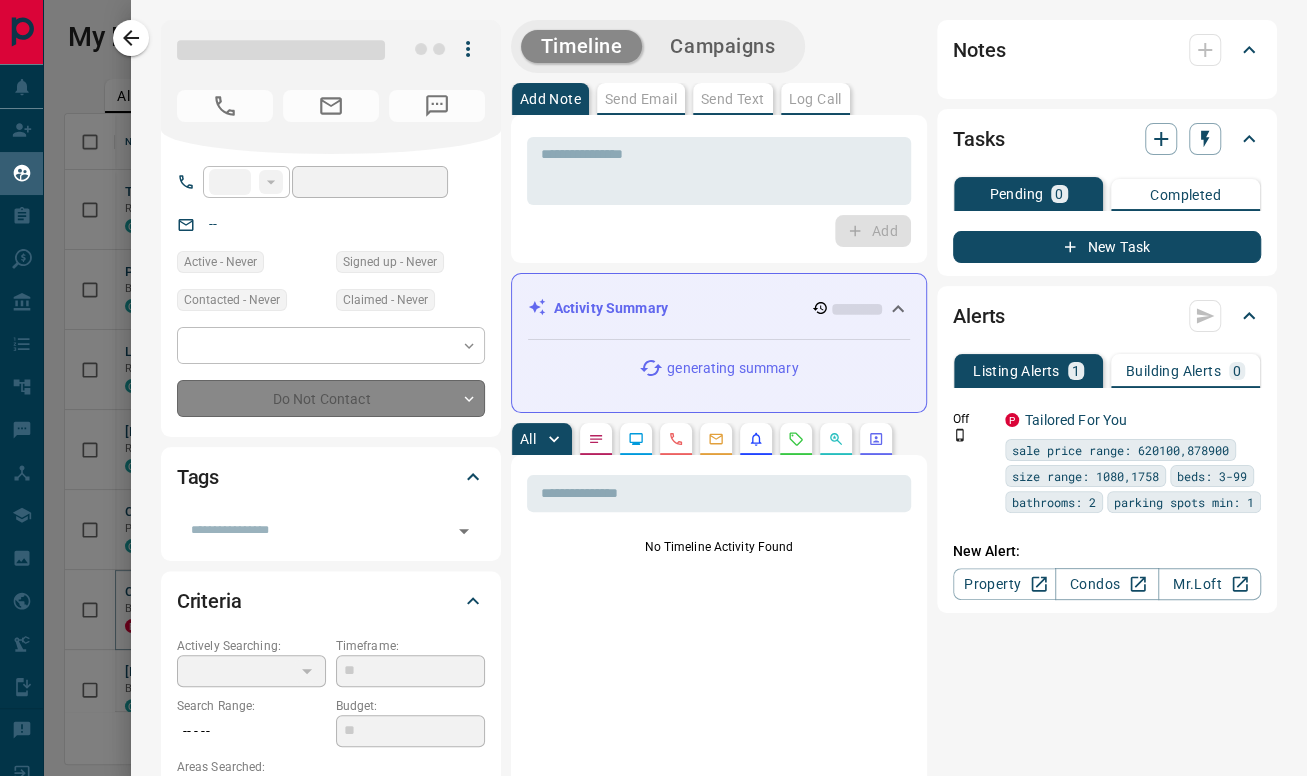 type on "**" 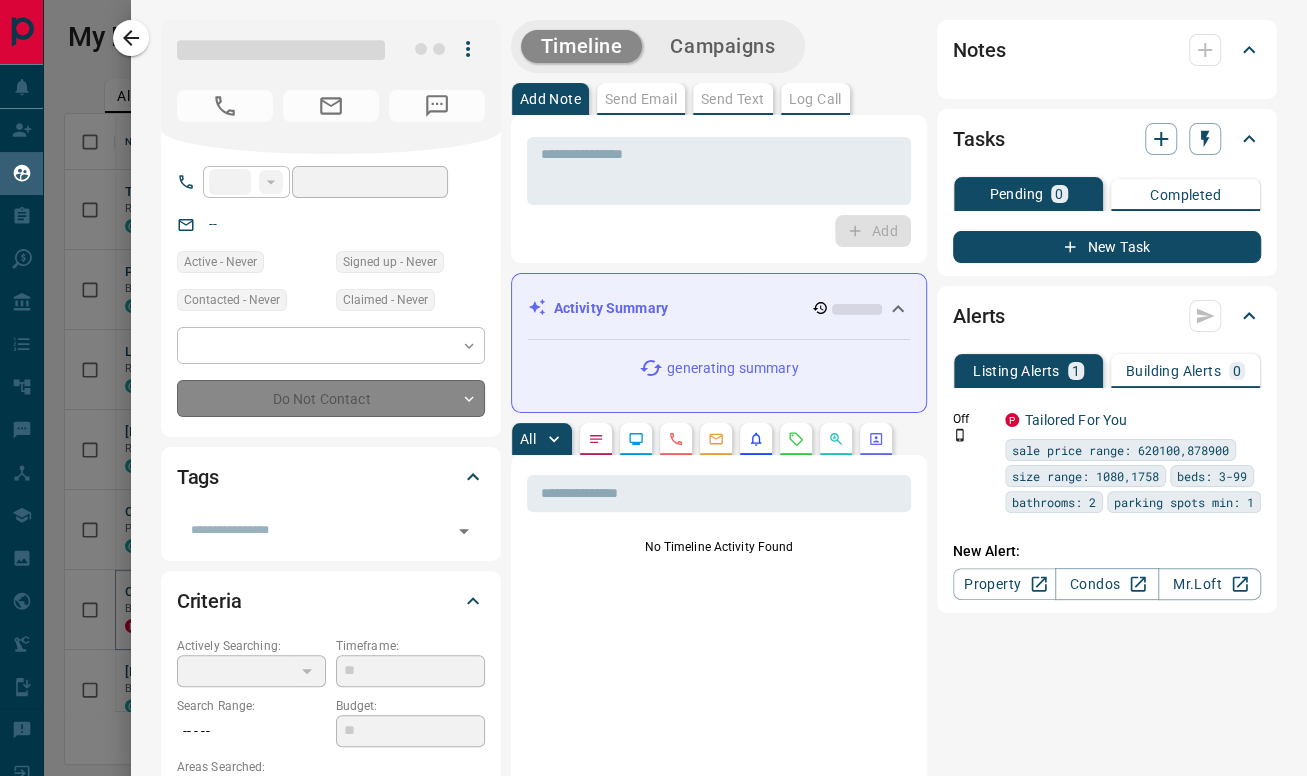 type on "**********" 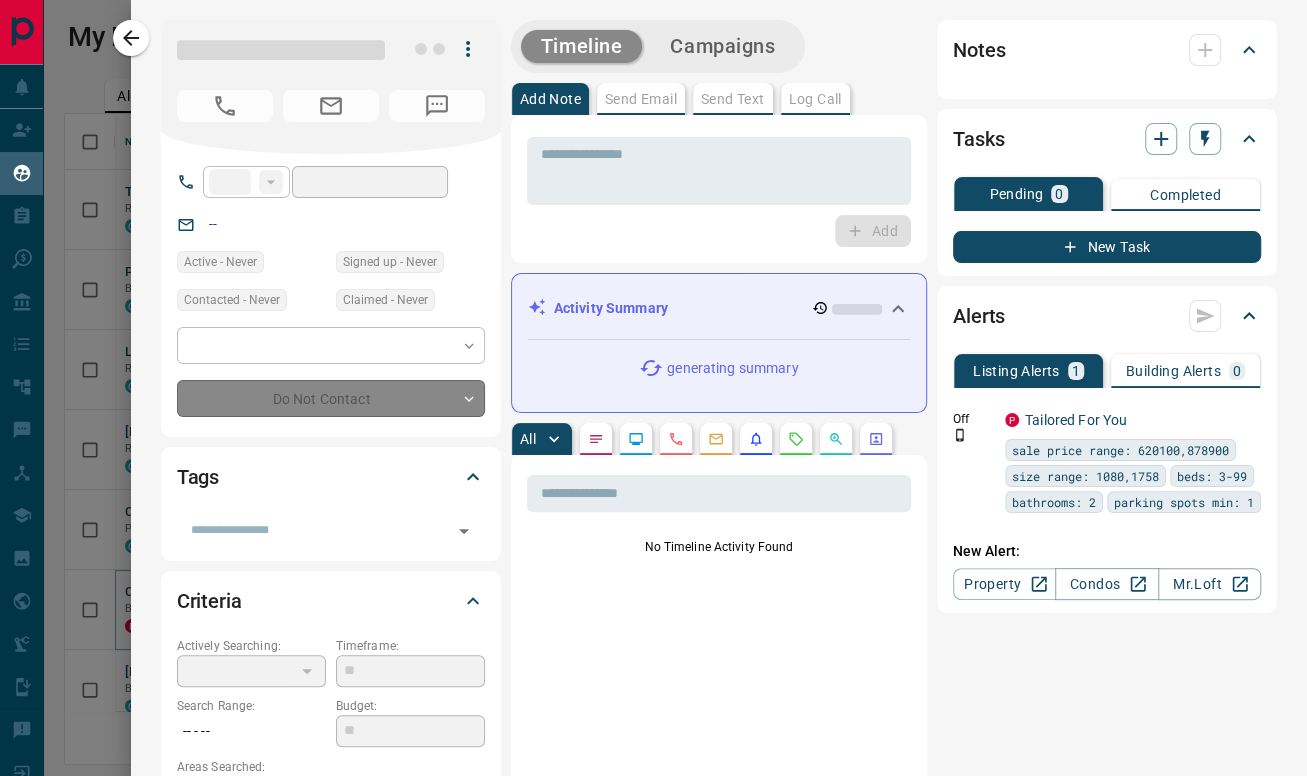 type on "**********" 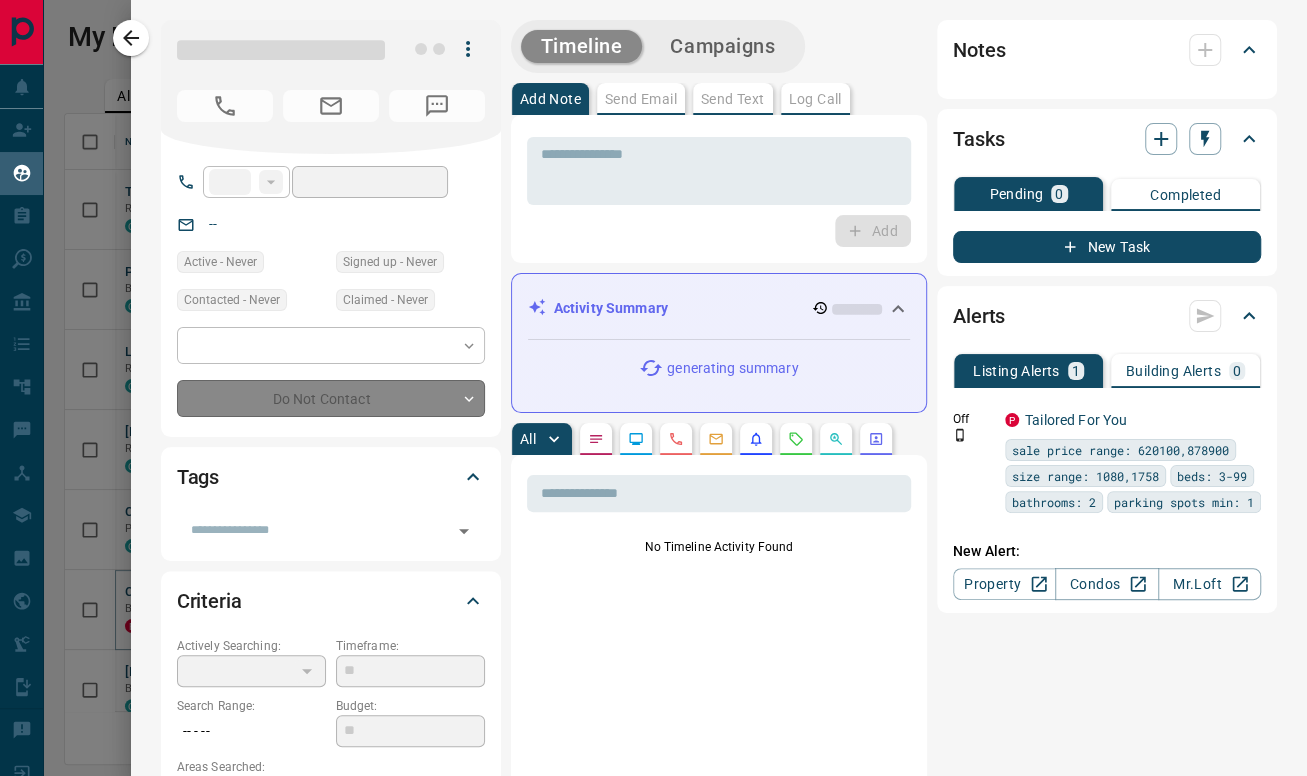 type on "**" 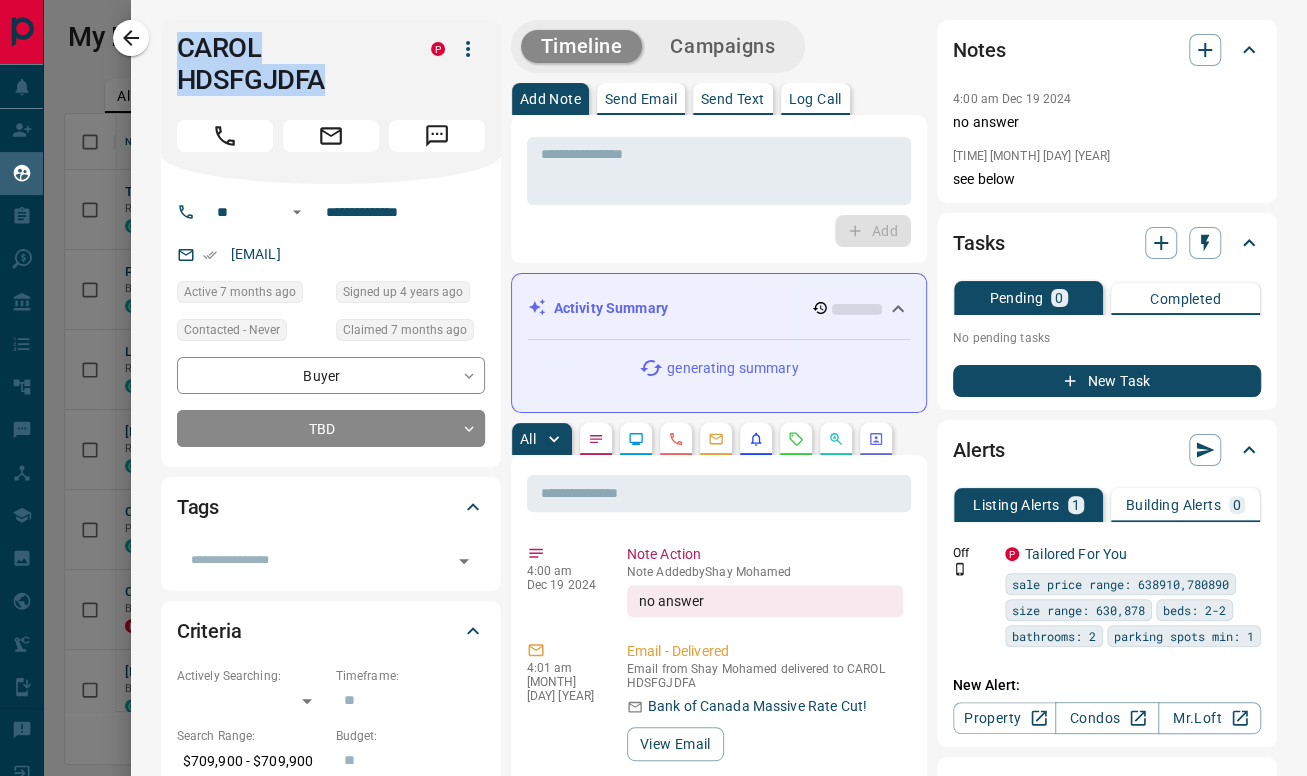 drag, startPoint x: 356, startPoint y: 91, endPoint x: 169, endPoint y: 57, distance: 190.06578 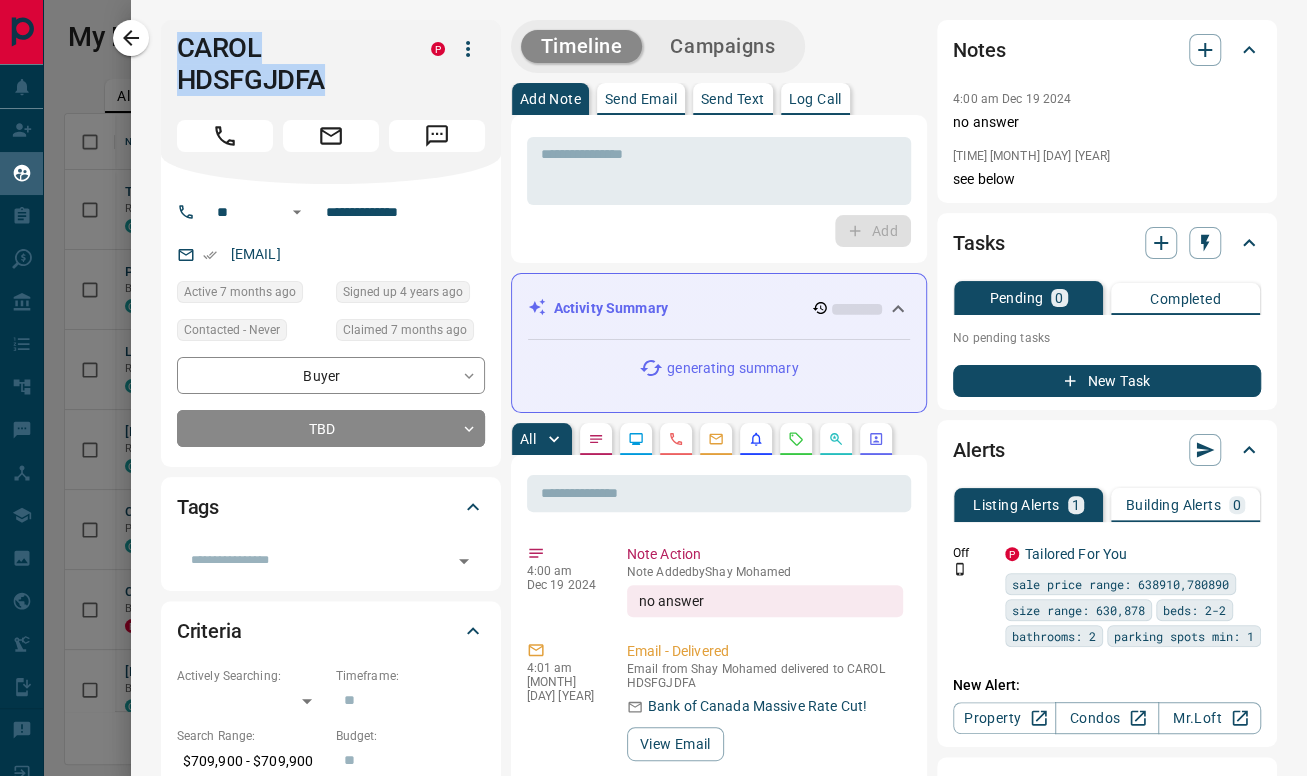 click on "CAROL [LAST]" at bounding box center (331, 102) 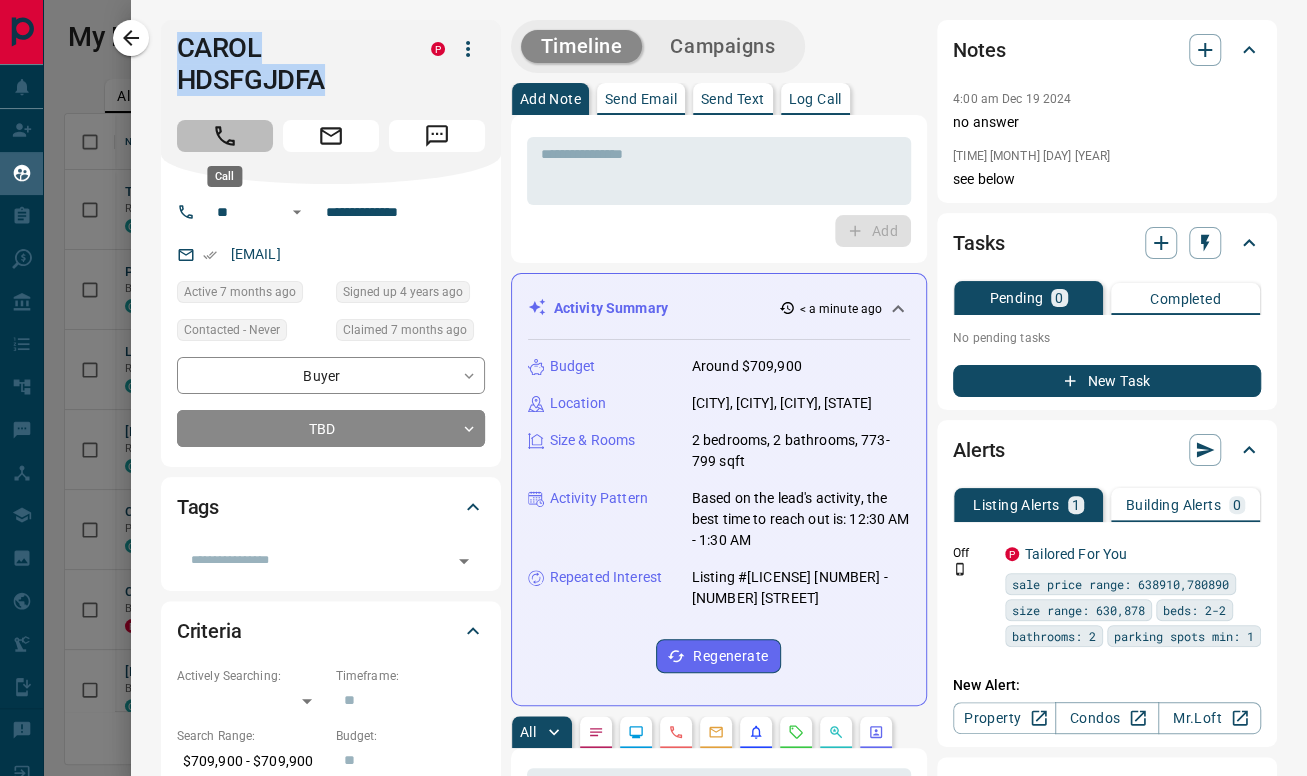 click 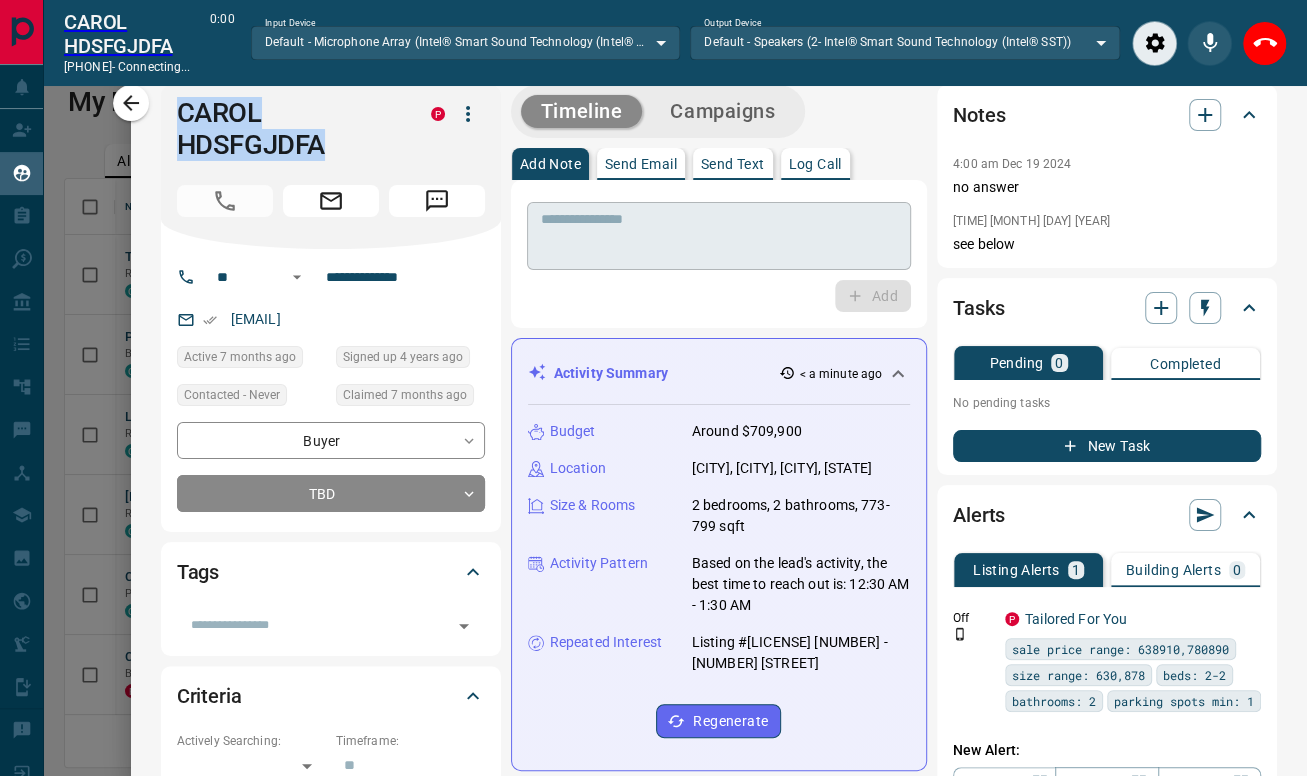 scroll, scrollTop: 519, scrollLeft: 1222, axis: both 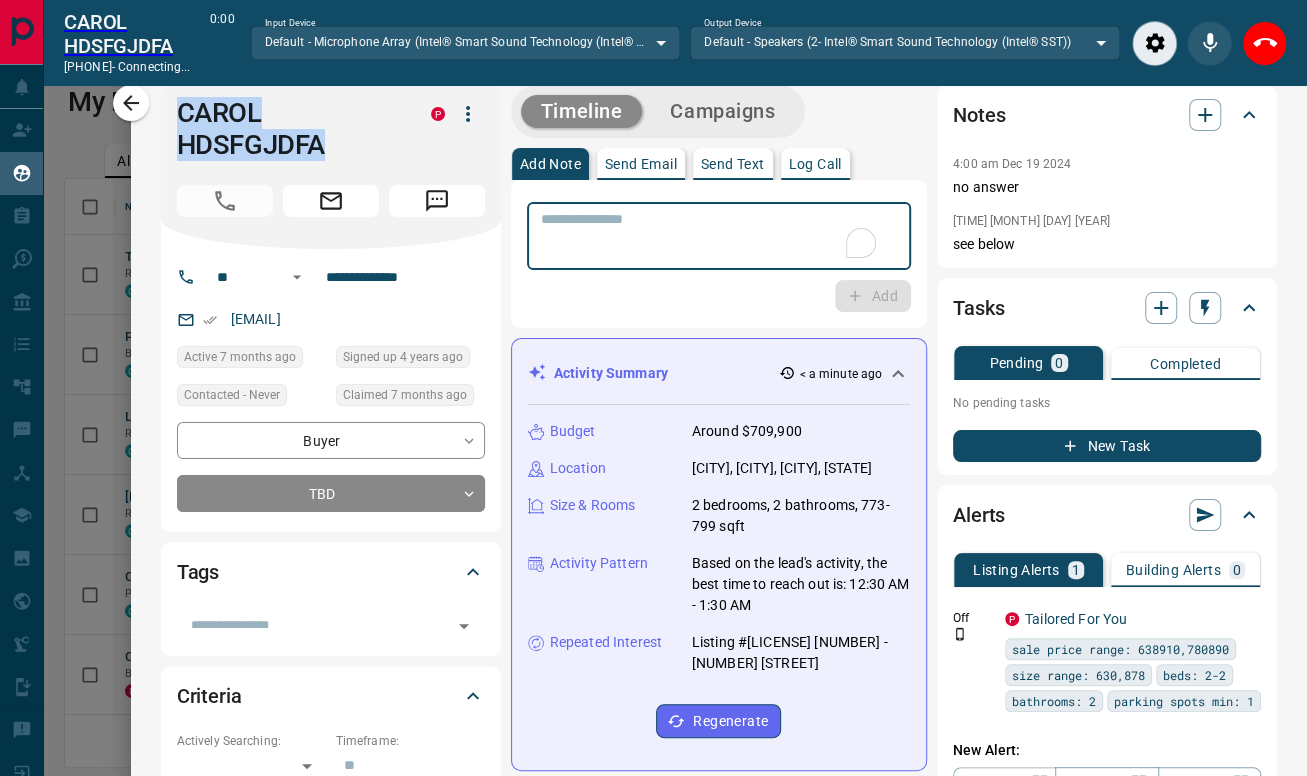 drag, startPoint x: 620, startPoint y: 222, endPoint x: 623, endPoint y: 232, distance: 10.440307 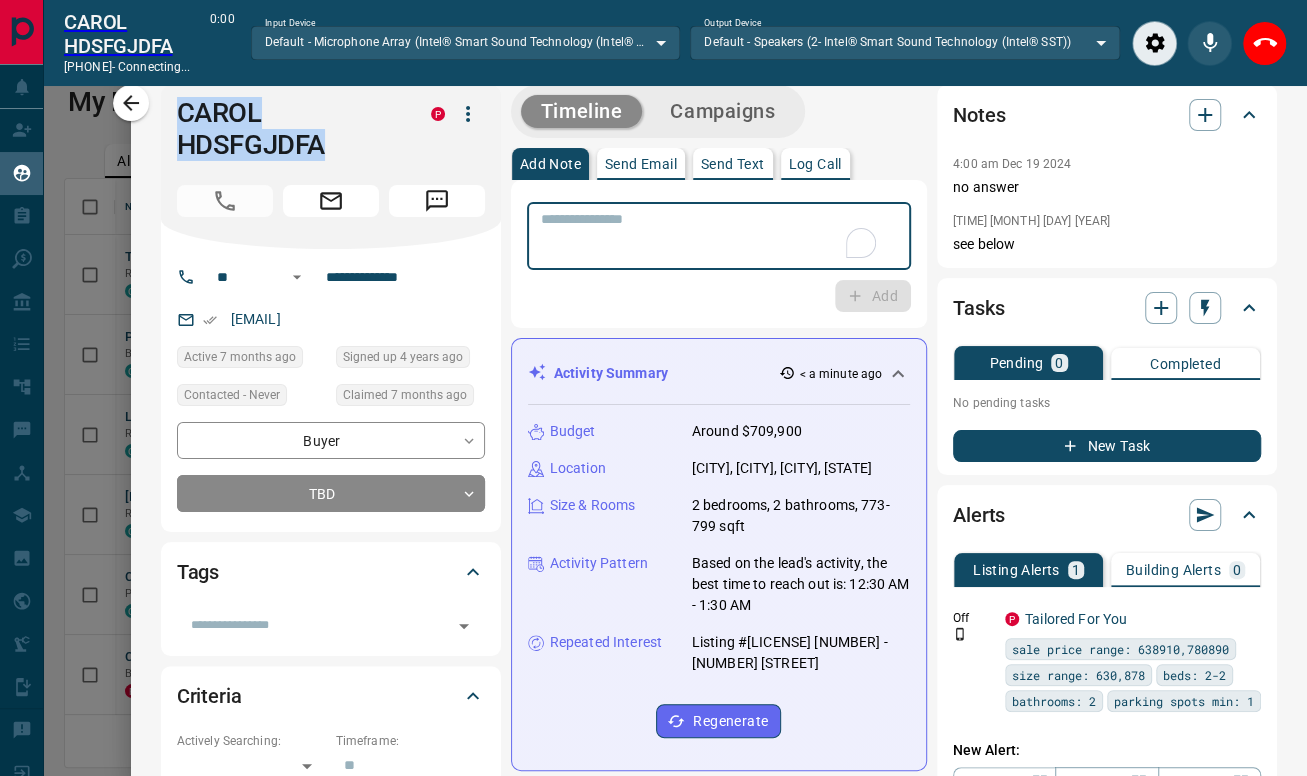 click at bounding box center (719, 236) 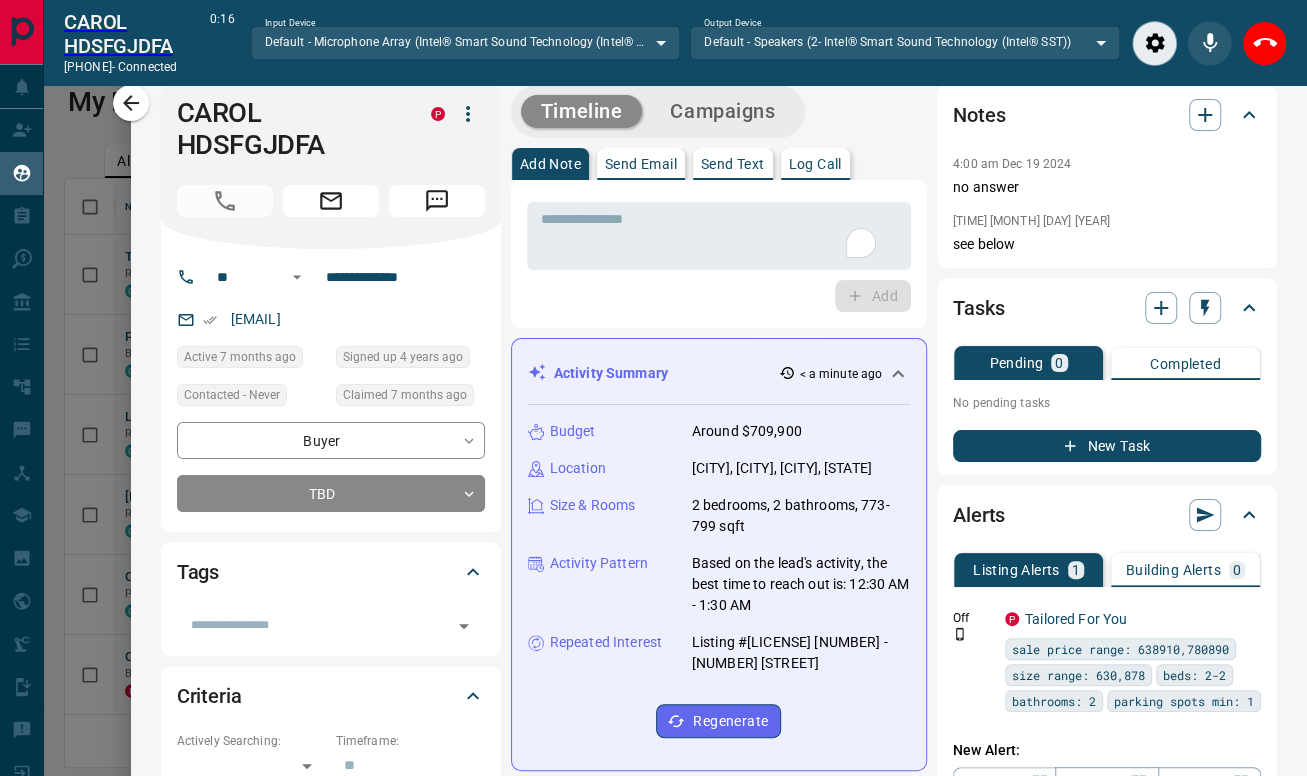 click on "Add" at bounding box center [719, 296] 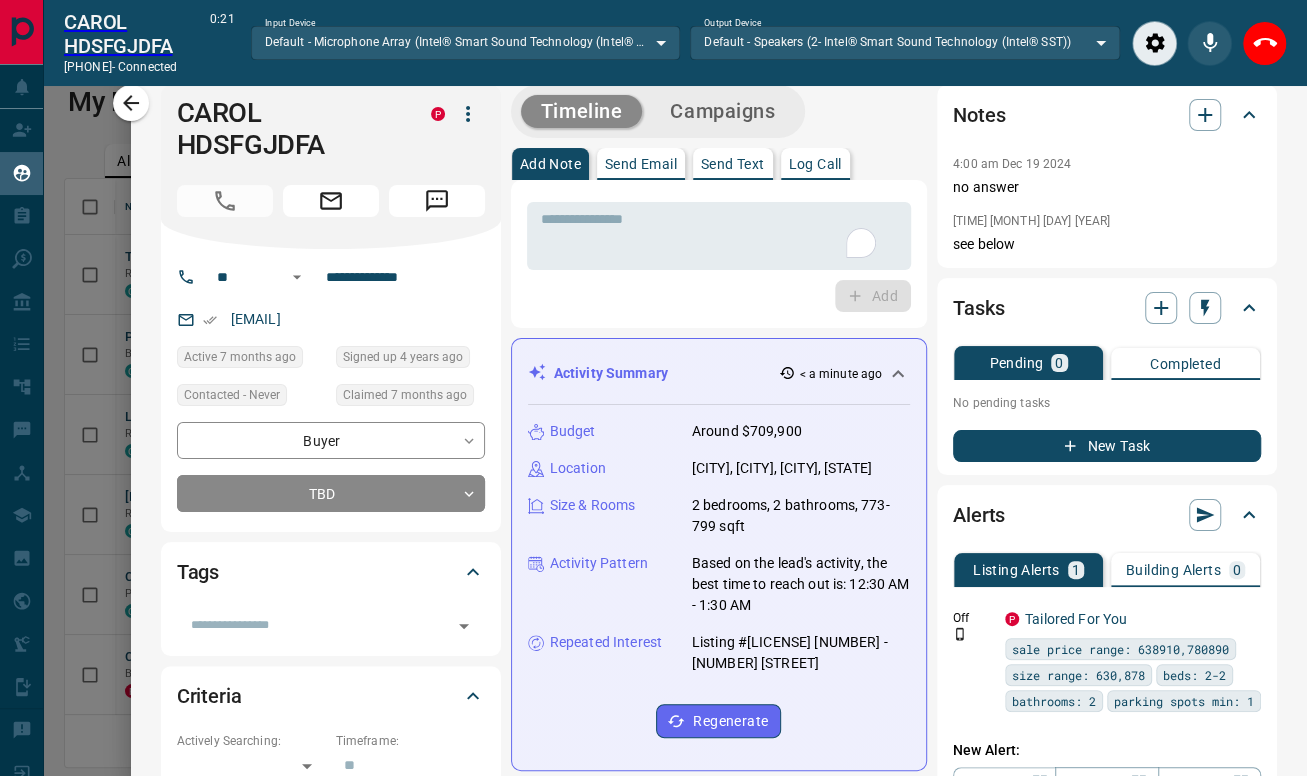 click on "* ​ Add" at bounding box center (719, 254) 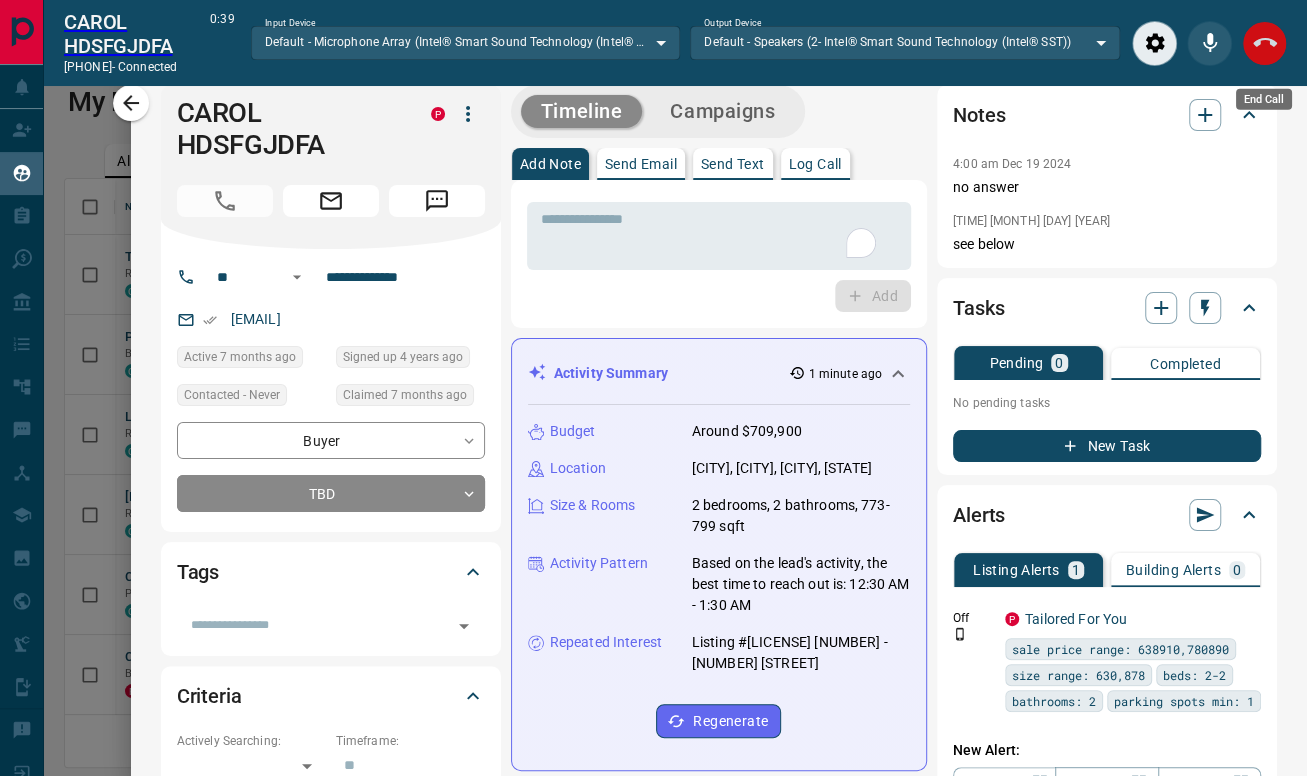 click 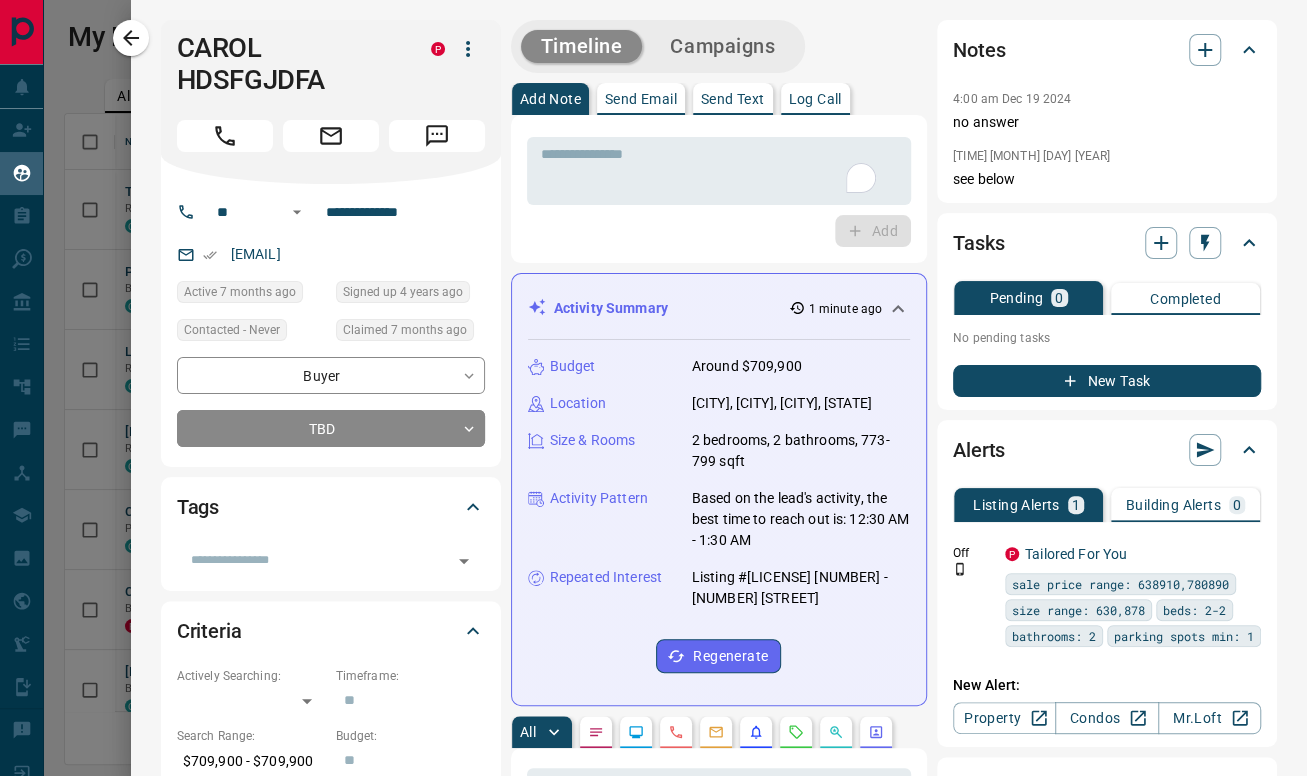 scroll, scrollTop: 17, scrollLeft: 17, axis: both 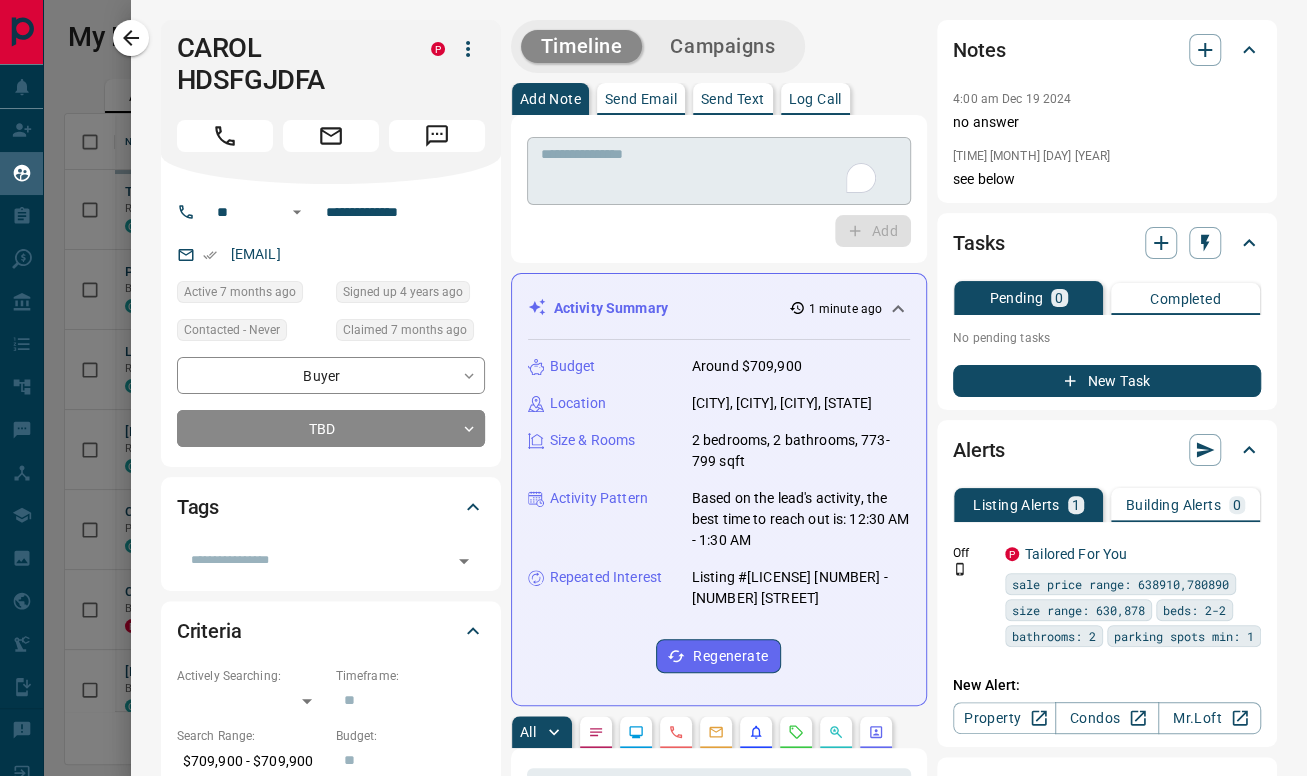 click at bounding box center [719, 171] 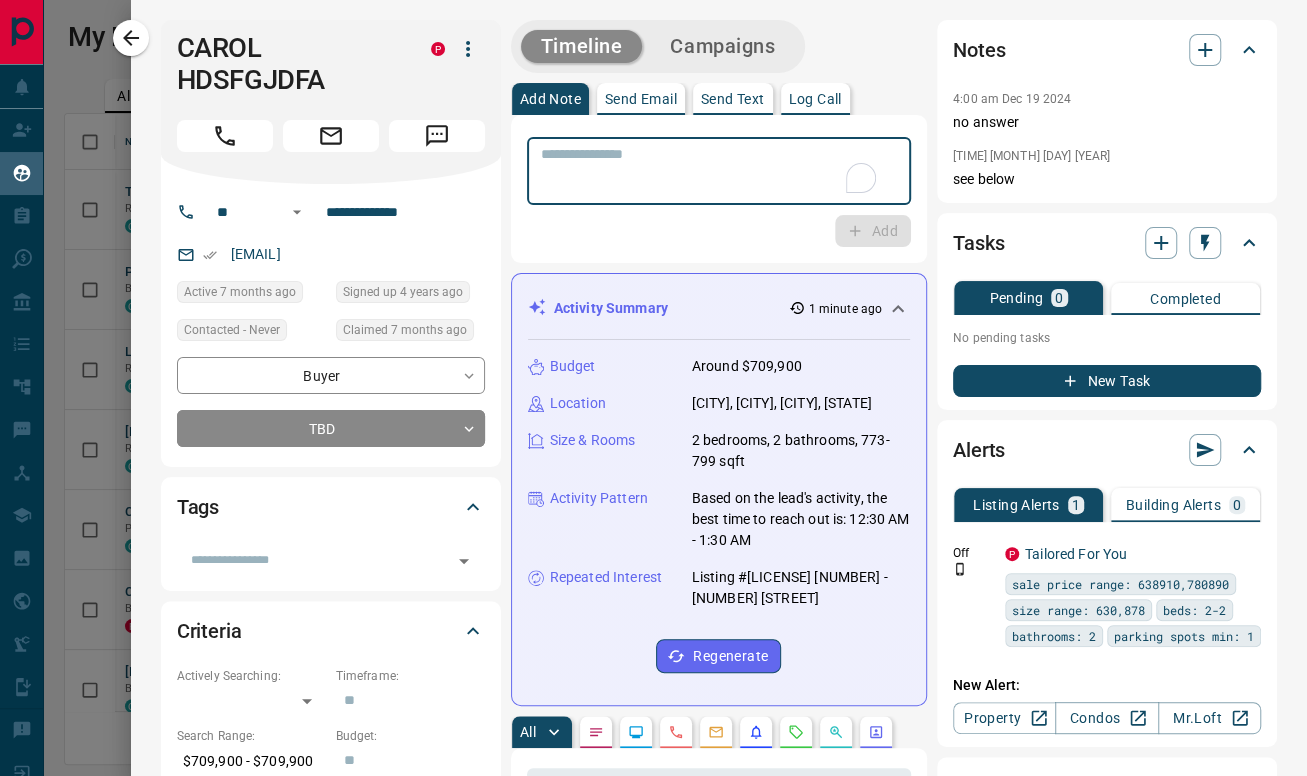 paste on "**********" 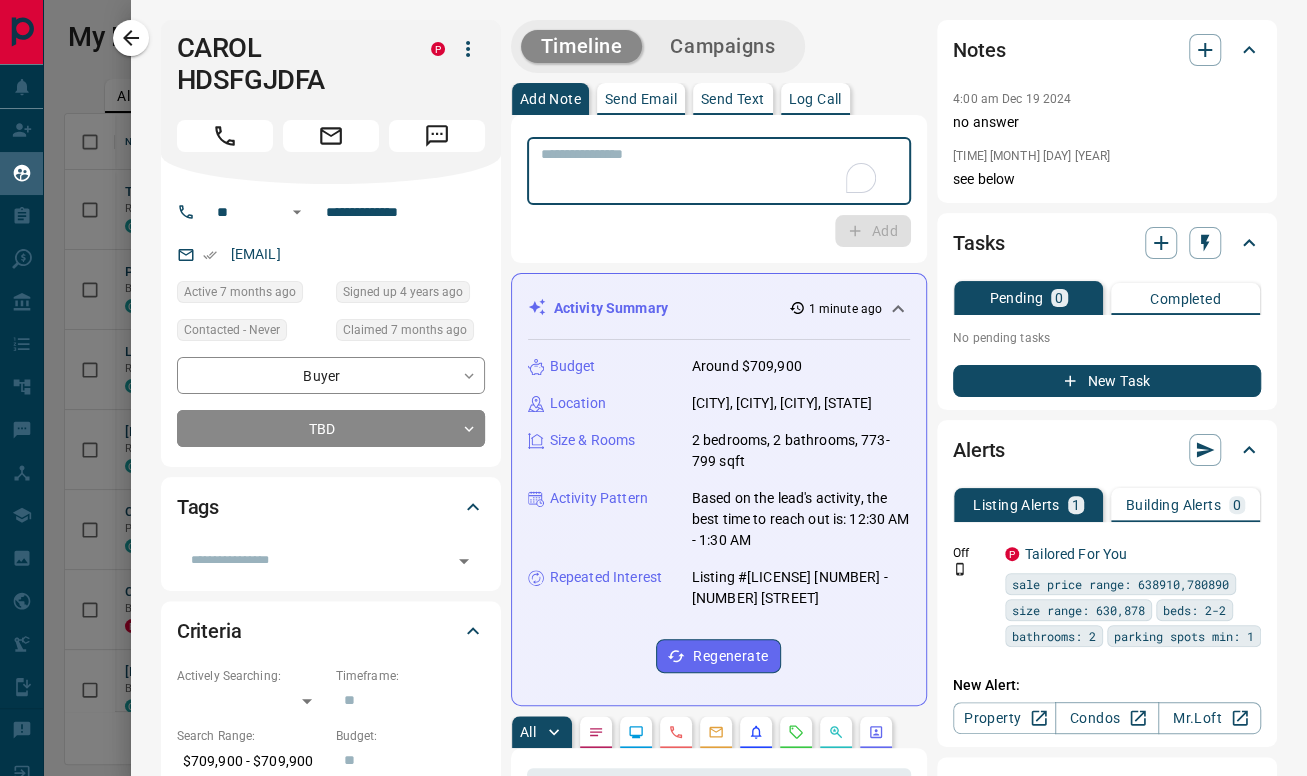 type on "**********" 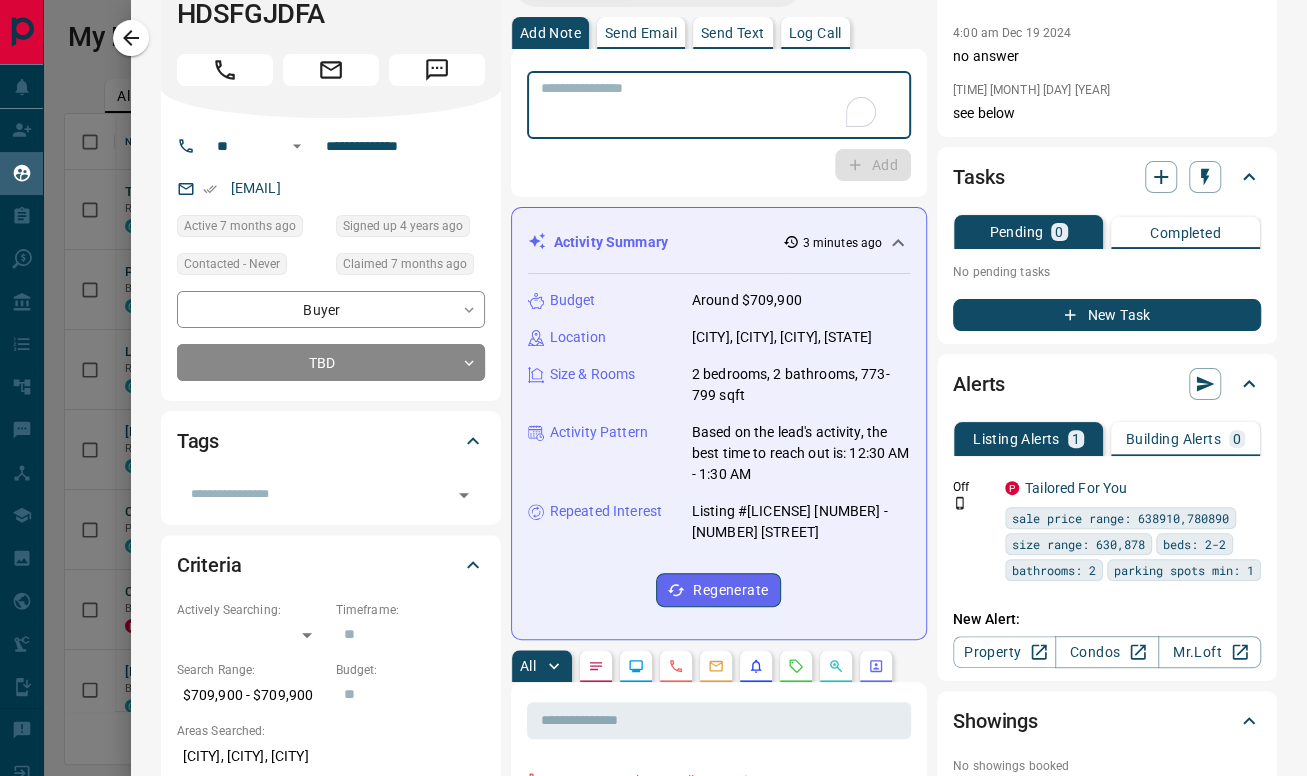 scroll, scrollTop: 0, scrollLeft: 0, axis: both 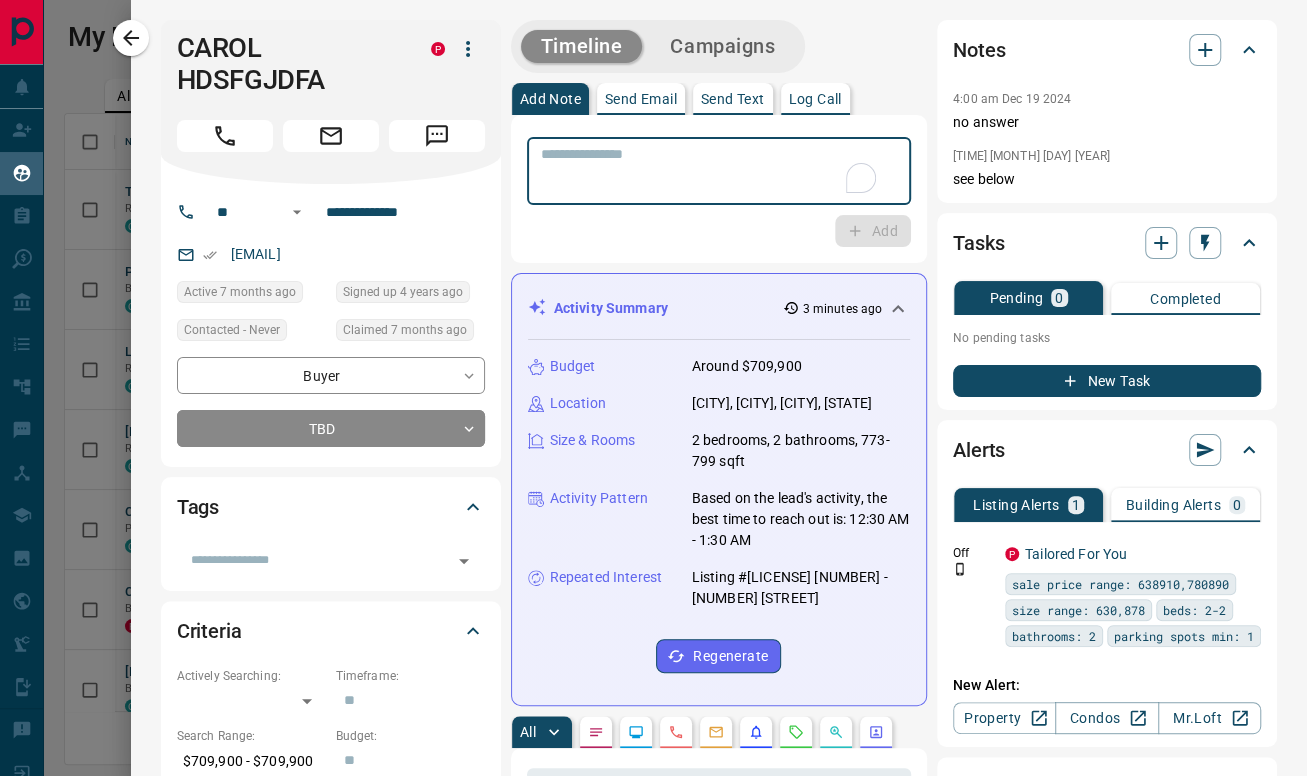 click at bounding box center (710, 171) 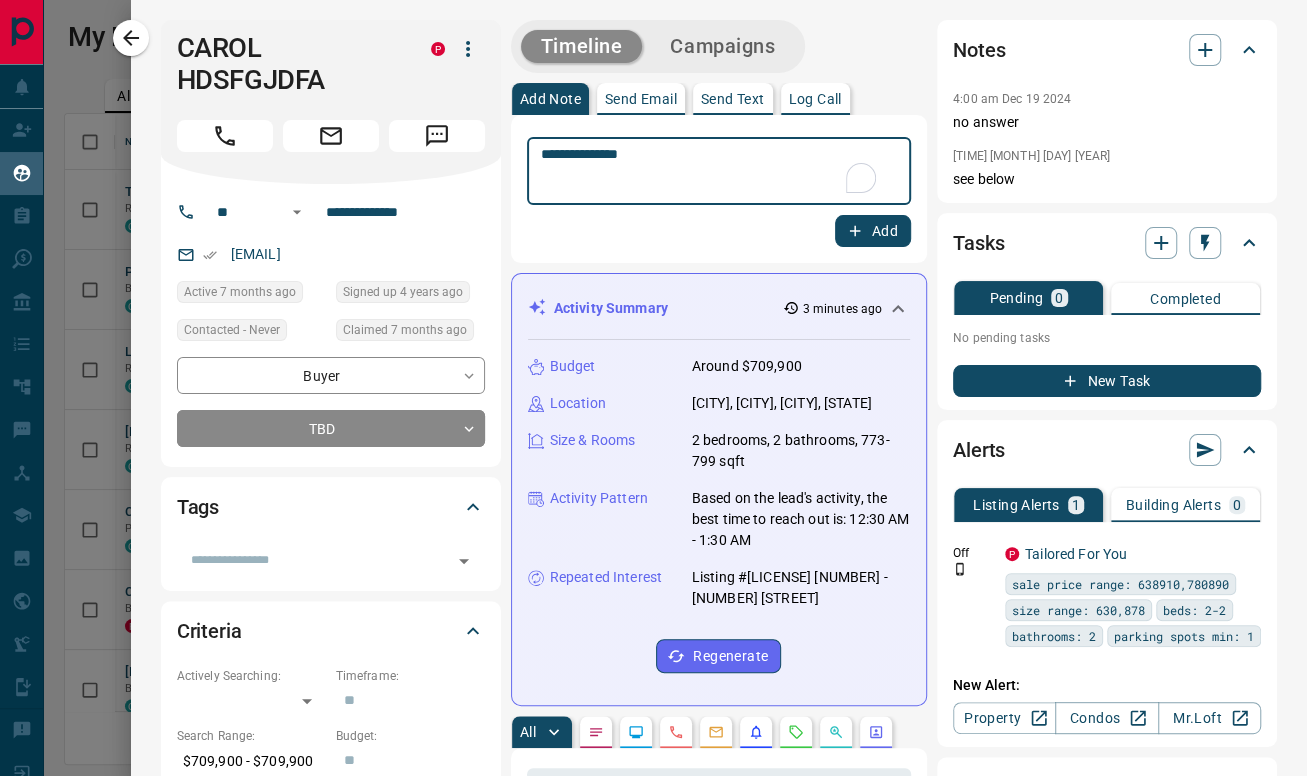 type on "**********" 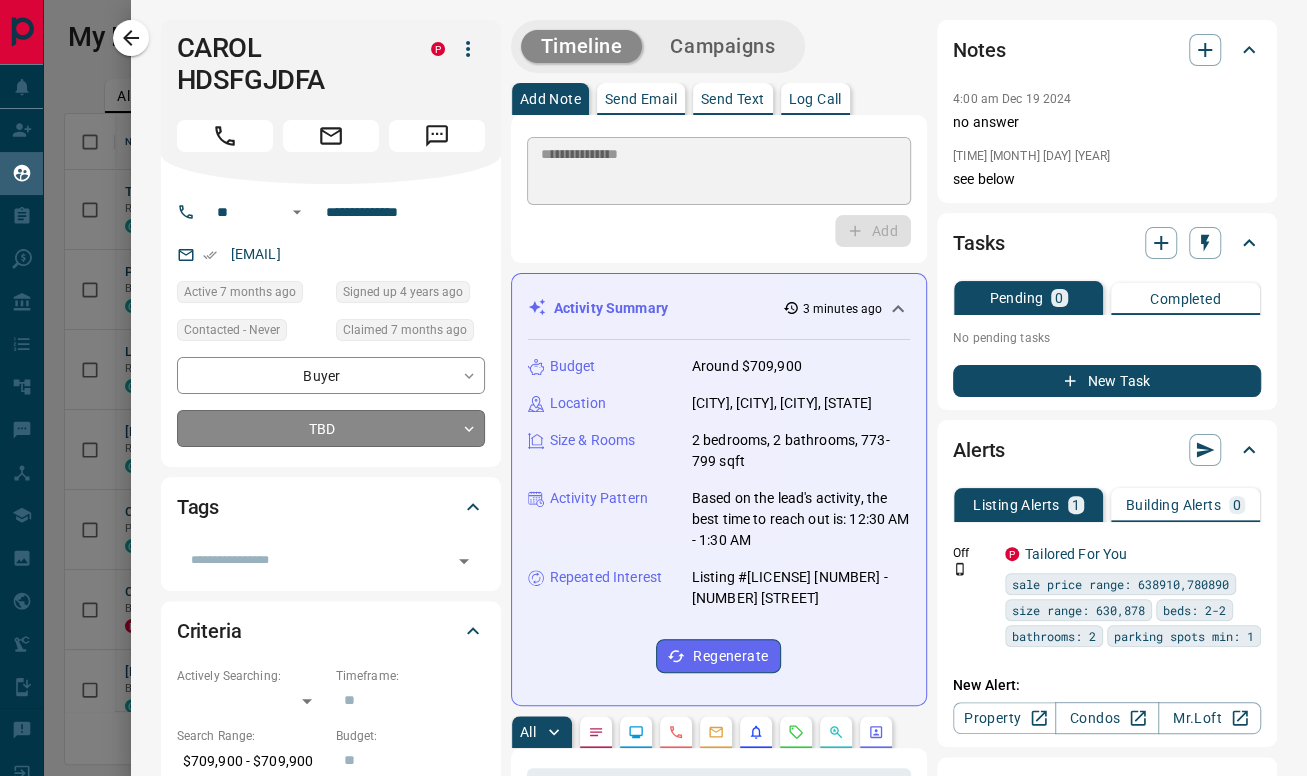 type 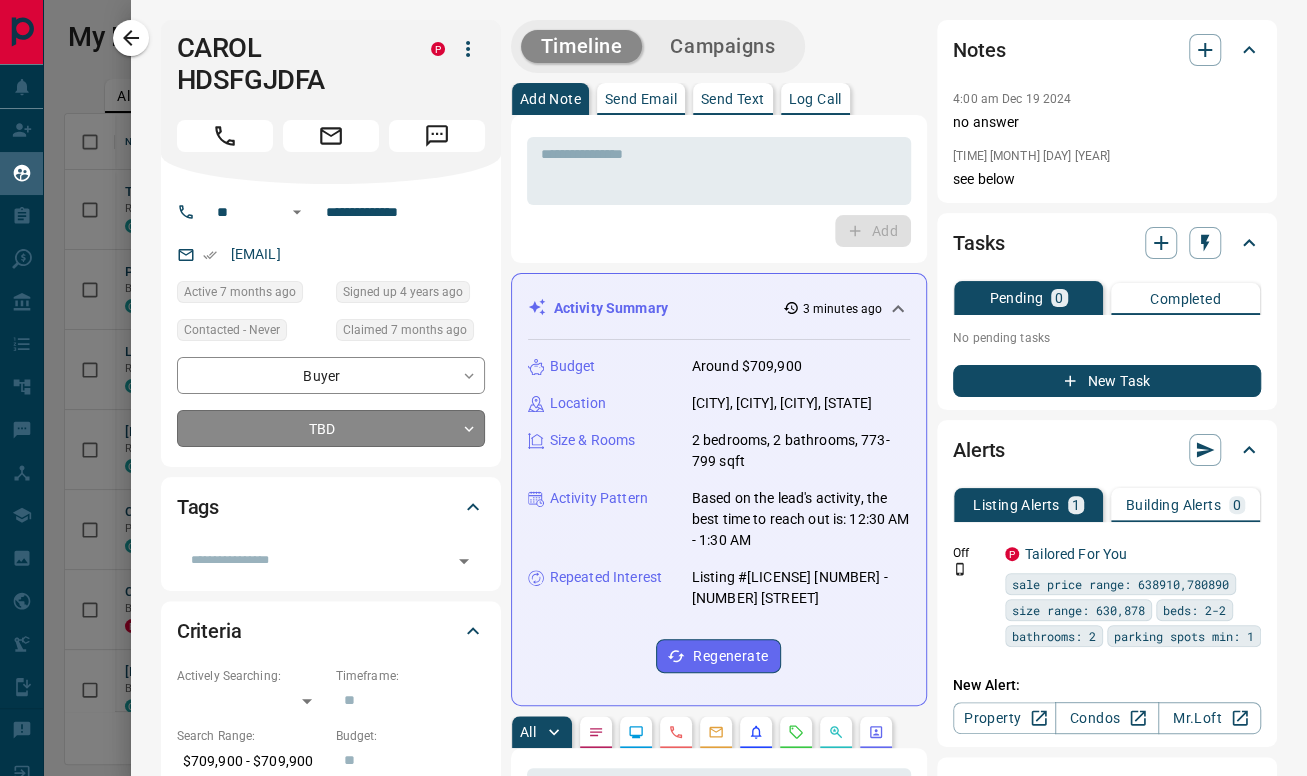 click on "Lead Transfers Claim Leads My Leads Tasks Opportunities Deals Campaigns Automations Messages Broker Bay Training Media Services Agent Resources Precon Worksheet Mobile Apps Disclosure Logout My Leads Filters 1 Manage Tabs New Lead All 5332 TBD 347 Do Not Contact - Not Responsive 740 Bogus 1018 Just Browsing 1946 Criteria Obtained 318 Future Follow Up 454 Warm 242 HOT 130 Taken on Showings 64 Submitted Offer 15 Client 58 Name Details Last Active Claimed Date Status Tags Thanooja Enamandala Renter C $3K - $3K Cambridge 1 month ago 1 month ago Signed up 1 year ago TBD + Property.ca Sales Team Buyer, Renter C P $800 - $3K Downtown, North York, +8 3 weeks ago Contacted 8 months ago 2 months ago Signed up 2 years ago TBD ISR Lead ISR Lead + Lexis Hodges Renter C $2K - $2K Lincoln 2 months ago 2 months ago Signed up 2 months ago TBD + Karthick Raja Balasubramanian Renter C $2K - $3K [CITY], [CITY] 3 months ago Contacted 5 months ago 5 months ago Signed up 5 months ago TBD + C J Precon, Renter C $2K - $3K TBD" at bounding box center [653, 375] 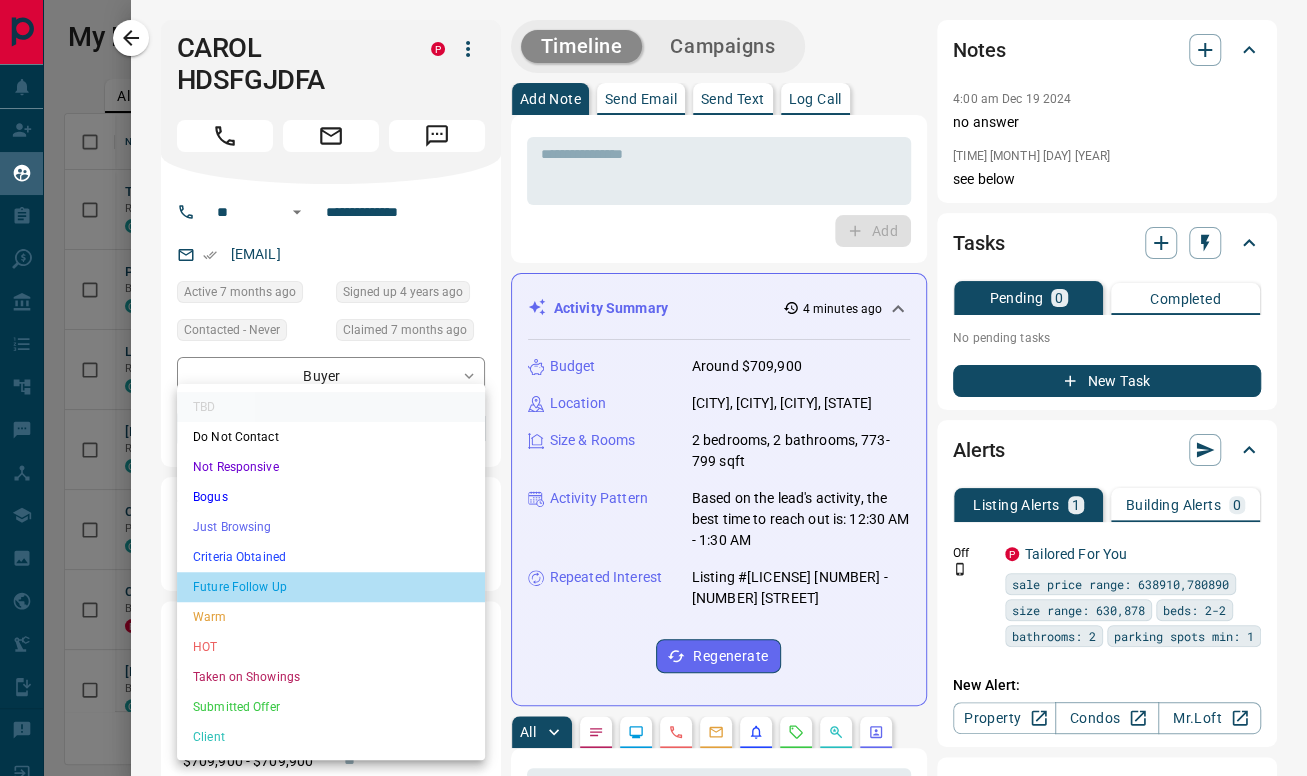click on "Future Follow Up" at bounding box center (331, 587) 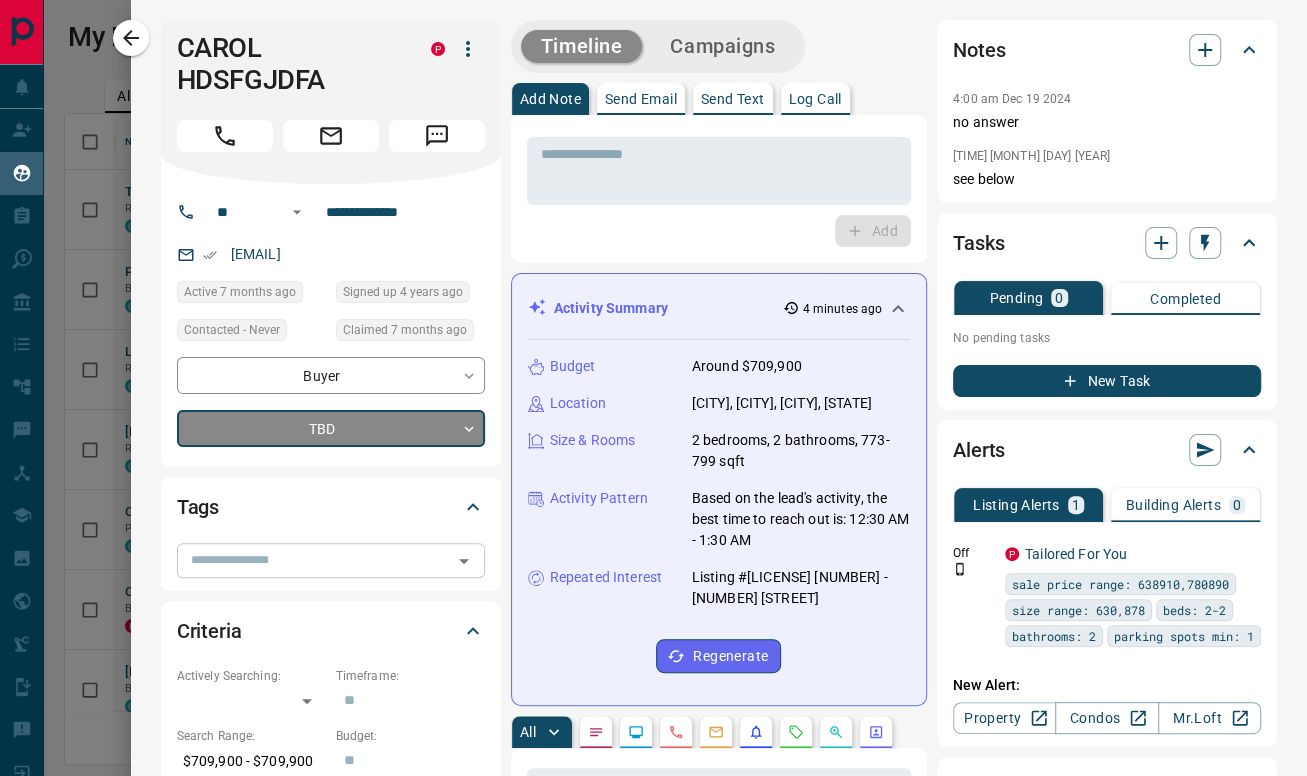 click at bounding box center (314, 560) 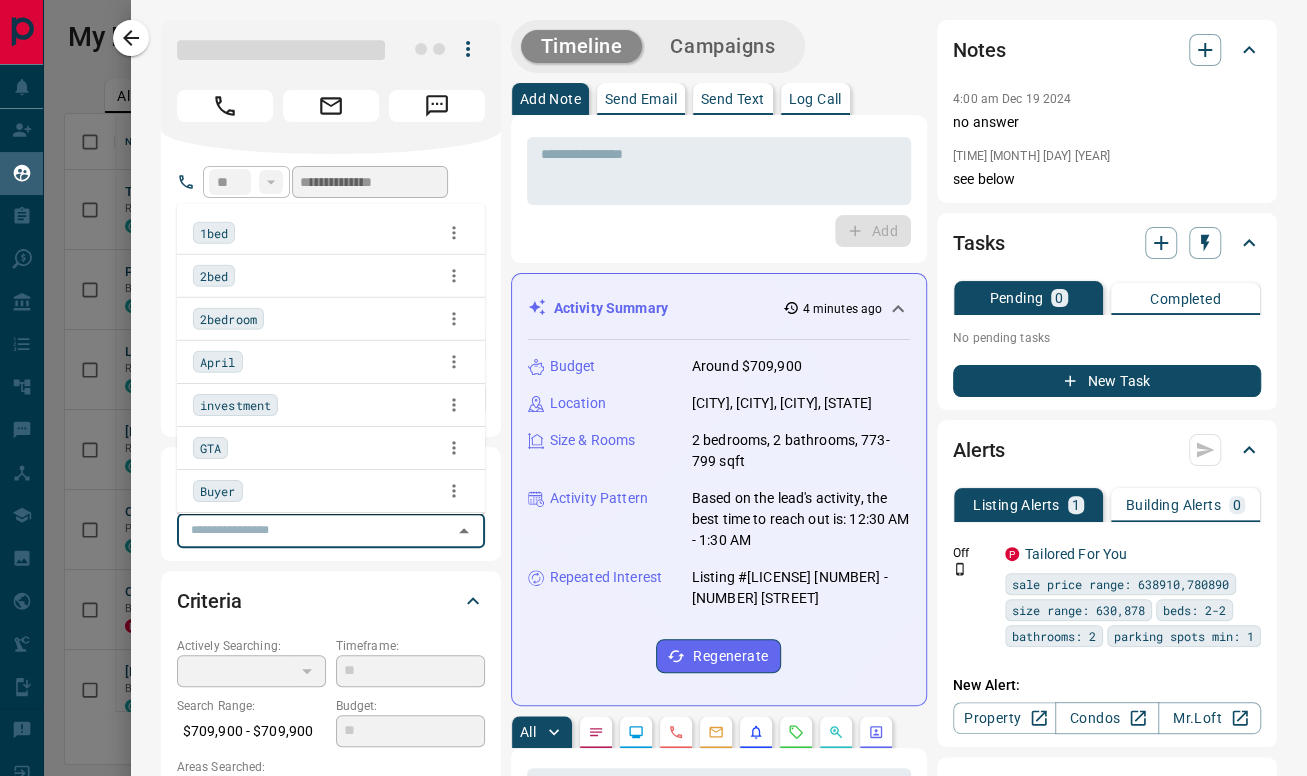 type on "*" 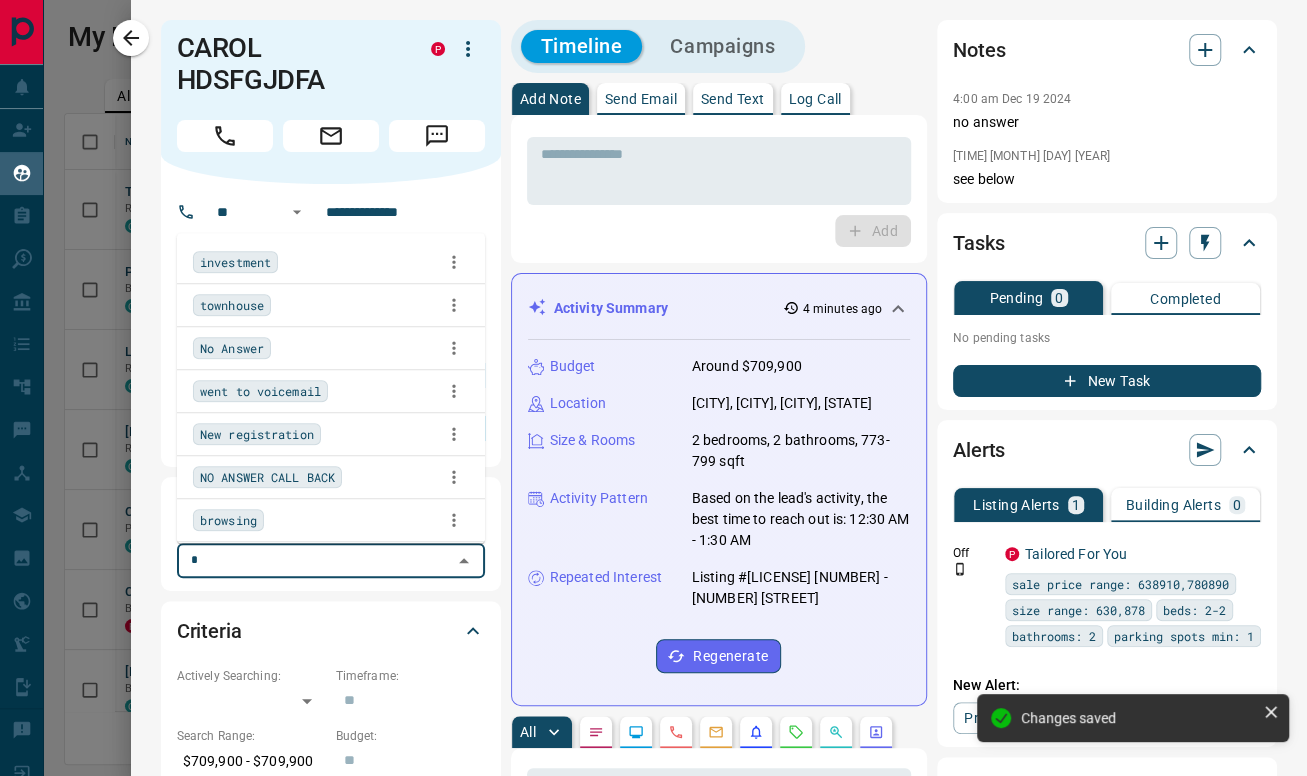 type on "*" 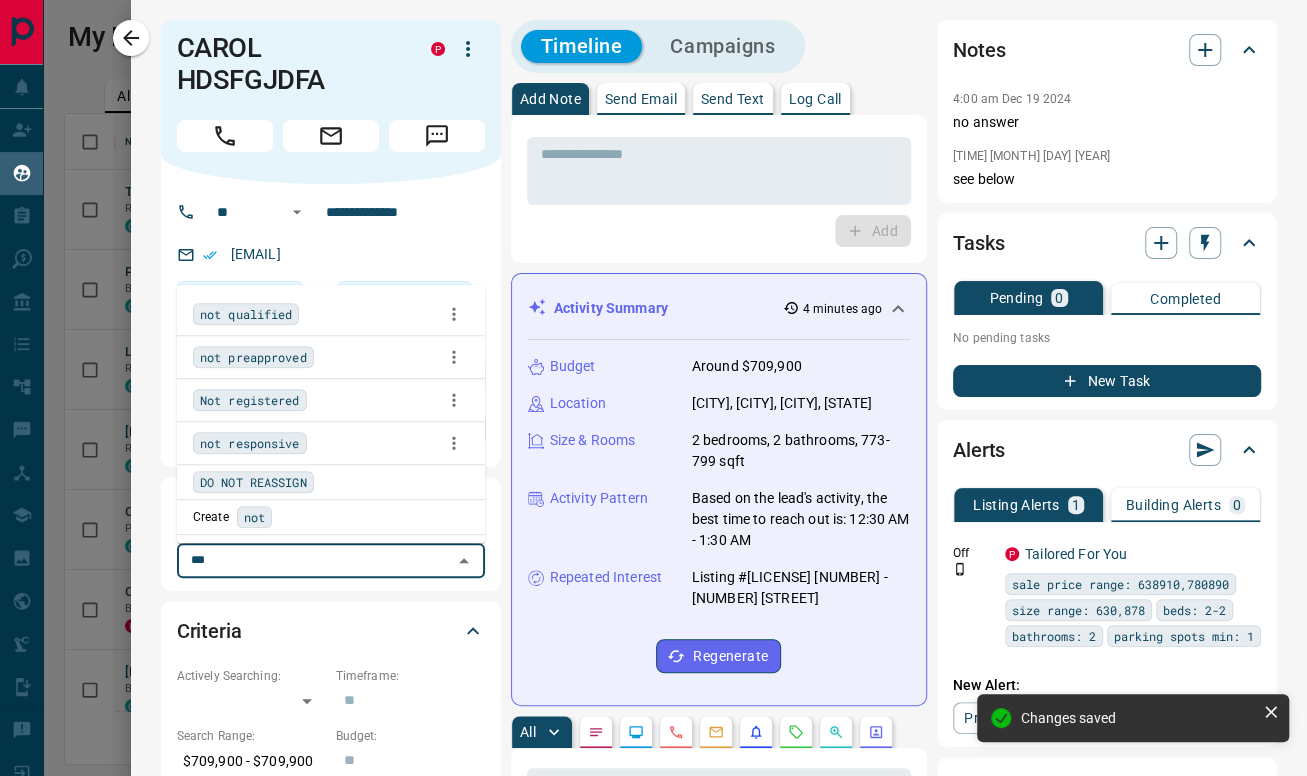 type on "***" 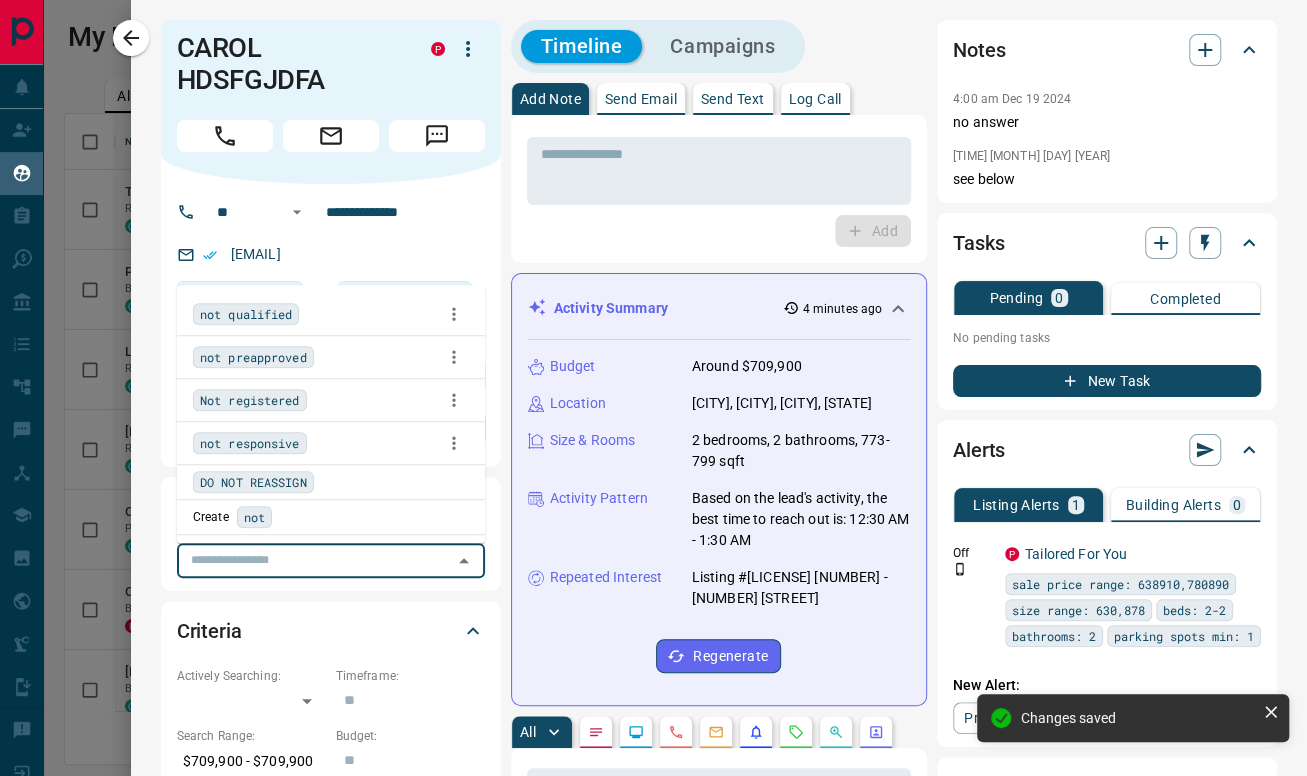 click on "Add" at bounding box center [719, 231] 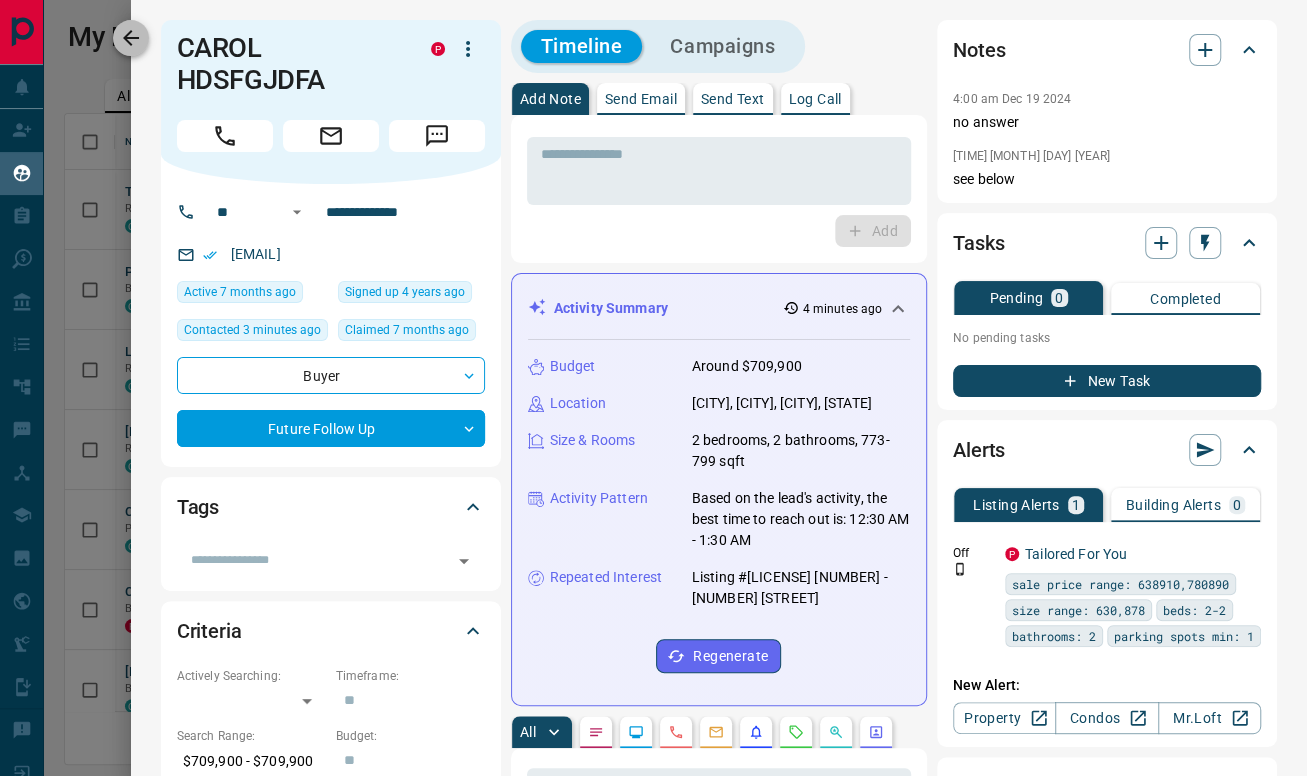 click 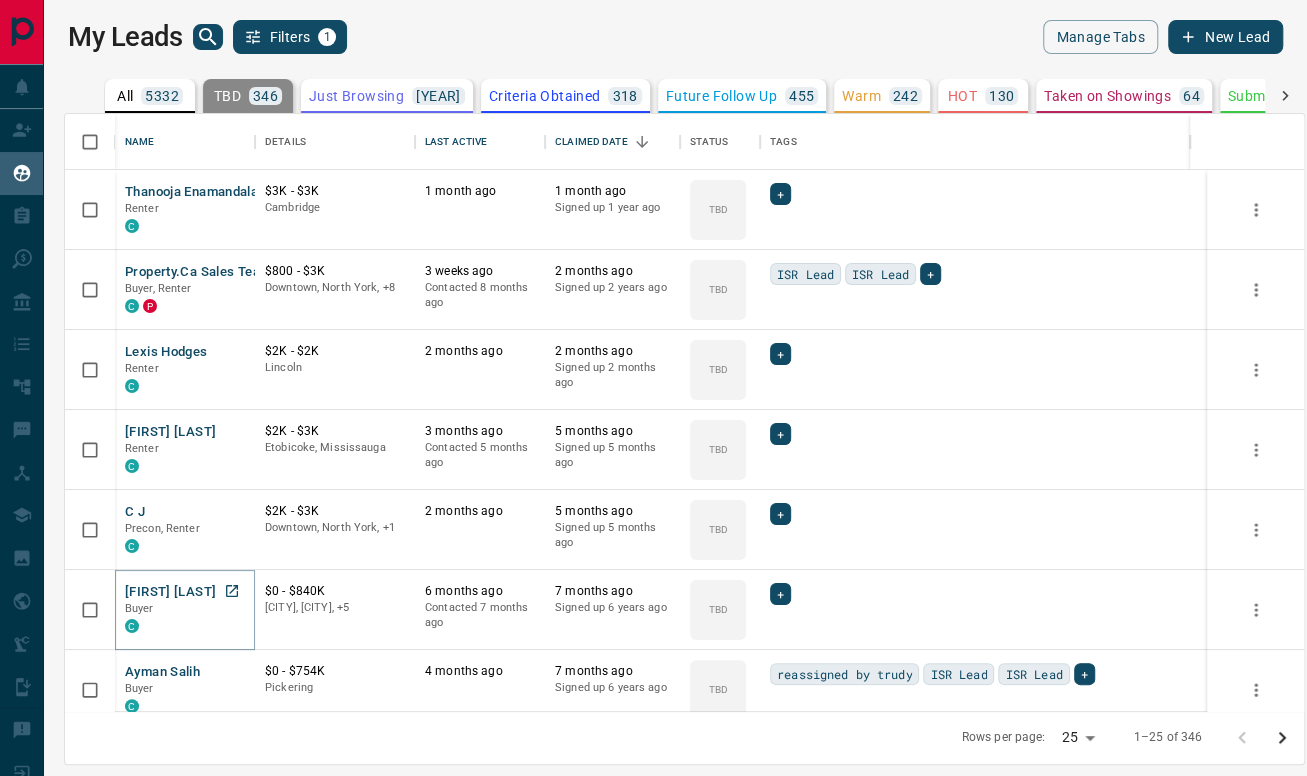 click on "[FIRST] [LAST]" at bounding box center [170, 592] 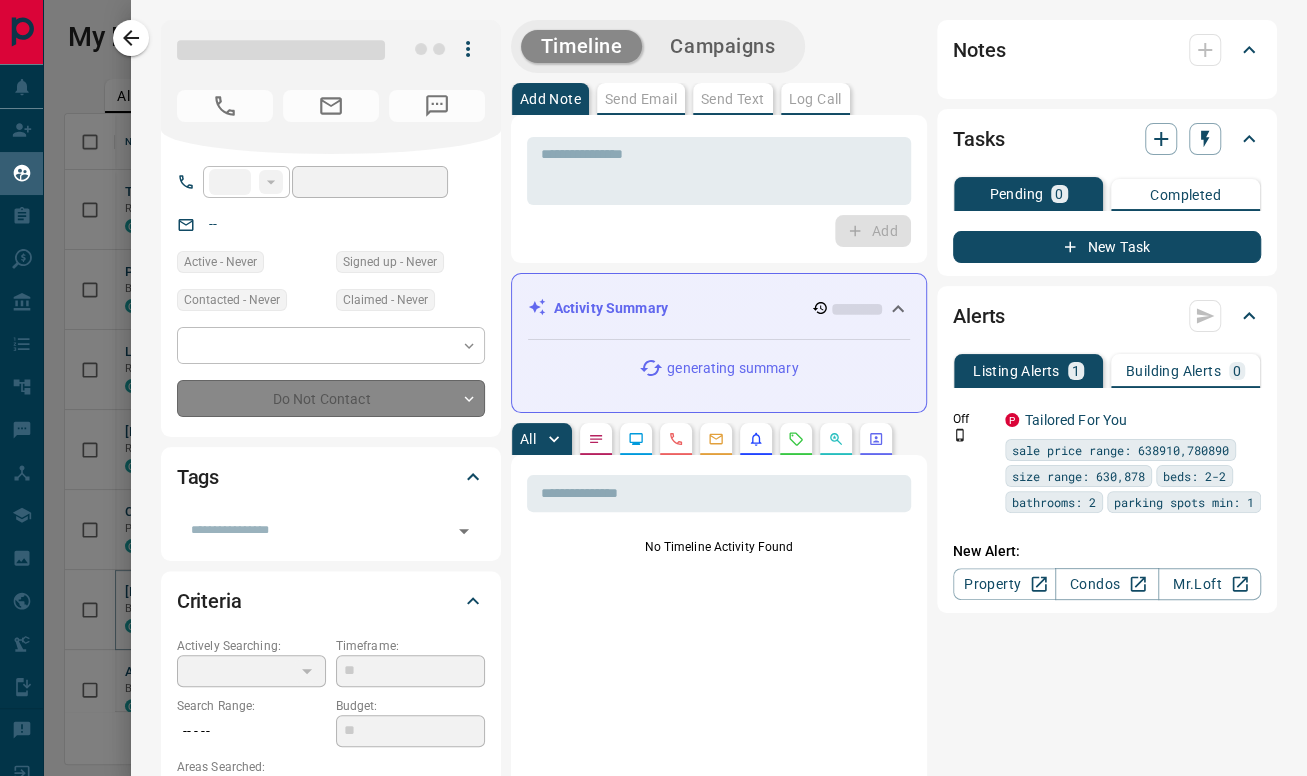 type on "**" 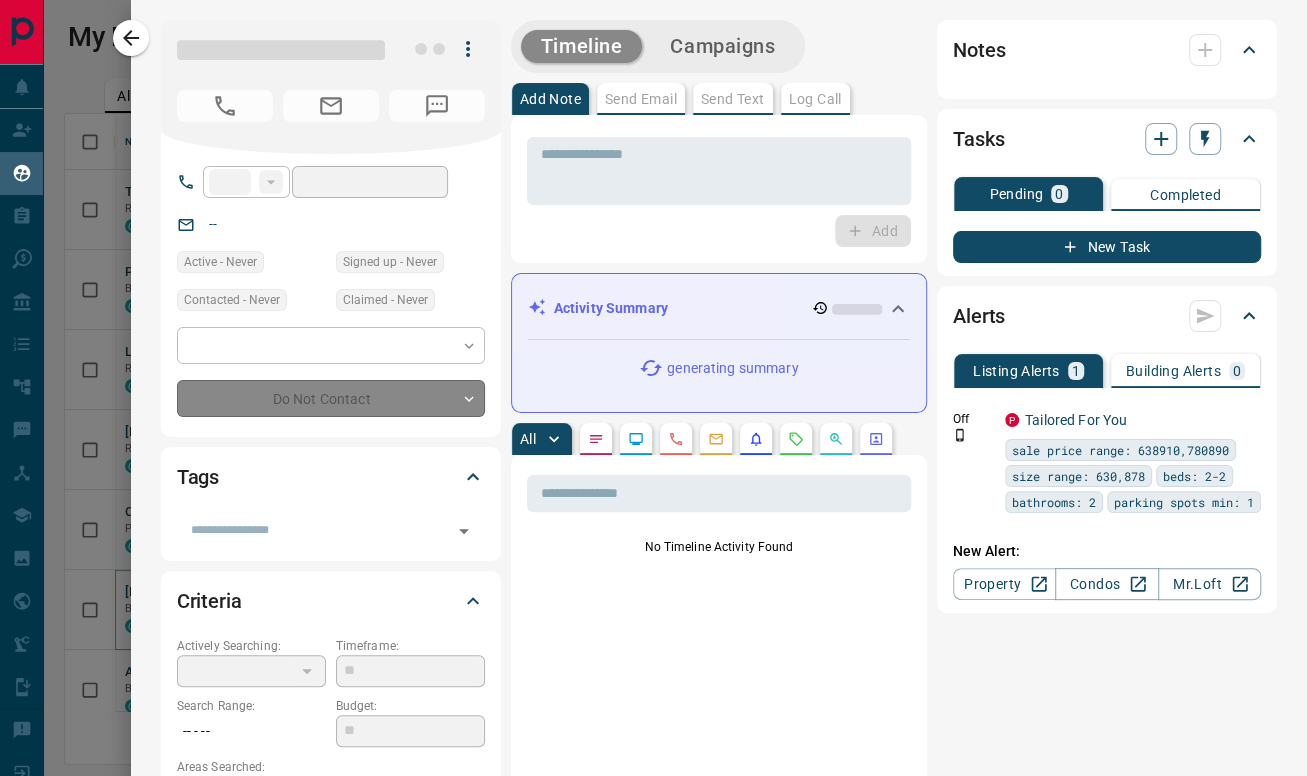 type on "**********" 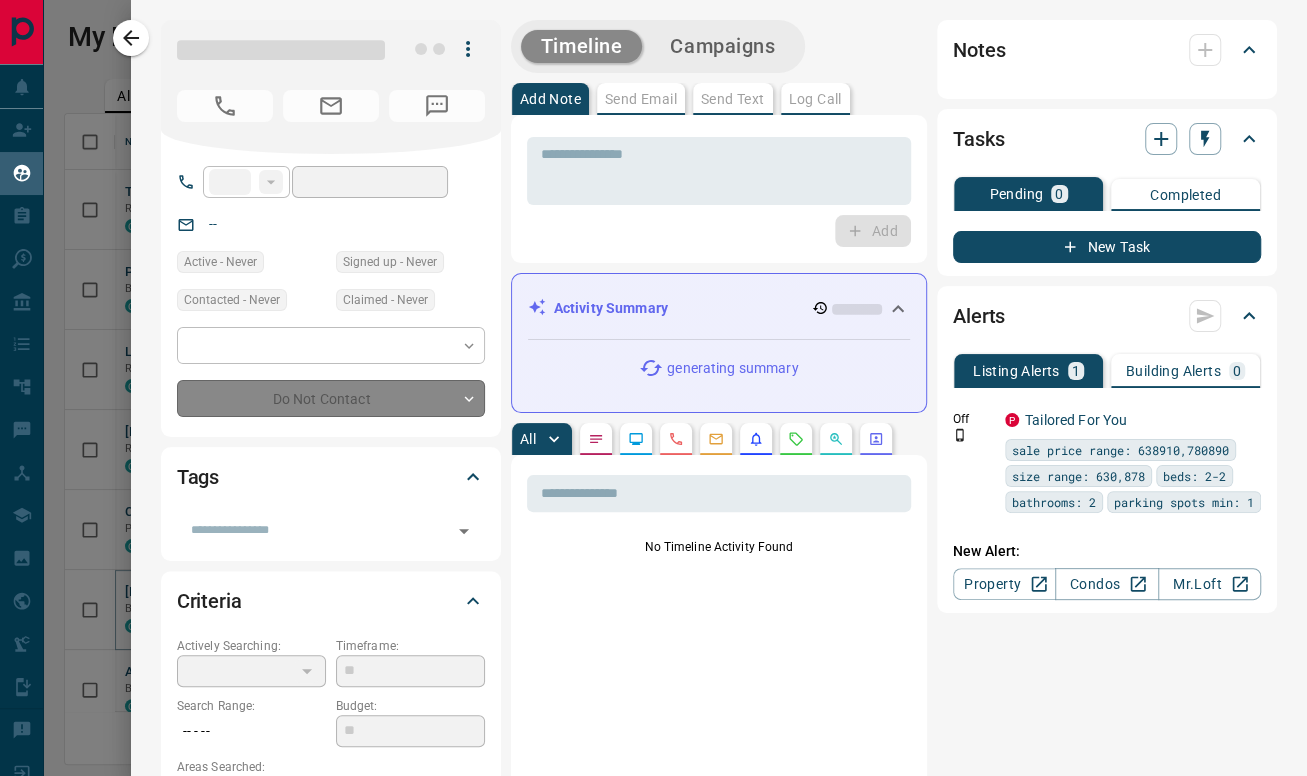 type on "**********" 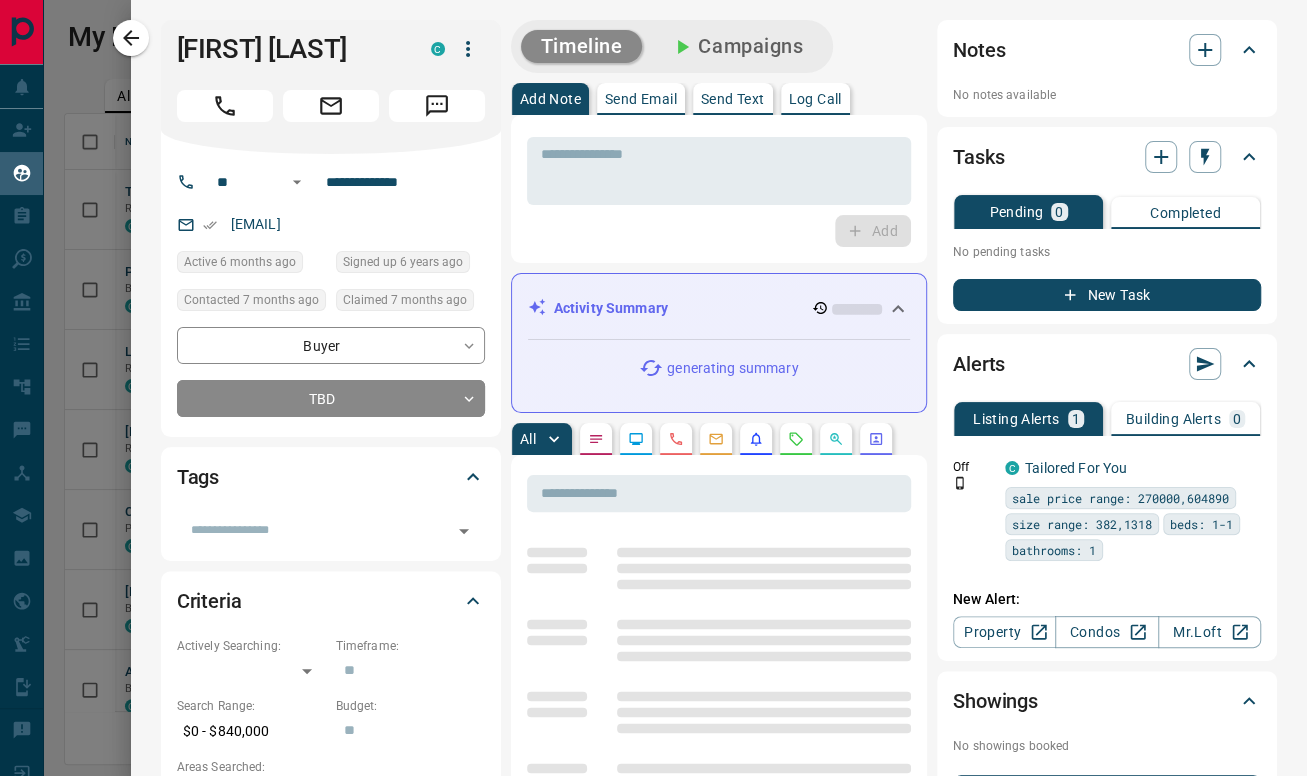 drag, startPoint x: 317, startPoint y: 77, endPoint x: 175, endPoint y: 43, distance: 146.0137 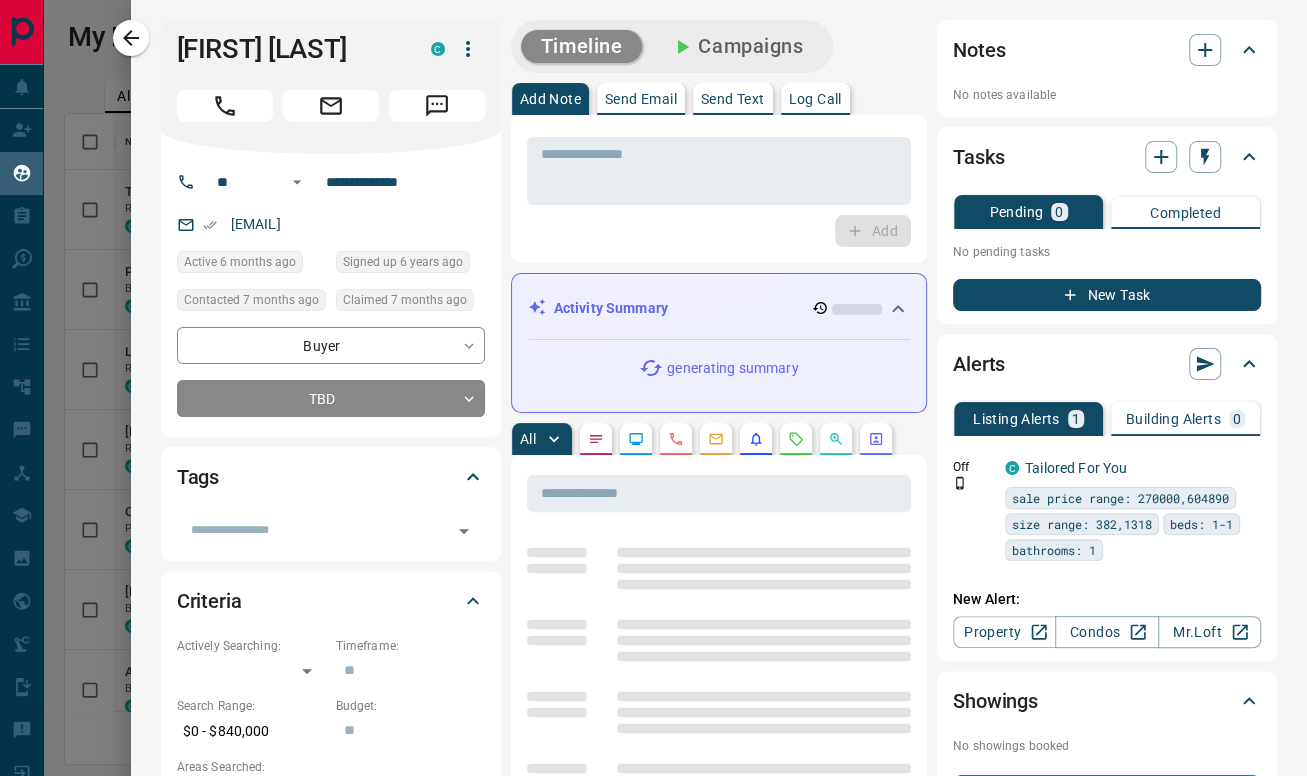 click on "[FIRST] [LAST] C" at bounding box center (331, 87) 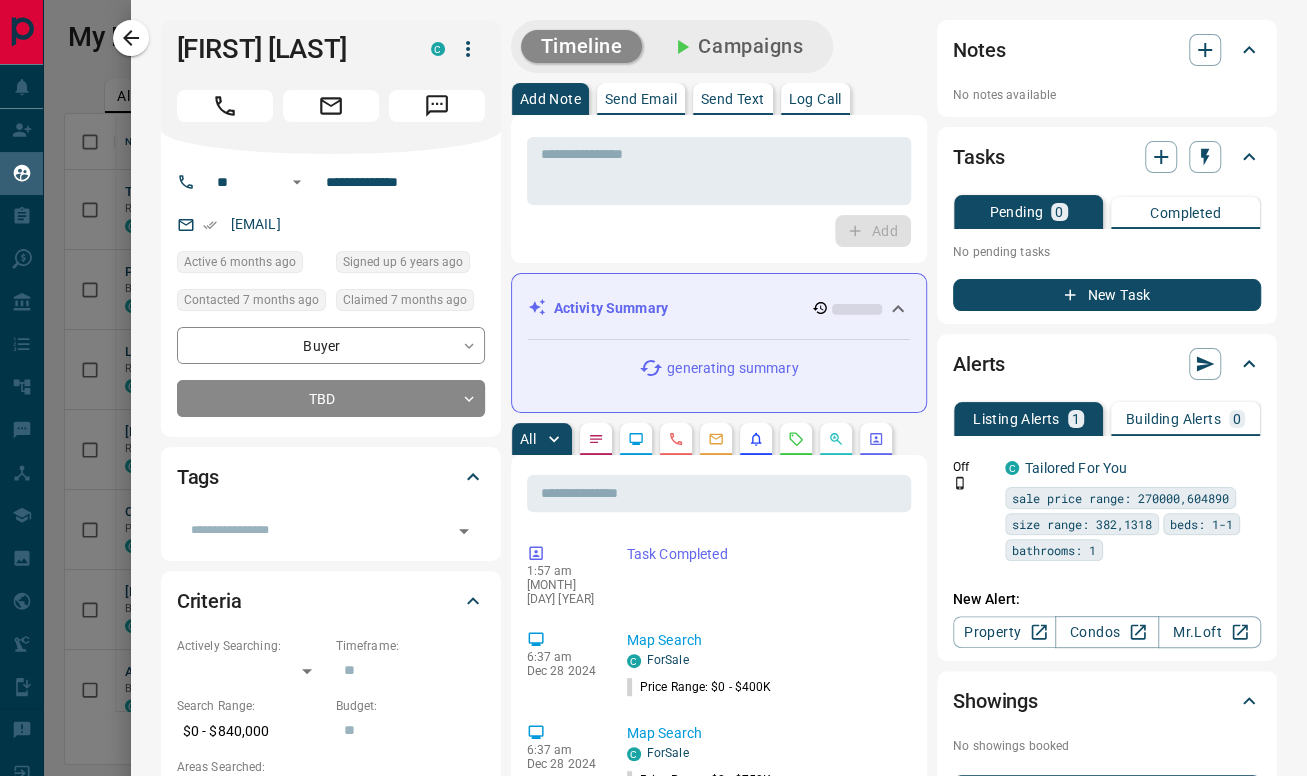 click on "Add" at bounding box center [719, 231] 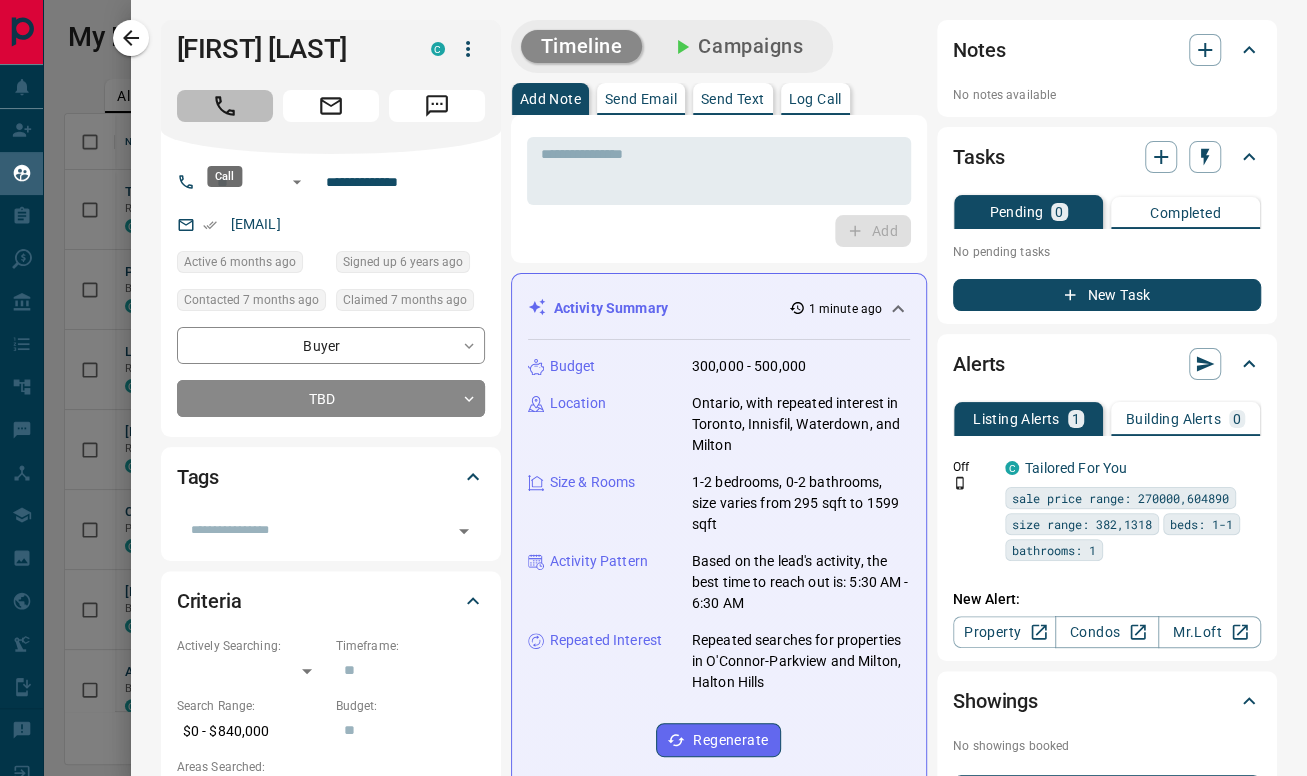 click 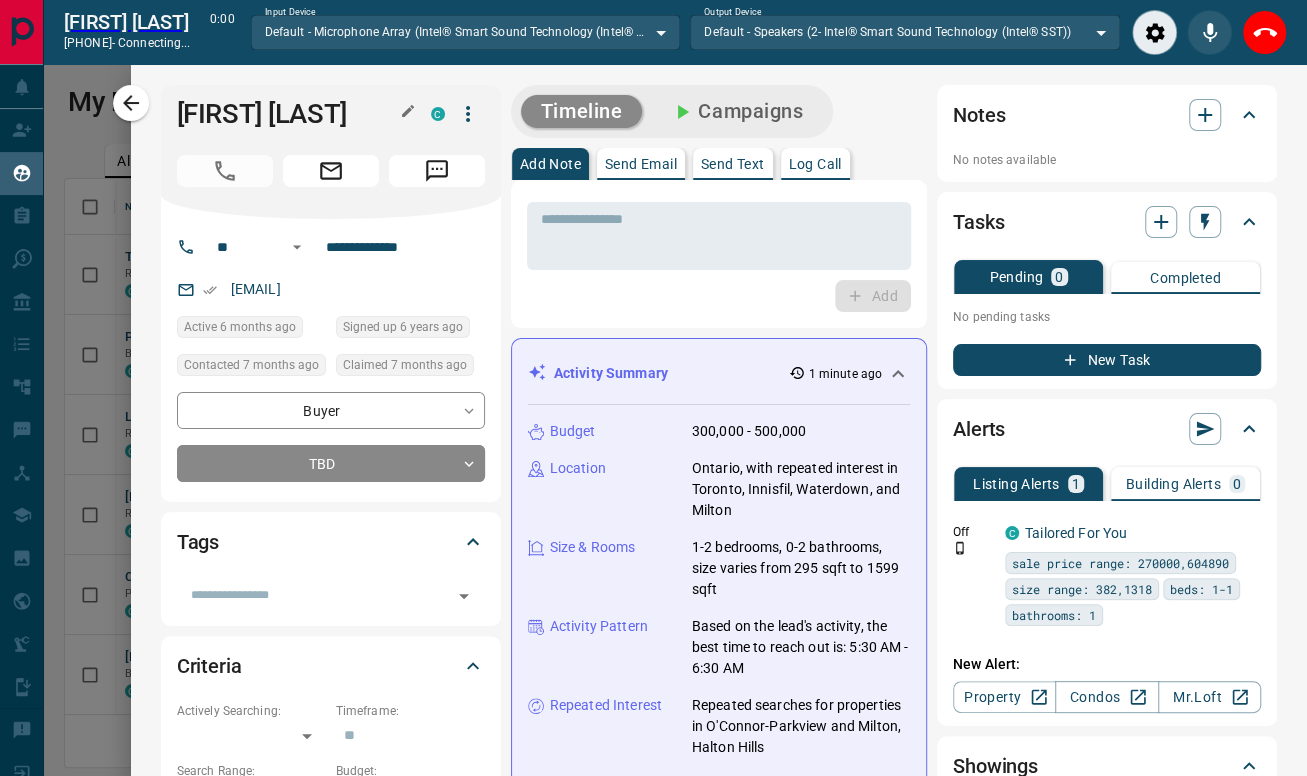scroll, scrollTop: 519, scrollLeft: 1222, axis: both 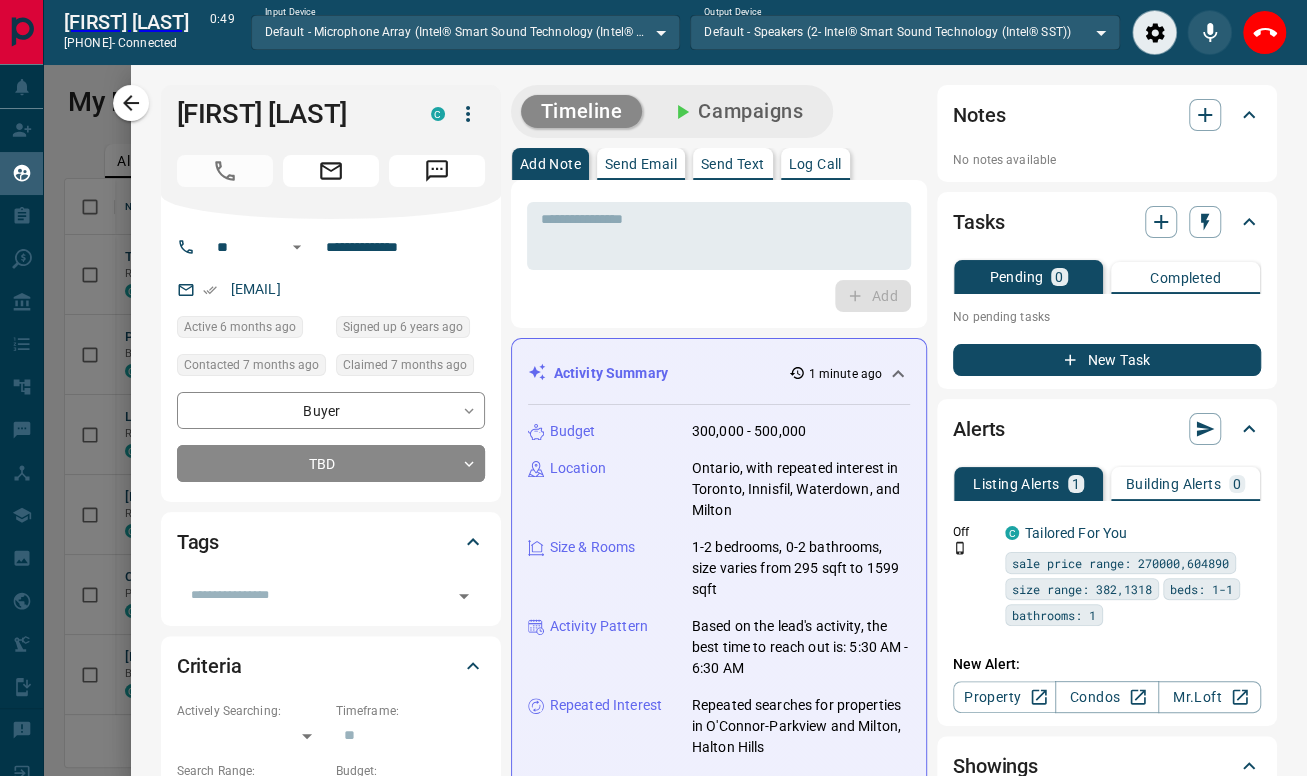 click 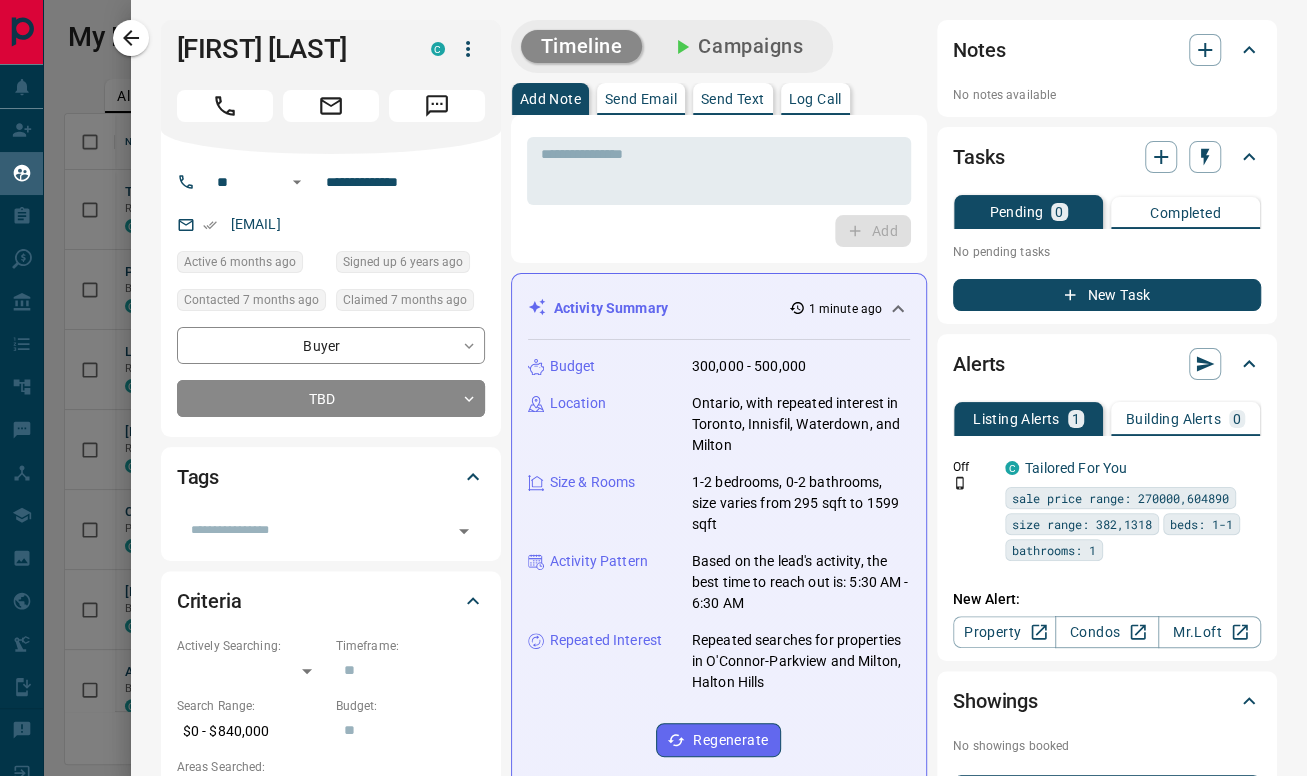 scroll, scrollTop: 17, scrollLeft: 17, axis: both 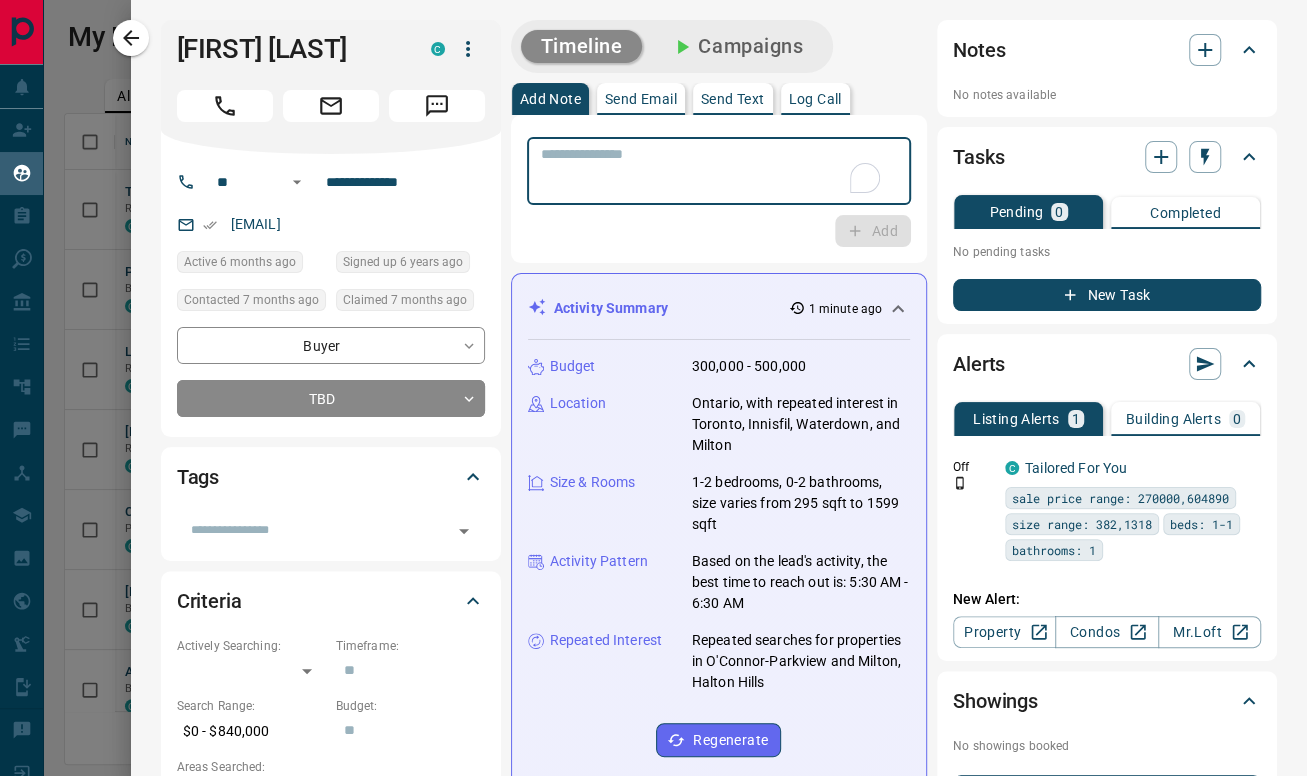 click at bounding box center (719, 171) 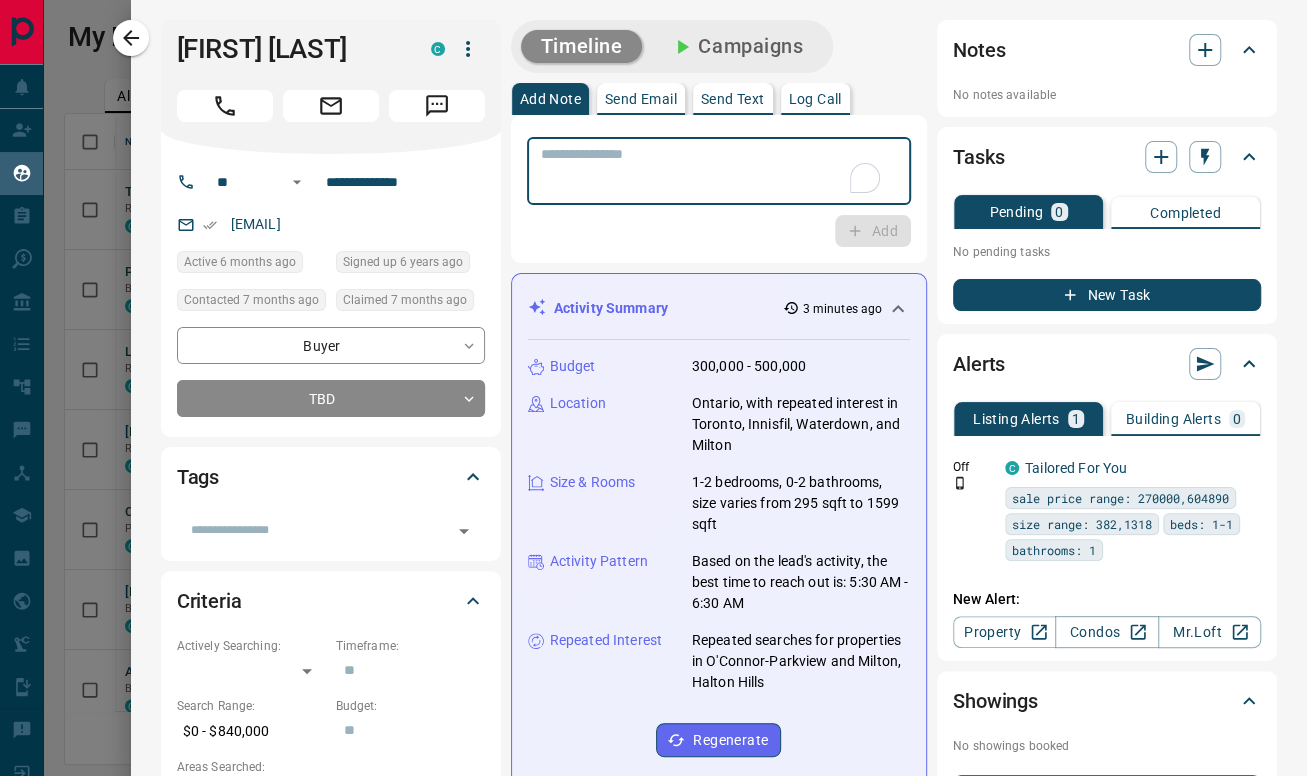 click at bounding box center (719, 171) 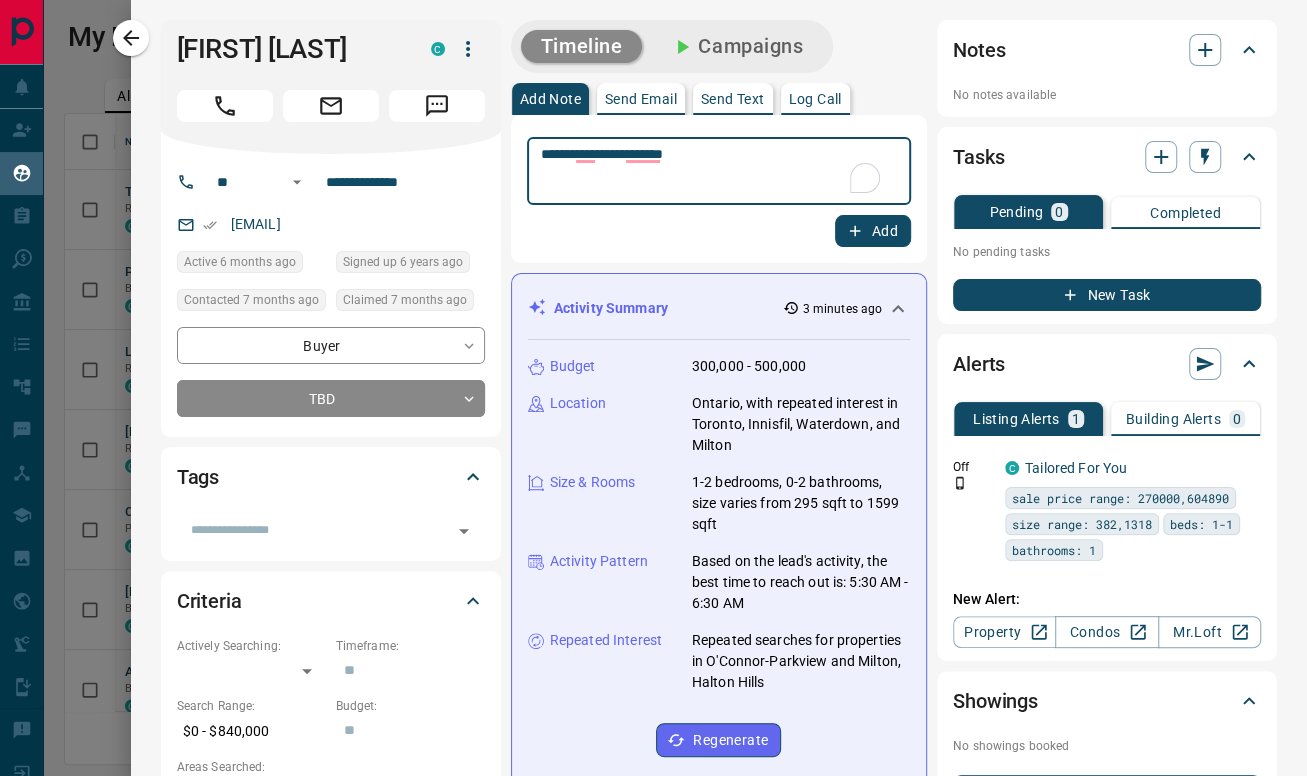 type on "**********" 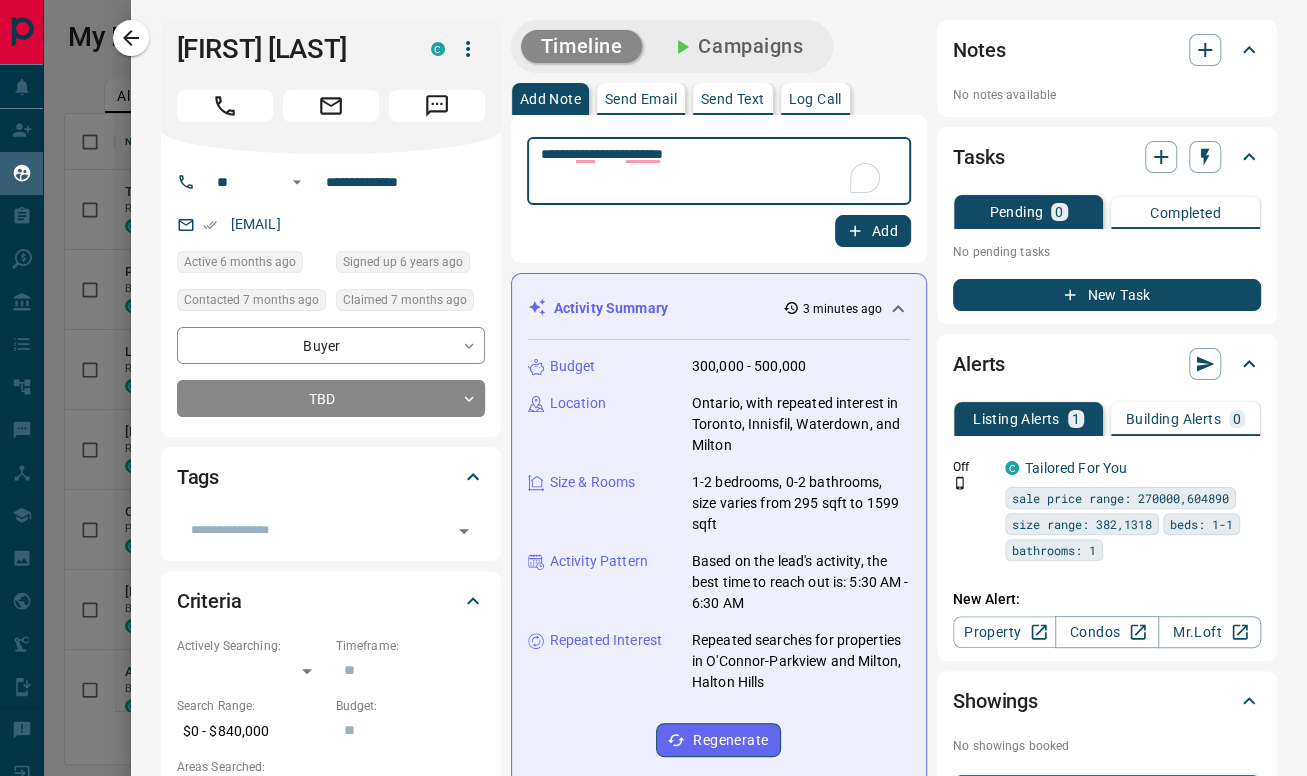 click on "Add" at bounding box center (873, 231) 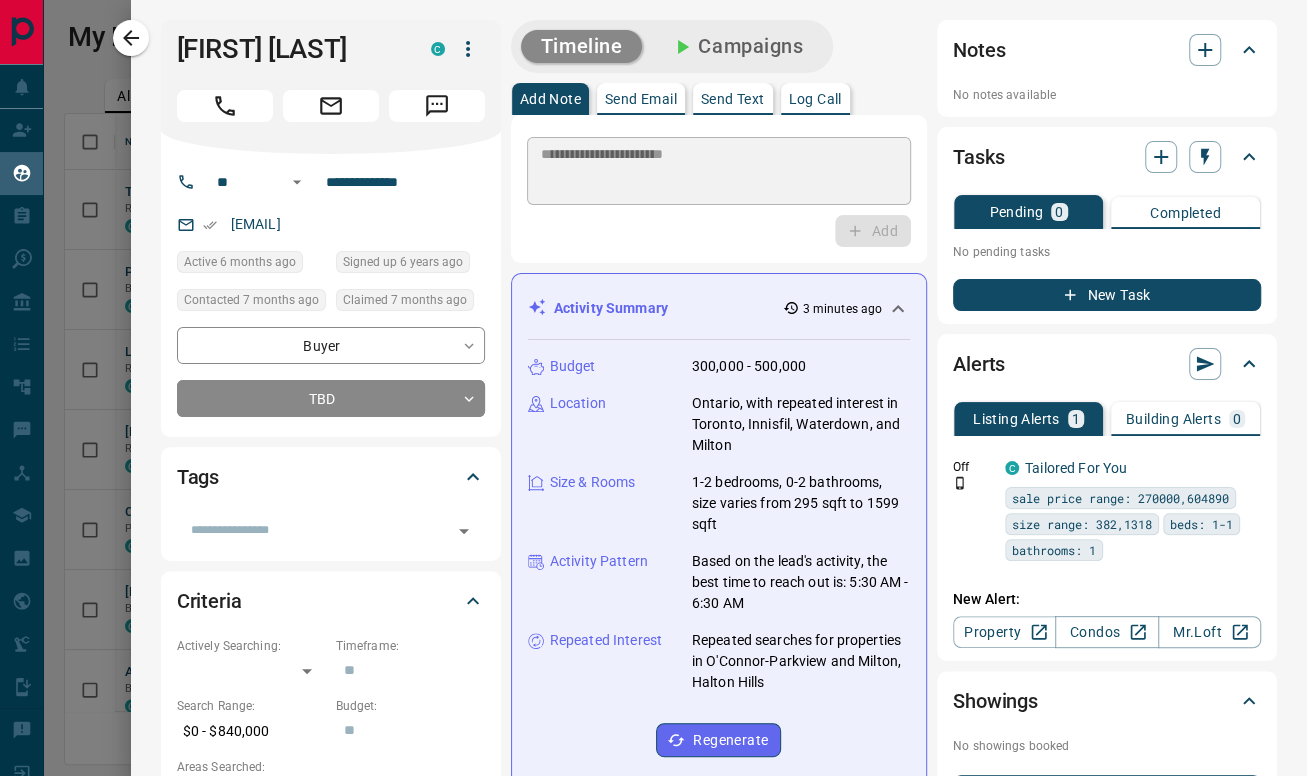 type 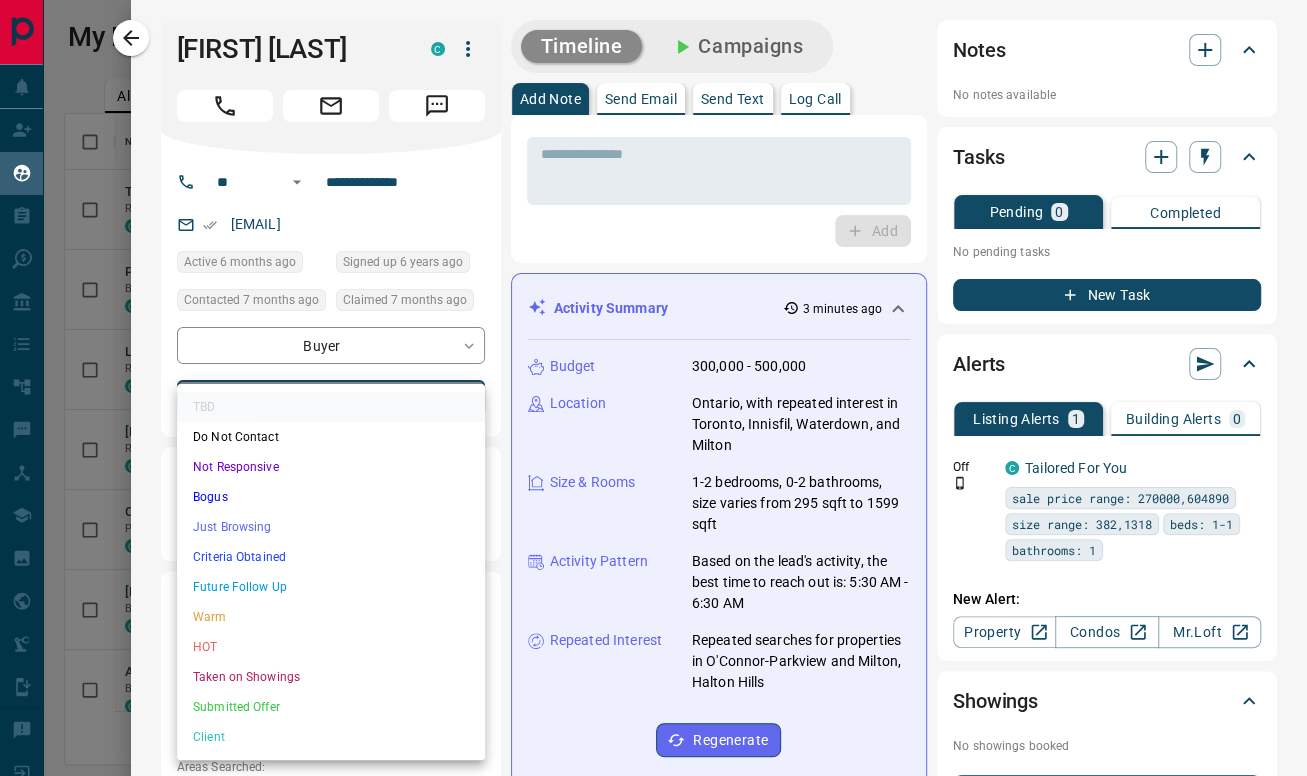 click on "Lead Transfers Claim Leads My Leads Tasks Opportunities Deals Campaigns Automations Messages Broker Bay Training Media Services Agent Resources Precon Worksheet Mobile Apps Disclosure Logout My Leads Filters 1 Manage Tabs New Lead All 5332 TBD 350 Do Not Contact - Not Responsive 740 Bogus 1018 Just Browsing 1944 Criteria Obtained 318 Future Follow Up 453 Warm 242 HOT 130 Taken on Showings 64 Submitted Offer 15 Client 58 Name Details Last Active Claimed Date Status Tags Thanooja Enamandala Renter C $3K - $3K Cambridge 1 month ago 1 month ago Signed up 1 year ago TBD + Property.ca Sales Team Buyer, Renter C P $800 - $3K Downtown, North York, +8 3 weeks ago Contacted 8 months ago 2 months ago Signed up 2 years ago TBD ISR Lead ISR Lead + Lexis Hodges Renter C $2K - $2K Lincoln 2 months ago 2 months ago Signed up 2 months ago TBD + Karthick Raja Balasubramanian Renter C $2K - $3K Etobicoke, Mississauga 3 months ago Contacted 5 months ago 5 months ago Signed up 5 months ago TBD + C J Precon, Renter C $2K - $3K TBD" at bounding box center [653, 375] 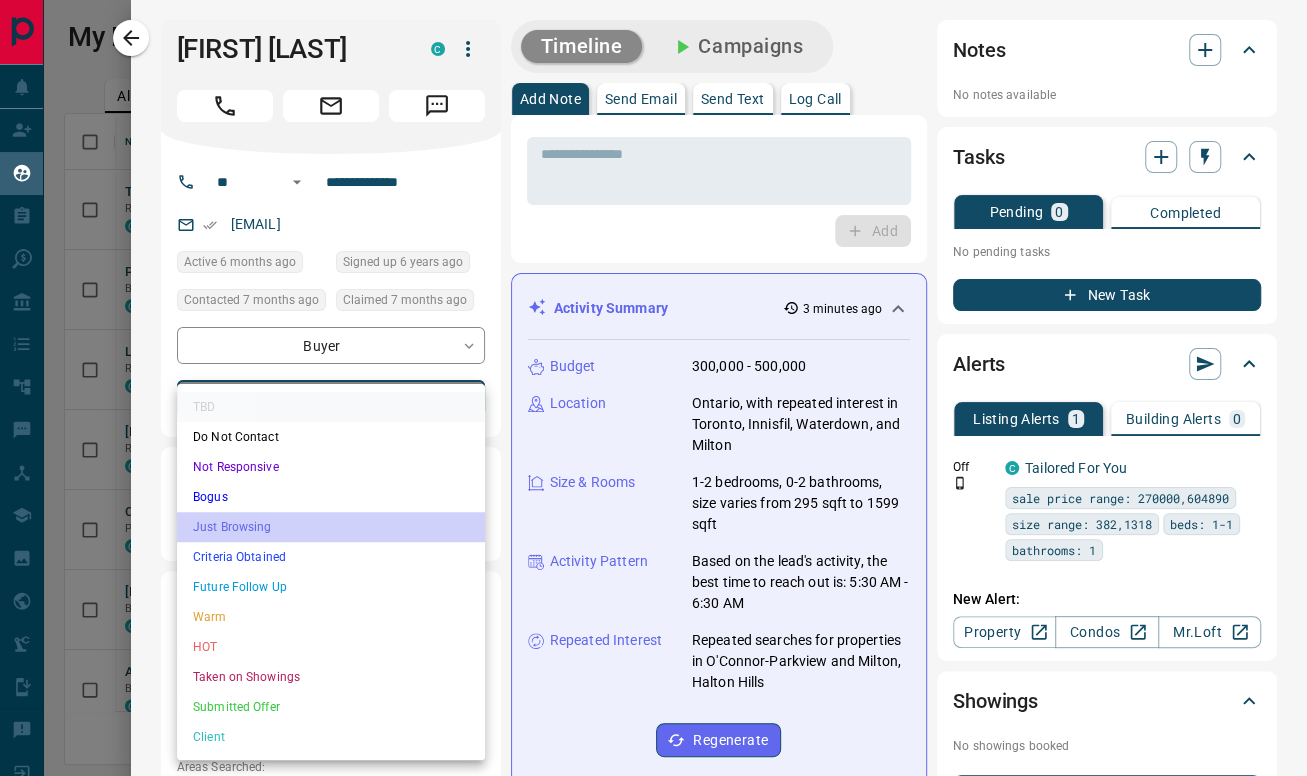 click on "Just Browsing" at bounding box center [331, 527] 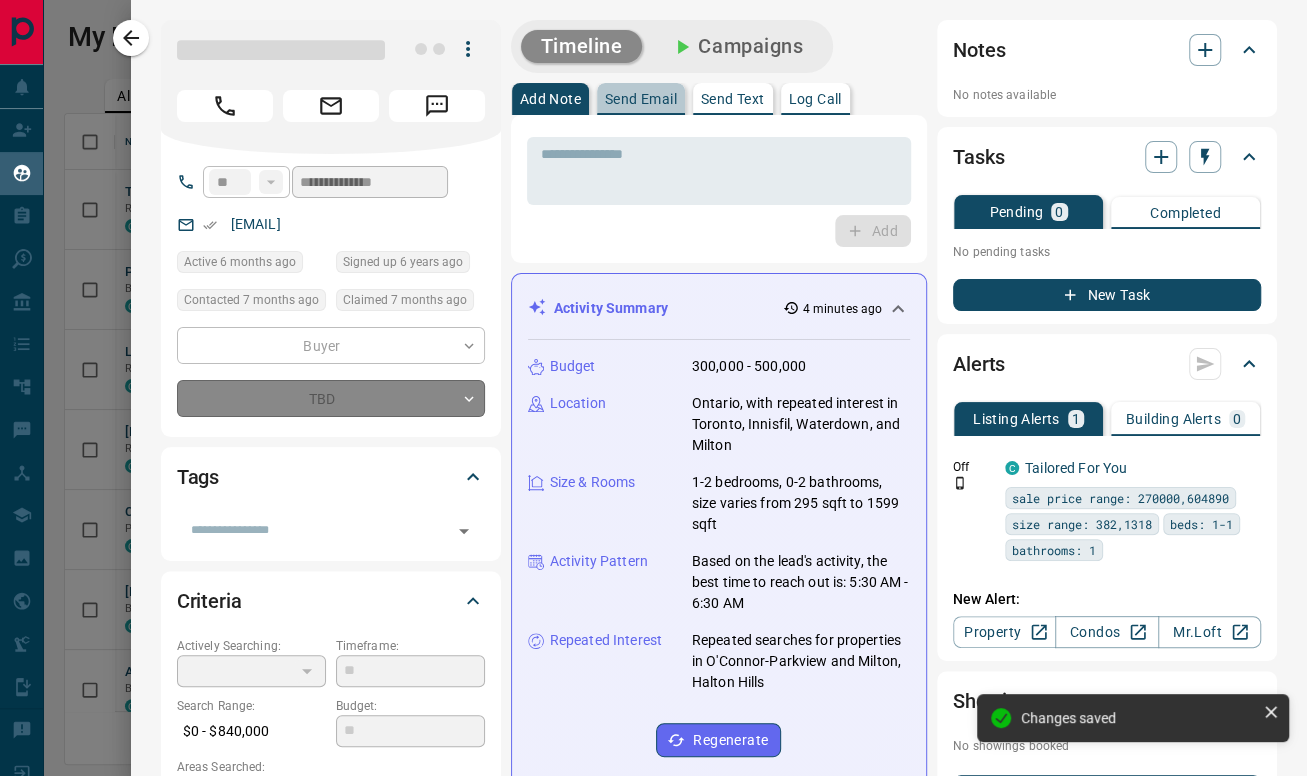 click on "Send Email" at bounding box center [641, 99] 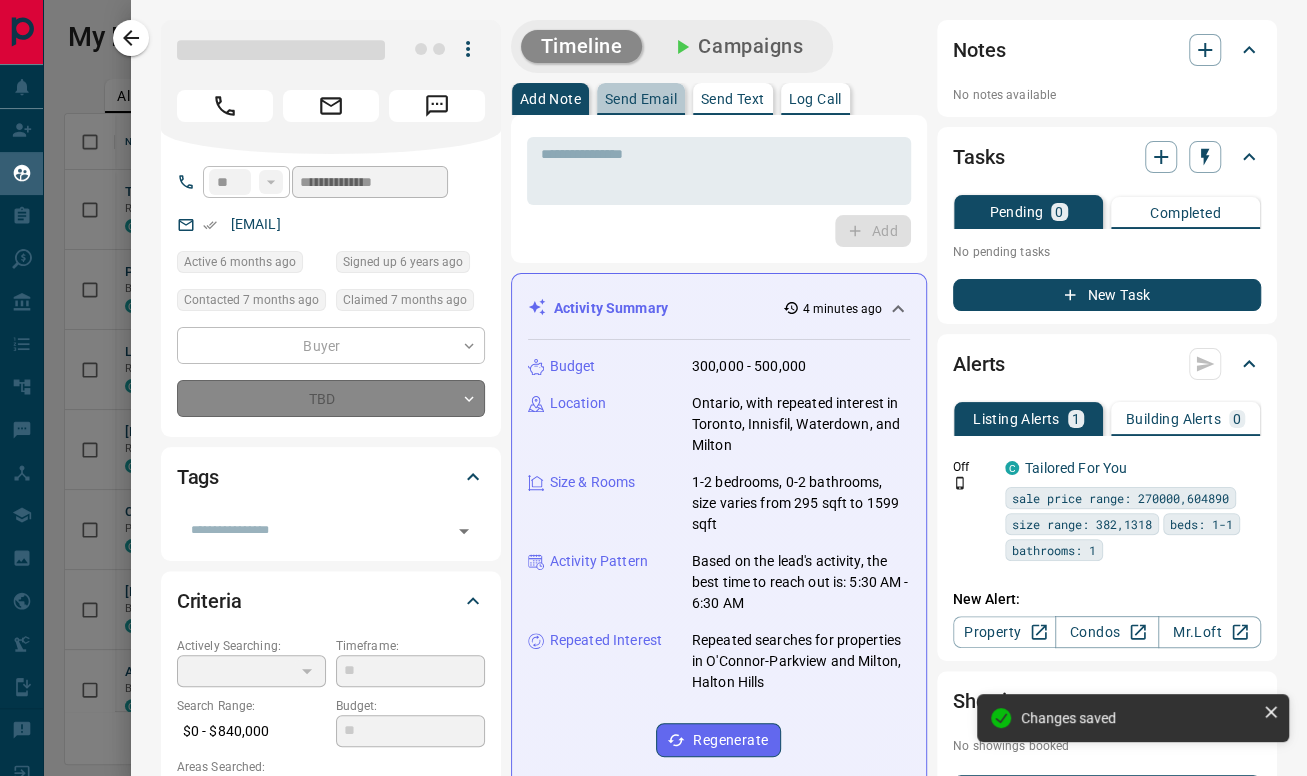 type on "*" 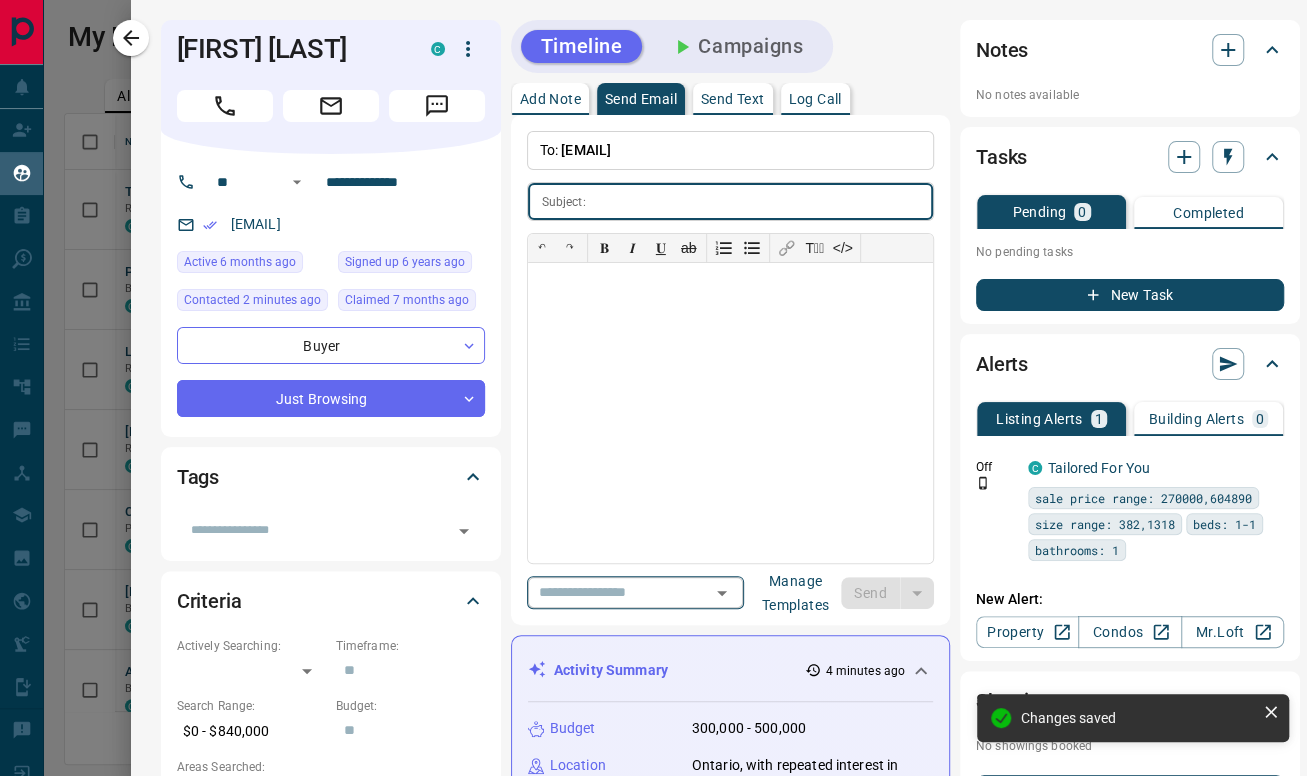 click on "​" at bounding box center (635, 592) 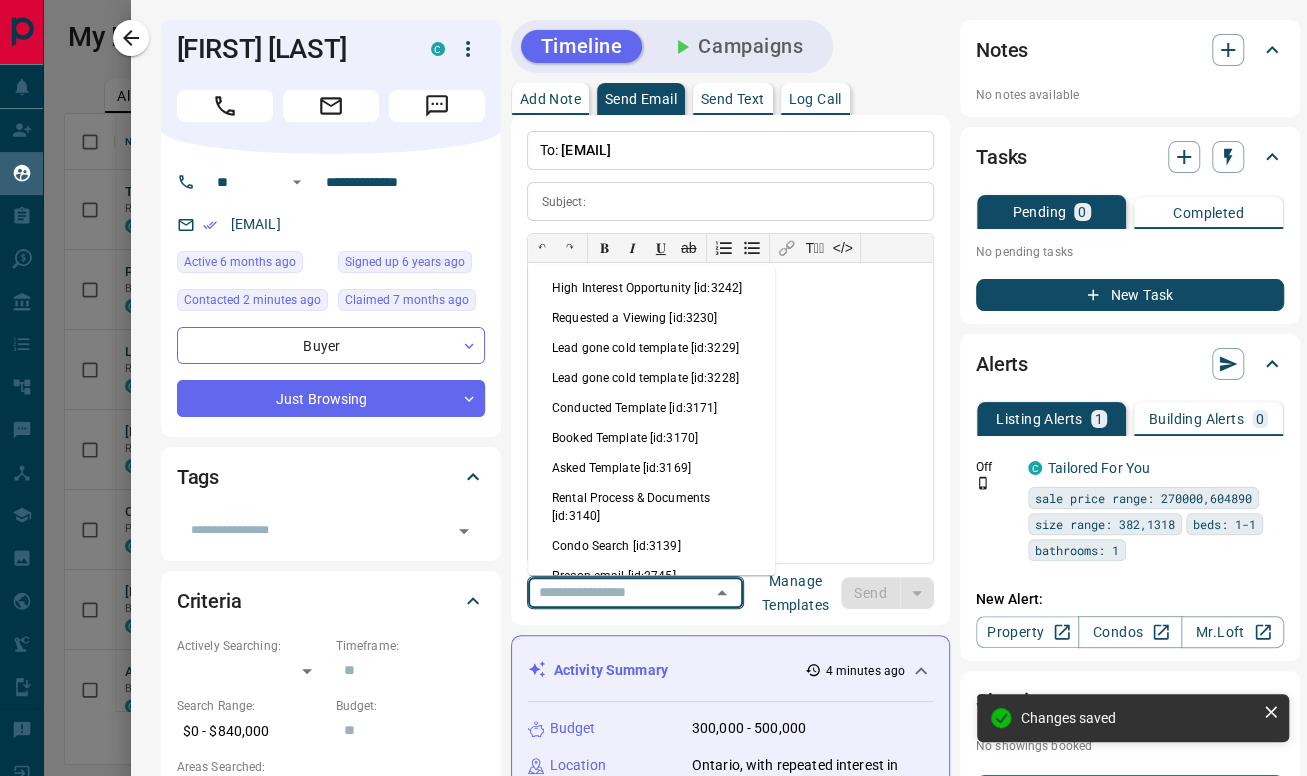 scroll, scrollTop: 580, scrollLeft: 1222, axis: both 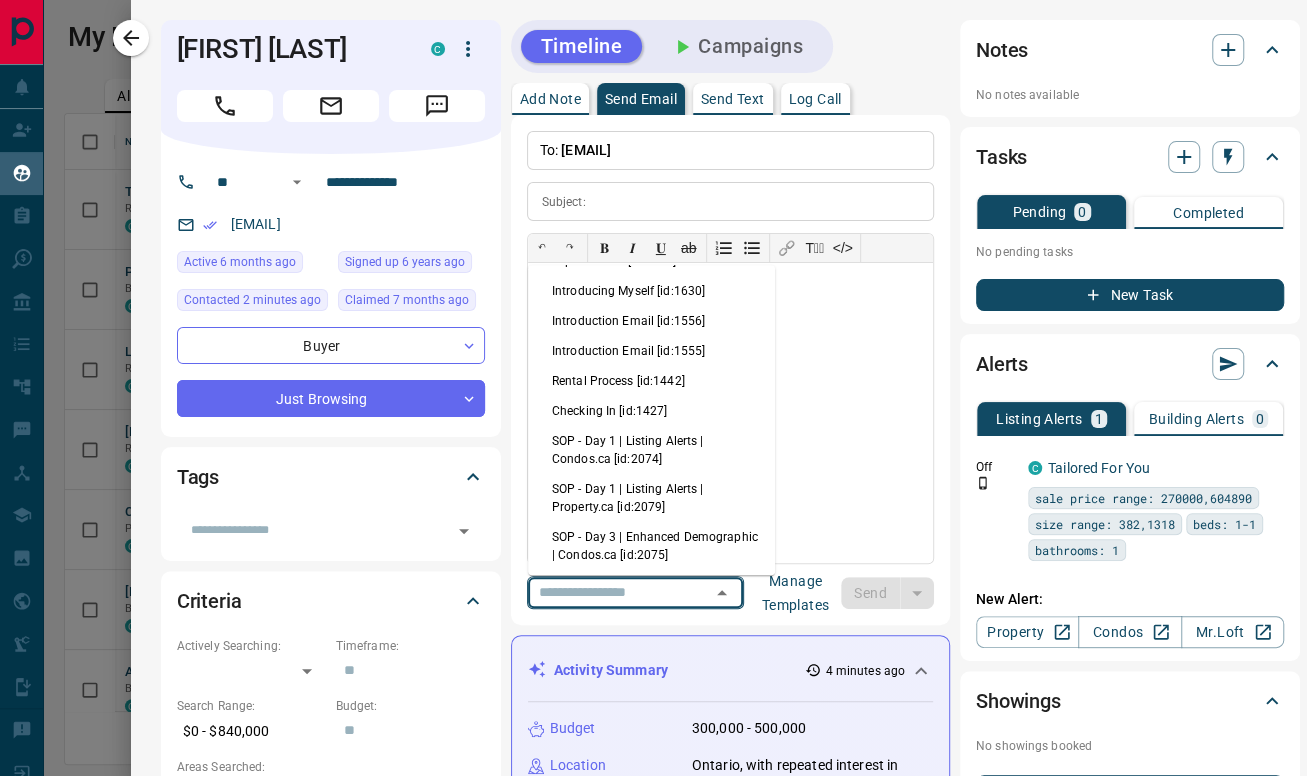 click on "Checking In [id:1427]" at bounding box center [651, 411] 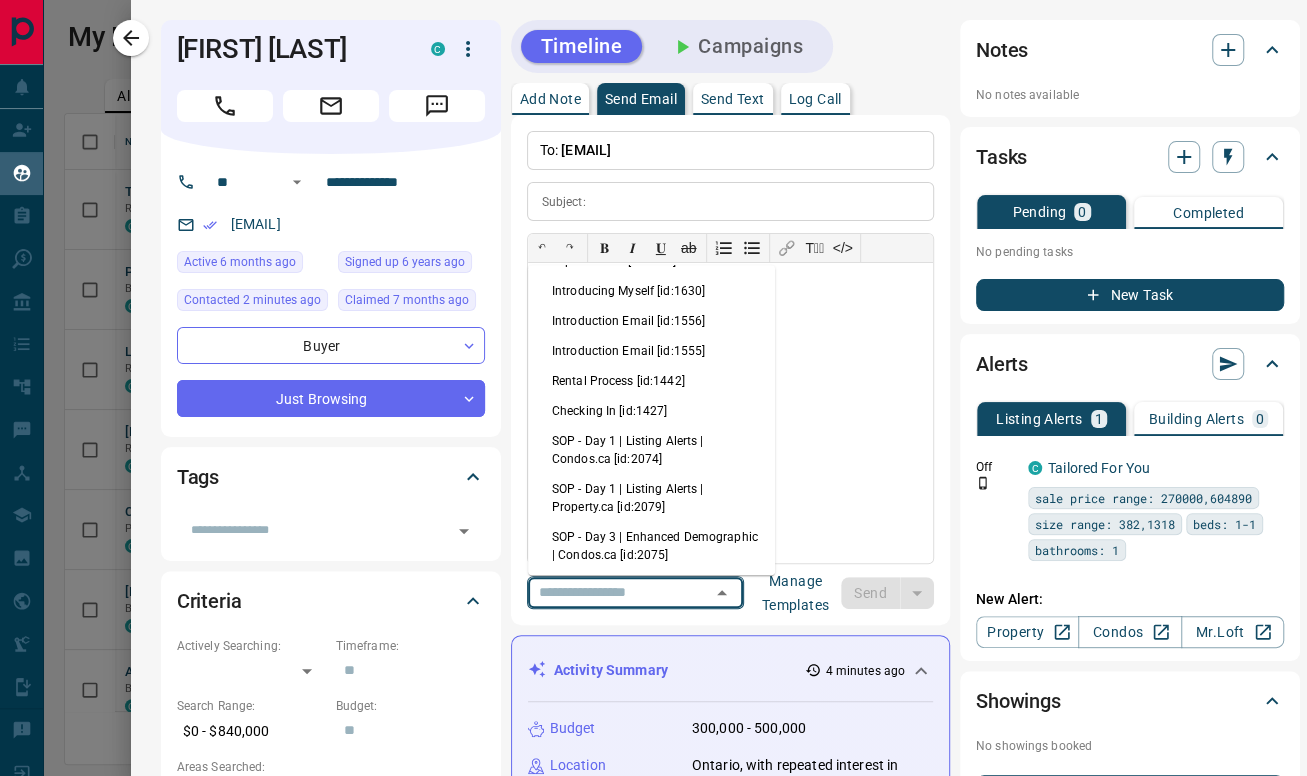 type on "********" 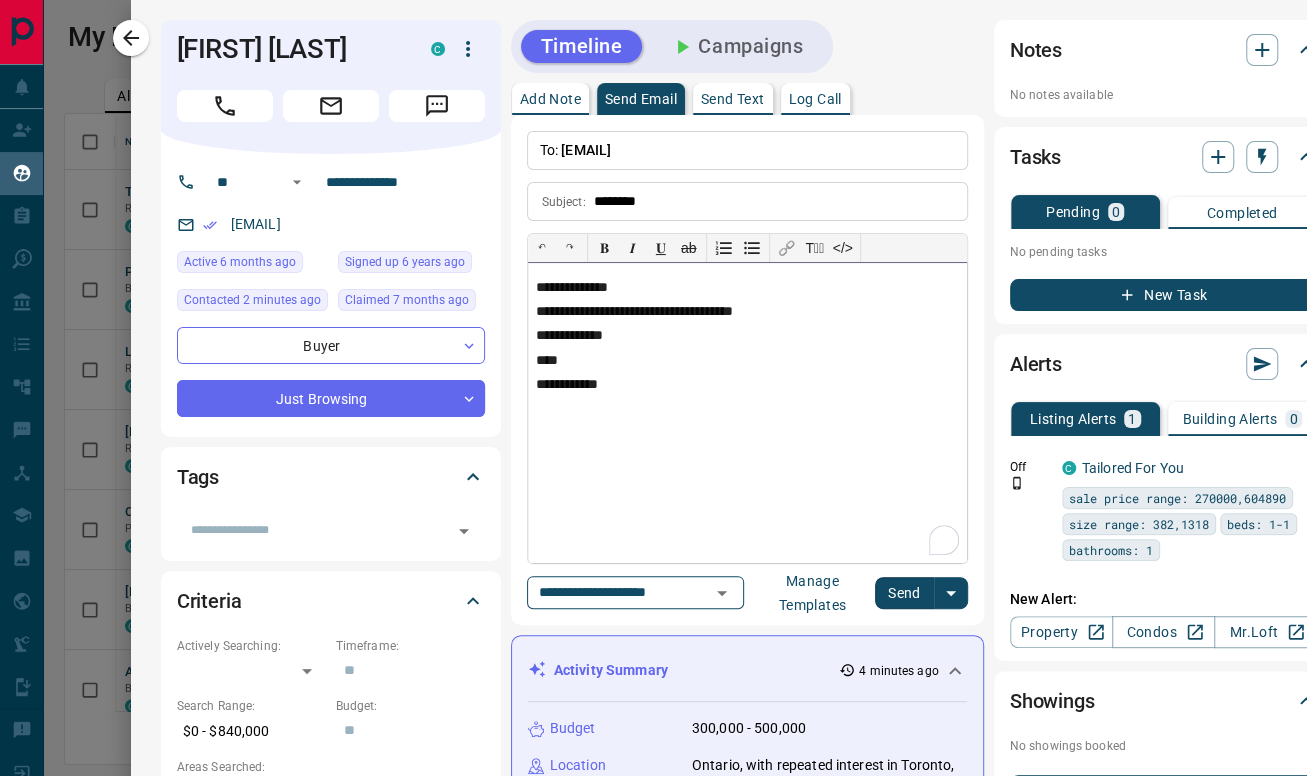 click on "**********" at bounding box center [747, 288] 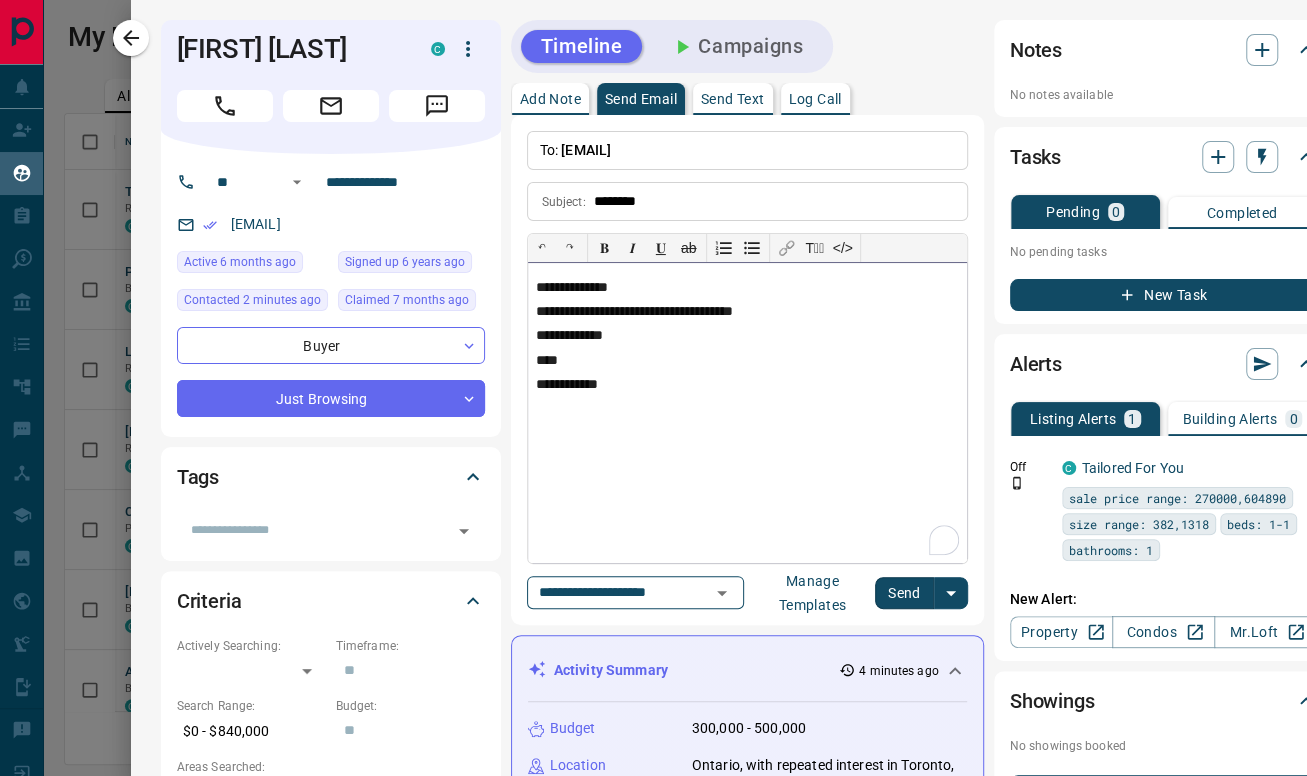 type 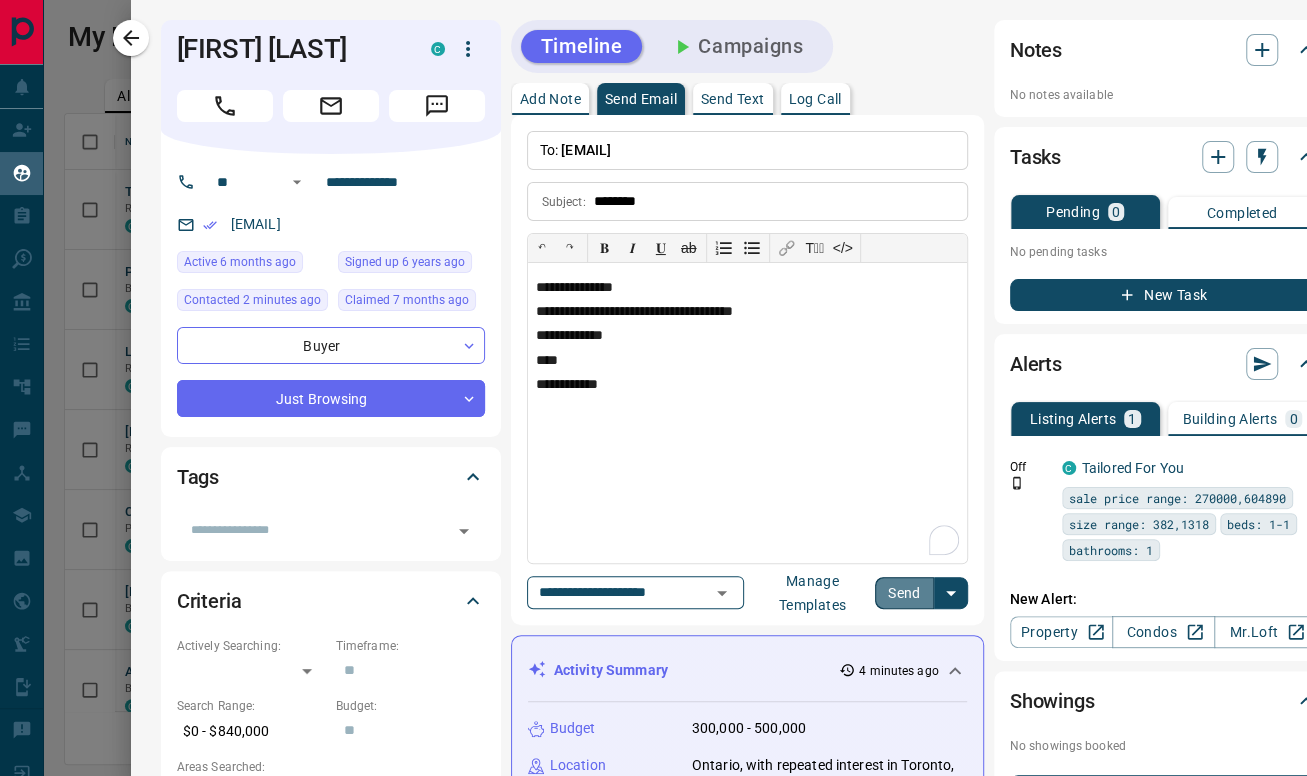 click on "Send" at bounding box center (904, 593) 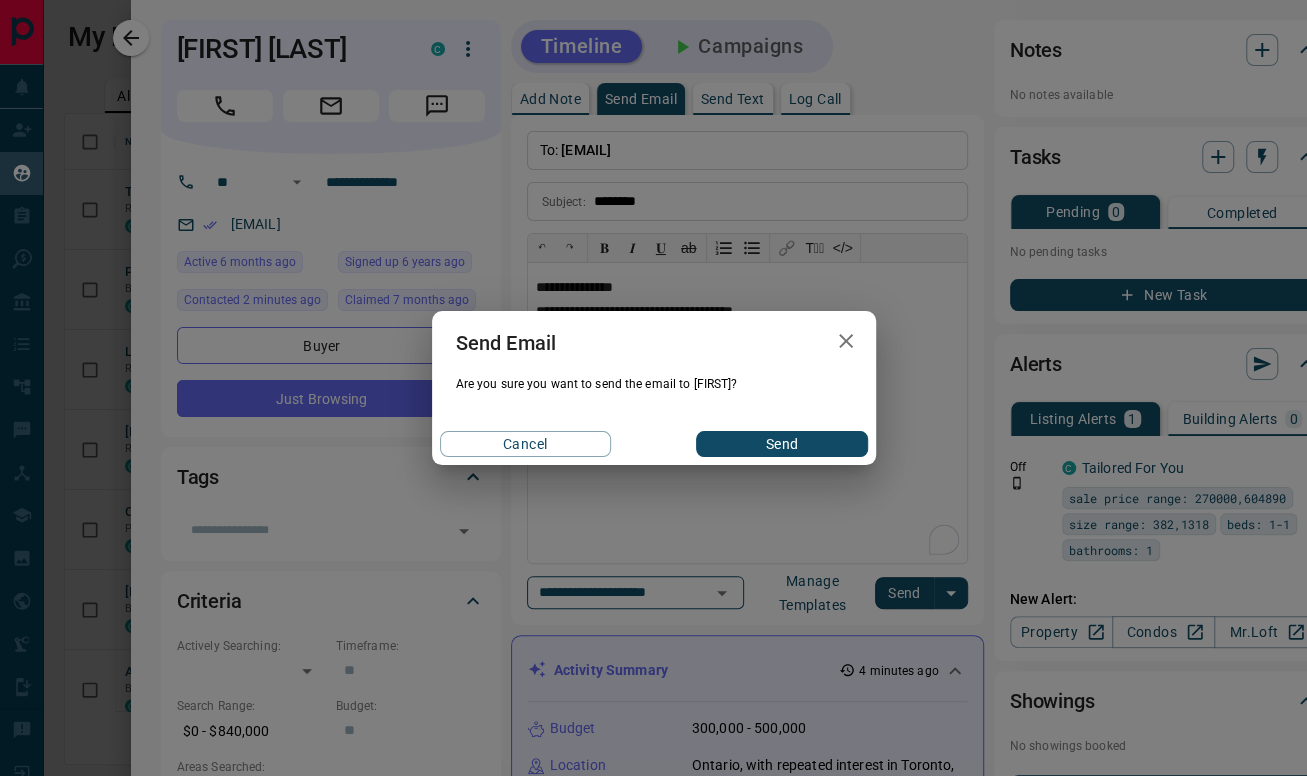 click on "Send" at bounding box center (781, 444) 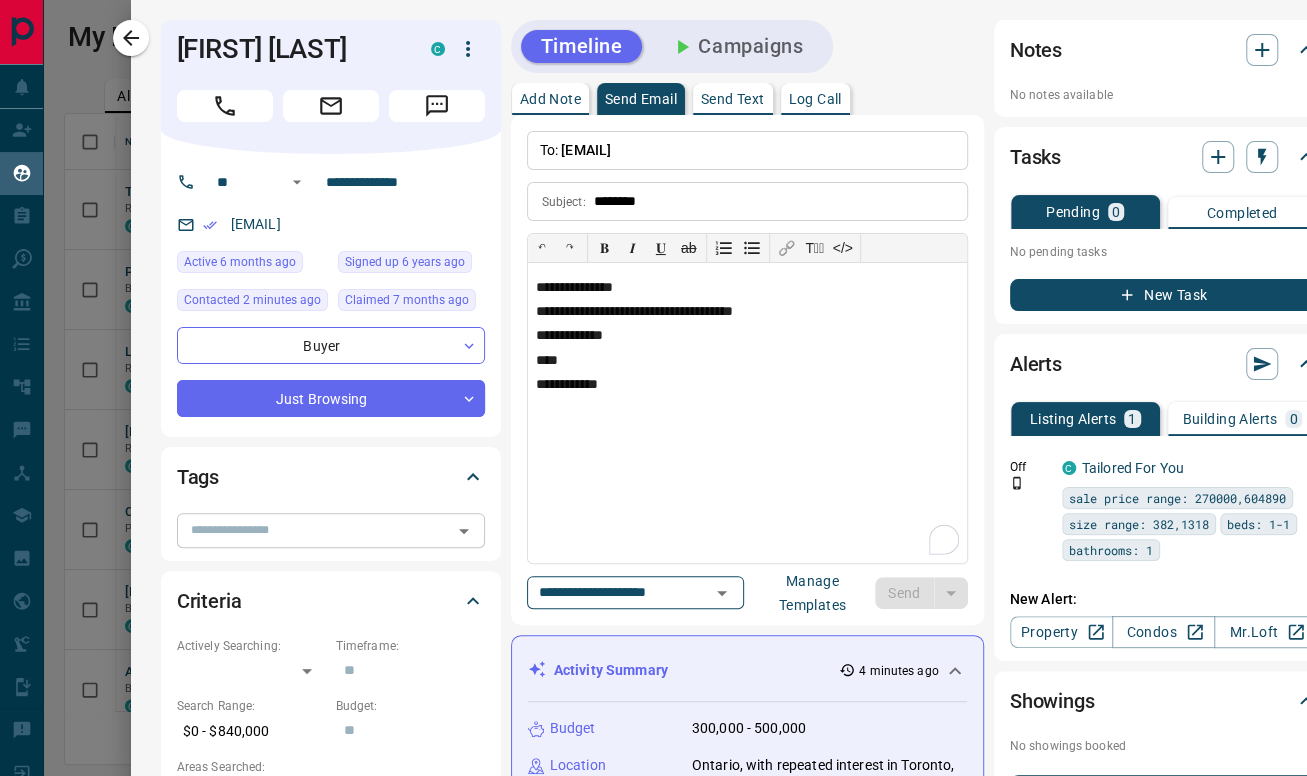 click at bounding box center [314, 530] 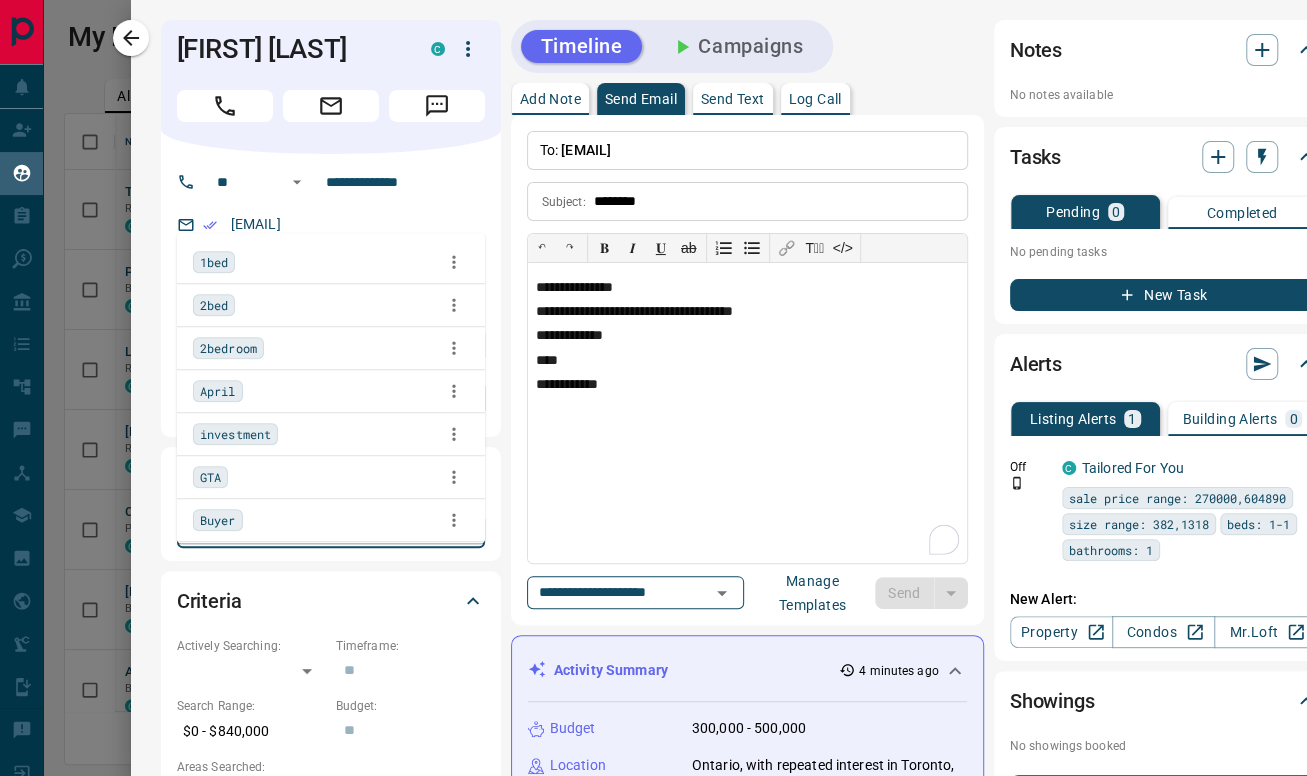 type 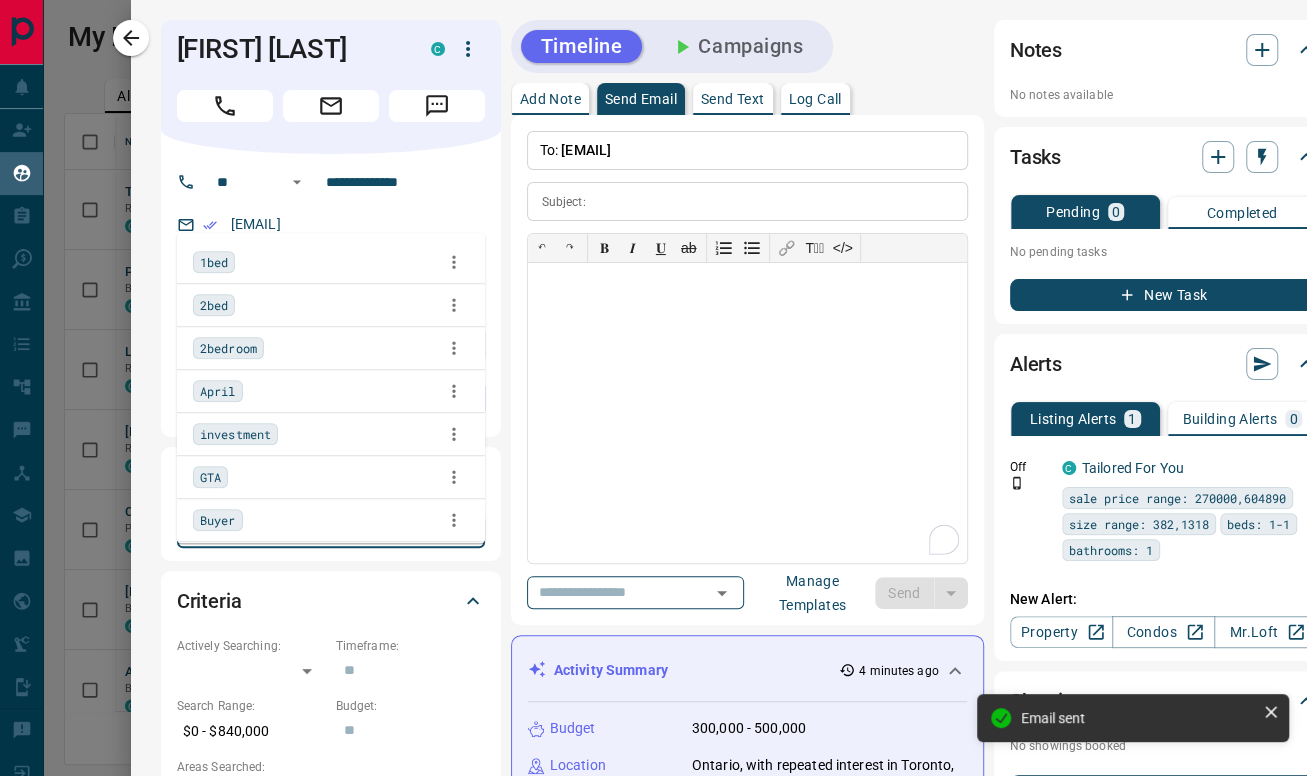 type on "*" 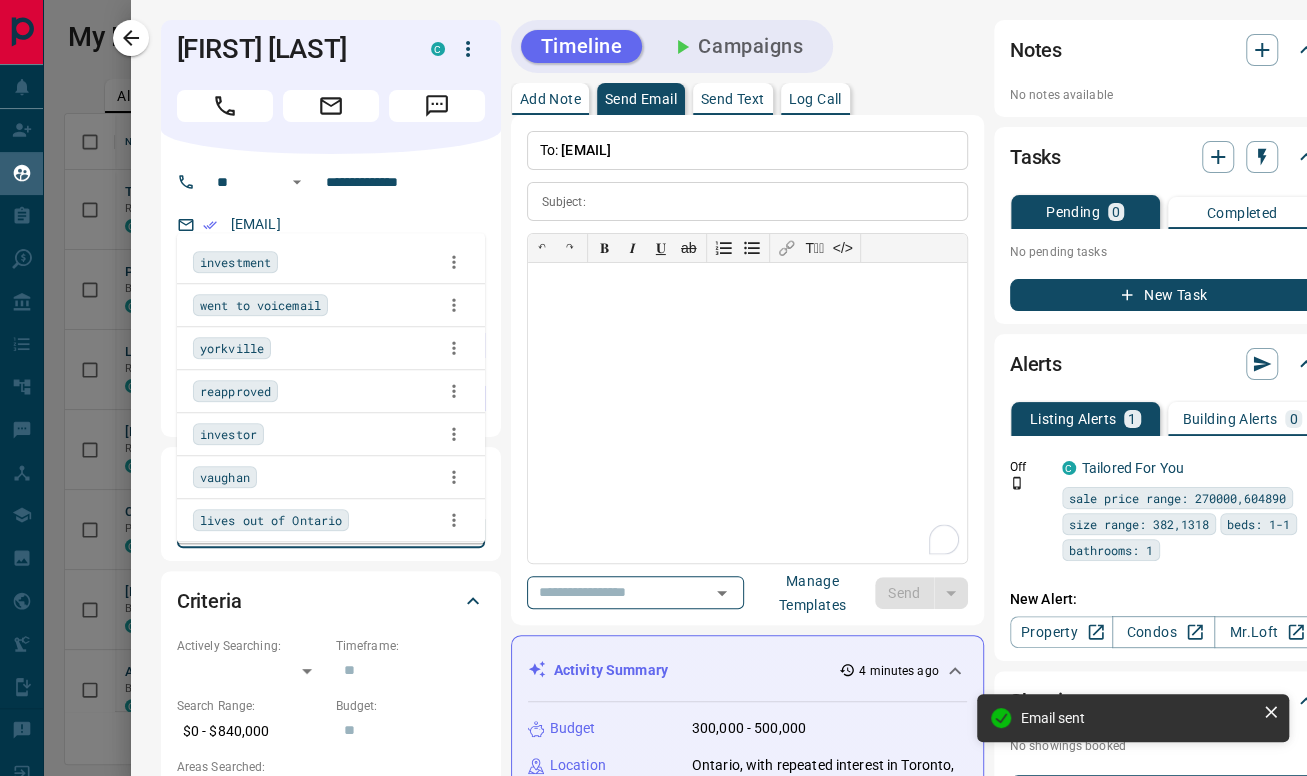 click on "went to voicemail" at bounding box center [331, 305] 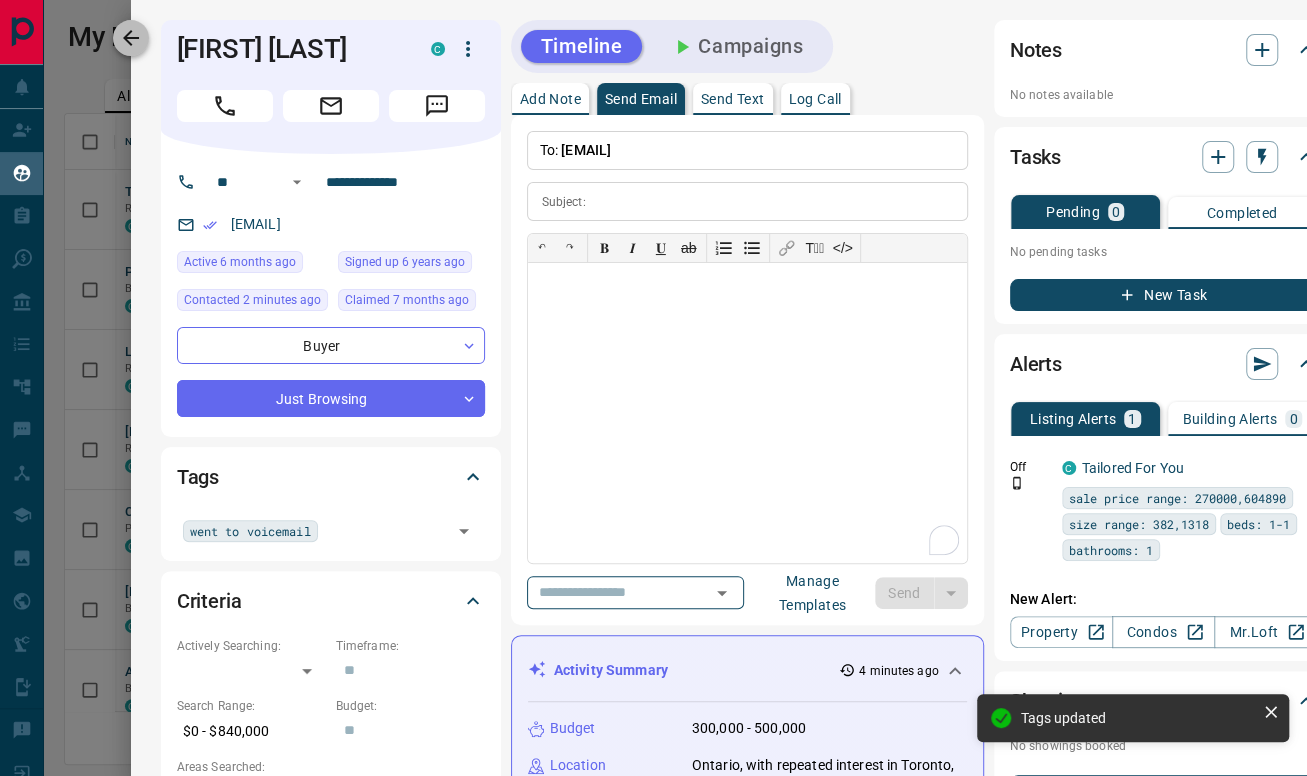 click 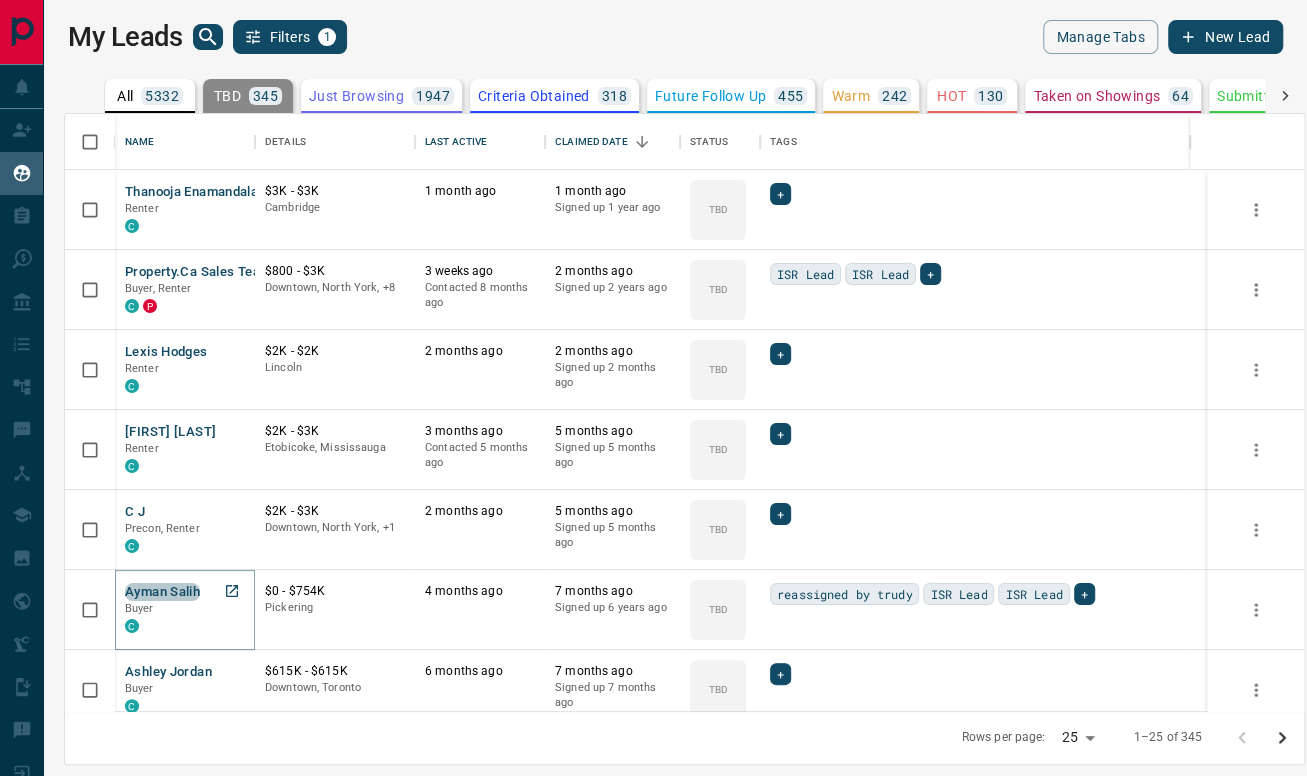 click on "Ayman Salih" at bounding box center (162, 592) 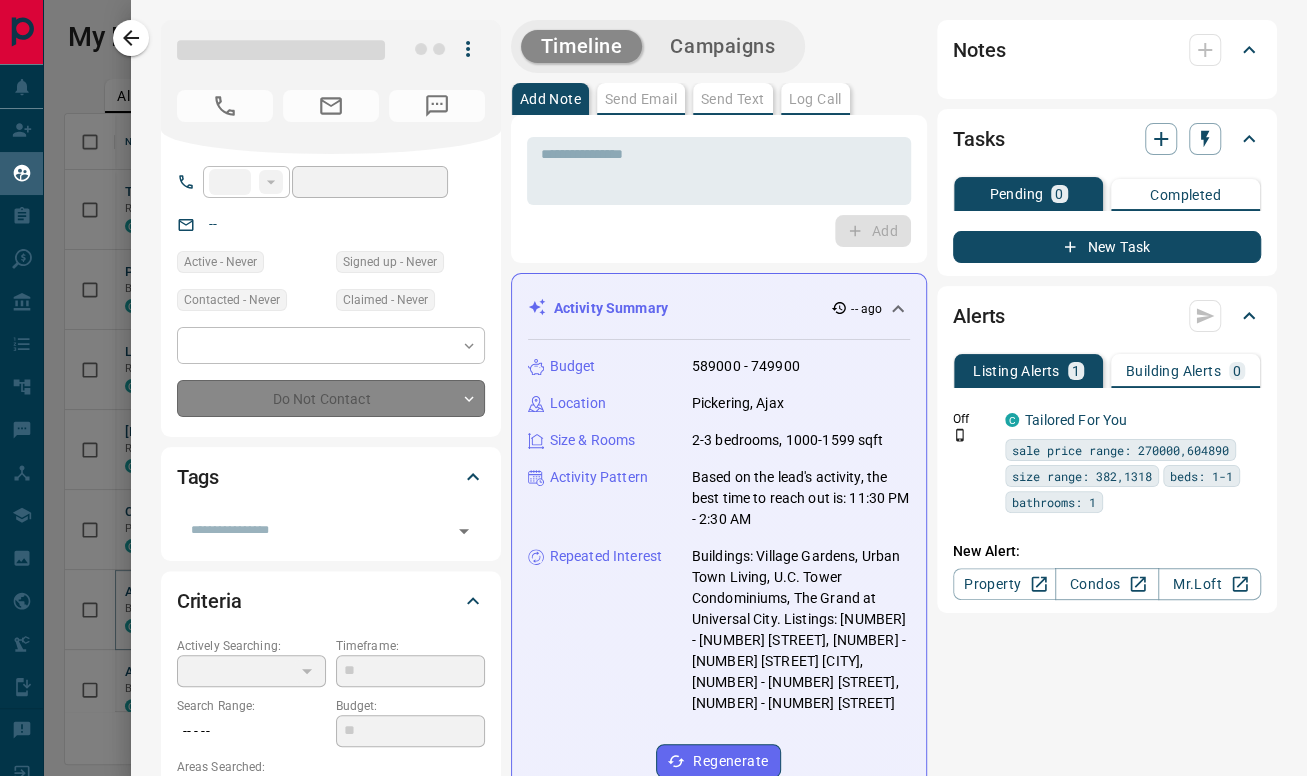 type on "**" 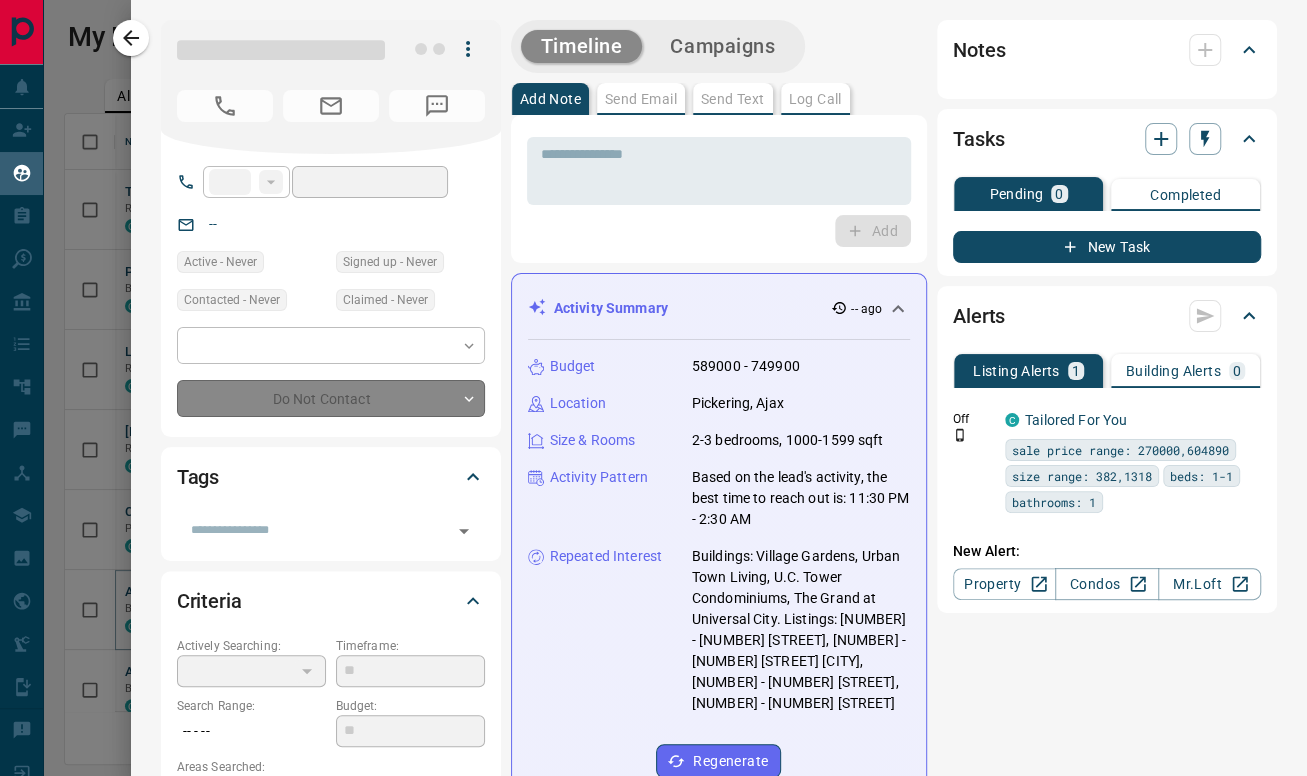 type on "**********" 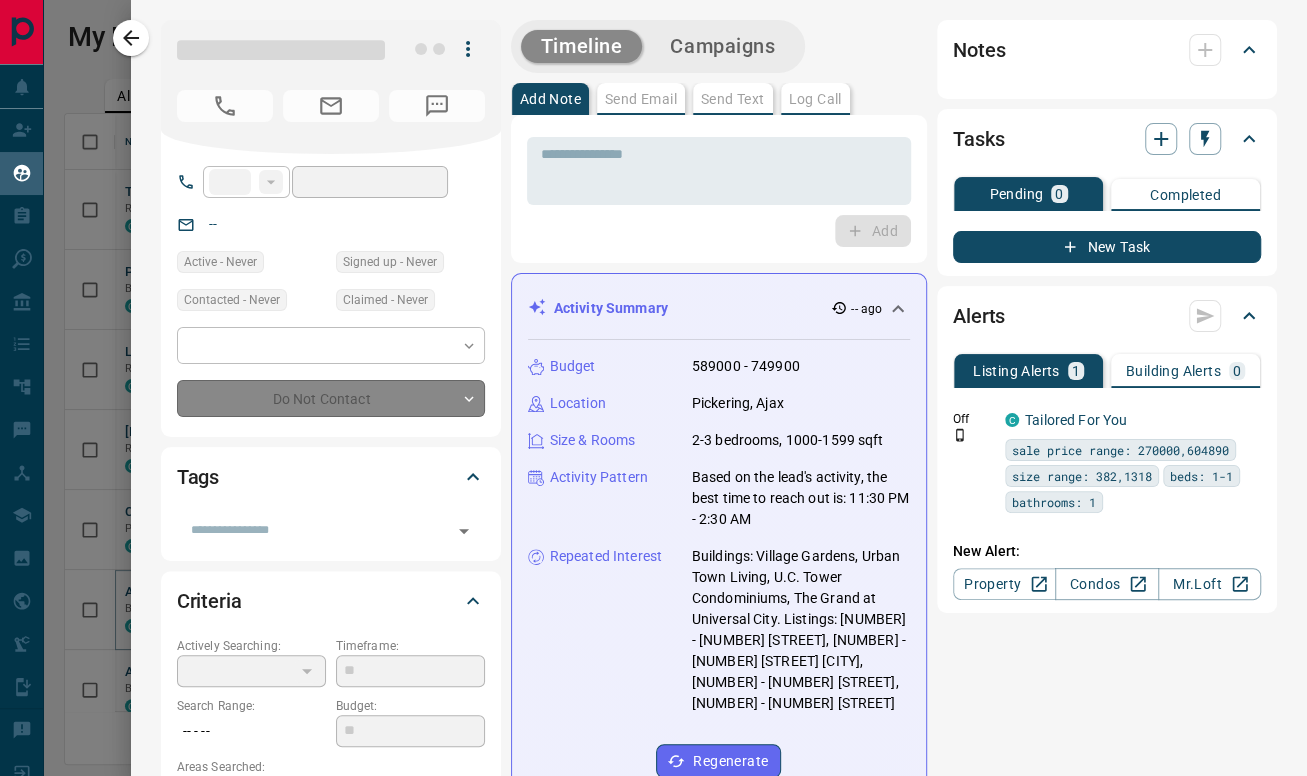 type on "**********" 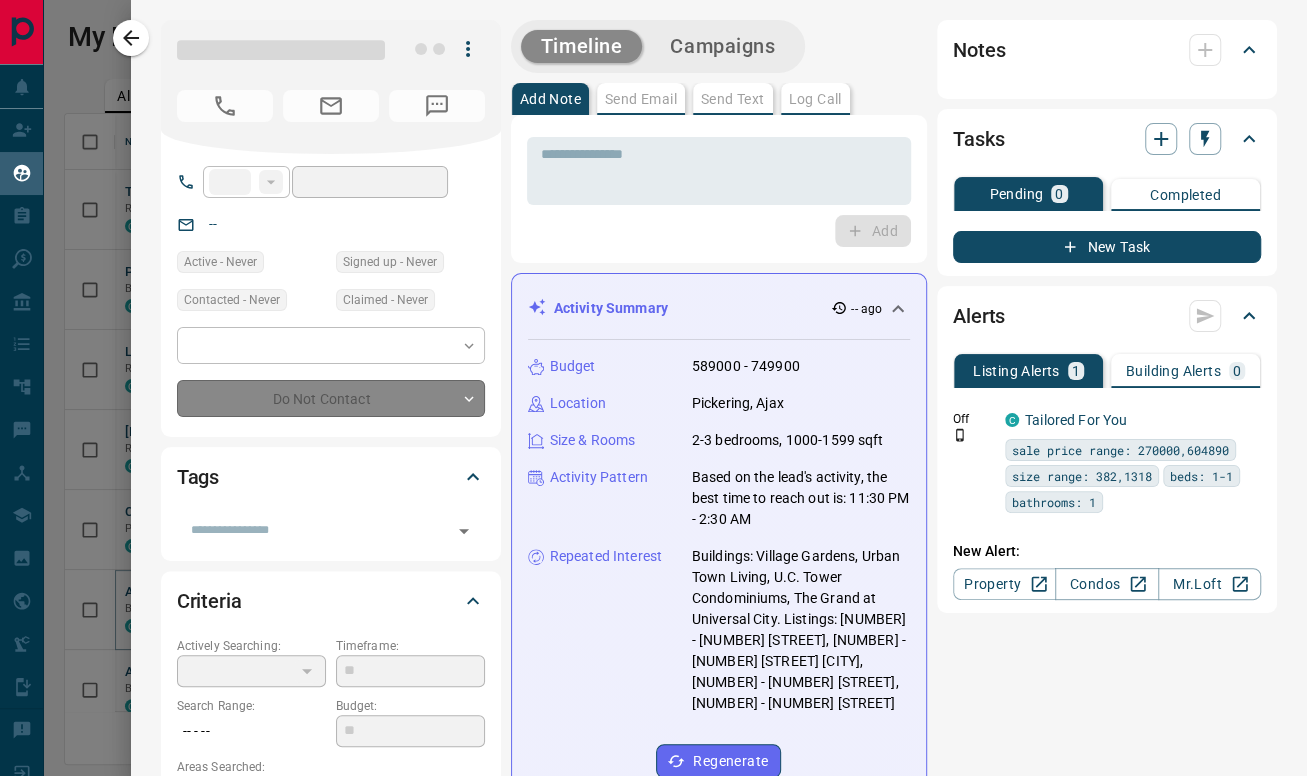 type on "**" 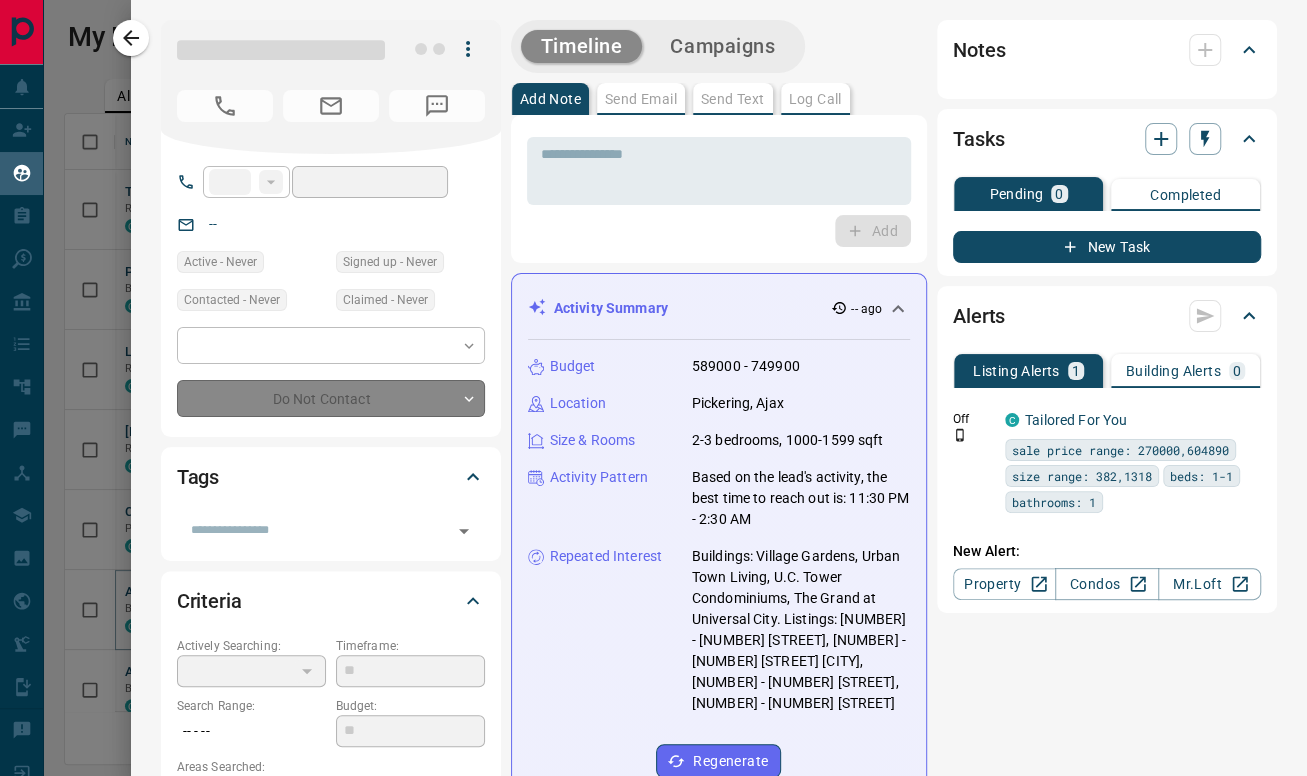type on "*********" 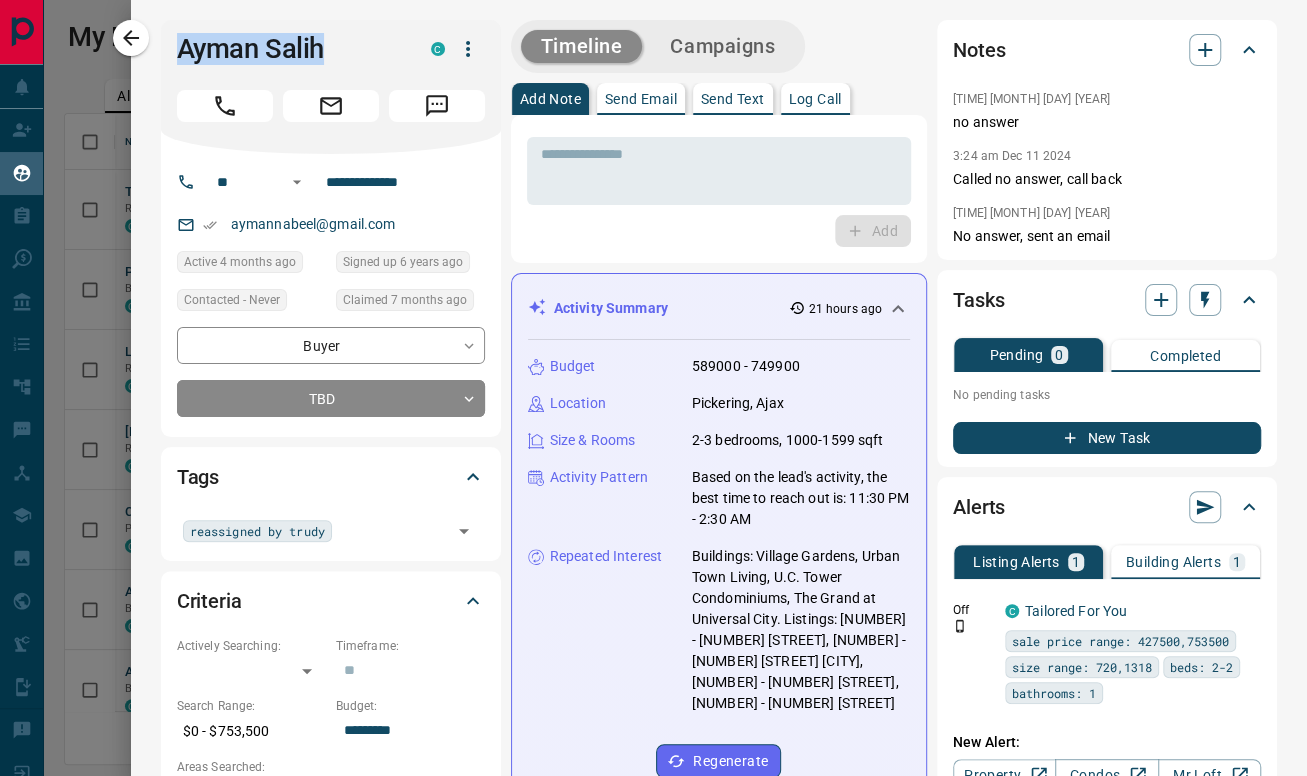 drag, startPoint x: 347, startPoint y: 33, endPoint x: 164, endPoint y: 52, distance: 183.98369 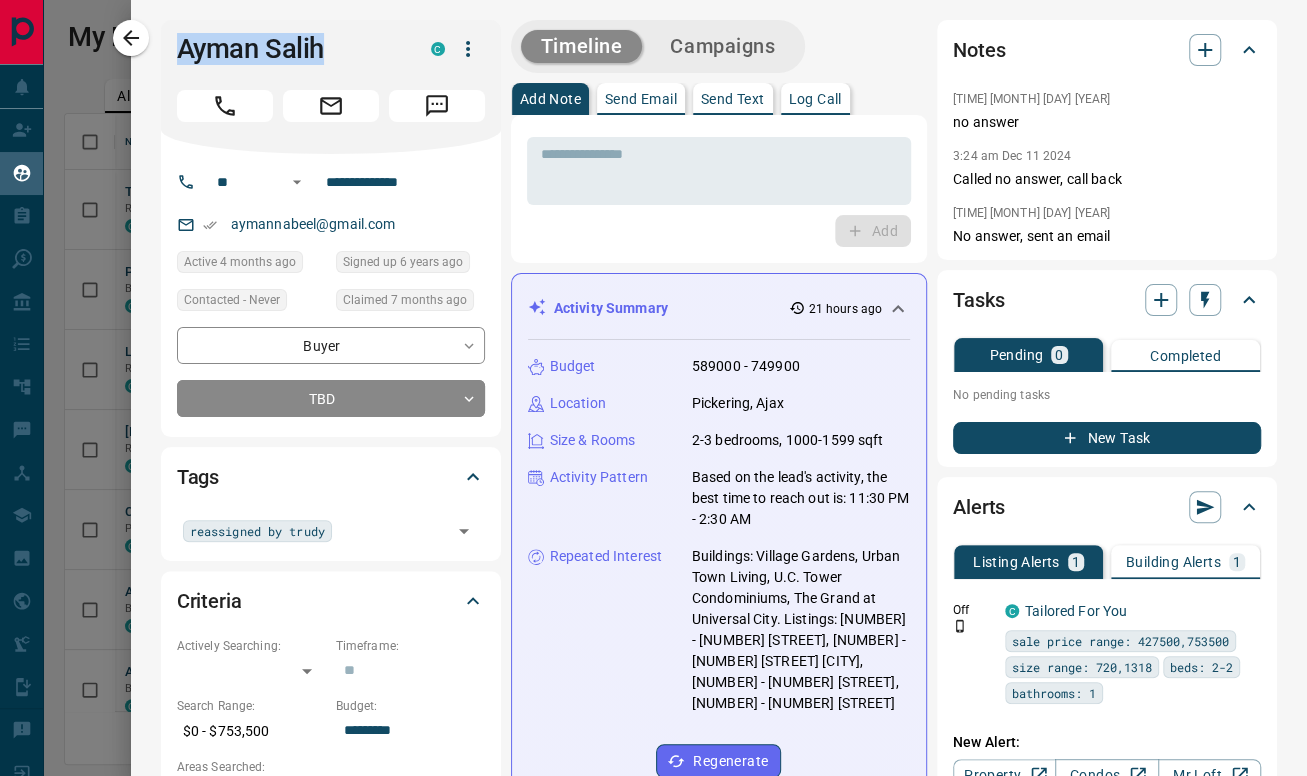 click on "[FIRST] [LAST] C" at bounding box center (331, 87) 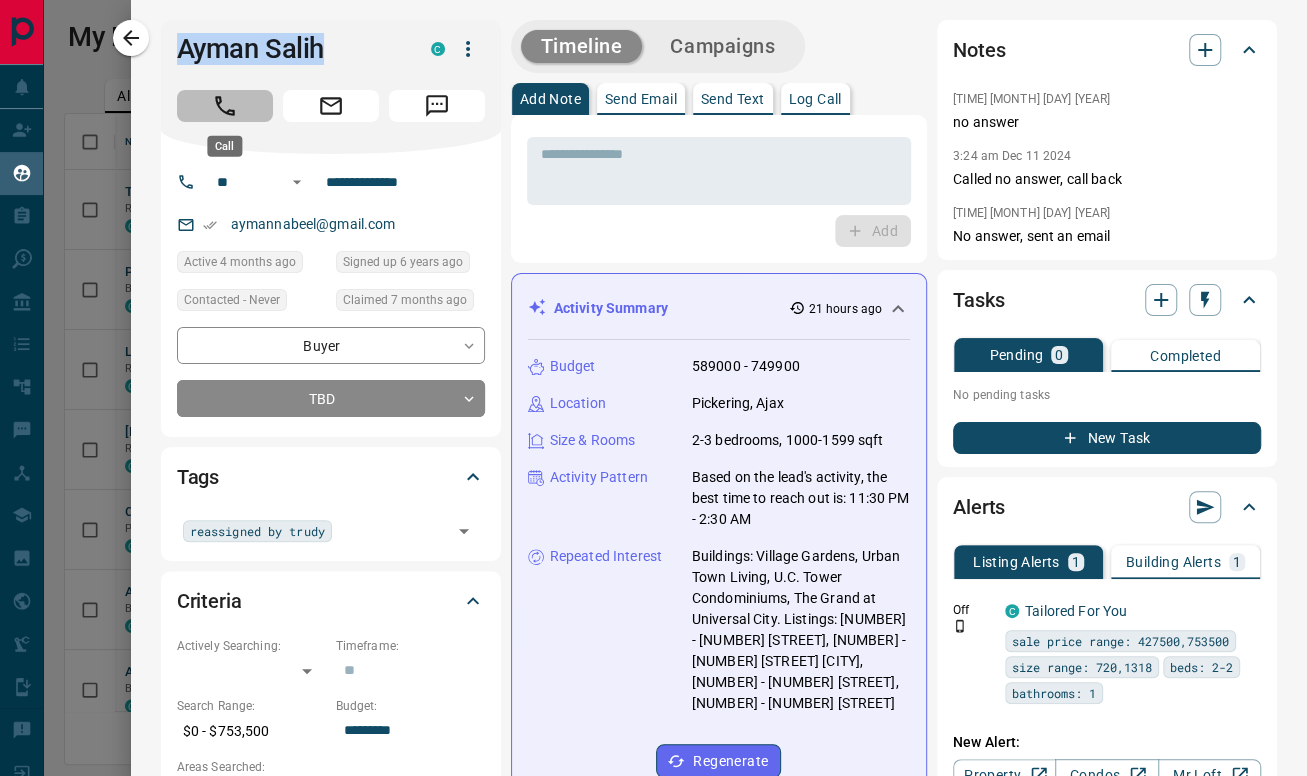 click at bounding box center [225, 106] 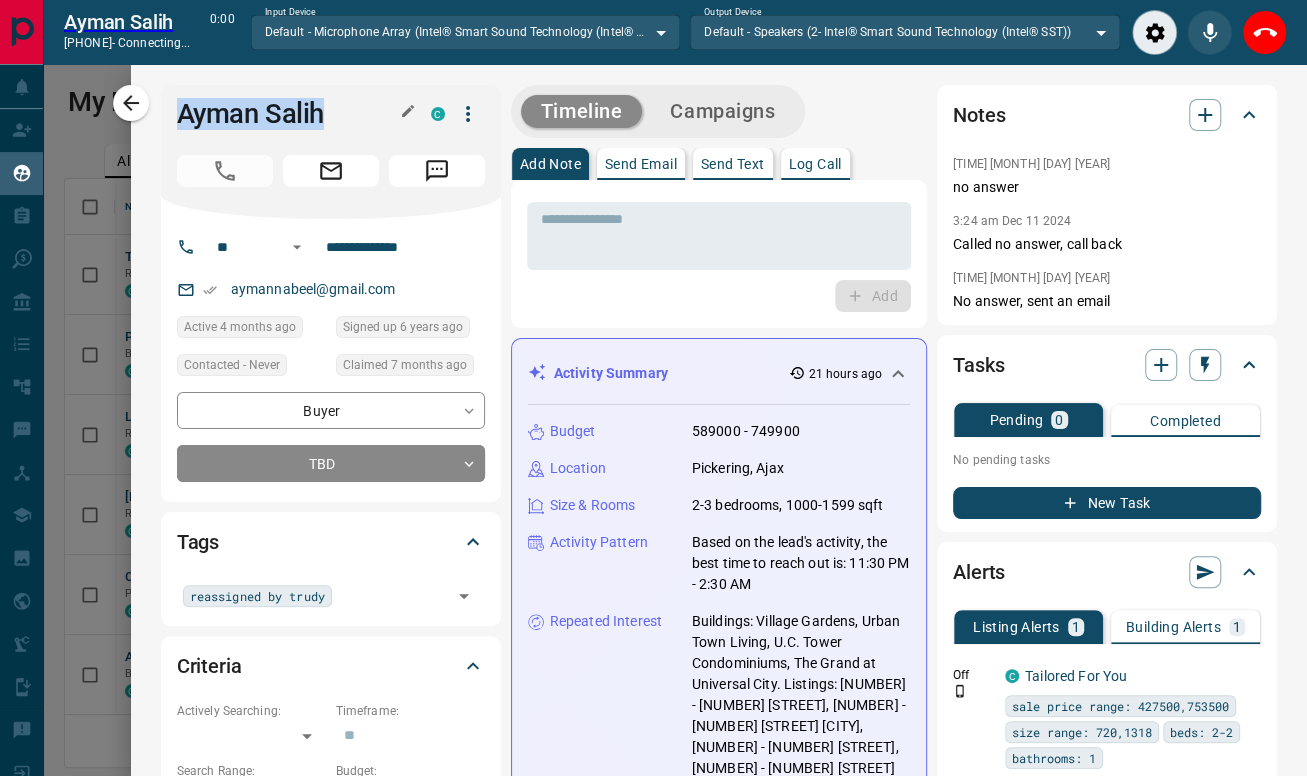 scroll, scrollTop: 519, scrollLeft: 1222, axis: both 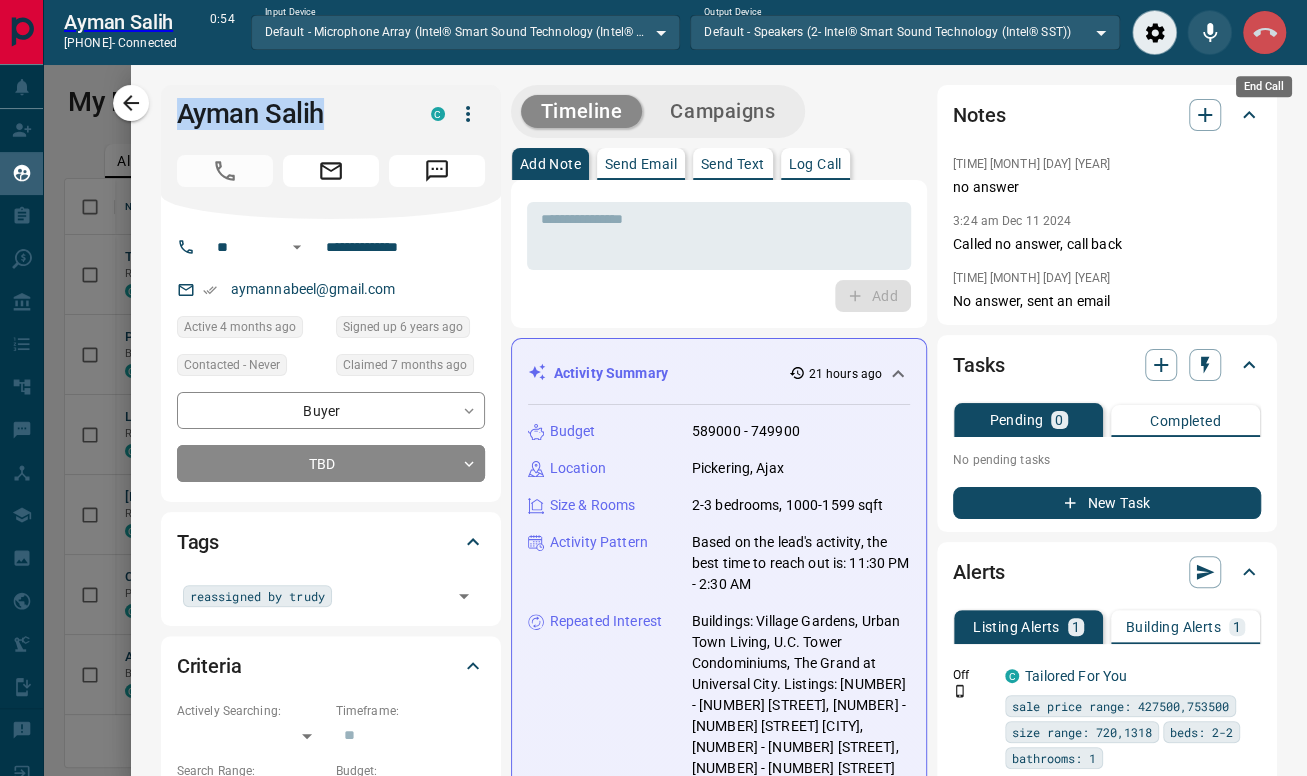 click 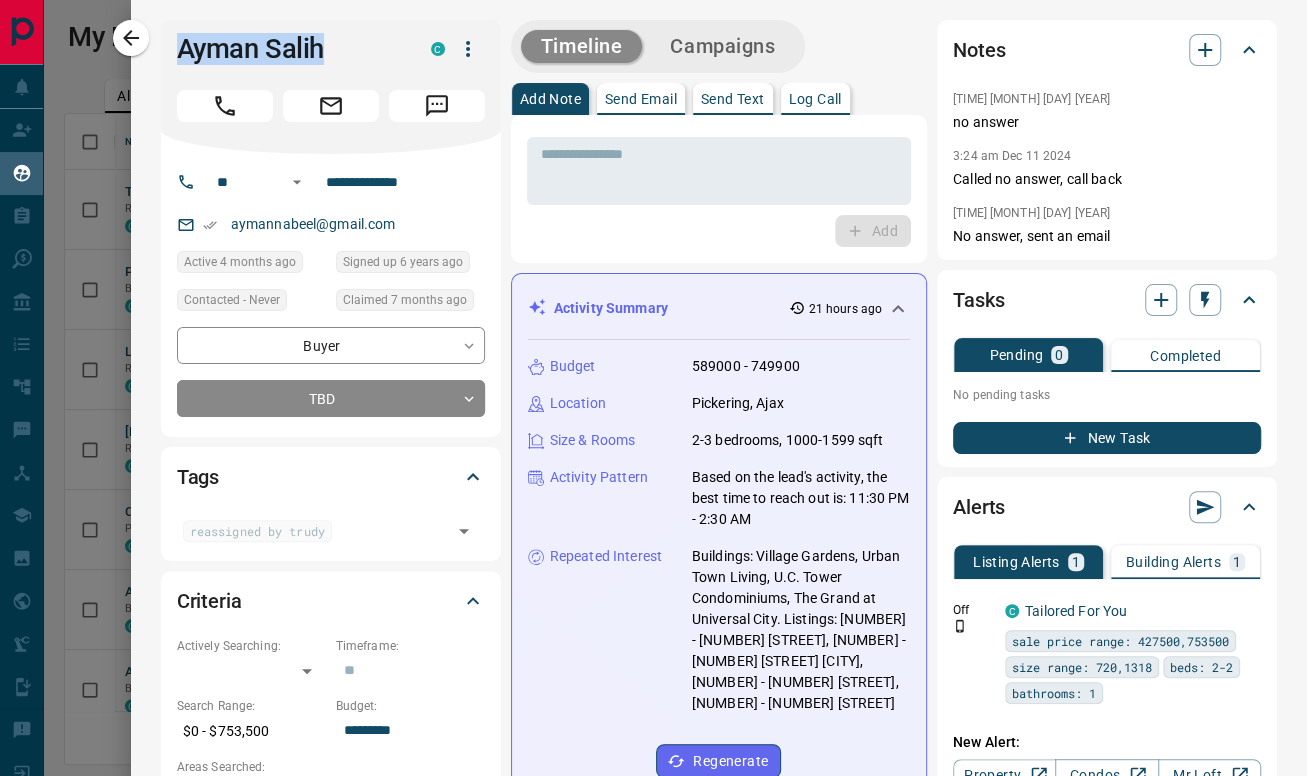 scroll, scrollTop: 17, scrollLeft: 17, axis: both 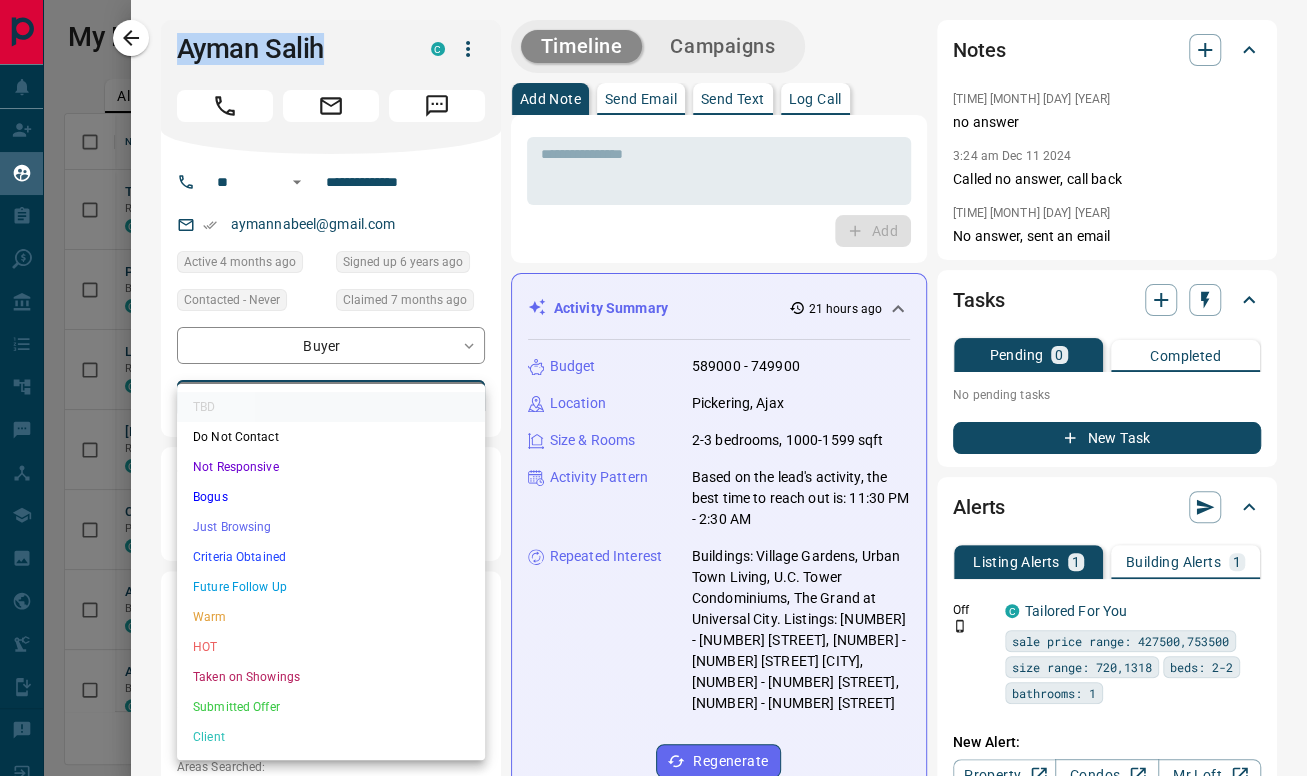 click on "Lead Transfers Claim Leads My Leads Tasks Opportunities Deals Campaigns Automations Messages Broker Bay Training Media Services Agent Resources Precon Worksheet Mobile Apps Disclosure Logout My Leads Filters 1 Manage Tabs New Lead All 5332 TBD 345 Do Not Contact - Not Responsive 740 Bogus 1018 Just Browsing 1947 Criteria Obtained 318 Future Follow Up 455 Warm 242 HOT 130 Taken on Showings 64 Submitted Offer 15 Client 58 Name Details Last Active Claimed Date Status Tags Thanooja Enamandala Renter C $3K - $3K Cambridge 1 month ago 1 month ago Signed up 1 year ago TBD + Property.ca Sales Team Buyer, Renter C P $800 - $3K Downtown, North York, +8 3 weeks ago Contacted 8 months ago 2 months ago Signed up 2 years ago TBD ISR Lead ISR Lead + Lexis Hodges Renter C $2K - $2K Lincoln 2 months ago 2 months ago Signed up 2 months ago TBD + Karthick Raja Balasubramanian Renter C $2K - $3K Etobicoke, Mississauga 3 months ago Contacted 5 months ago 5 months ago Signed up 5 months ago TBD + C J Precon, Renter C $2K - $3K TBD" at bounding box center (653, 375) 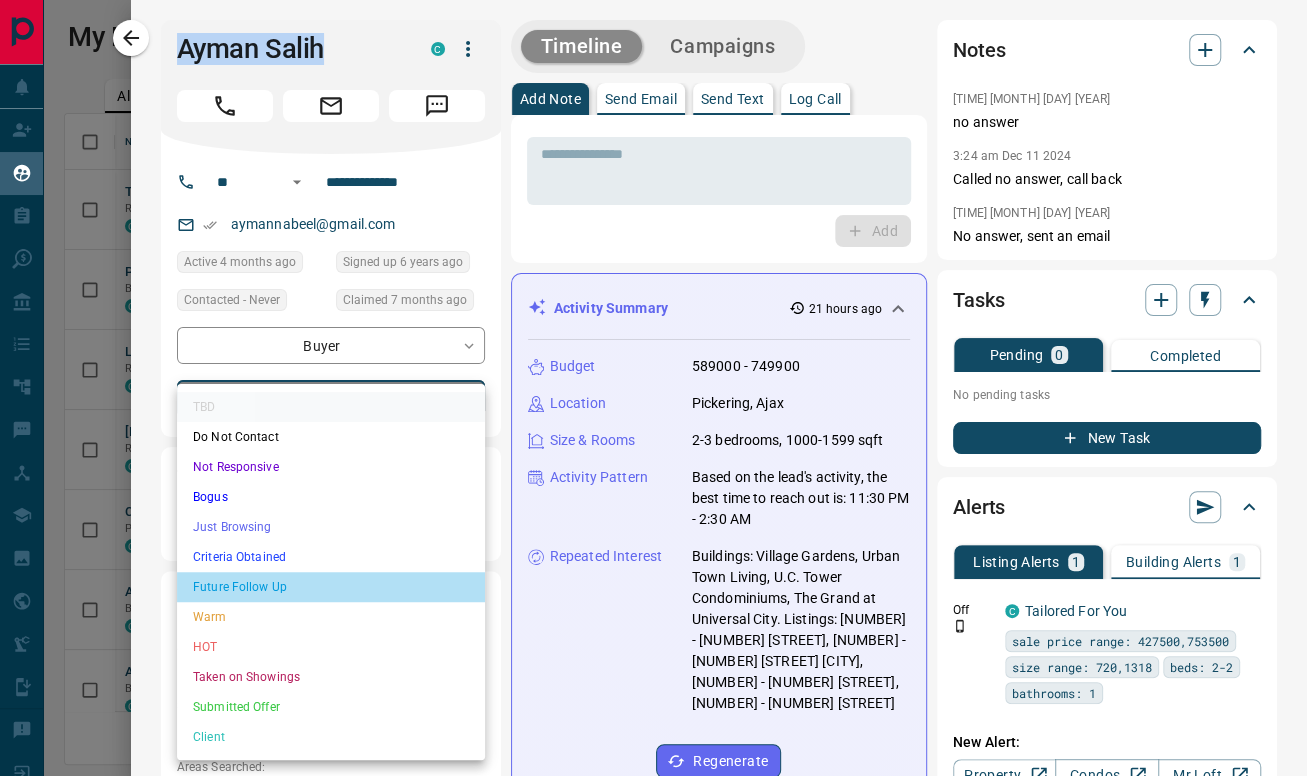 click on "Future Follow Up" at bounding box center (331, 587) 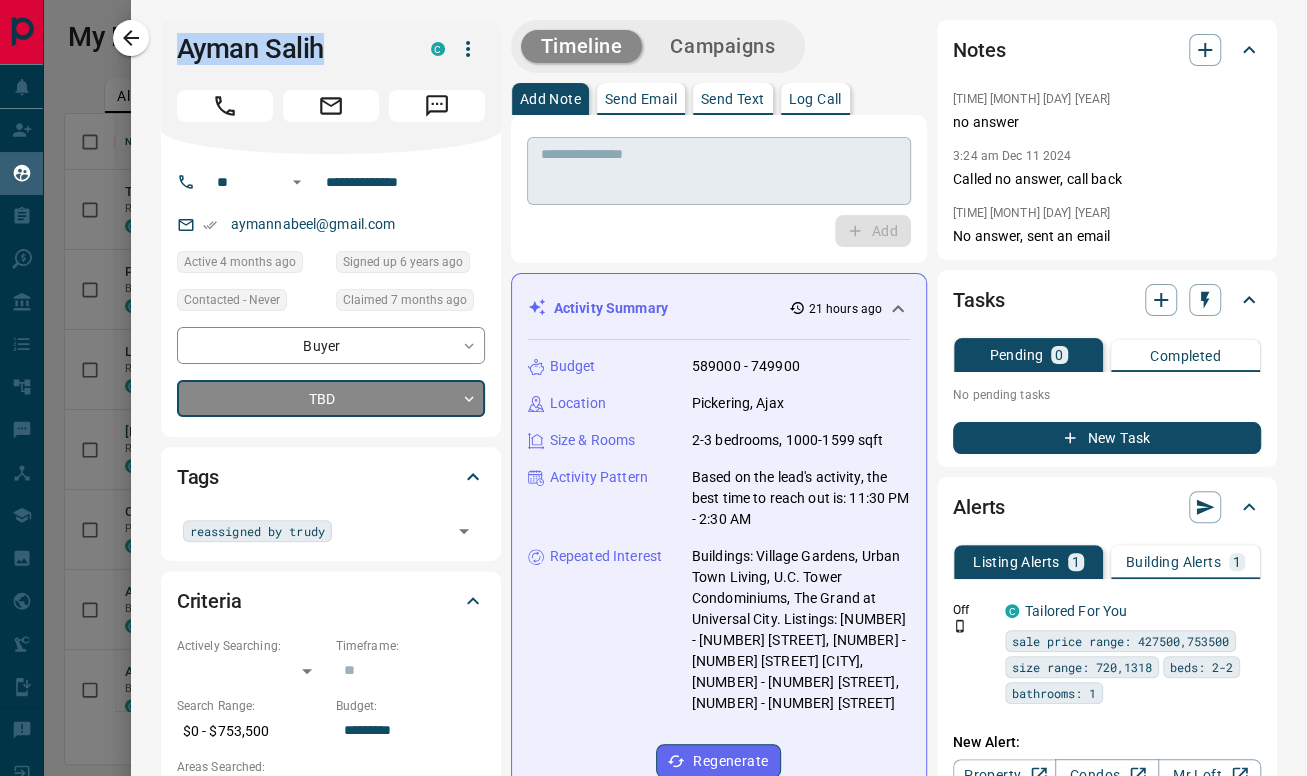 click at bounding box center [719, 171] 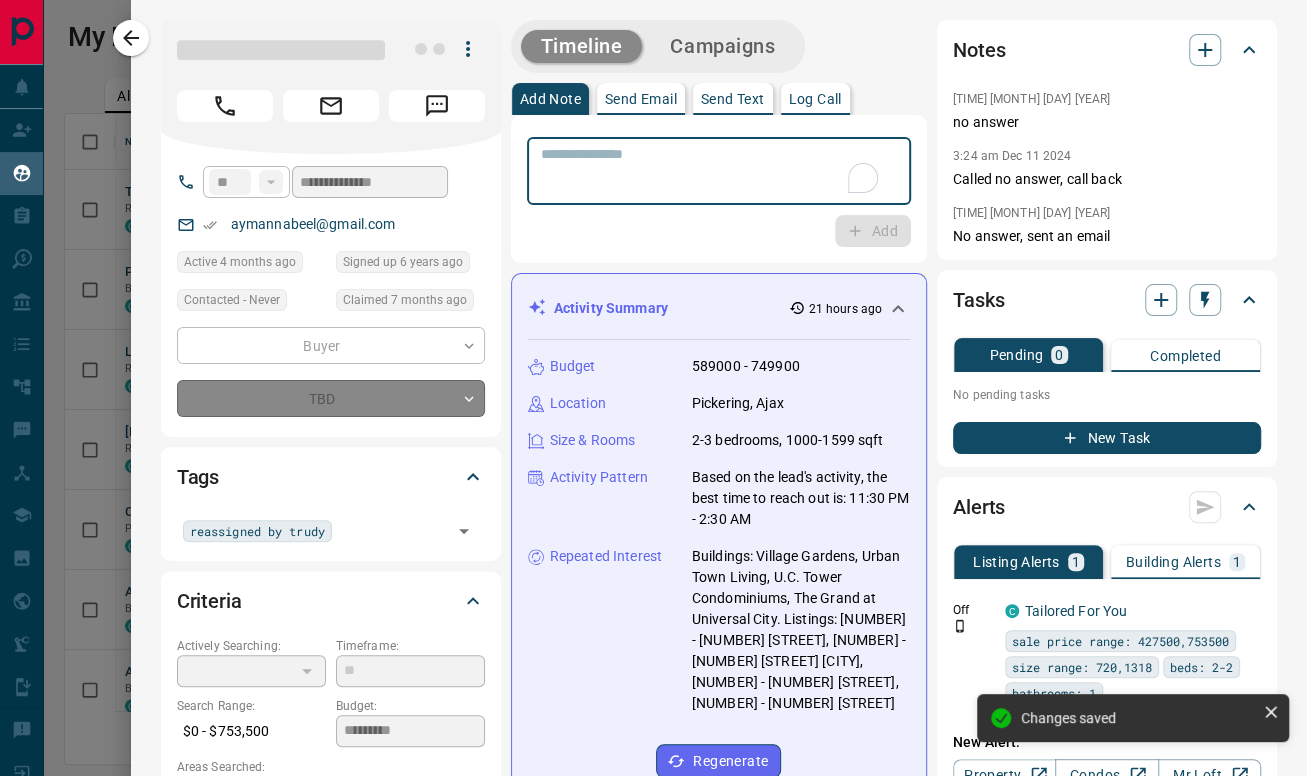 type on "*" 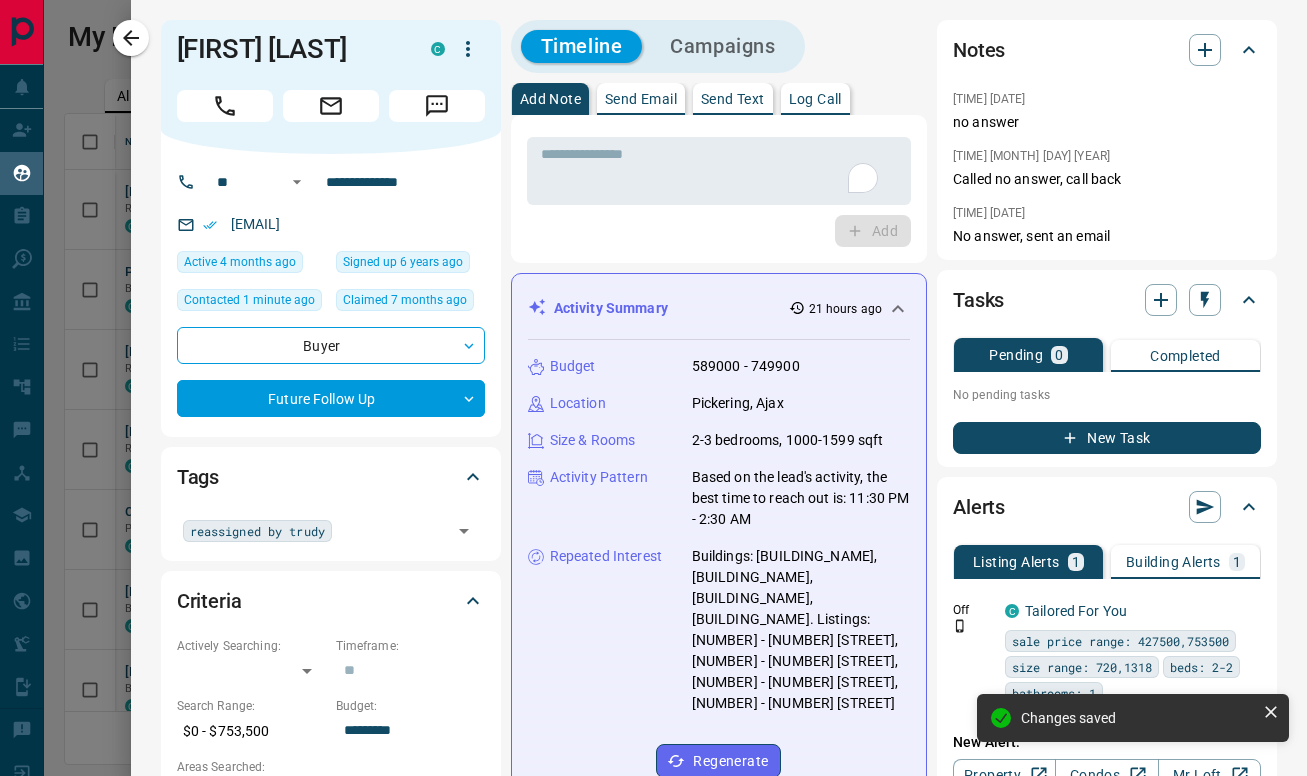 scroll, scrollTop: 0, scrollLeft: 0, axis: both 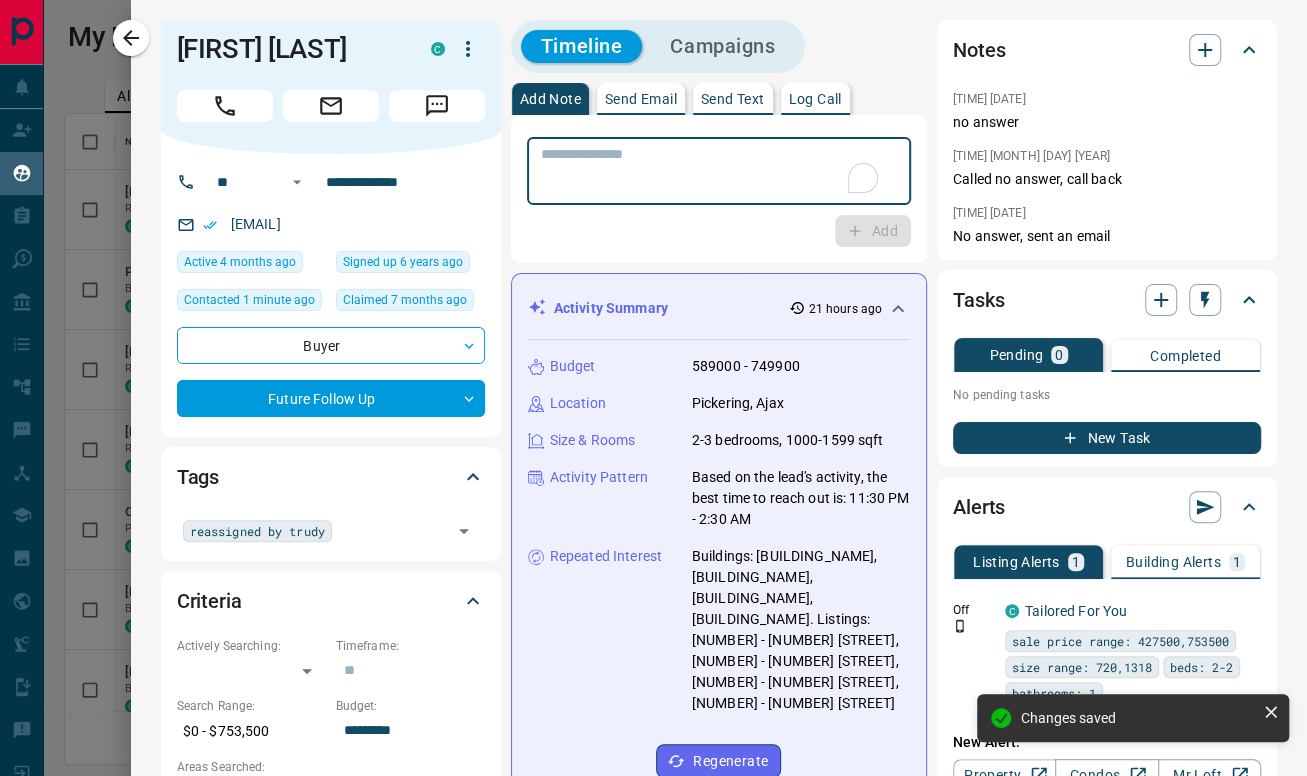 click at bounding box center (719, 171) 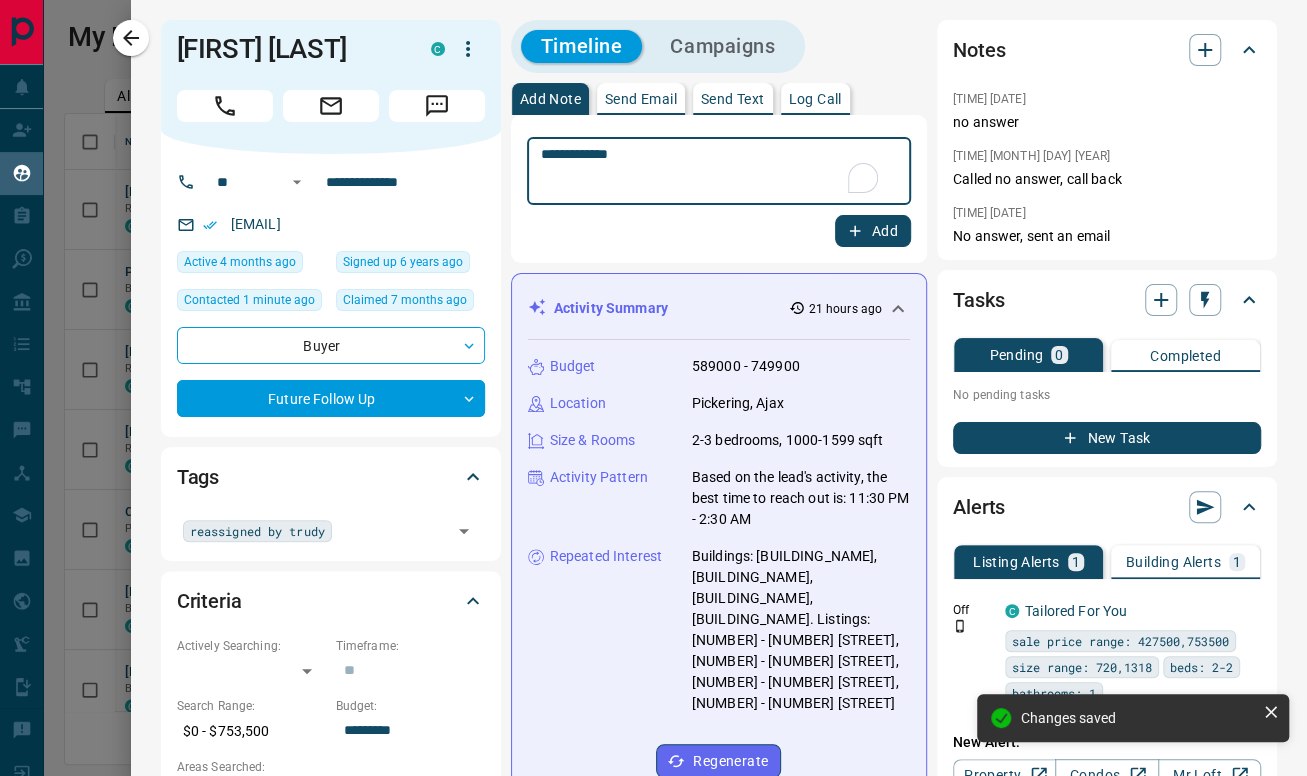type on "**********" 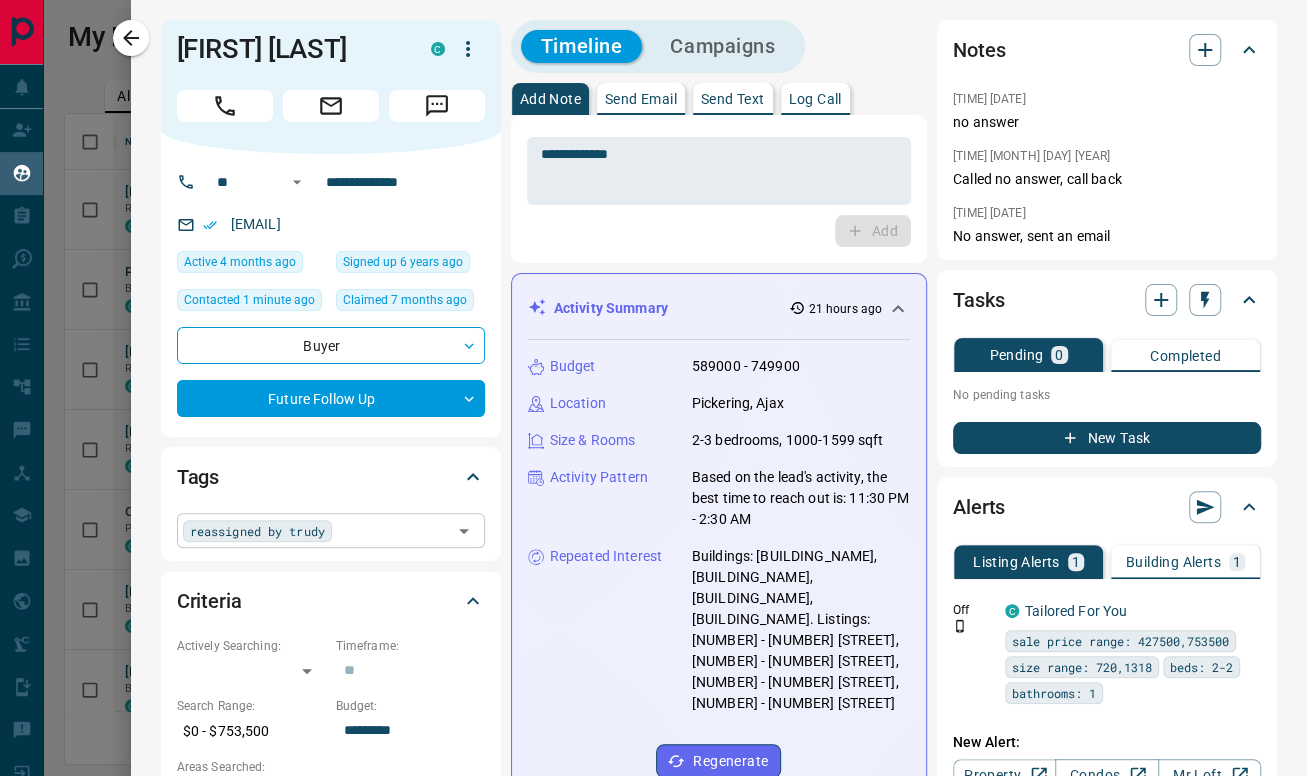 click at bounding box center [392, 530] 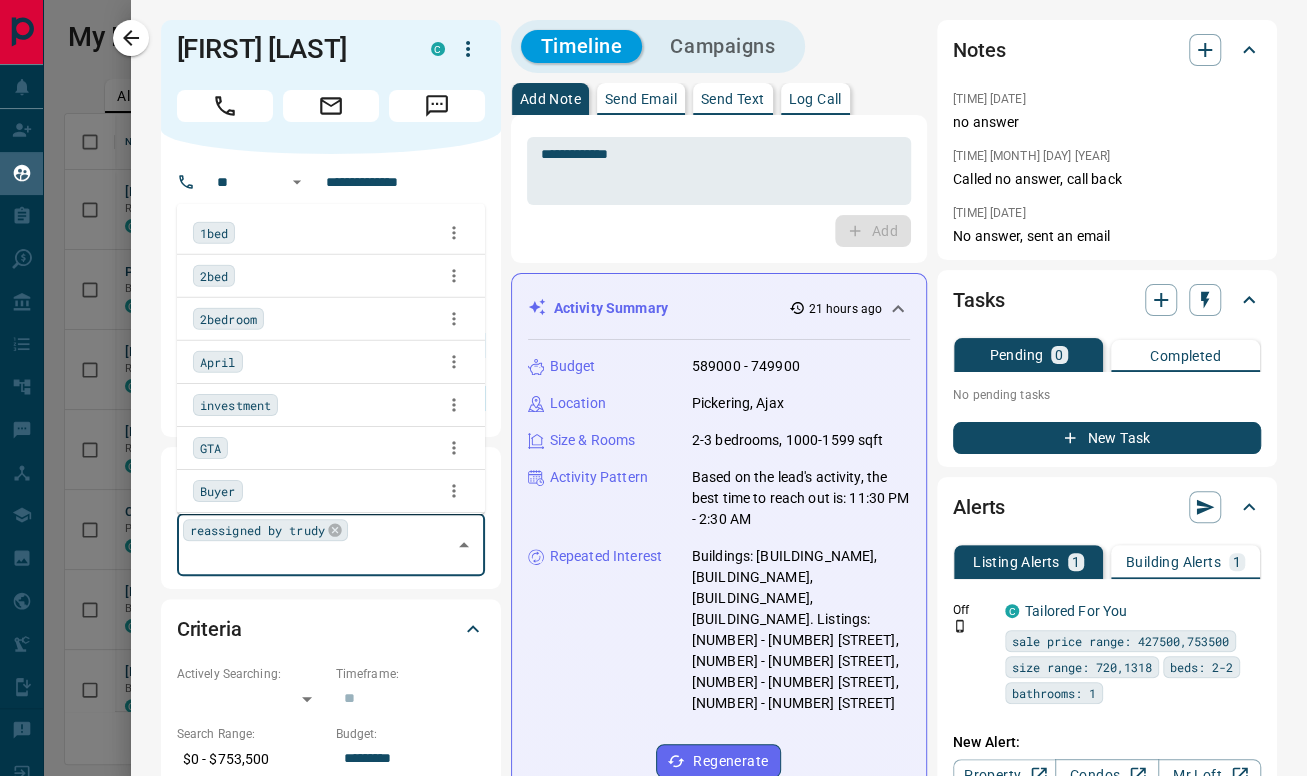 scroll, scrollTop: 9026, scrollLeft: 0, axis: vertical 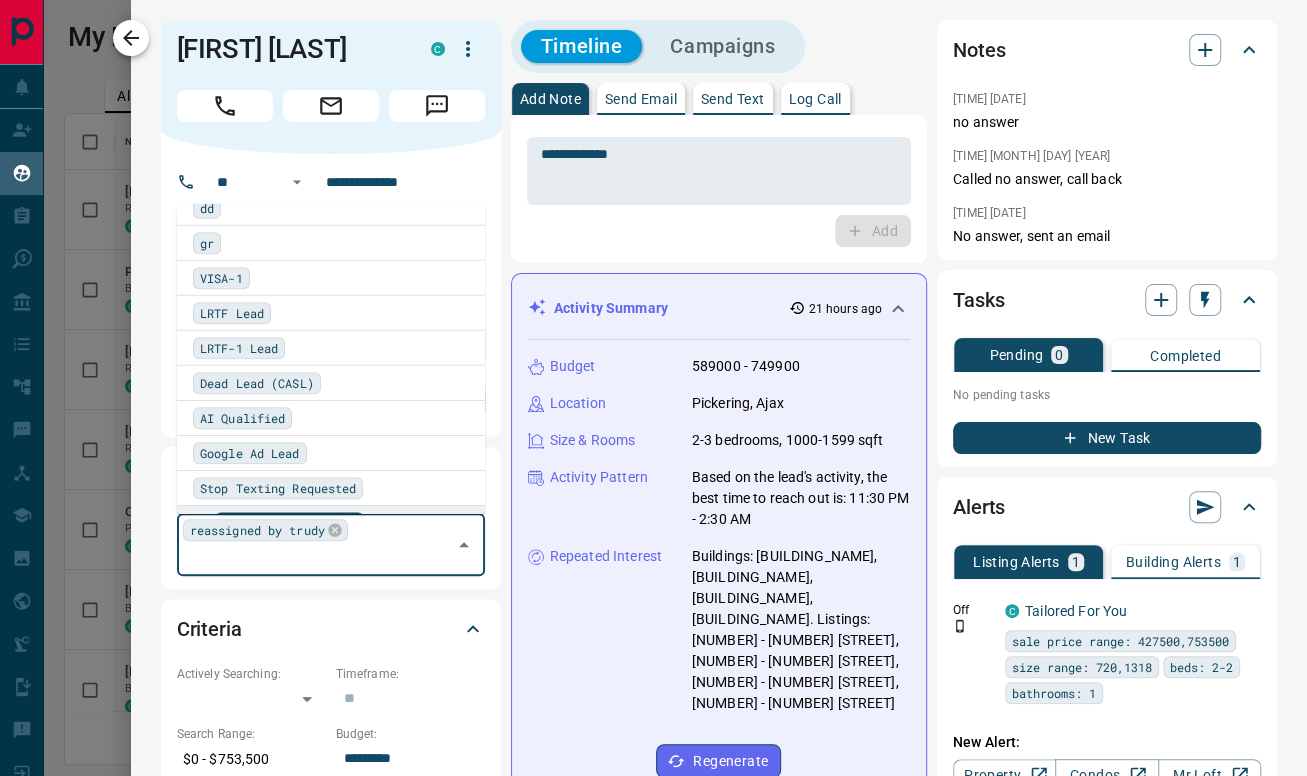 click 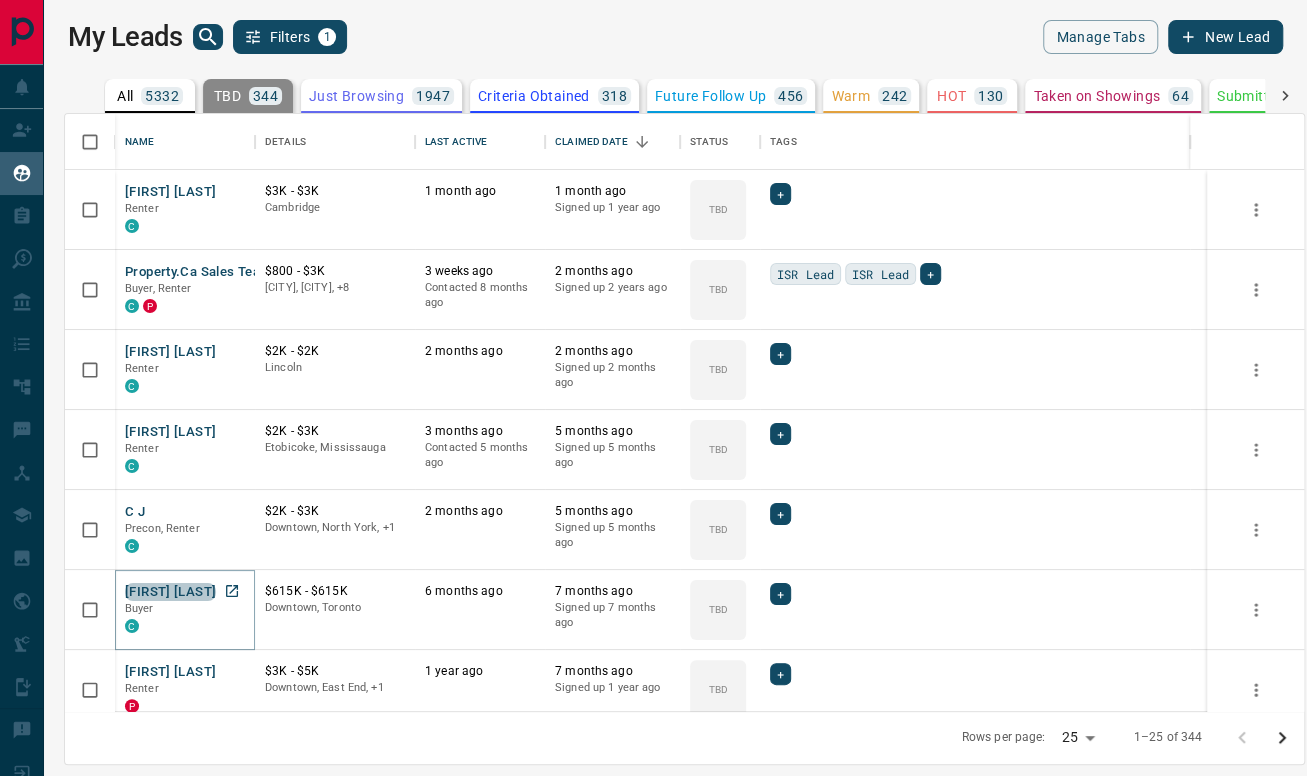 click on "Ashley Jordan" at bounding box center [170, 592] 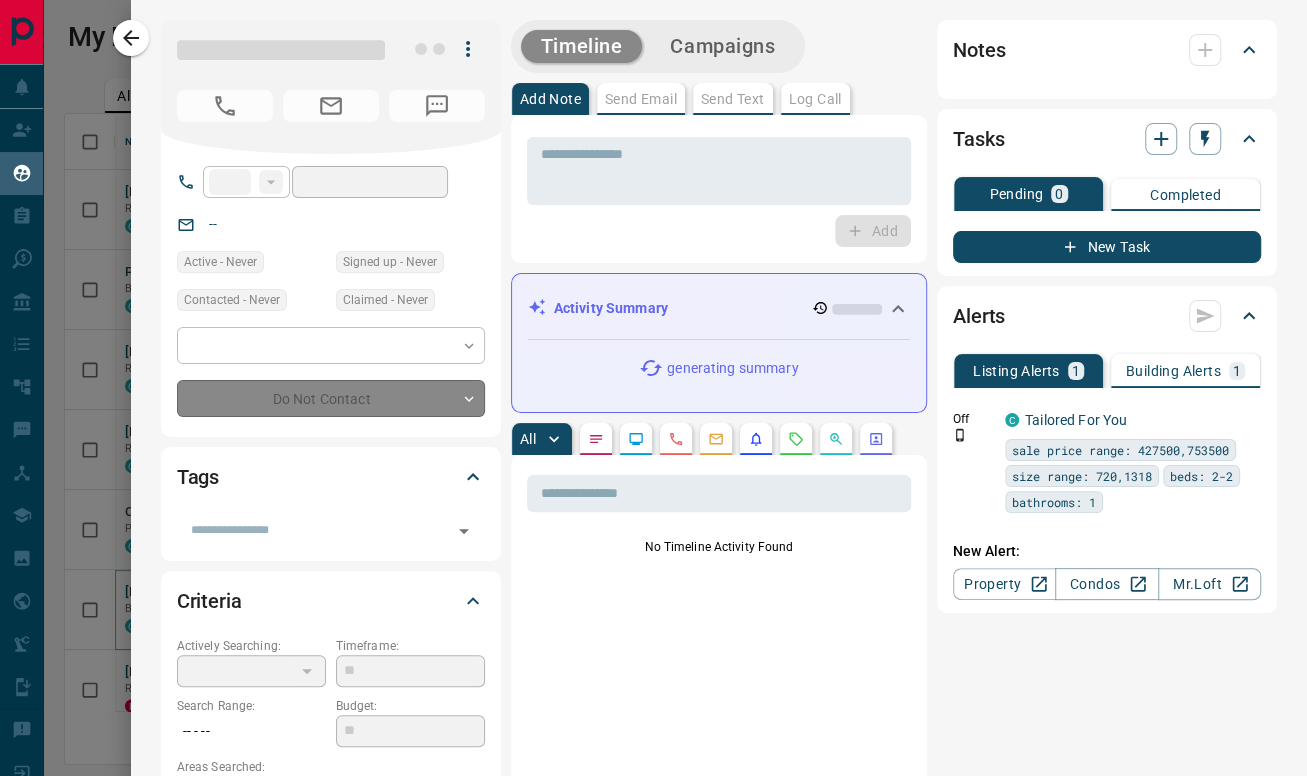 type on "**" 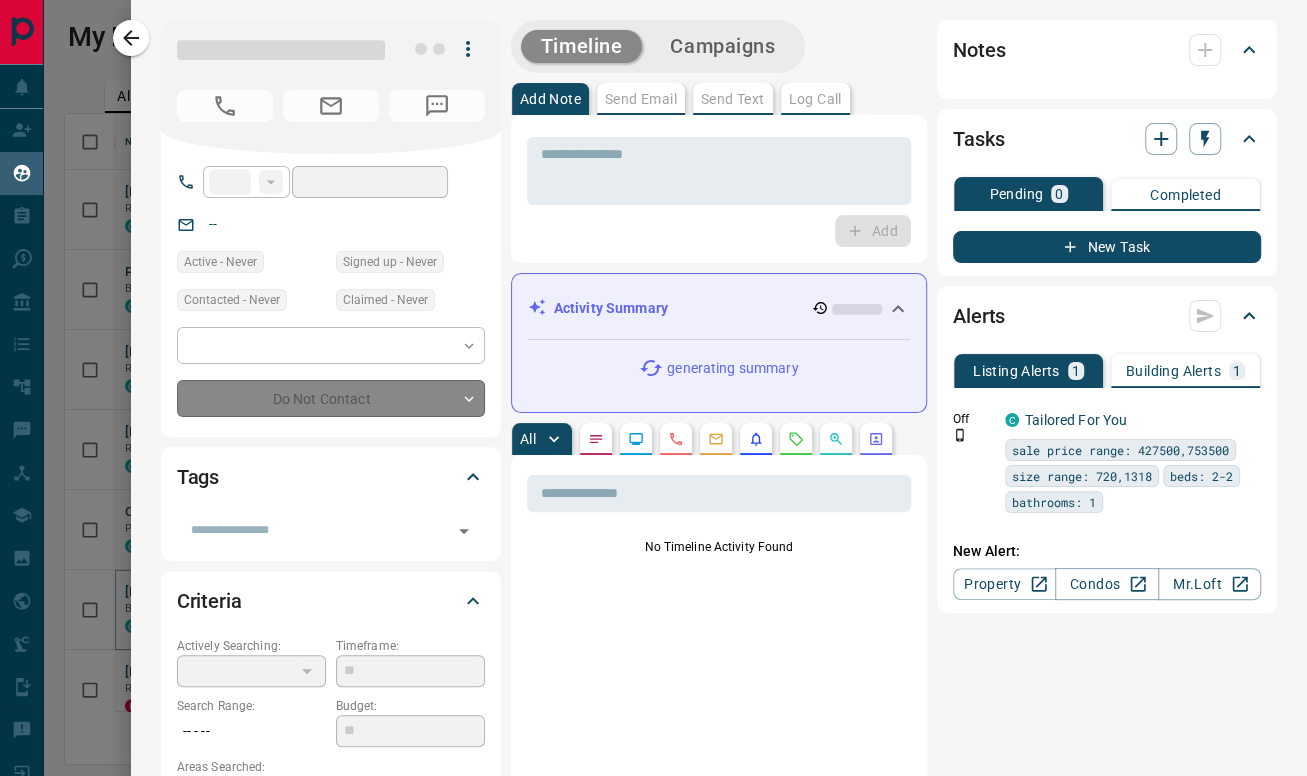 type on "**********" 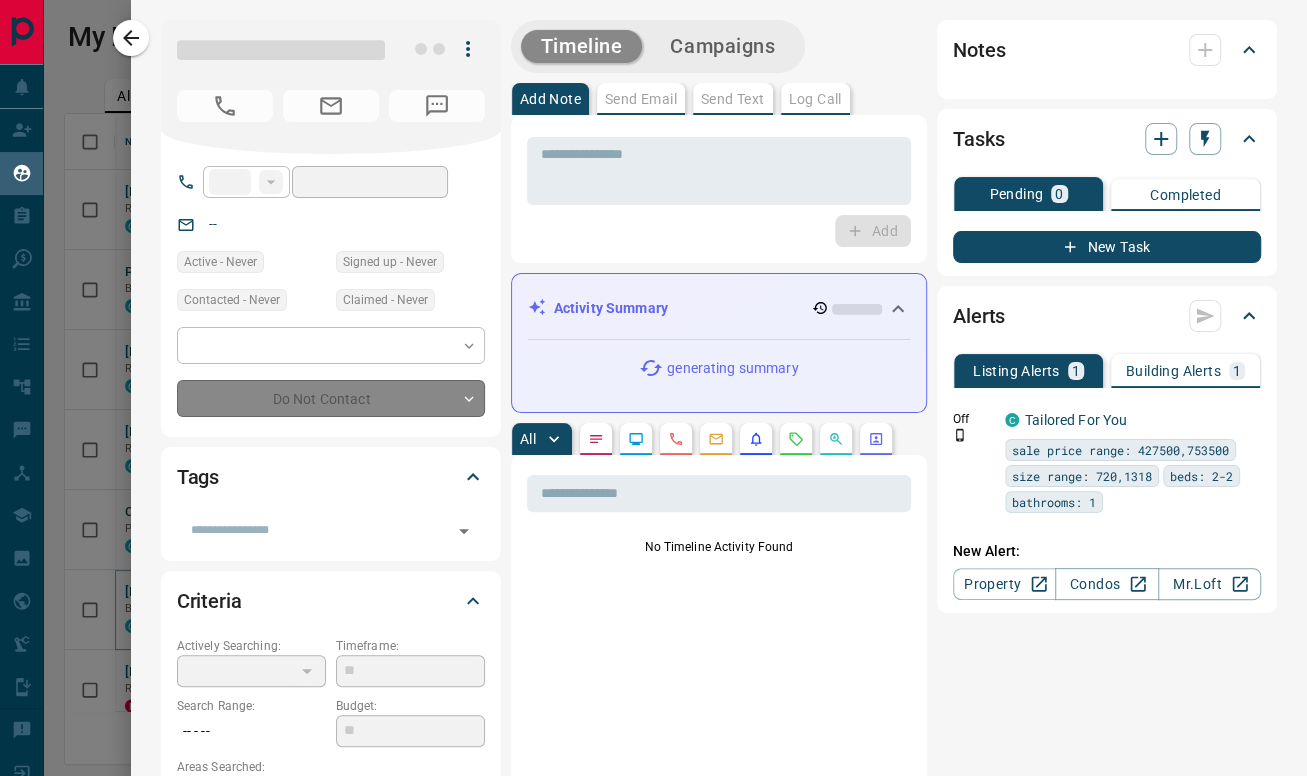 type on "**********" 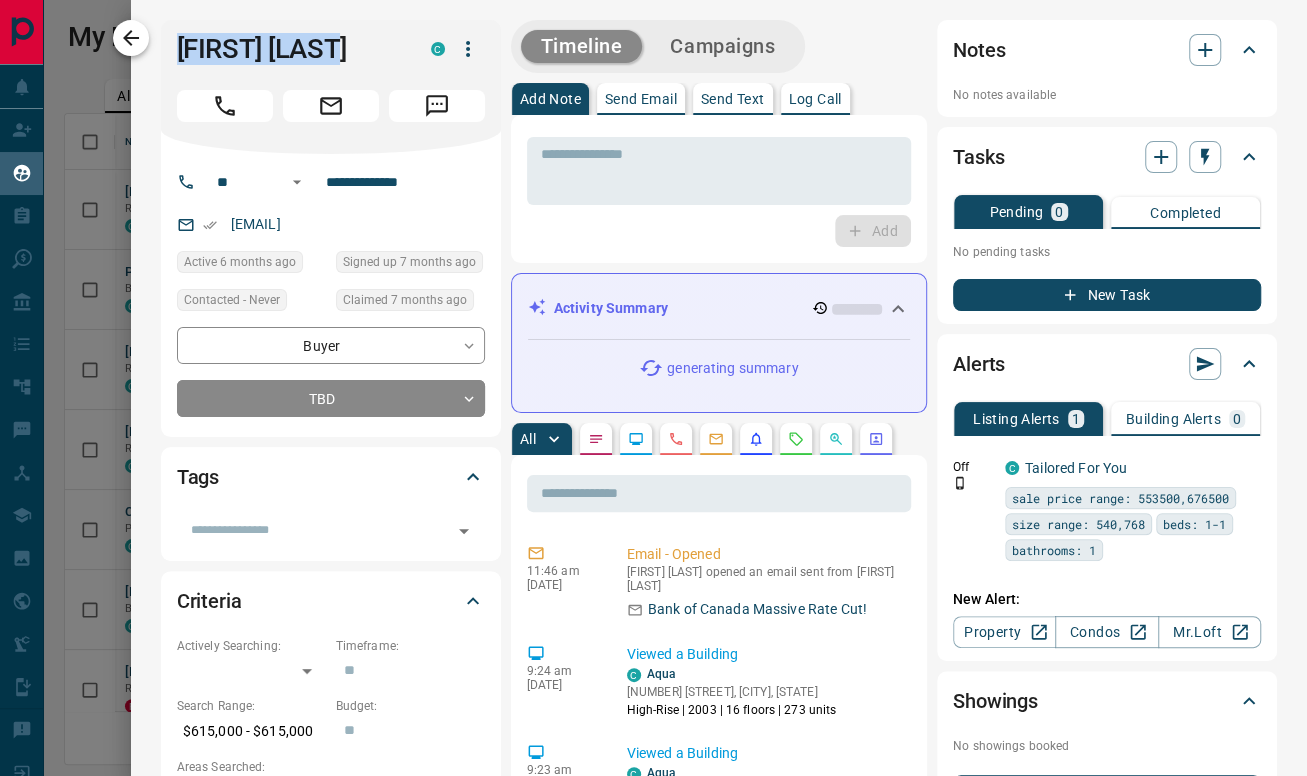 drag, startPoint x: 367, startPoint y: 49, endPoint x: 127, endPoint y: 43, distance: 240.07498 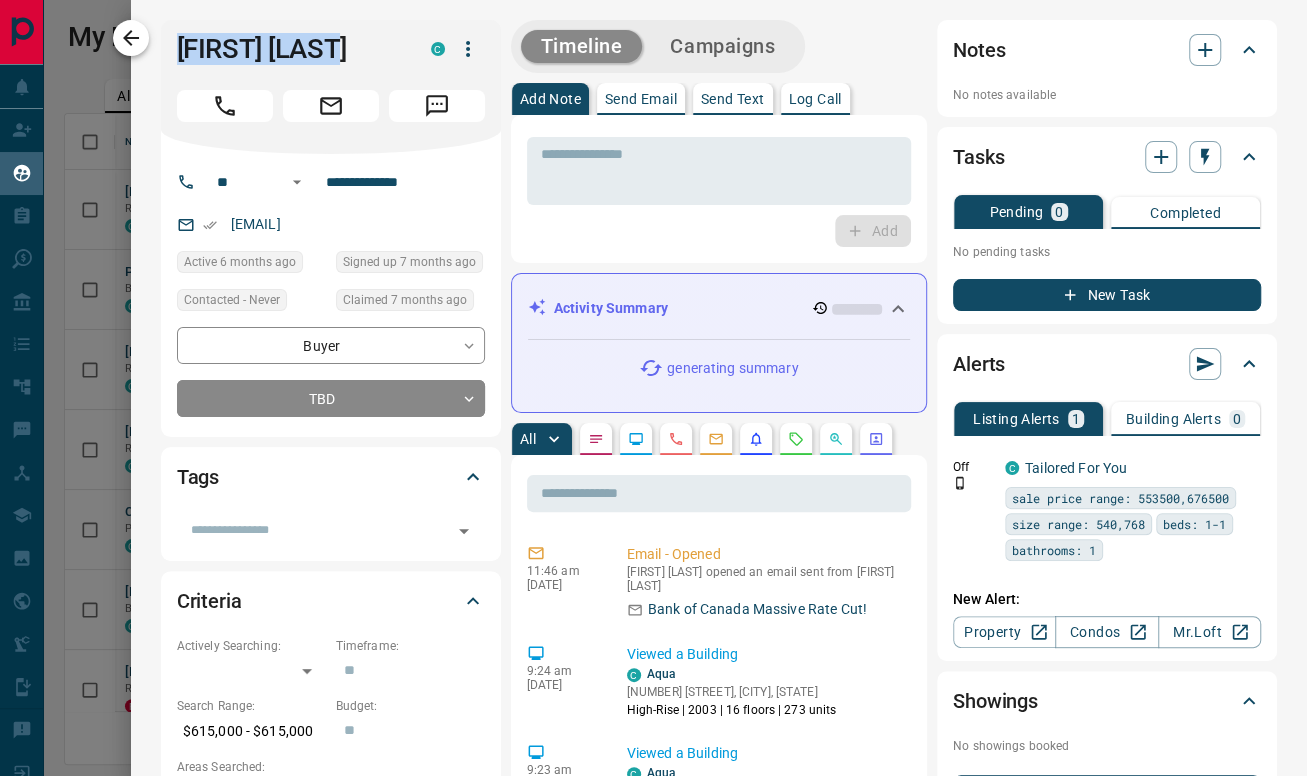 click on "**********" at bounding box center (719, 388) 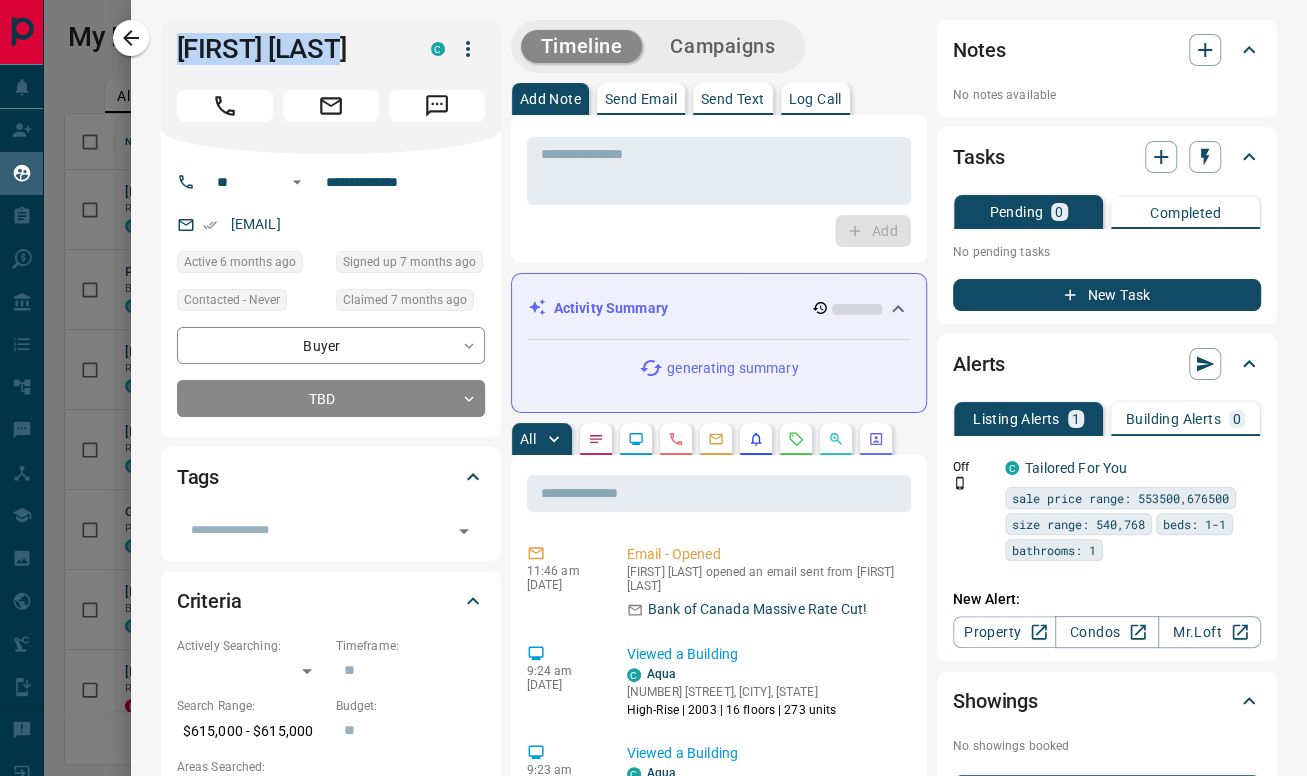 copy on "Ashley Jordan" 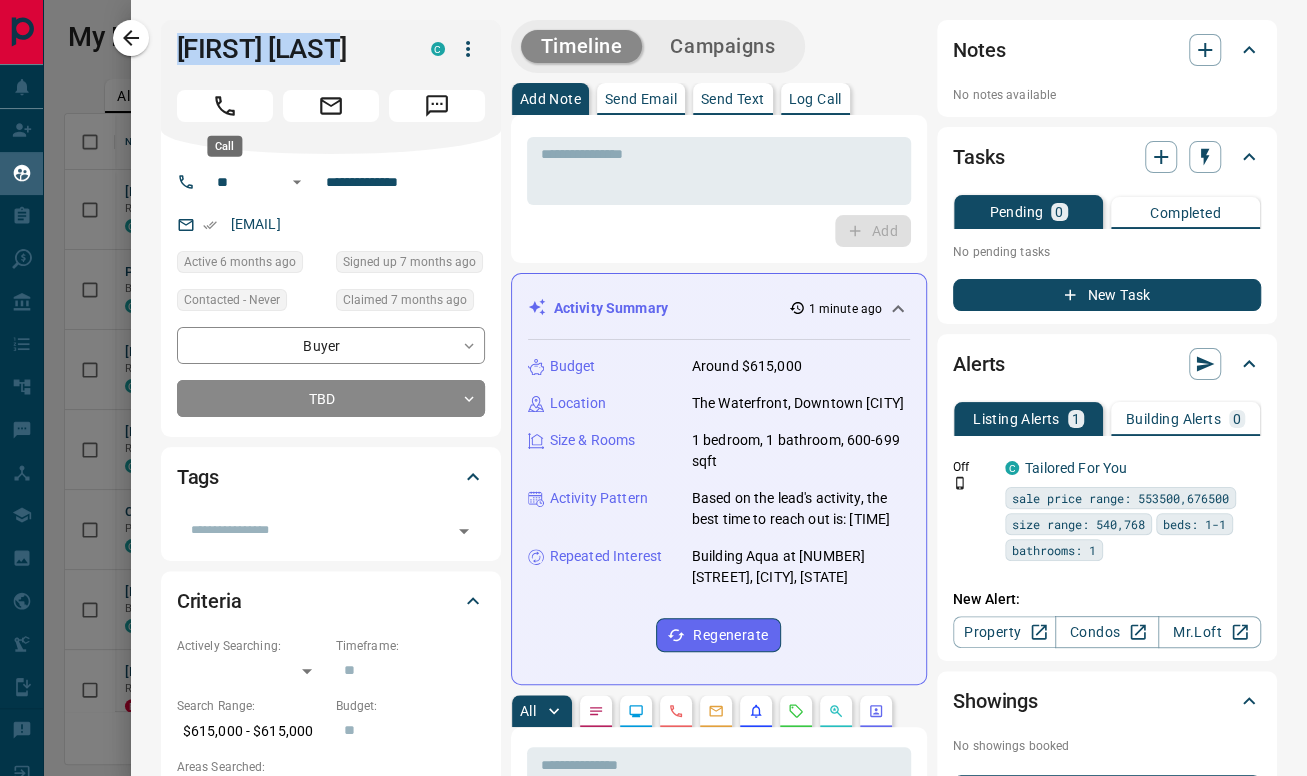 click 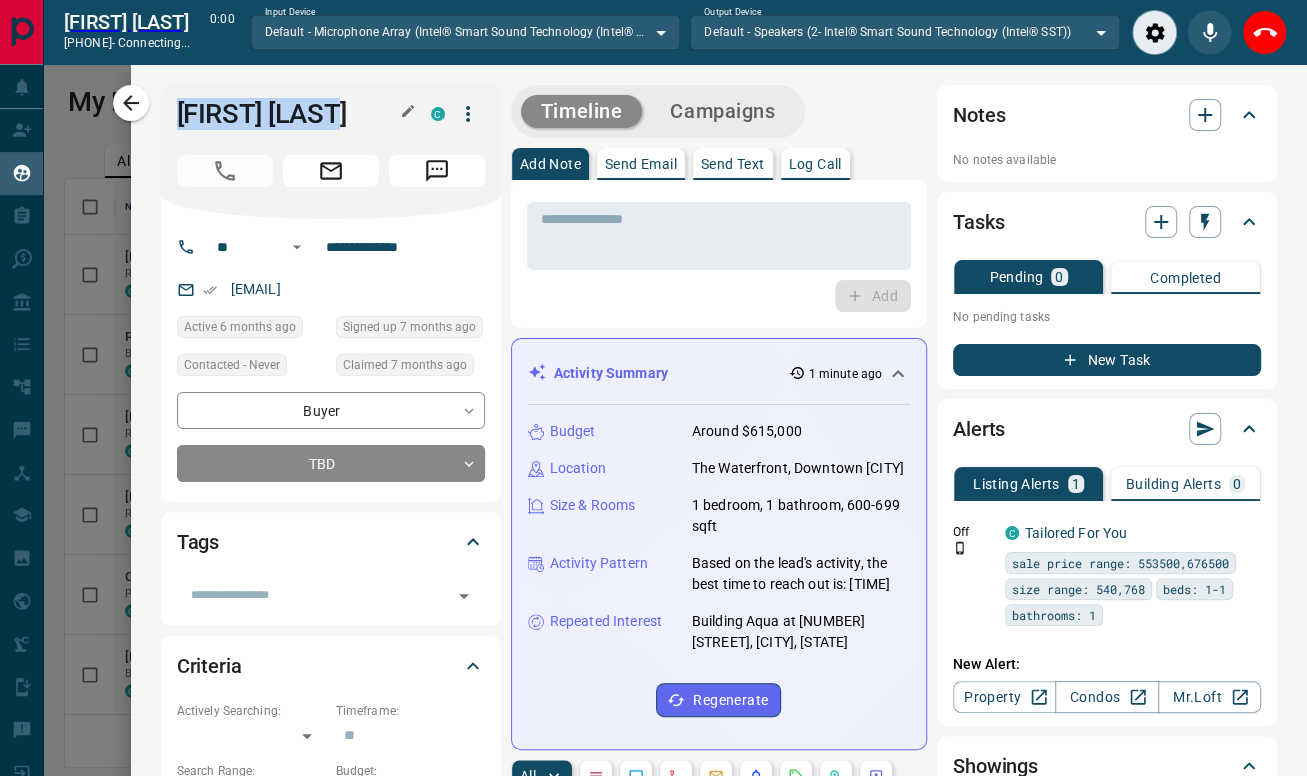 scroll, scrollTop: 519, scrollLeft: 1222, axis: both 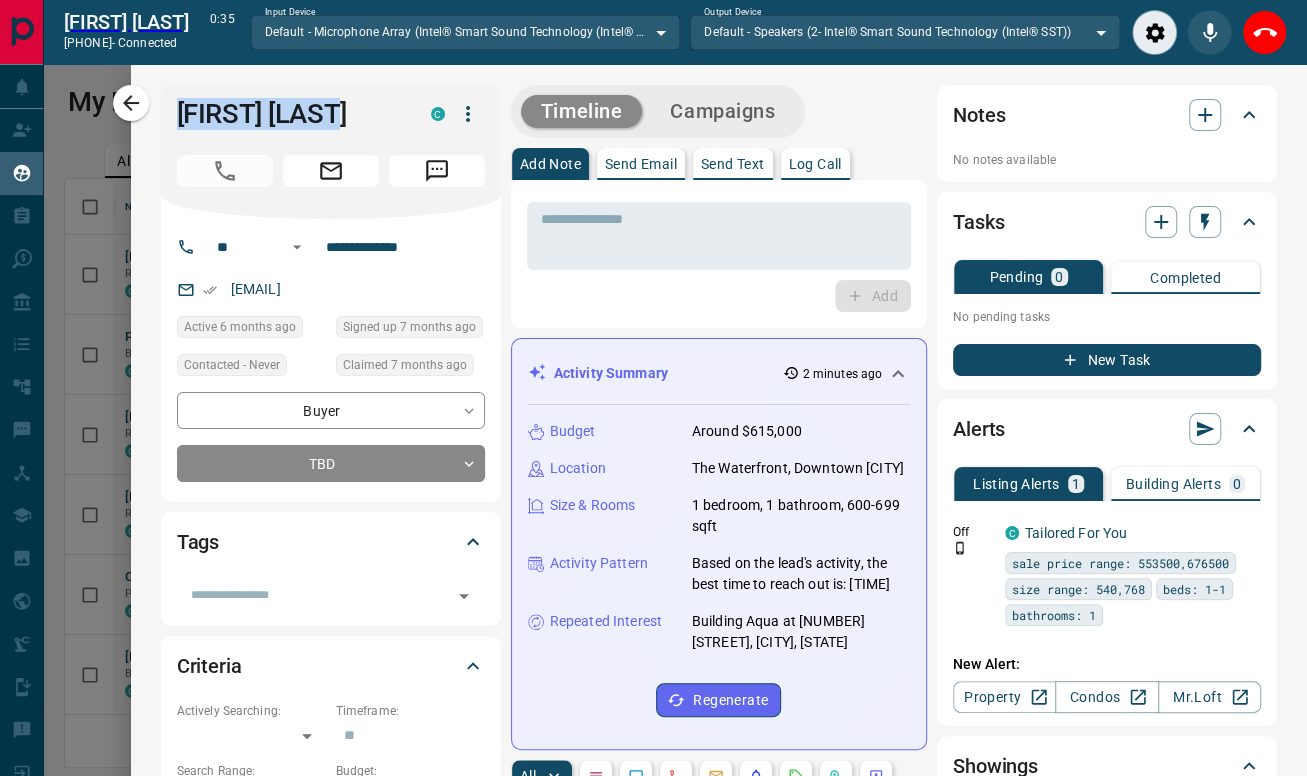 click on "Notes" at bounding box center [1095, 115] 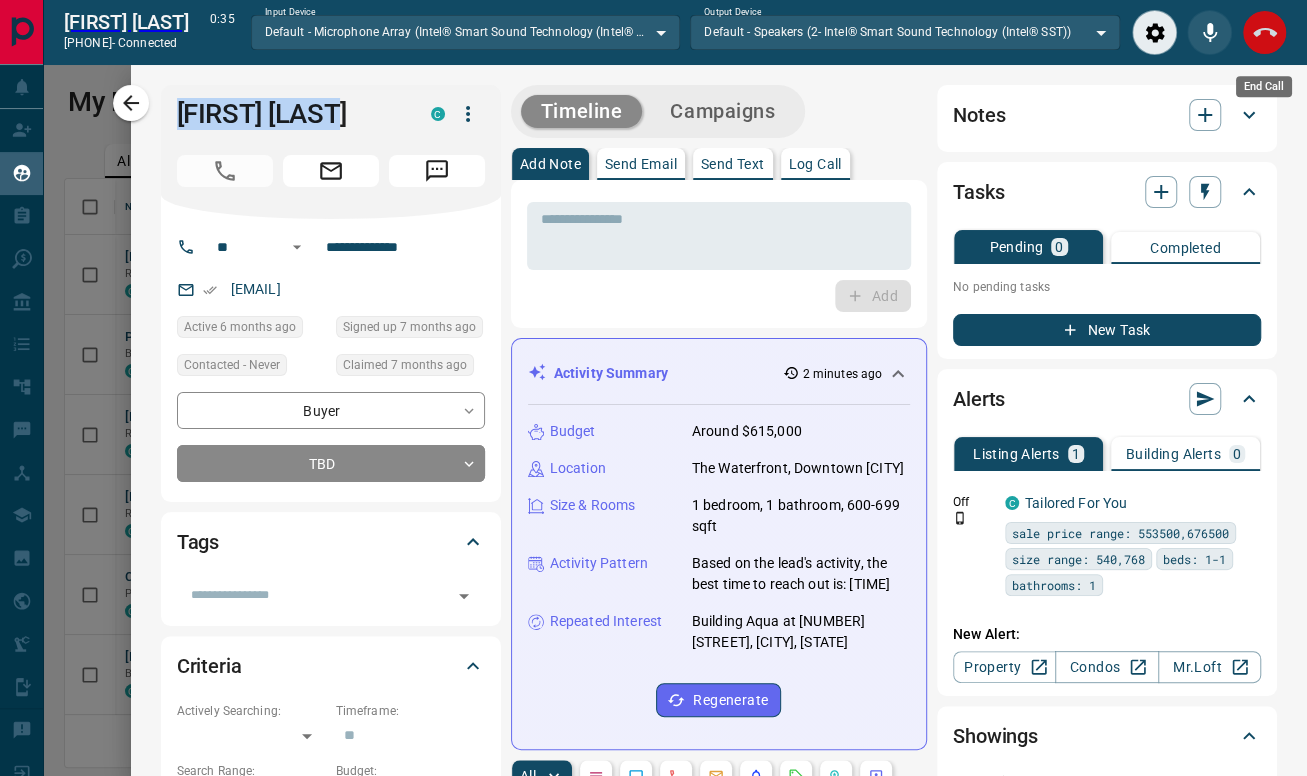 click 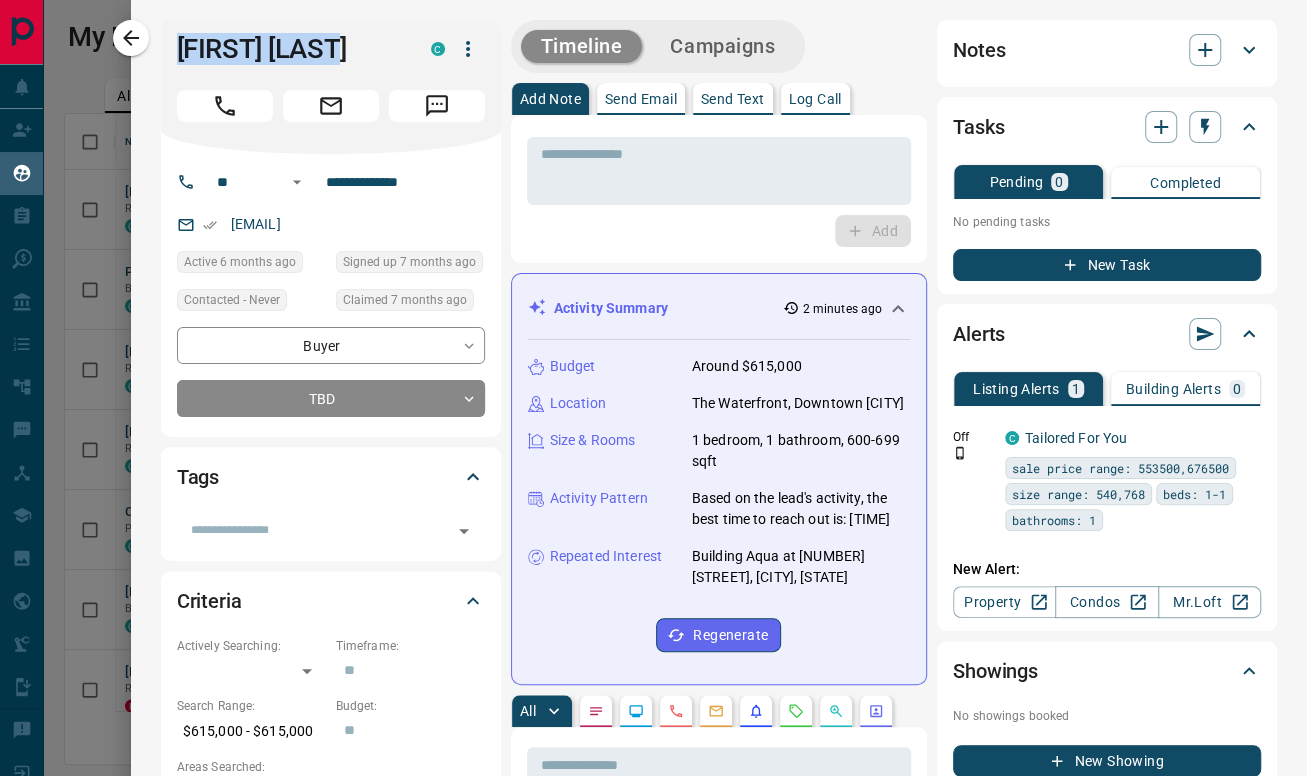 scroll, scrollTop: 17, scrollLeft: 17, axis: both 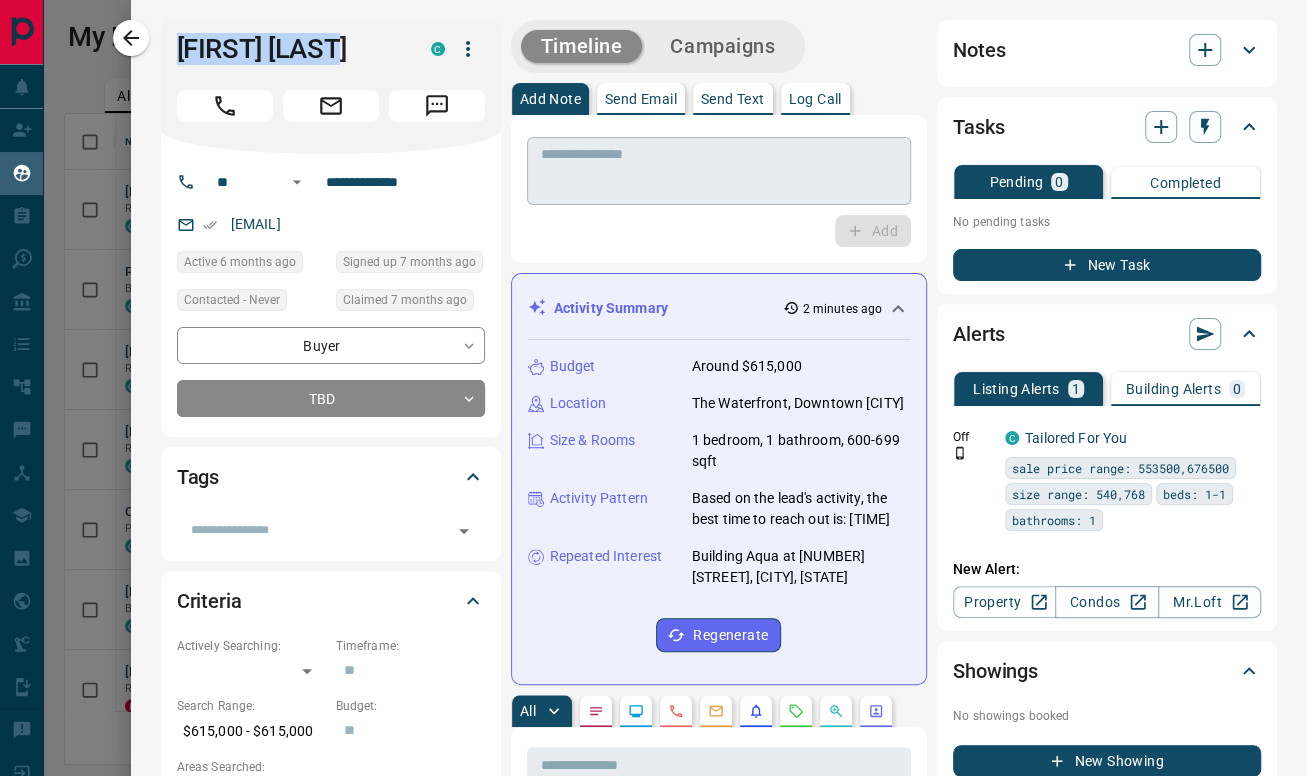 click at bounding box center [719, 171] 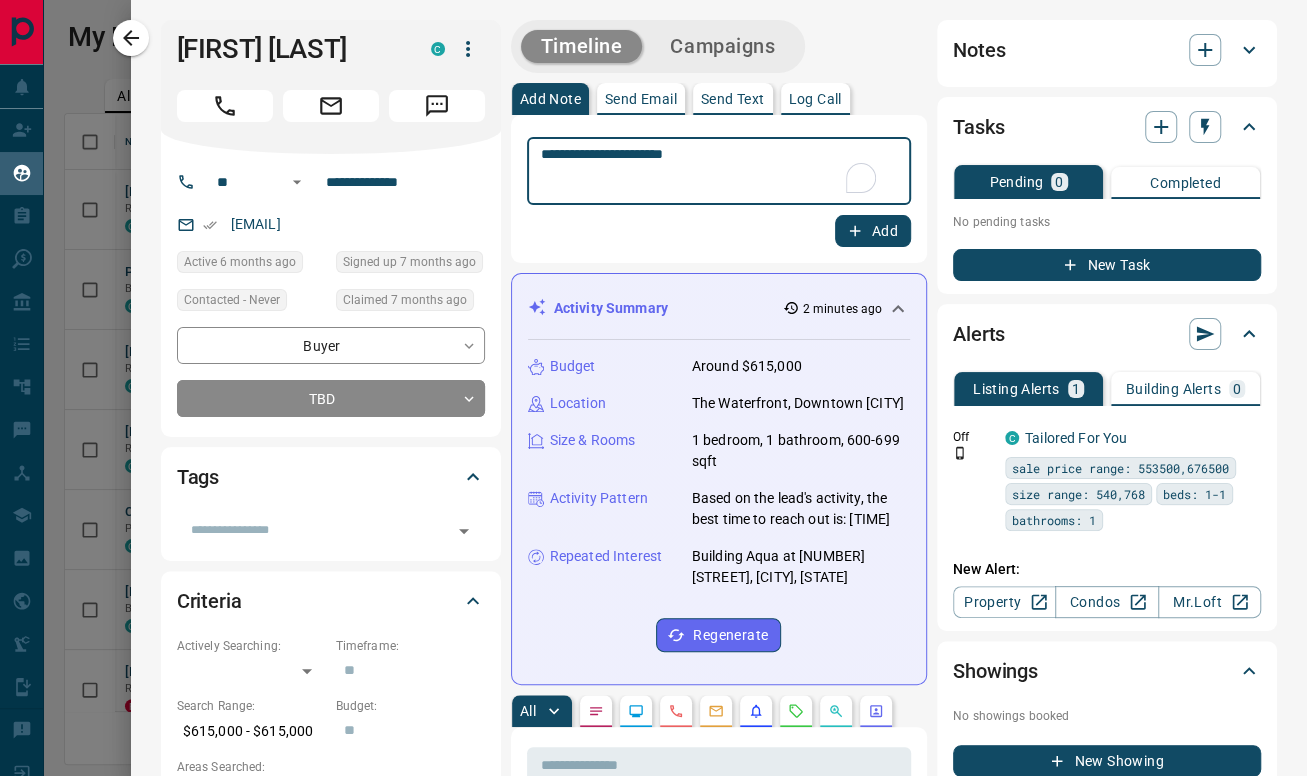 type on "**********" 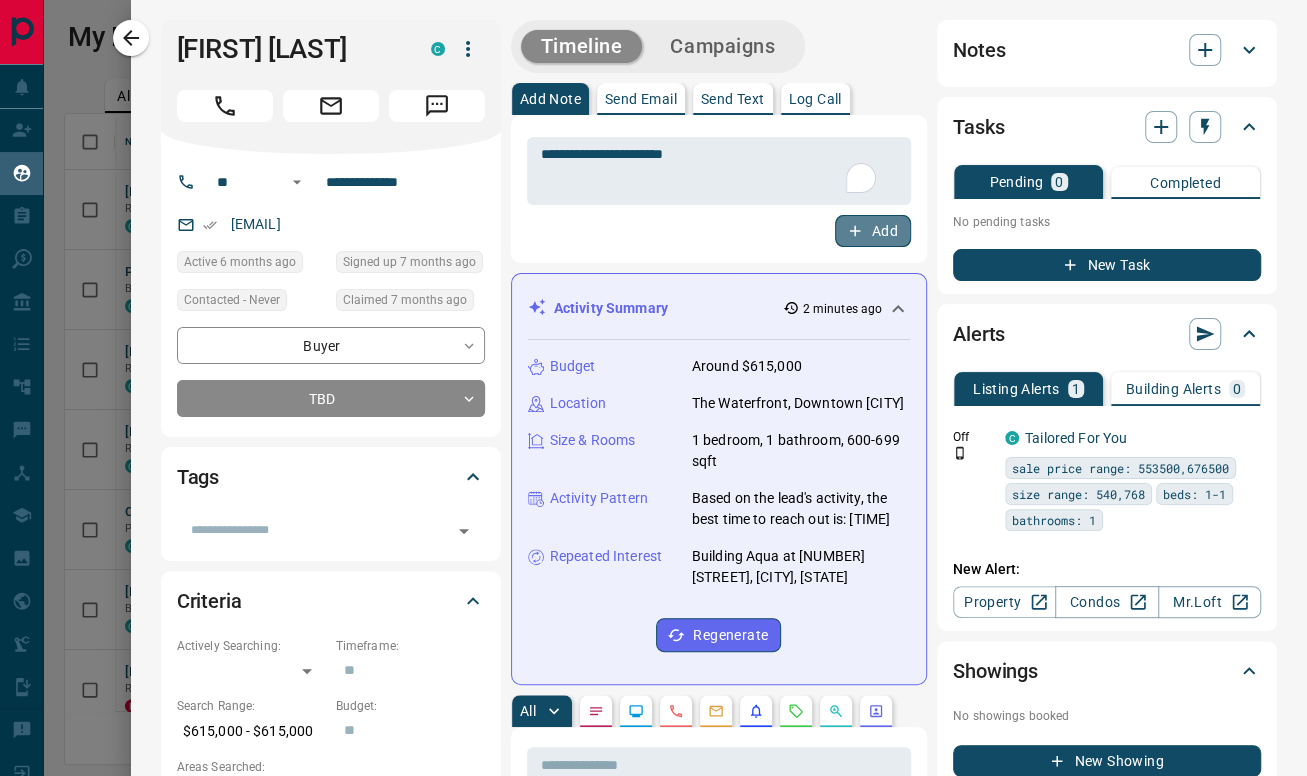 click on "Add" at bounding box center [873, 231] 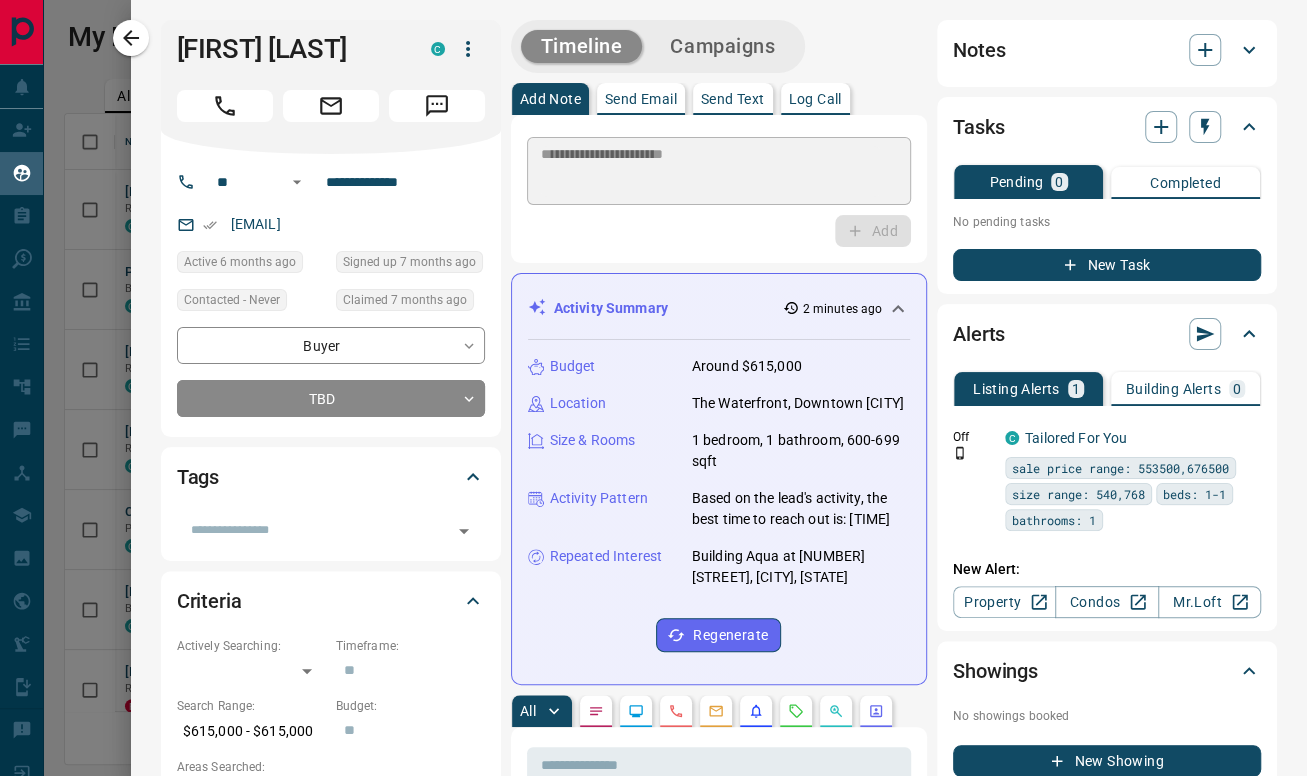 type 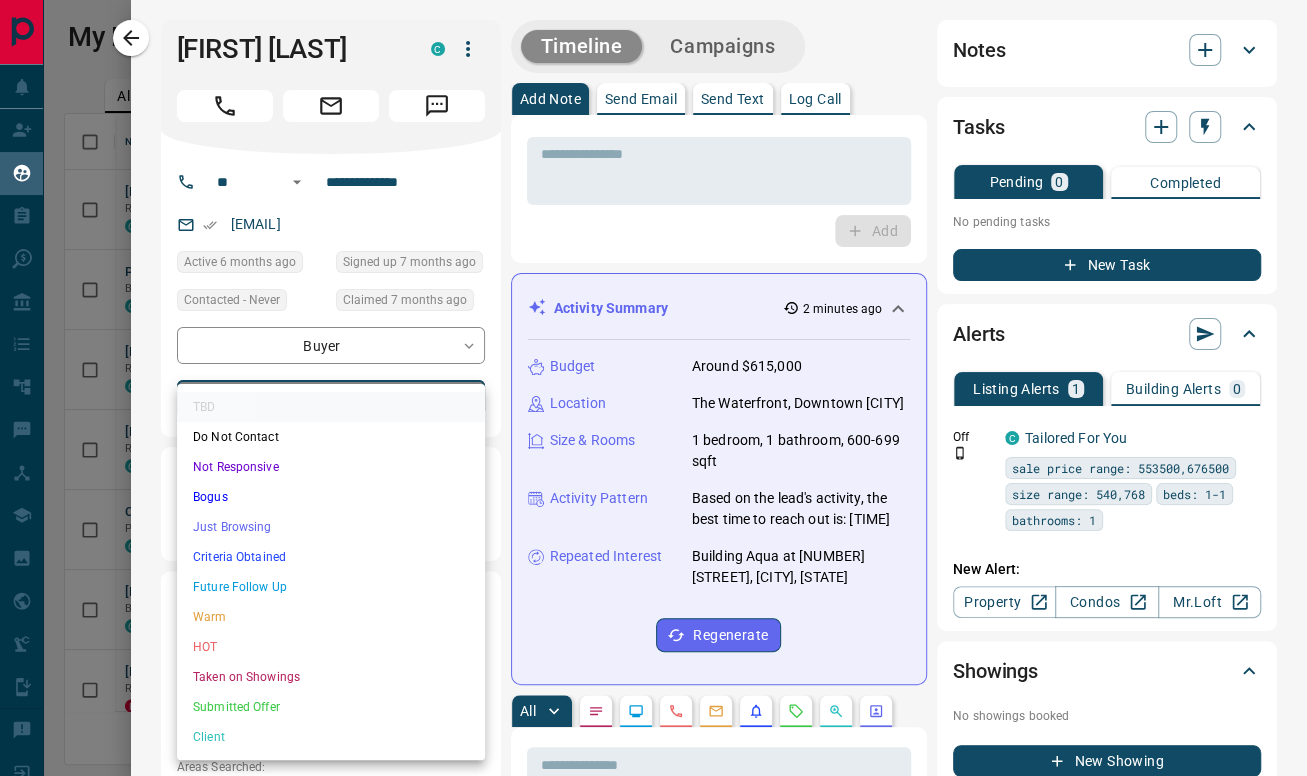 click on "Lead Transfers Claim Leads My Leads Tasks Opportunities Deals Campaigns Automations Messages Broker Bay Training Media Services Agent Resources Precon Worksheet Mobile Apps Disclosure Logout My Leads Filters 1 Manage Tabs New Lead All 5332 TBD 344 Do Not Contact - Not Responsive 740 Bogus 1018 Just Browsing 1947 Criteria Obtained 318 Future Follow Up 456 Warm 242 HOT 130 Taken on Showings 64 Submitted Offer 15 Client 58 Name Details Last Active Claimed Date Status Tags Thanooja Enamandala Renter C $3K - $3K Cambridge 1 month ago 1 month ago Signed up 1 year ago TBD + Property.ca Sales Team Buyer, Renter C P $800 - $3K Downtown, North York, +8 3 weeks ago Contacted 8 months ago 2 months ago Signed up 2 years ago TBD ISR Lead ISR Lead + Lexis Hodges Renter C $2K - $2K Lincoln 2 months ago 2 months ago Signed up 2 months ago TBD + Karthick Raja Balasubramanian Renter C $2K - $3K Etobicoke, Mississauga 3 months ago Contacted 5 months ago 5 months ago Signed up 5 months ago TBD + C J Precon, Renter C $2K - $3K TBD" at bounding box center (653, 375) 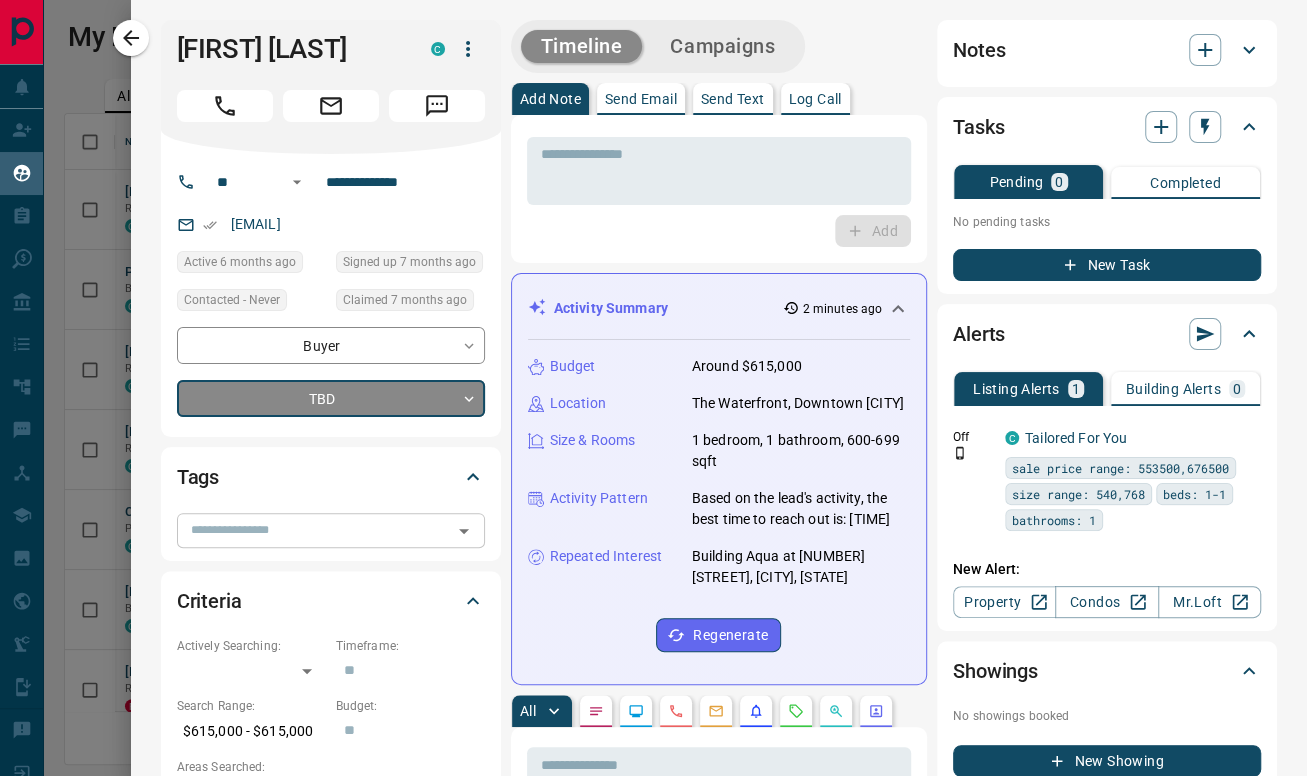 click at bounding box center [314, 530] 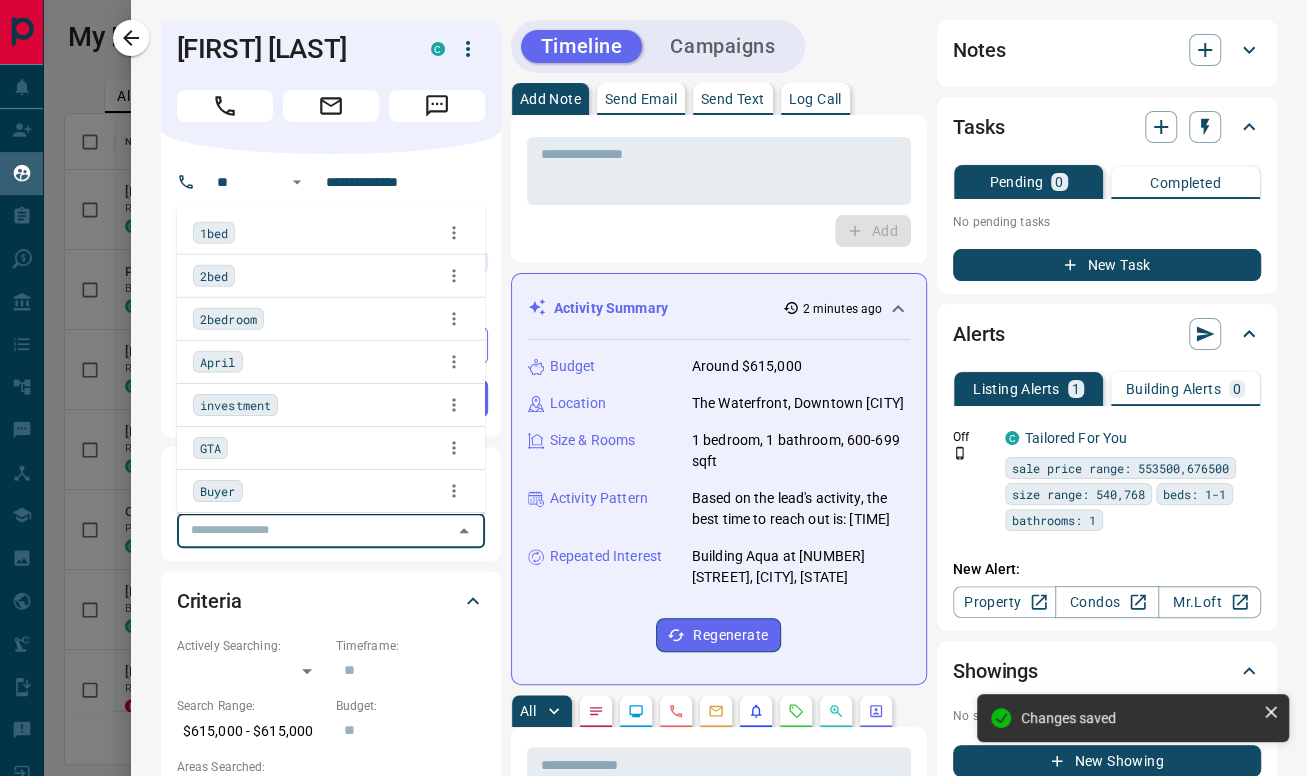 type on "*" 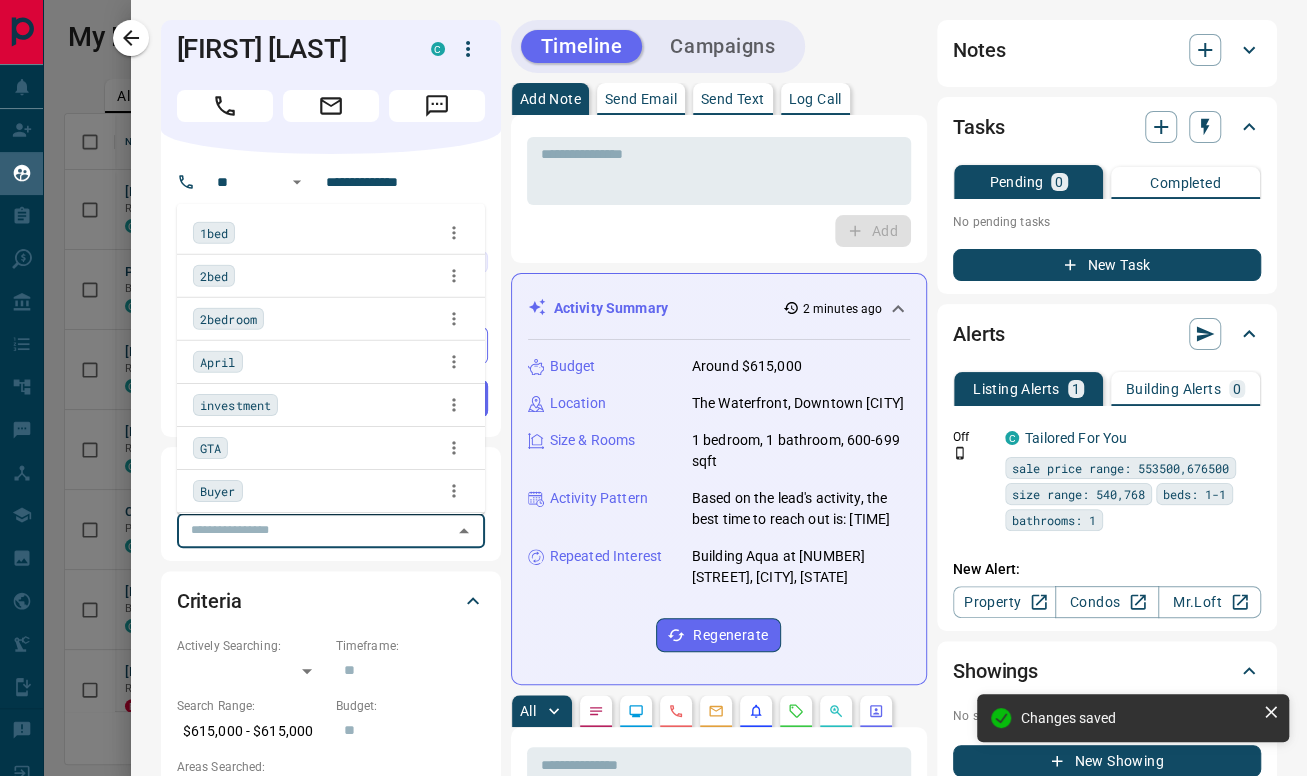 type on "*" 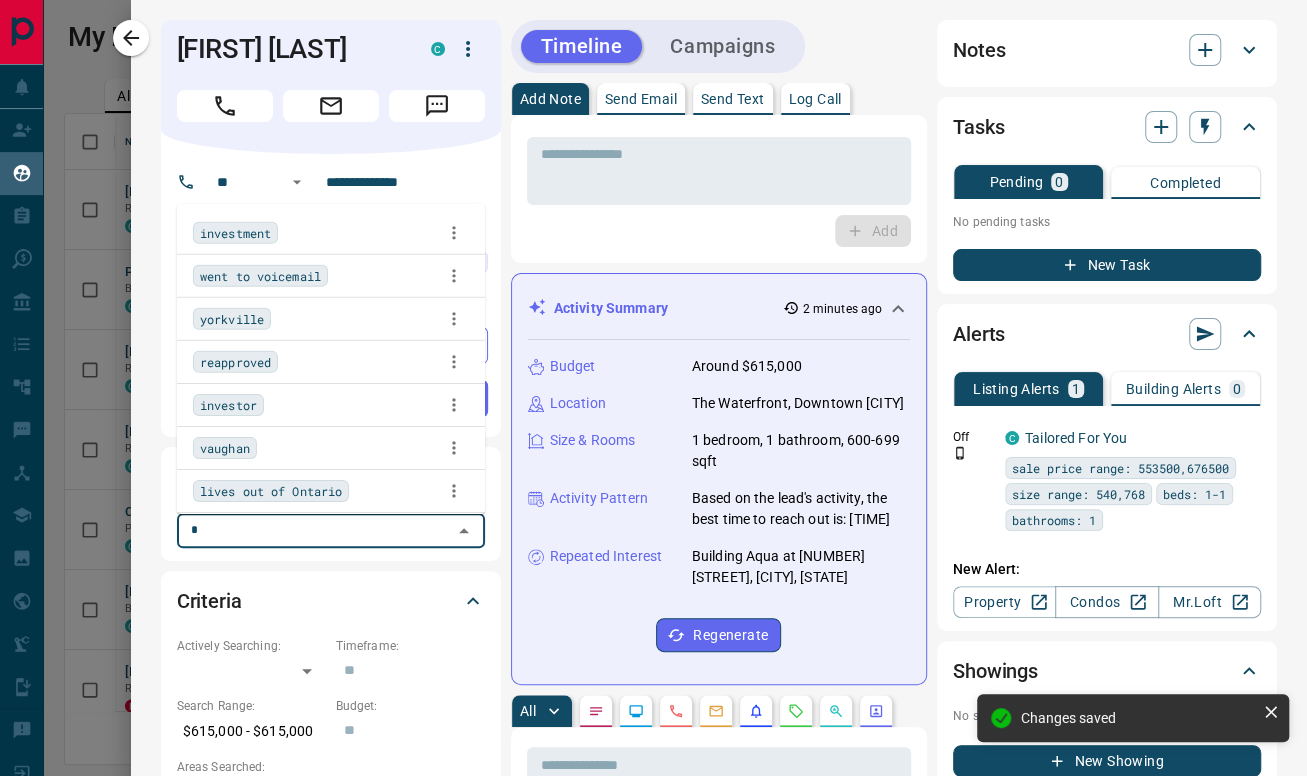 click on "went to voicemail" at bounding box center [331, 275] 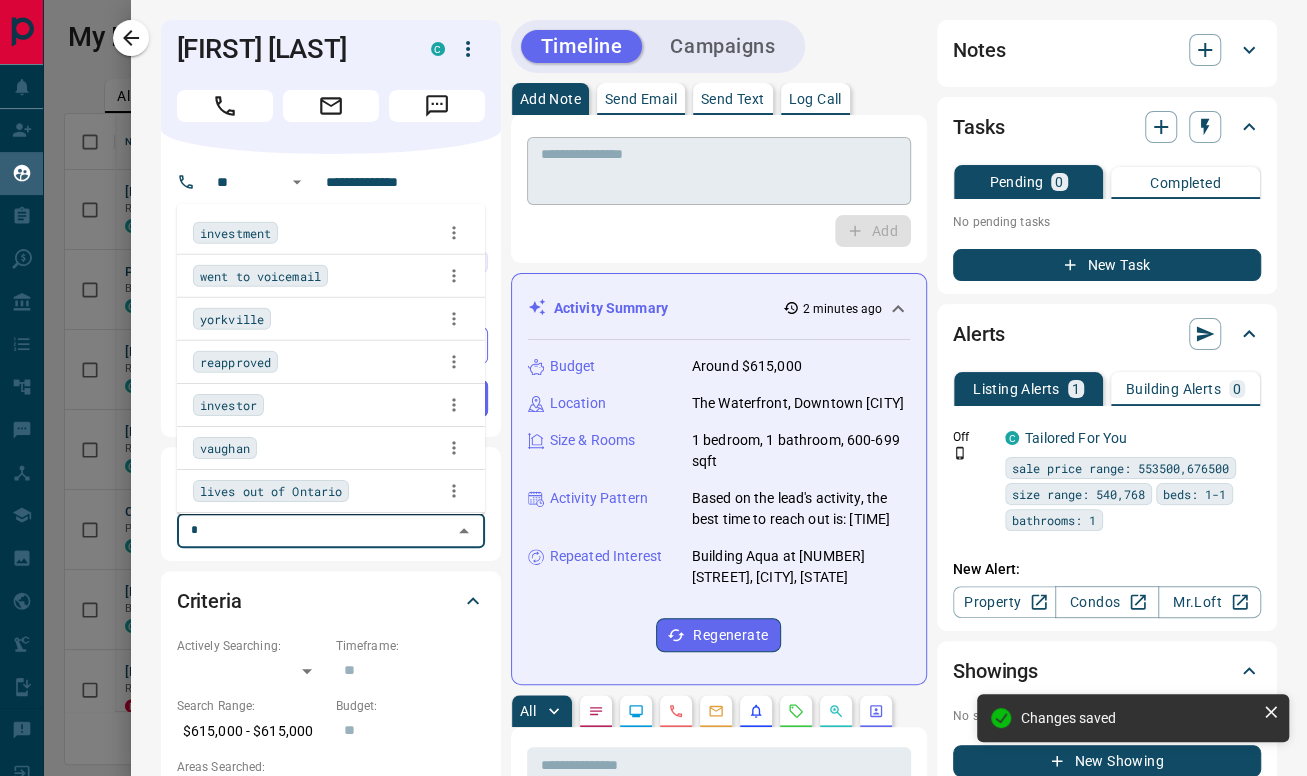 type 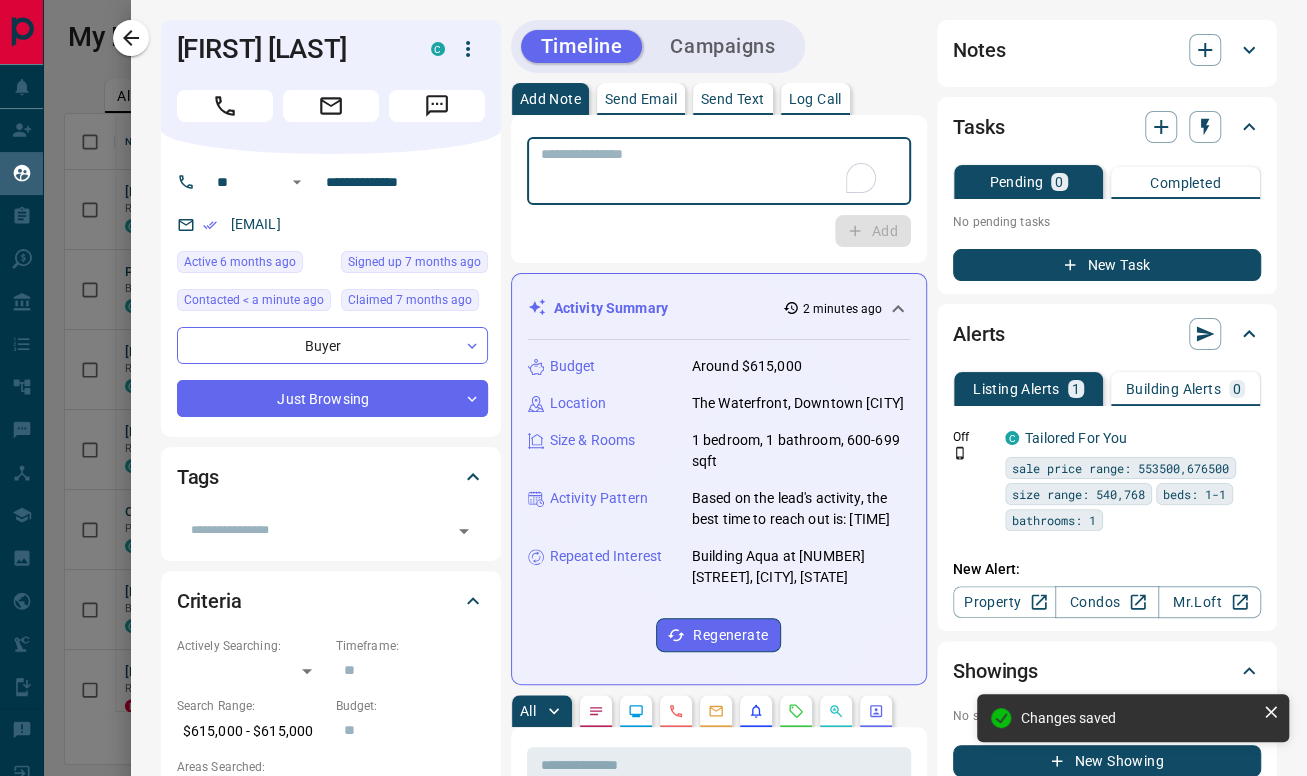 click at bounding box center (710, 171) 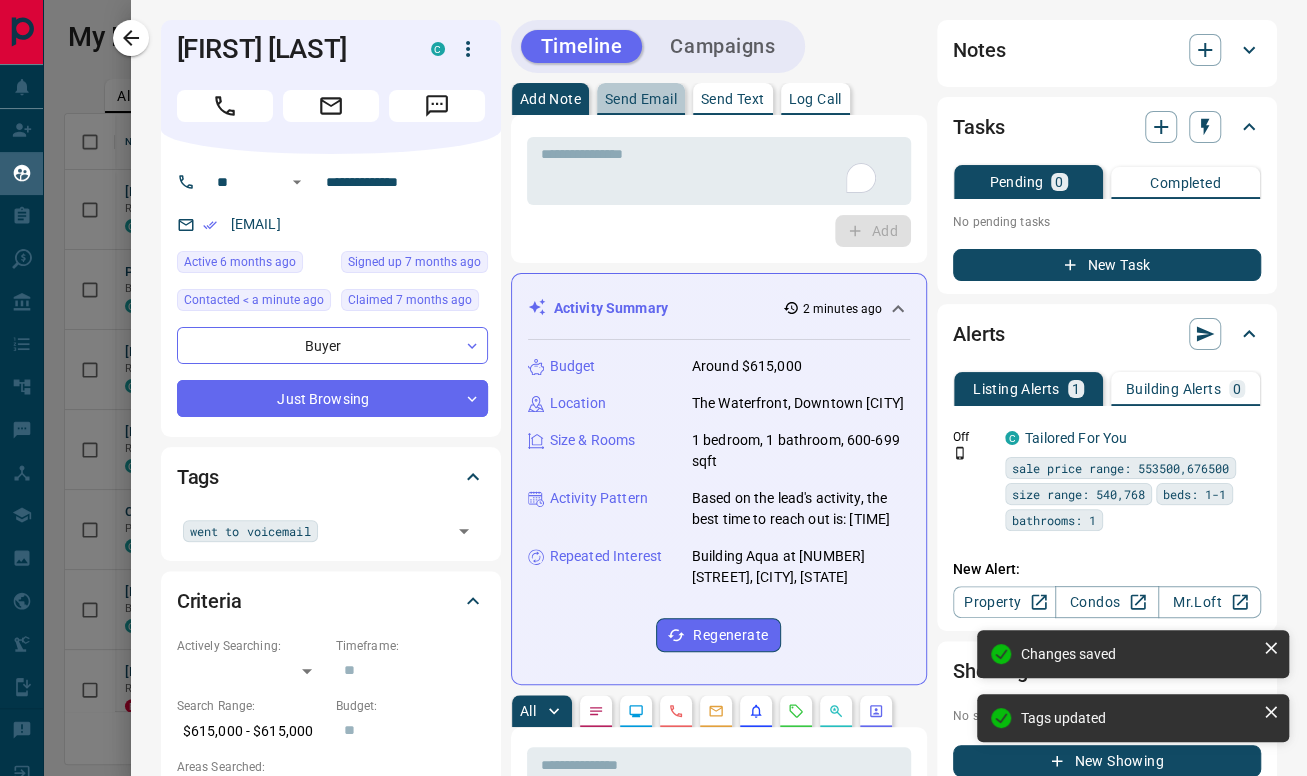 click on "Send Email" at bounding box center (641, 99) 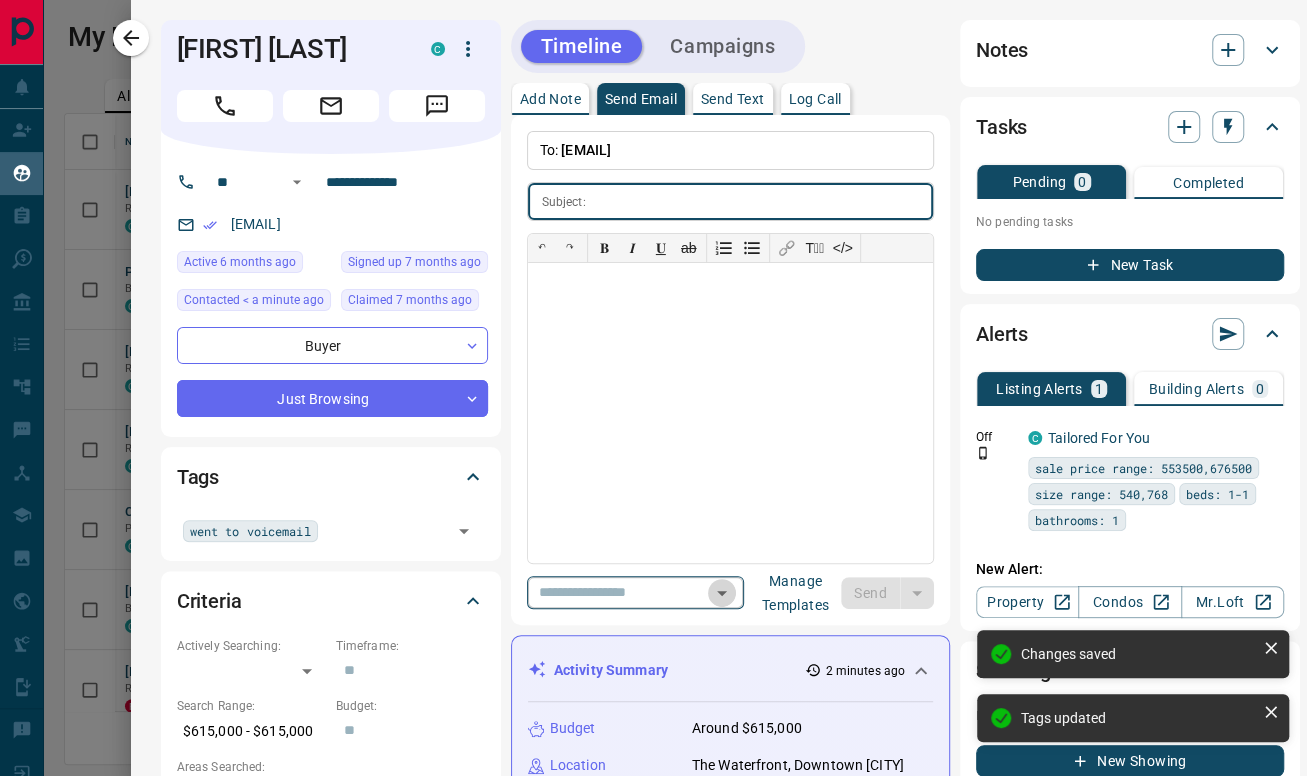 click 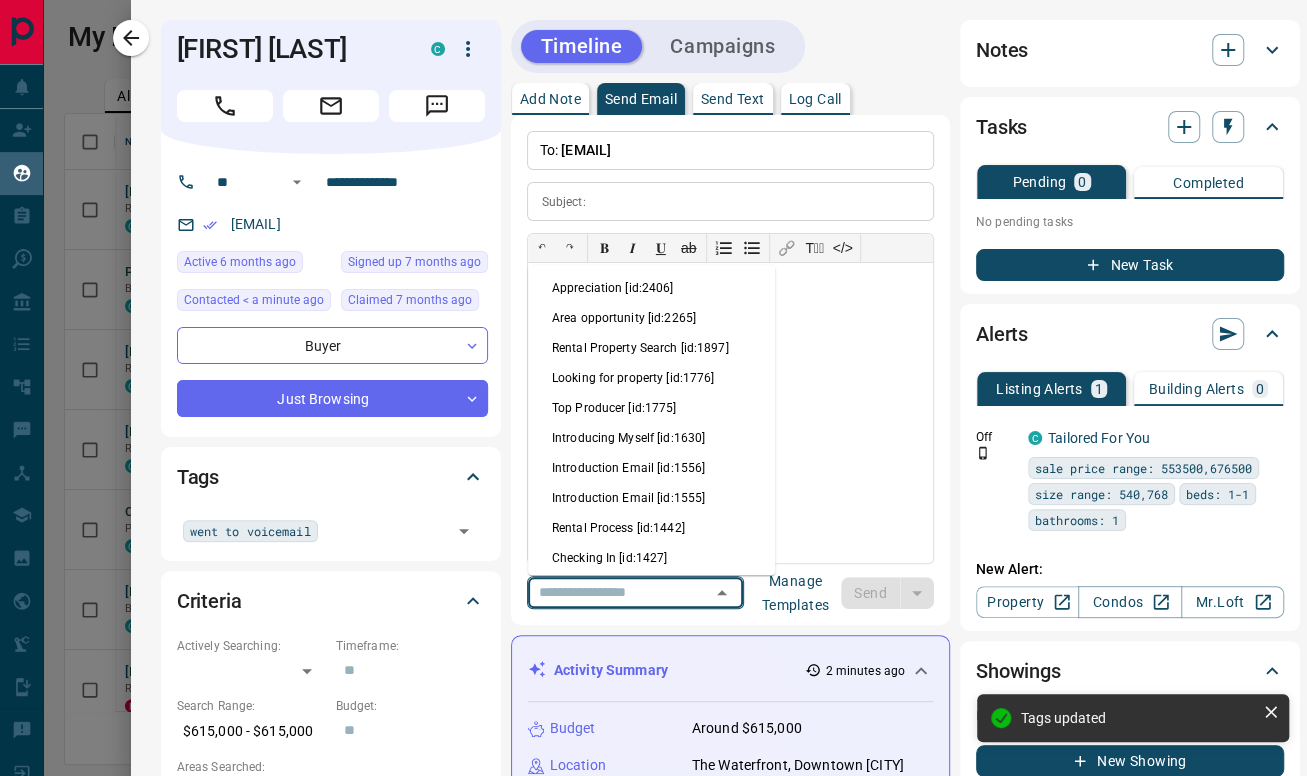 scroll, scrollTop: 444, scrollLeft: 0, axis: vertical 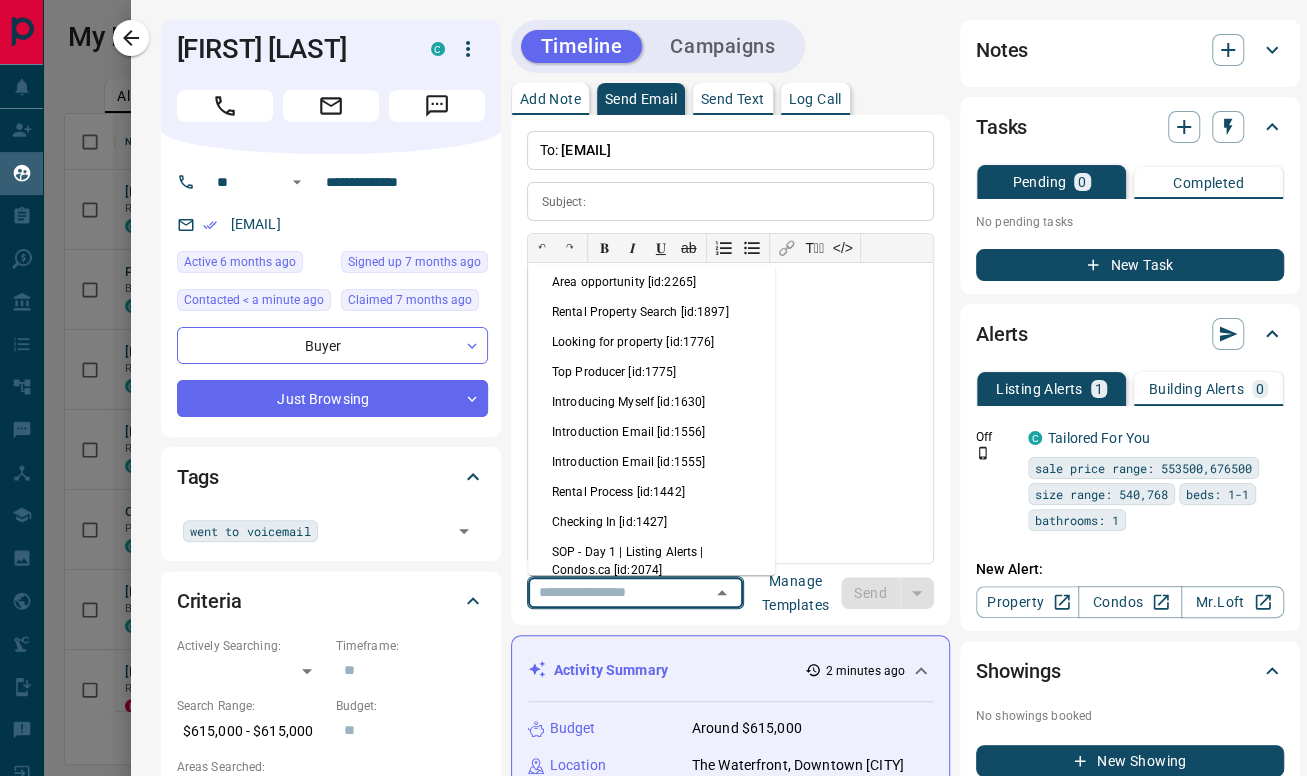 click on "Checking In [id:1427]" at bounding box center [651, 522] 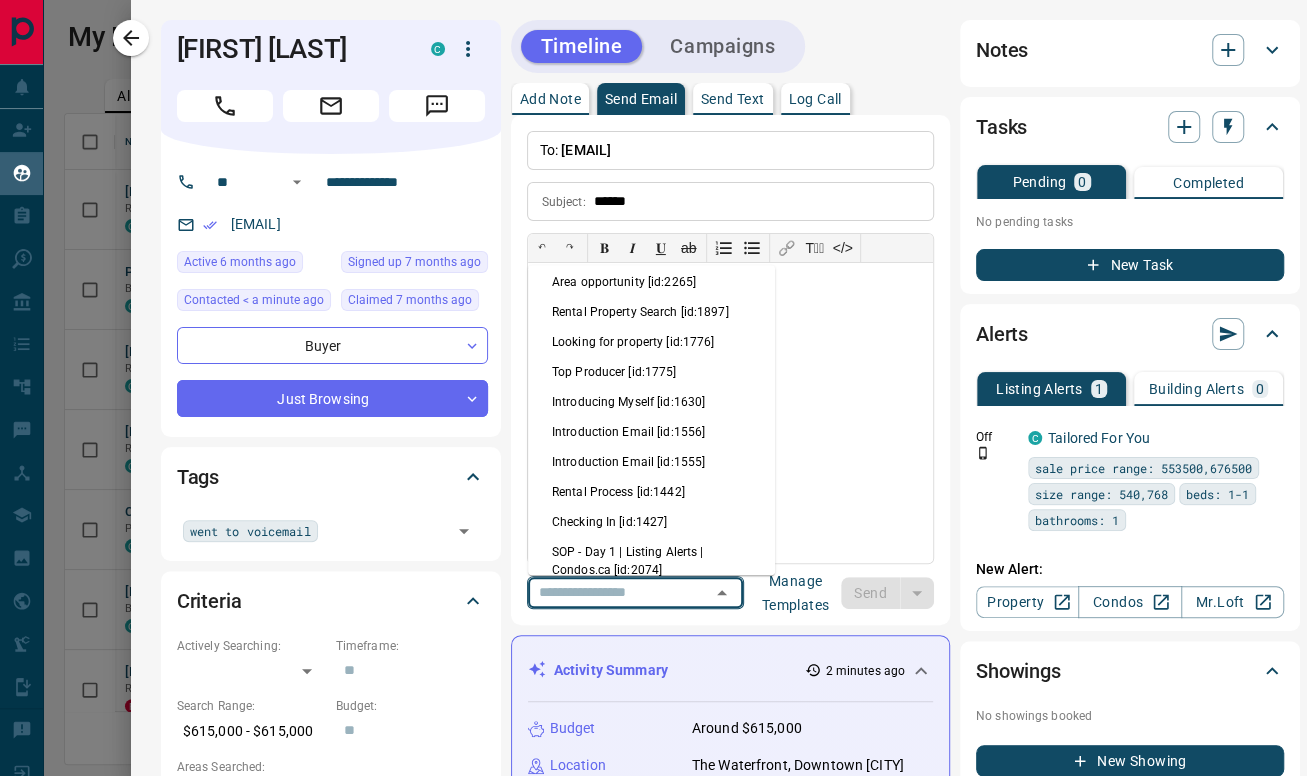 type on "**********" 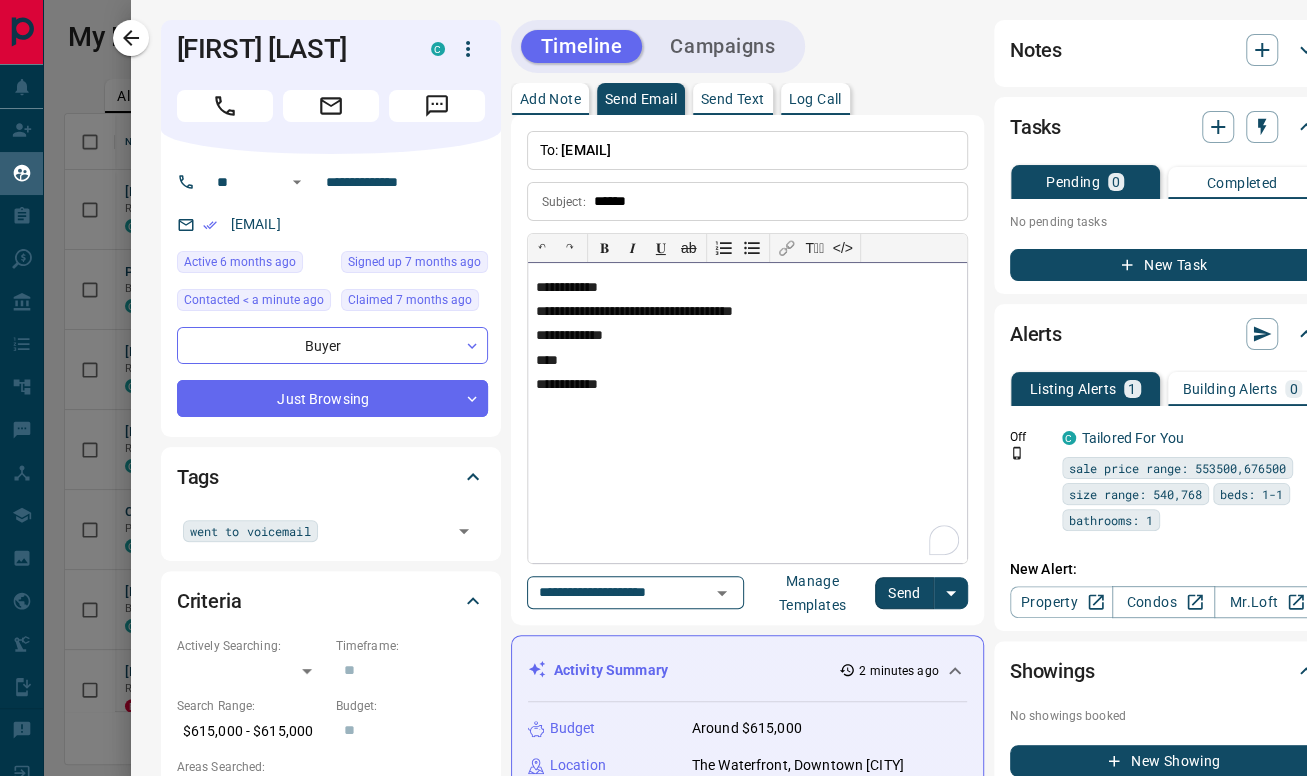 click on "**********" at bounding box center [747, 288] 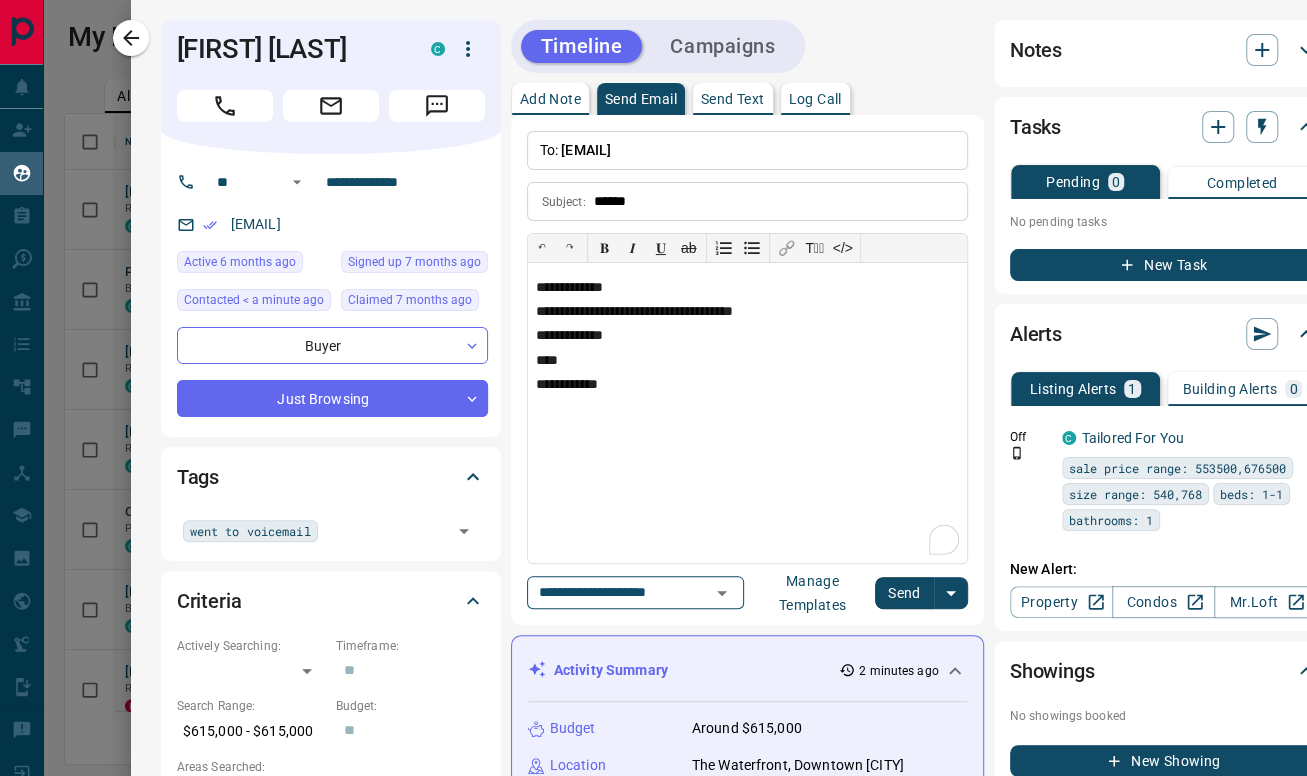 click on "Send" at bounding box center (904, 593) 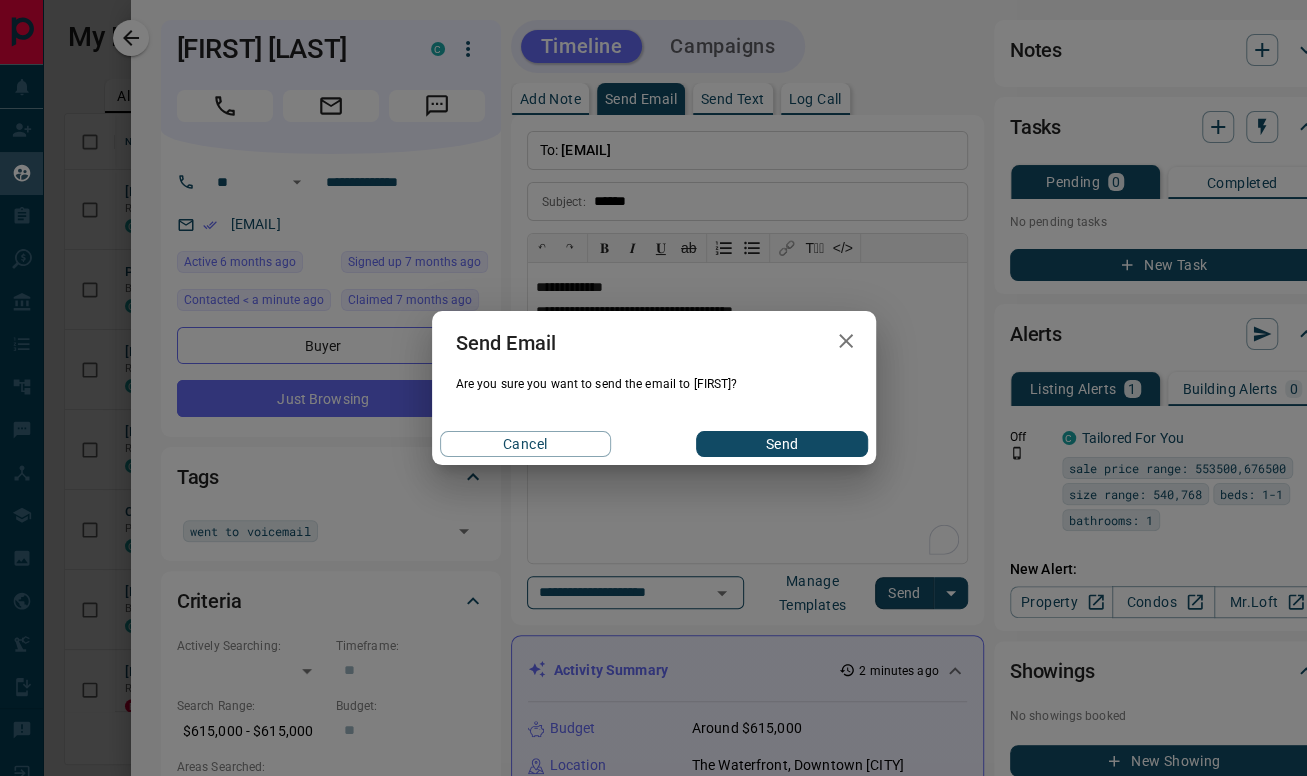 click on "Send" at bounding box center [781, 444] 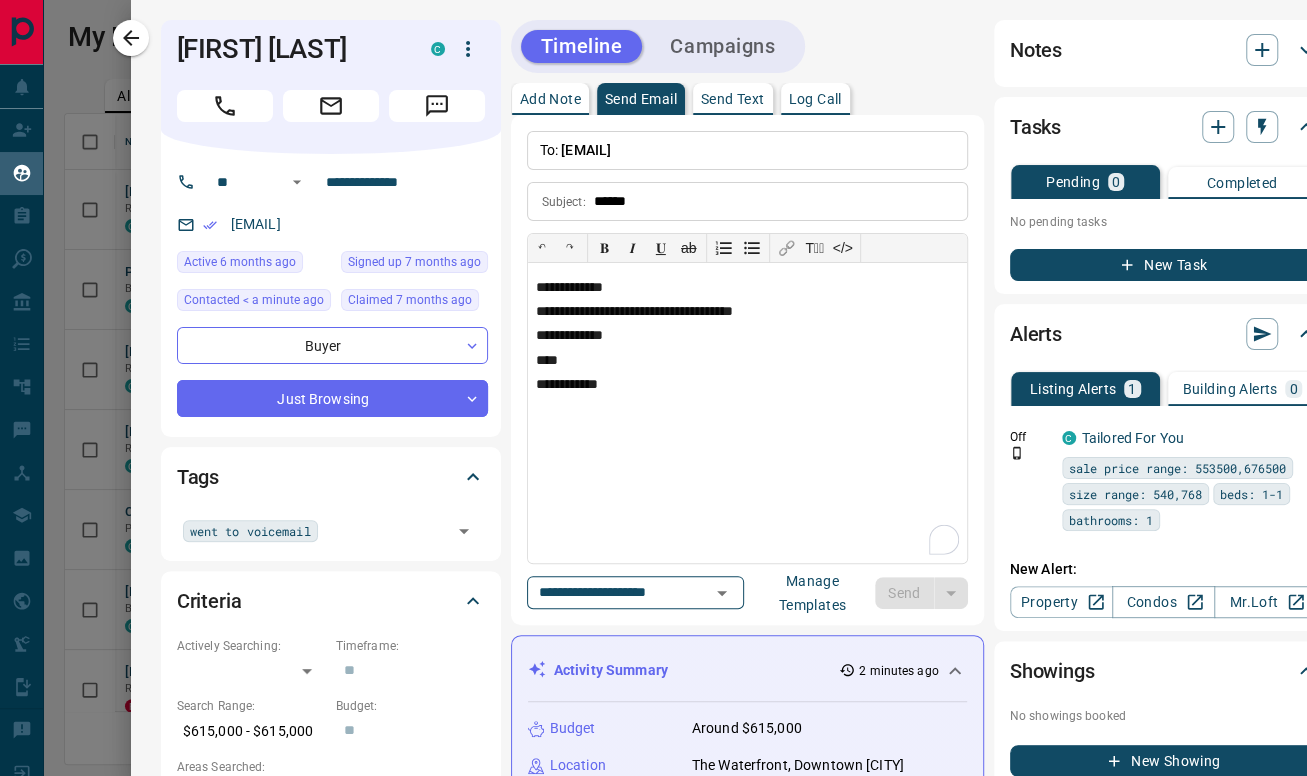 type 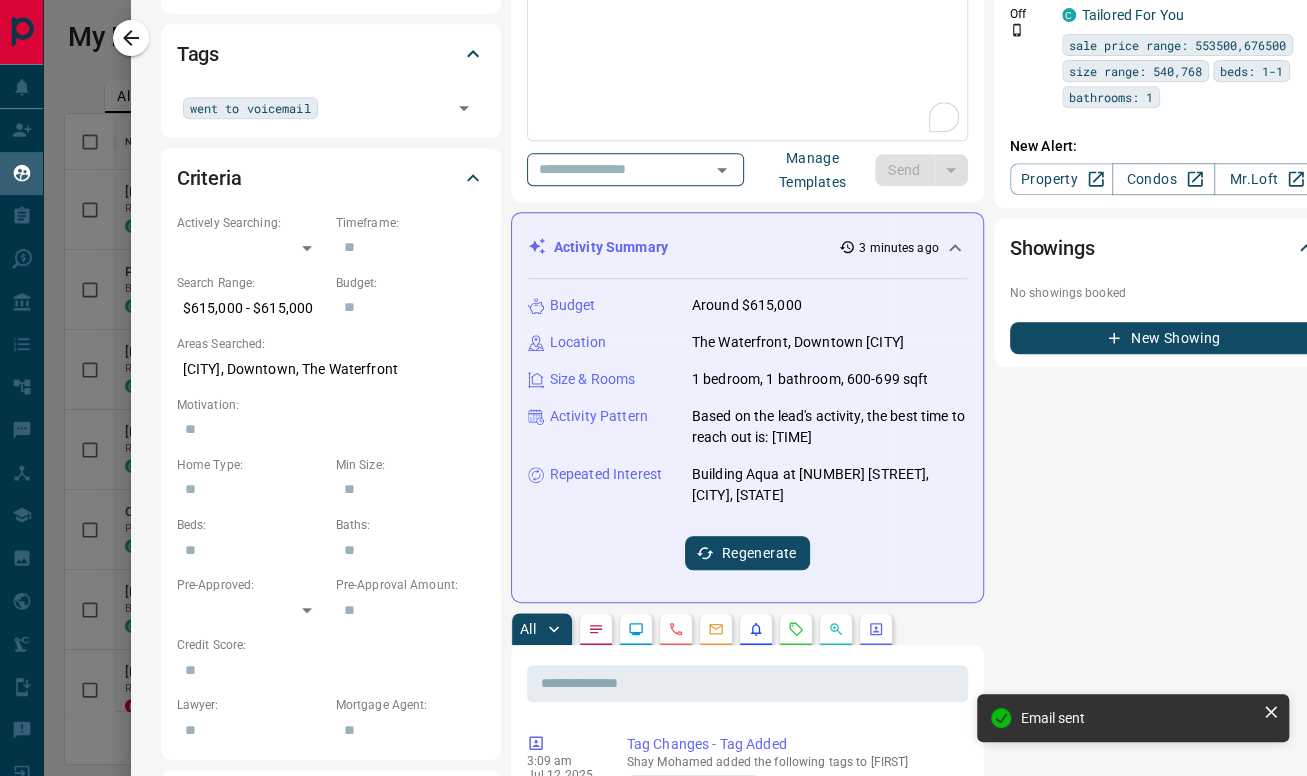 scroll, scrollTop: 555, scrollLeft: 0, axis: vertical 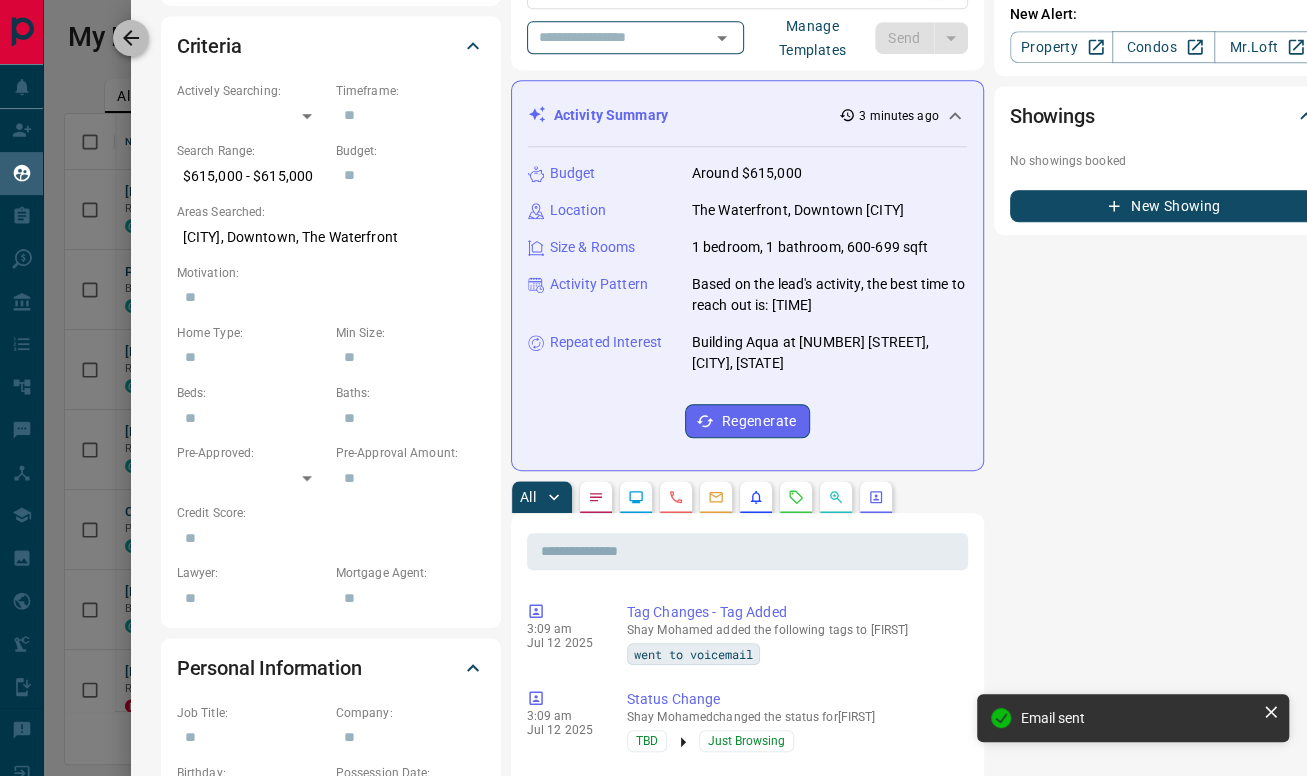 click 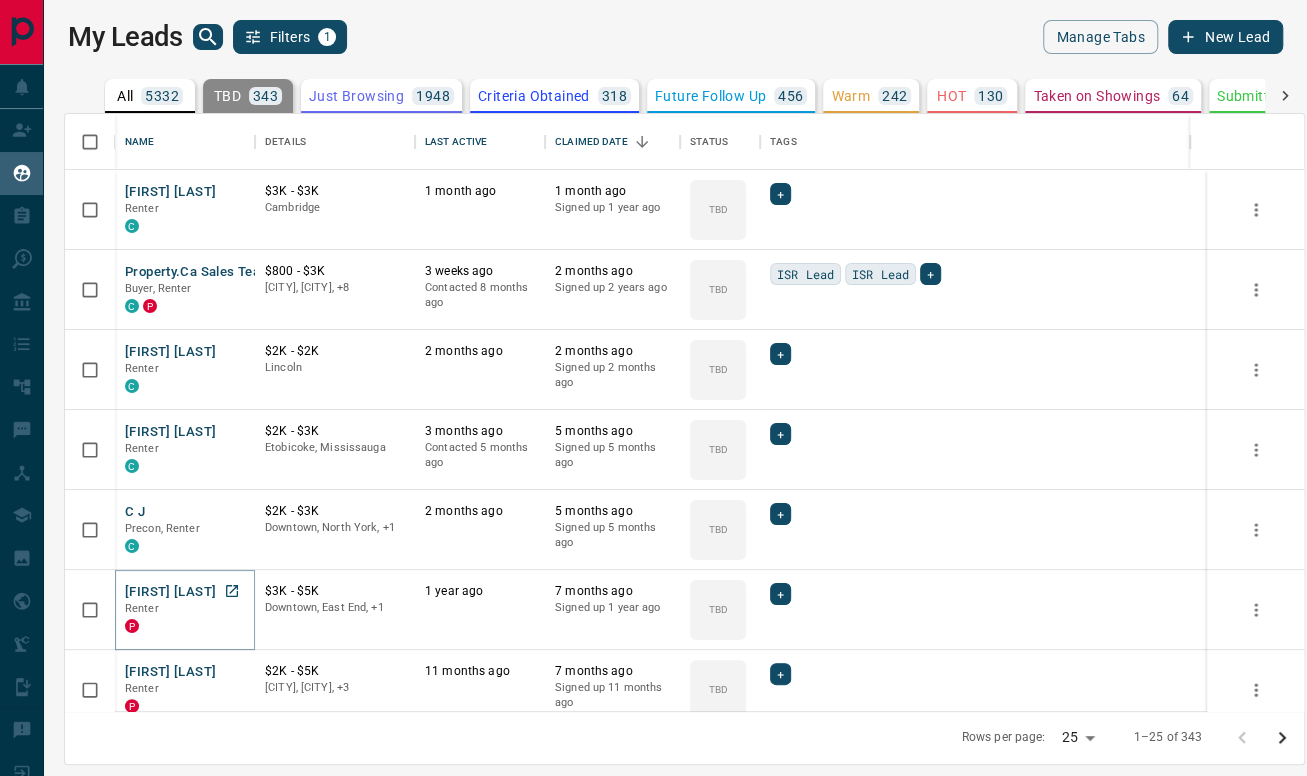 click on "[FIRST] [LAST]" at bounding box center [170, 592] 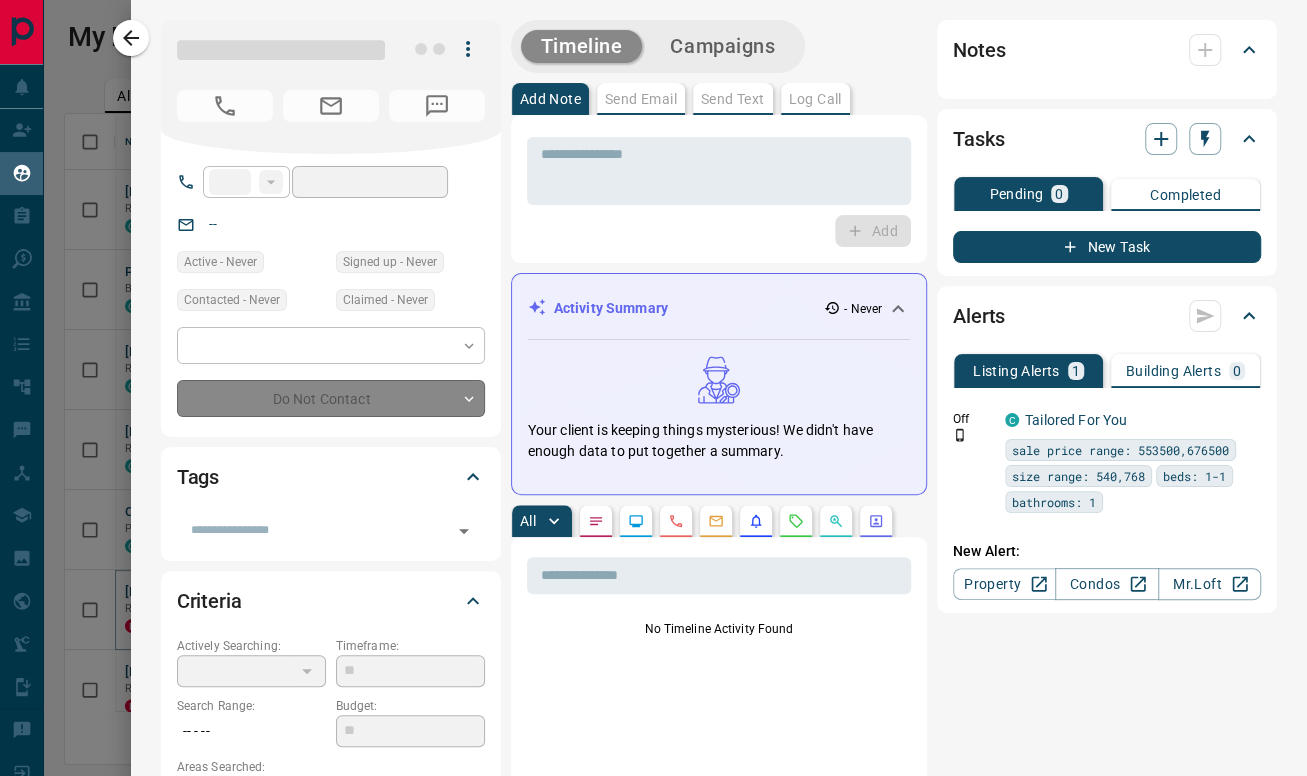 type on "**" 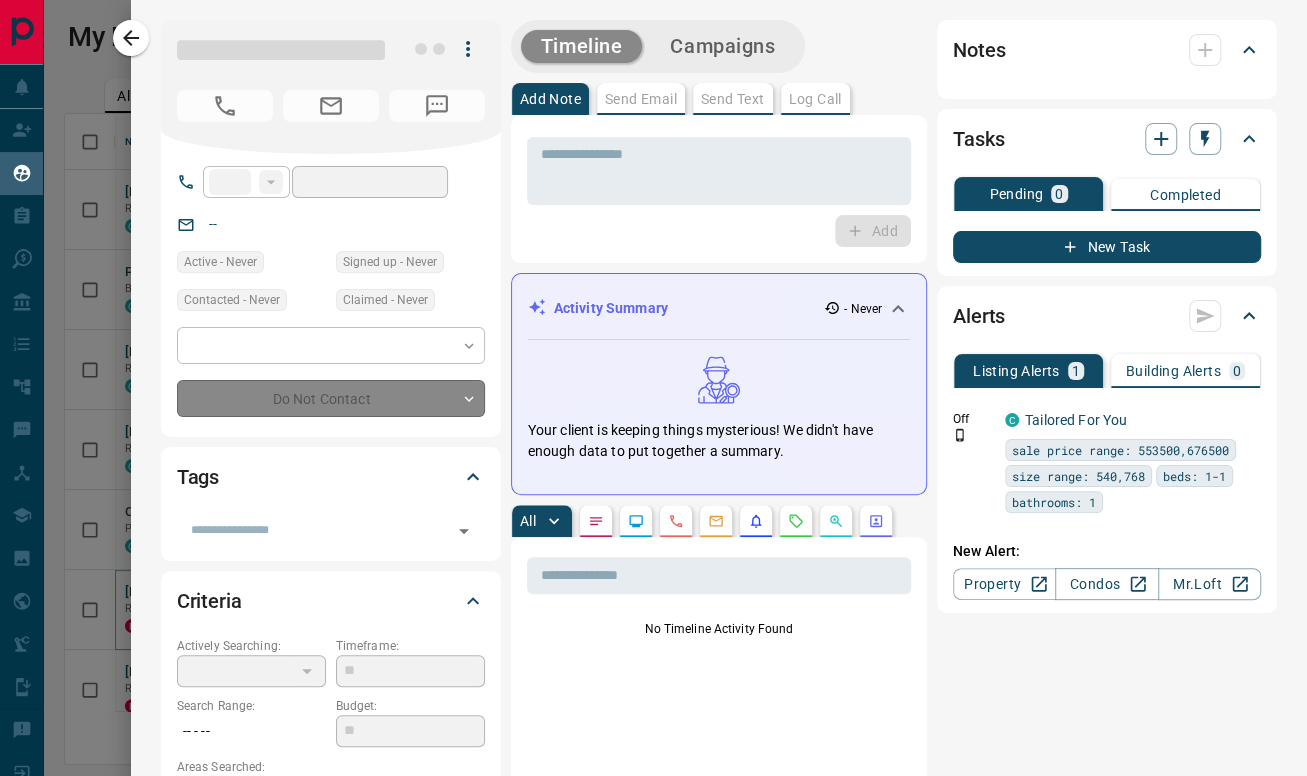type on "**********" 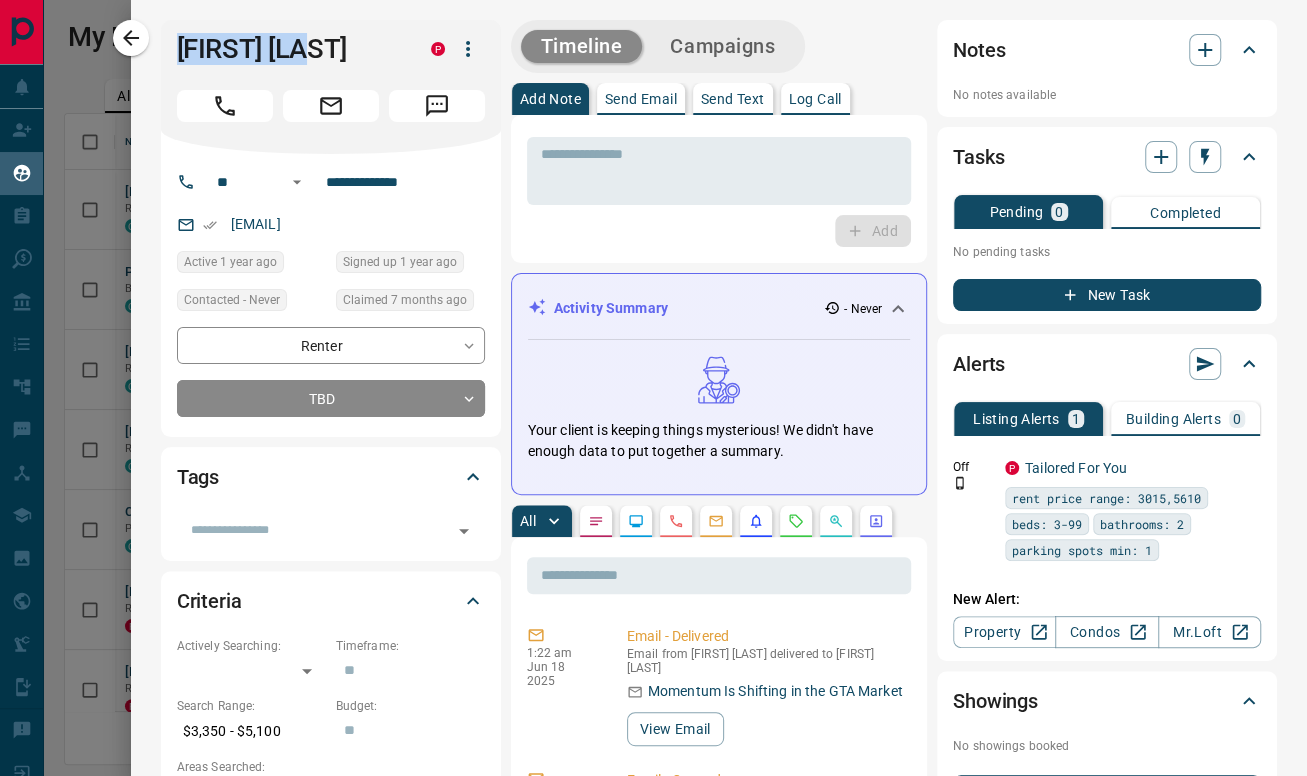 drag, startPoint x: 352, startPoint y: 55, endPoint x: 171, endPoint y: 46, distance: 181.22362 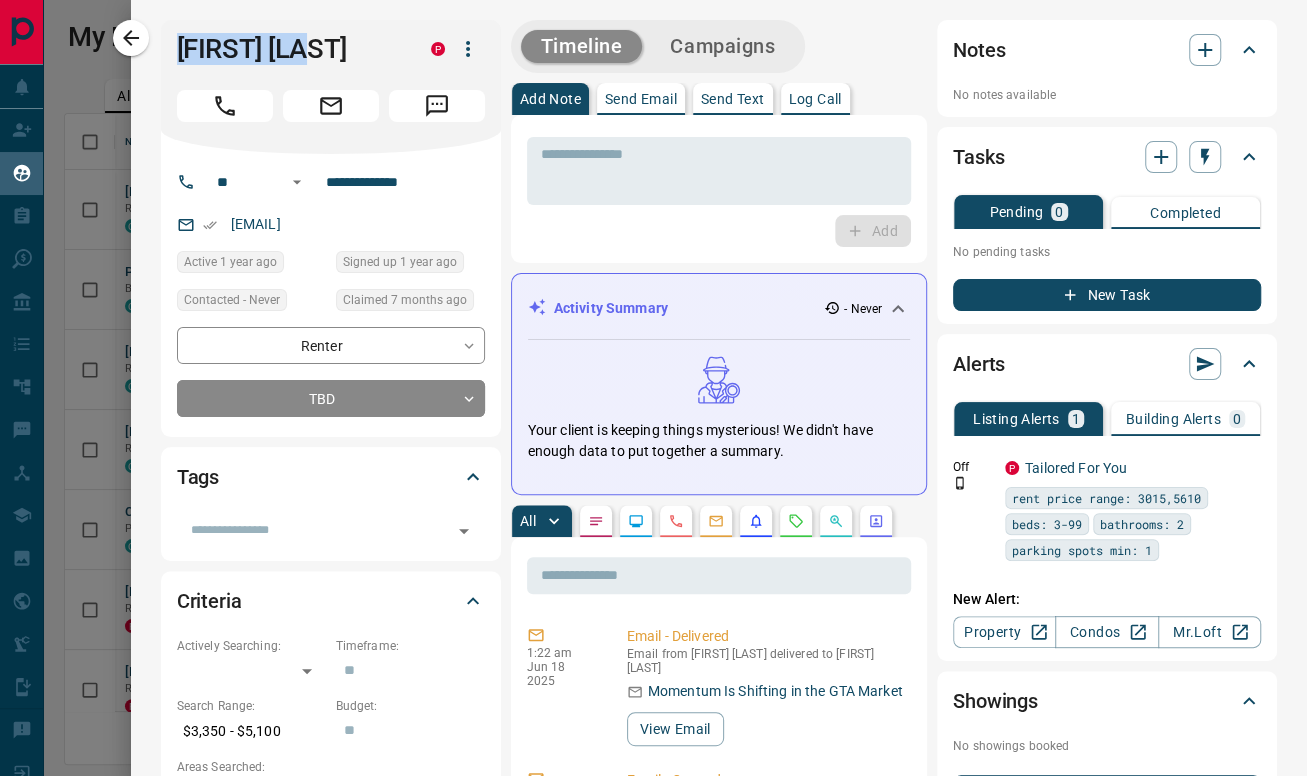 click on "Leo Gallard P" at bounding box center (331, 87) 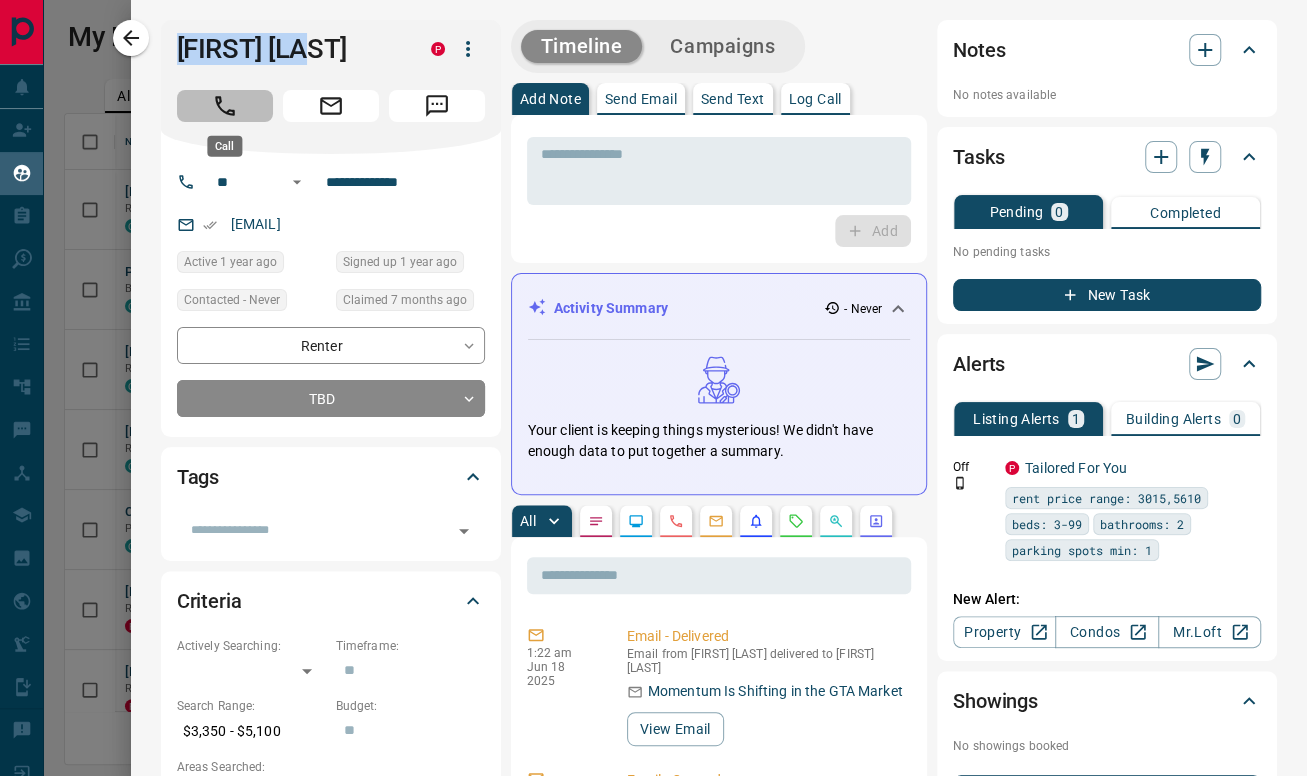 click at bounding box center (225, 106) 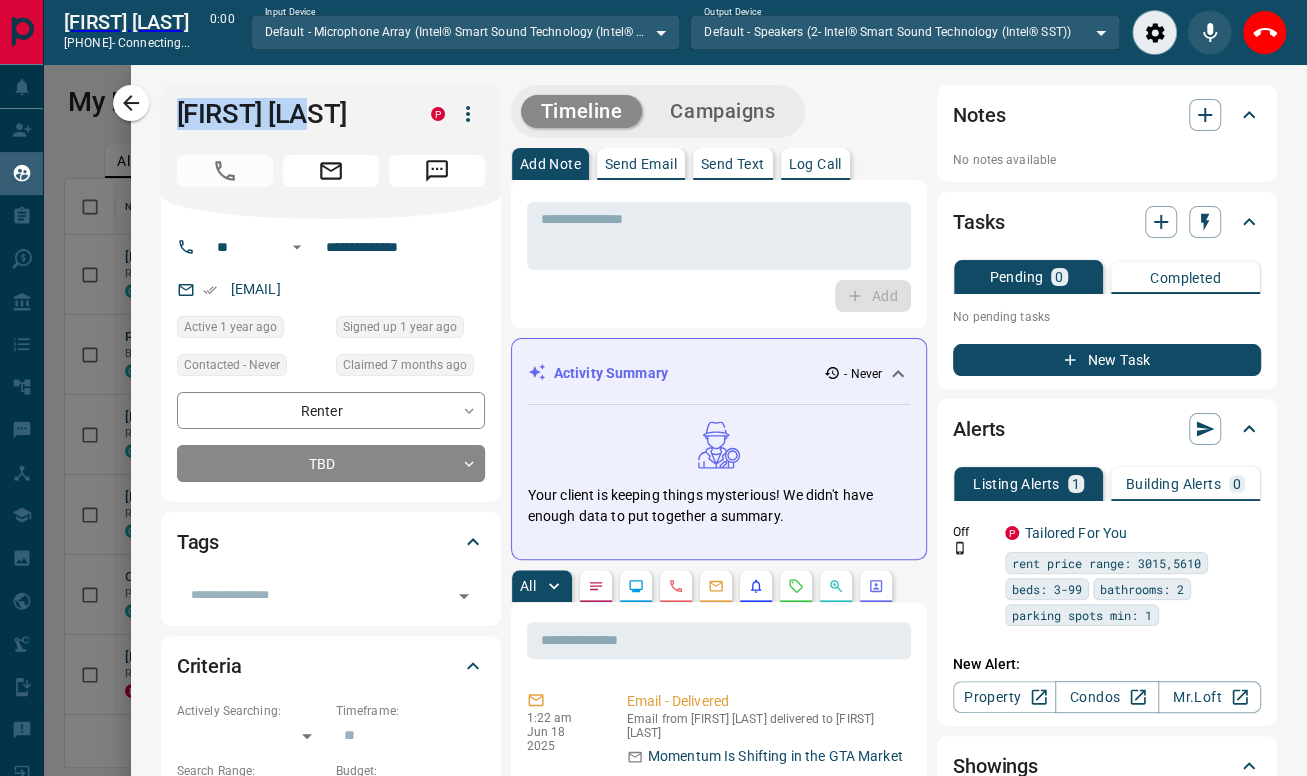 scroll, scrollTop: 519, scrollLeft: 1222, axis: both 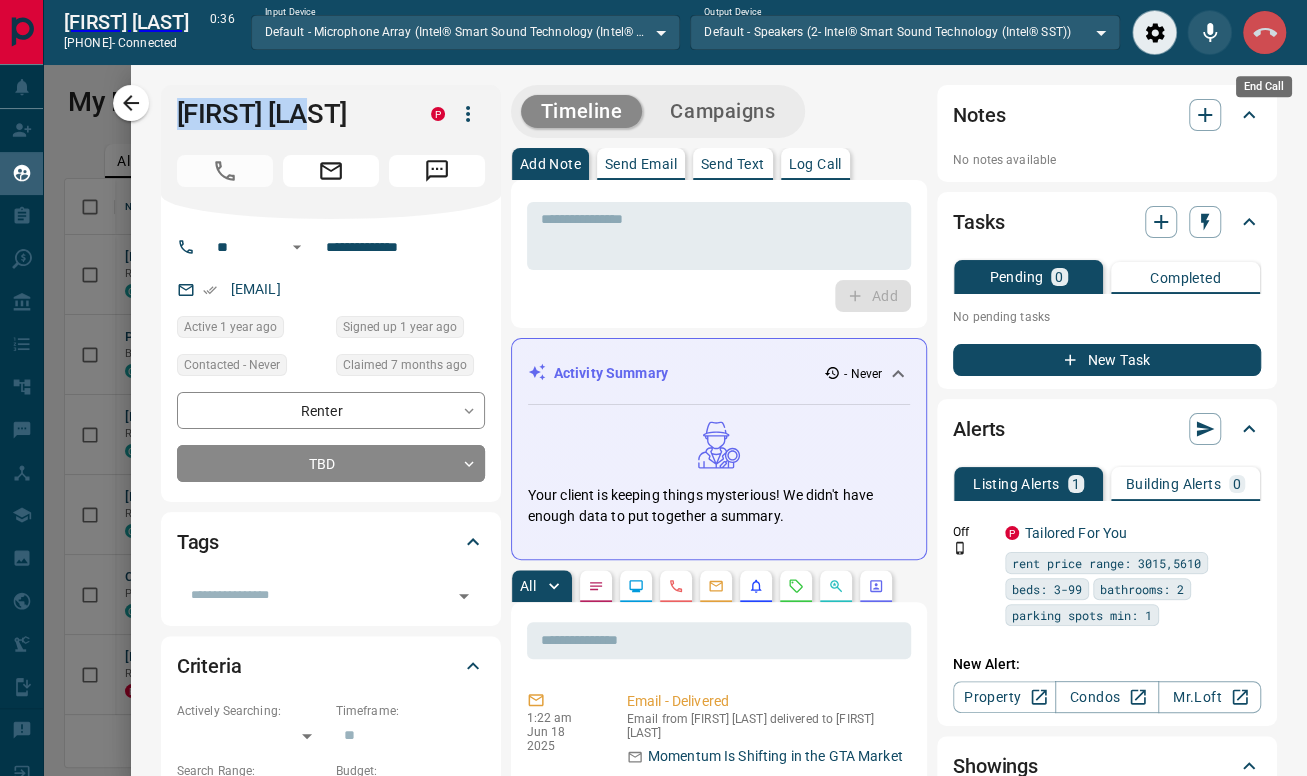 click at bounding box center (1264, 32) 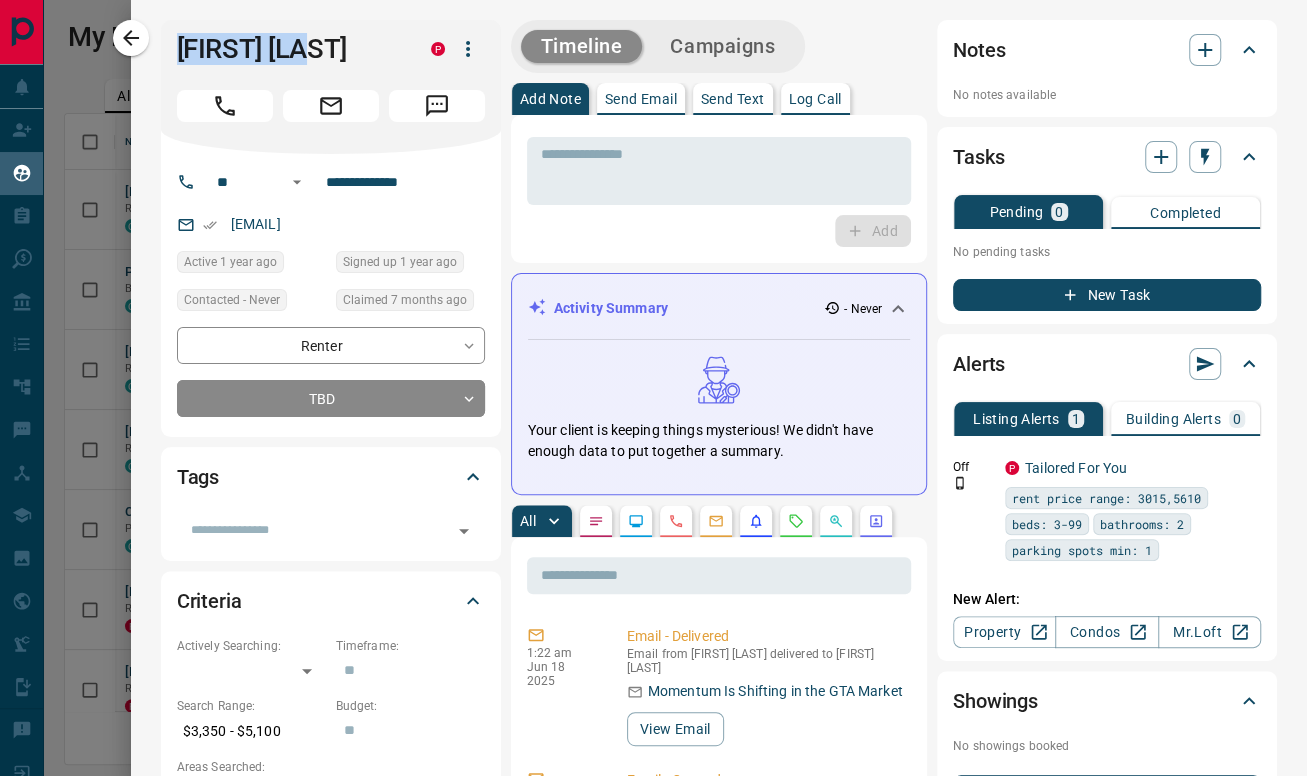 scroll, scrollTop: 17, scrollLeft: 17, axis: both 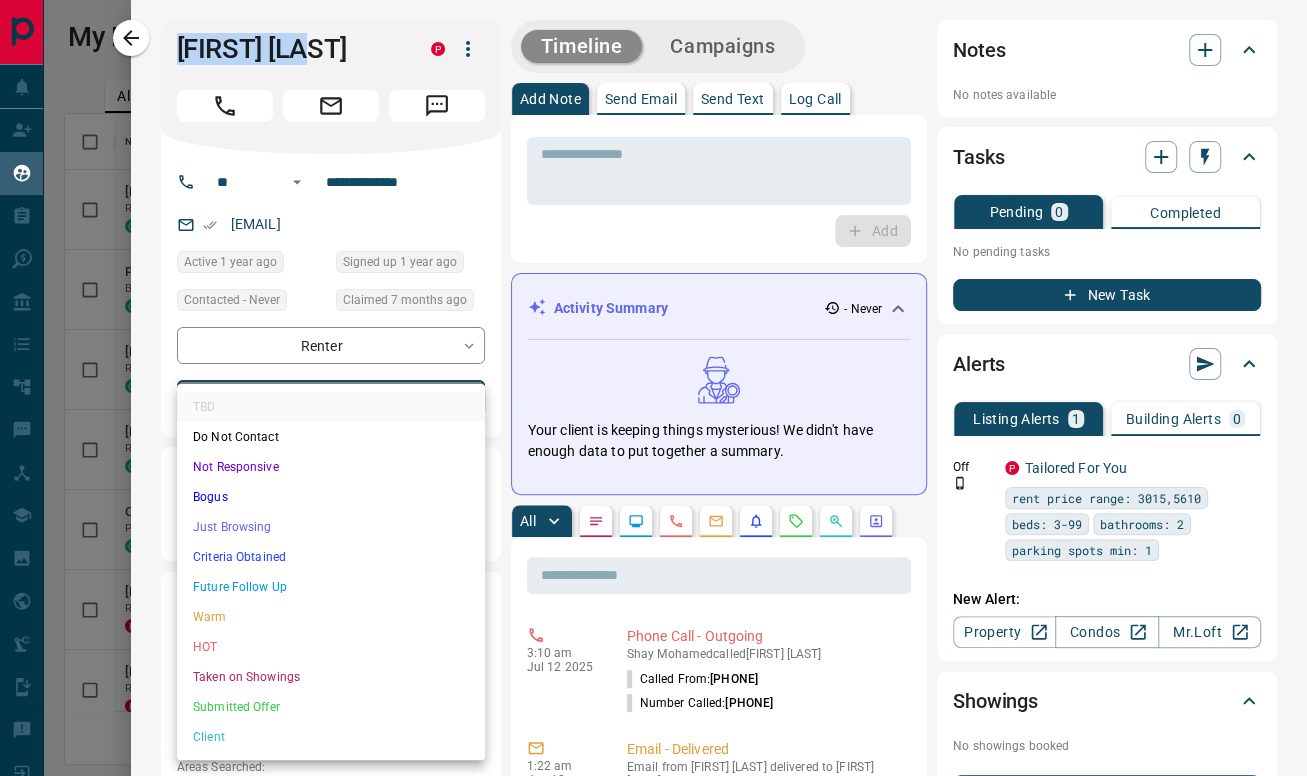 click on "Lead Transfers Claim Leads My Leads Tasks Opportunities Deals Campaigns Automations Messages Broker Bay Training Media Services Agent Resources Precon Worksheet Mobile Apps Disclosure Logout My Leads Filters 1 Manage Tabs New Lead All 5332 TBD 343 Do Not Contact - Not Responsive 740 Bogus 1018 Just Browsing 1948 Criteria Obtained 318 Future Follow Up 456 Warm 242 HOT 130 Taken on Showings 64 Submitted Offer 15 Client 58 Name Details Last Active Claimed Date Status Tags Thanooja Enamandala Renter C $3K - $3K Cambridge 1 month ago 1 month ago Signed up 1 year ago TBD + Property.ca Sales Team Buyer, Renter C P $800 - $3K Downtown, North York, +8 3 weeks ago Contacted 8 months ago 2 months ago Signed up 2 years ago TBD ISR Lead ISR Lead + Lexis Hodges Renter C $2K - $2K Lincoln 2 months ago 2 months ago Signed up 2 months ago TBD + Karthick Raja Balasubramanian Renter C $2K - $3K Etobicoke, Mississauga 3 months ago Contacted 5 months ago 5 months ago Signed up 5 months ago TBD + C J Precon, Renter C $2K - $3K TBD" at bounding box center [653, 375] 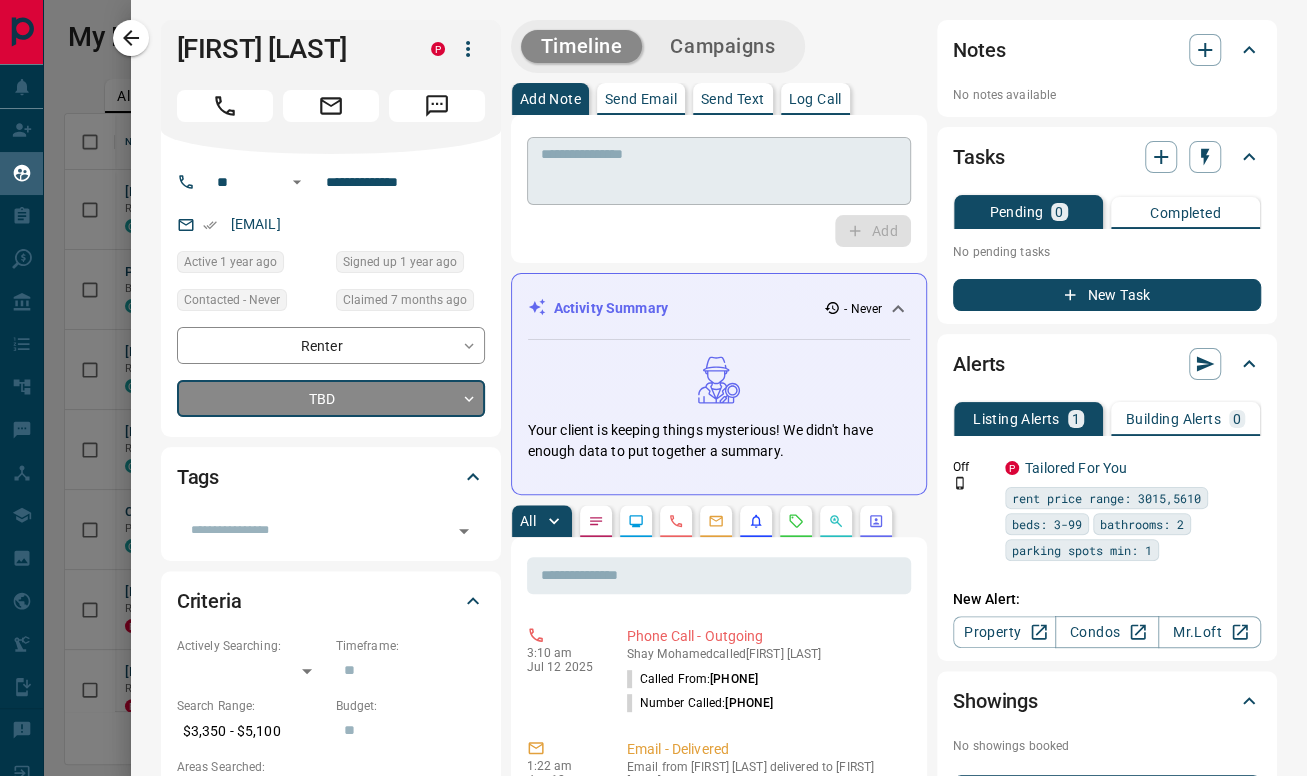 click at bounding box center (719, 171) 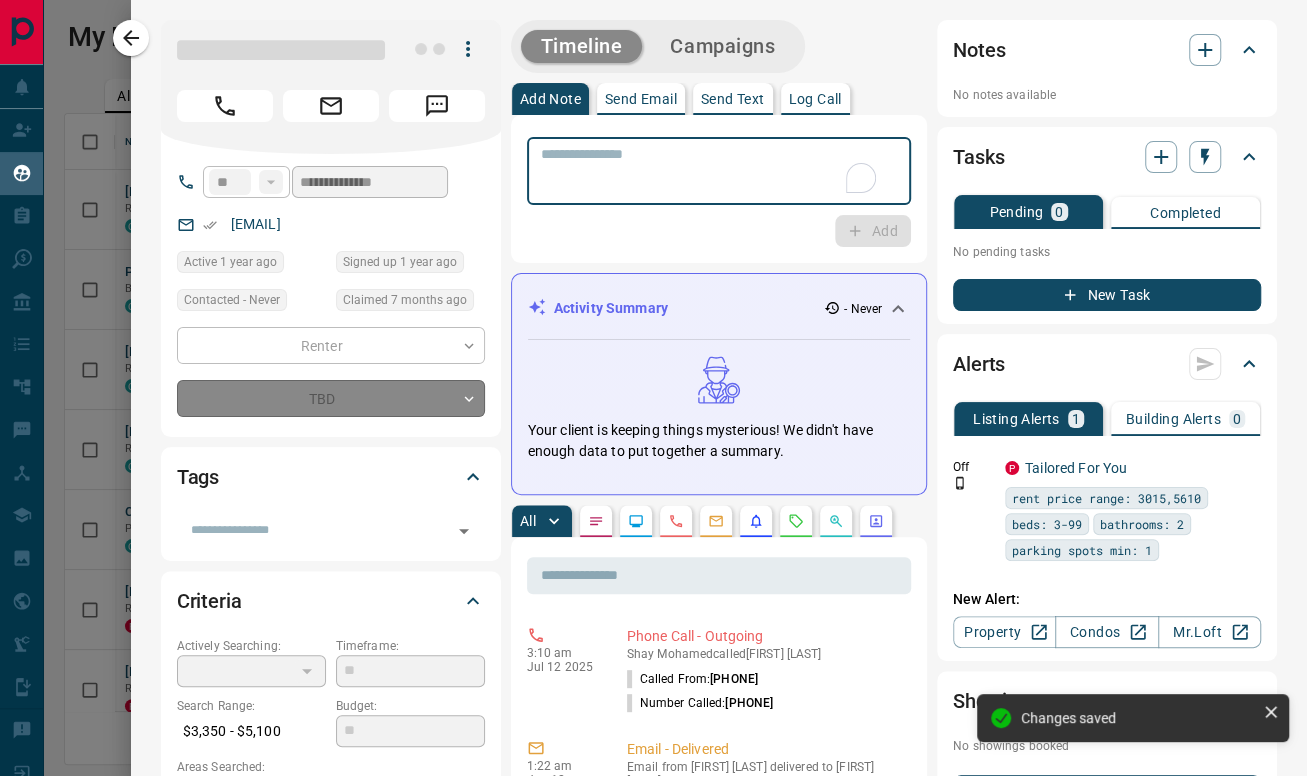type on "*" 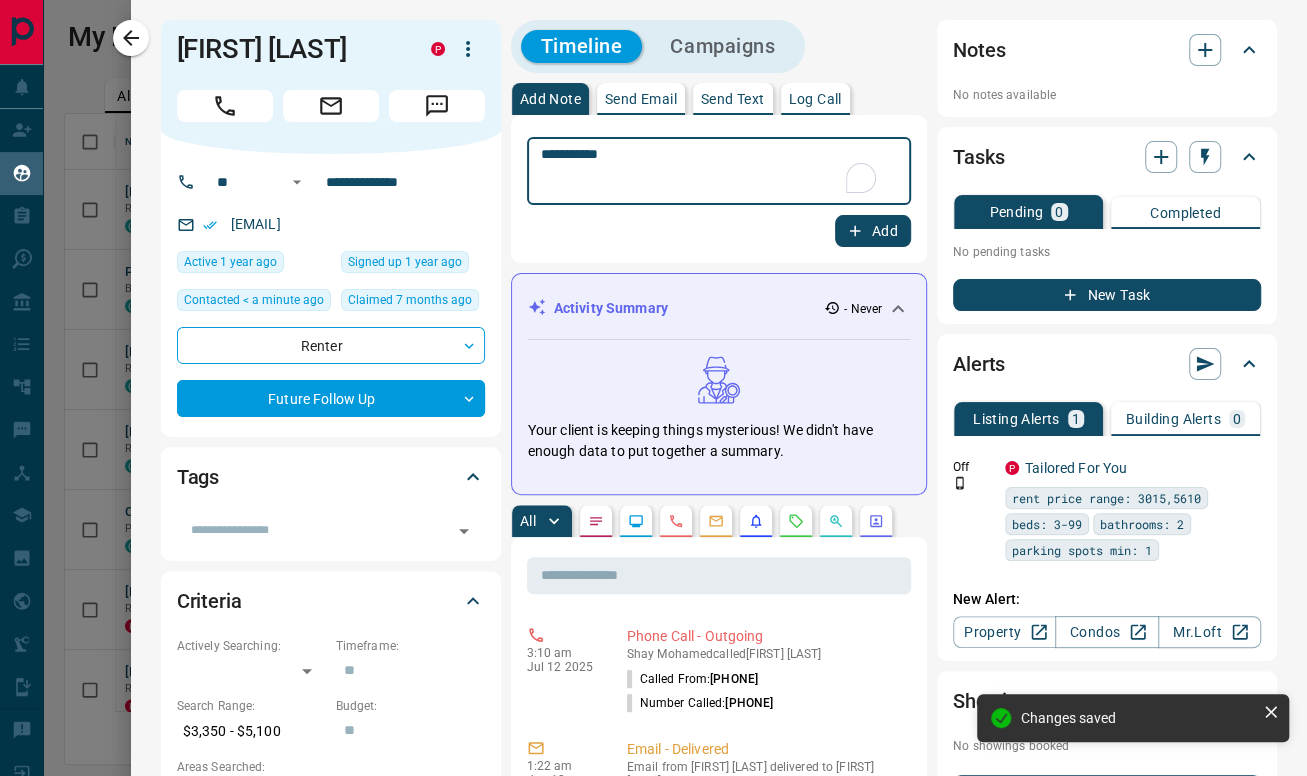 type on "**********" 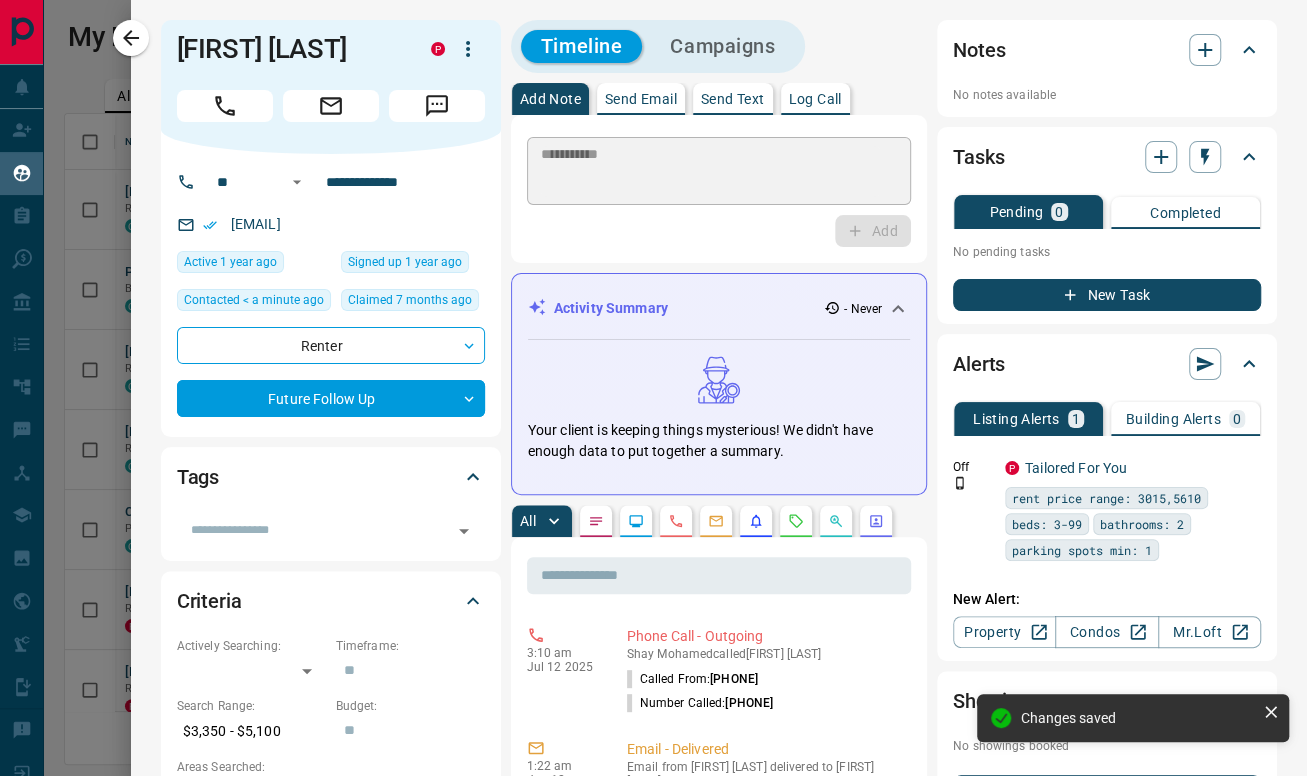 type 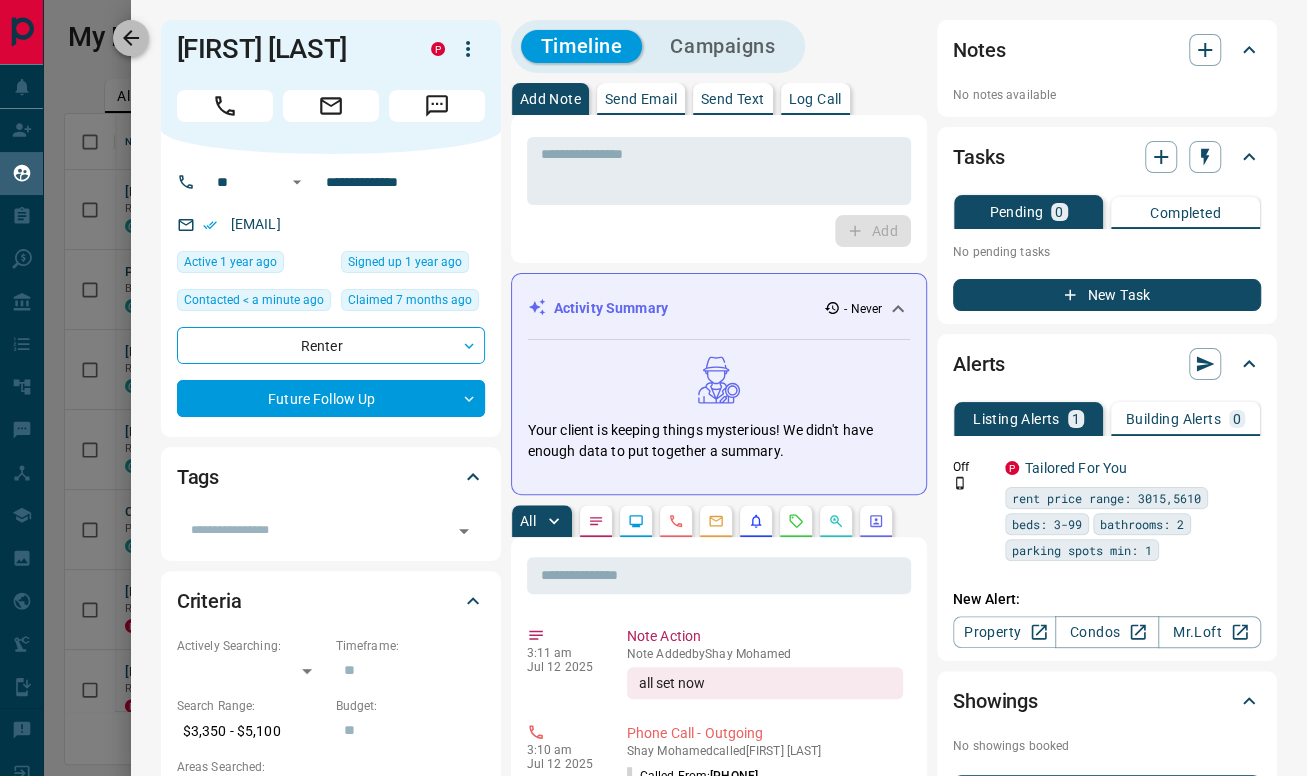 click 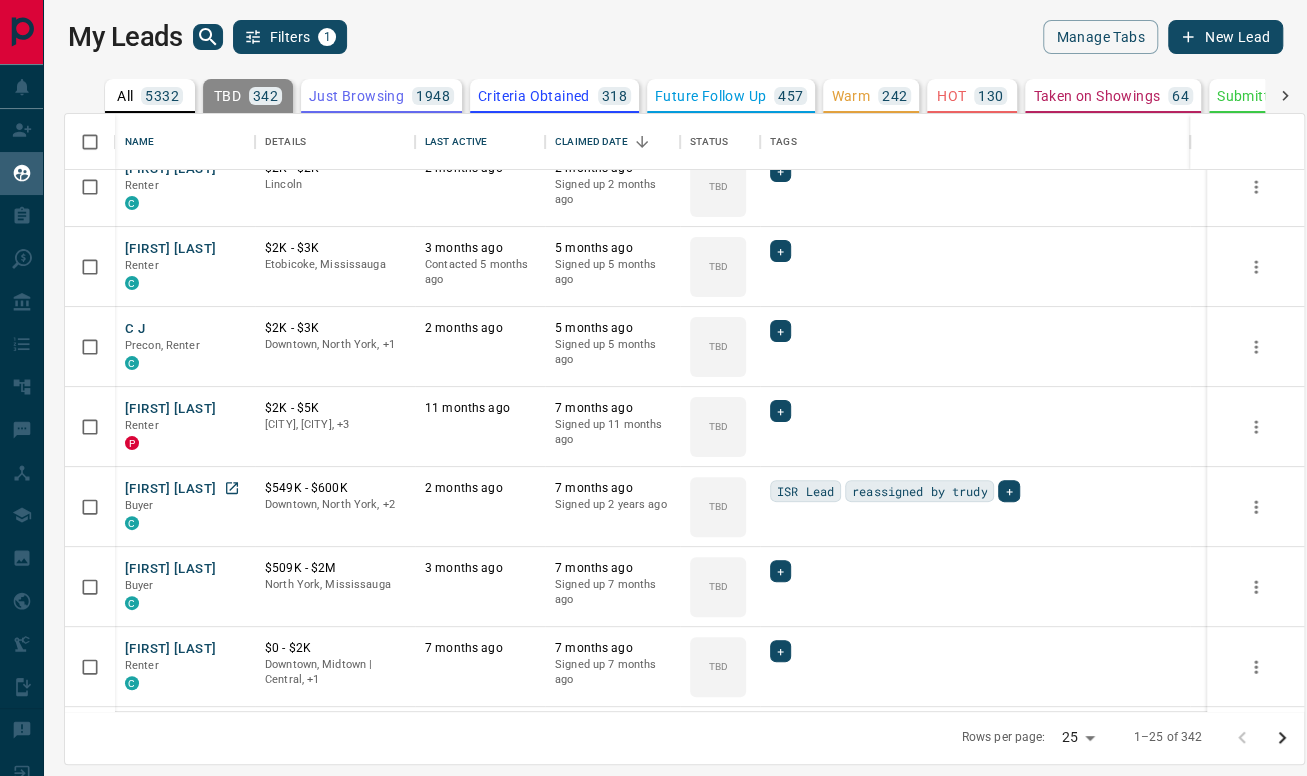 scroll, scrollTop: 222, scrollLeft: 0, axis: vertical 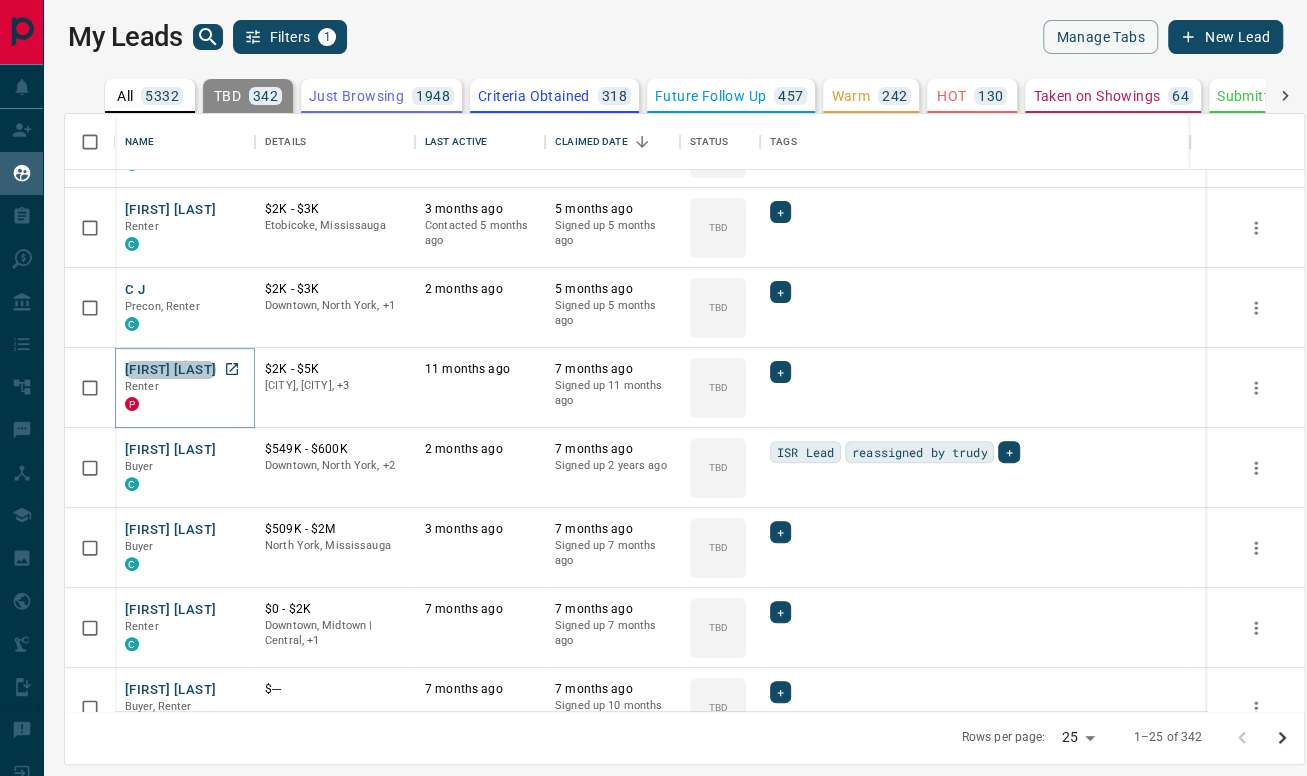 click on "[FIRST] [LAST]" at bounding box center (170, 370) 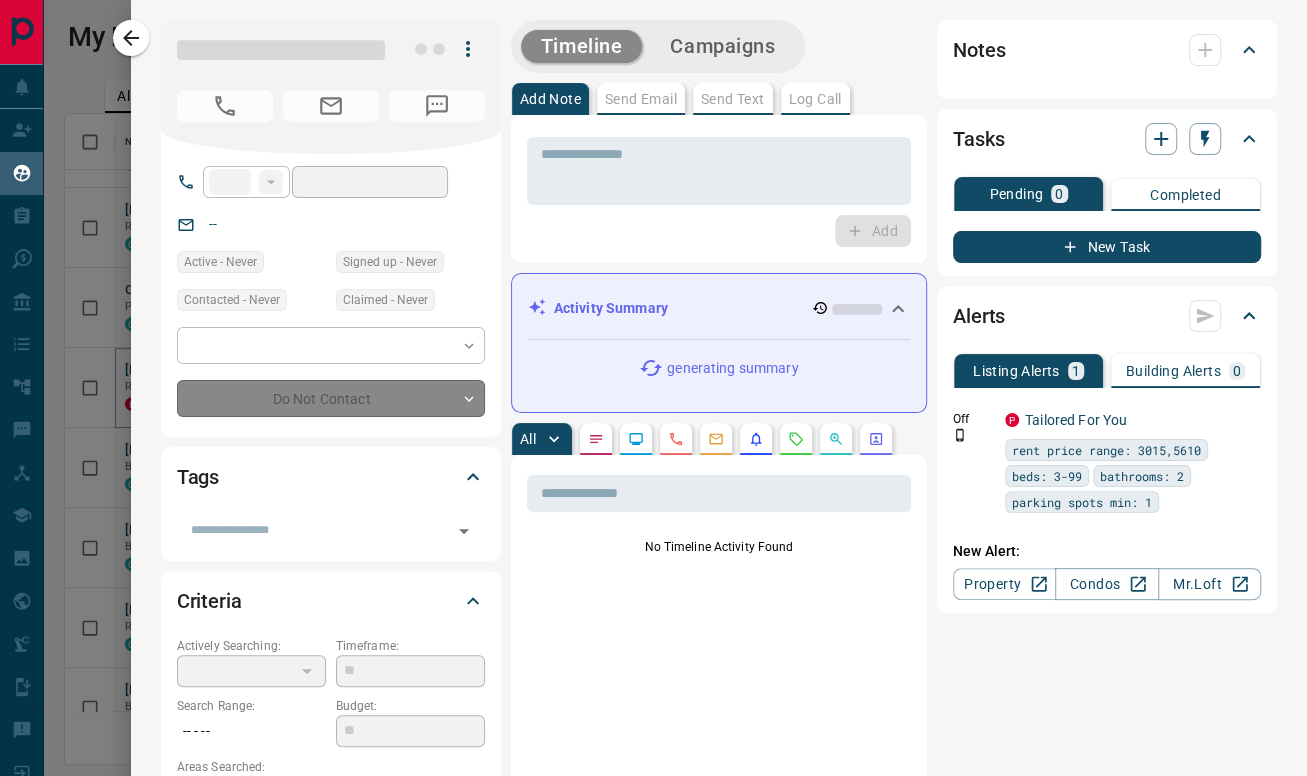 type on "***" 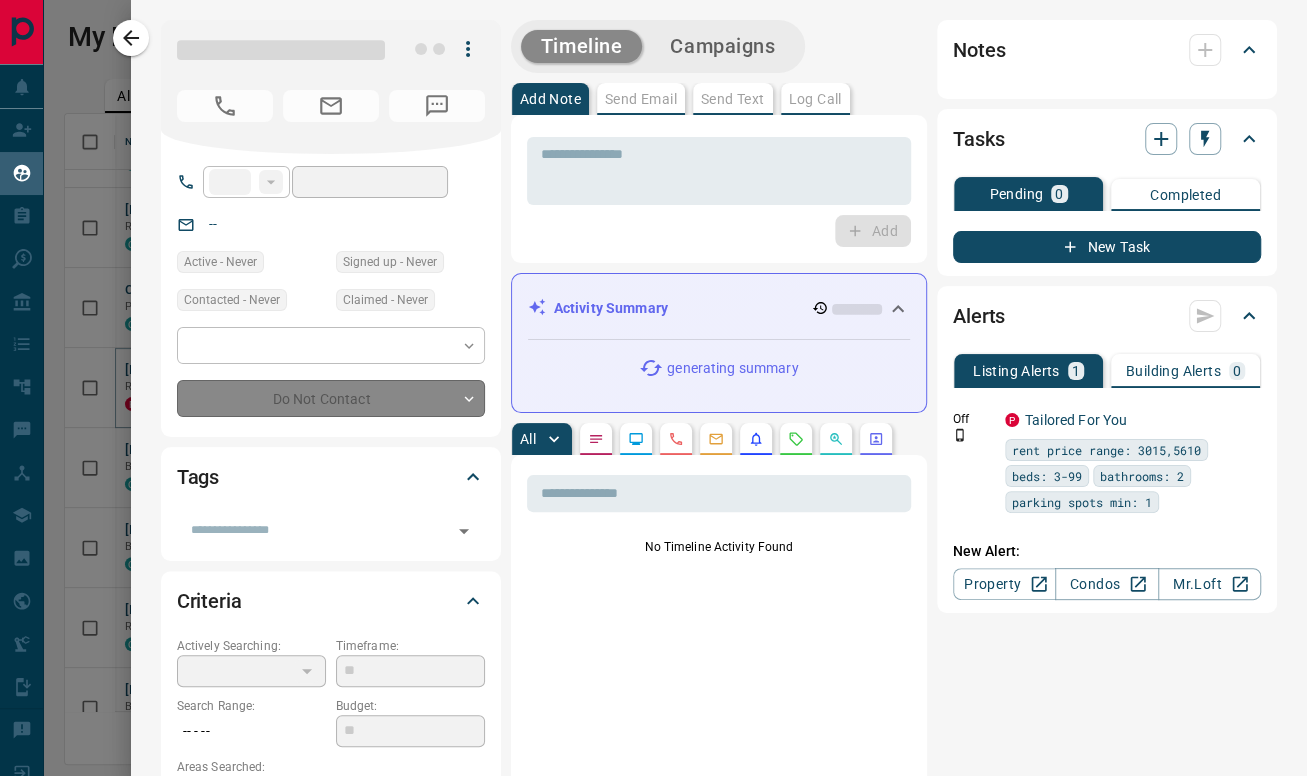 type on "**********" 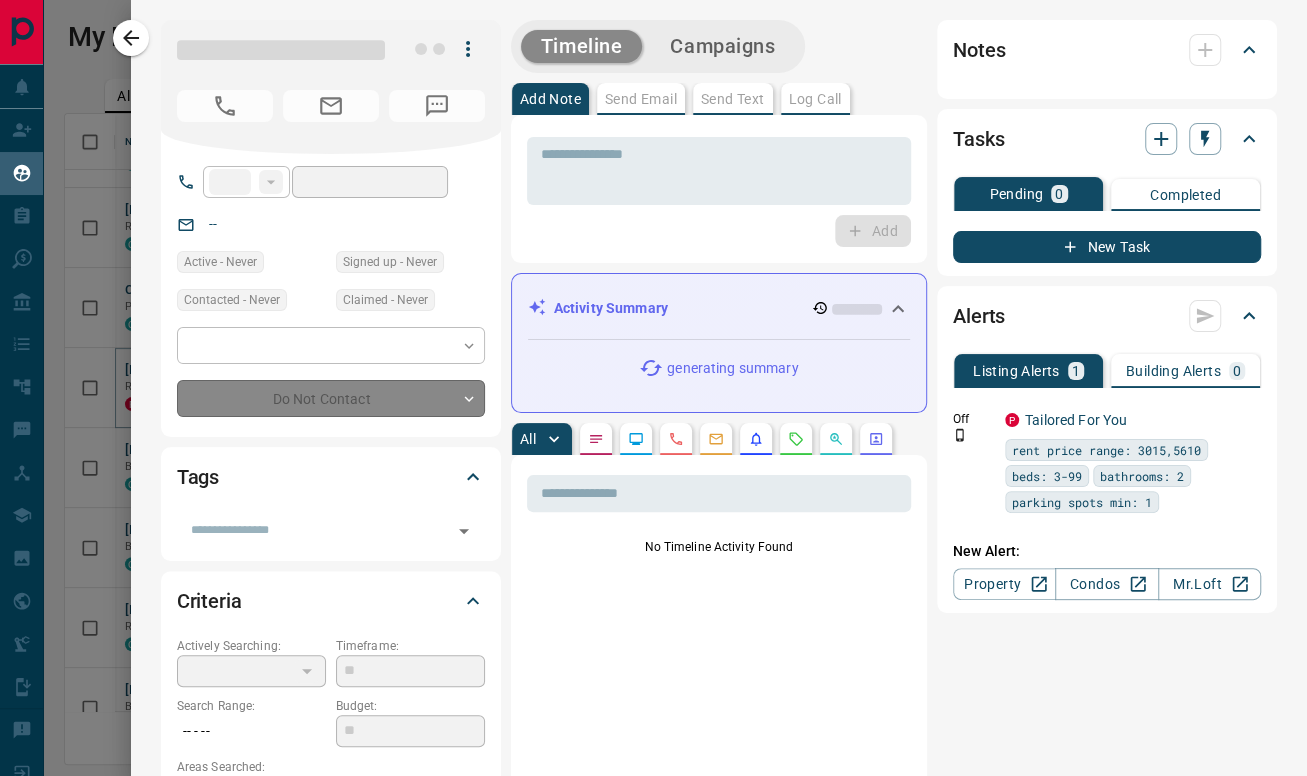 type on "**********" 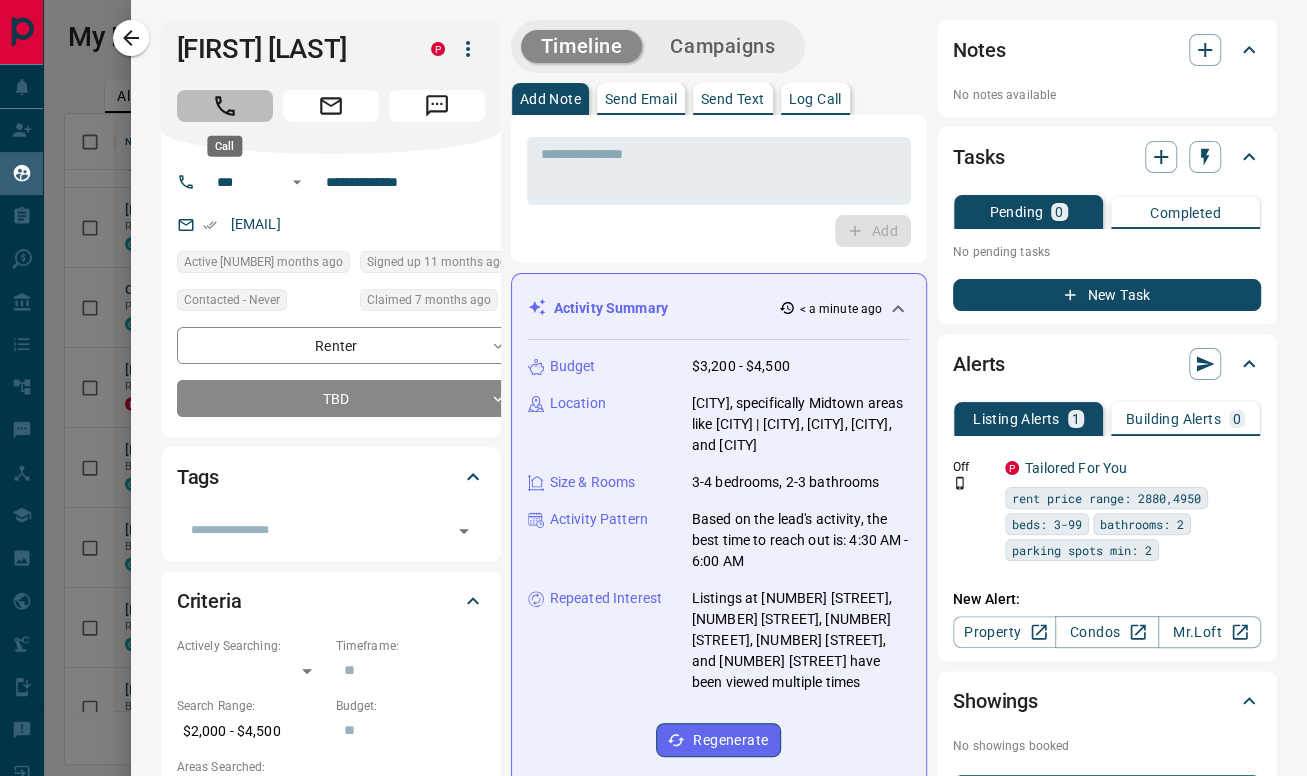 click at bounding box center (225, 106) 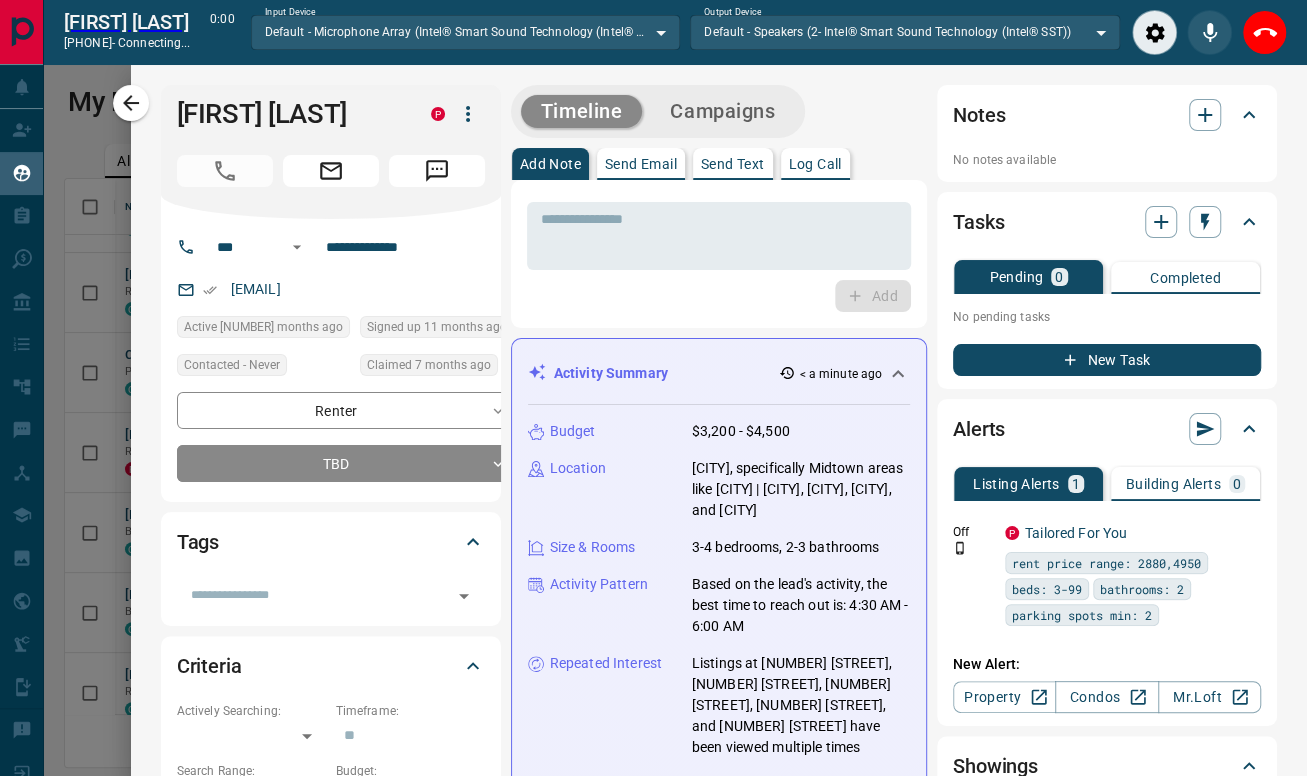scroll, scrollTop: 519, scrollLeft: 1222, axis: both 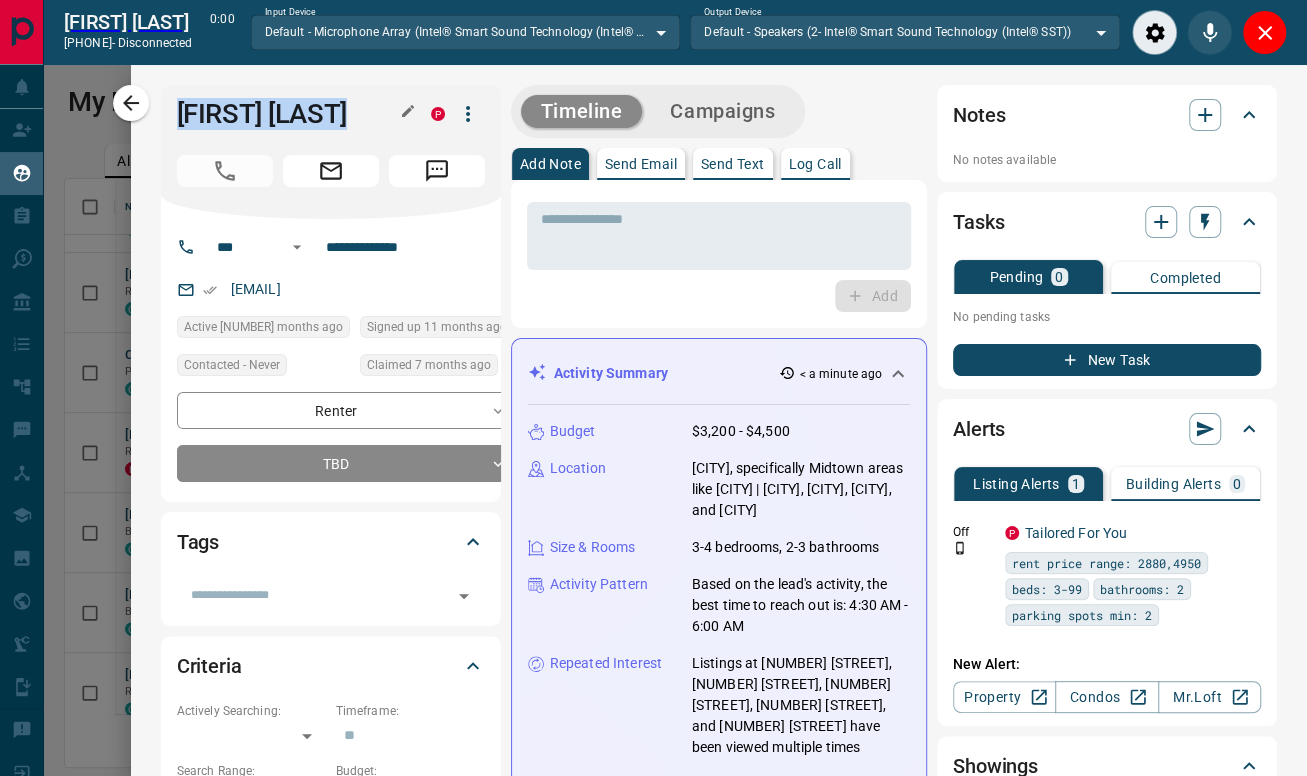 drag, startPoint x: 360, startPoint y: 110, endPoint x: 166, endPoint y: 107, distance: 194.0232 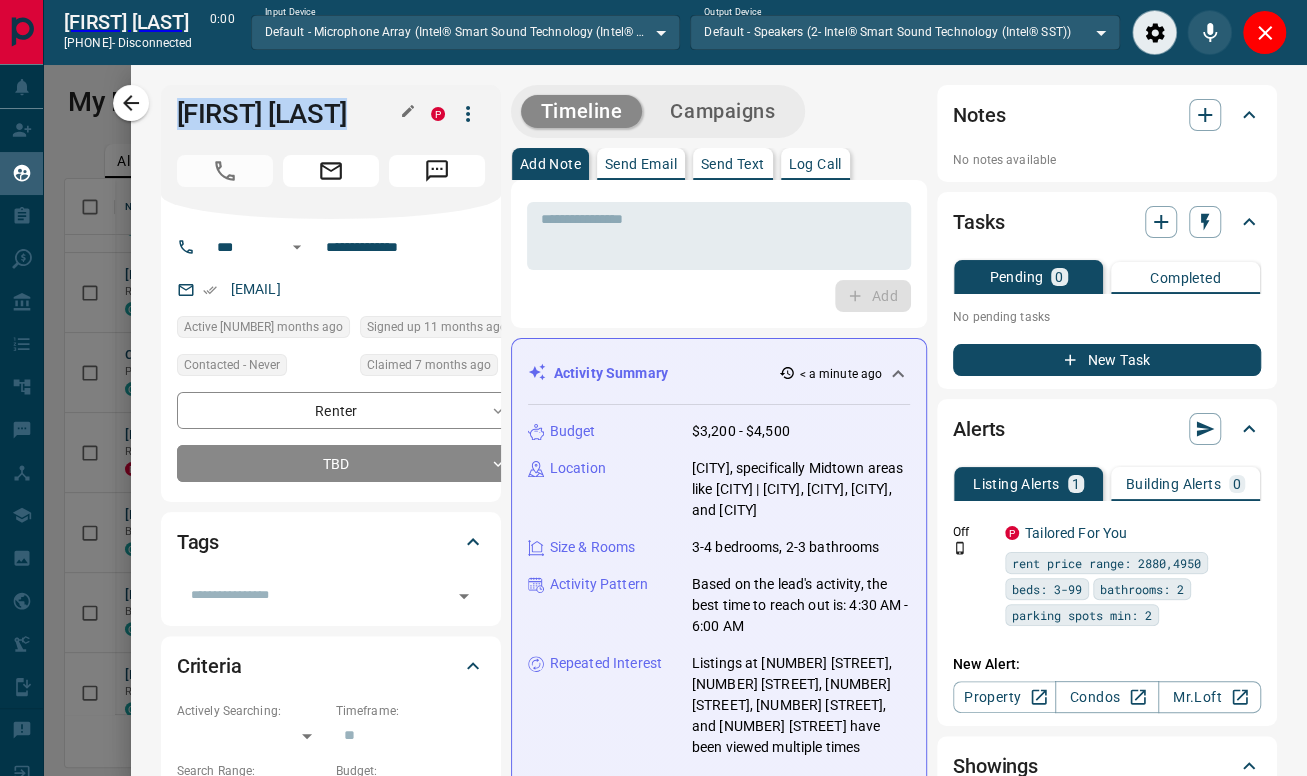 copy on "[FIRST] [LAST]" 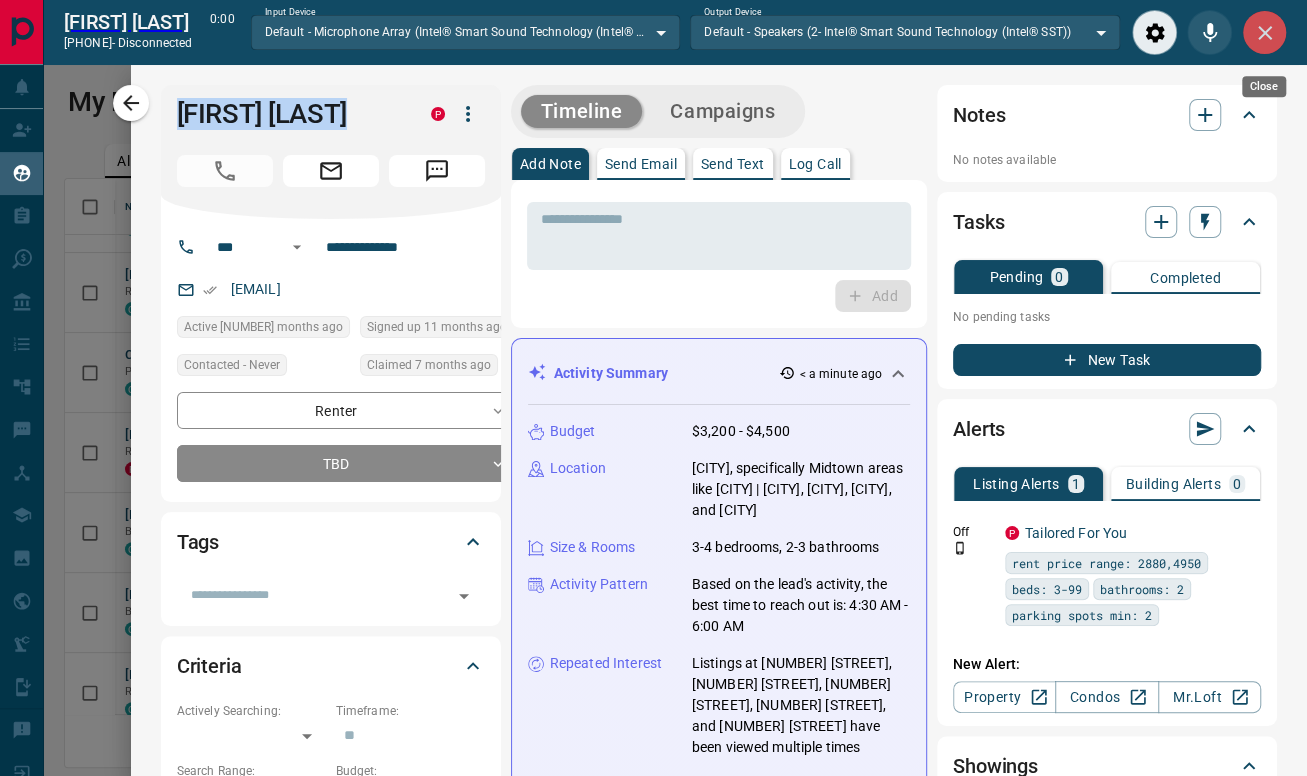 click 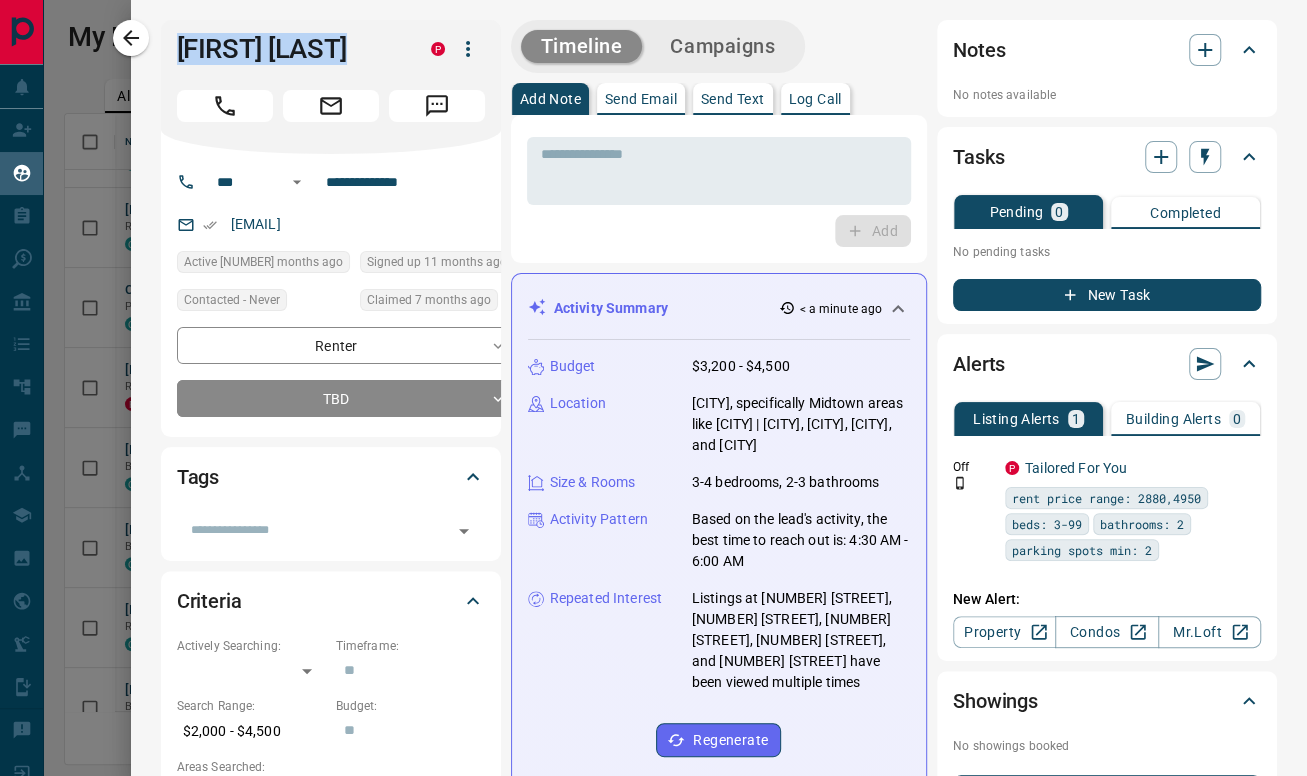 scroll, scrollTop: 17, scrollLeft: 17, axis: both 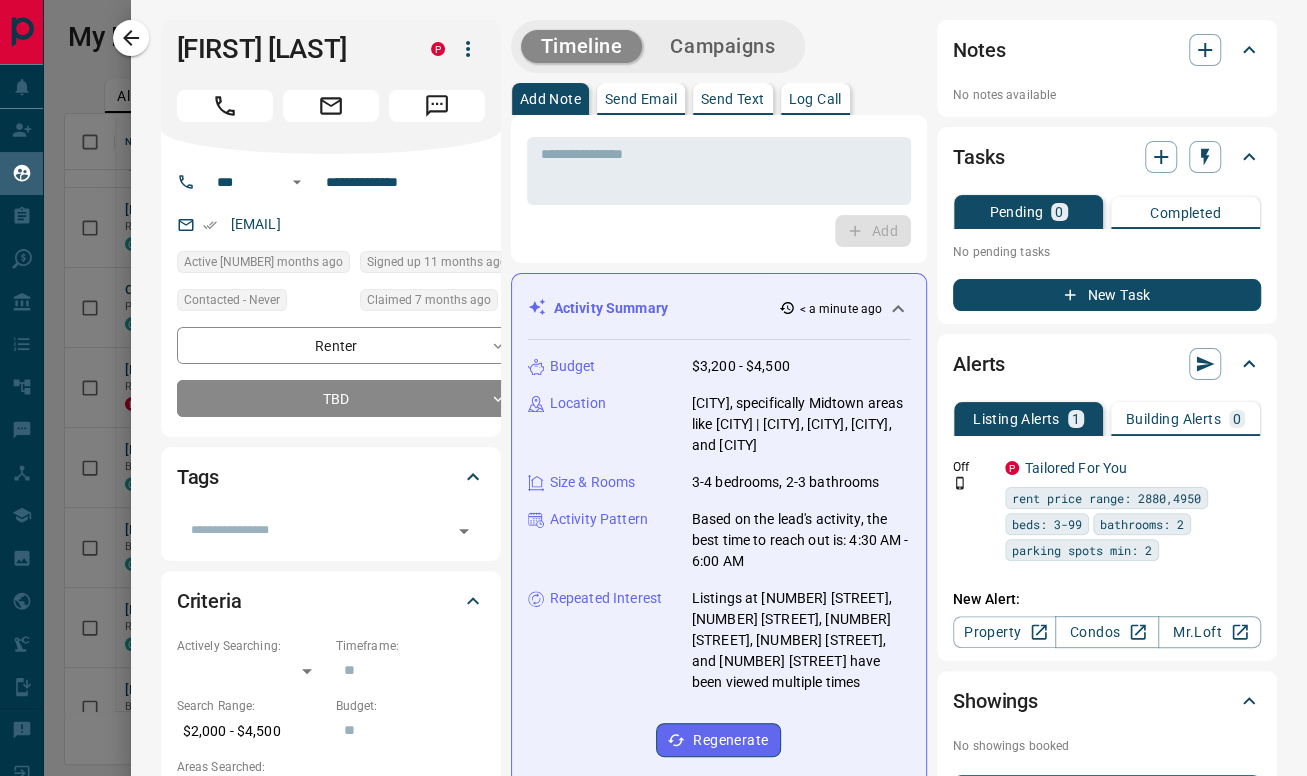 click on "Add" at bounding box center (719, 231) 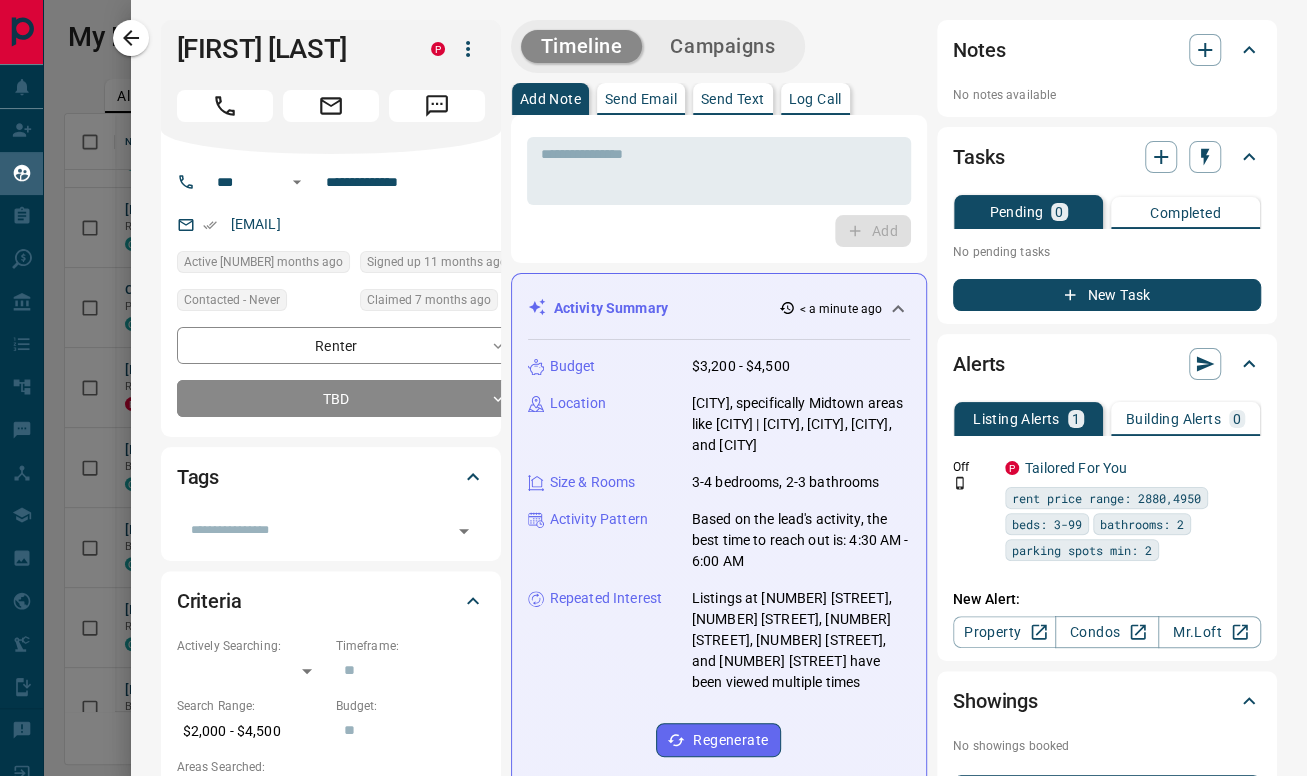 drag, startPoint x: 240, startPoint y: 113, endPoint x: 542, endPoint y: 243, distance: 328.79172 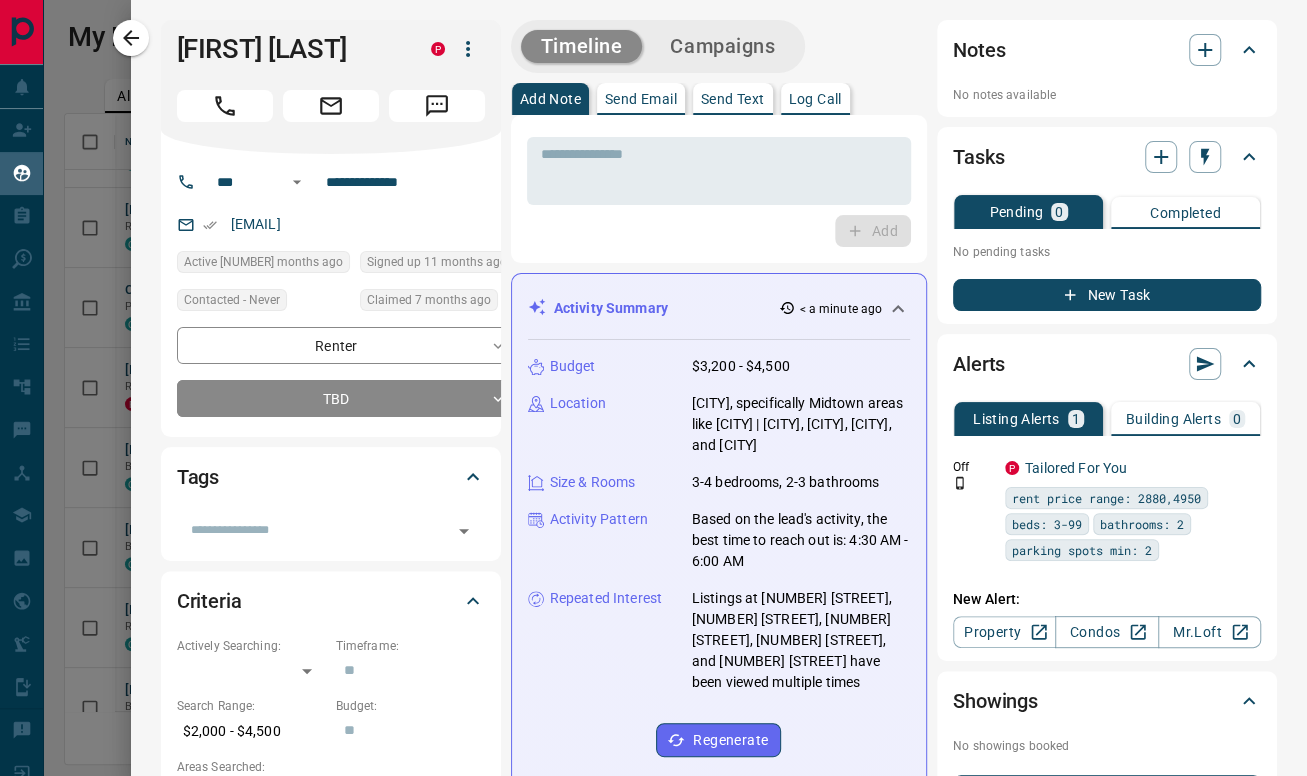 click on "**********" at bounding box center (719, 1277) 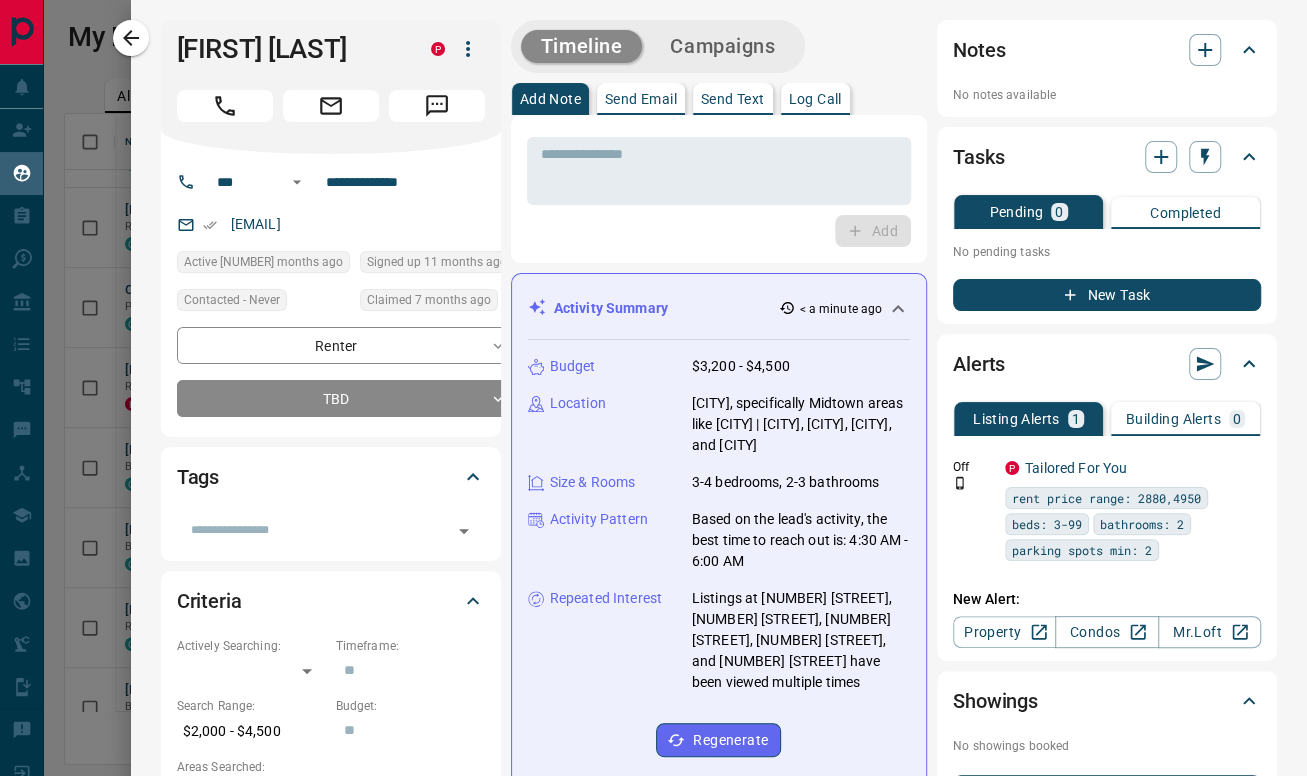 click on "* ​ Add" at bounding box center (719, 189) 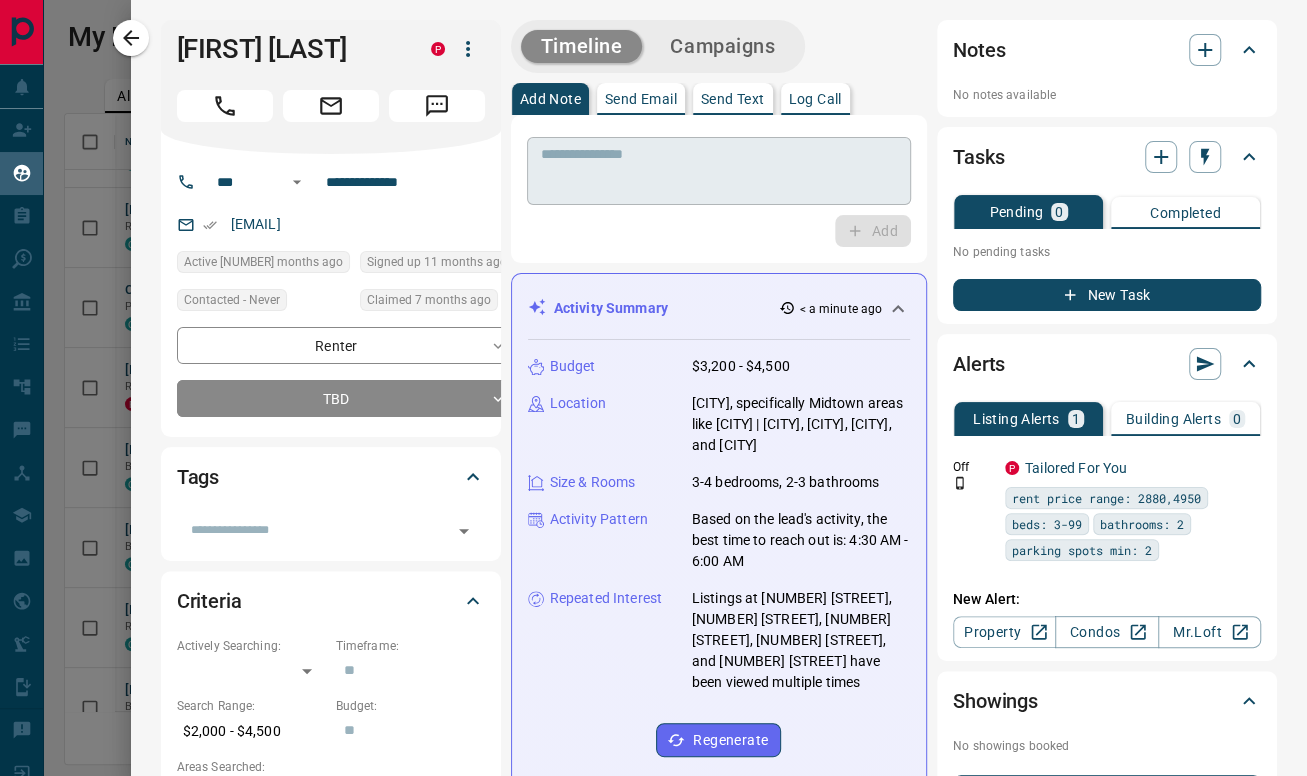 click at bounding box center [719, 171] 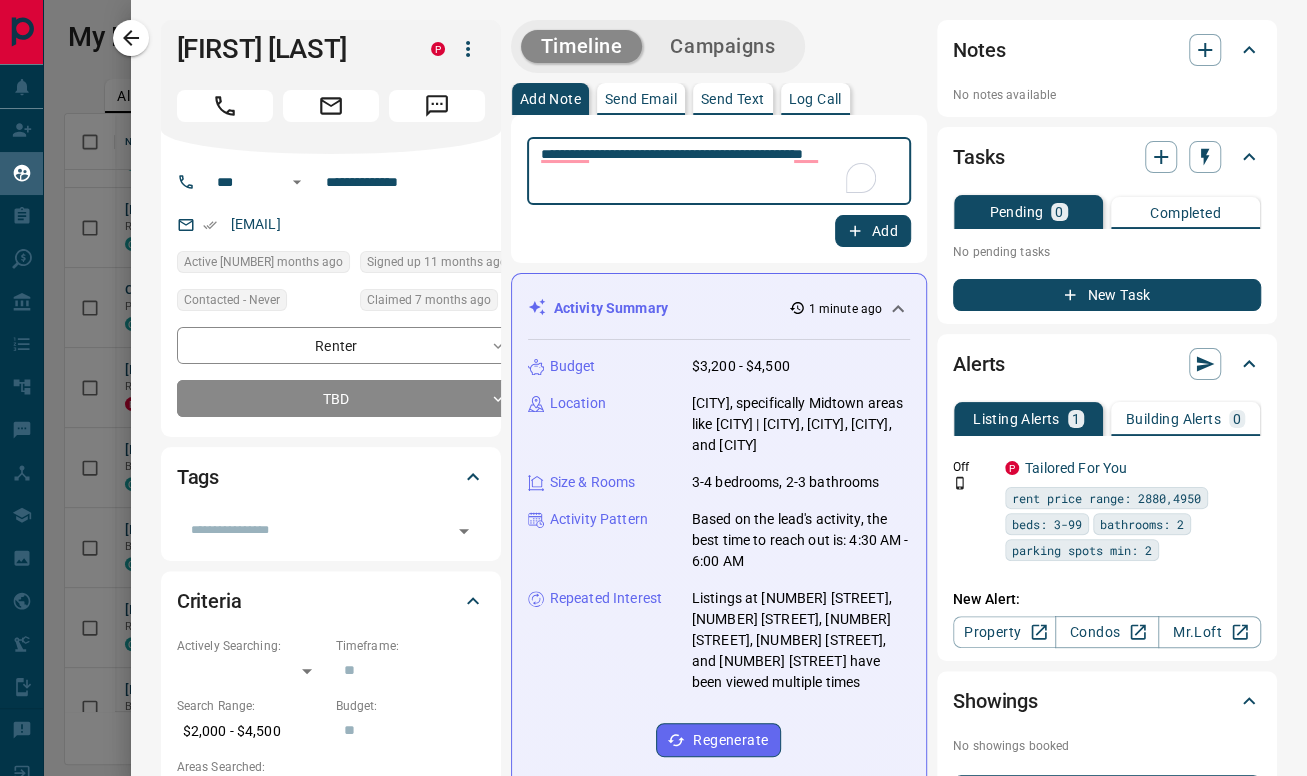 type on "**********" 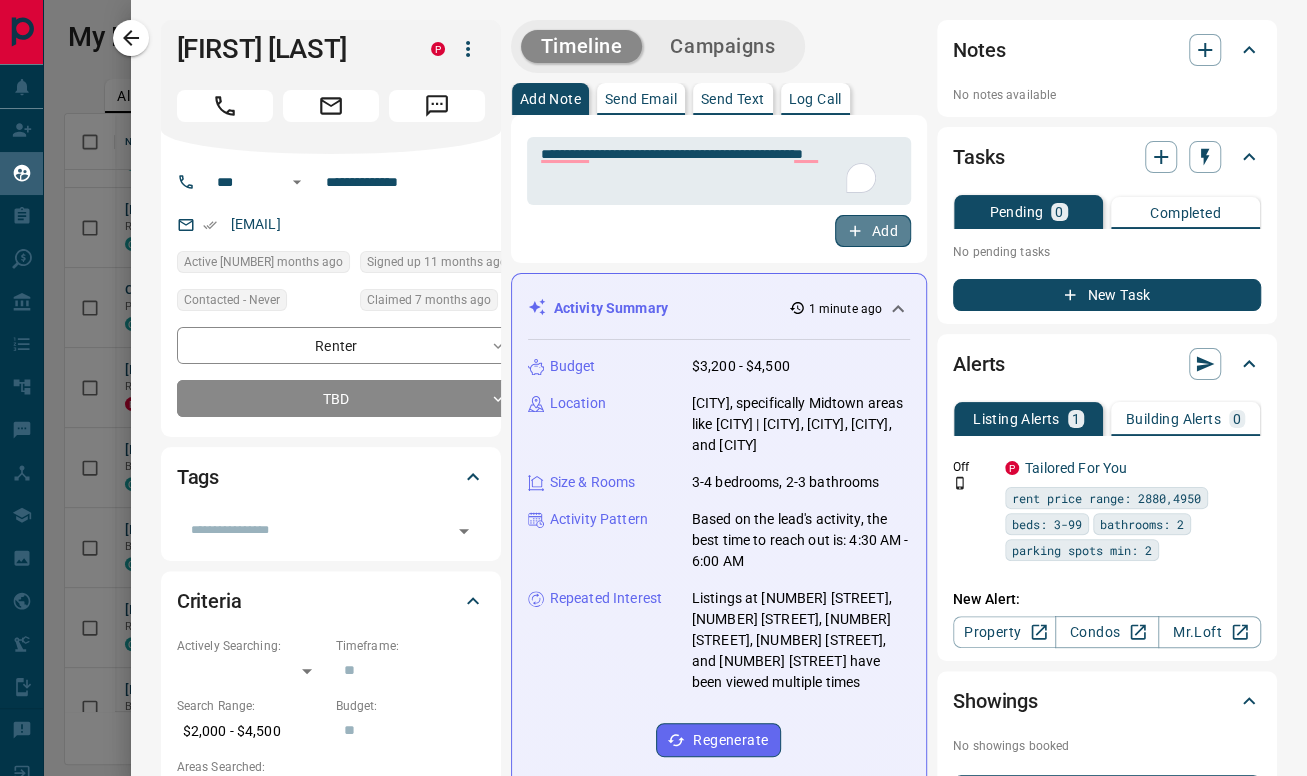 click on "Add" at bounding box center (873, 231) 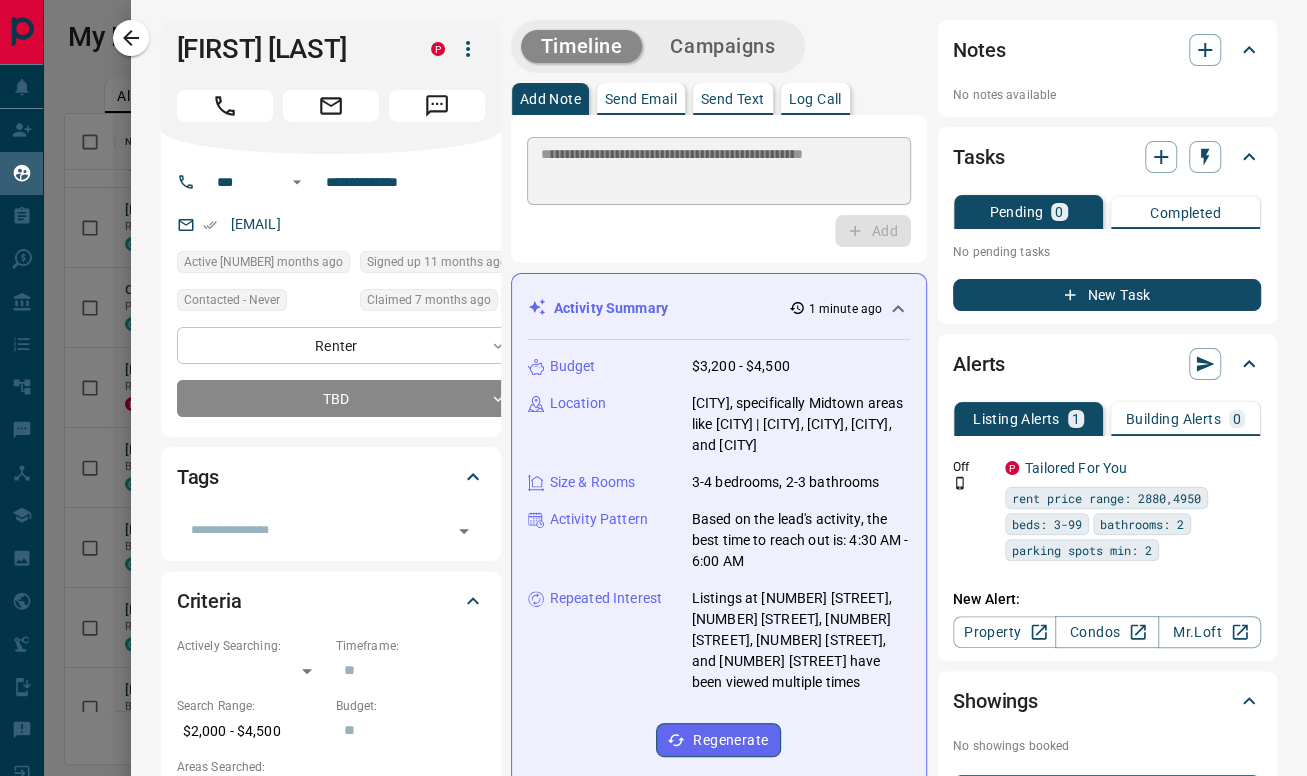 type 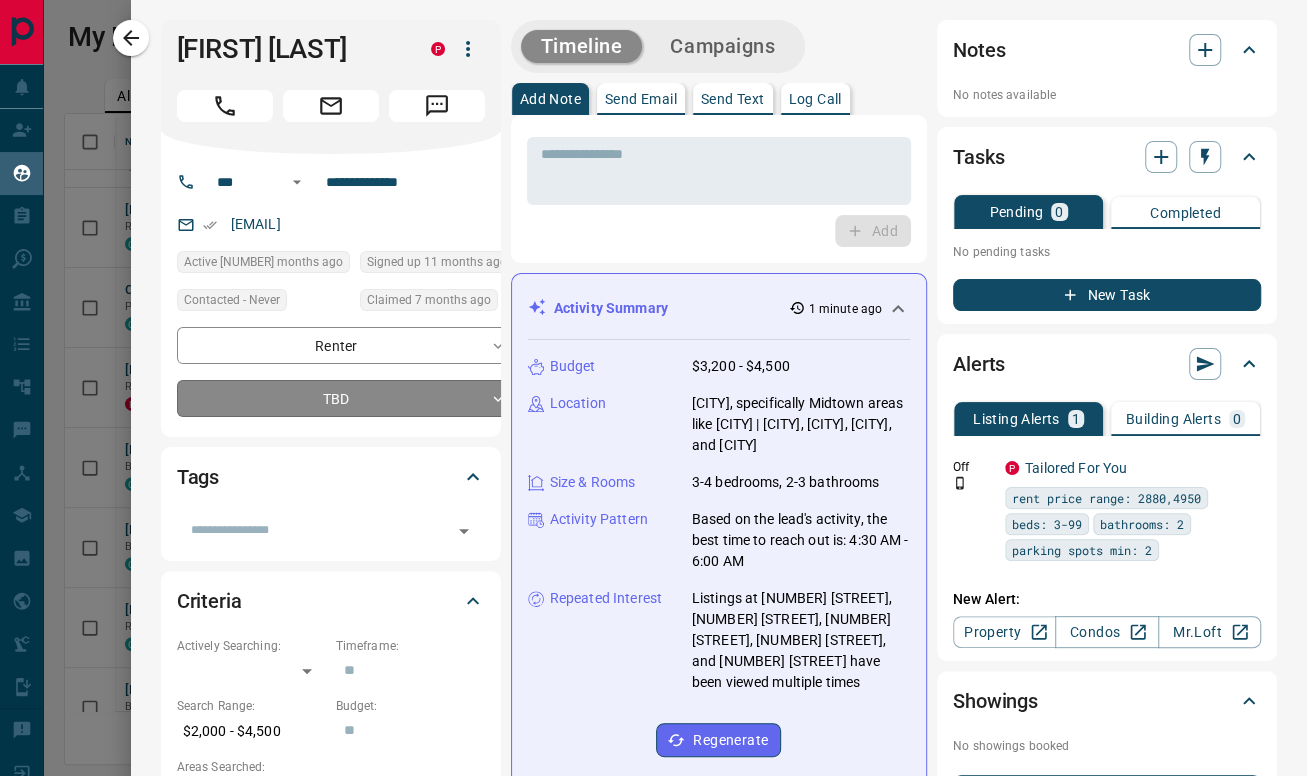 click on "Lead Transfers Claim Leads My Leads Tasks Opportunities Deals Campaigns Automations Messages Broker Bay Training Media Services Agent Resources Precon Worksheet Mobile Apps Disclosure Logout My Leads Filters 1 Manage Tabs New Lead All 5332 TBD 342 Do Not Contact - Not Responsive 740 Bogus 1018 Just Browsing 1948 Criteria Obtained 318 Future Follow Up 457 Warm 242 HOT 130 Taken on Showings 64 Submitted Offer 15 Client 58 Name Details Last Active Claimed Date Status Tags Thanooja Enamandala Renter C $3K - $3K Cambridge 1 month ago 1 month ago Signed up 1 year ago TBD + Property.ca Sales Team Buyer, Renter C P $800 - $3K Downtown, North York, +8 3 weeks ago Contacted 8 months ago 2 months ago Signed up 2 years ago TBD ISR Lead ISR Lead + Lexis Hodges Renter C $2K - $2K Lincoln 2 months ago 2 months ago Signed up 2 months ago TBD + Karthick Raja Balasubramanian Renter C $2K - $3K Etobicoke, Mississauga 3 months ago Contacted 5 months ago 5 months ago Signed up 5 months ago TBD + C J Precon, Renter C $2K - $3K TBD" at bounding box center (653, 375) 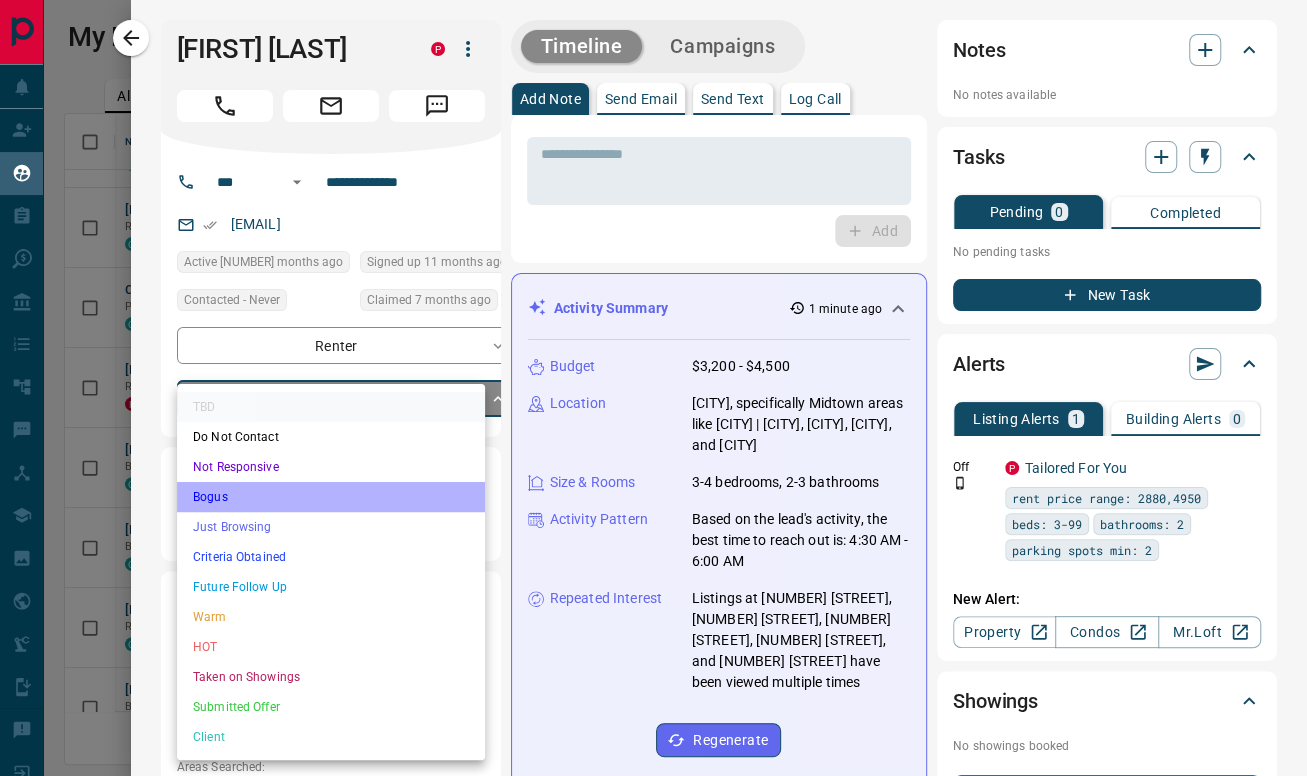 click on "Bogus" at bounding box center (331, 497) 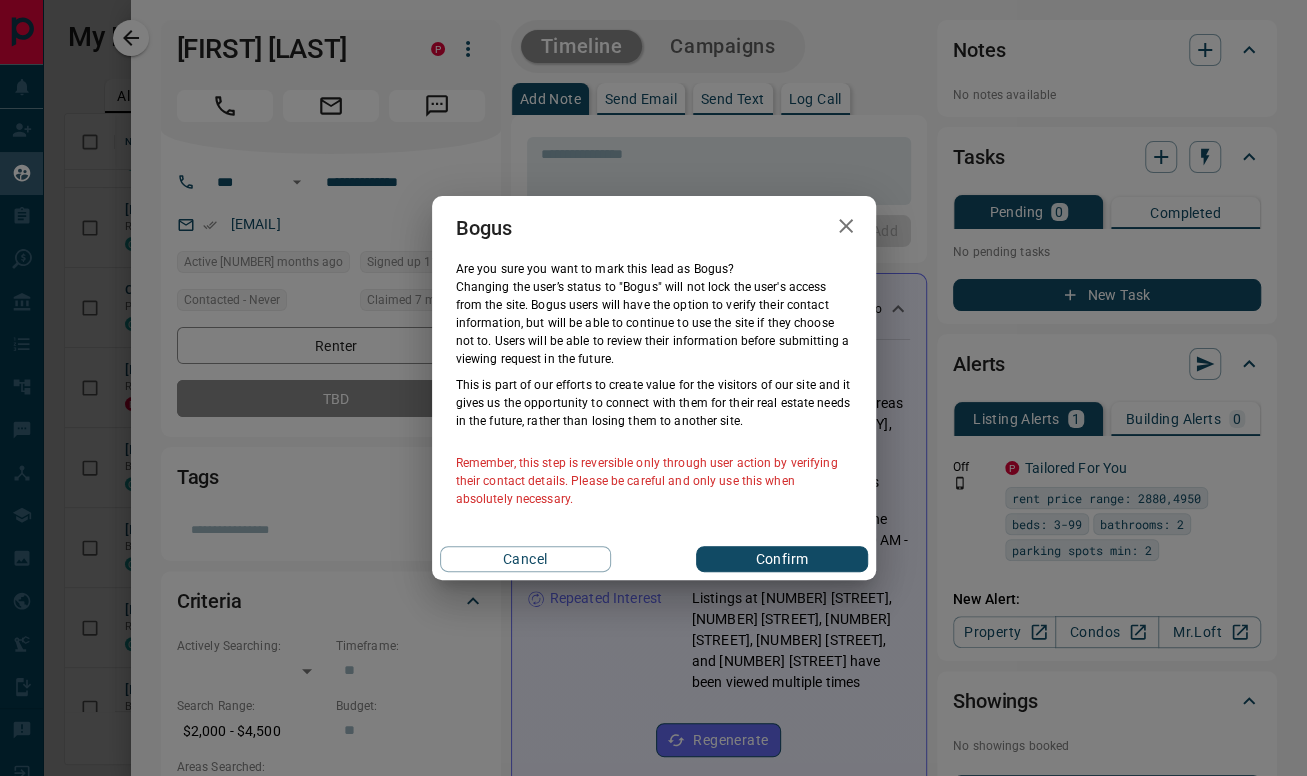 click on "Confirm" at bounding box center (781, 559) 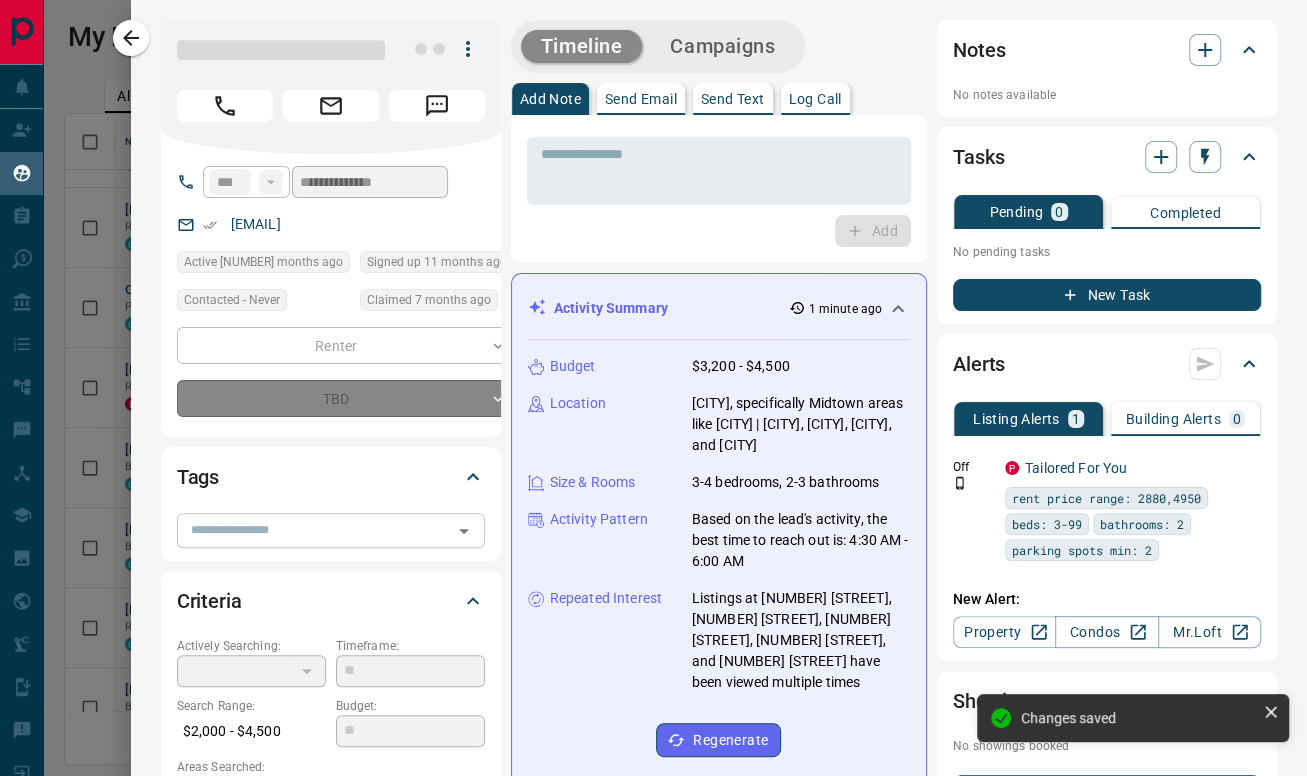 type on "**********" 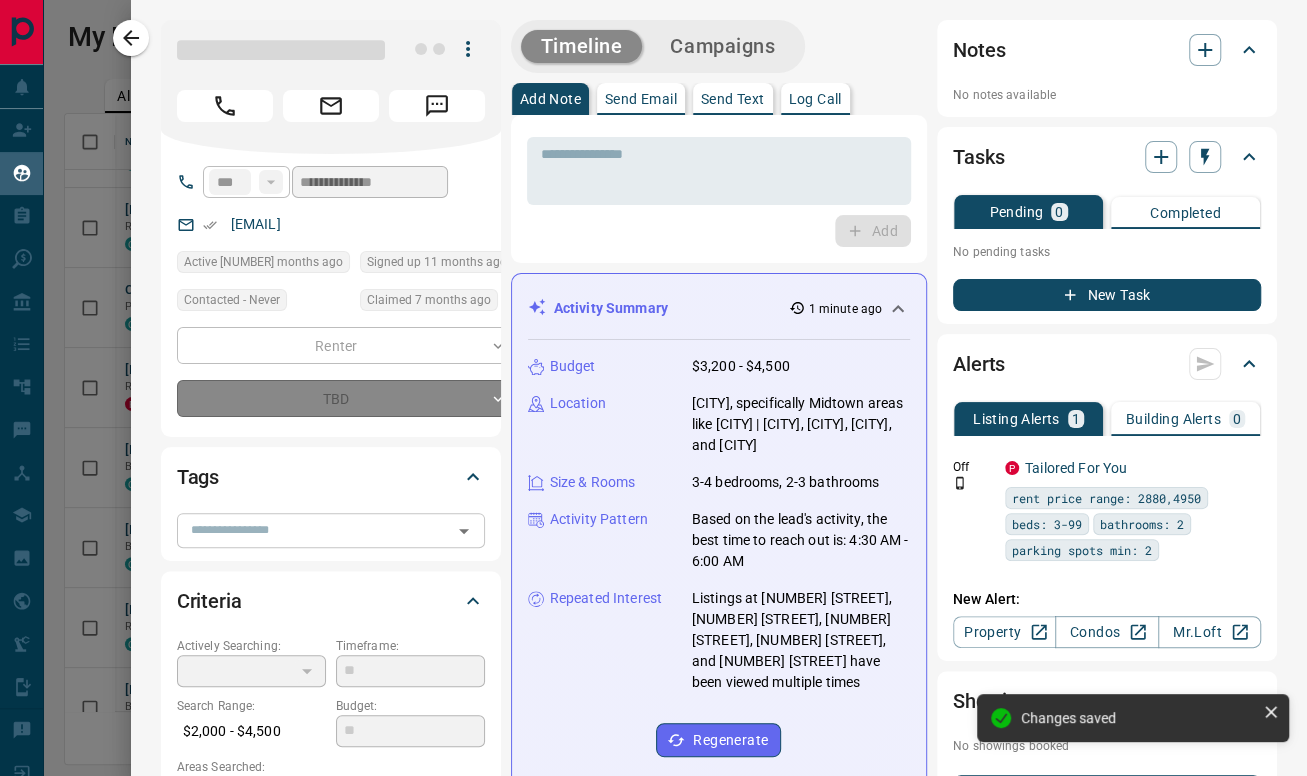 type on "*" 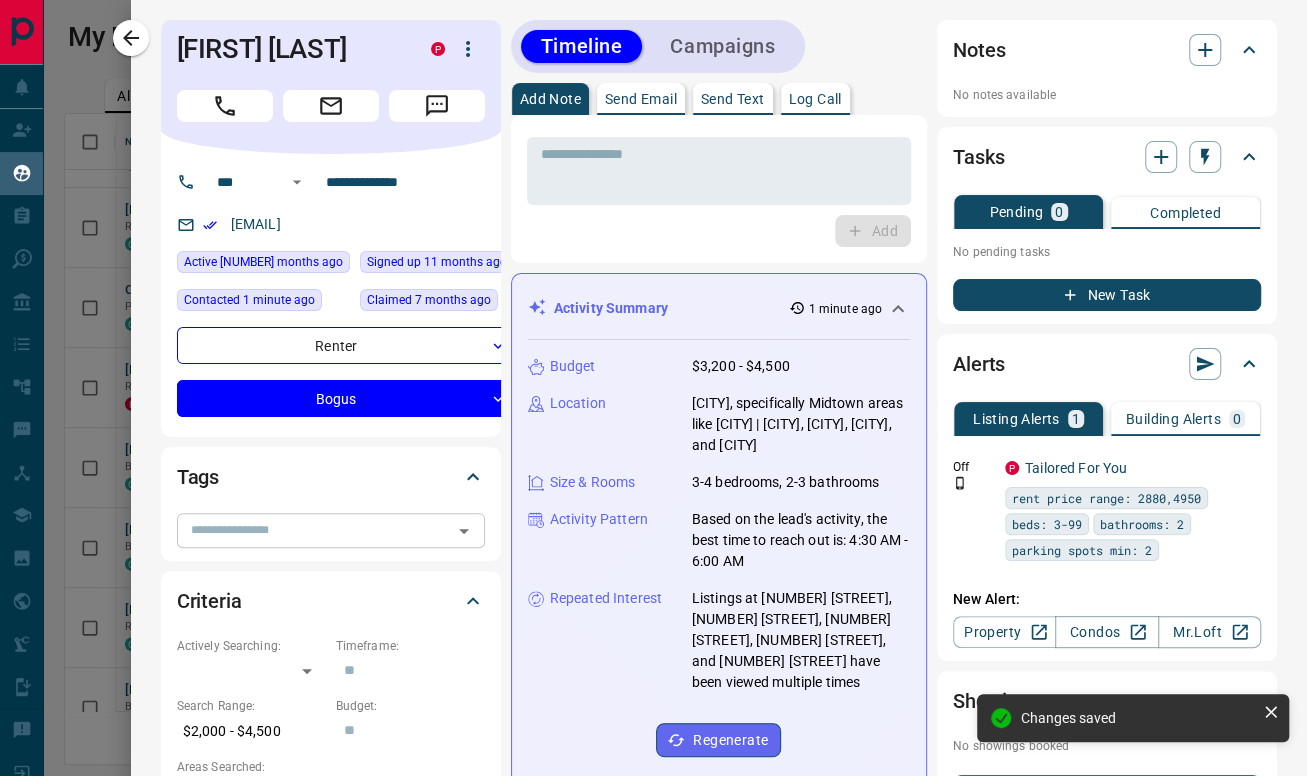 click at bounding box center [314, 530] 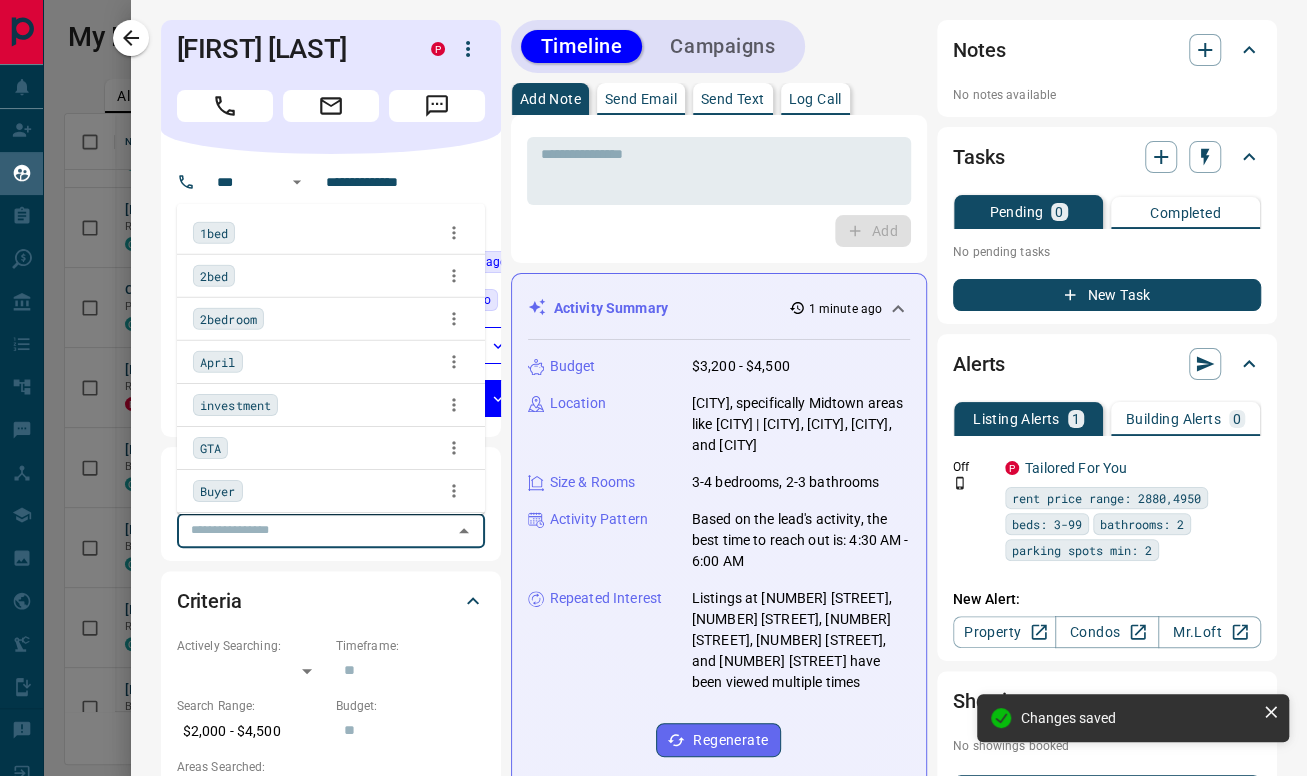 click on "Add" at bounding box center [719, 231] 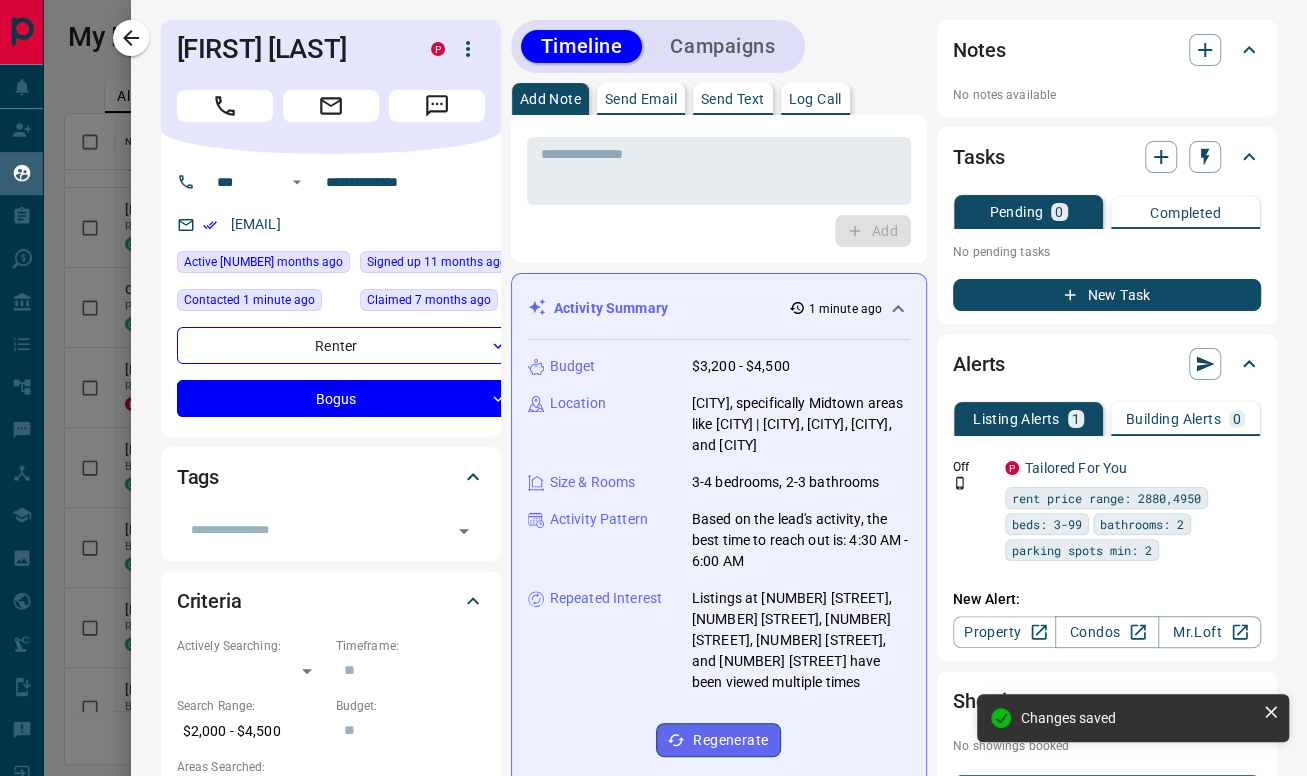 click on "Send Email" at bounding box center [641, 99] 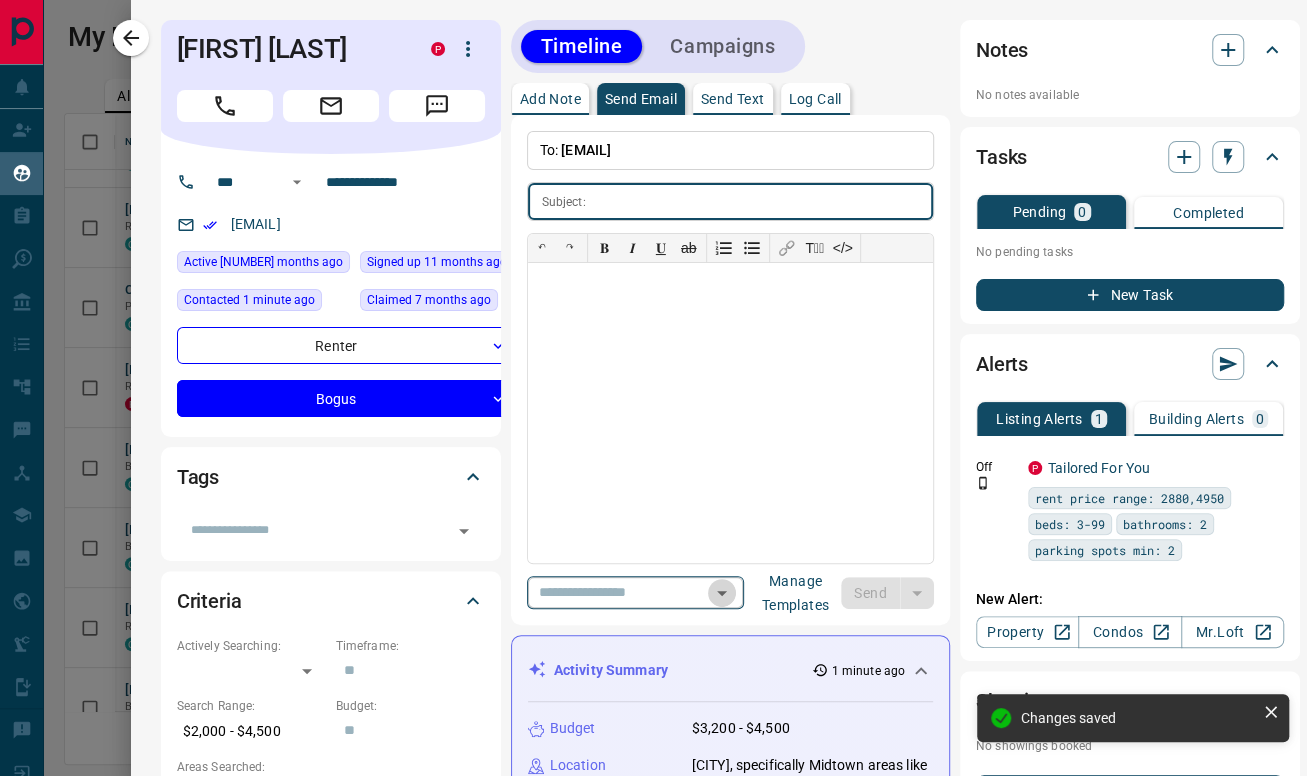 click 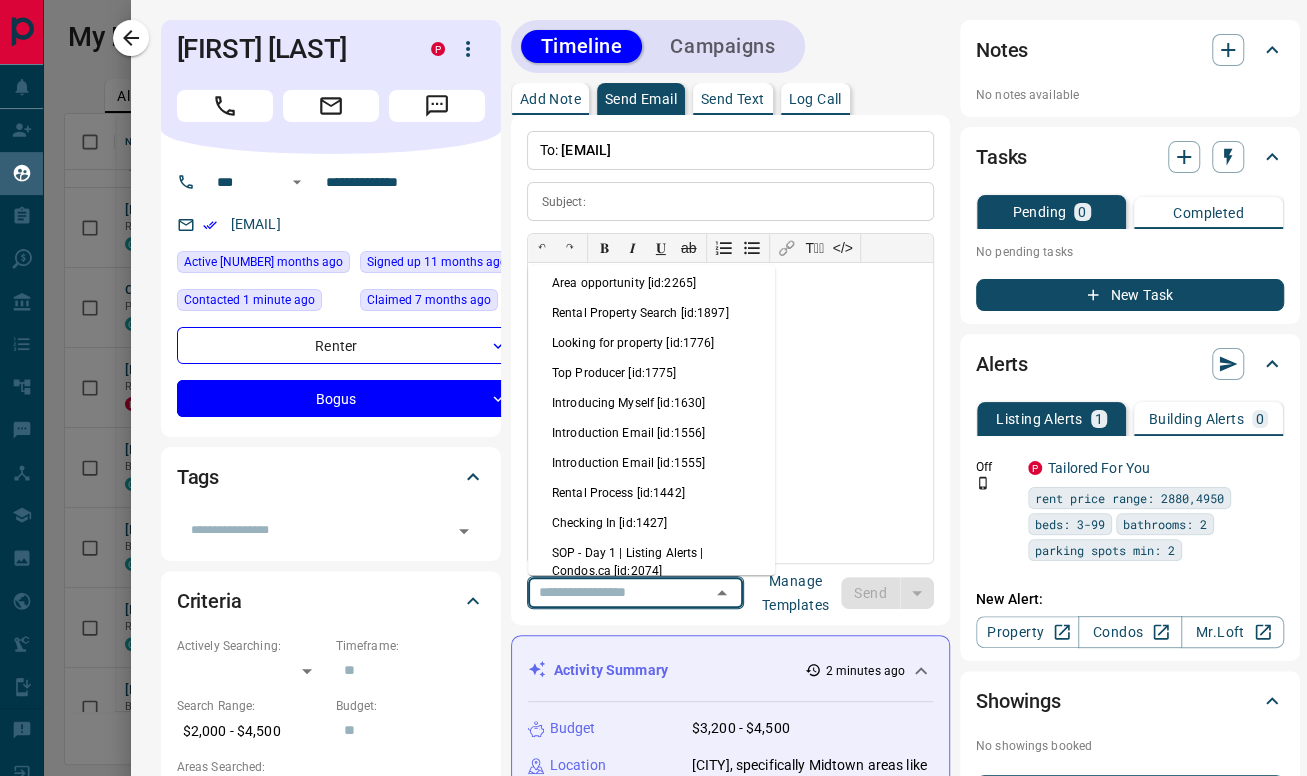 scroll, scrollTop: 444, scrollLeft: 0, axis: vertical 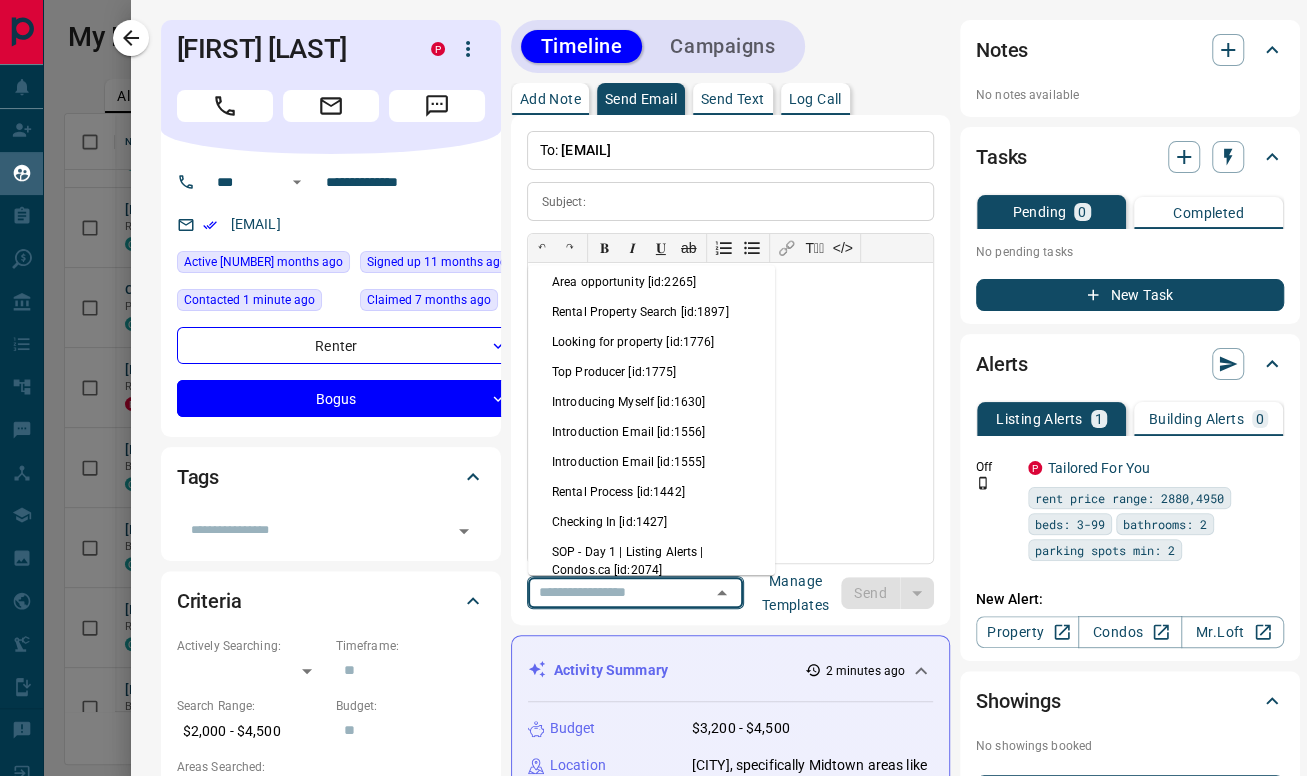 click on "Checking In [id:1427]" at bounding box center (651, 522) 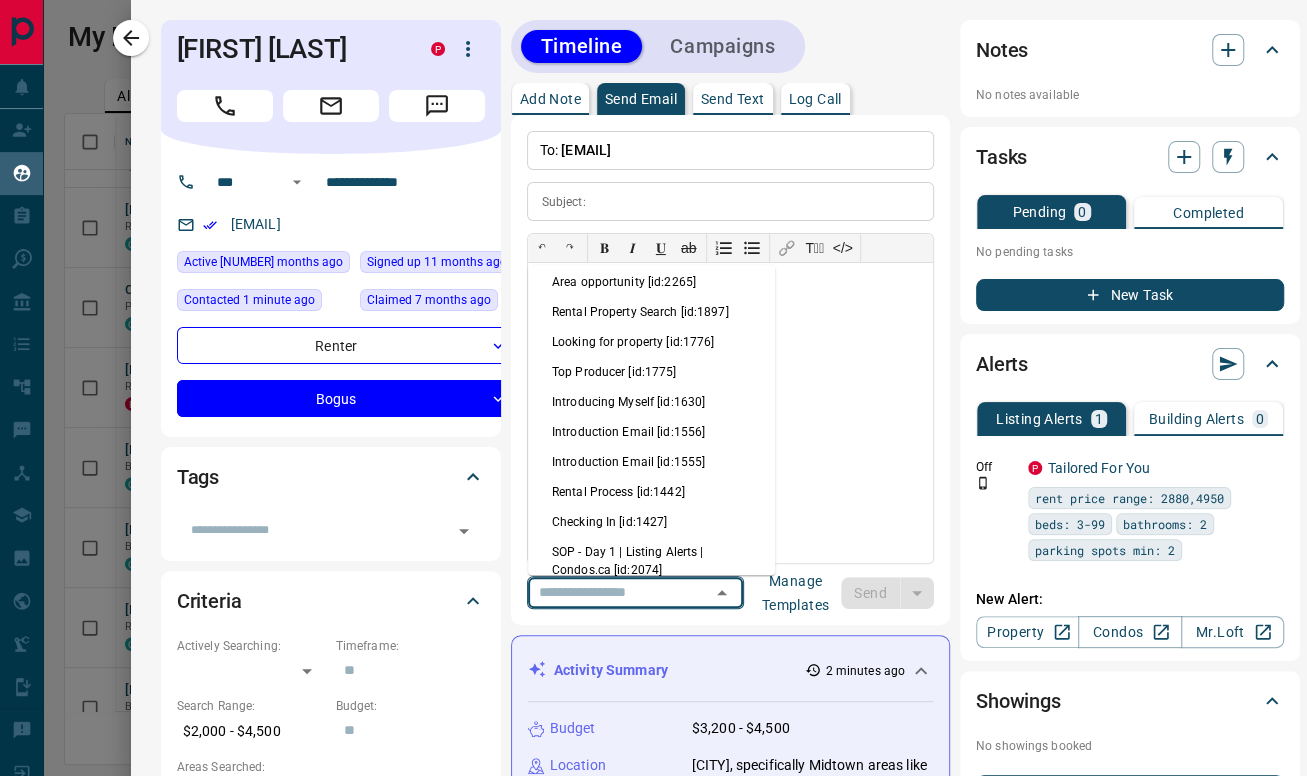 type on "**********" 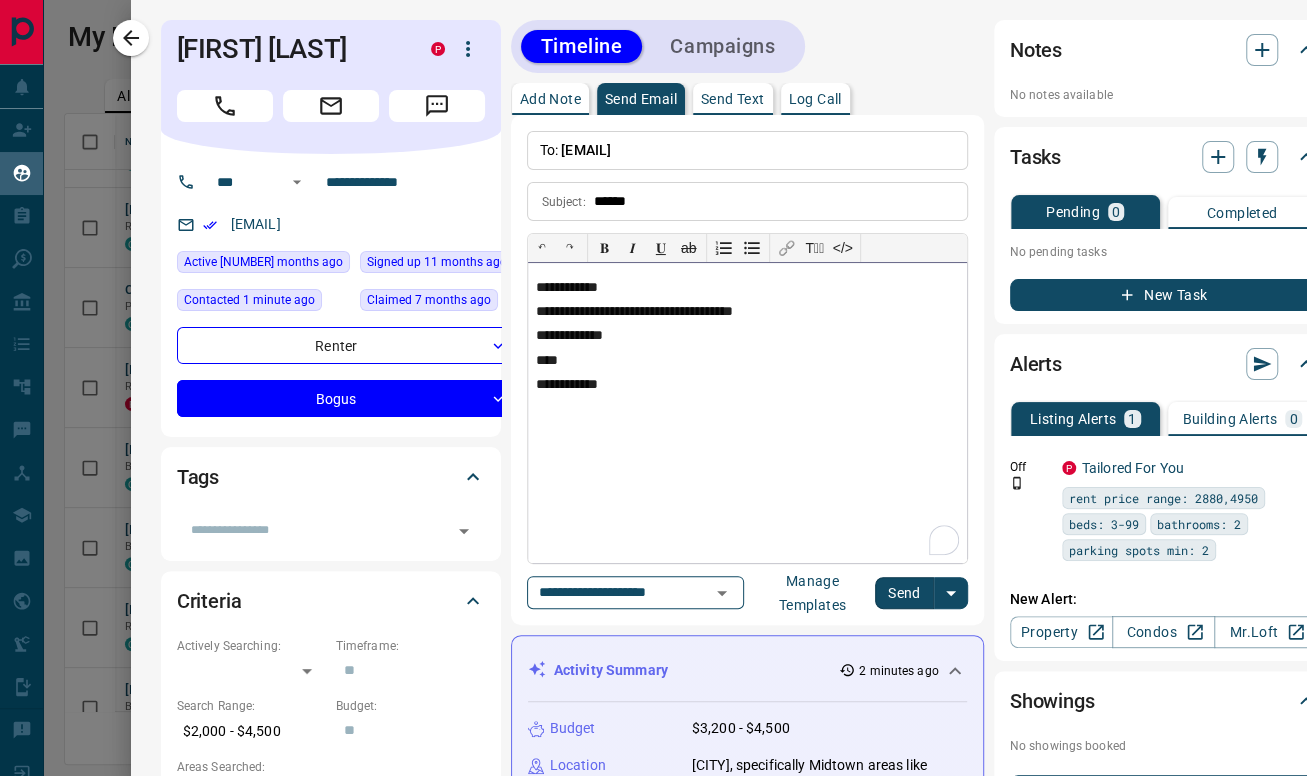 click on "**********" at bounding box center [747, 288] 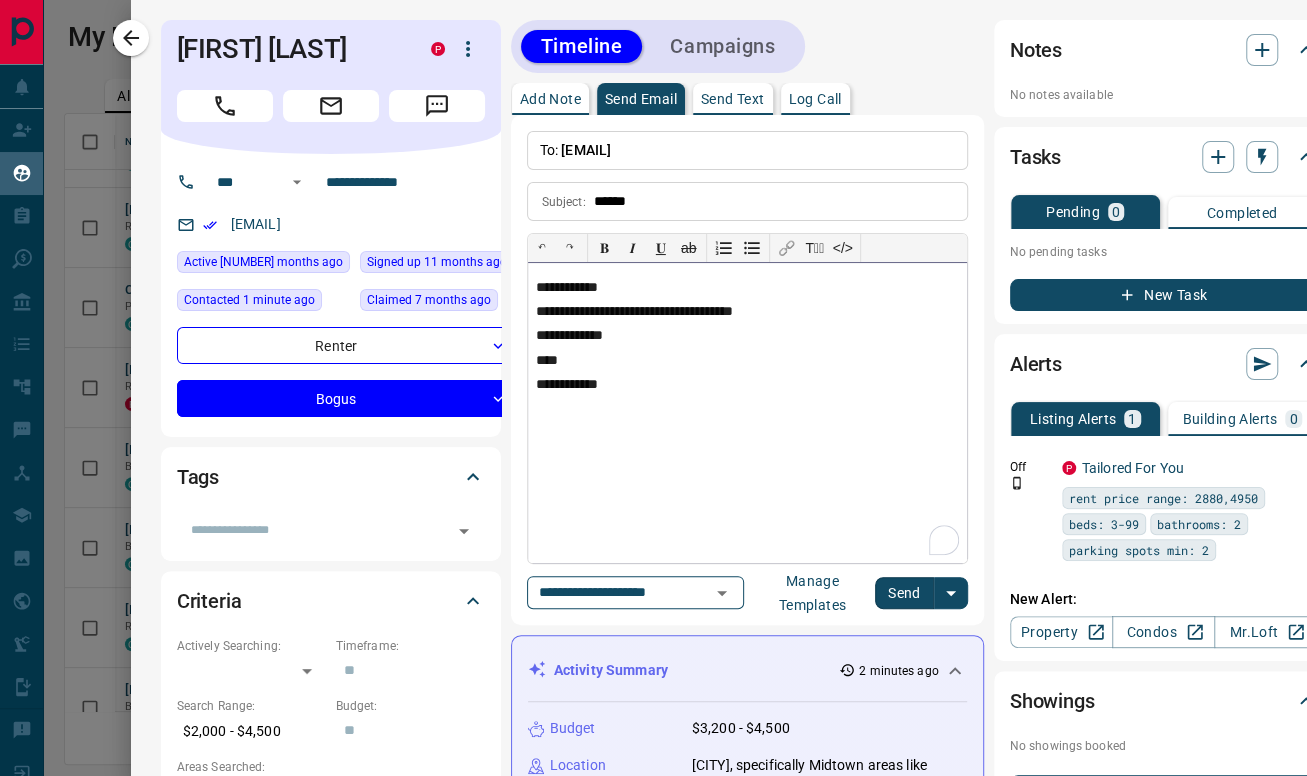 type 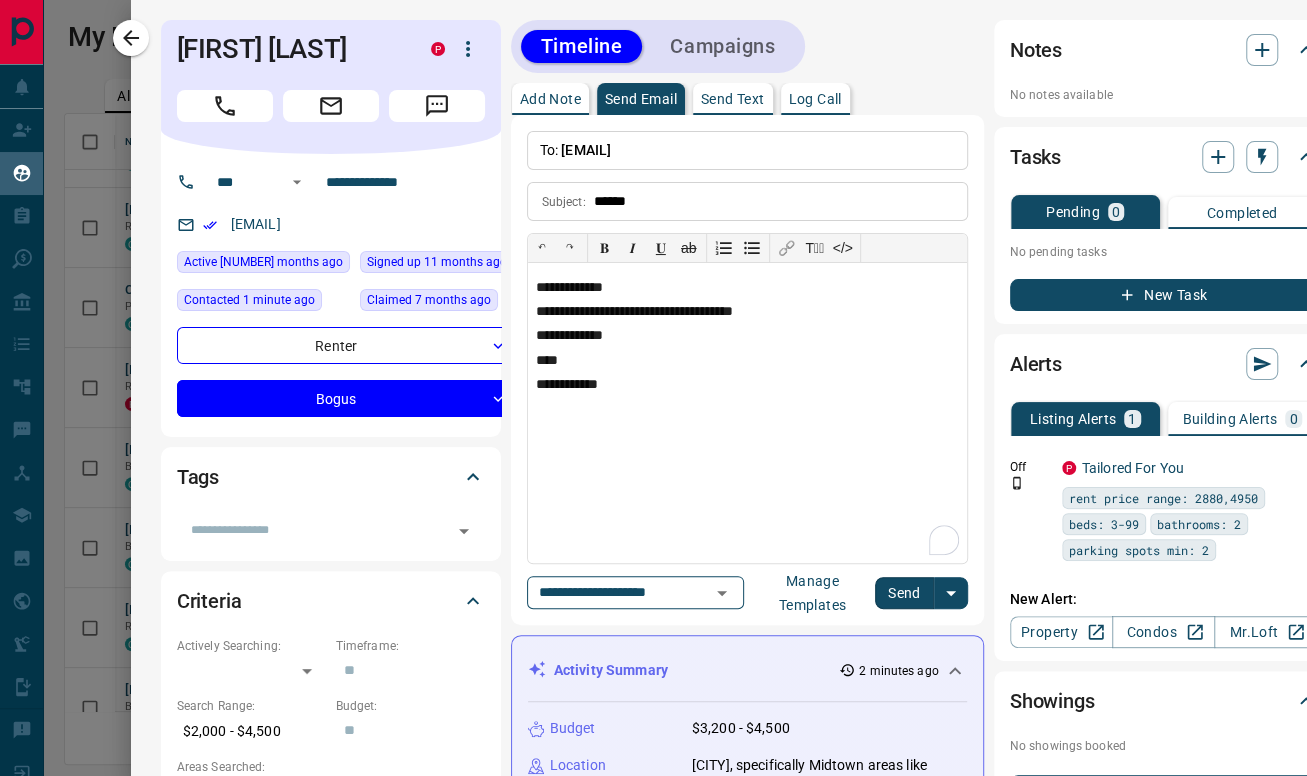 click on "Send" at bounding box center (904, 593) 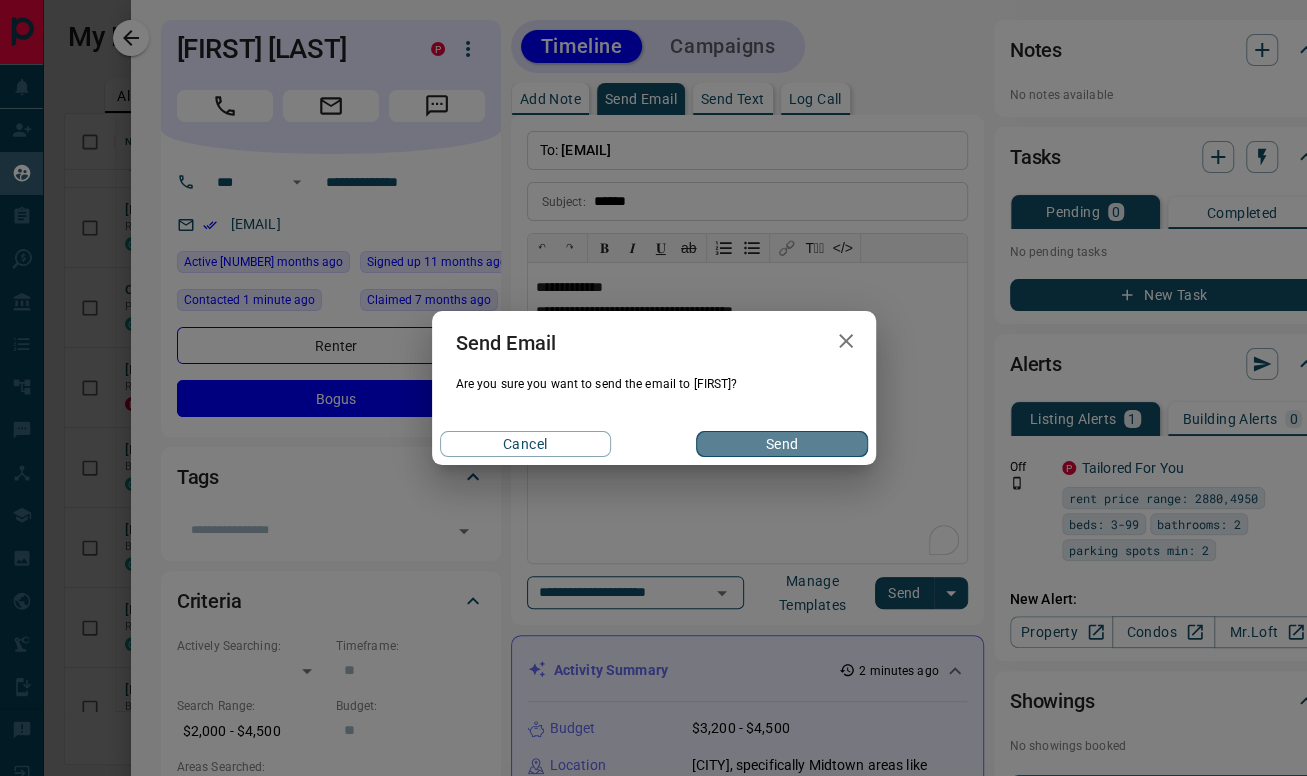 click on "Send" at bounding box center (781, 444) 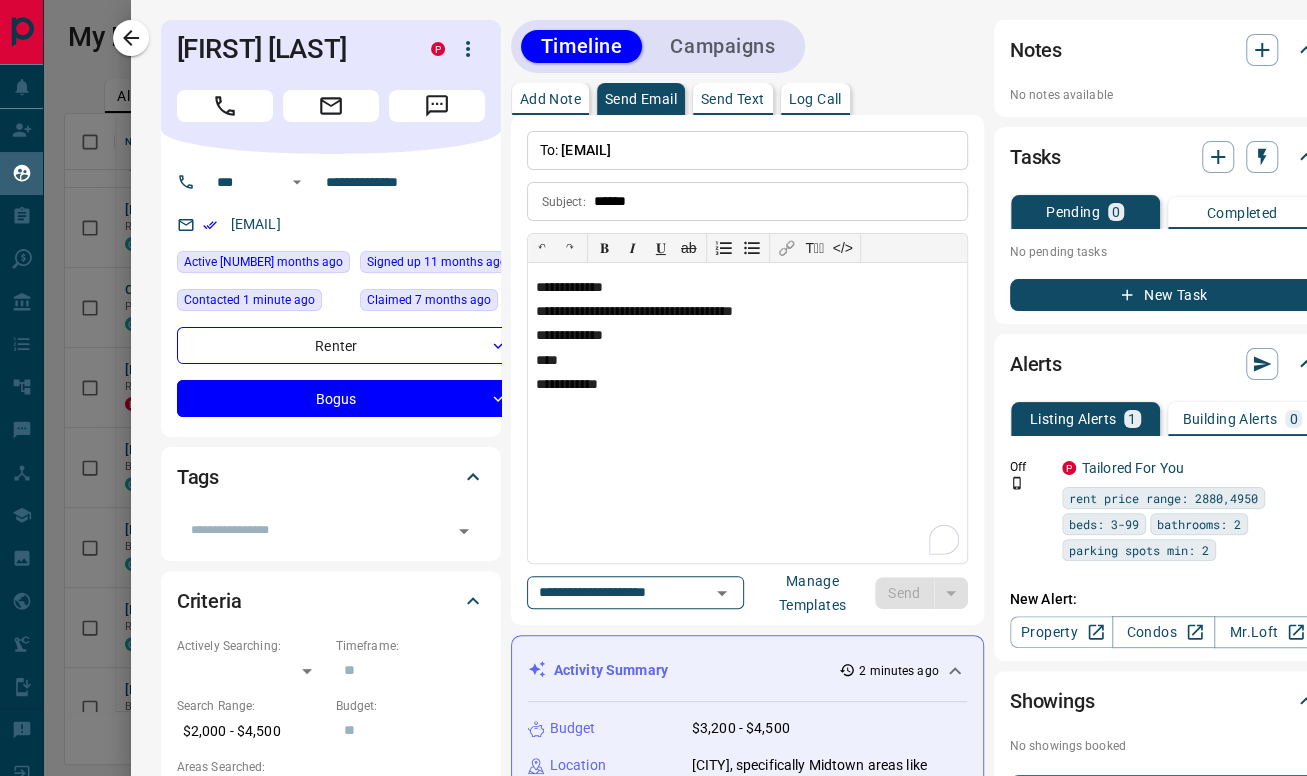type 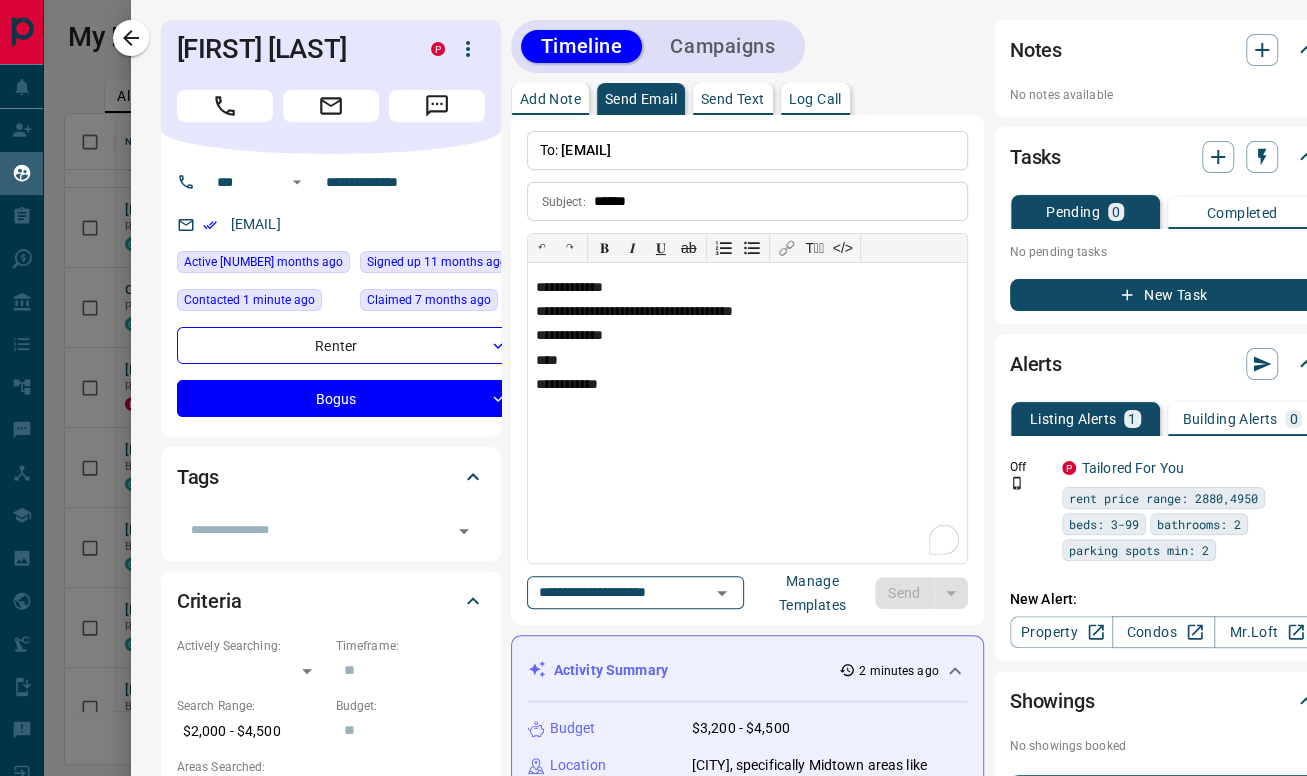 type 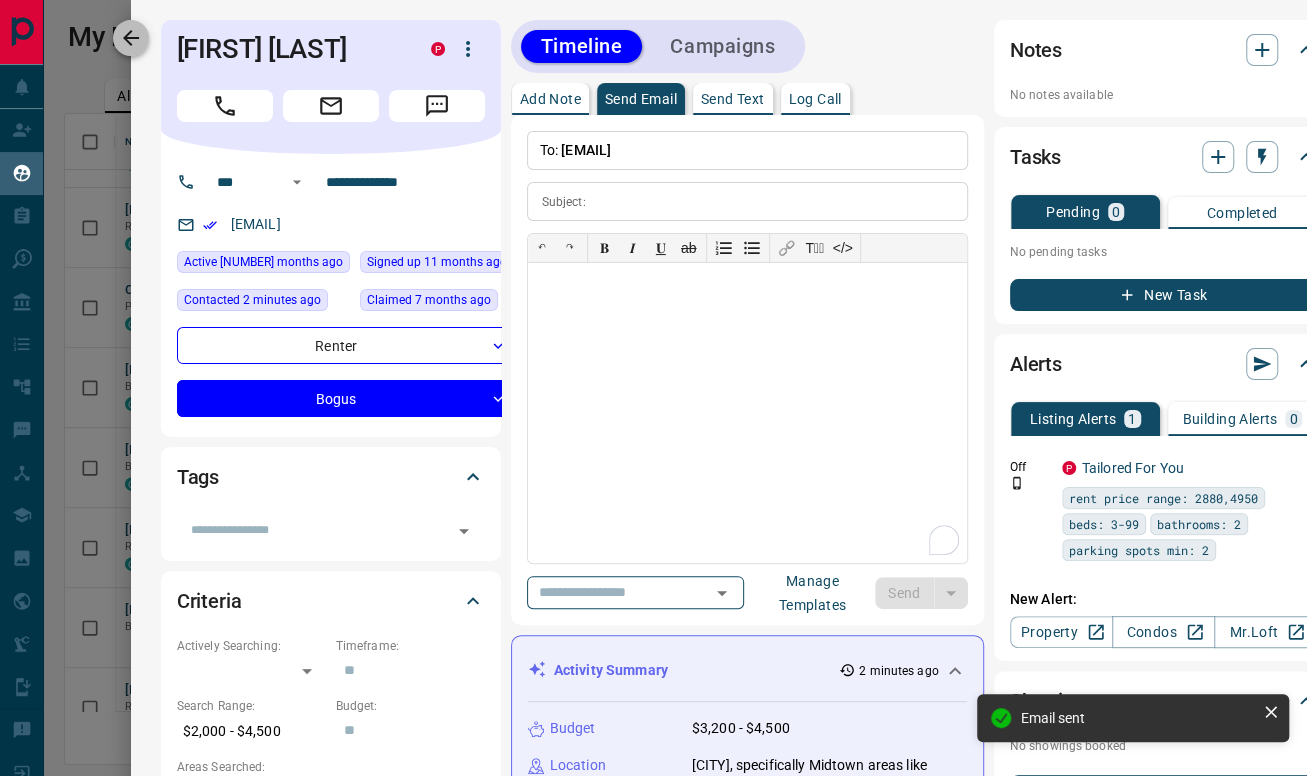 click 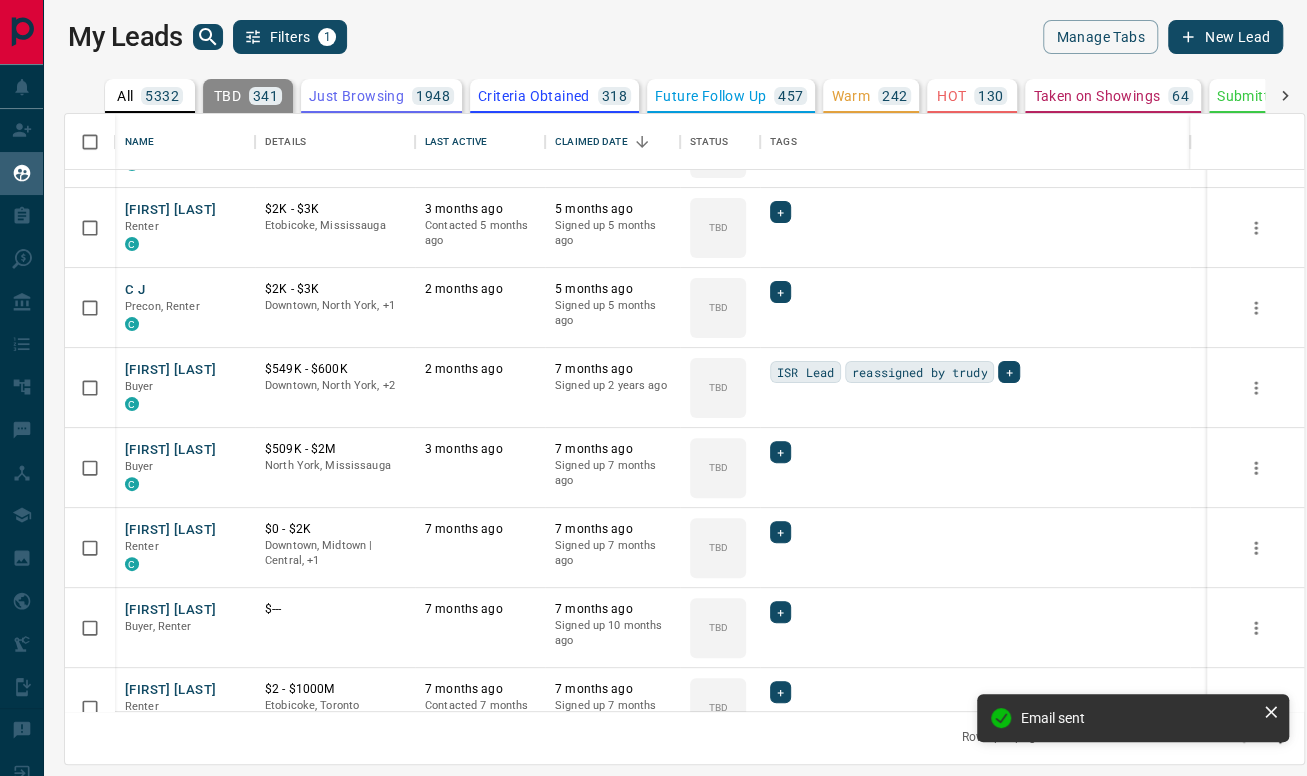 scroll, scrollTop: 333, scrollLeft: 0, axis: vertical 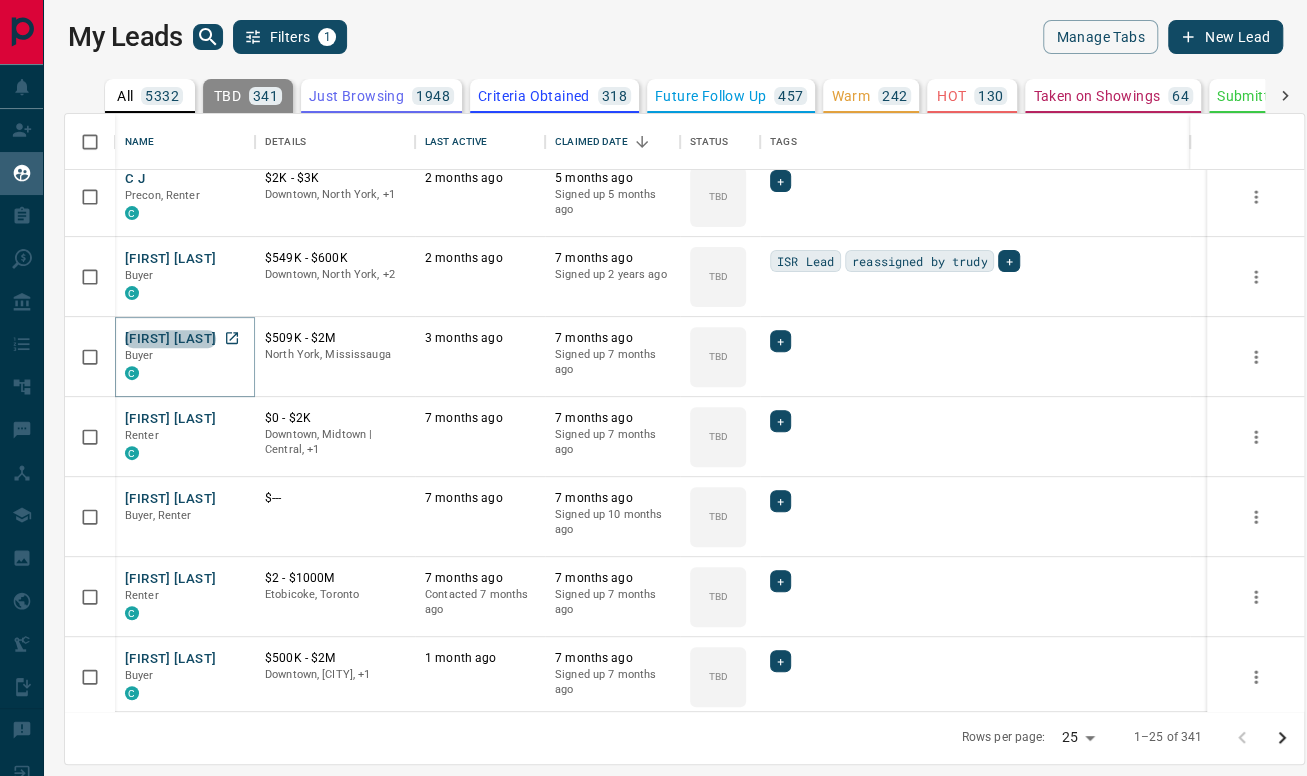 click on "[FIRST] [LAST]" at bounding box center [170, 339] 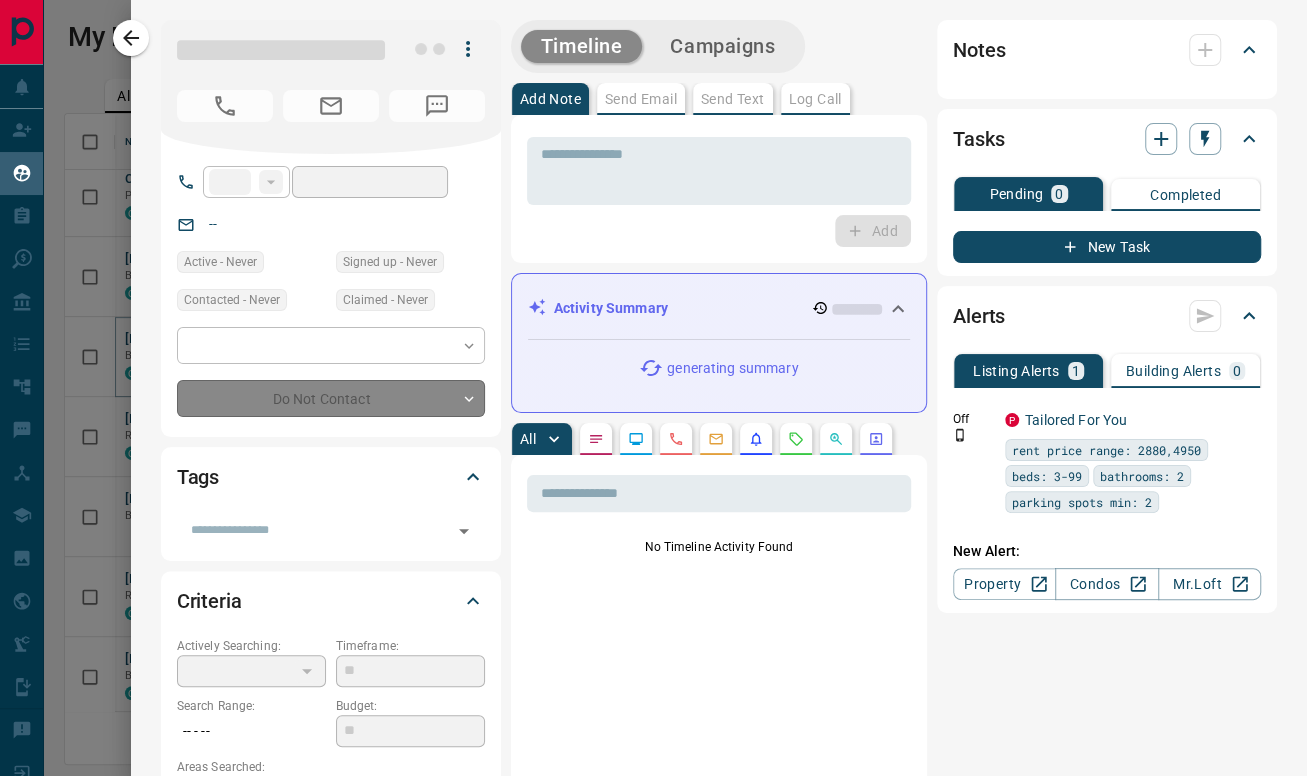 type on "**" 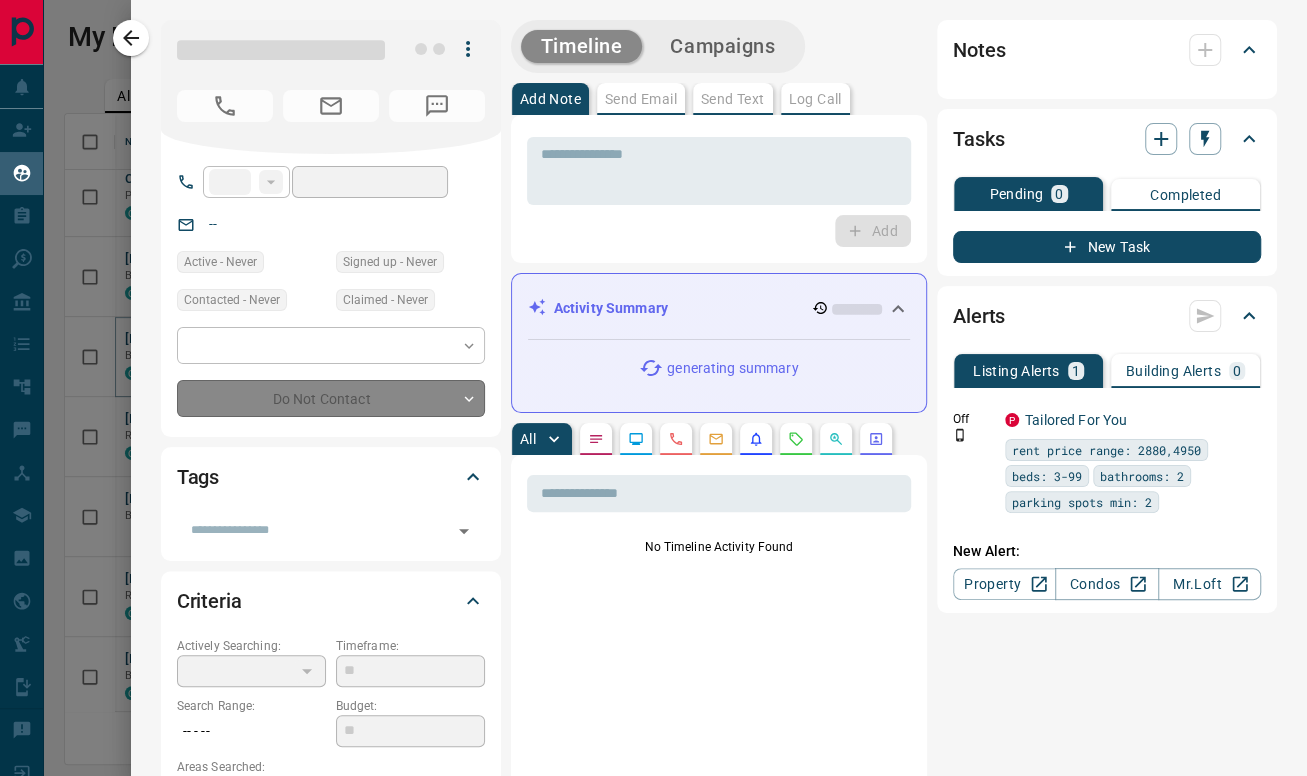 type on "**********" 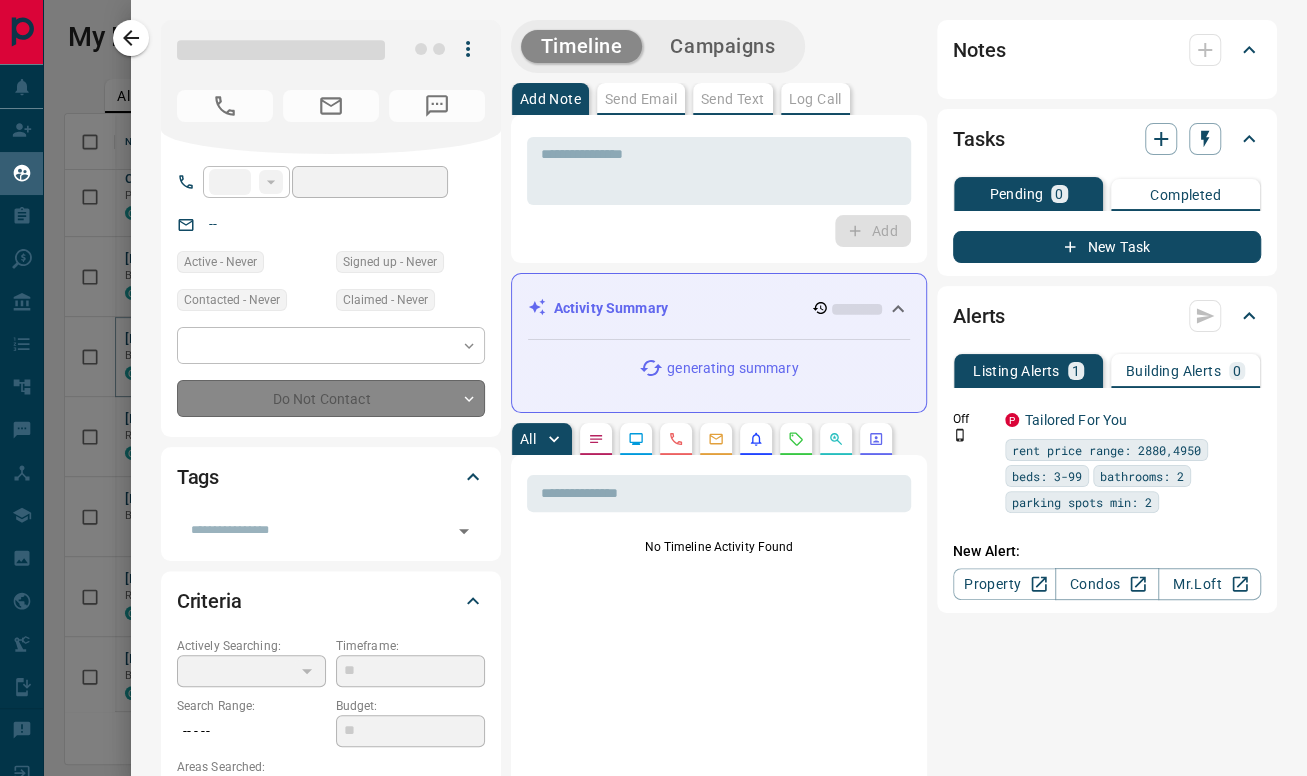 type on "**********" 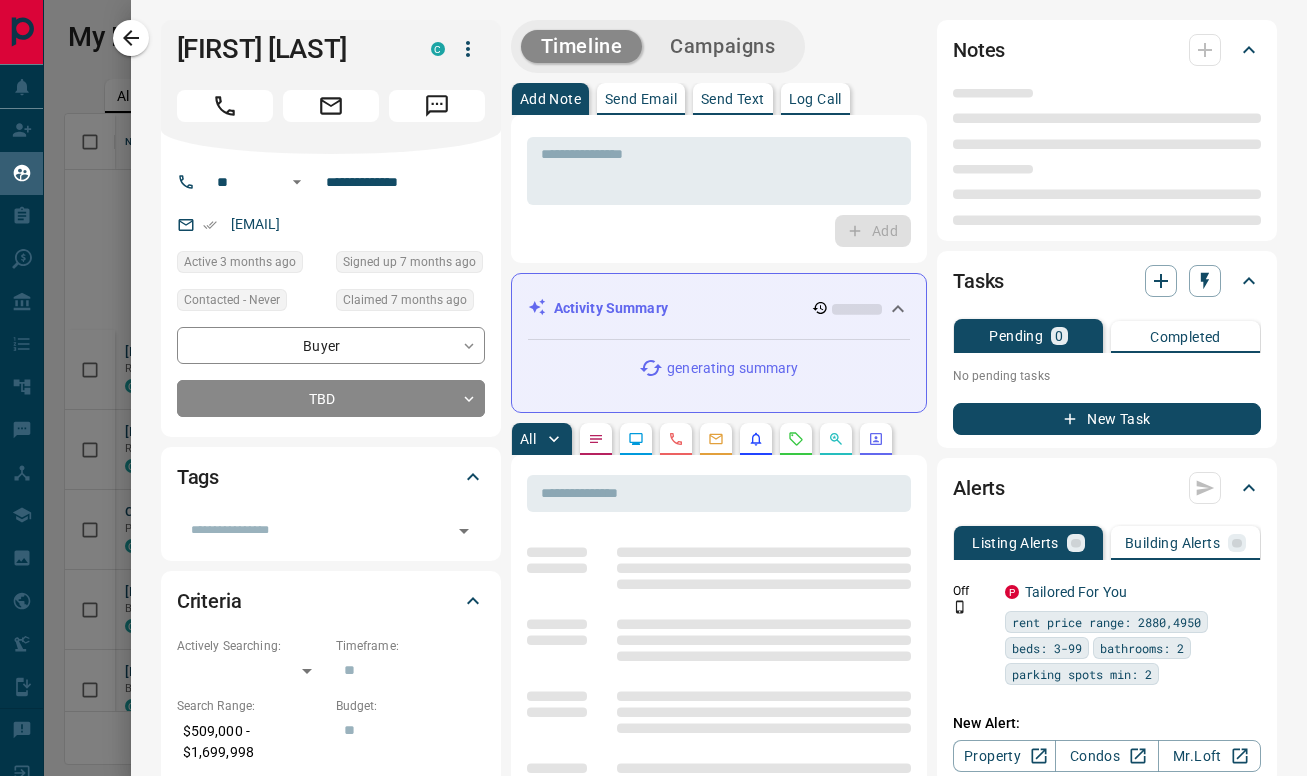 scroll, scrollTop: 0, scrollLeft: 0, axis: both 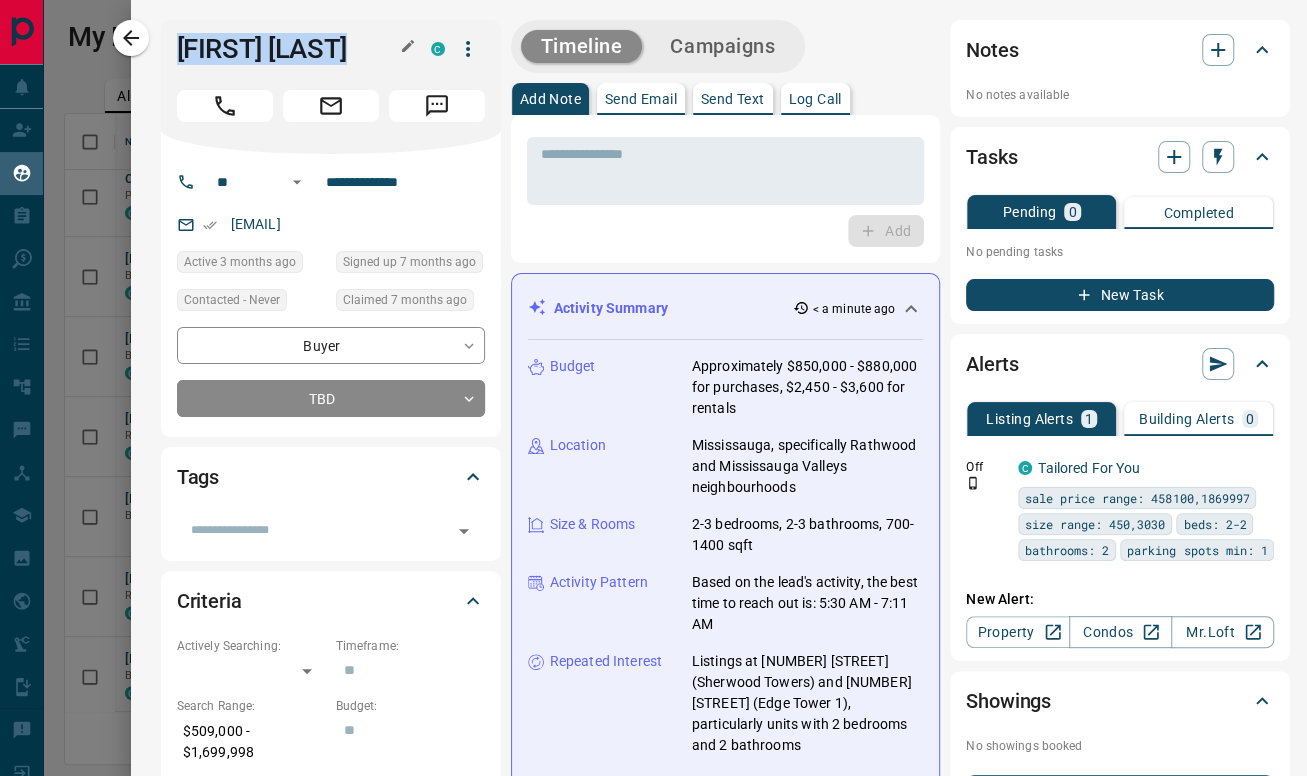 drag, startPoint x: 376, startPoint y: 45, endPoint x: 170, endPoint y: 49, distance: 206.03883 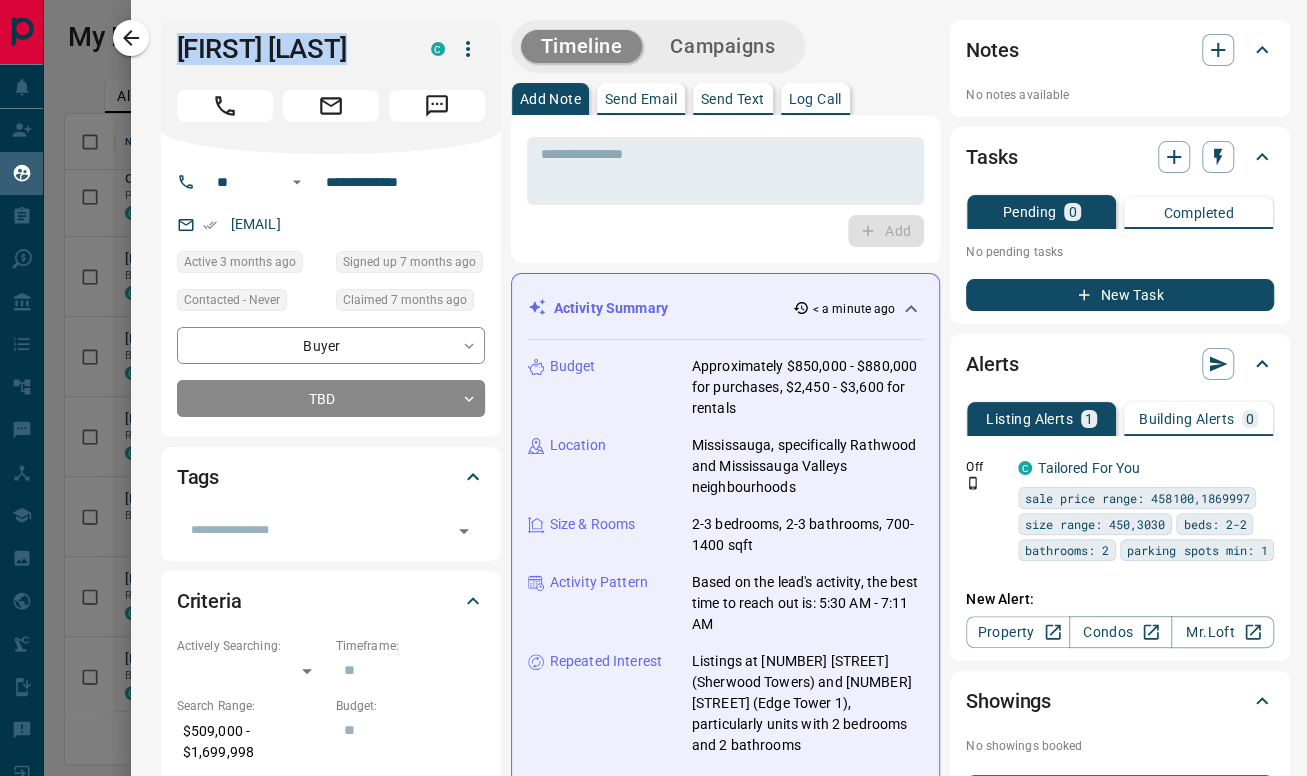 copy on "[FIRST] [LAST]" 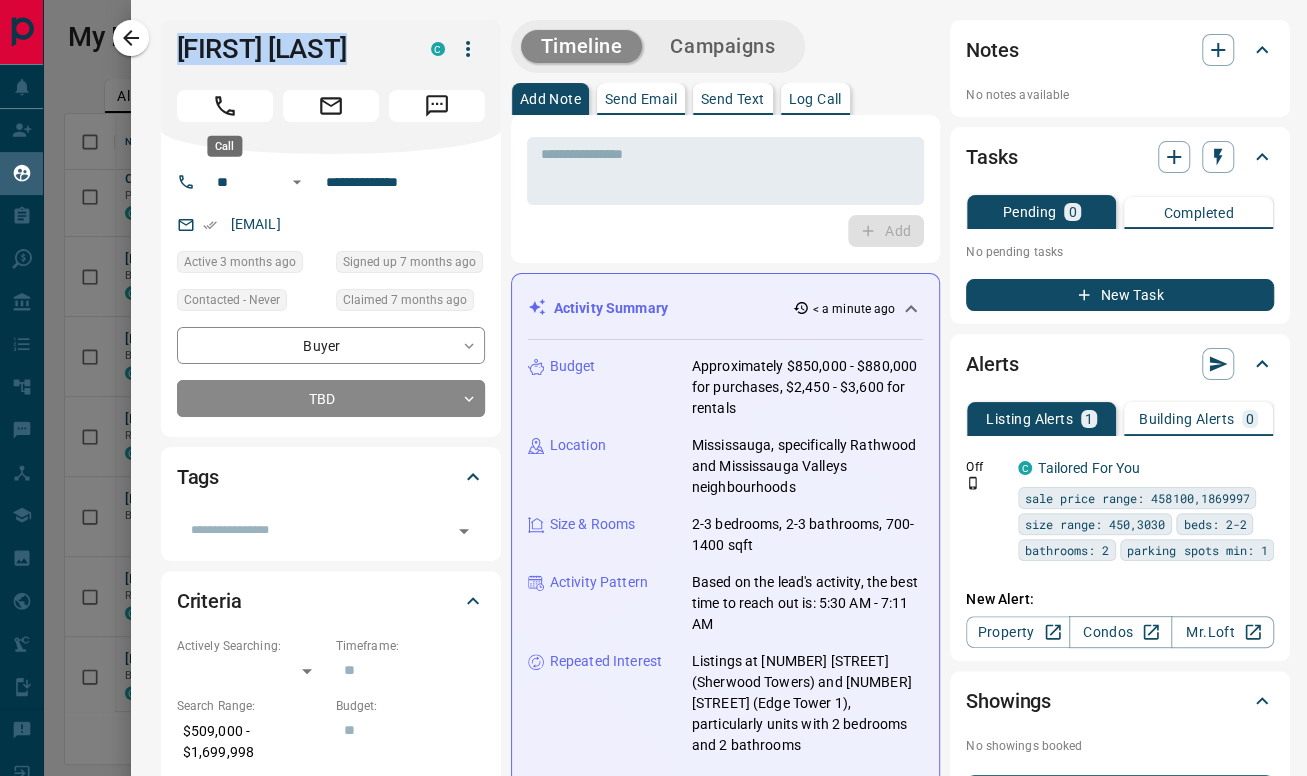 click 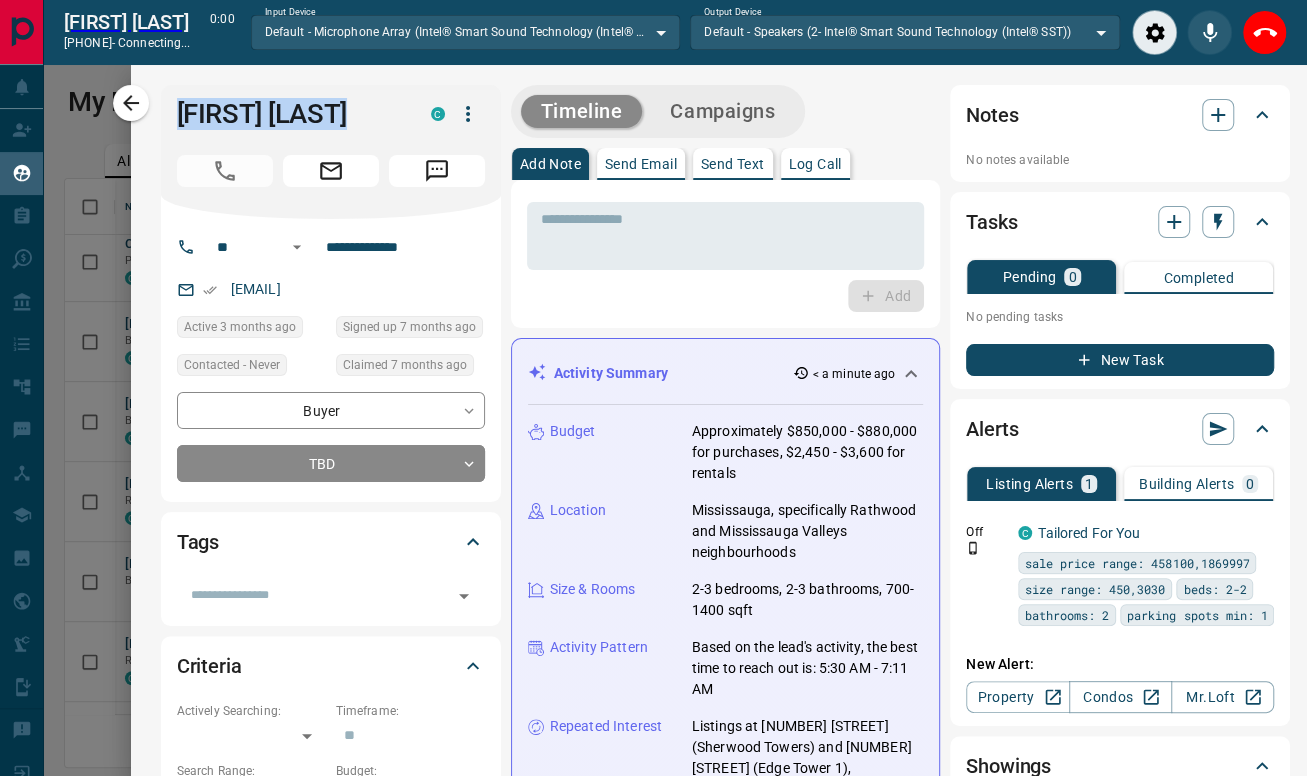 scroll, scrollTop: 519, scrollLeft: 1222, axis: both 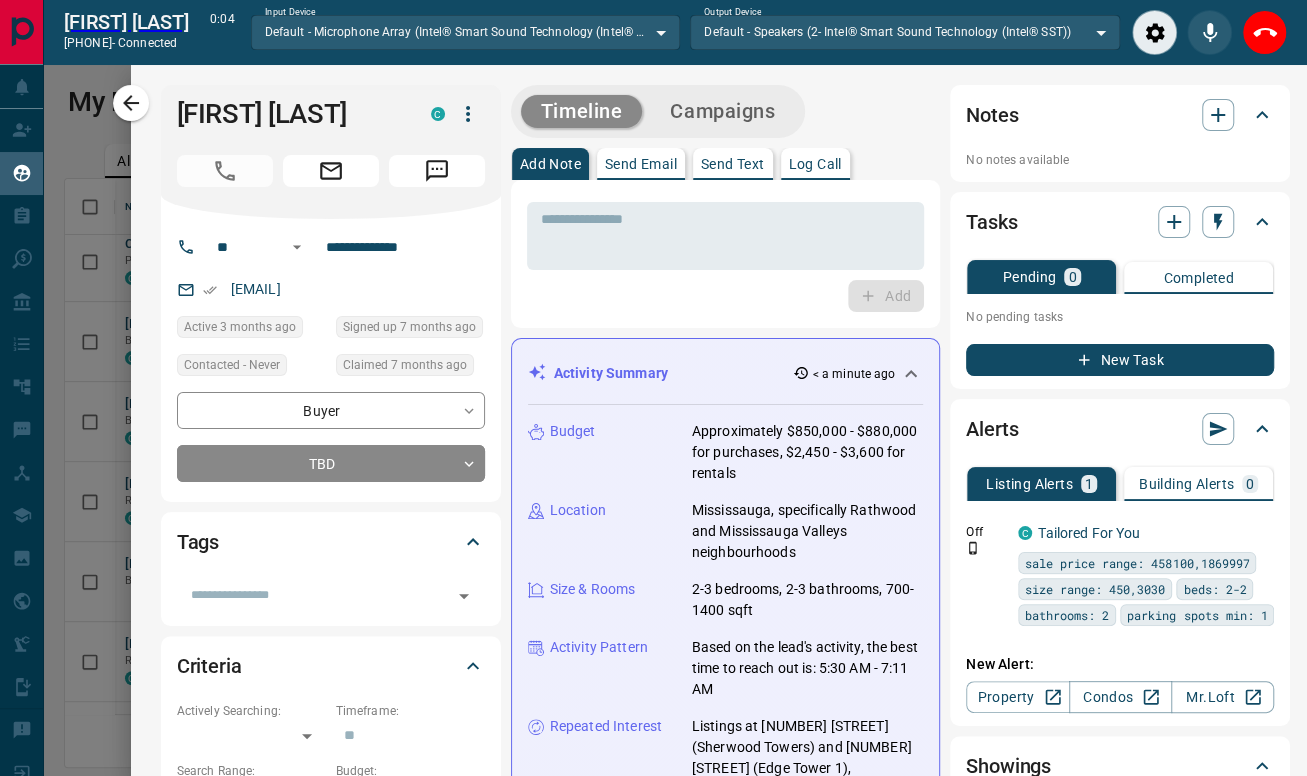 click on "Add" at bounding box center [726, 296] 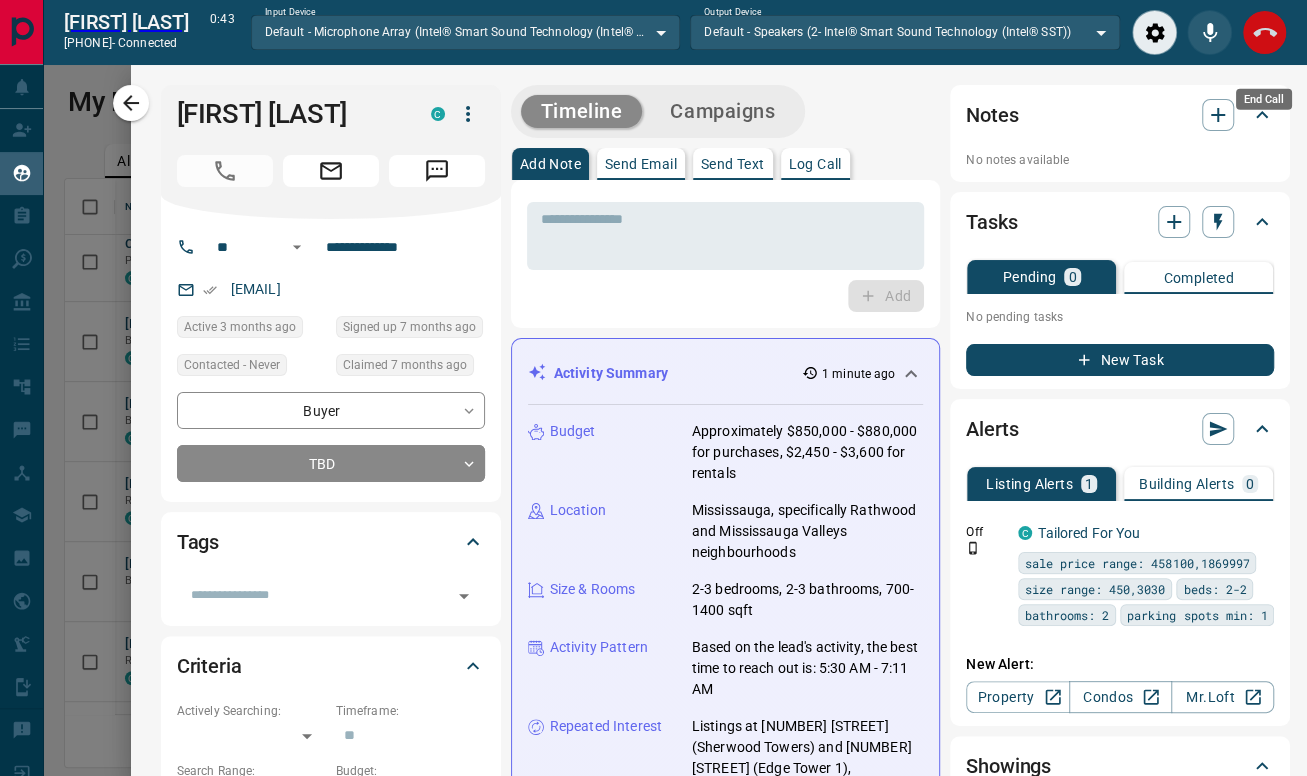 click 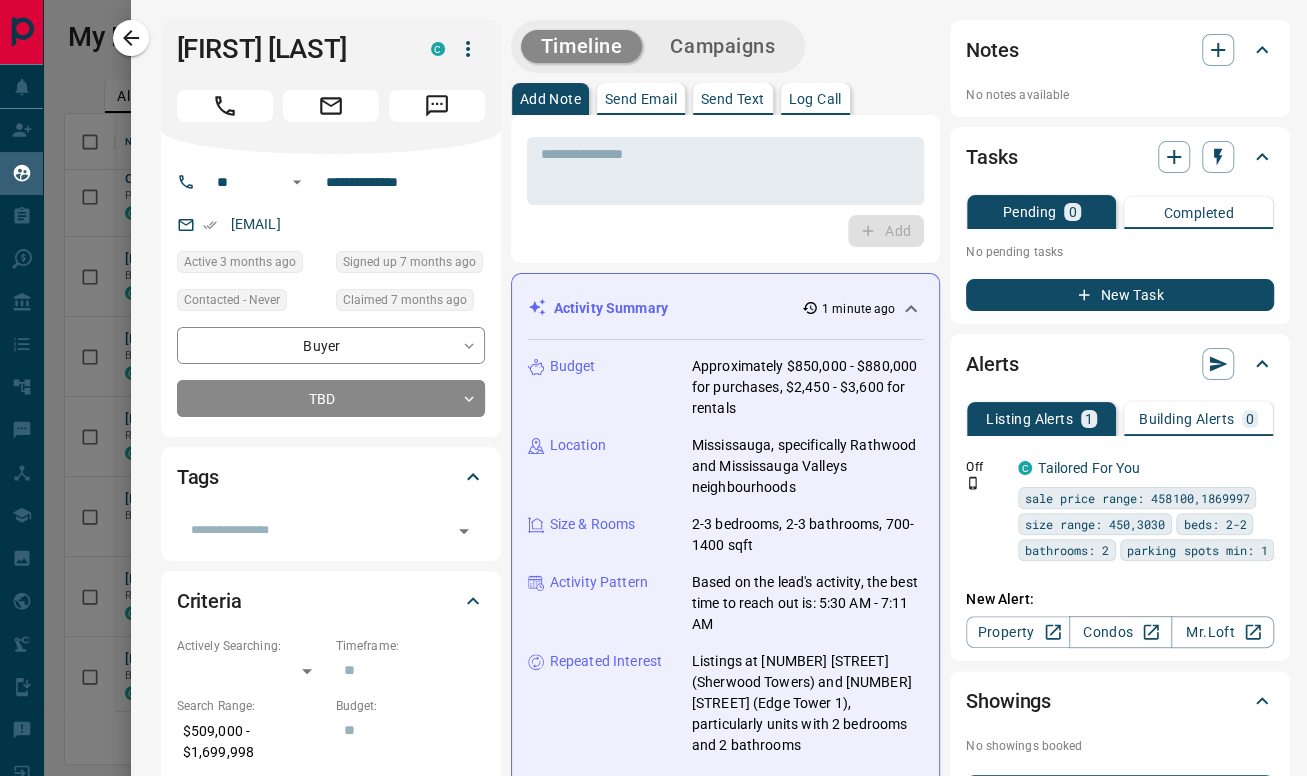 scroll, scrollTop: 17, scrollLeft: 17, axis: both 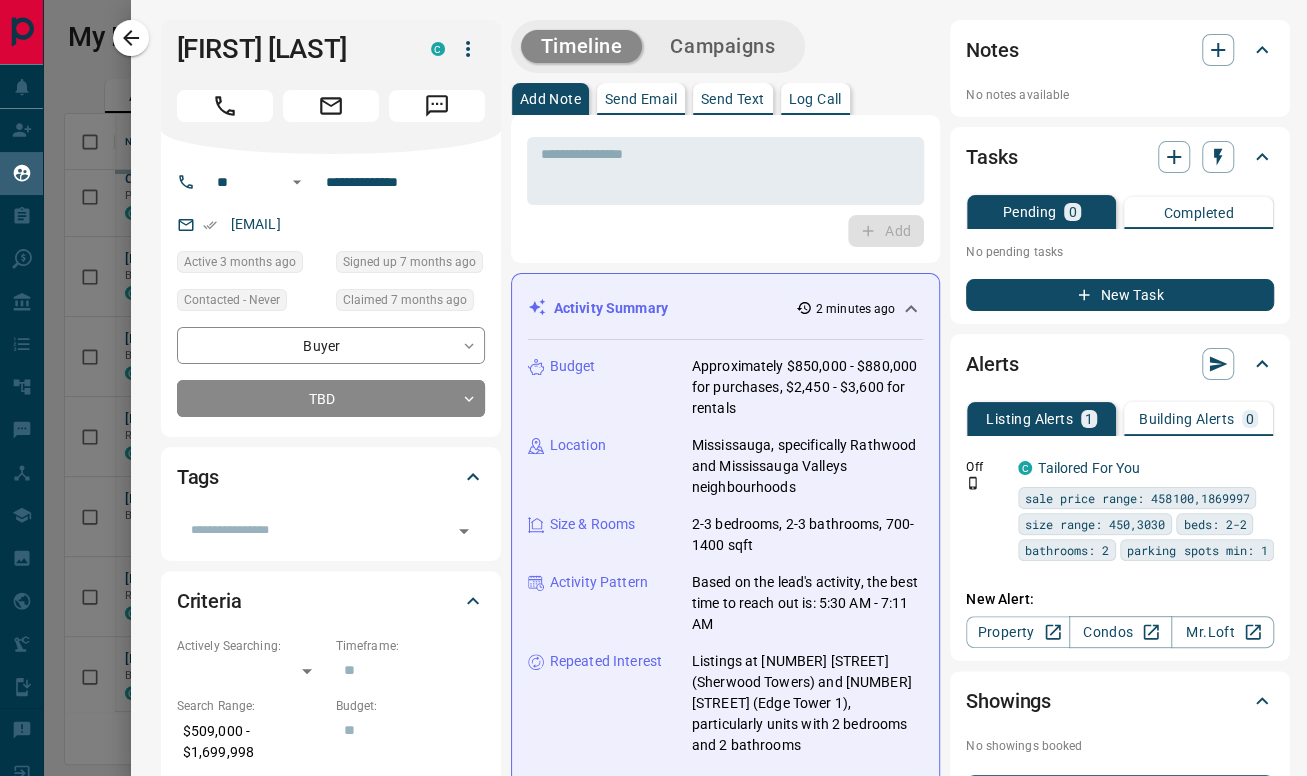 click on "Add" at bounding box center (726, 231) 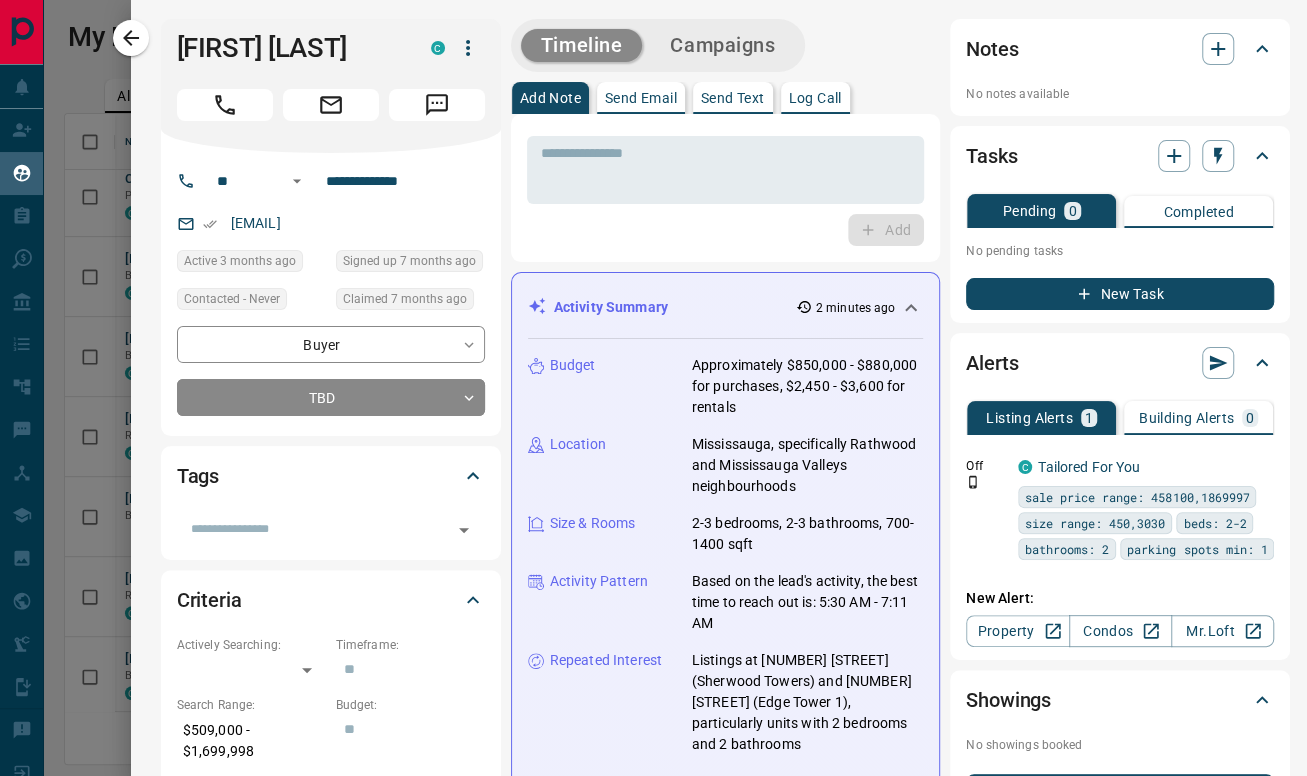 scroll, scrollTop: 0, scrollLeft: 0, axis: both 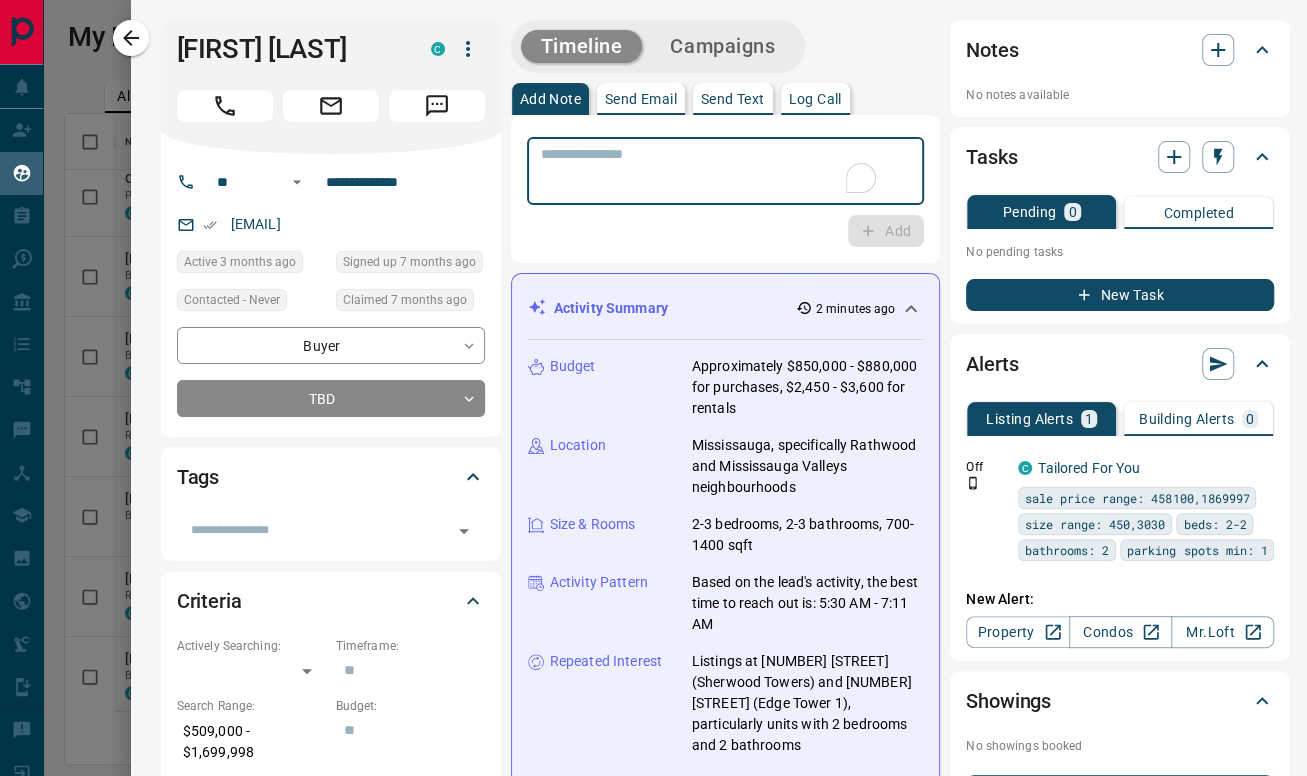 click at bounding box center [726, 171] 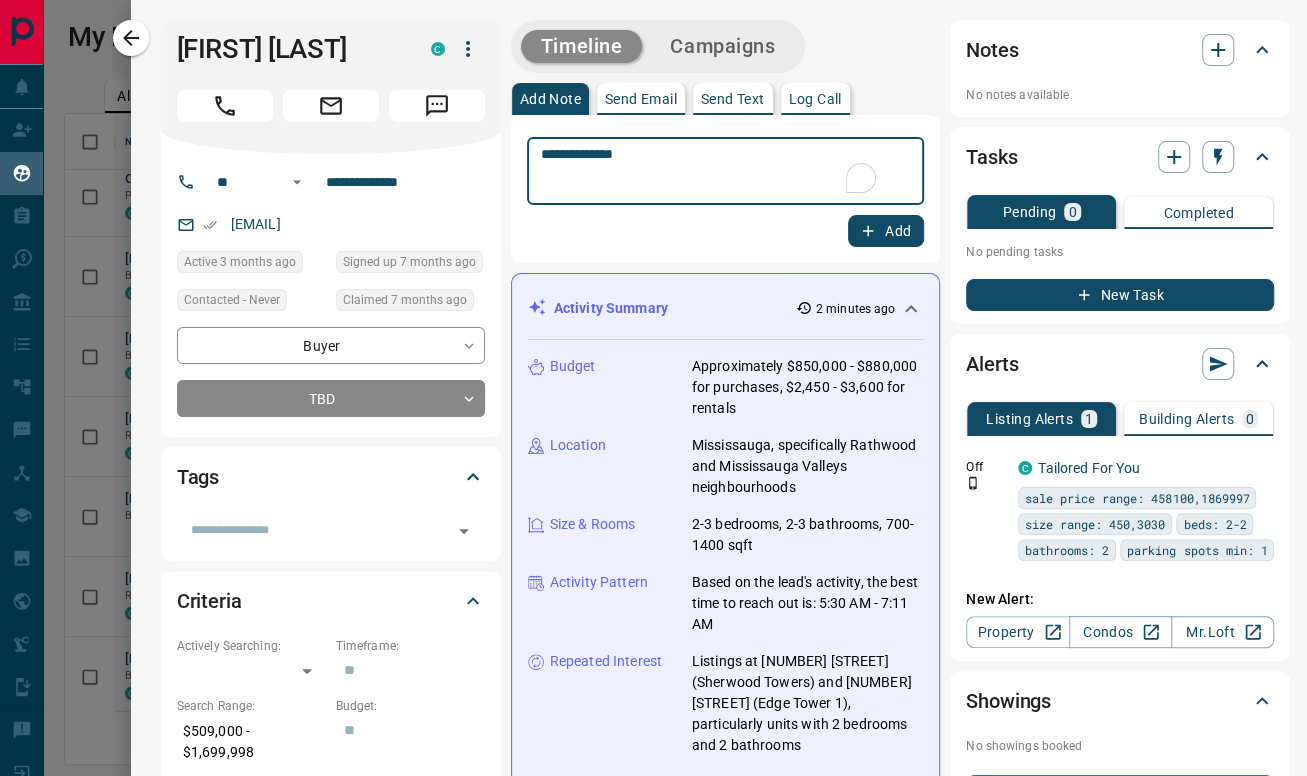 type on "**********" 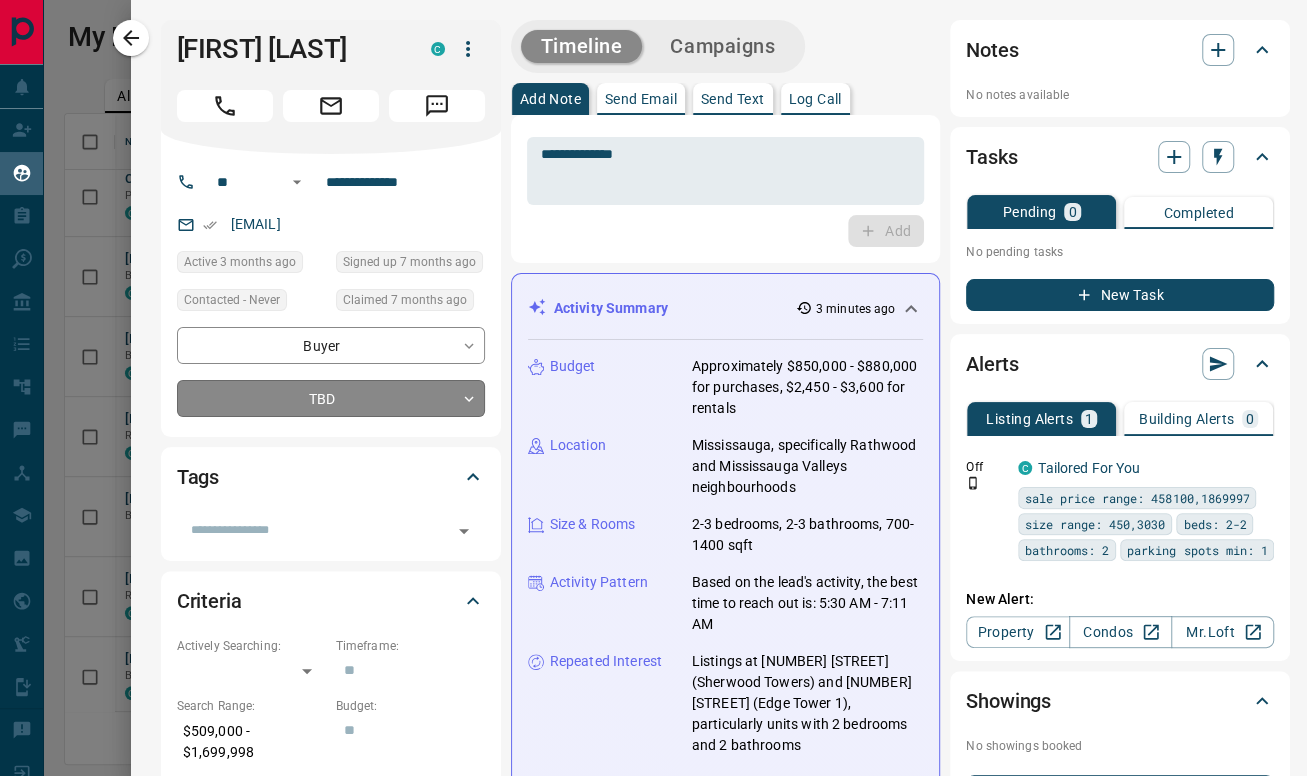 click on "Lead Transfers Claim Leads My Leads Tasks Opportunities Deals Campaigns Automations Messages Broker Bay Training Media Services Agent Resources Precon Worksheet Mobile Apps Disclosure Logout My Leads Filters 1 Manage Tabs New Lead All 5332 TBD 341 Do Not Contact - Not Responsive 740 Bogus 1019 Just Browsing 1948 Criteria Obtained 318 Future Follow Up 457 Warm 242 HOT 130 Taken on Showings 64 Submitted Offer 15 Client 58 Name Details Last Active Claimed Date Status Tags Lexis Hodges Renter C $2K - $2K Lincoln 2 months ago 2 months ago Signed up 2 months ago TBD + Karthick Raja Balasubramanian Renter C $2K - $3K Etobicoke, Mississauga 3 months ago Contacted 5 months ago 5 months ago Signed up 5 months ago TBD + C J Precon, Renter C $2K - $3K Downtown, North York, +1 2 months ago 5 months ago Signed up 5 months ago TBD + Maddy Bassnet Buyer C $549K - $600K Downtown, North York, +2 2 months ago 7 months ago Signed up 2 years ago TBD ISR Lead reassigned by trudy + Zoya Musakheel Buyer C $509K - $2M 3 months ago +" at bounding box center [653, 375] 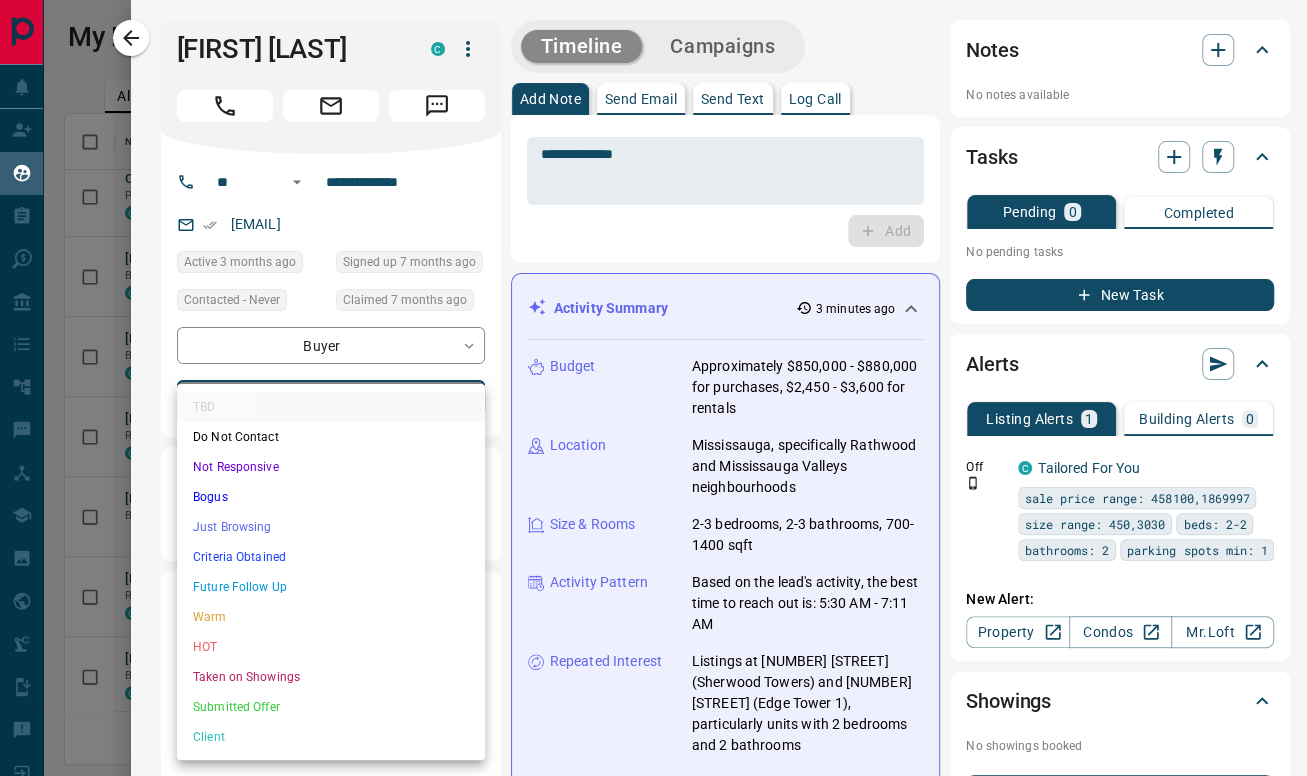 click on "Future Follow Up" at bounding box center (331, 587) 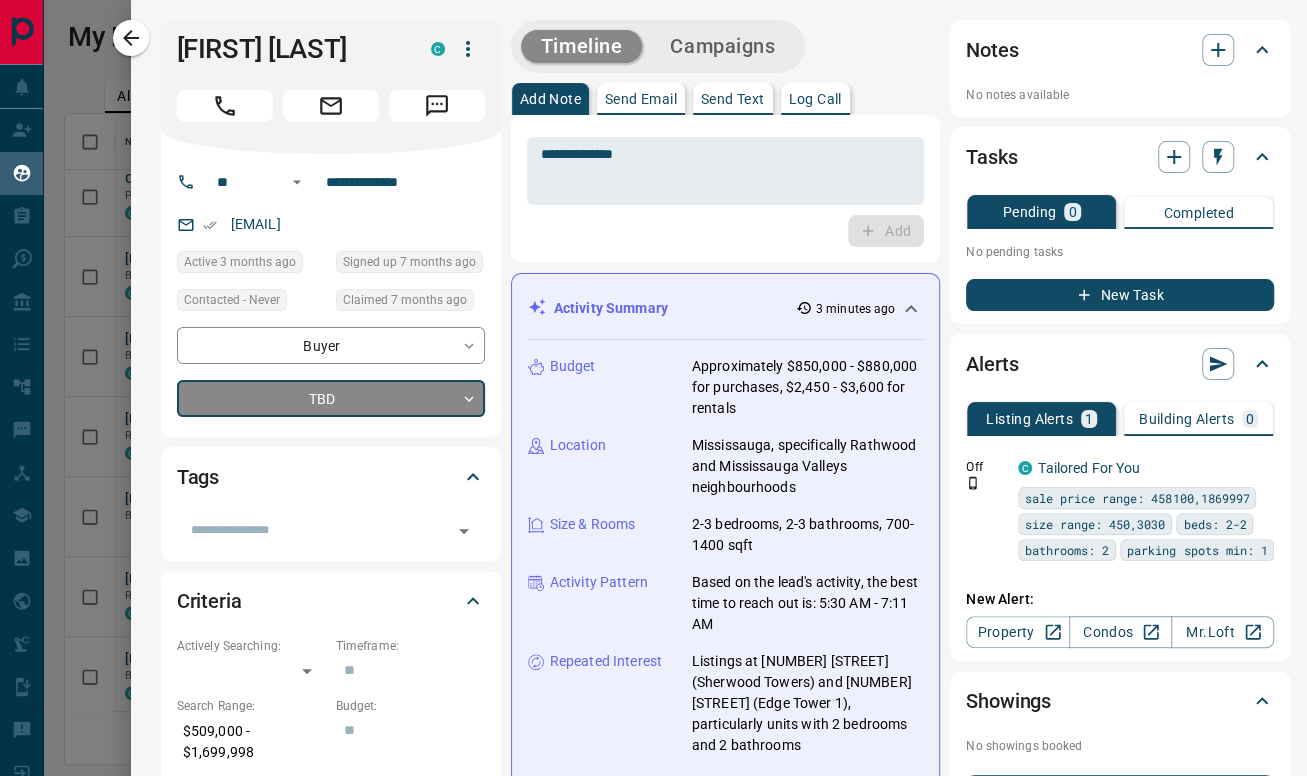 click on "Add" at bounding box center (726, 231) 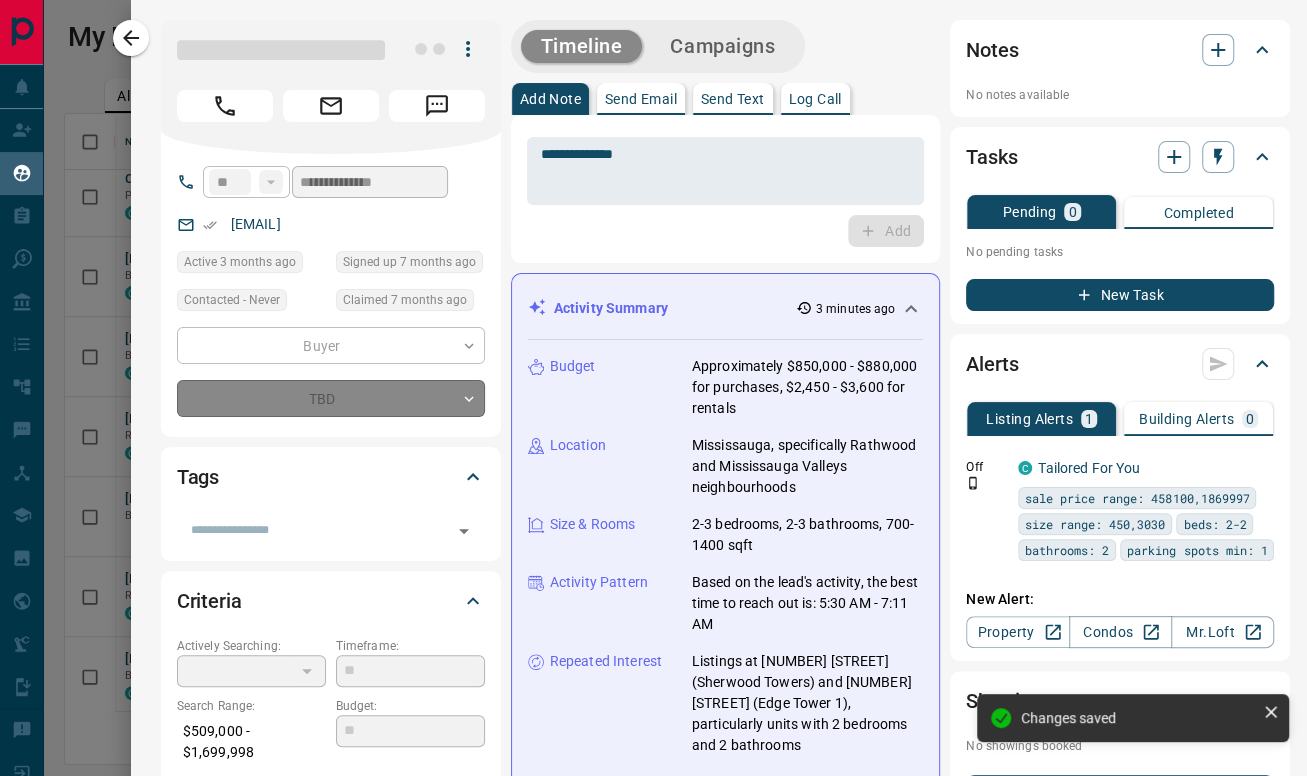 type on "*" 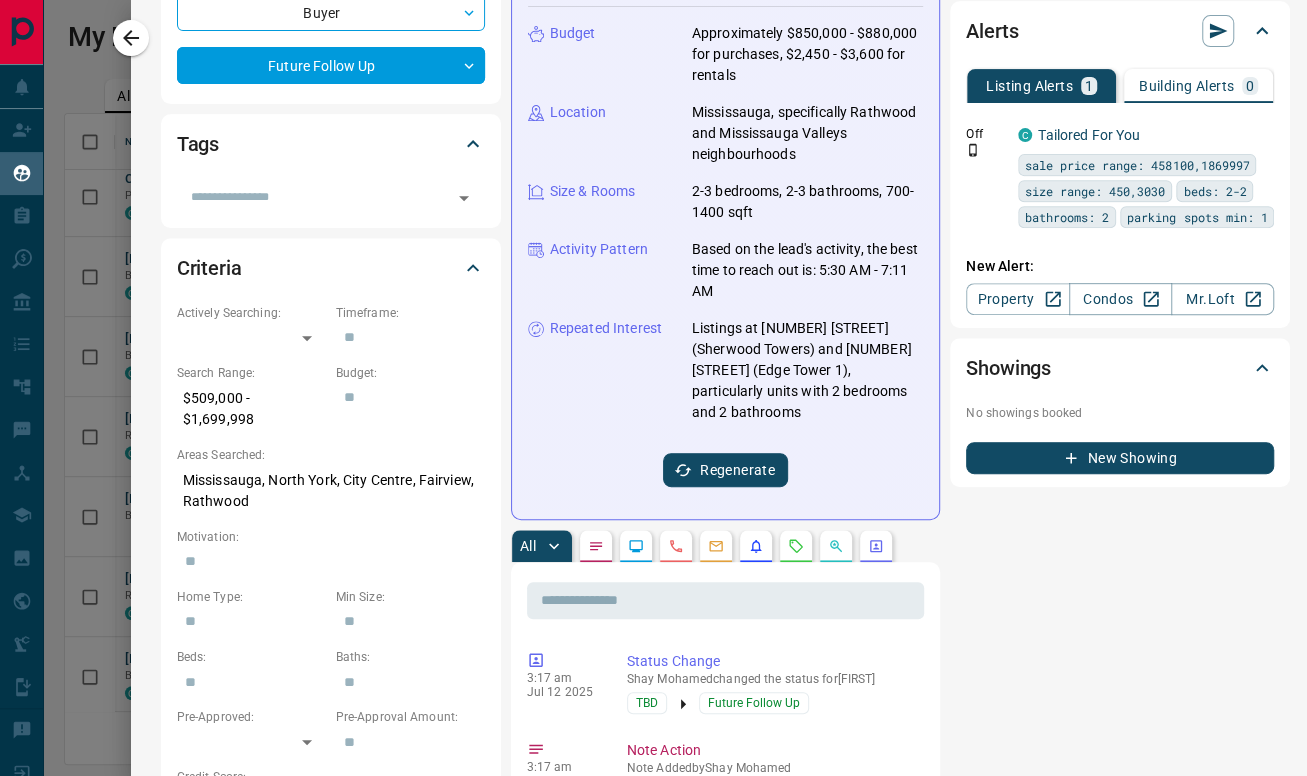 scroll, scrollTop: 0, scrollLeft: 0, axis: both 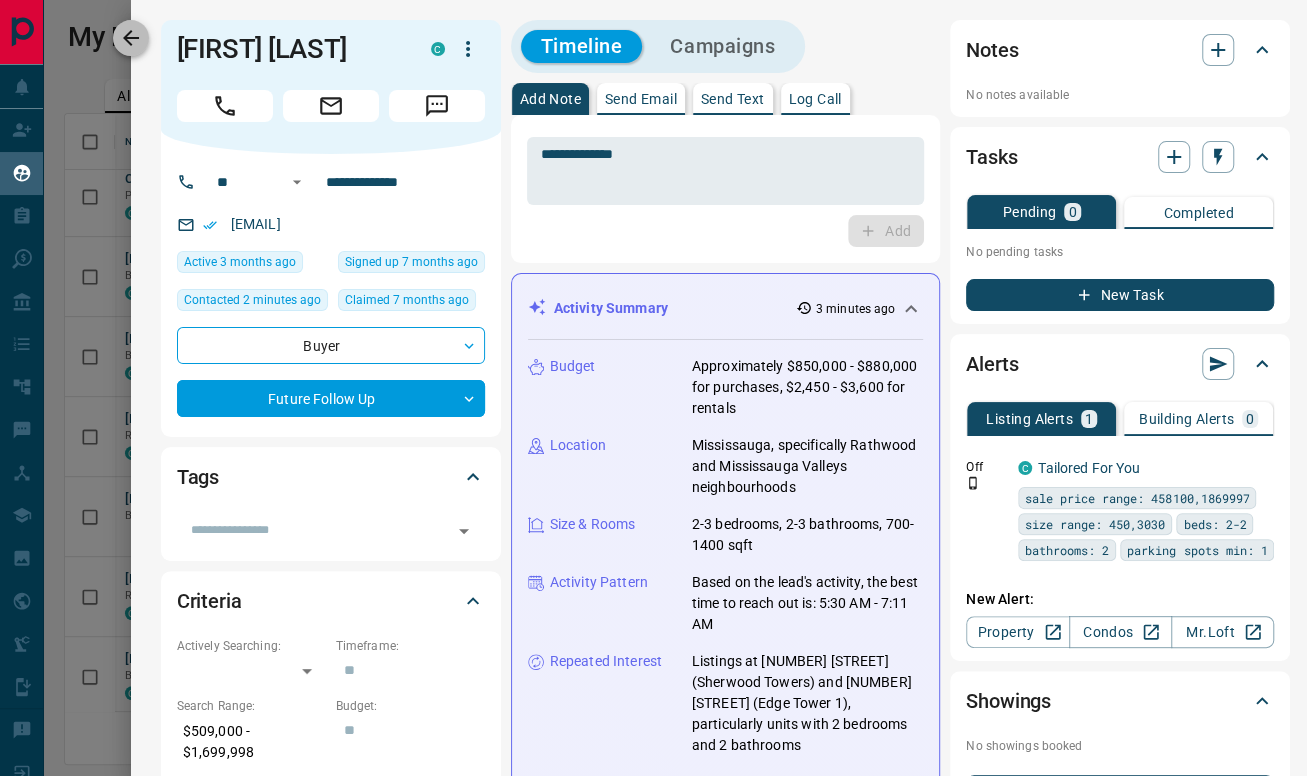 click 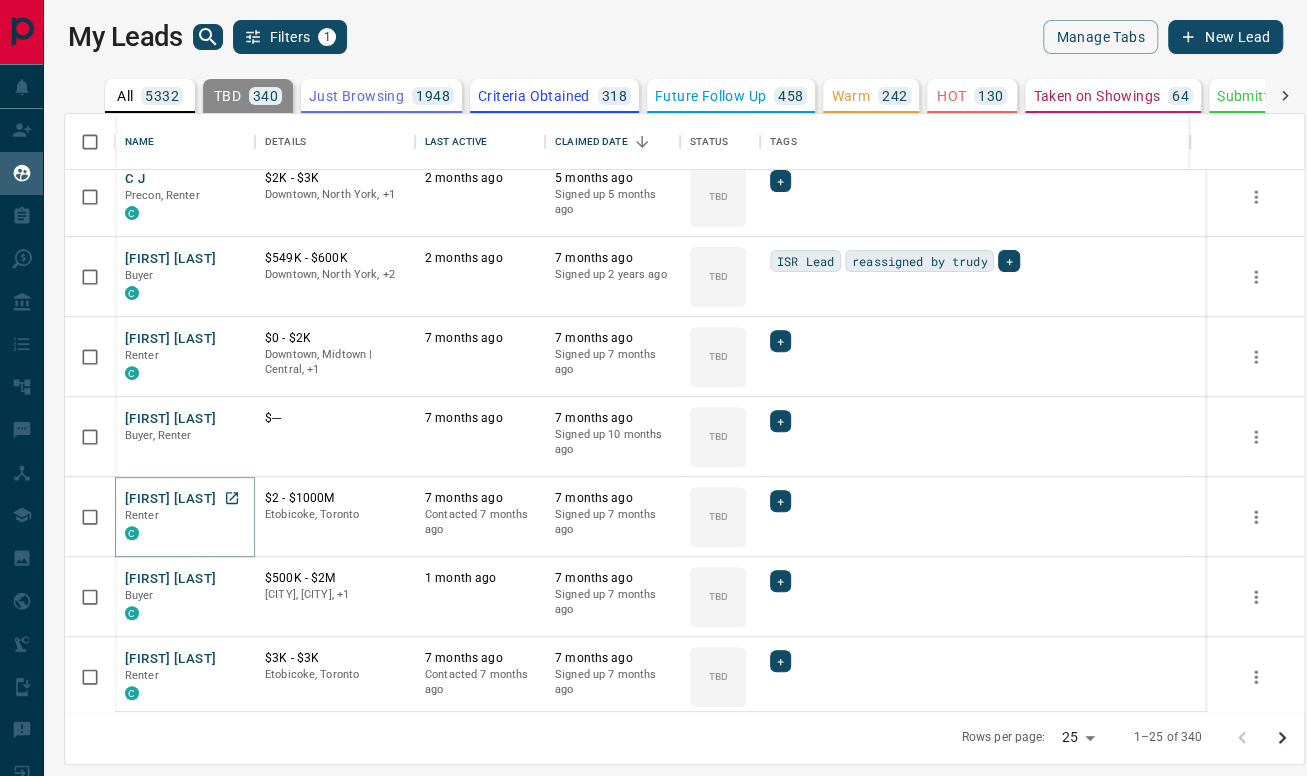 click on "Algene Palileo" at bounding box center [170, 499] 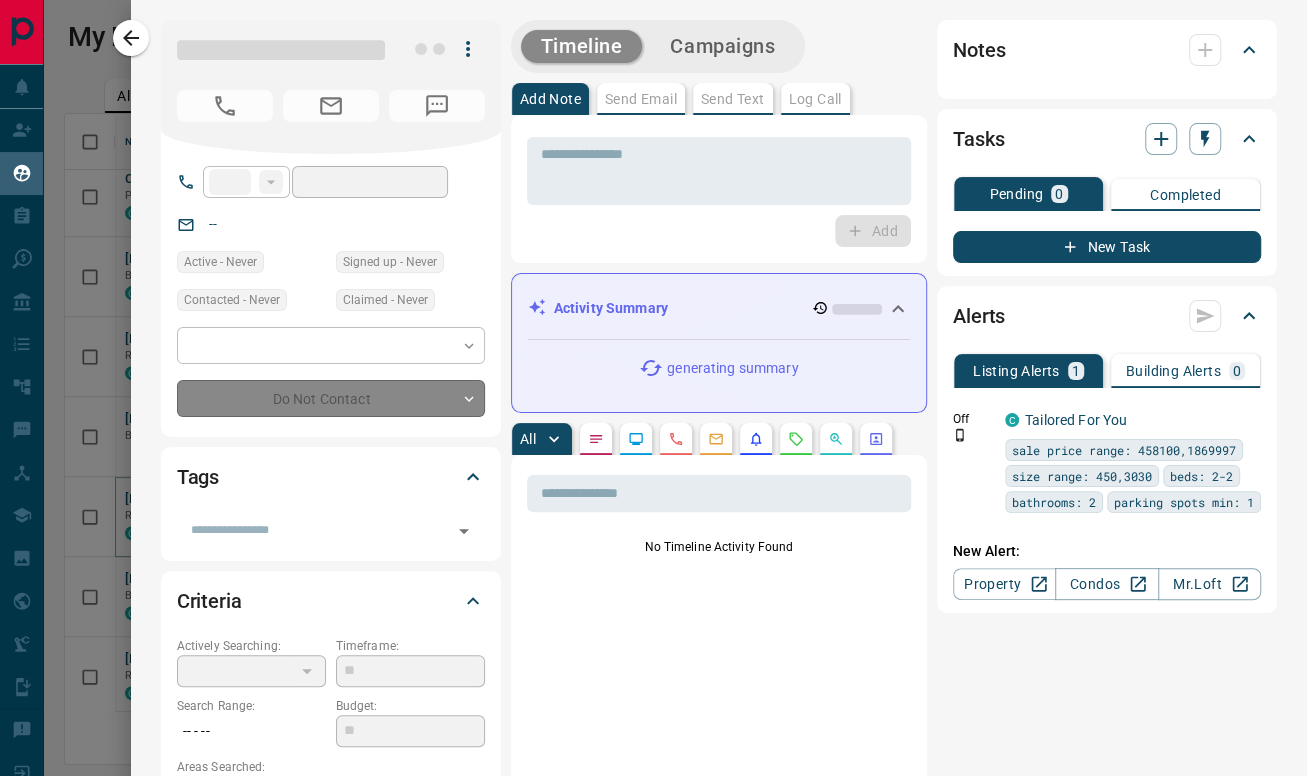 type on "**" 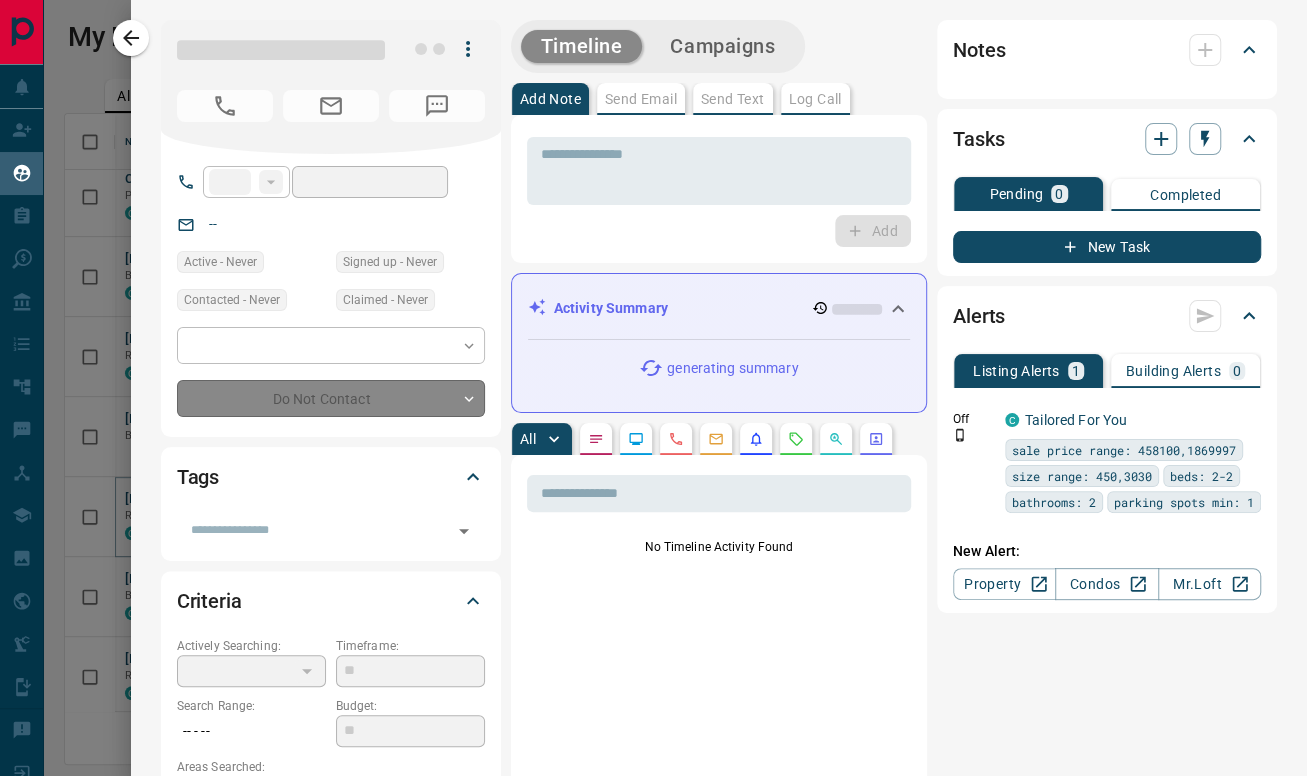 type on "**********" 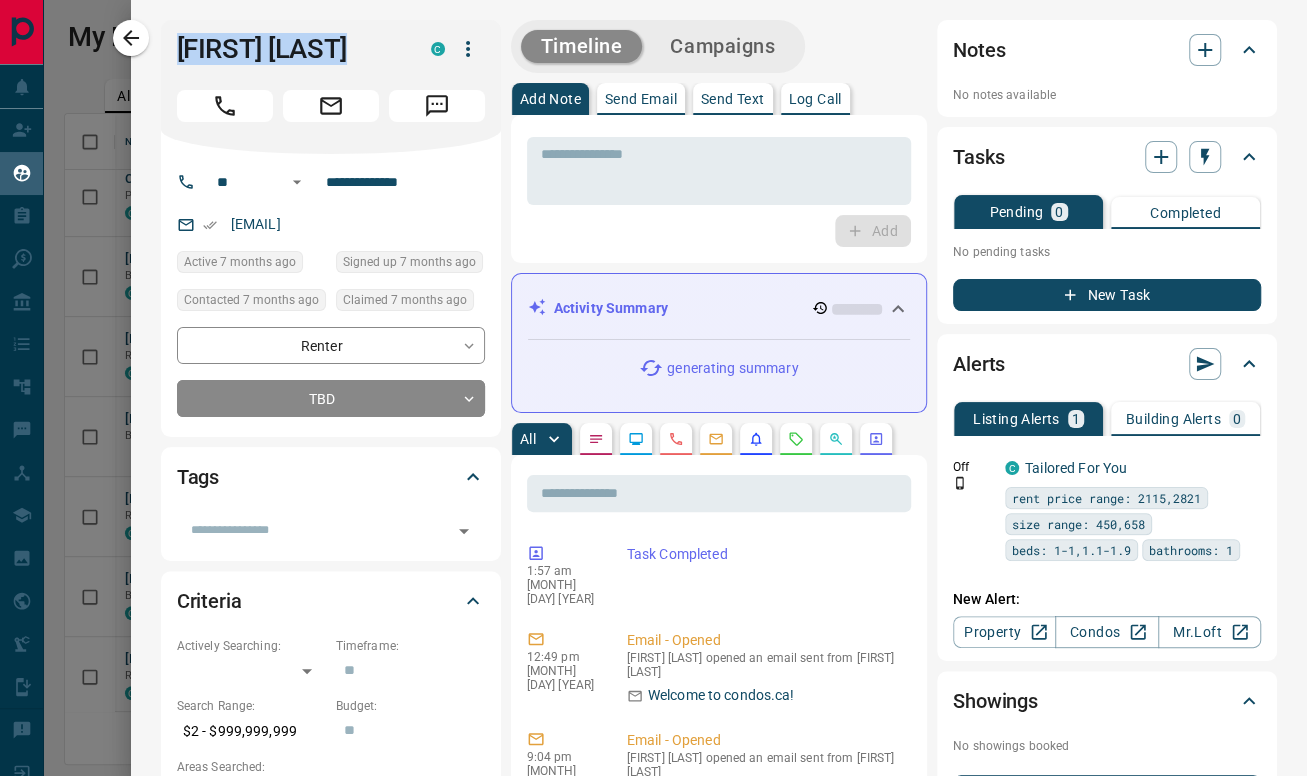 drag, startPoint x: 368, startPoint y: 44, endPoint x: 165, endPoint y: 46, distance: 203.00986 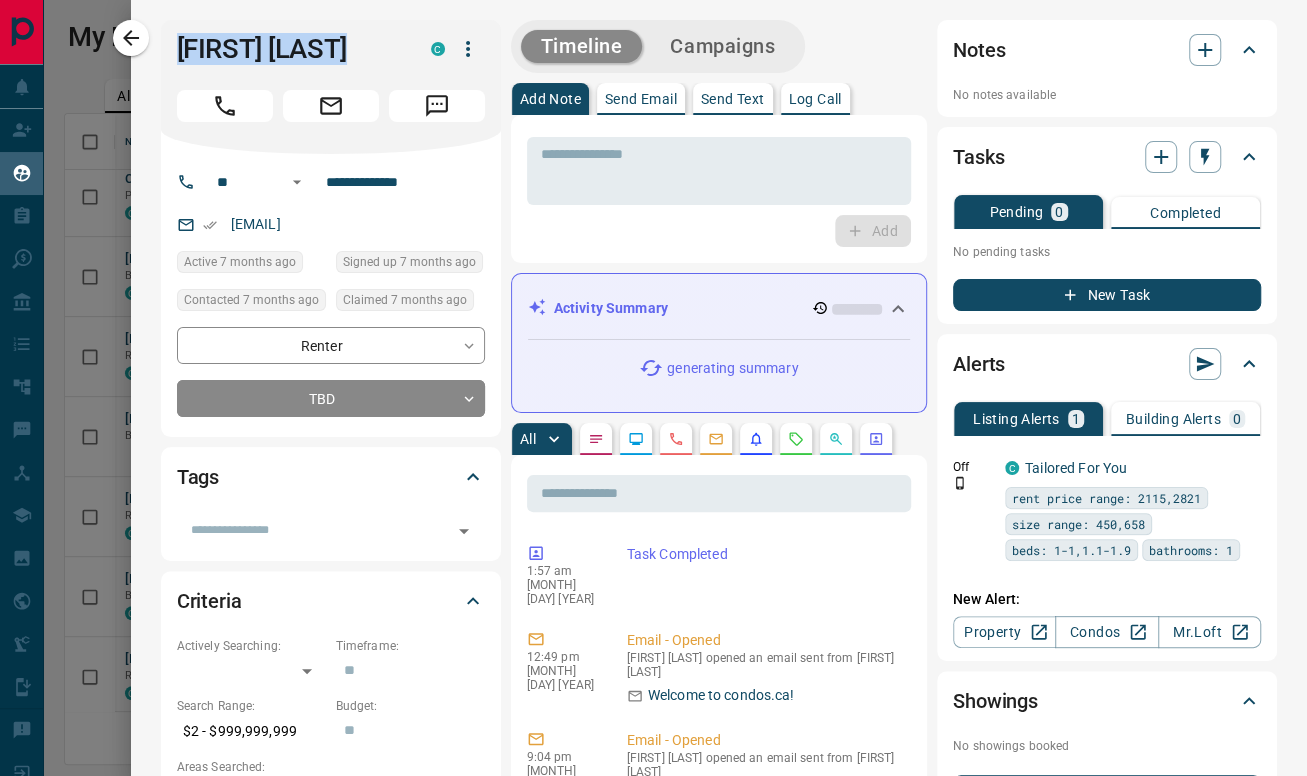 click on "Algene Palileo C" at bounding box center [331, 87] 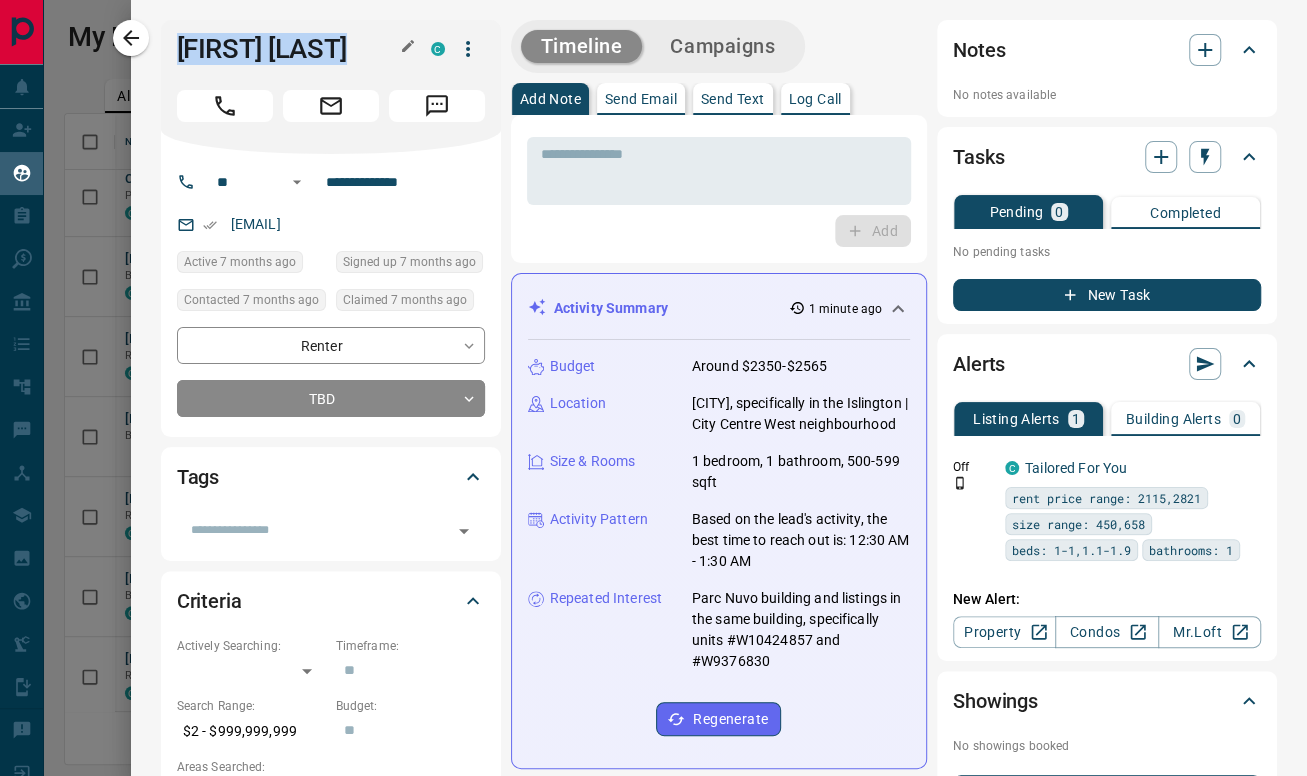 copy on "Algene Palileo" 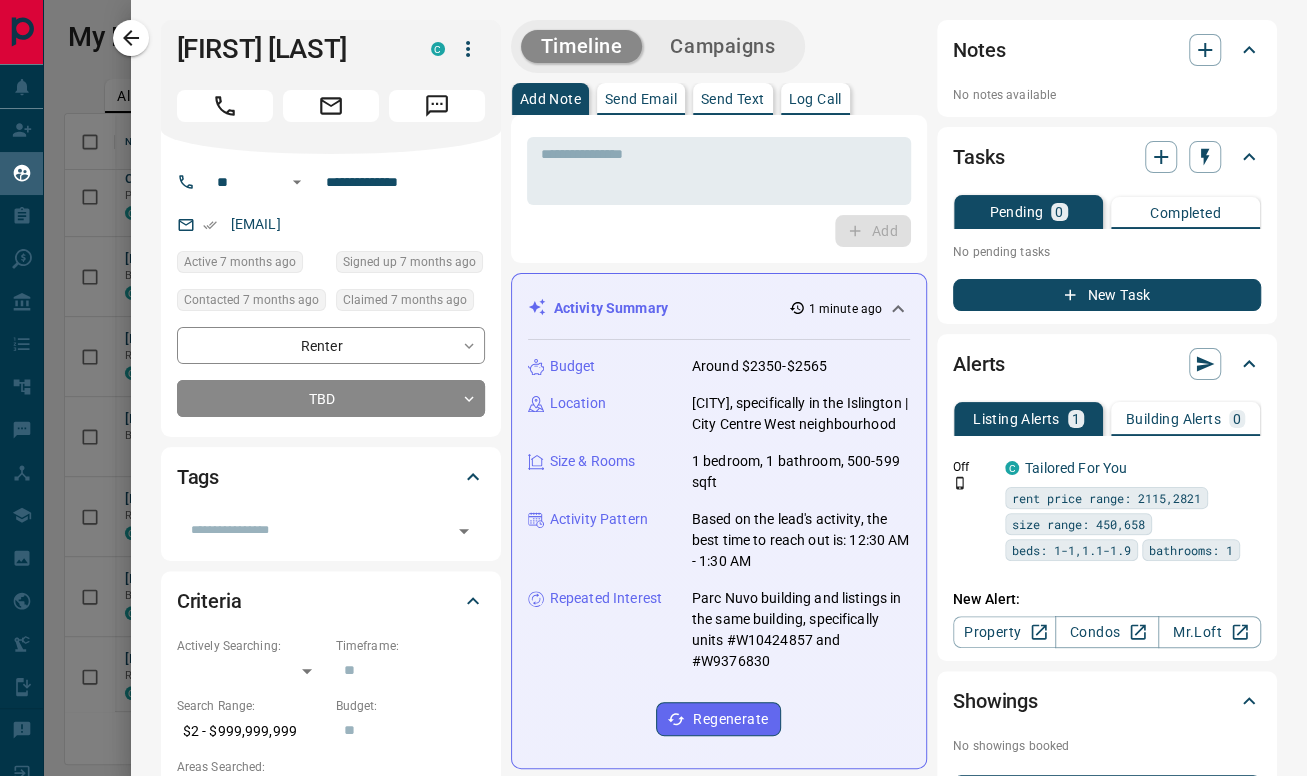 click on "* ​ Add" at bounding box center (719, 189) 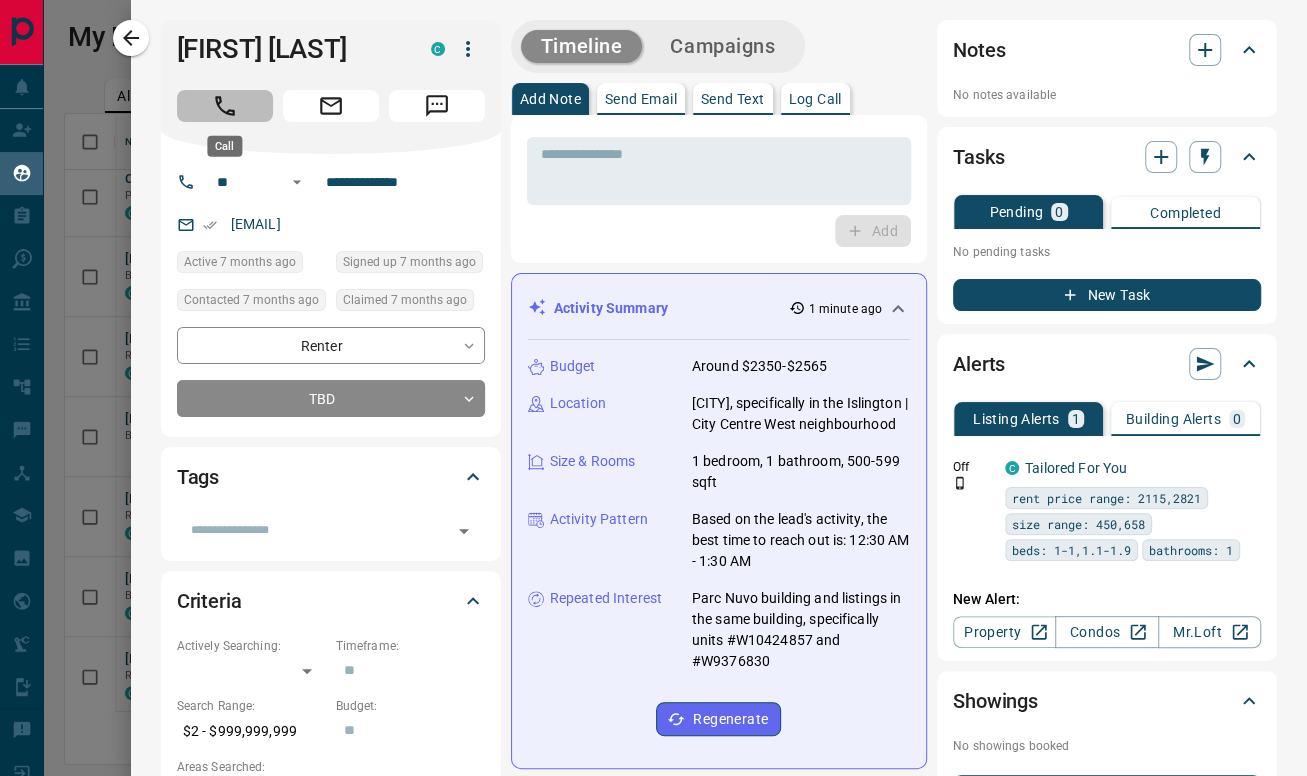 click 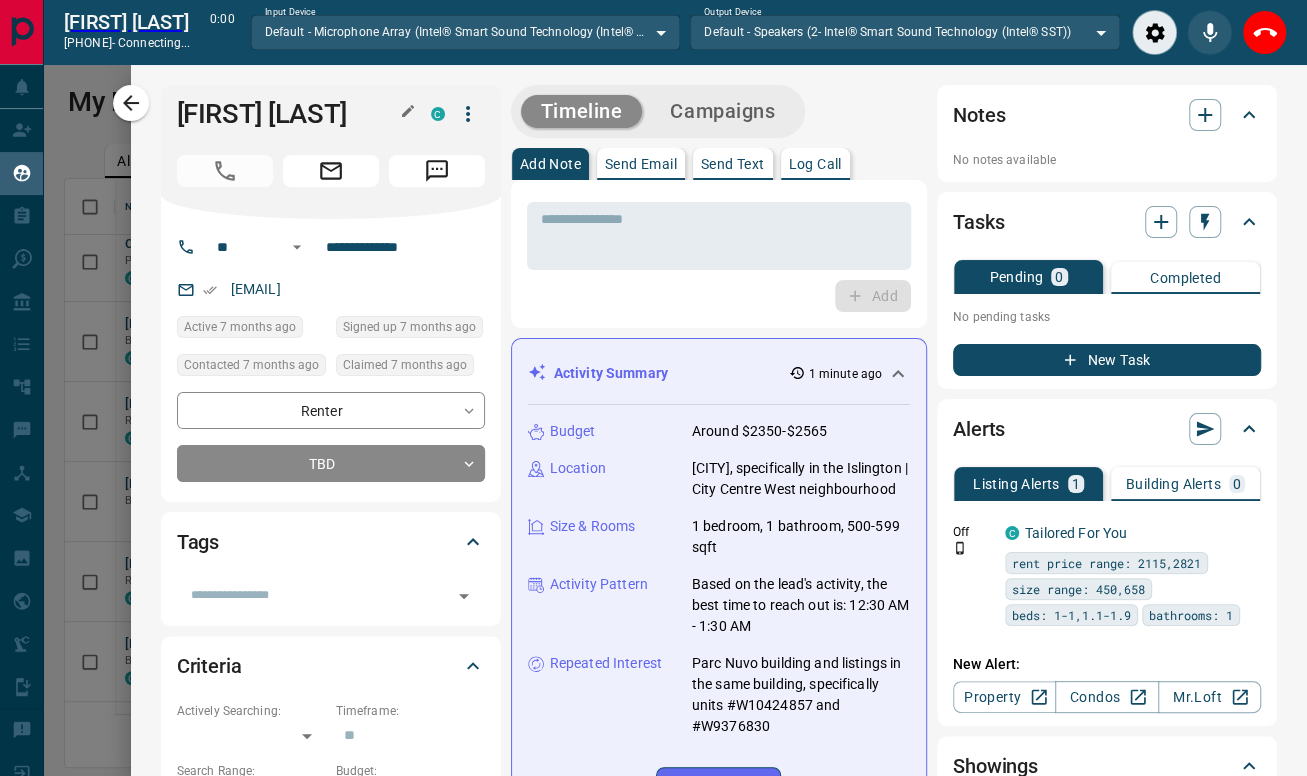 scroll, scrollTop: 519, scrollLeft: 1222, axis: both 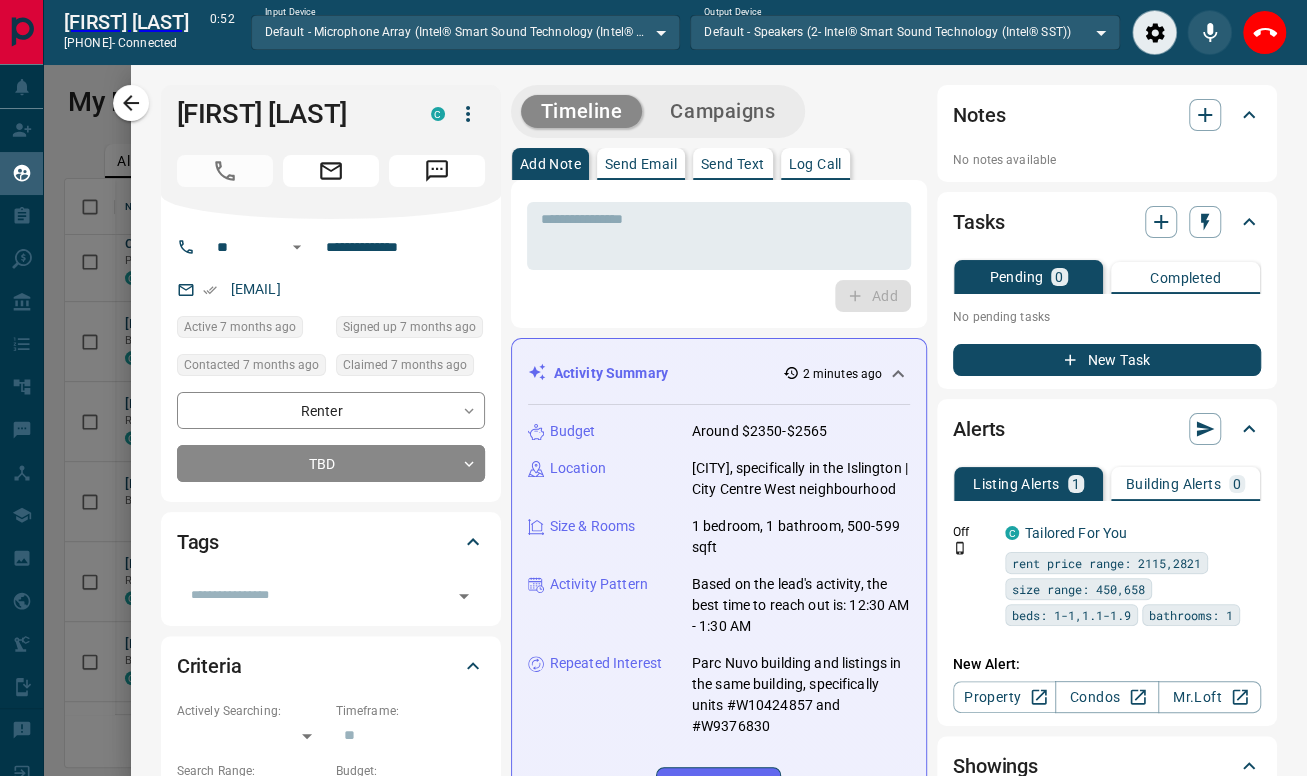 drag, startPoint x: 864, startPoint y: 116, endPoint x: 1259, endPoint y: 26, distance: 405.12344 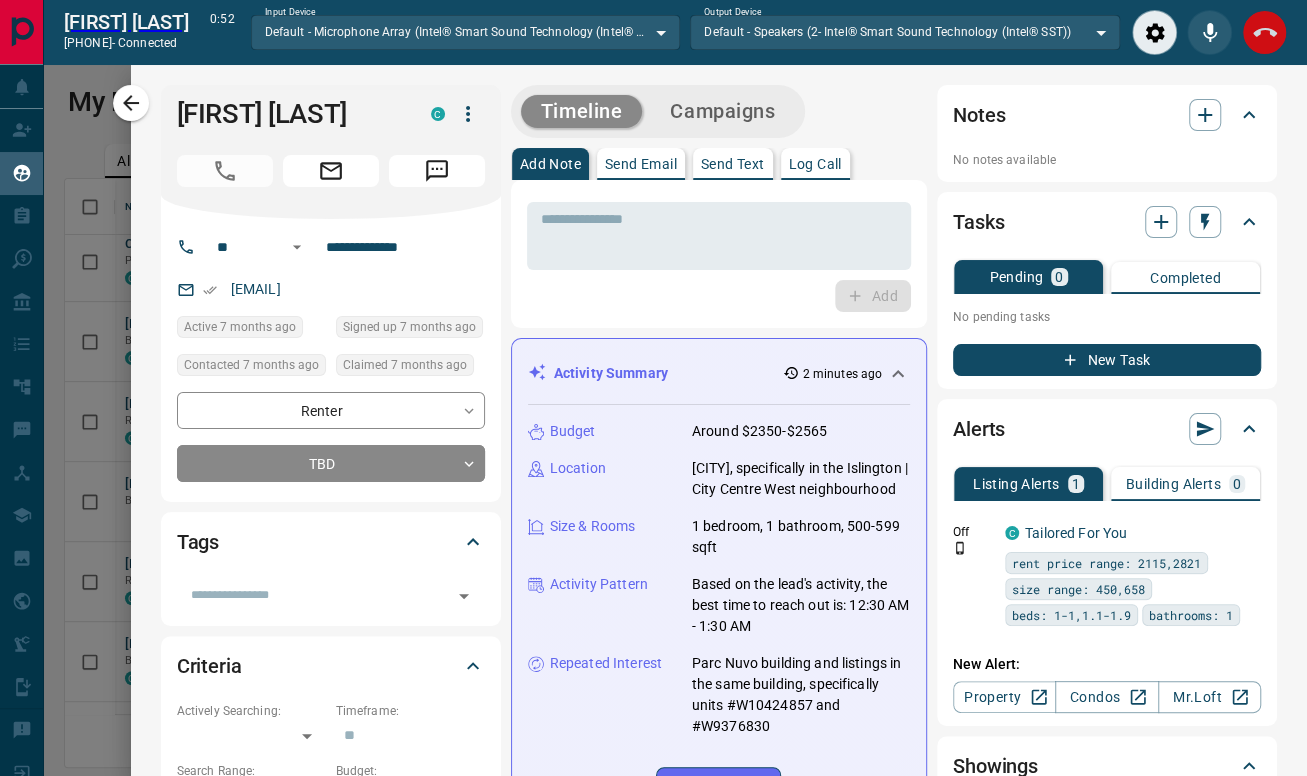 click on "Timeline Campaigns" at bounding box center [719, 111] 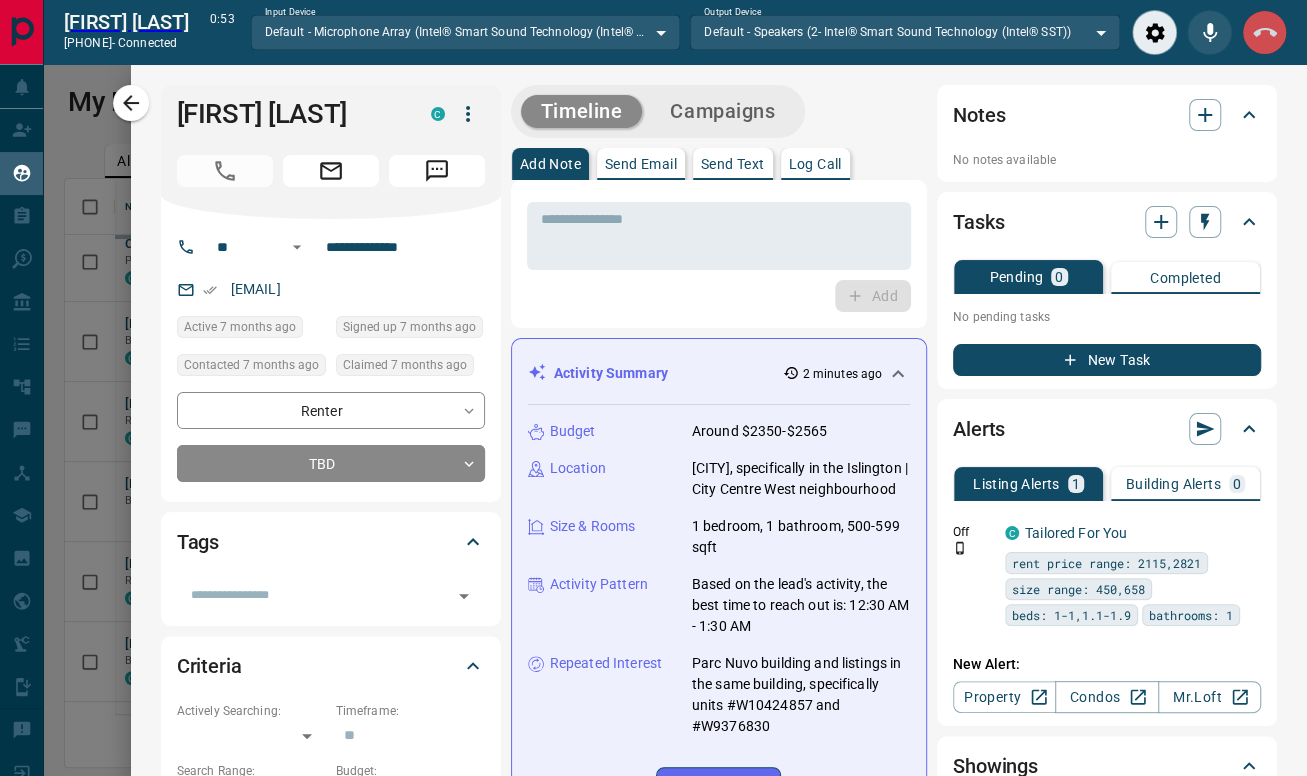 click 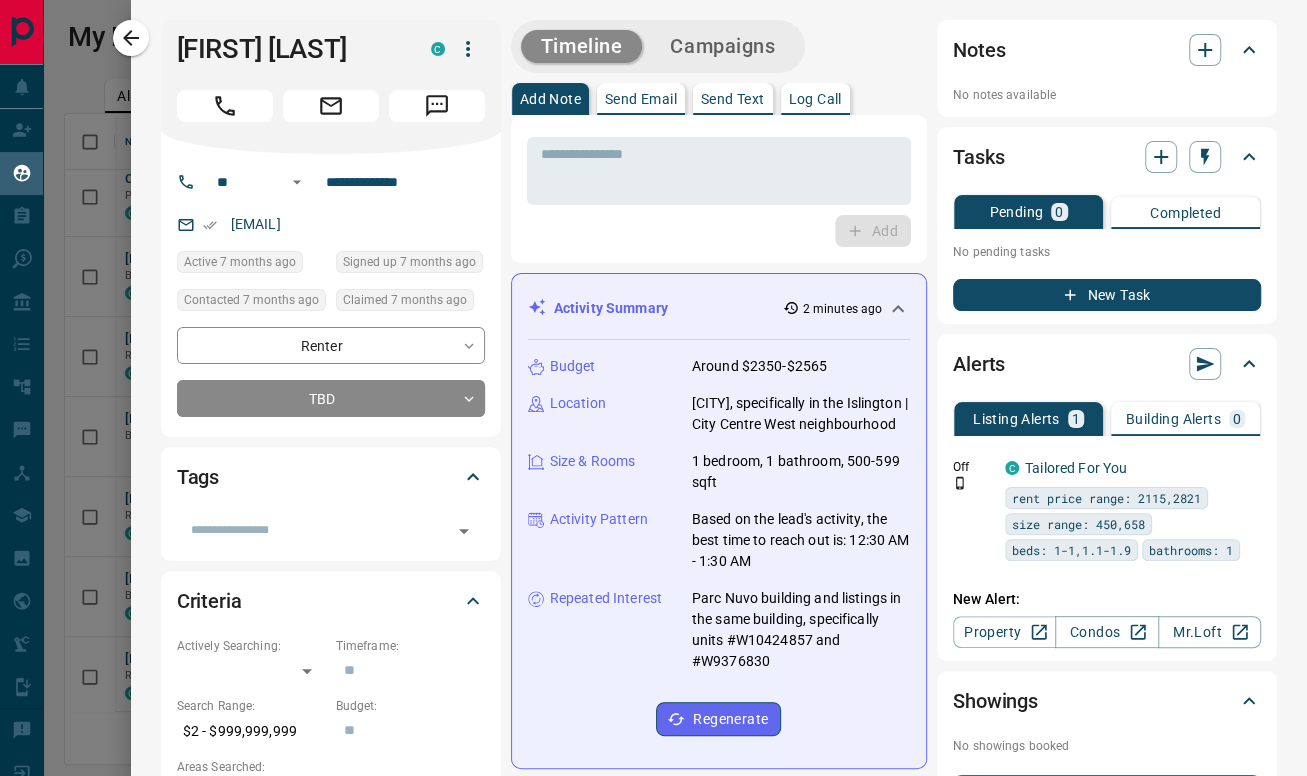 scroll, scrollTop: 17, scrollLeft: 17, axis: both 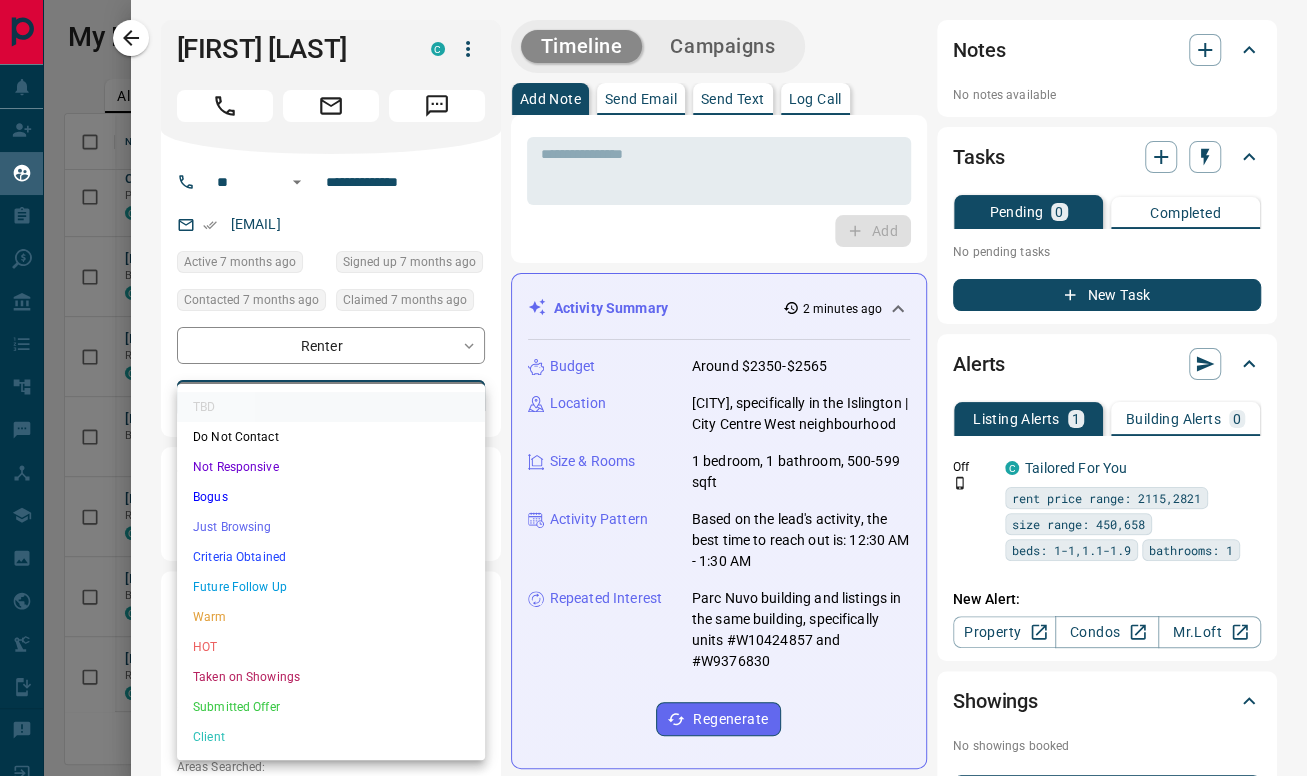 click on "Lead Transfers Claim Leads My Leads Tasks Opportunities Deals Campaigns Automations Messages Broker Bay Training Media Services Agent Resources Precon Worksheet Mobile Apps Disclosure Logout My Leads Filters 1 Manage Tabs New Lead All 5332 TBD 340 Do Not Contact - Not Responsive 740 Bogus 1019 Just Browsing 1948 Criteria Obtained 318 Future Follow Up 458 Warm 242 HOT 130 Taken on Showings 64 Submitted Offer 15 Client 58 Name Details Last Active Claimed Date Status Tags Lexis Hodges Renter C $2K - $2K Lincoln 2 months ago 2 months ago Signed up 2 months ago TBD + Karthick Raja Balasubramanian Renter C $2K - $3K Etobicoke, Mississauga 3 months ago Contacted 5 months ago 5 months ago Signed up 5 months ago TBD + C J Precon, Renter C $2K - $3K Downtown, North York, +1 2 months ago 5 months ago Signed up 5 months ago TBD + Maddy Bassnet Buyer C $549K - $600K Downtown, North York, +2 2 months ago 7 months ago Signed up 2 years ago TBD ISR Lead reassigned by trudy + Caio Santos Renter C $0 - $2K 7 months ago TBD + +" at bounding box center (653, 375) 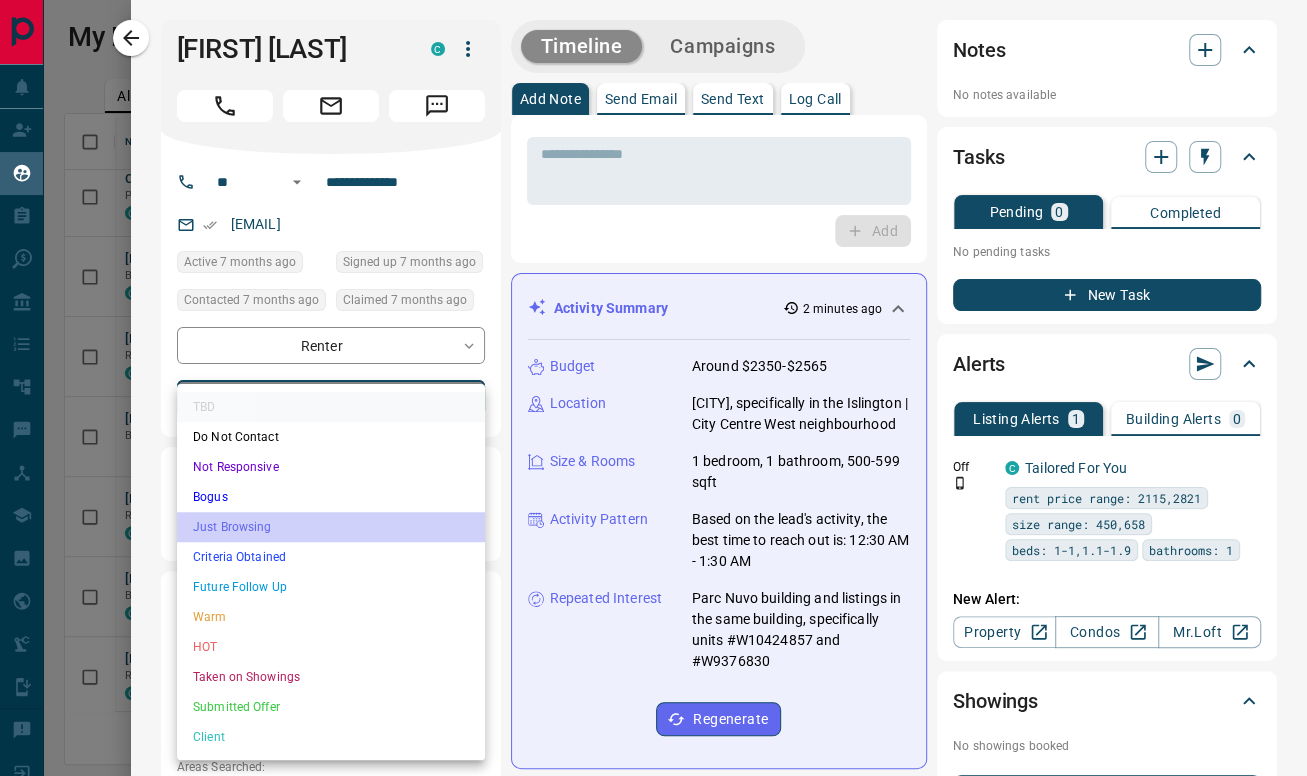 click on "Just Browsing" at bounding box center (331, 527) 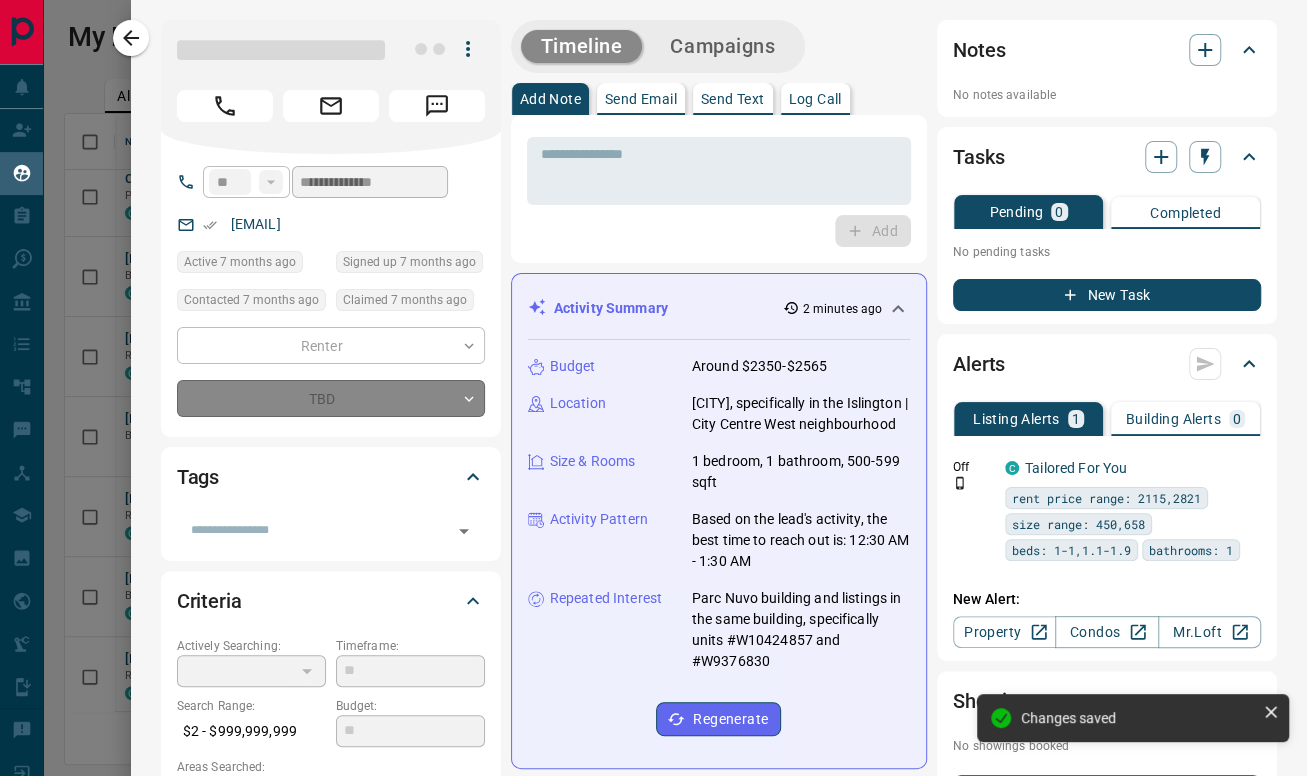 type on "*" 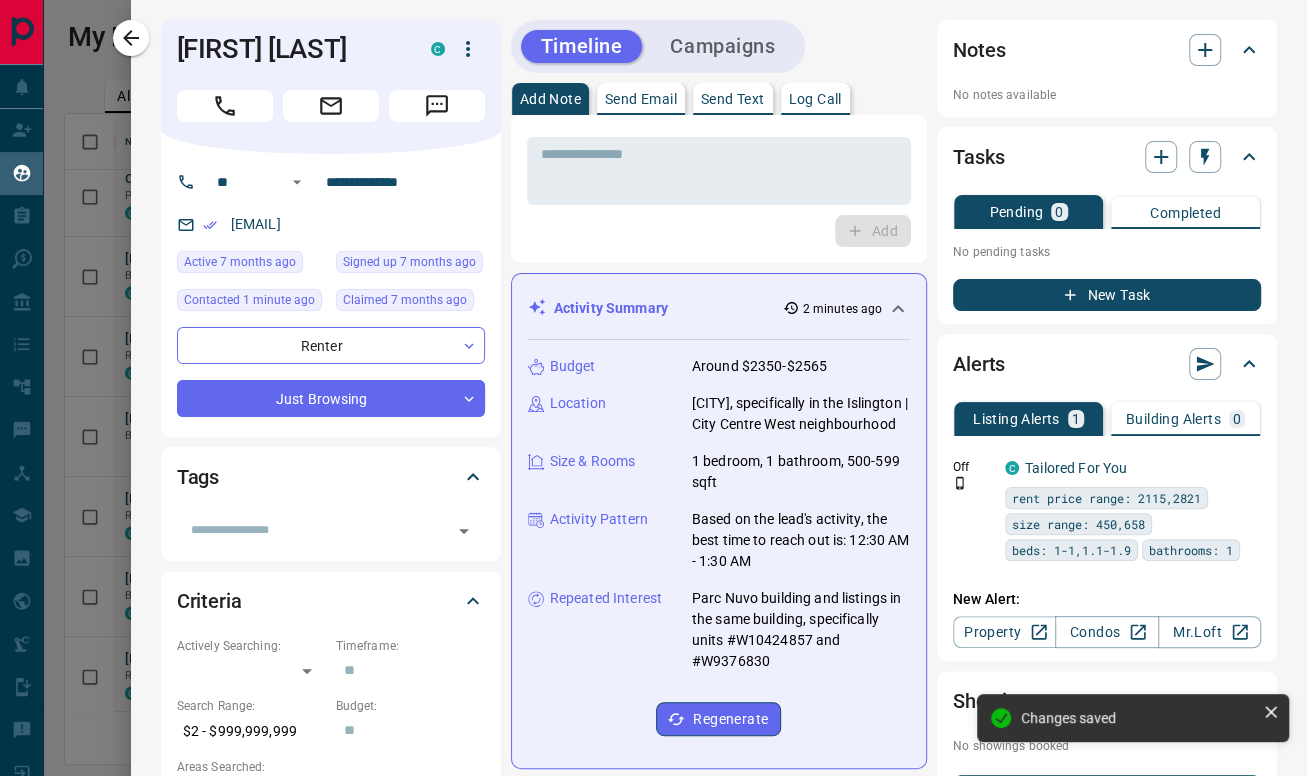 click on "Send Email" at bounding box center [641, 99] 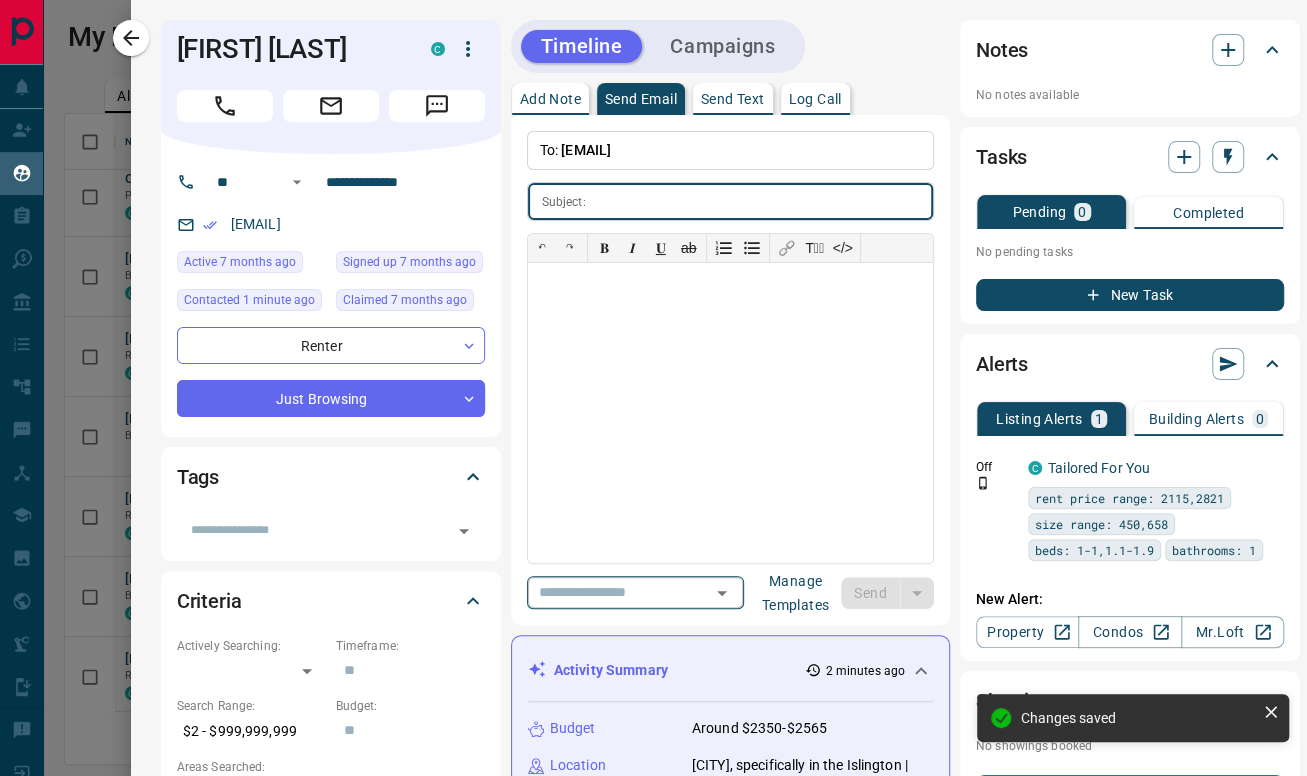 click 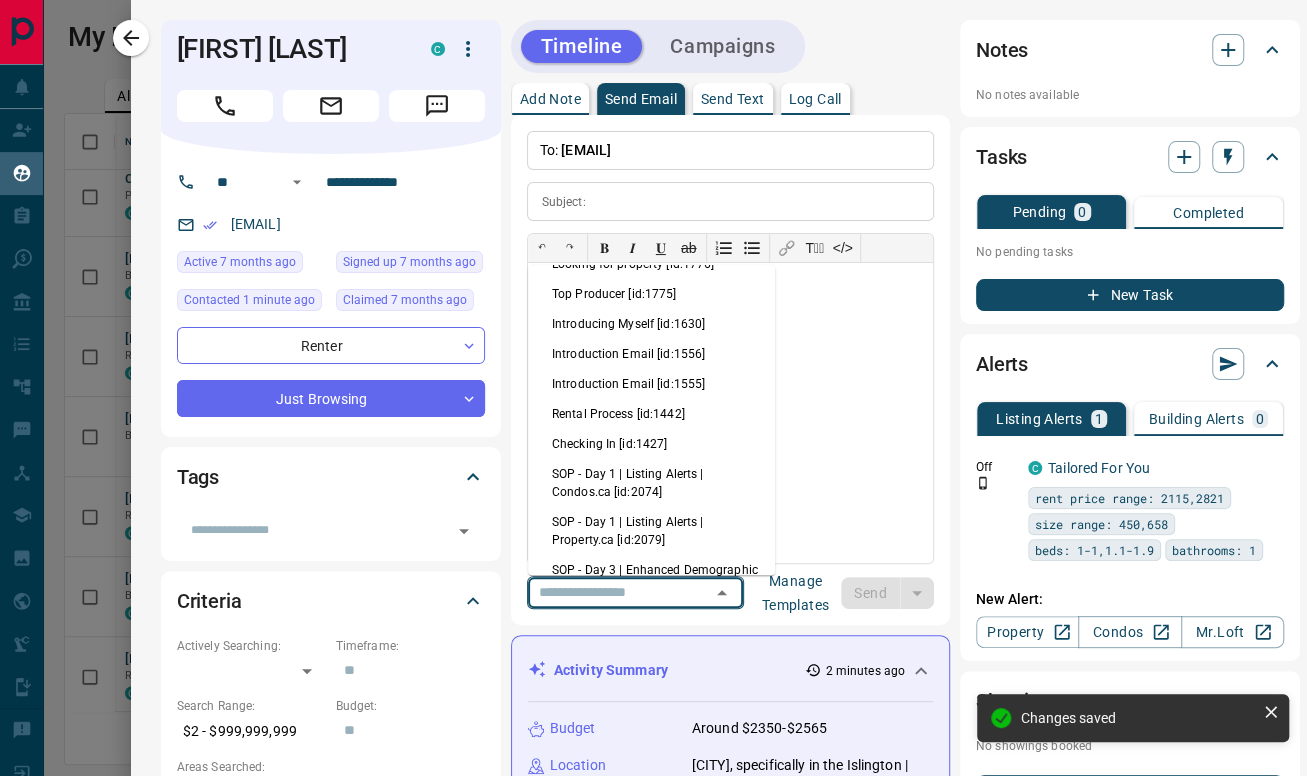 scroll, scrollTop: 555, scrollLeft: 0, axis: vertical 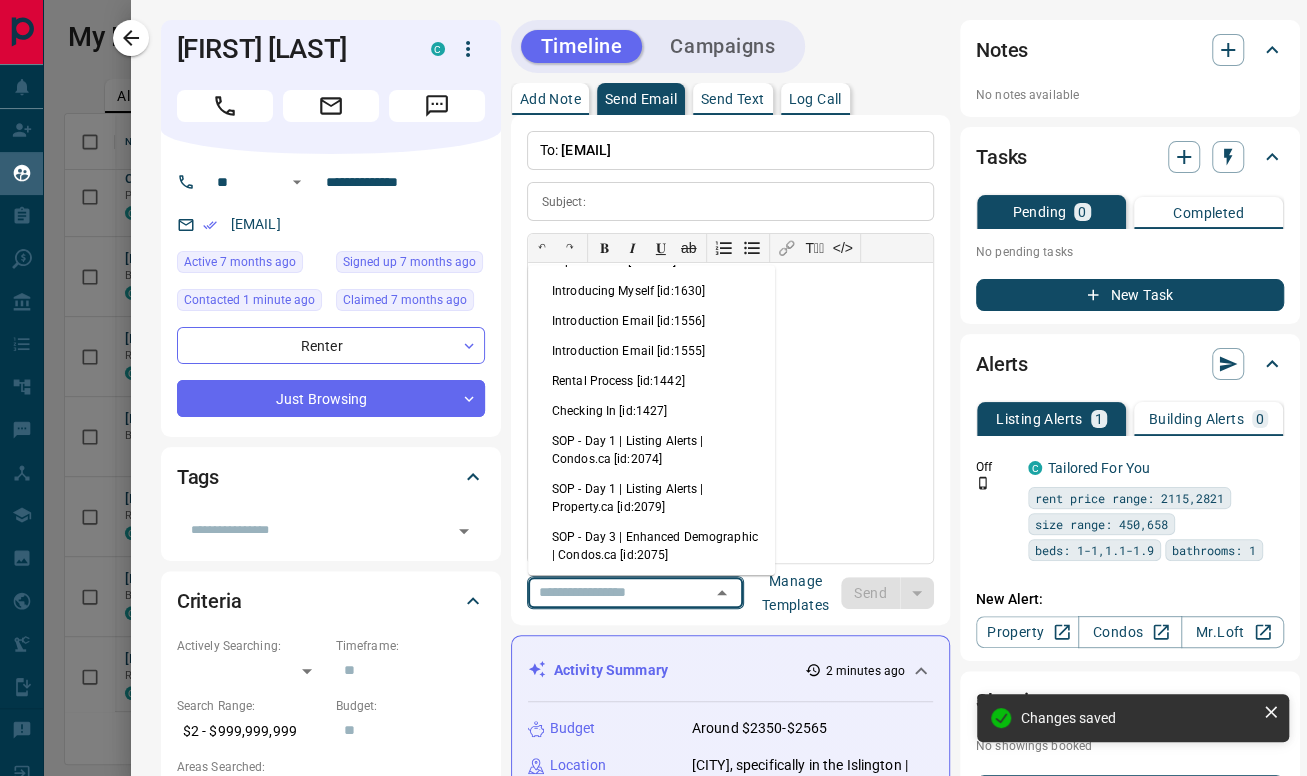 click on "Checking In [id:1427]" at bounding box center (651, 411) 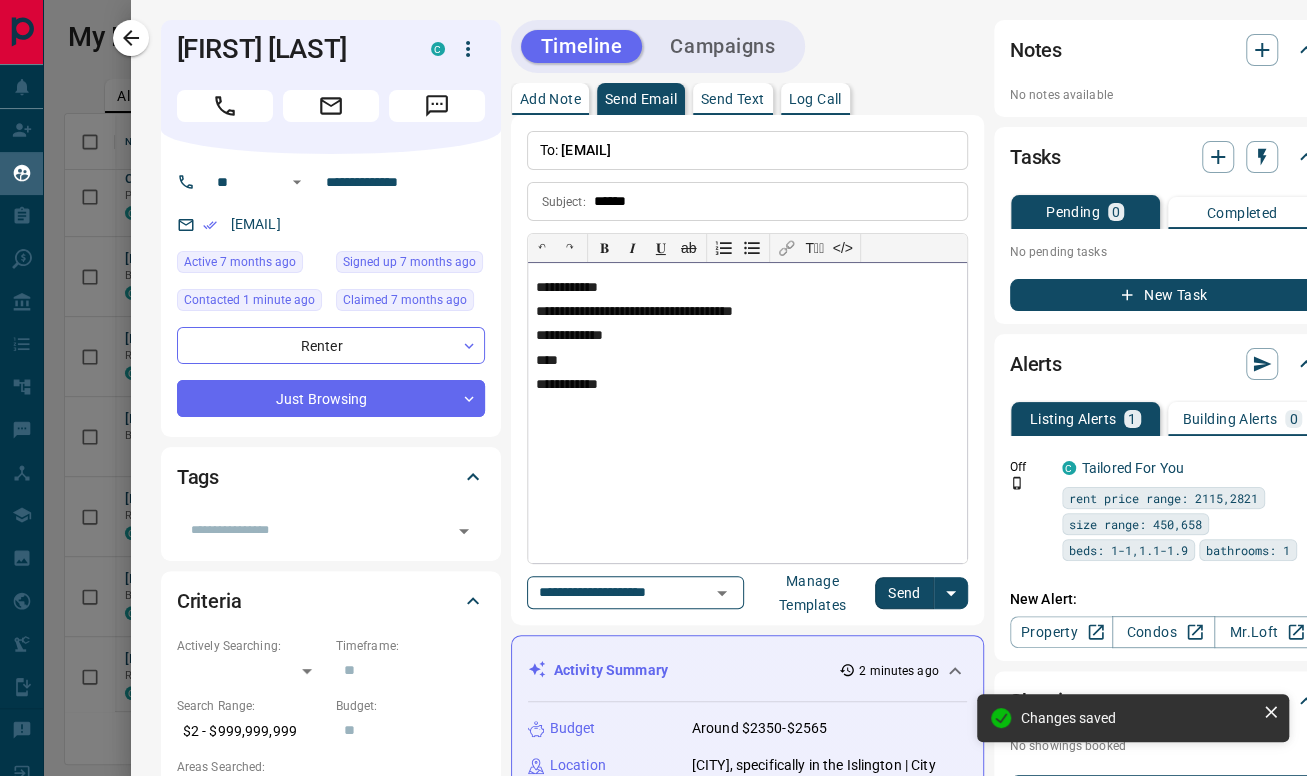 click on "**********" at bounding box center [747, 288] 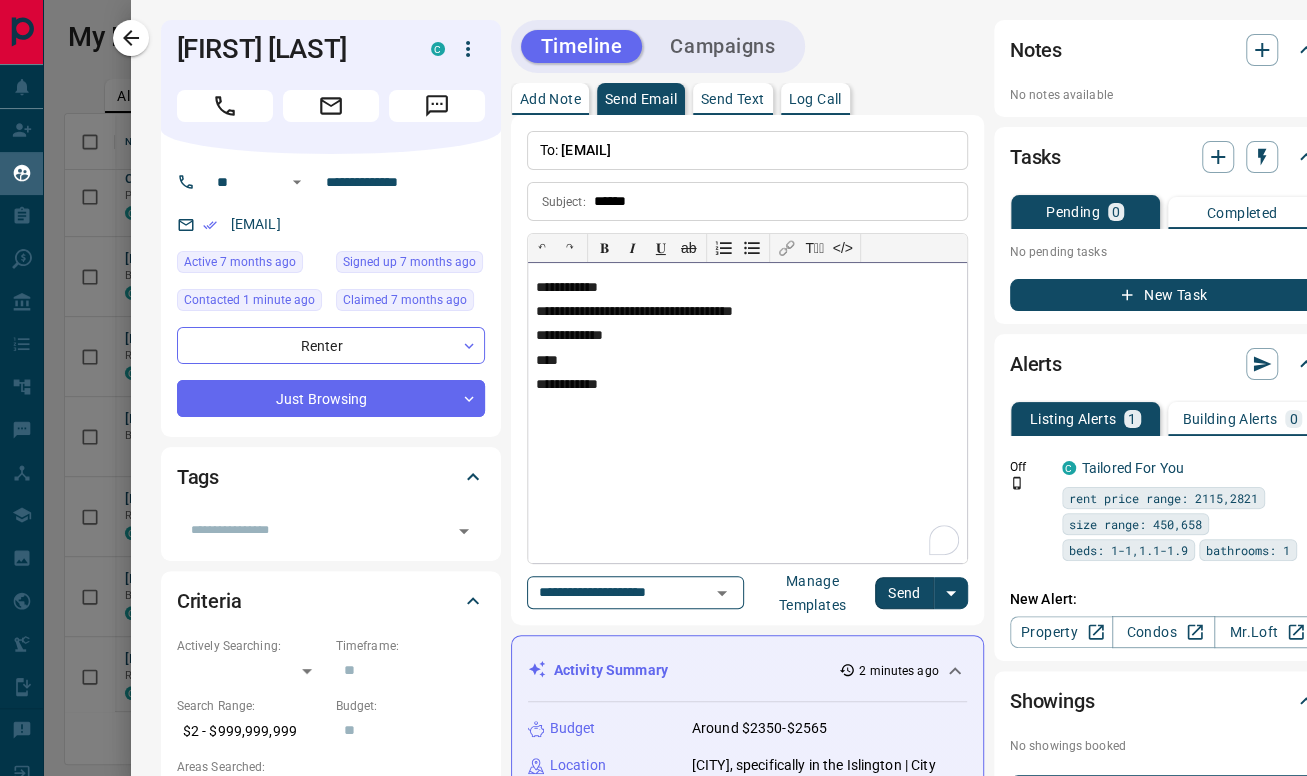 type 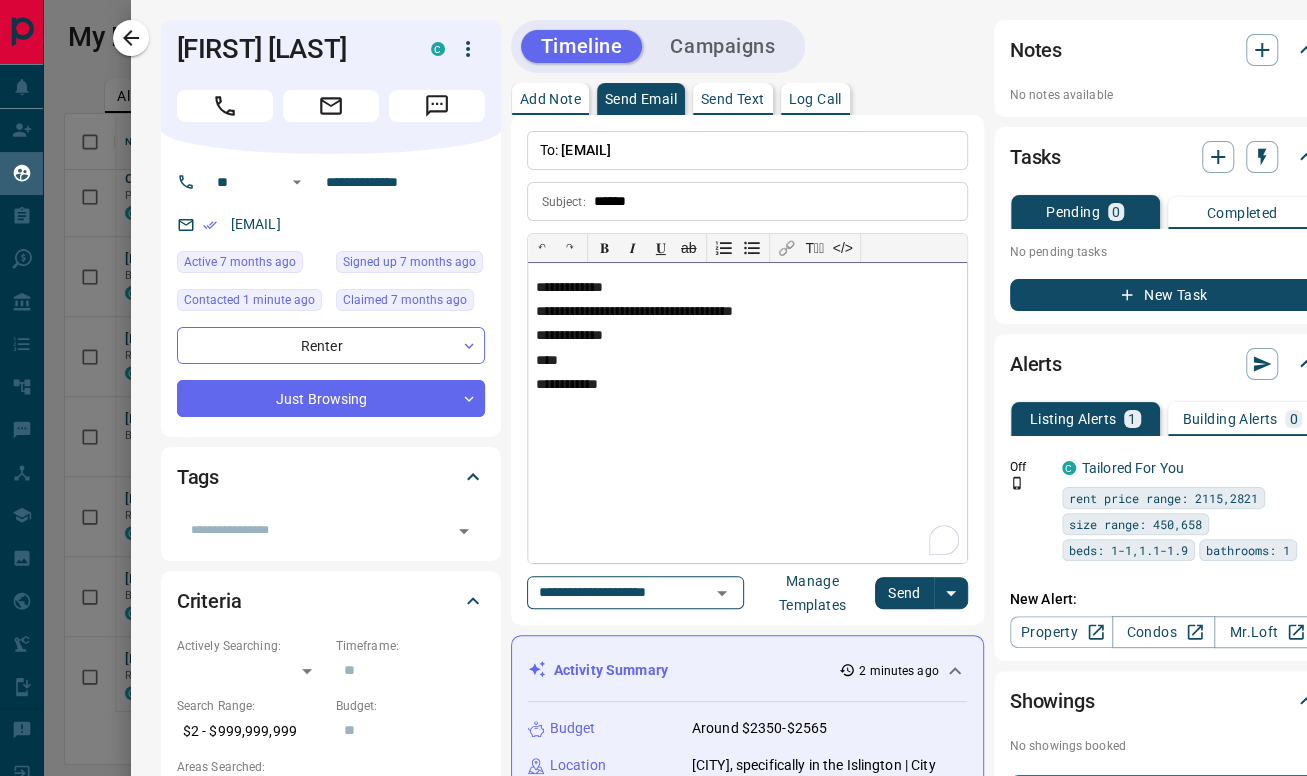 click on "**********" at bounding box center [747, 413] 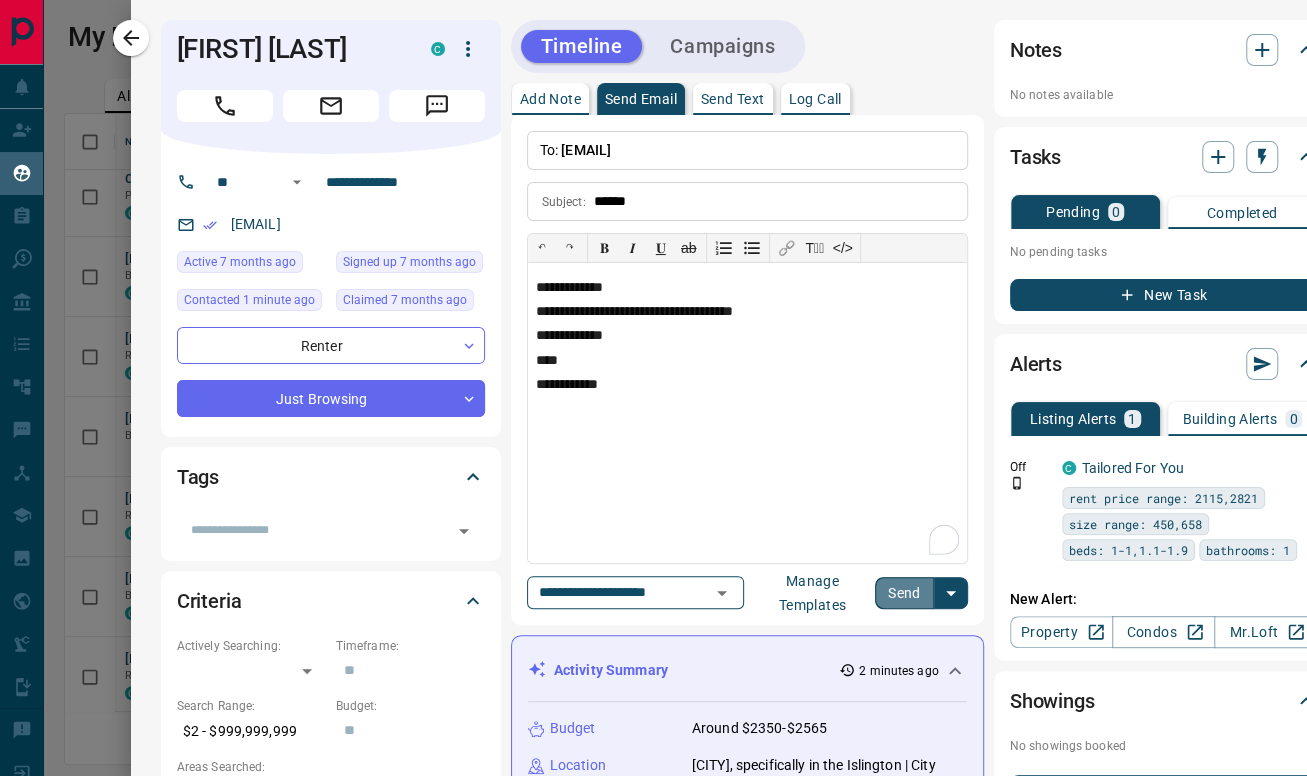 click on "Send" at bounding box center [904, 593] 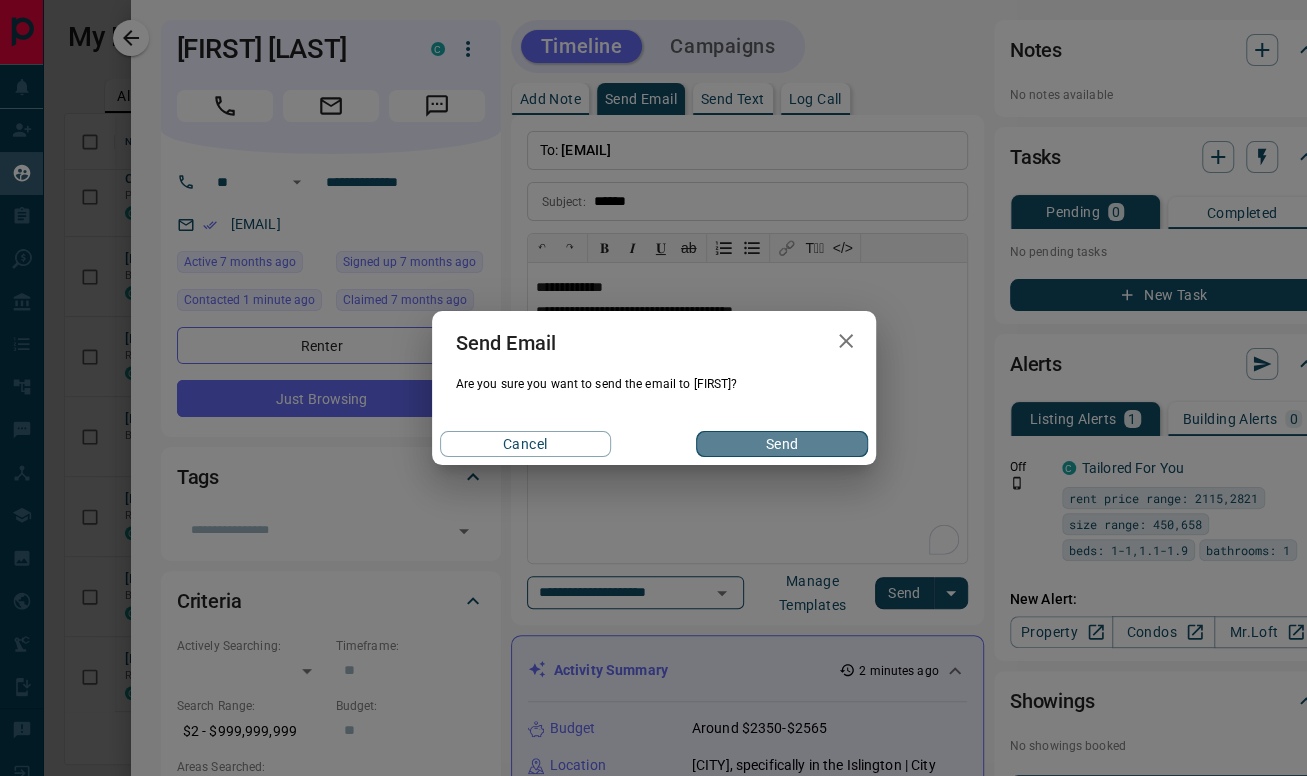click on "Send" at bounding box center (781, 444) 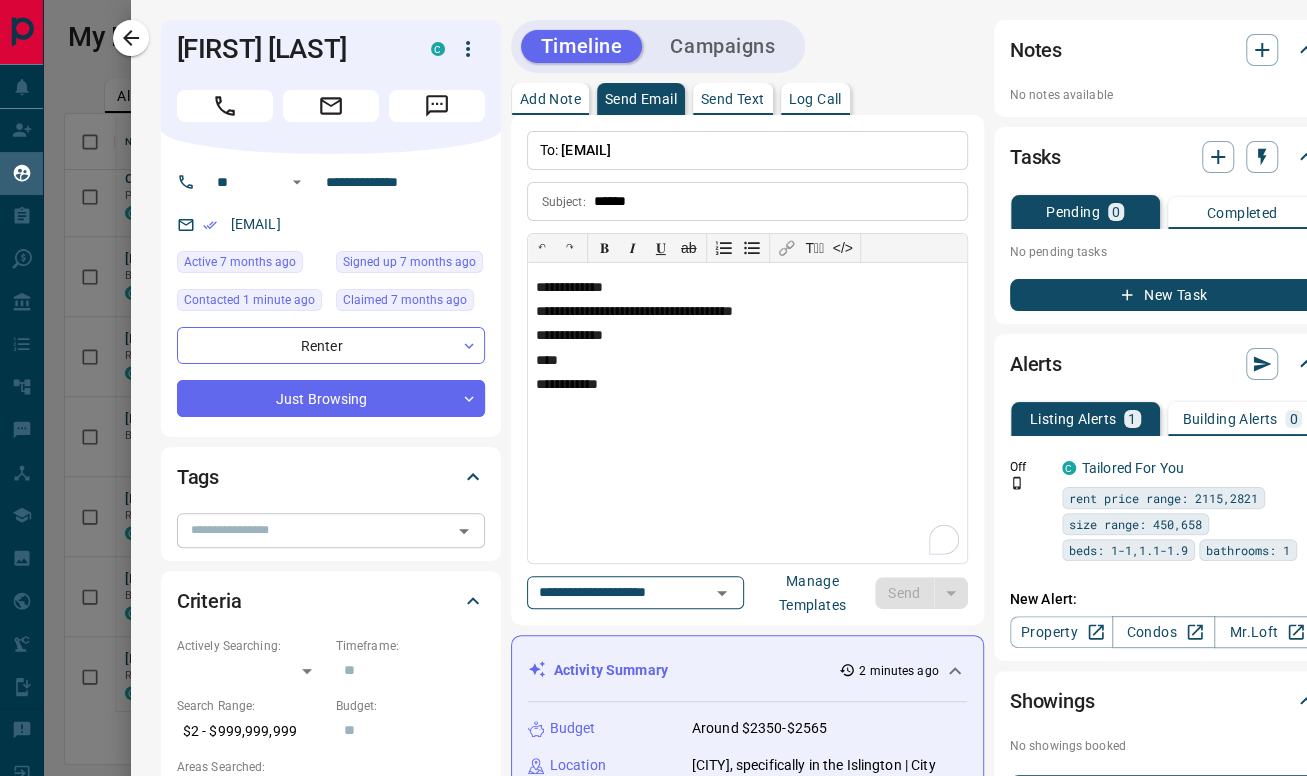 click at bounding box center [314, 530] 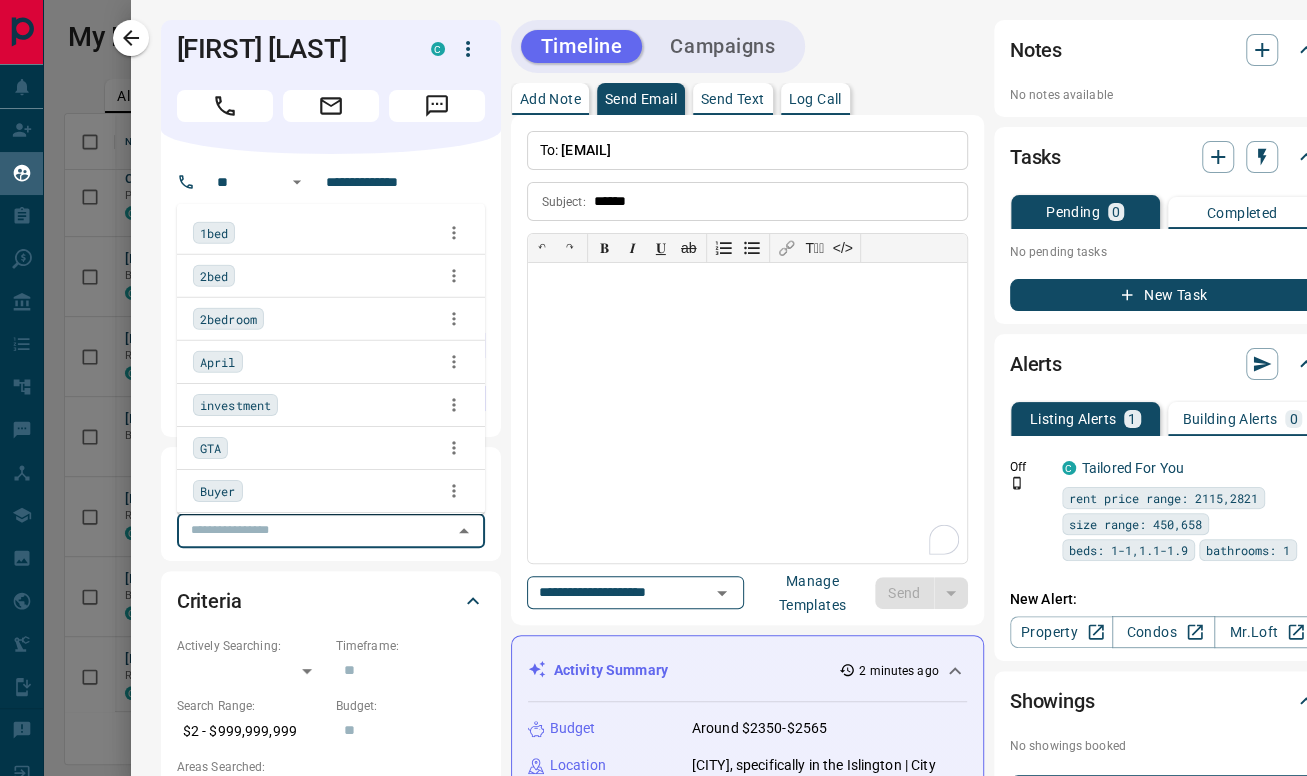 type 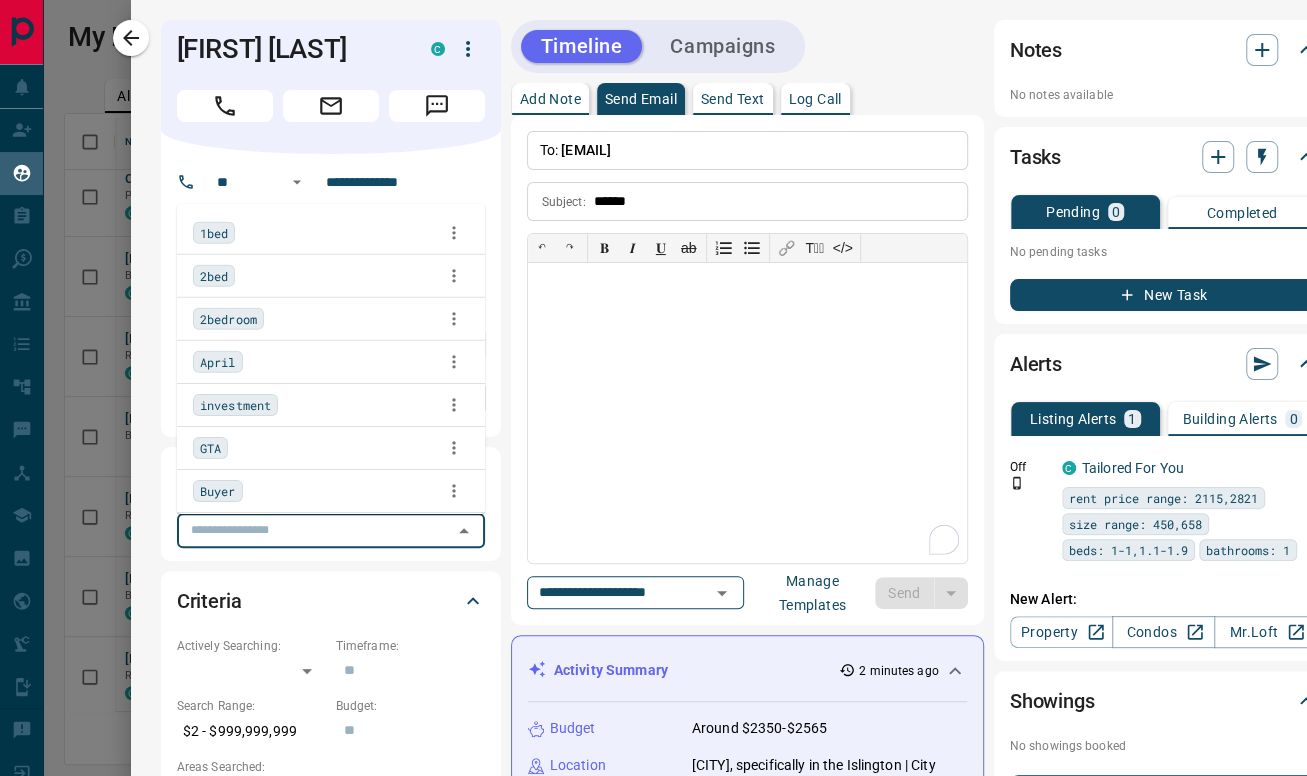 type 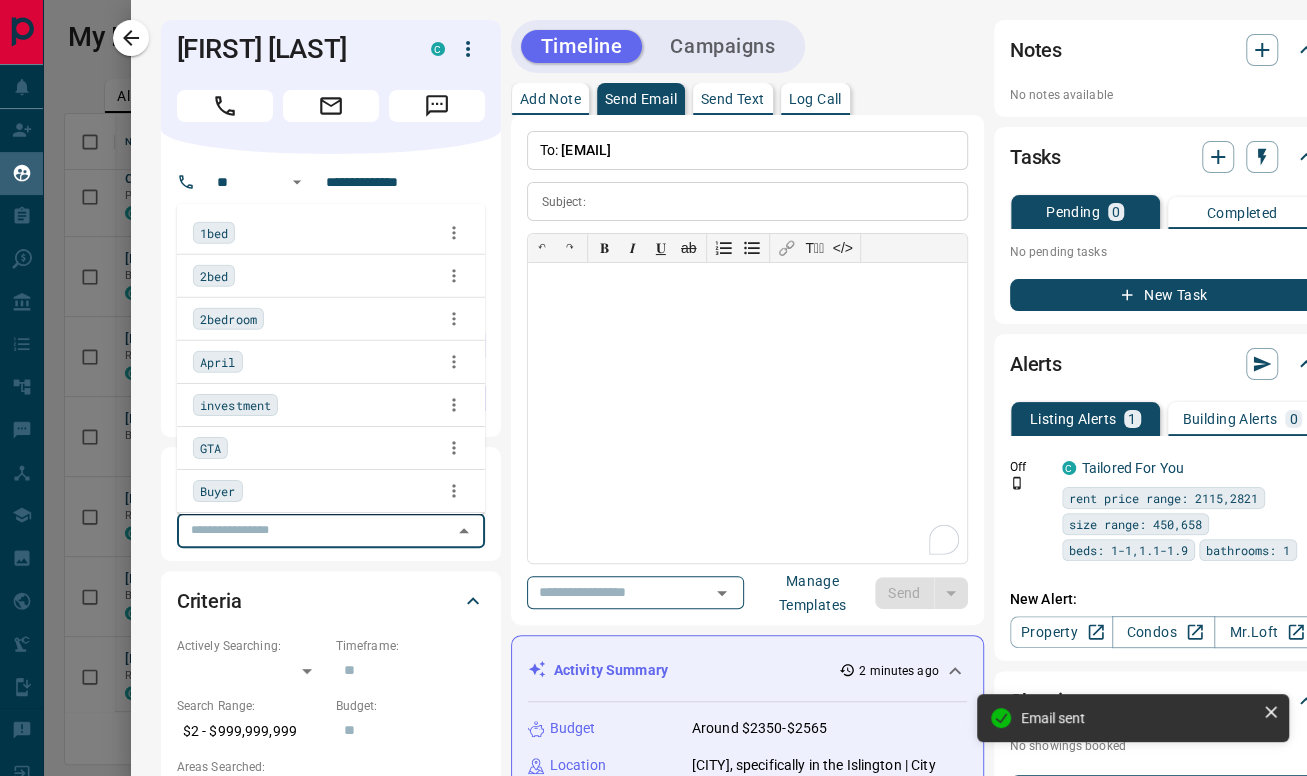 type on "*" 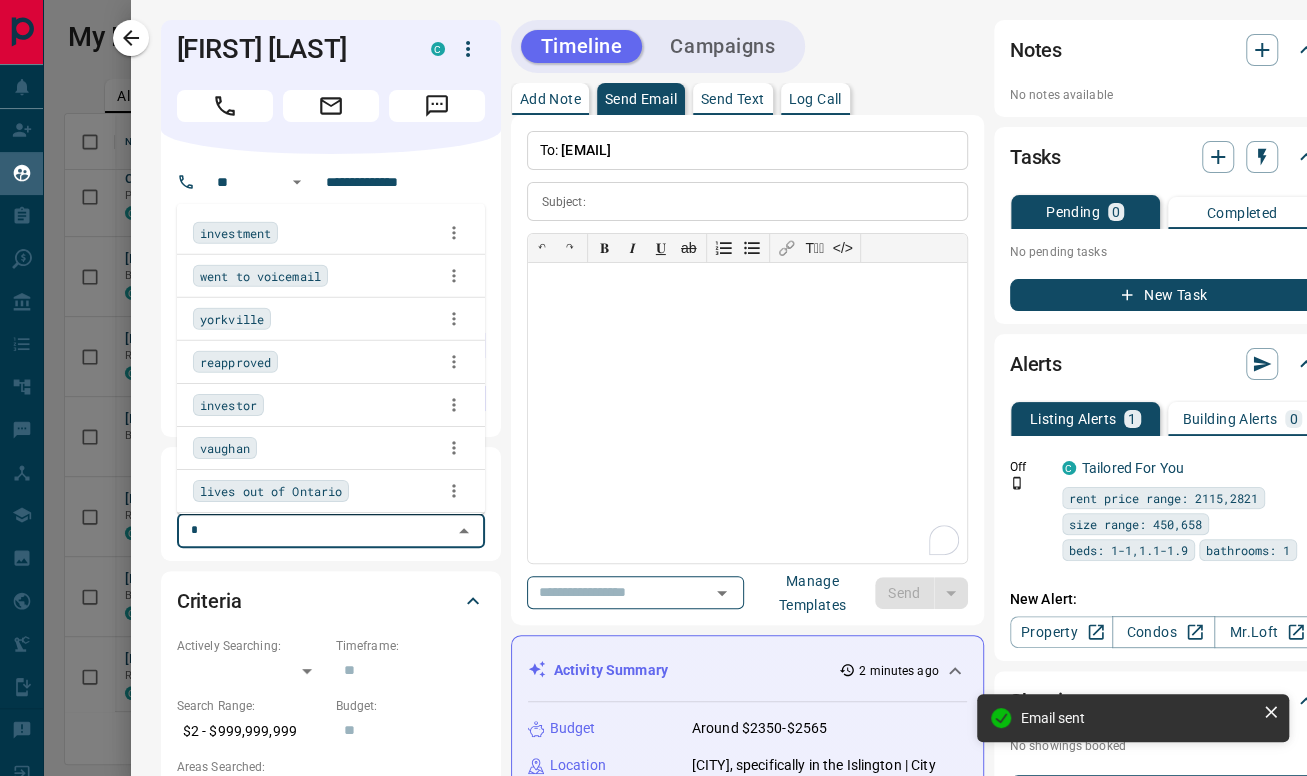click on "went to voicemail" at bounding box center [260, 275] 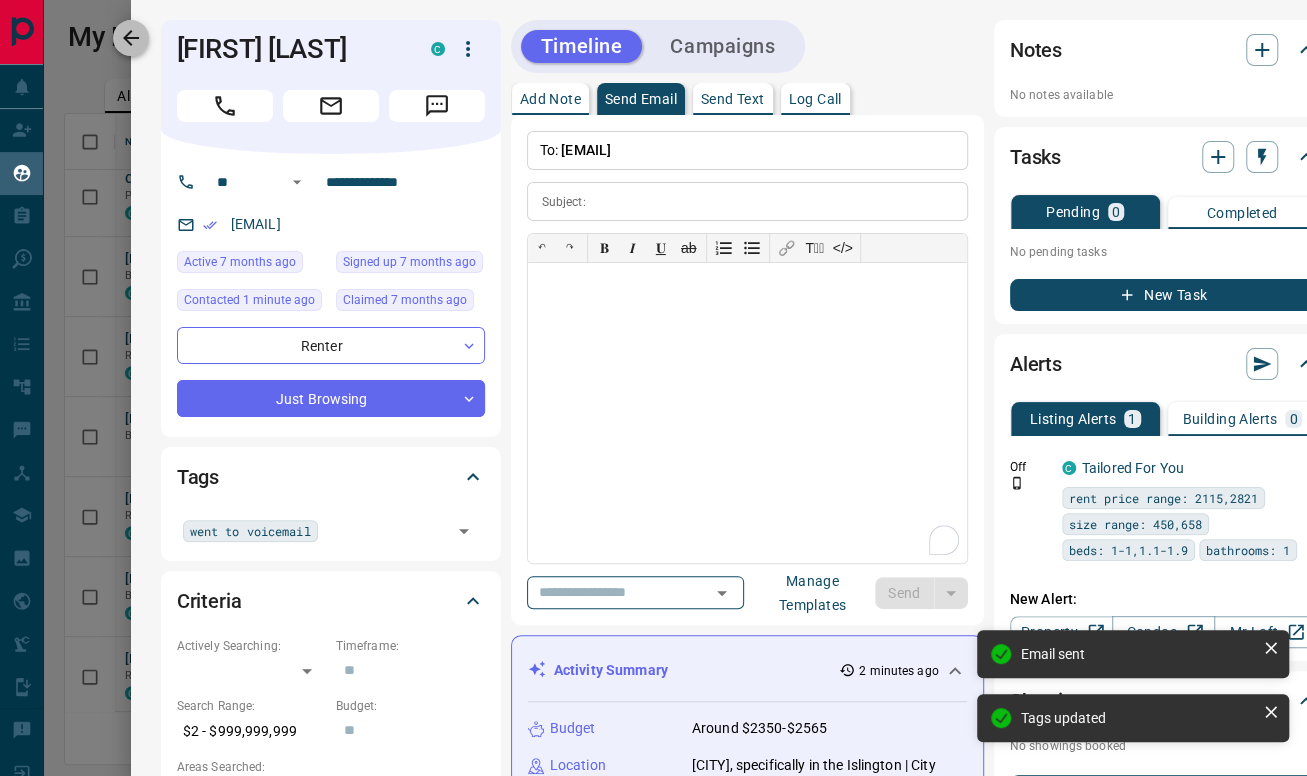 click 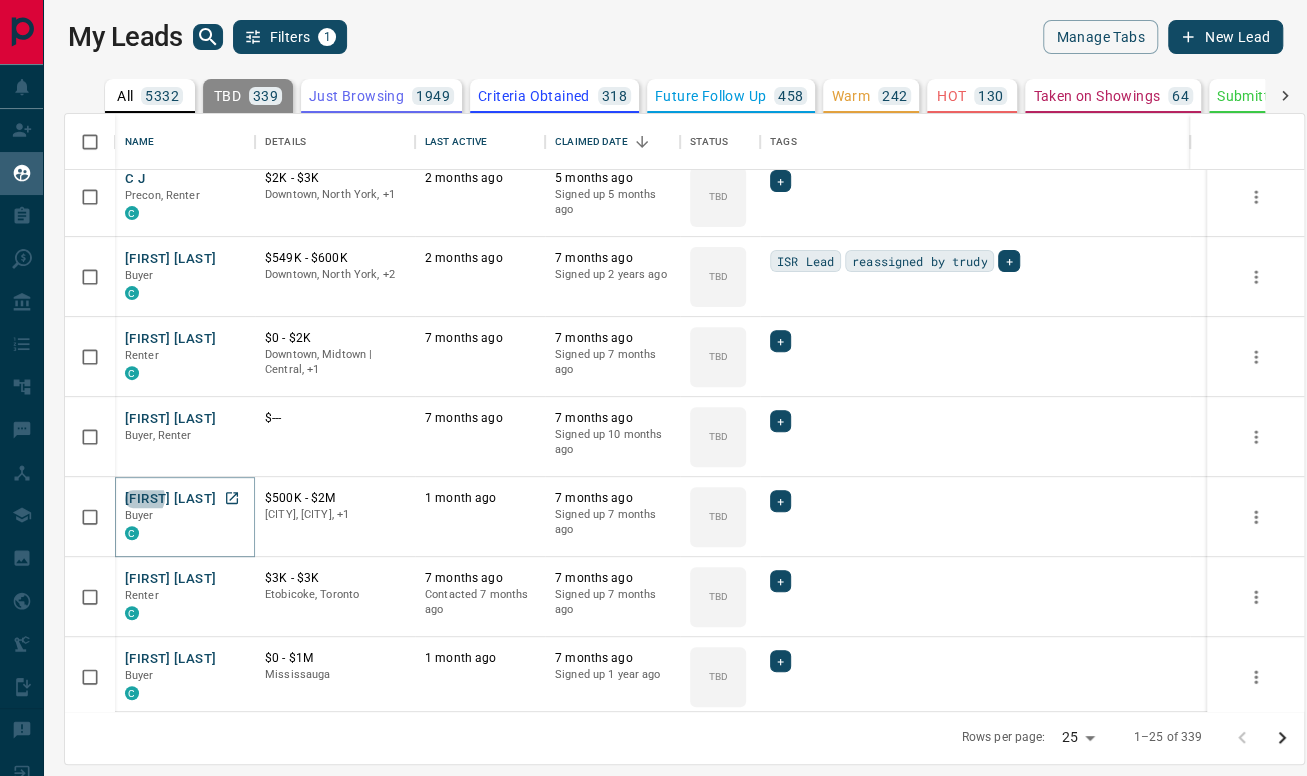 click on "Mel S" at bounding box center [170, 499] 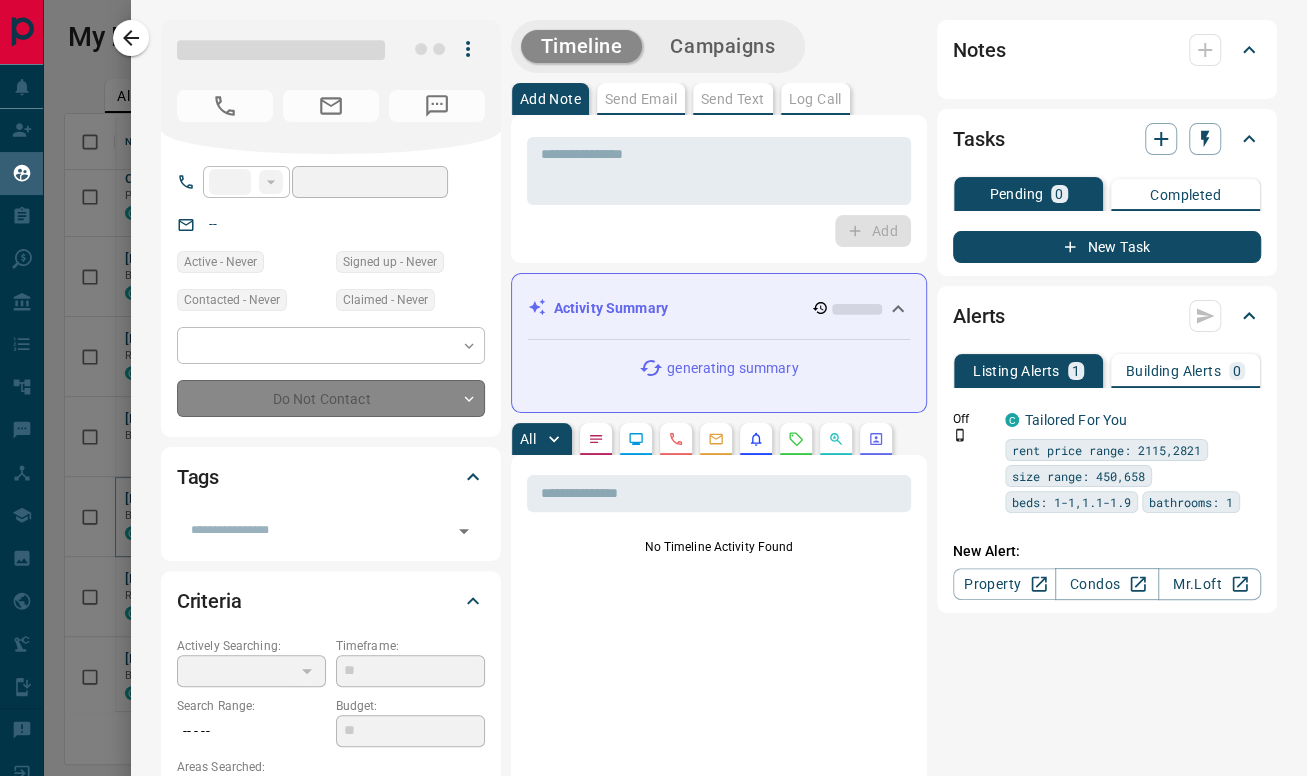 type on "**" 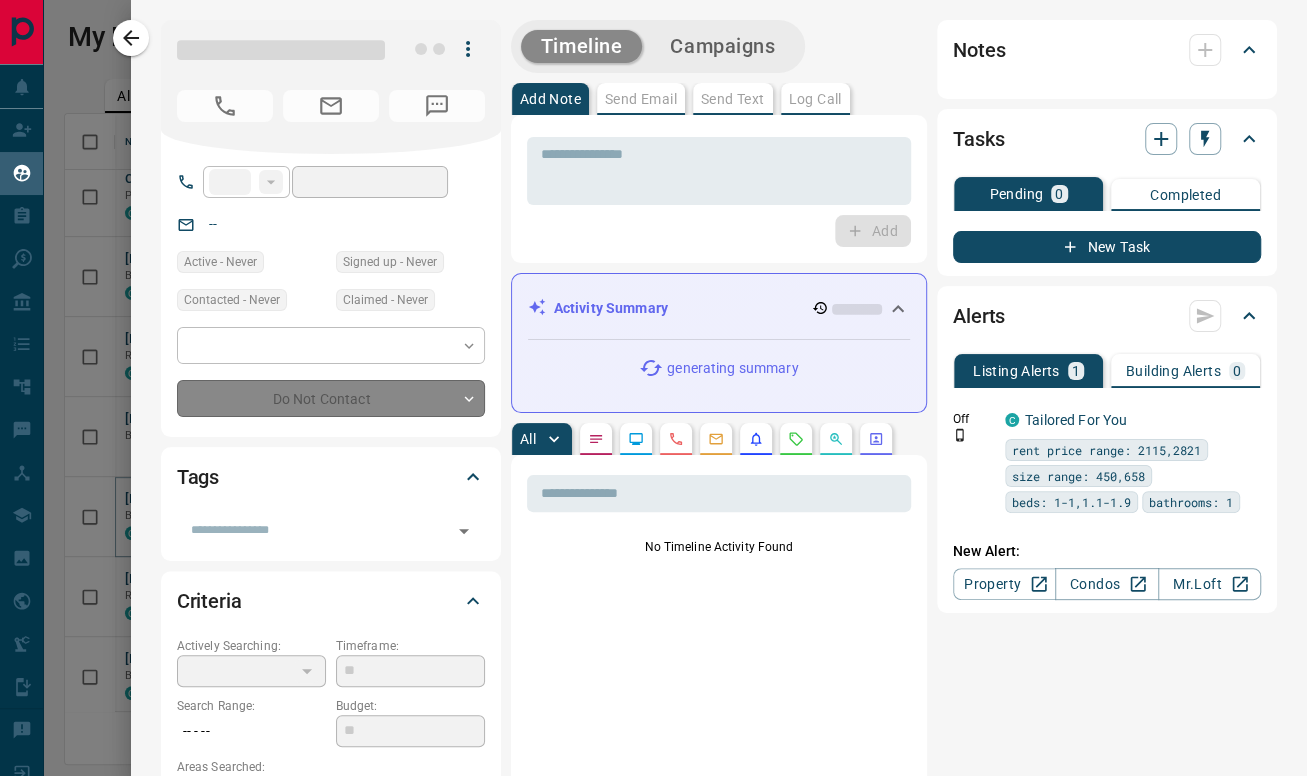 type on "**********" 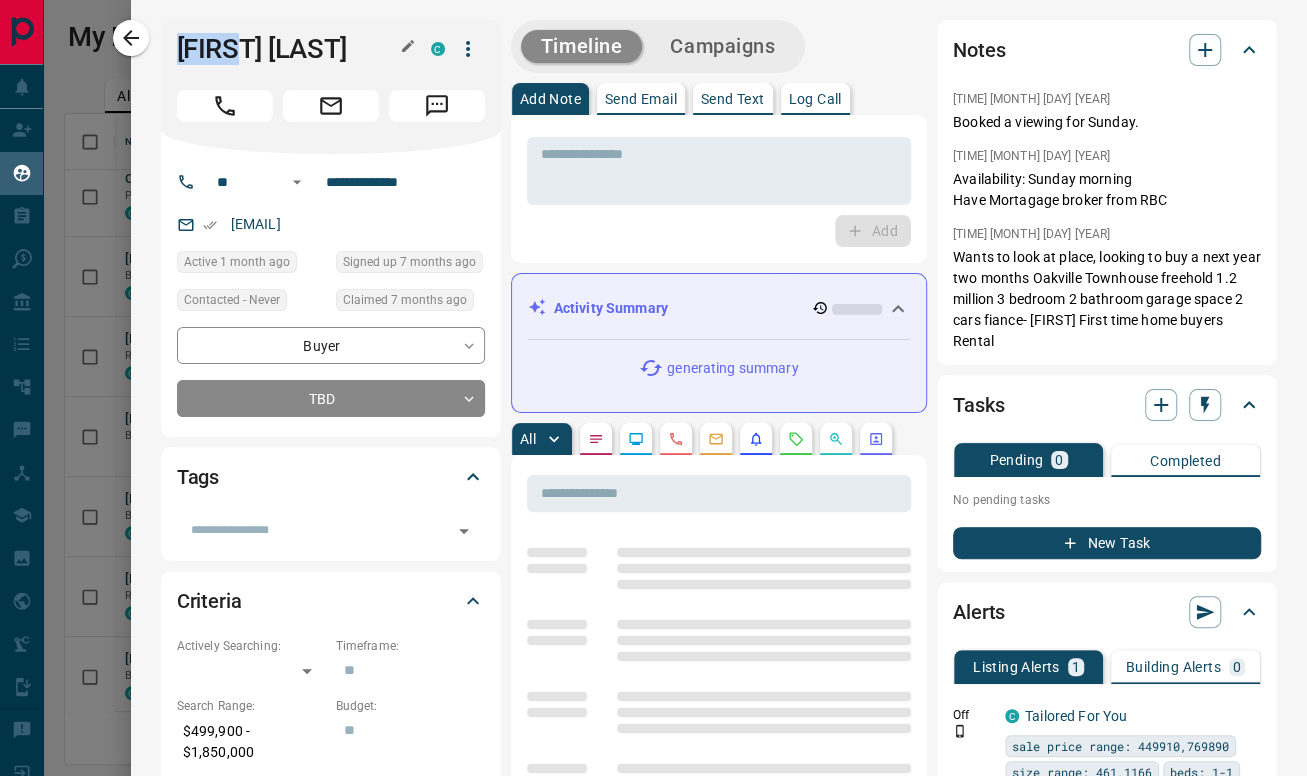 drag, startPoint x: 256, startPoint y: 41, endPoint x: 176, endPoint y: 37, distance: 80.09994 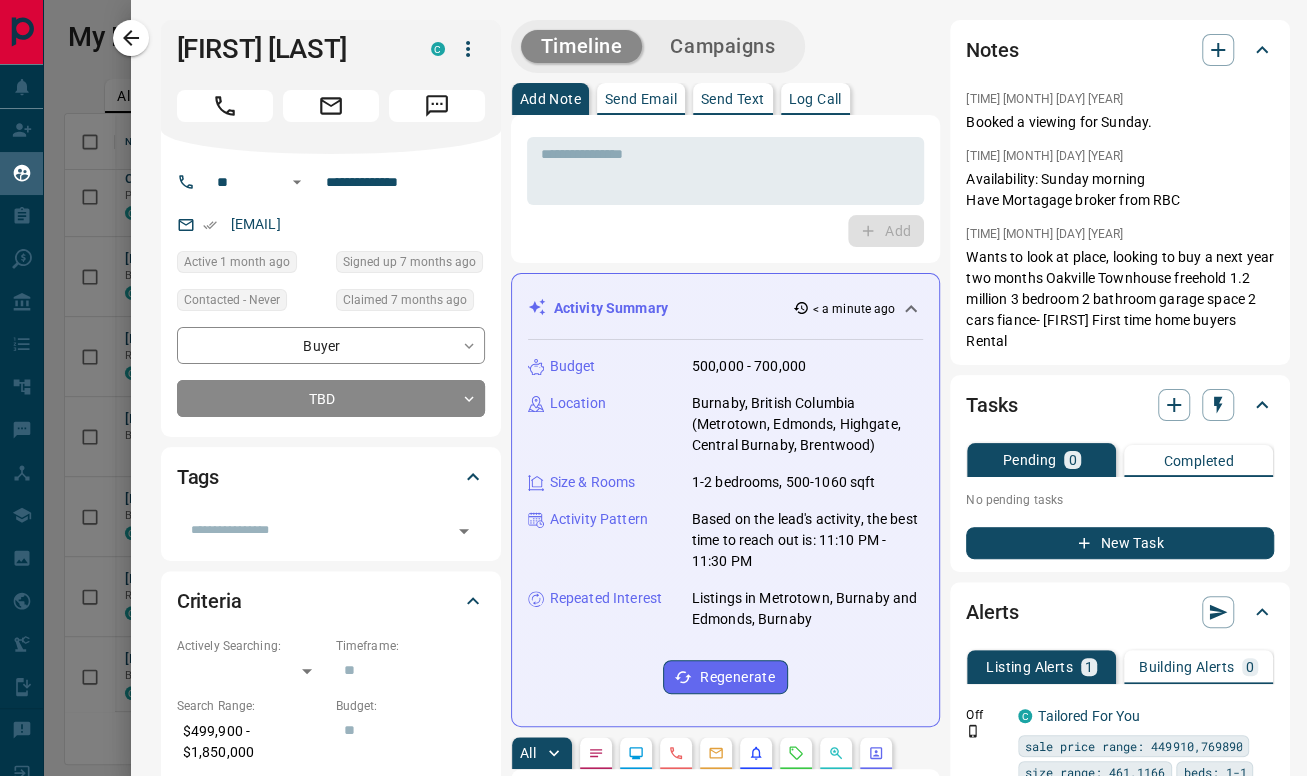 click on "Add" at bounding box center (726, 231) 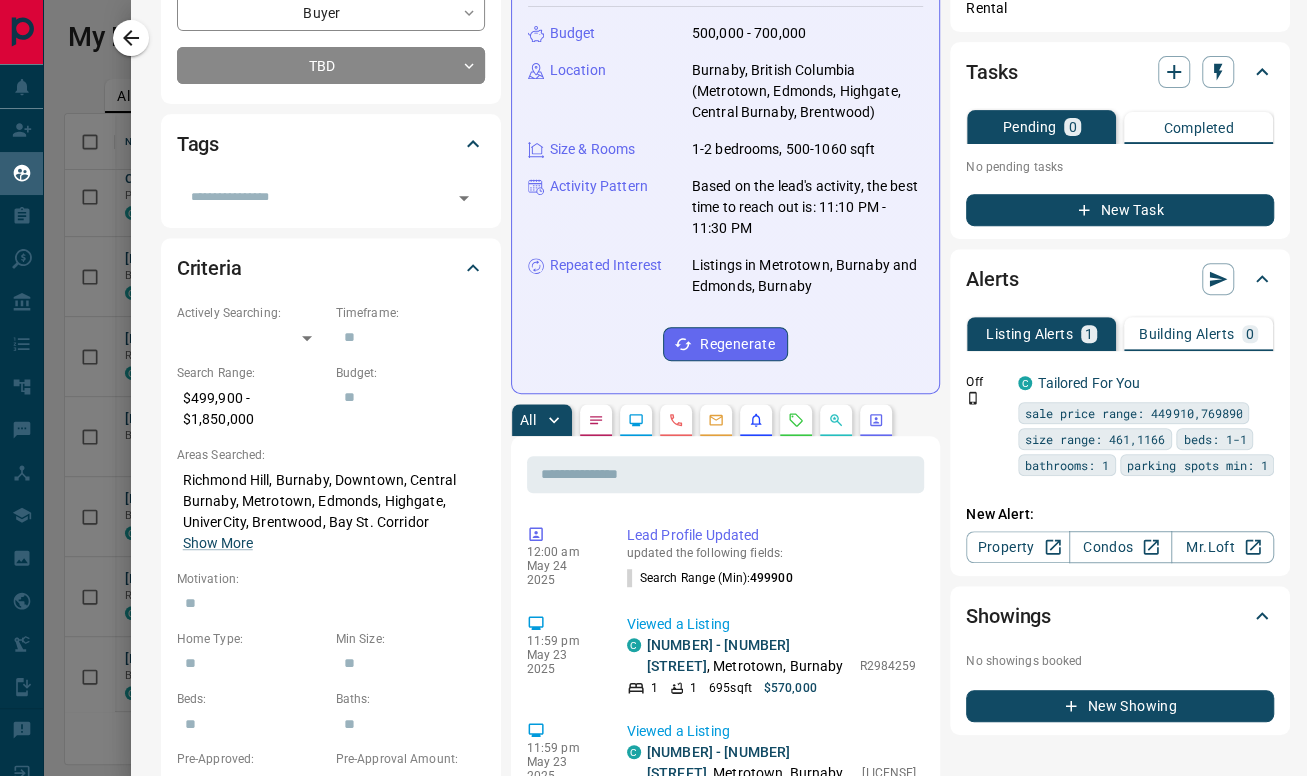 scroll, scrollTop: 0, scrollLeft: 0, axis: both 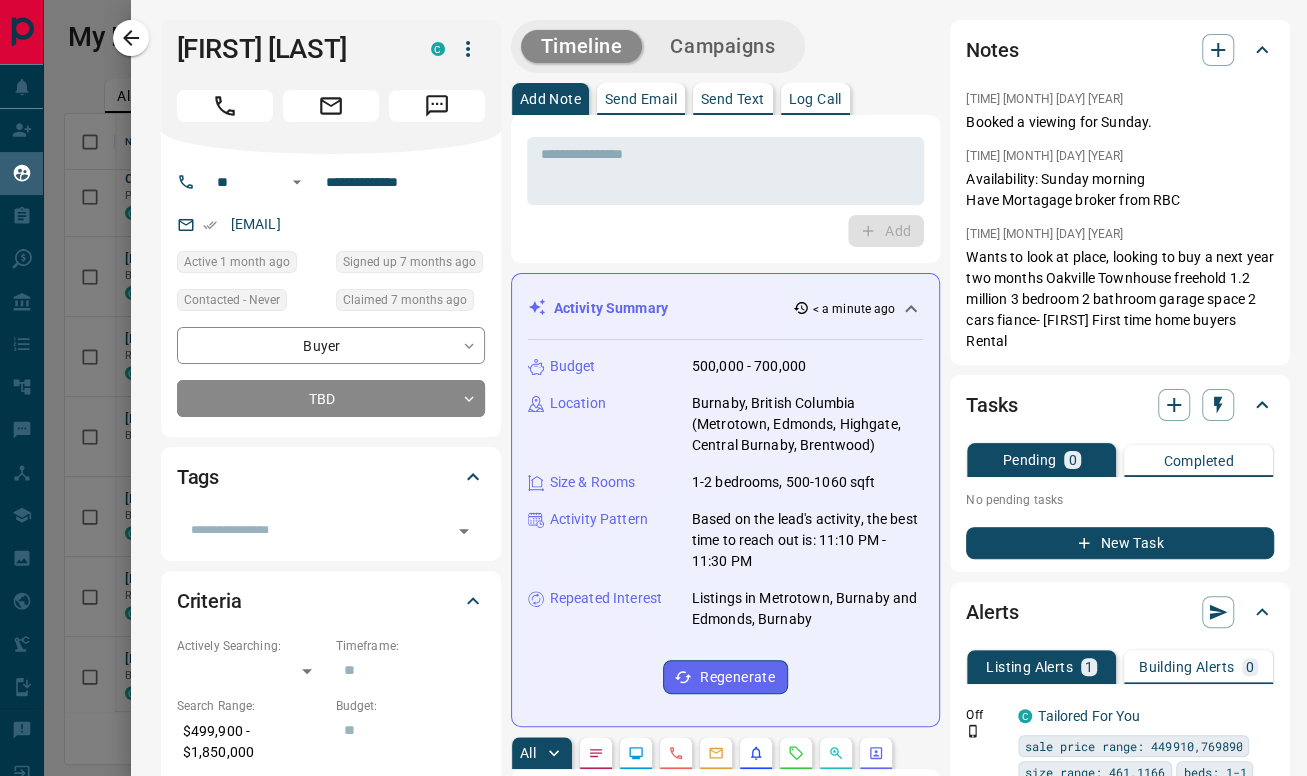 click on "Send Email" at bounding box center (641, 99) 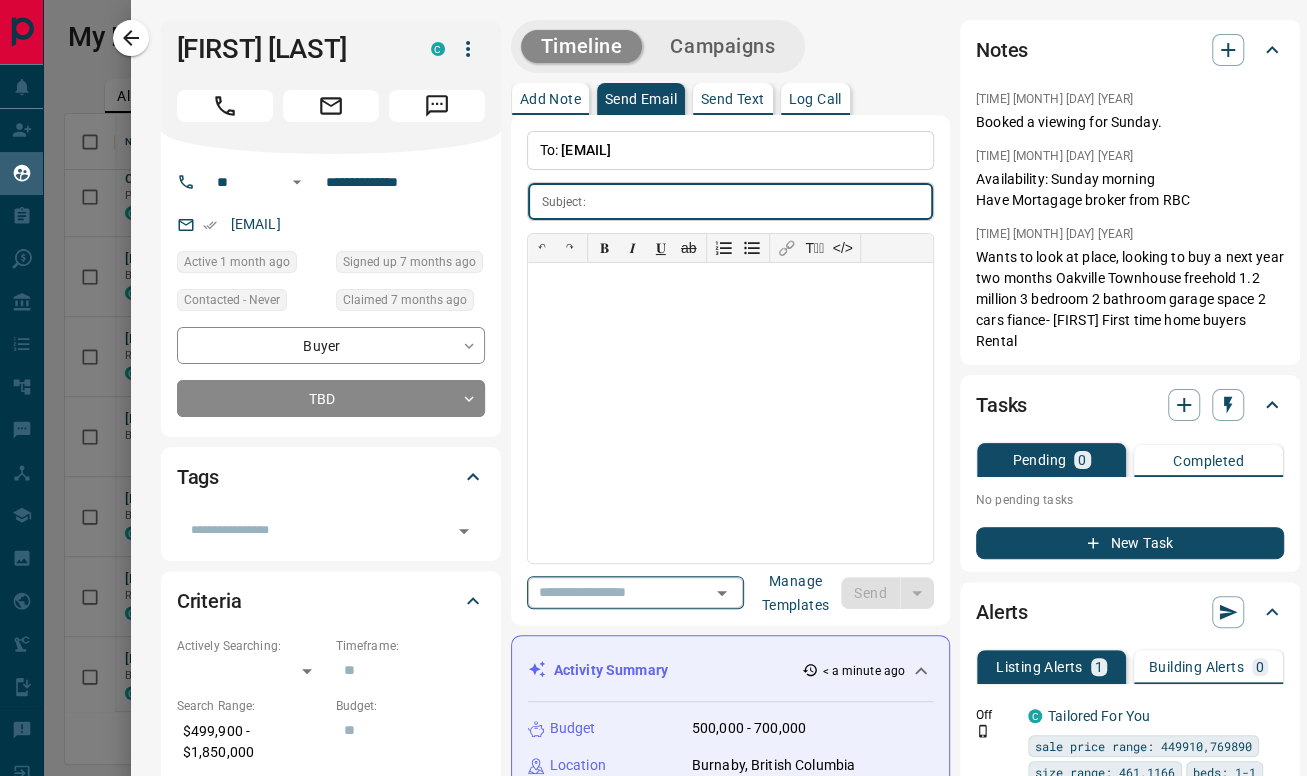 click 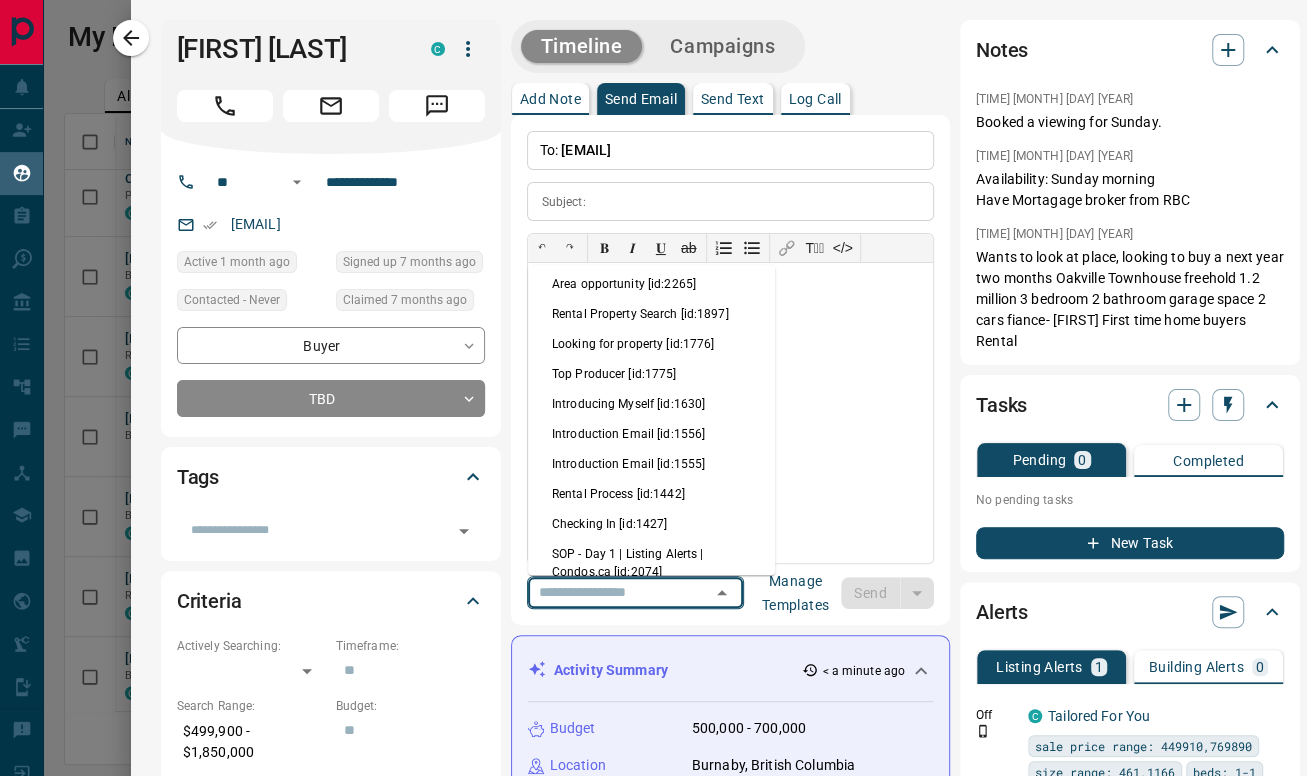 scroll, scrollTop: 444, scrollLeft: 0, axis: vertical 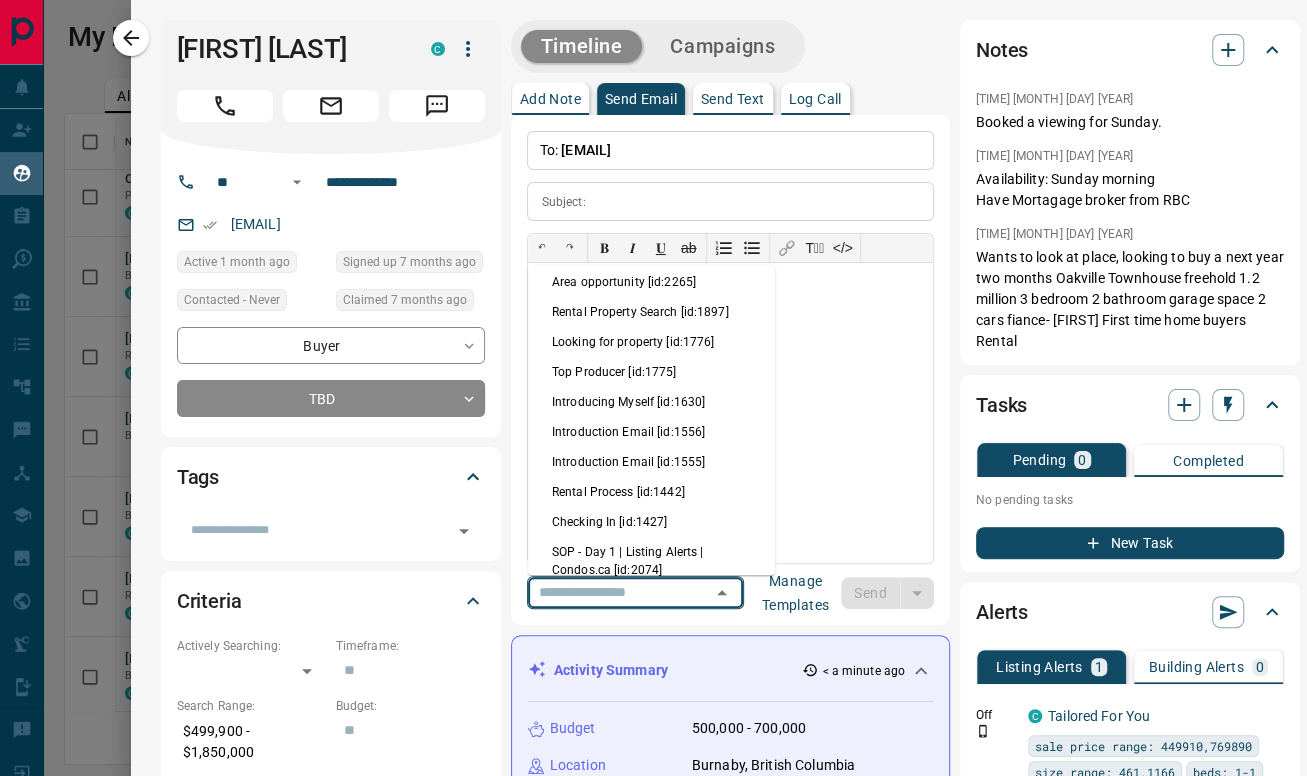 click on "Checking In [id:1427]" at bounding box center [651, 522] 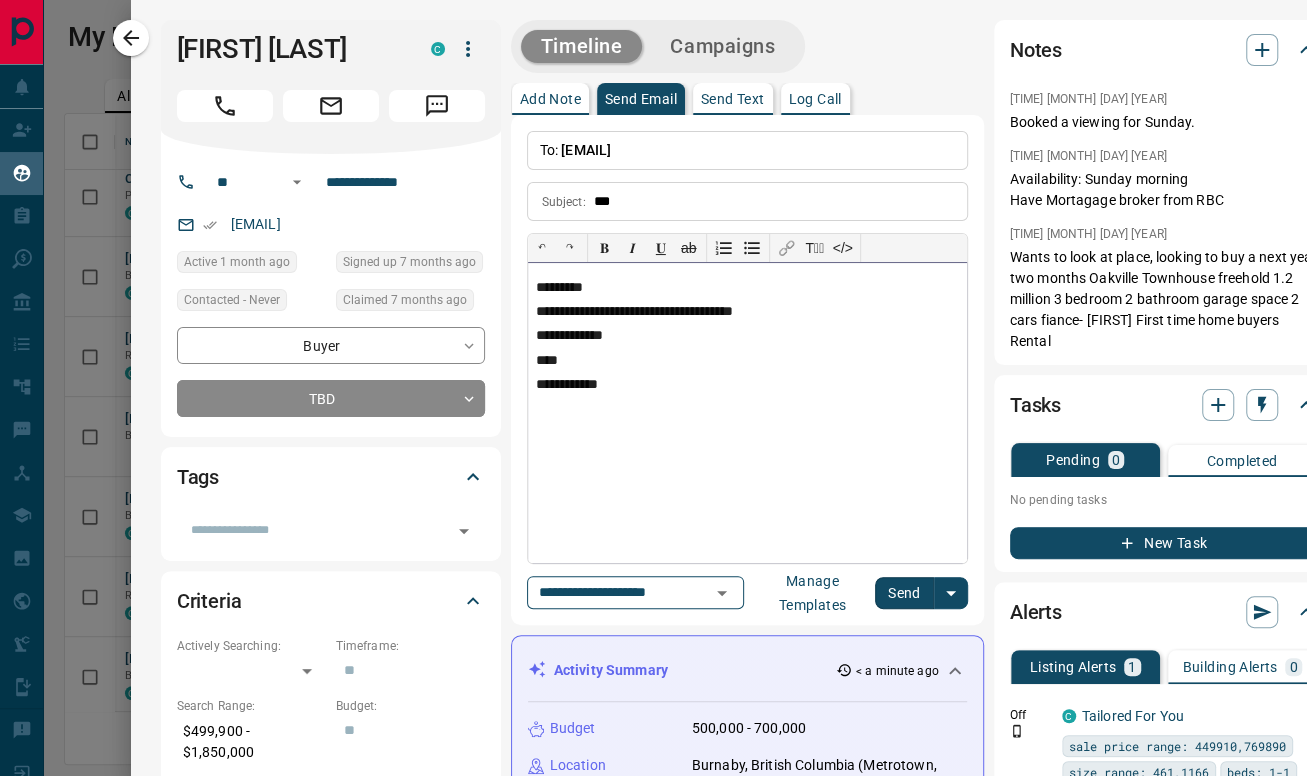 click on "*********" at bounding box center [747, 288] 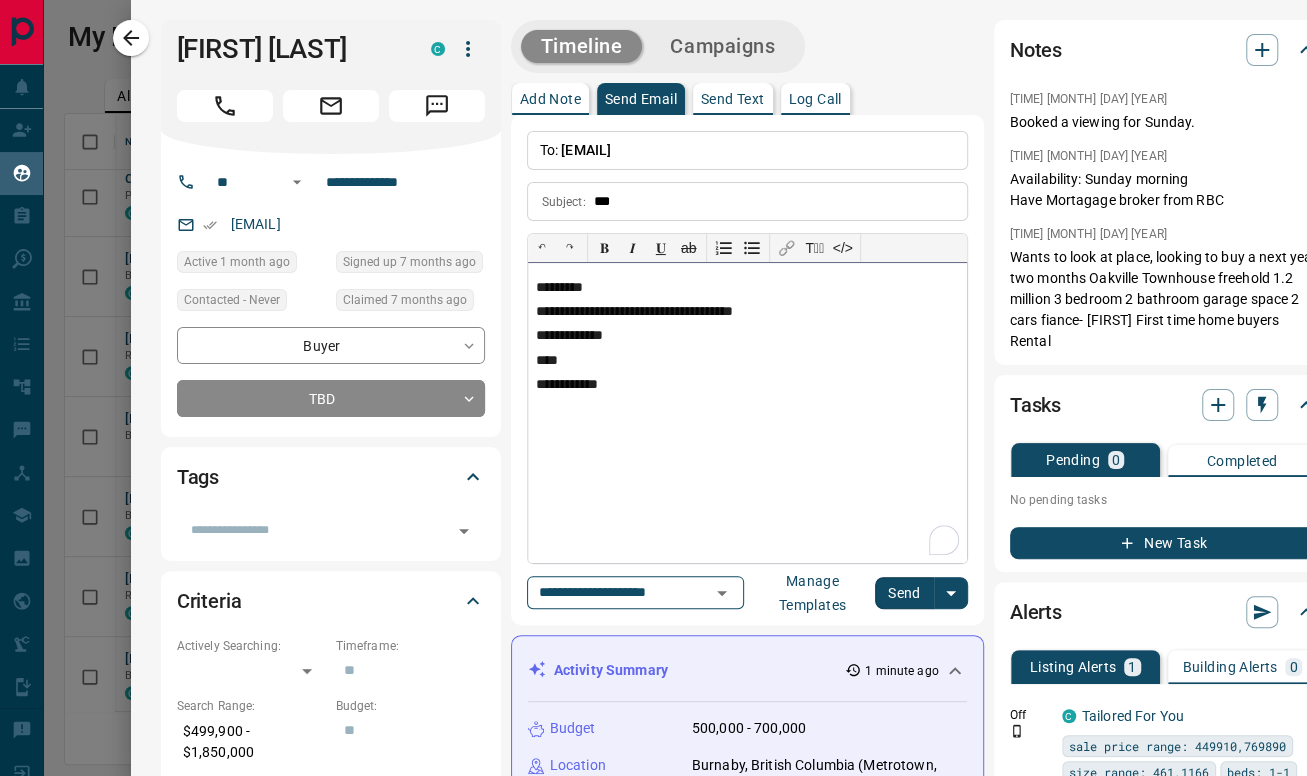 type 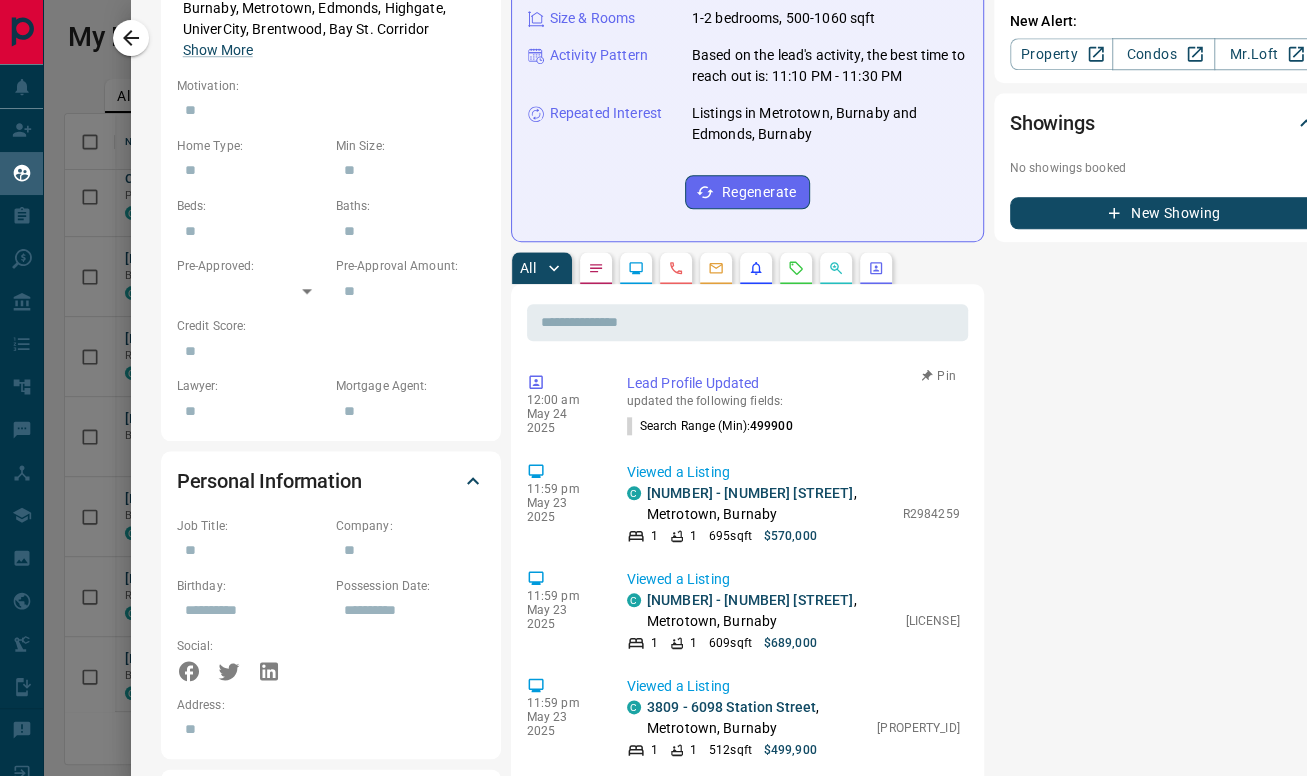 scroll, scrollTop: 888, scrollLeft: 0, axis: vertical 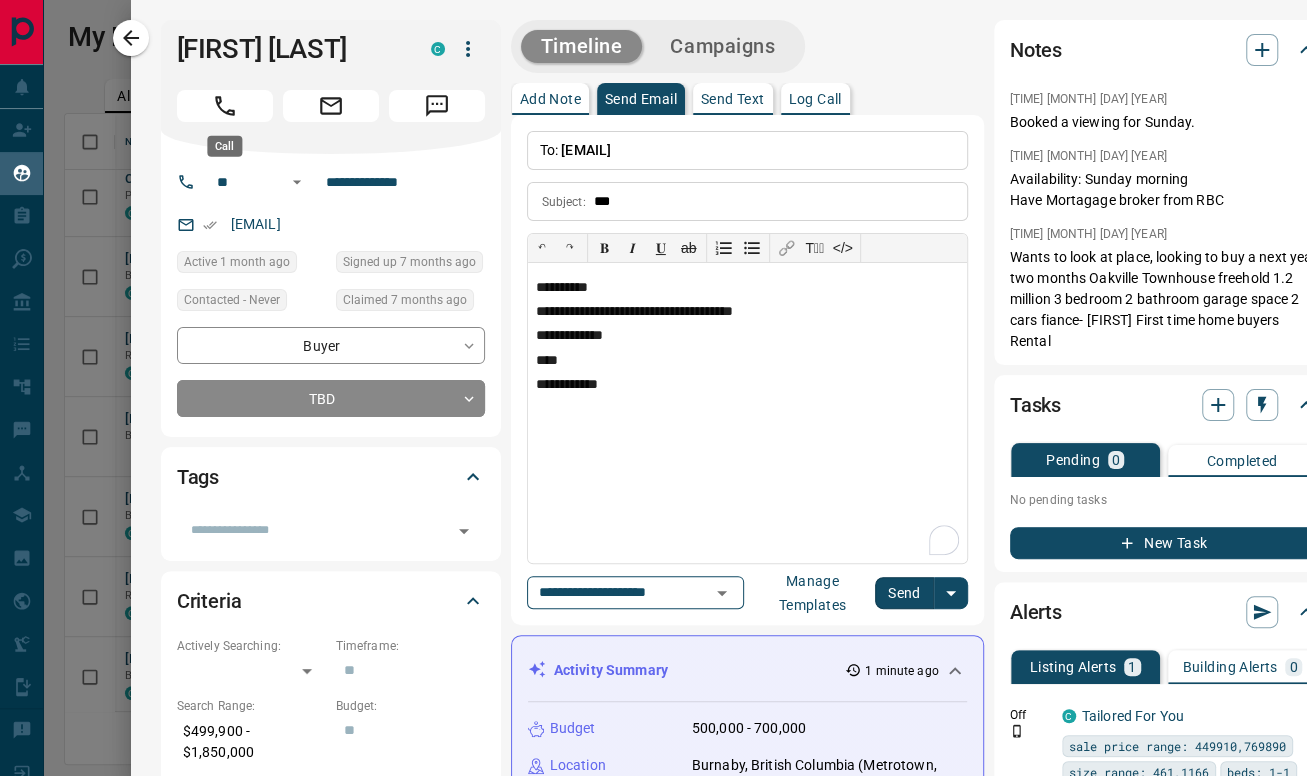 click 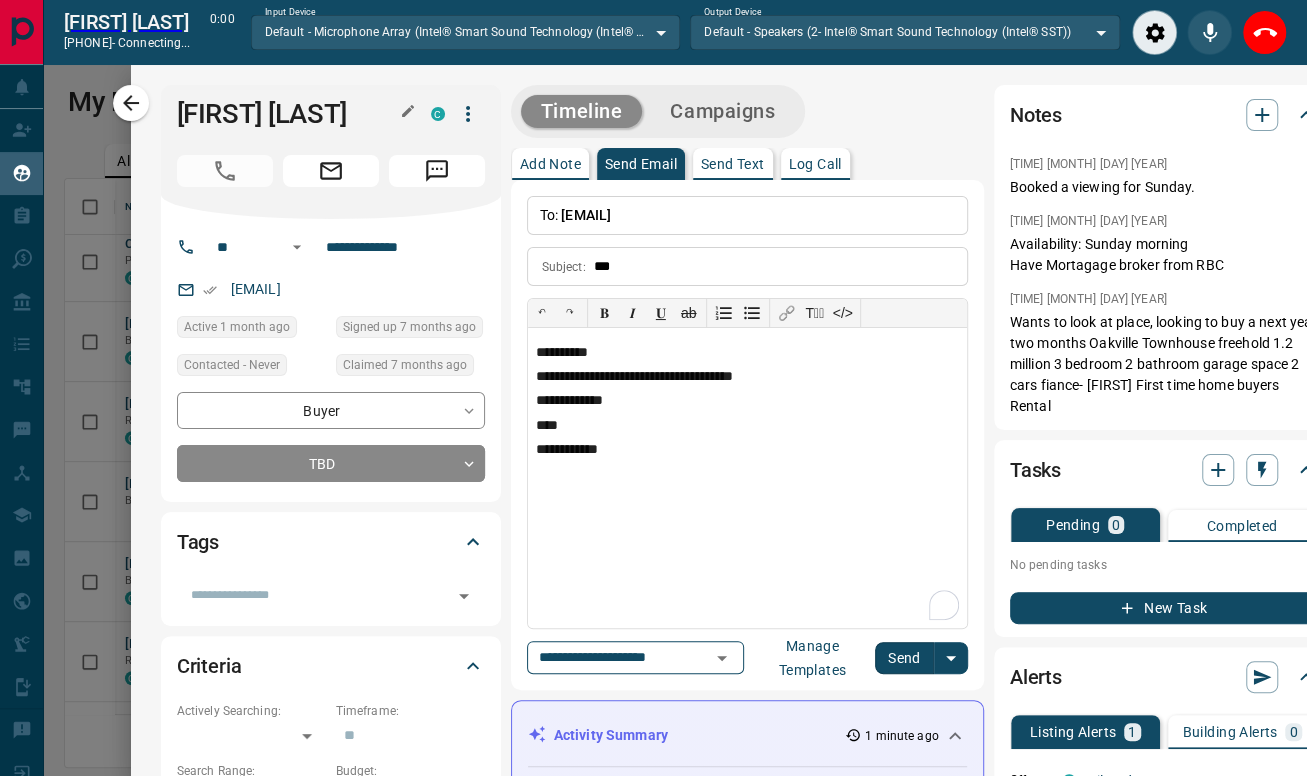 scroll, scrollTop: 519, scrollLeft: 1222, axis: both 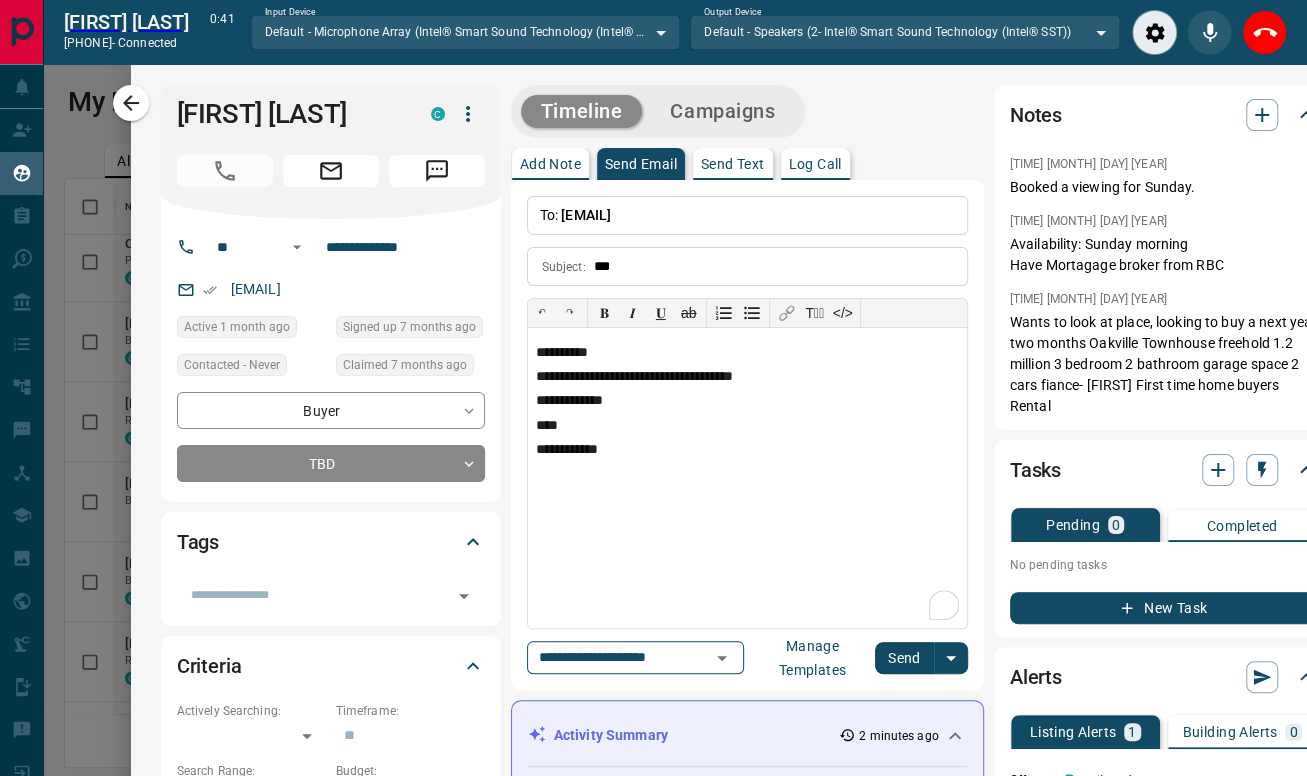 click on "Add Note" at bounding box center (550, 164) 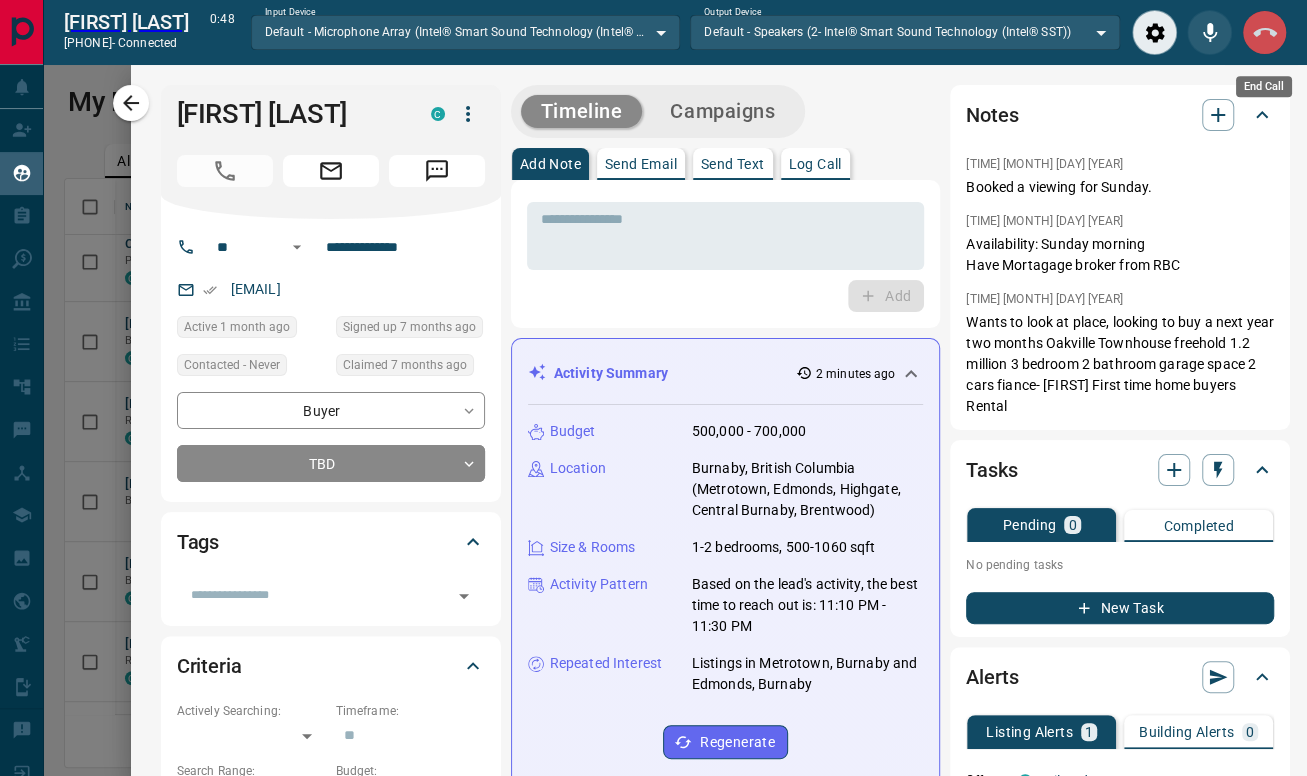 click 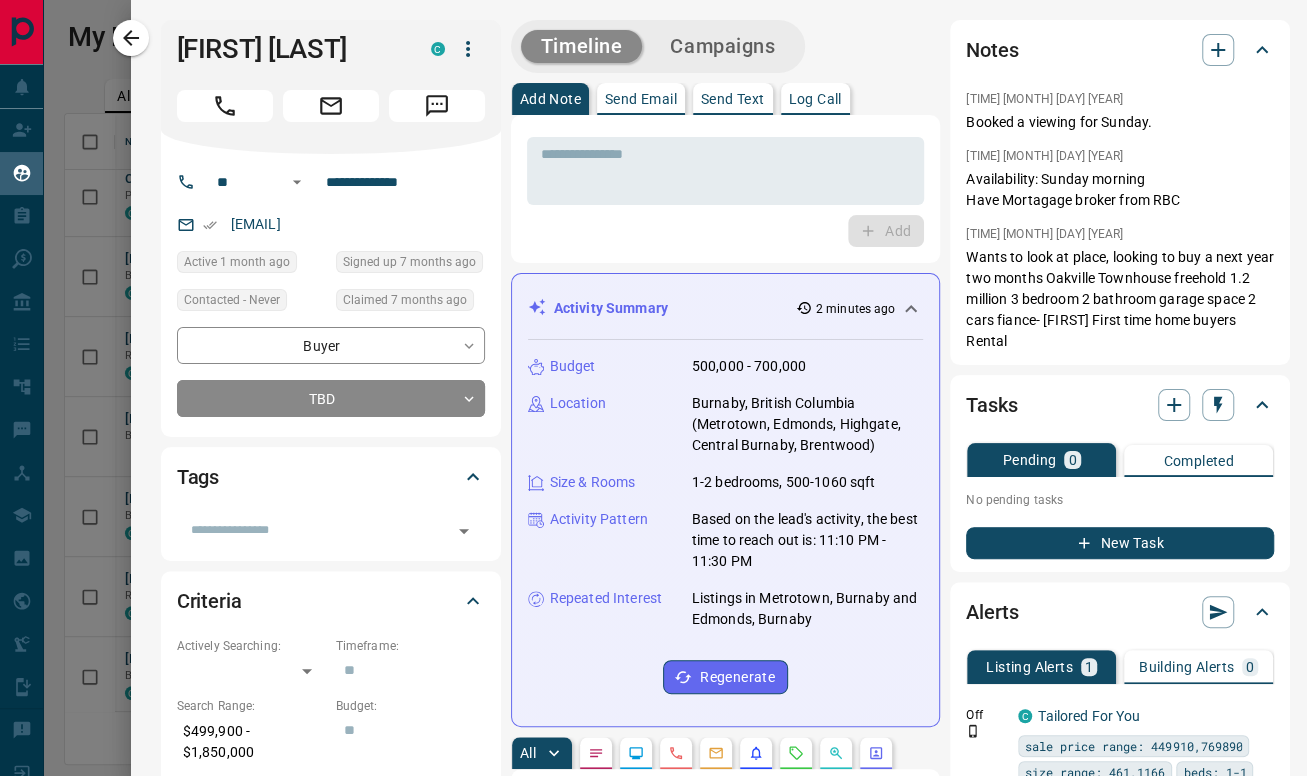 scroll, scrollTop: 17, scrollLeft: 17, axis: both 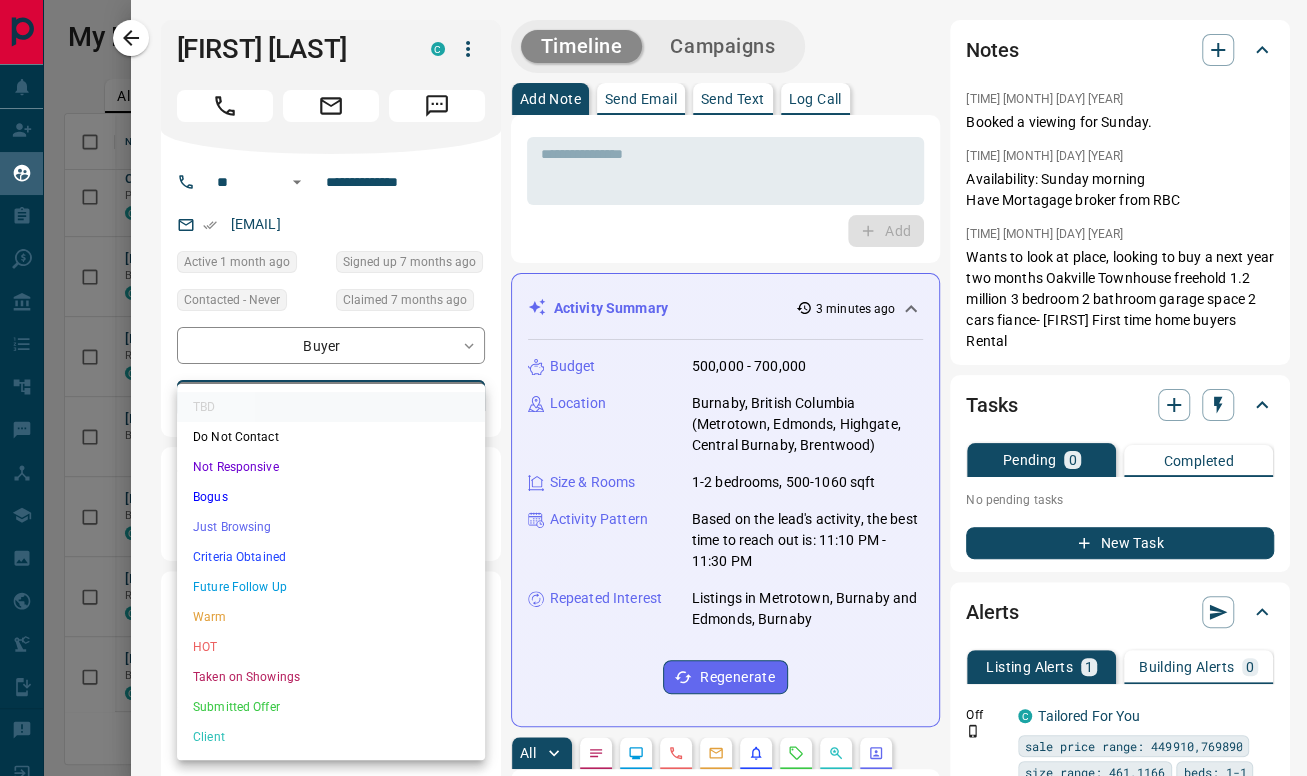 click on "Lead Transfers Claim Leads My Leads Tasks Opportunities Deals Campaigns Automations Messages Broker Bay Training Media Services Agent Resources Precon Worksheet Mobile Apps Disclosure Logout My Leads Filters 1 Manage Tabs New Lead All 5332 TBD 339 Do Not Contact - Not Responsive 740 Bogus 1019 Just Browsing 1949 Criteria Obtained 318 Future Follow Up 458 Warm 242 HOT 130 Taken on Showings 64 Submitted Offer 15 Client 58 Name Details Last Active Claimed Date Status Tags Lexis Hodges Renter C $2K - $2K Lincoln 2 months ago 2 months ago Signed up 2 months ago TBD + Karthick Raja Balasubramanian Renter C $2K - $3K Etobicoke, Mississauga 3 months ago Contacted 5 months ago 5 months ago Signed up 5 months ago TBD + C J Precon, Renter C $2K - $3K Downtown, North York, +1 2 months ago 5 months ago Signed up 5 months ago TBD + Maddy Bassnet Buyer C $549K - $600K Downtown, North York, +2 2 months ago 7 months ago Signed up 2 years ago TBD ISR Lead reassigned by trudy + Caio Santos Renter C $0 - $2K 7 months ago TBD + +" at bounding box center (653, 375) 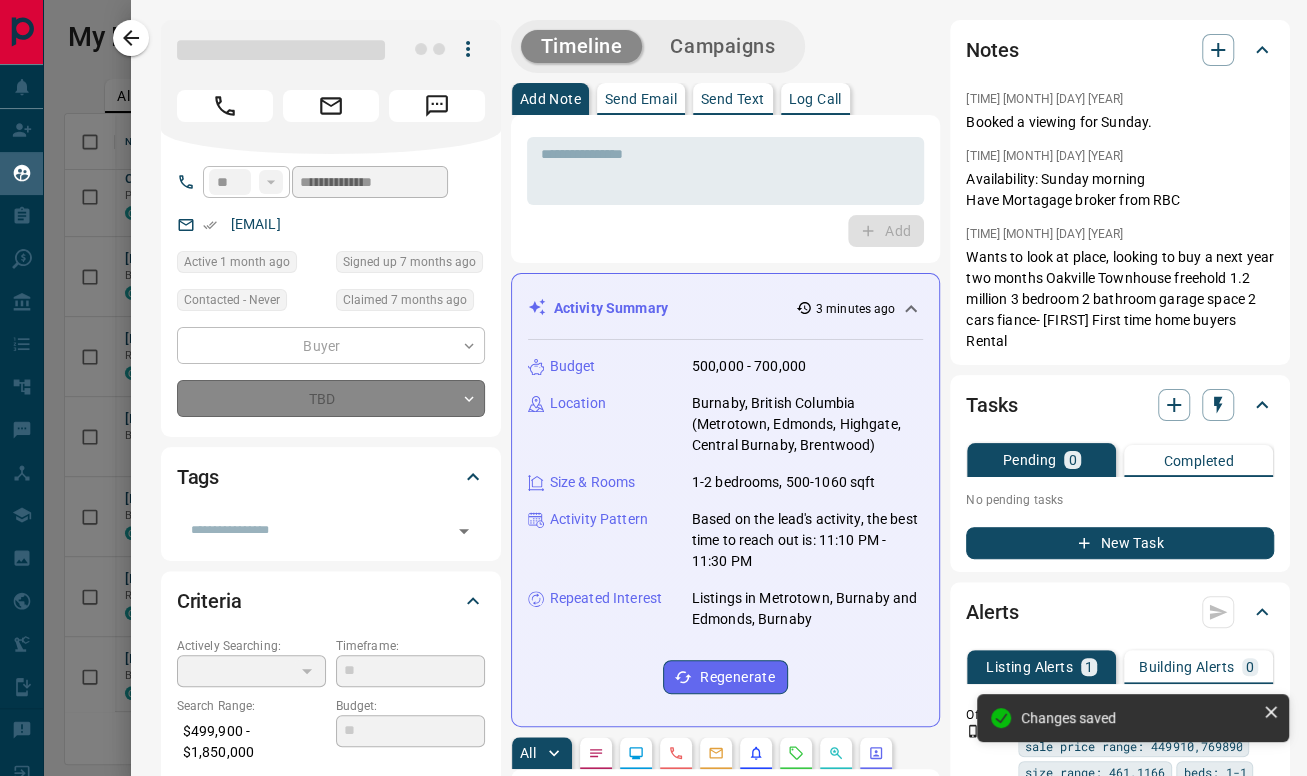 type on "*" 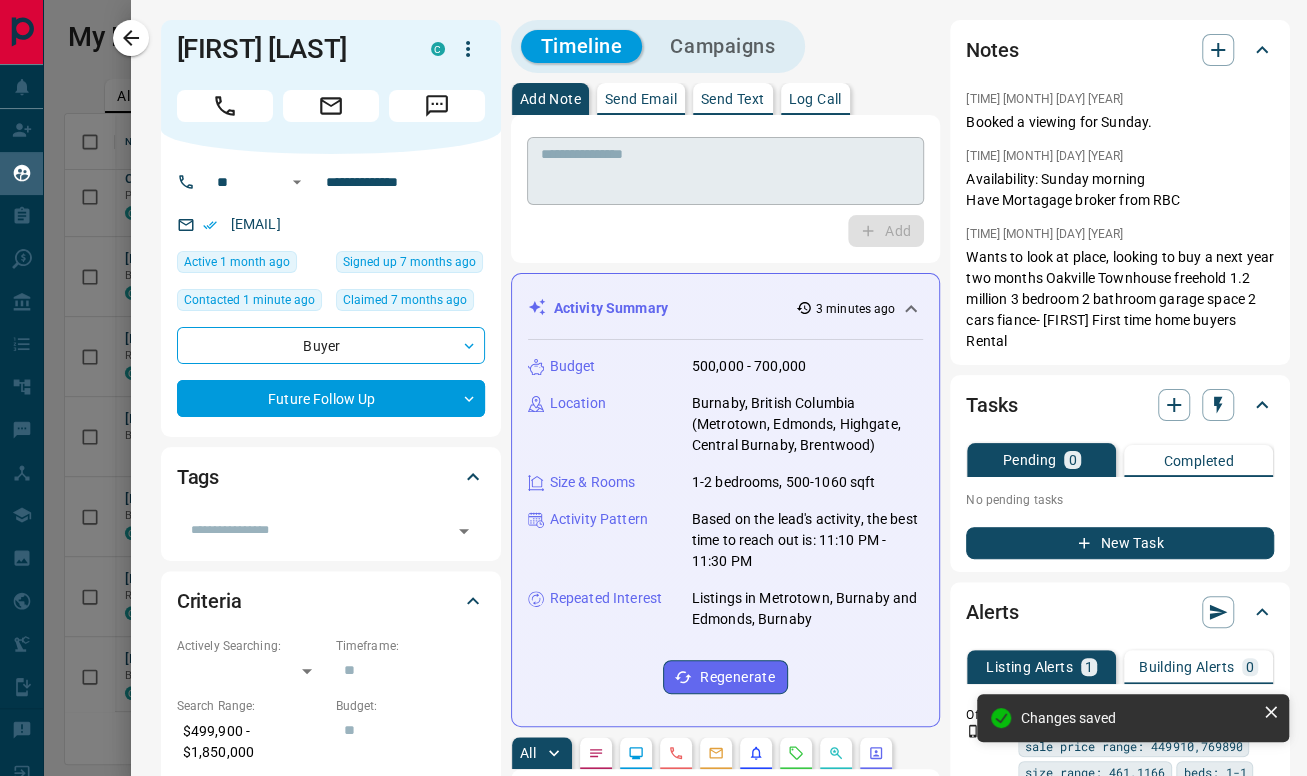 click at bounding box center [726, 171] 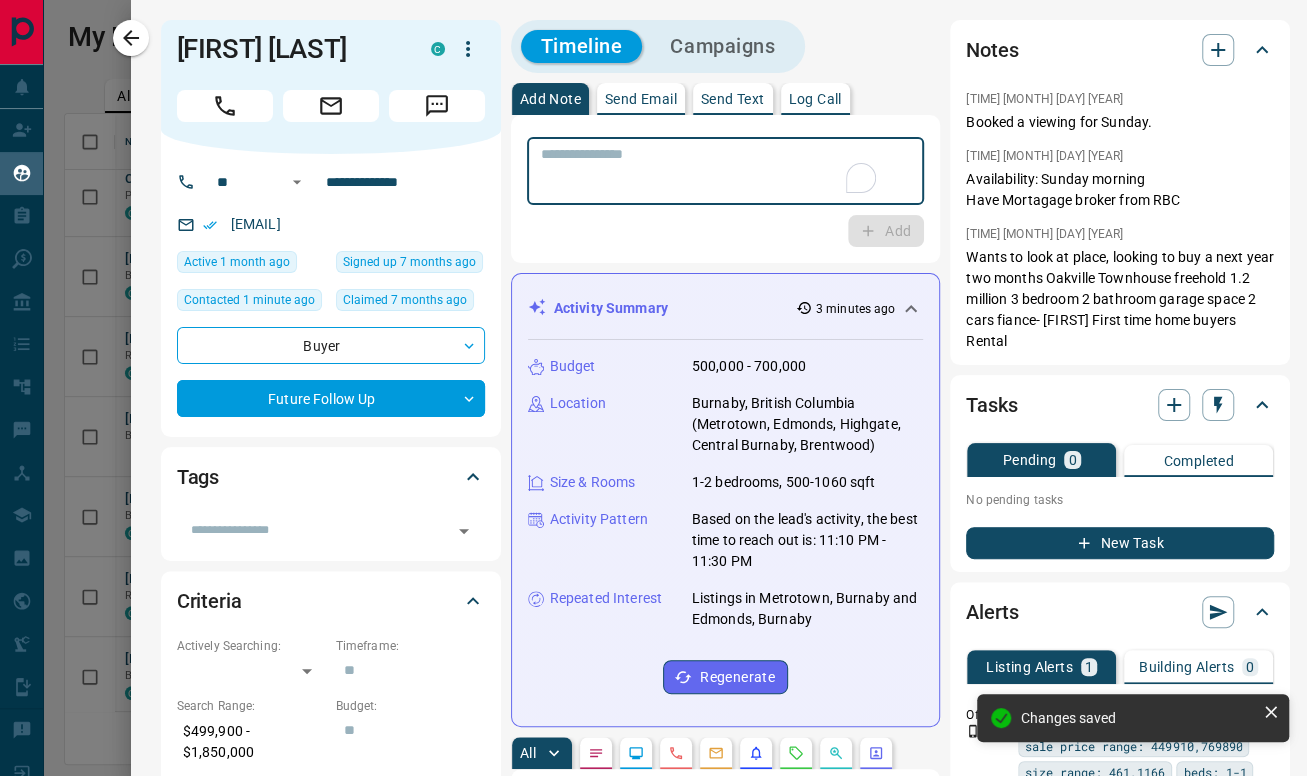 paste on "**********" 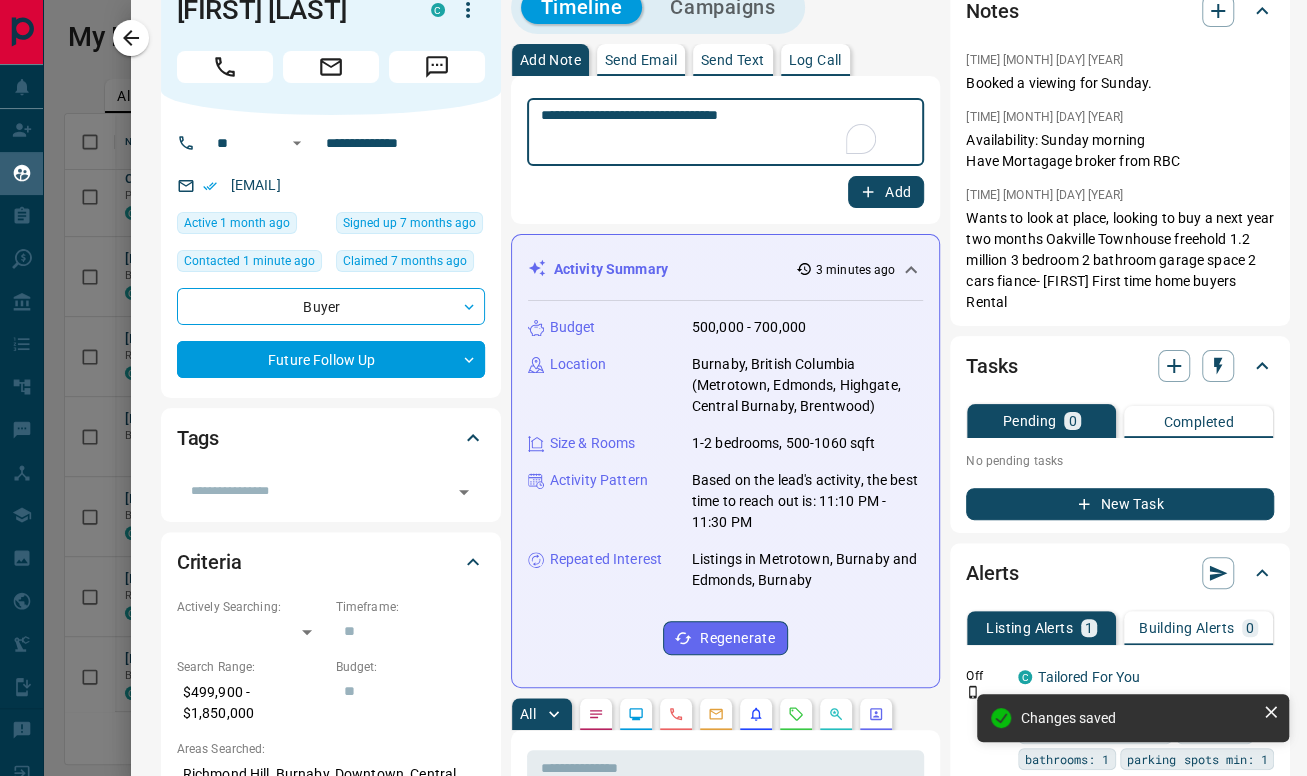 scroll, scrollTop: 0, scrollLeft: 0, axis: both 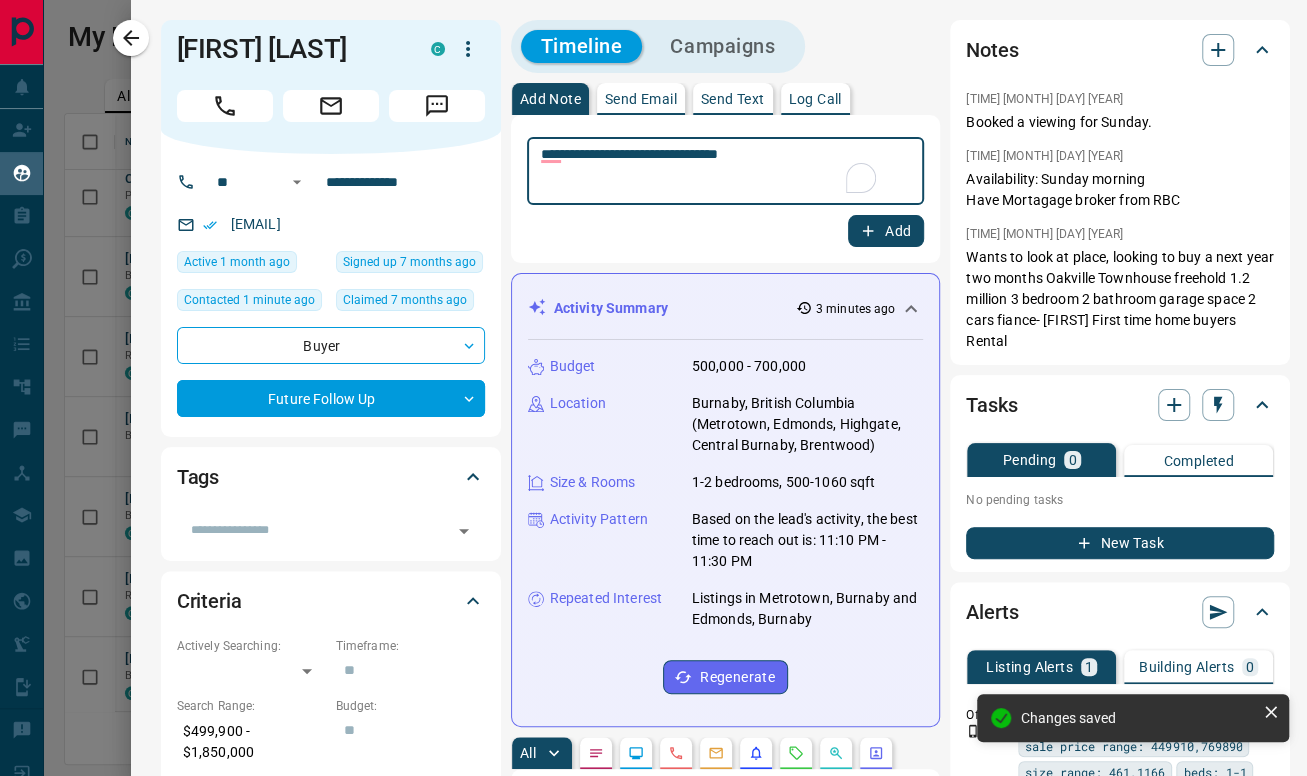 type on "**********" 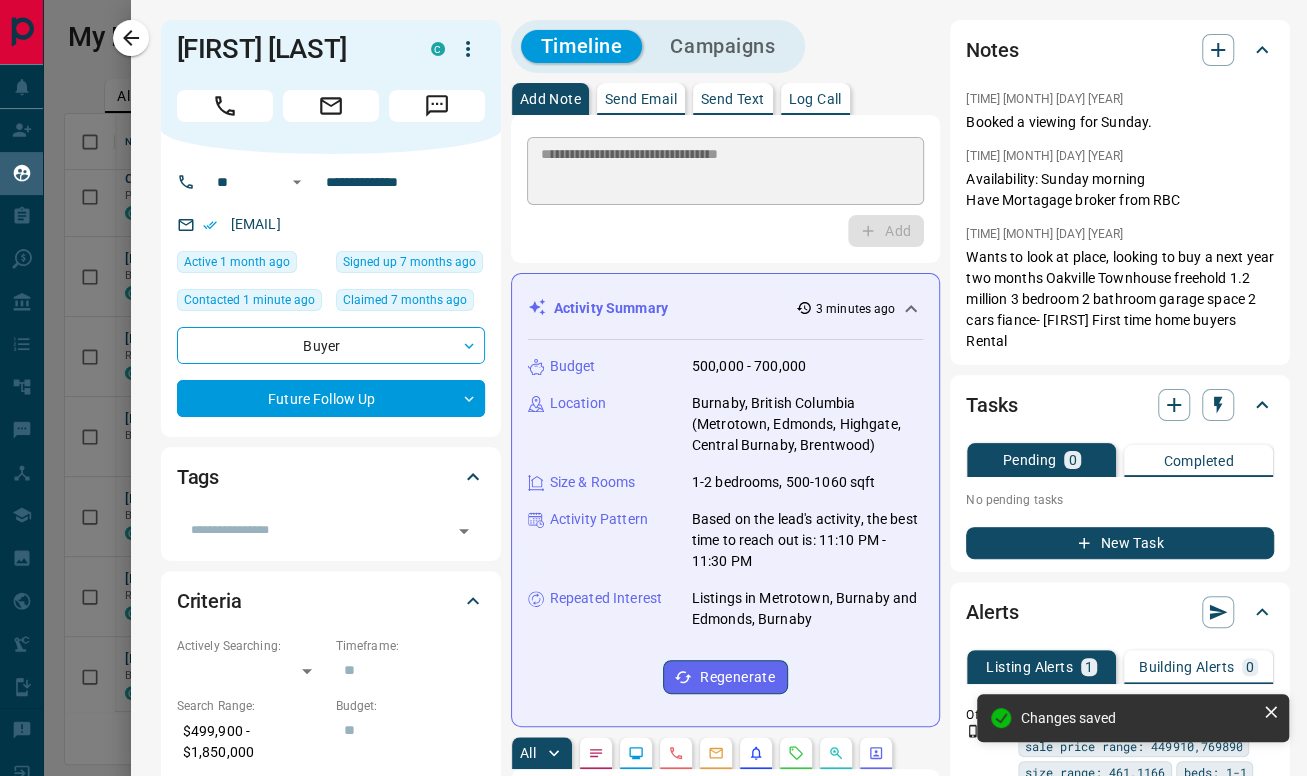 type 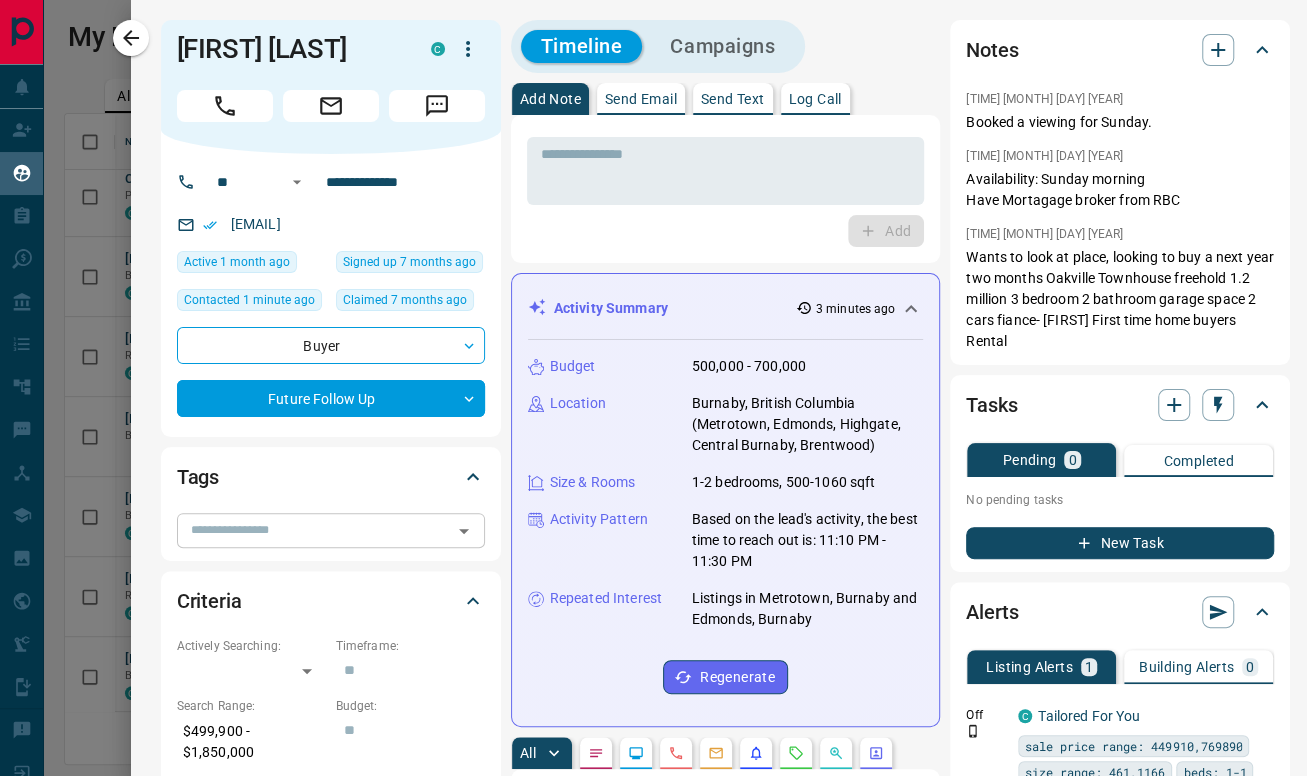 click at bounding box center (314, 530) 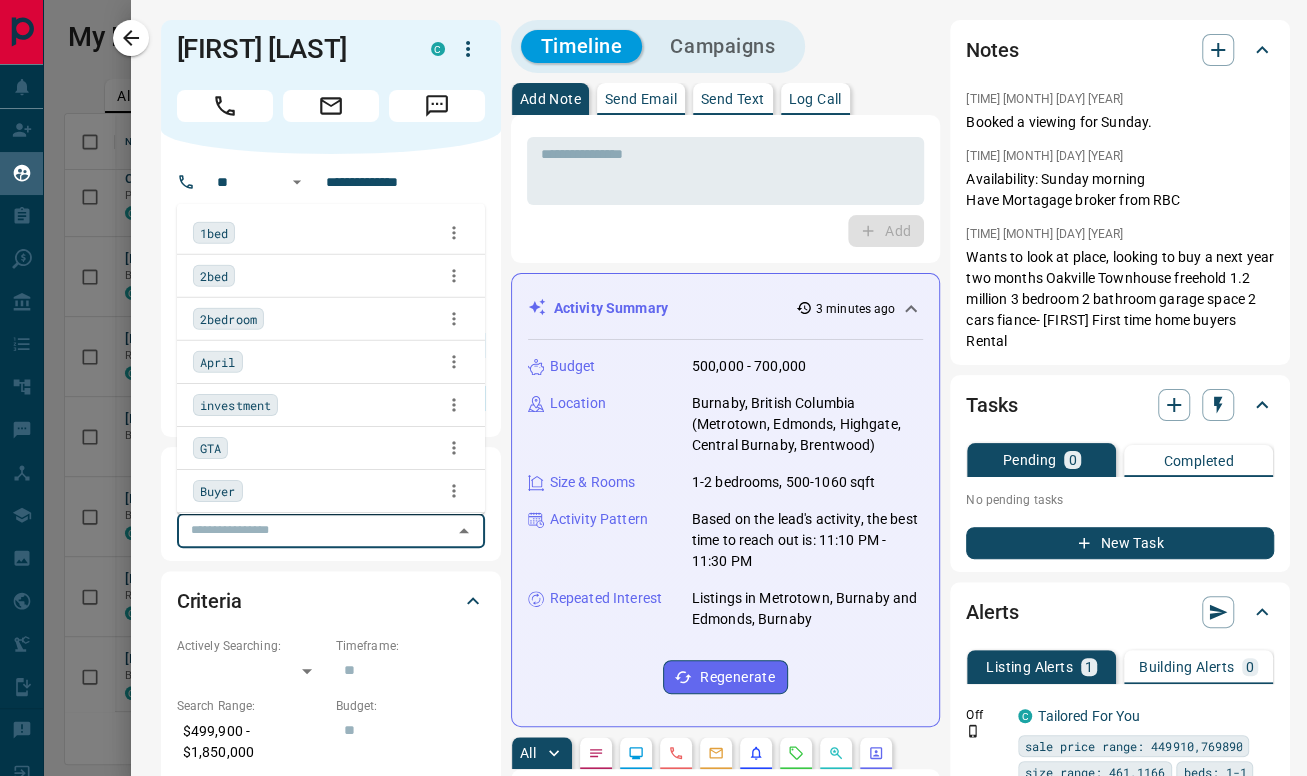 click on "Add" at bounding box center (726, 231) 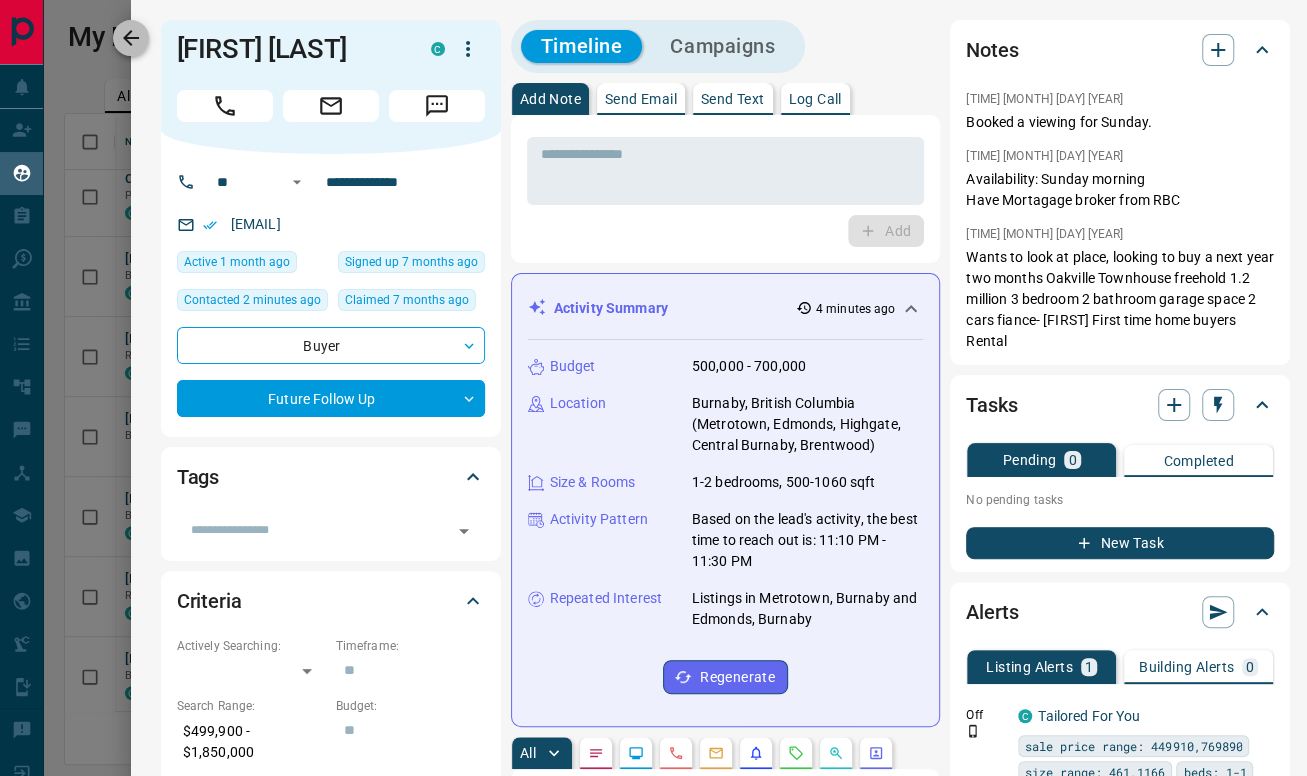click 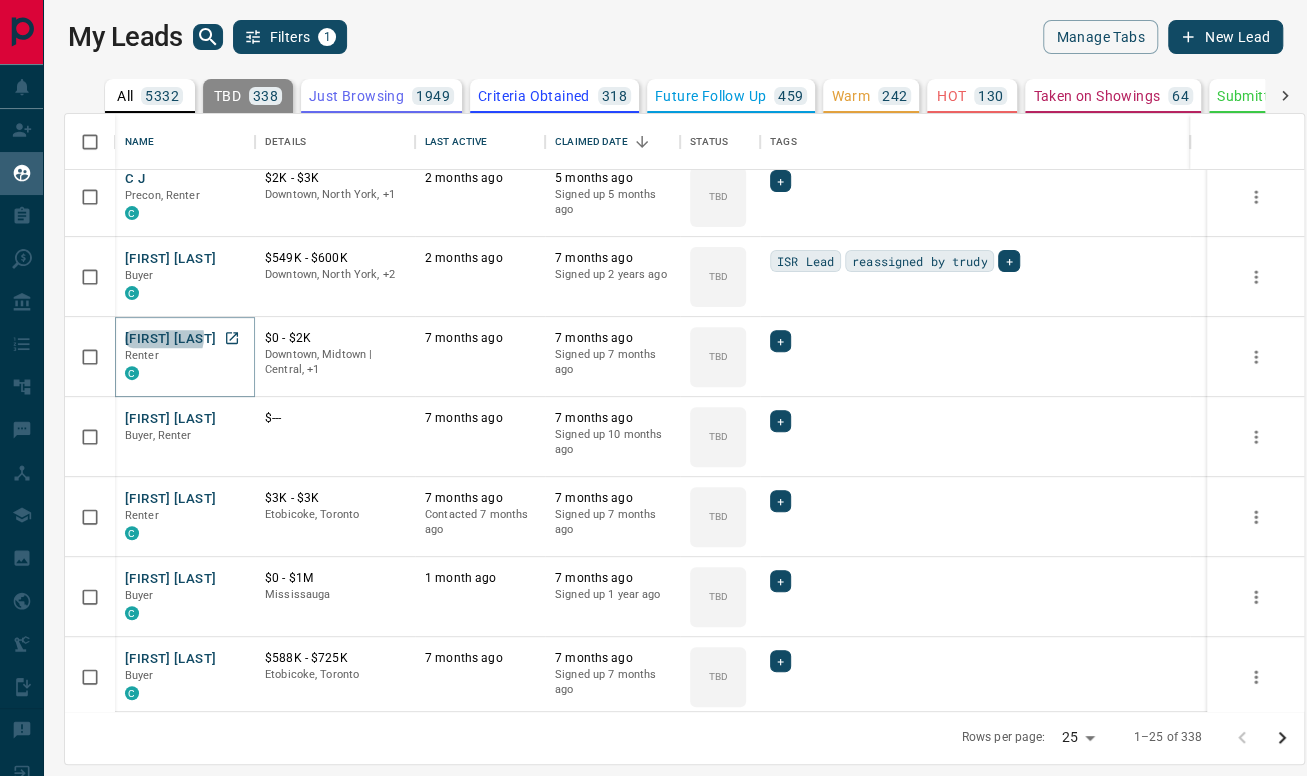 click on "Caio Santos" at bounding box center [170, 339] 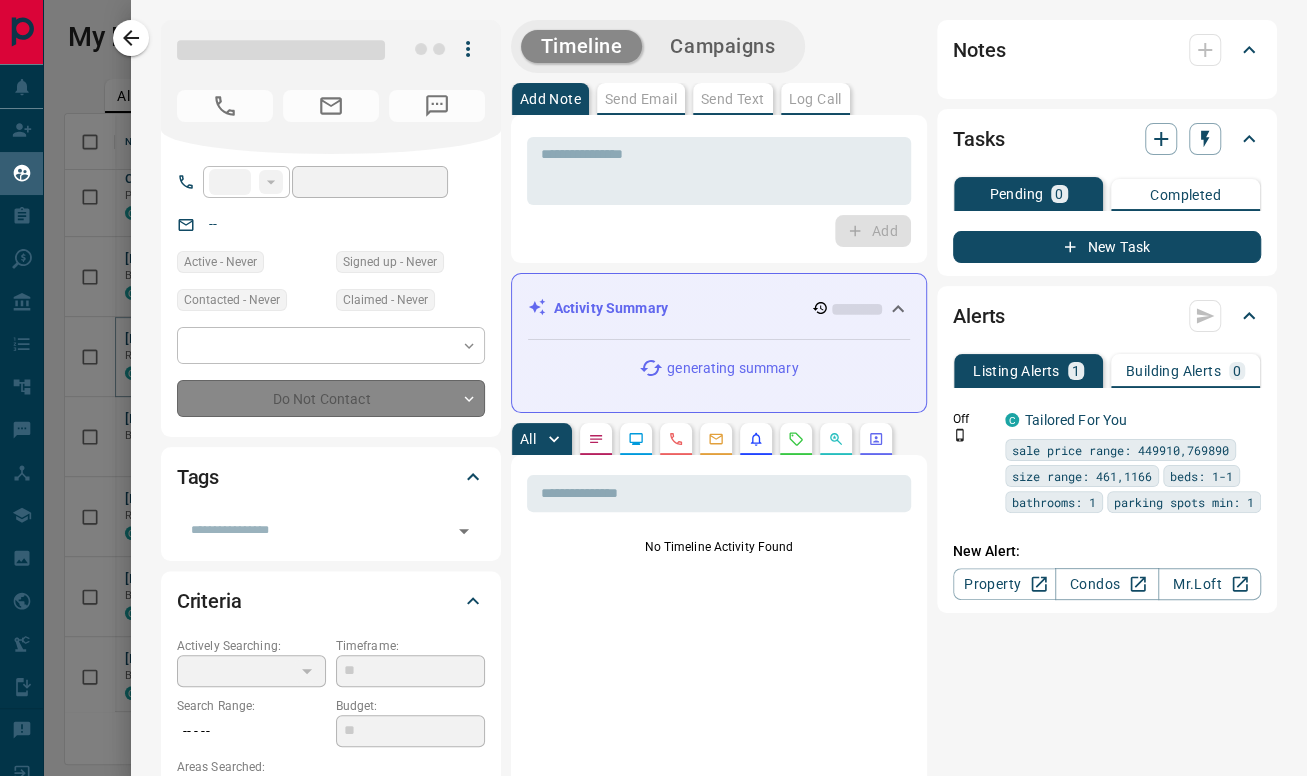 type on "***" 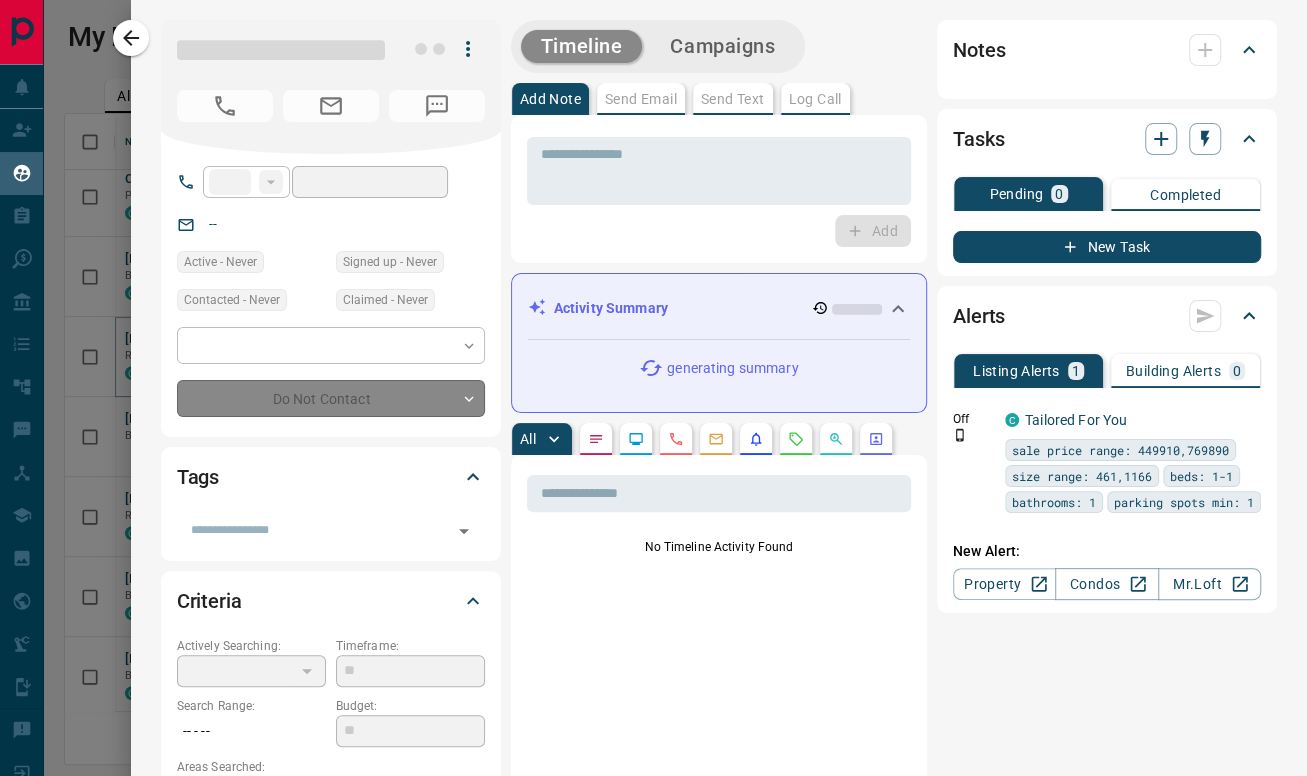 type on "**********" 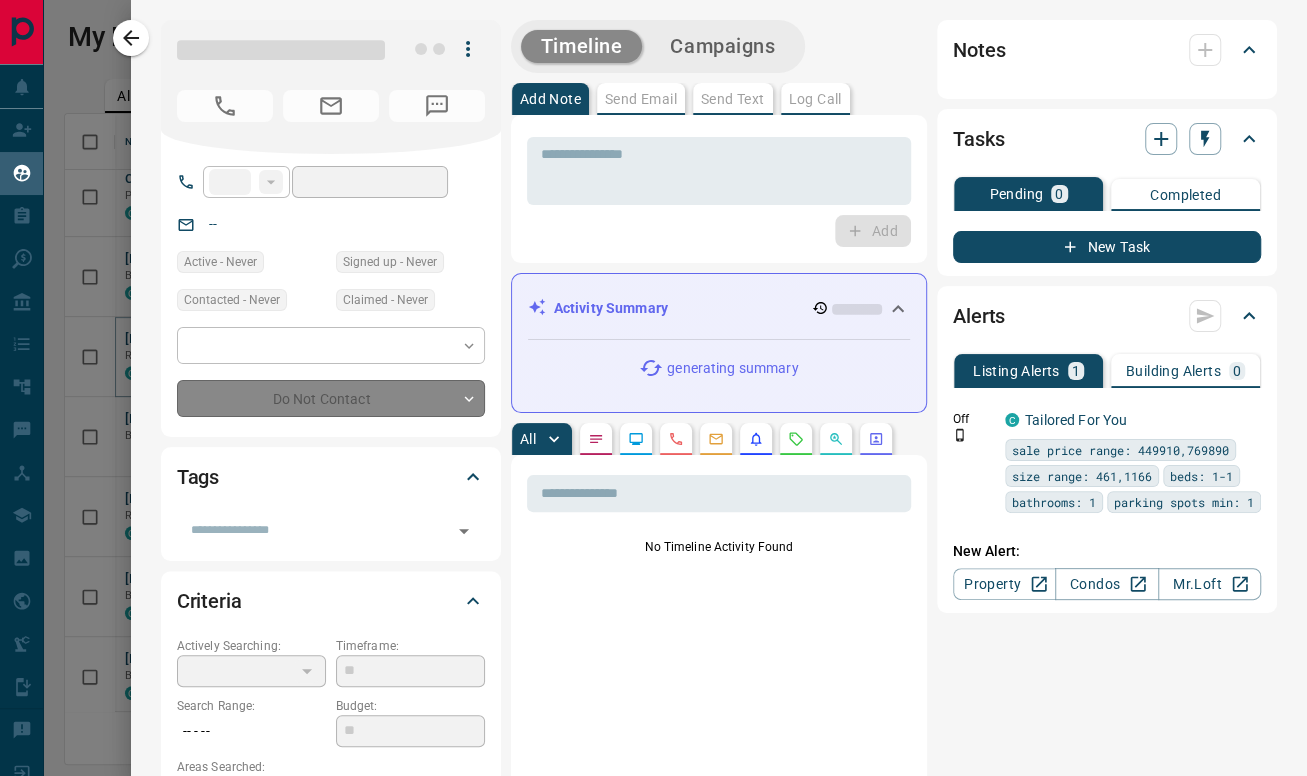 type on "**********" 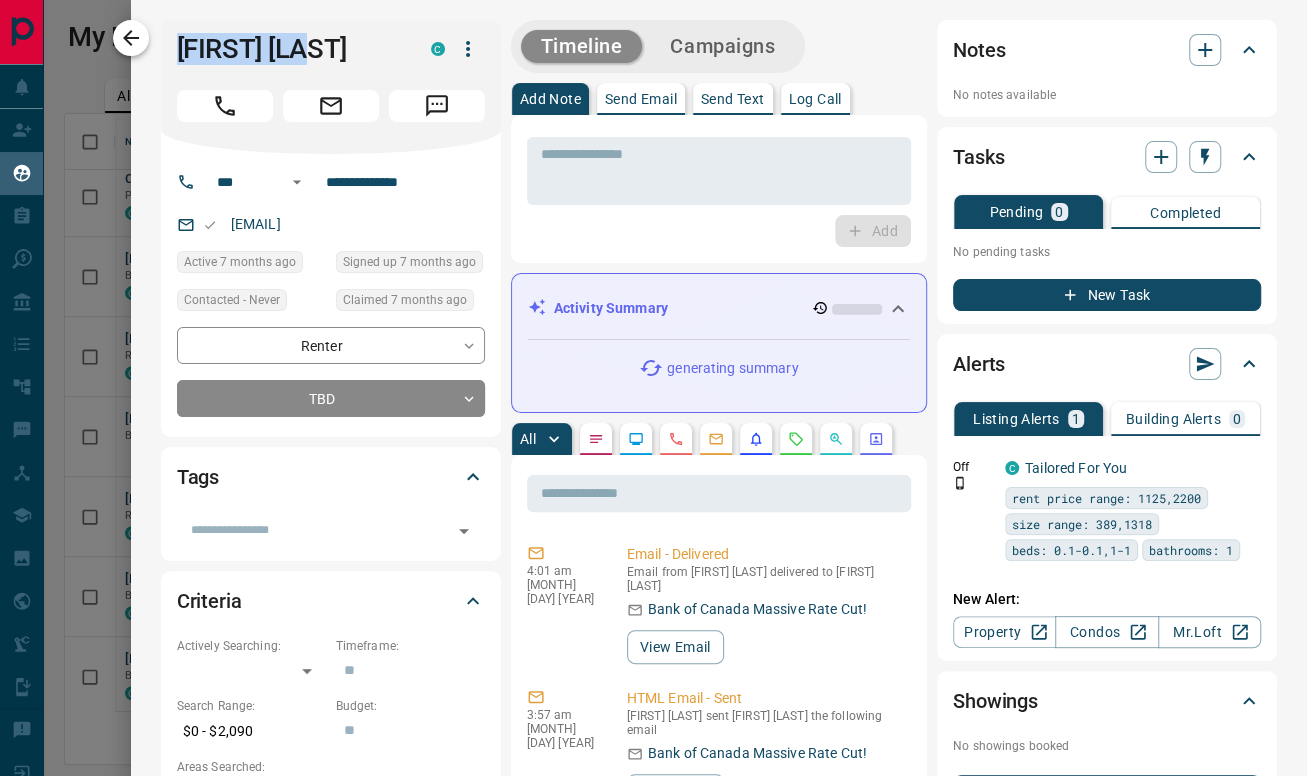 drag, startPoint x: 332, startPoint y: 43, endPoint x: 244, endPoint y: 0, distance: 97.94386 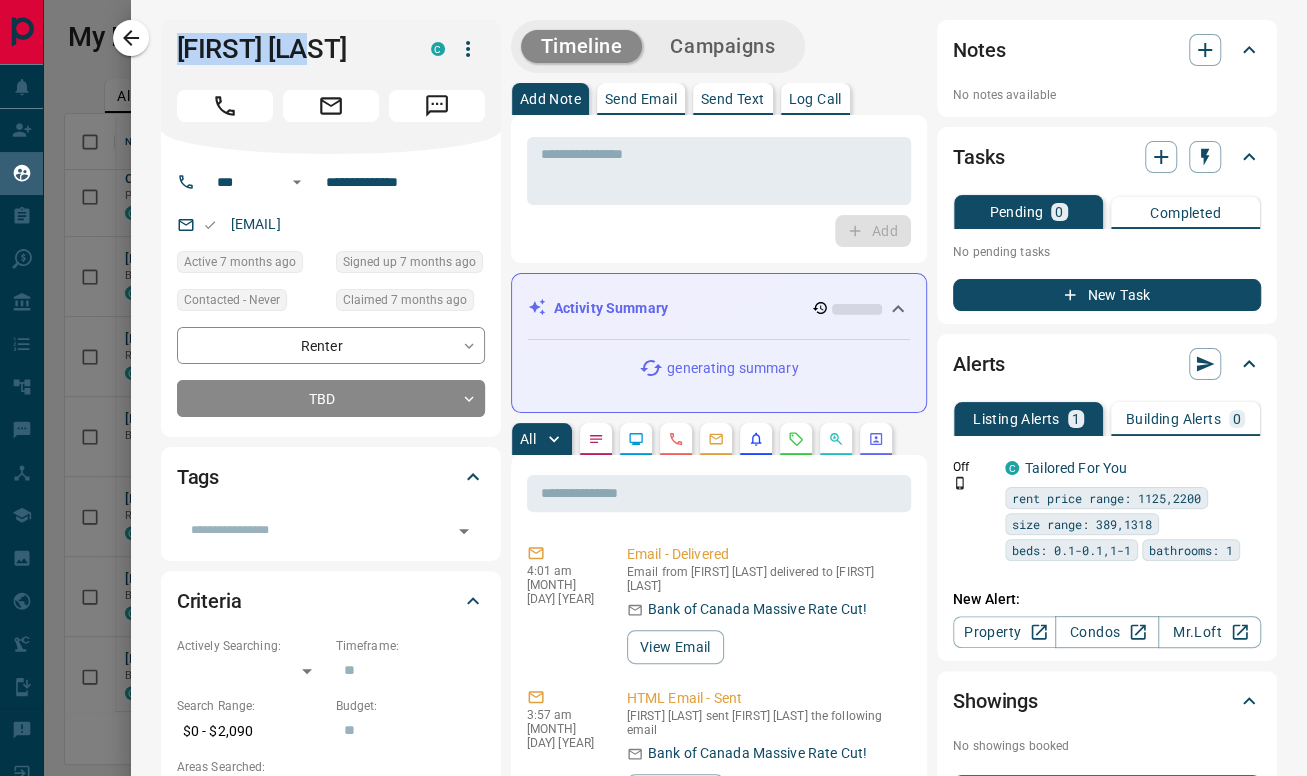 click on "**********" at bounding box center (719, 388) 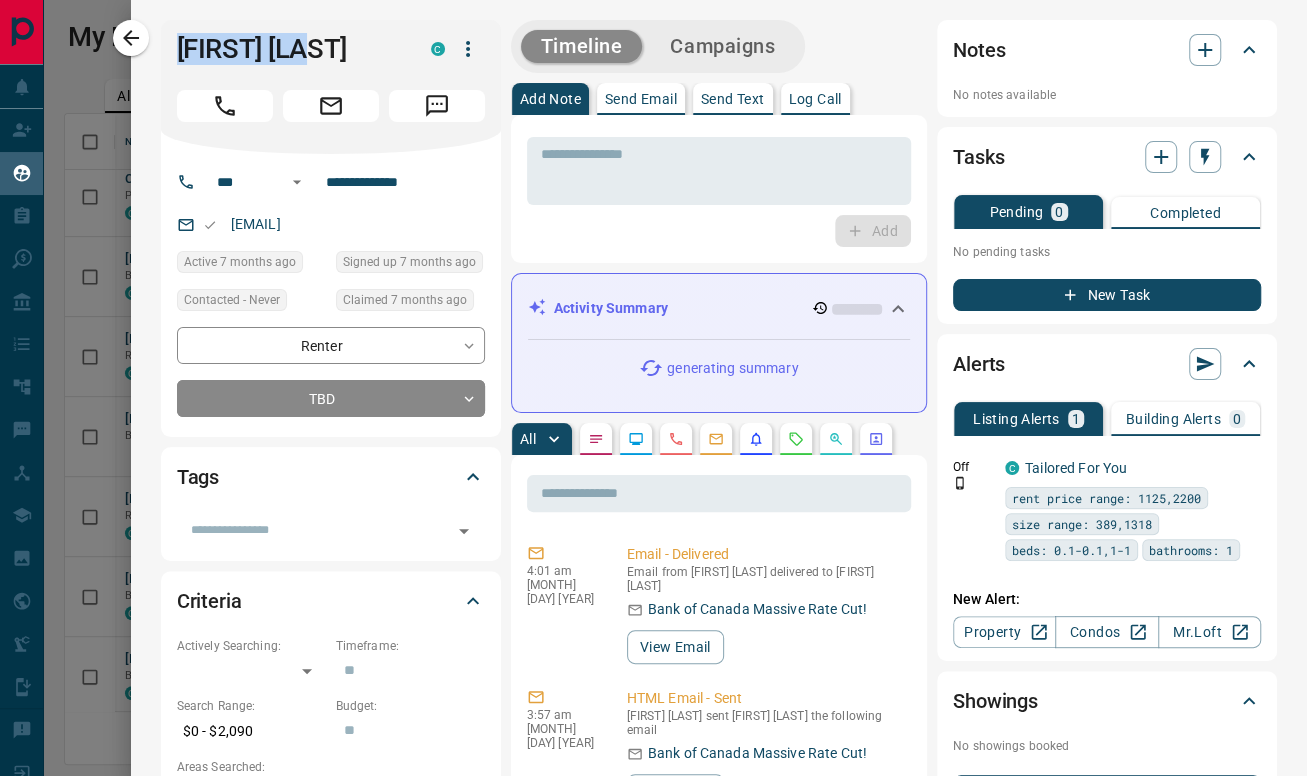 copy on "Caio Santos" 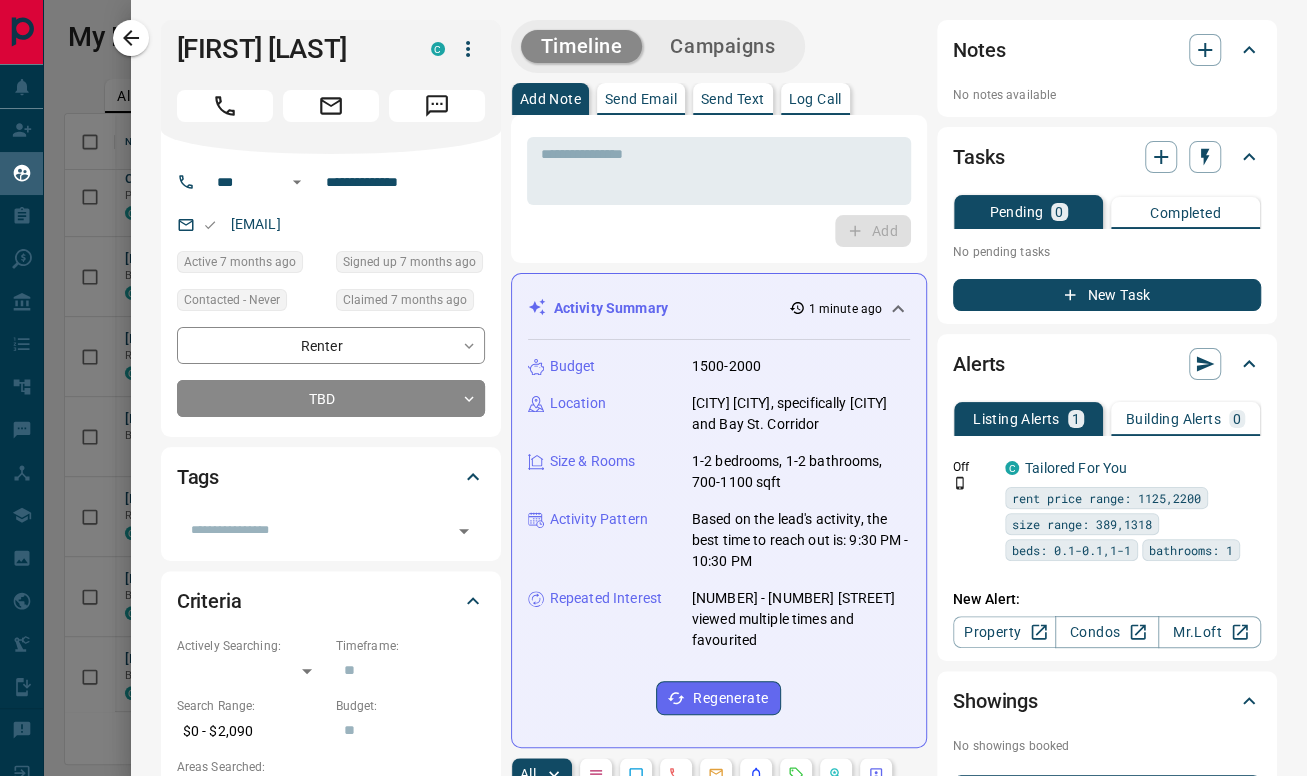 click on "Add" at bounding box center (719, 231) 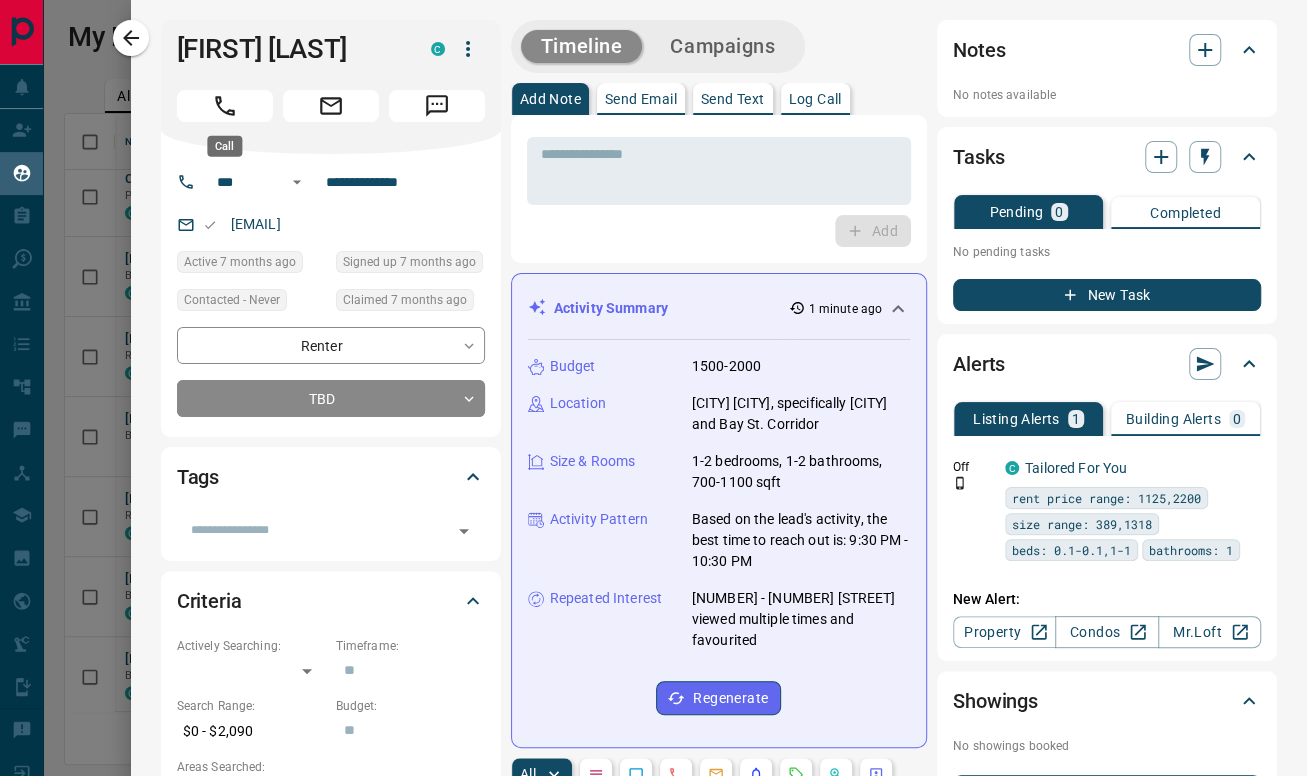 click 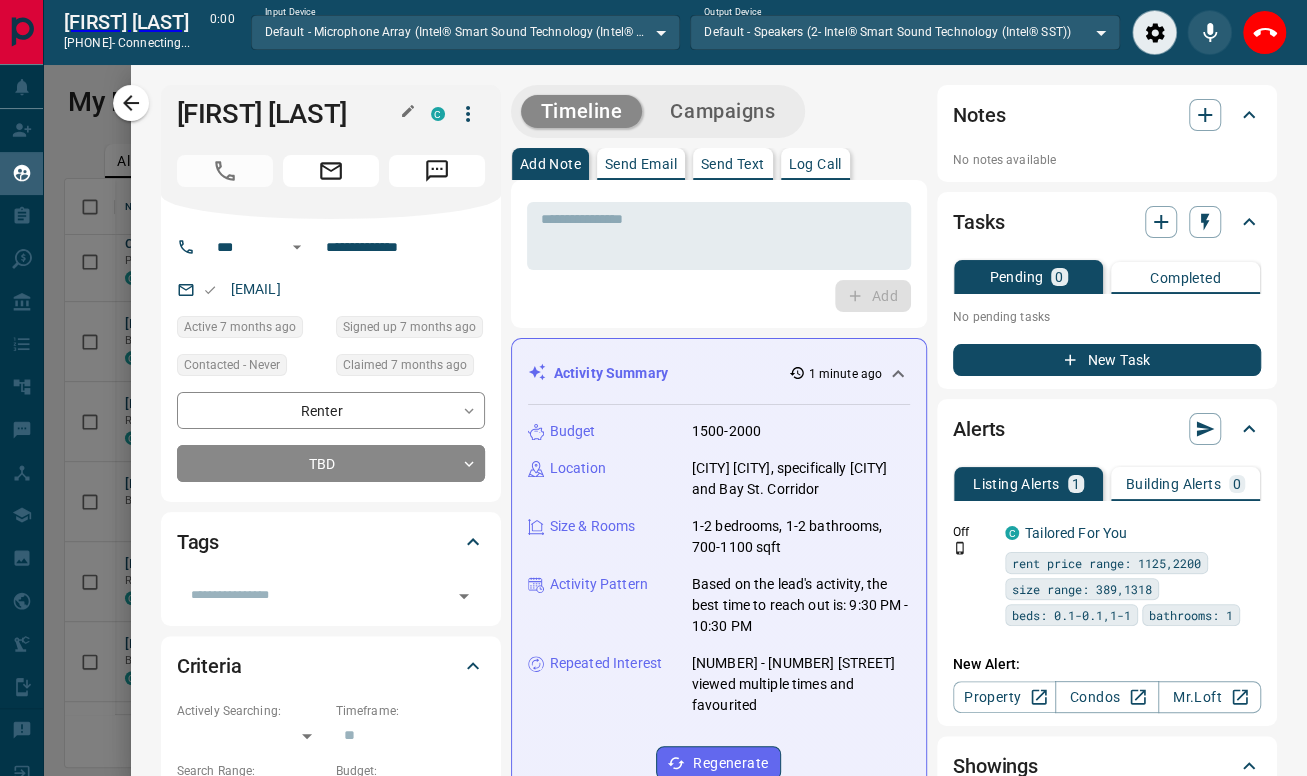 scroll, scrollTop: 519, scrollLeft: 1222, axis: both 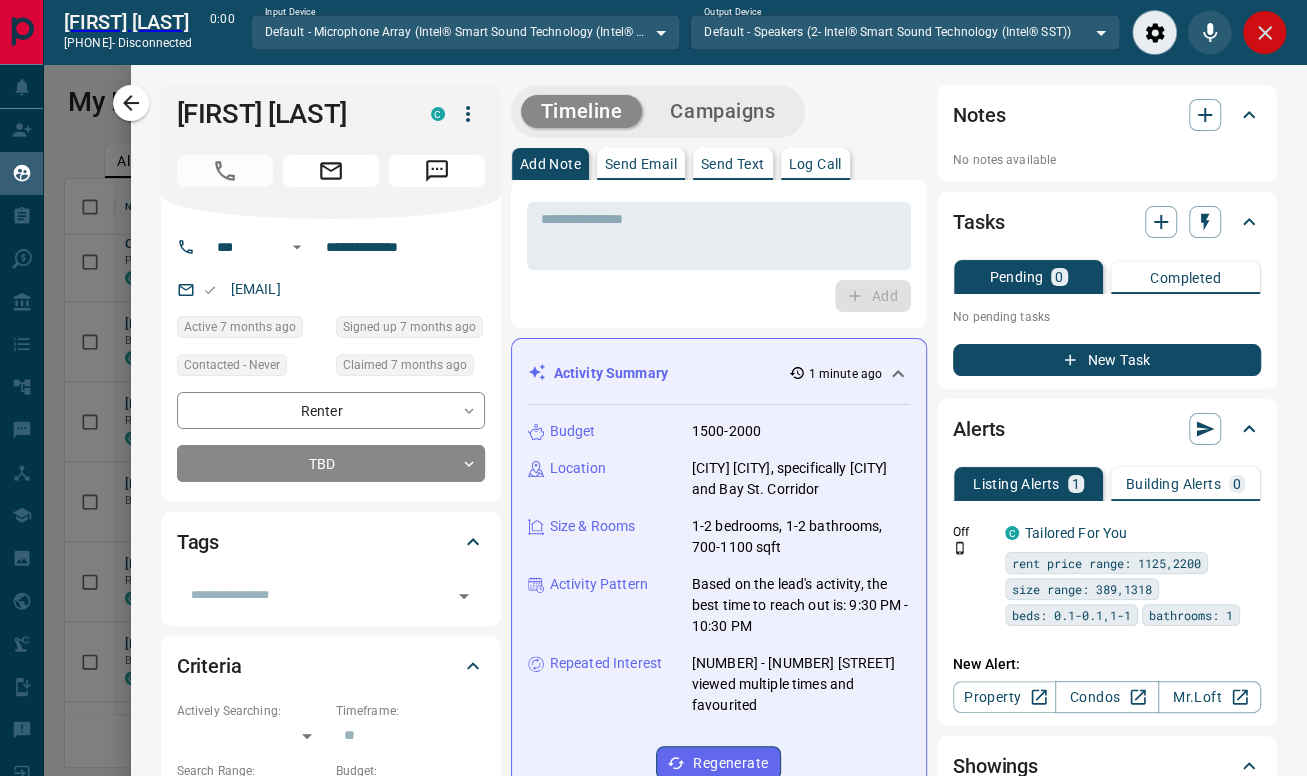 click 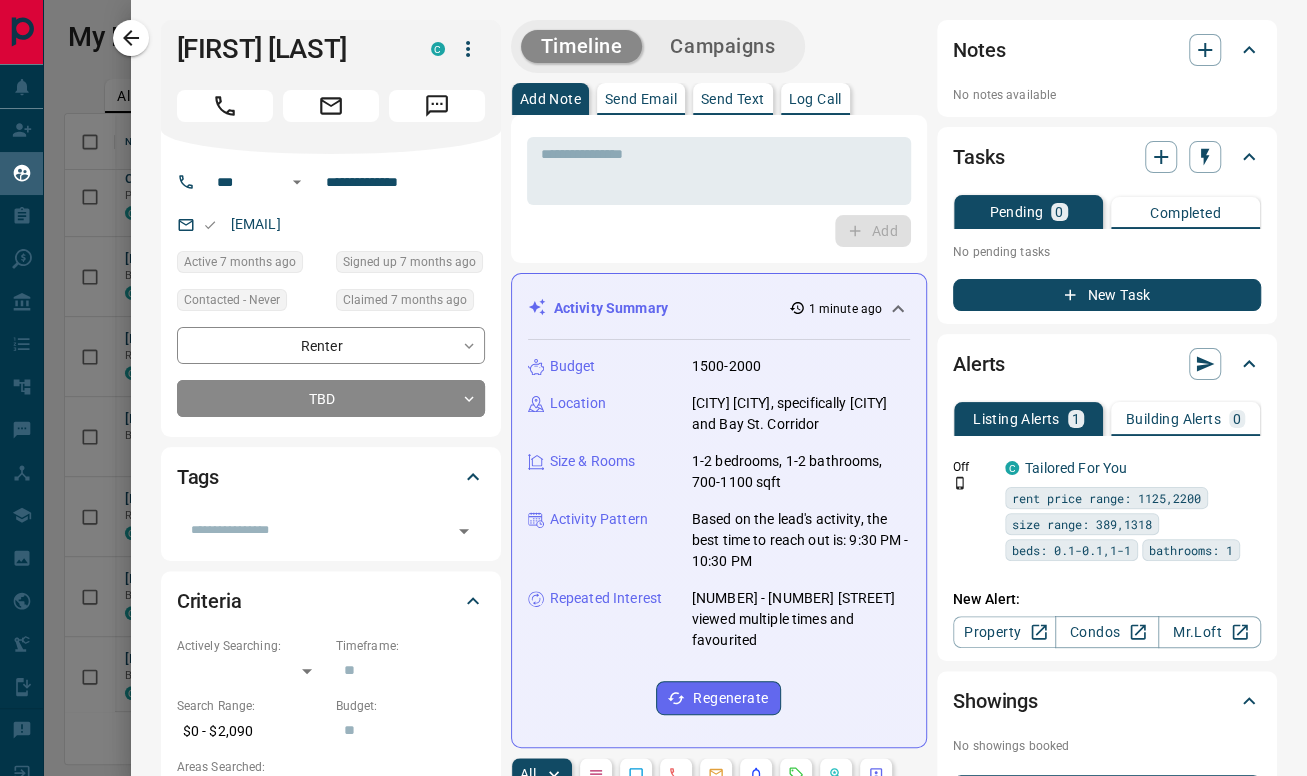 scroll, scrollTop: 17, scrollLeft: 17, axis: both 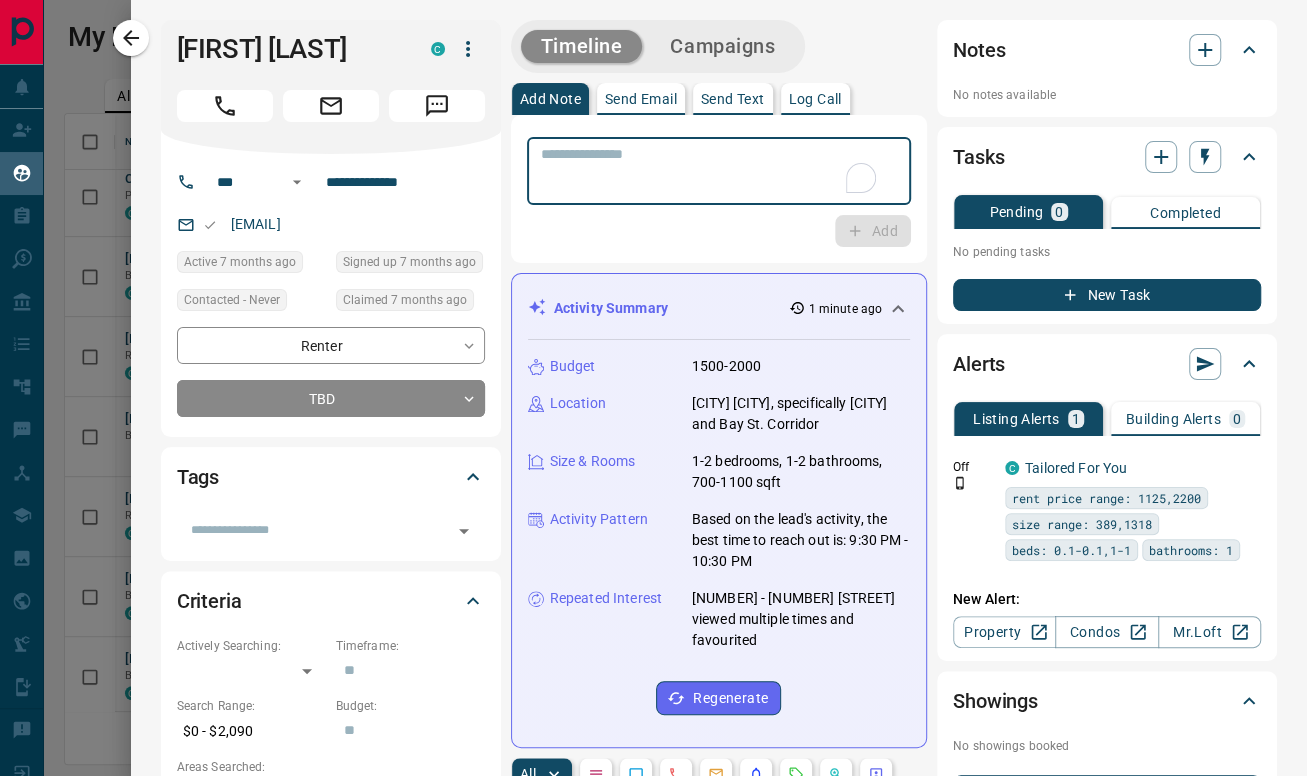 click at bounding box center [719, 171] 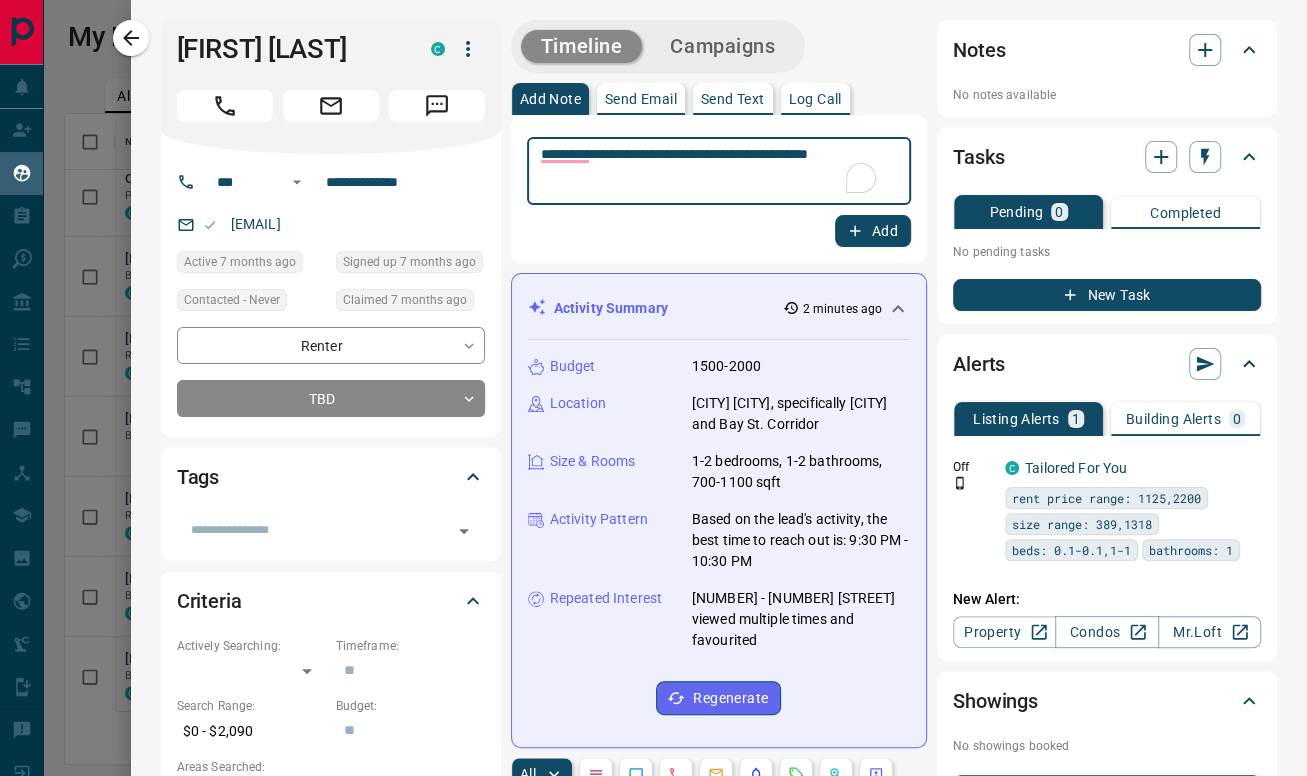 click on "**********" at bounding box center [710, 171] 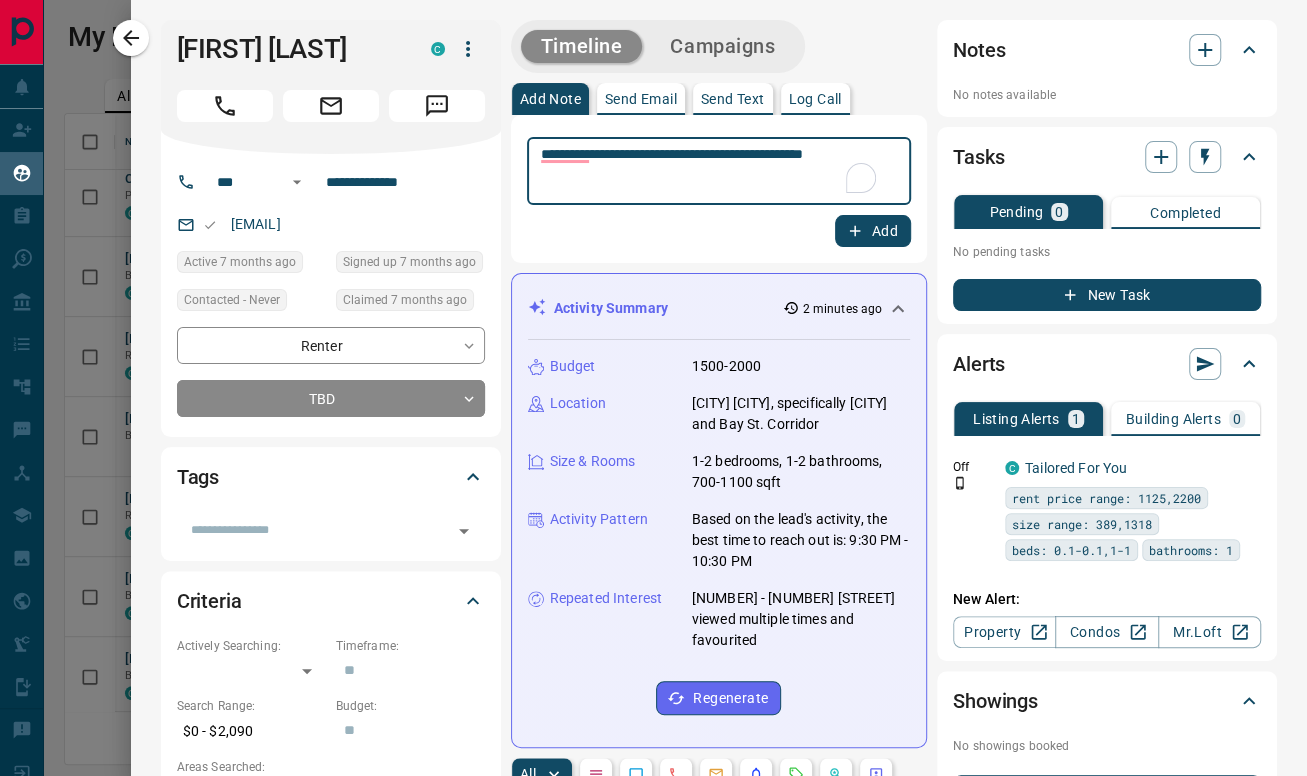 type on "**********" 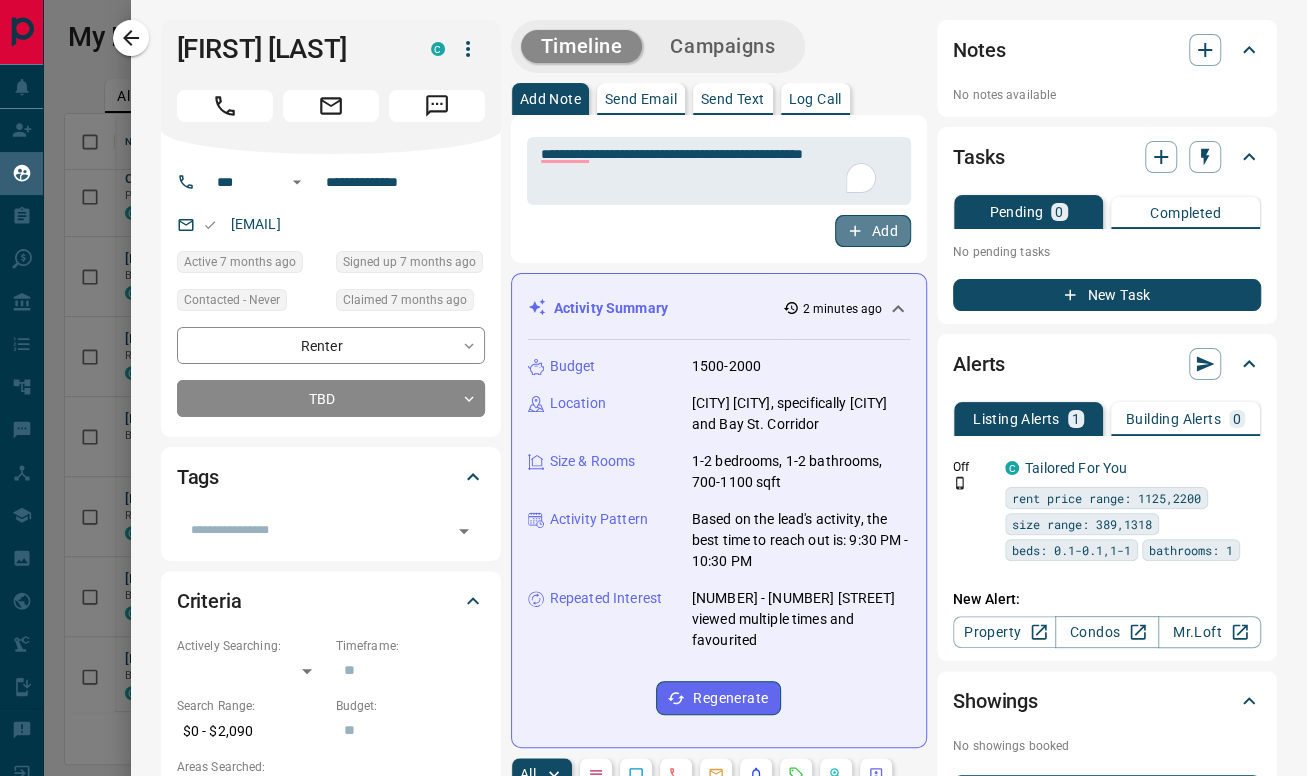 click on "Add" at bounding box center [873, 231] 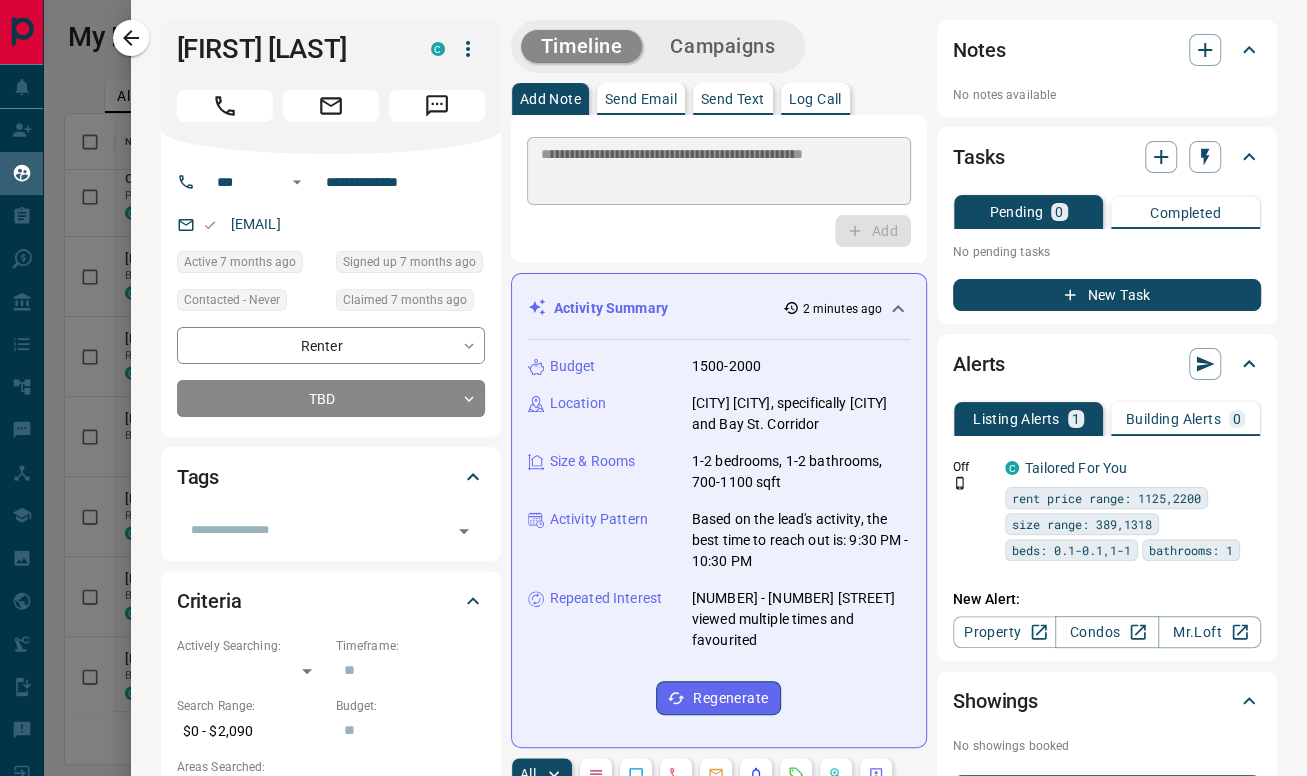type 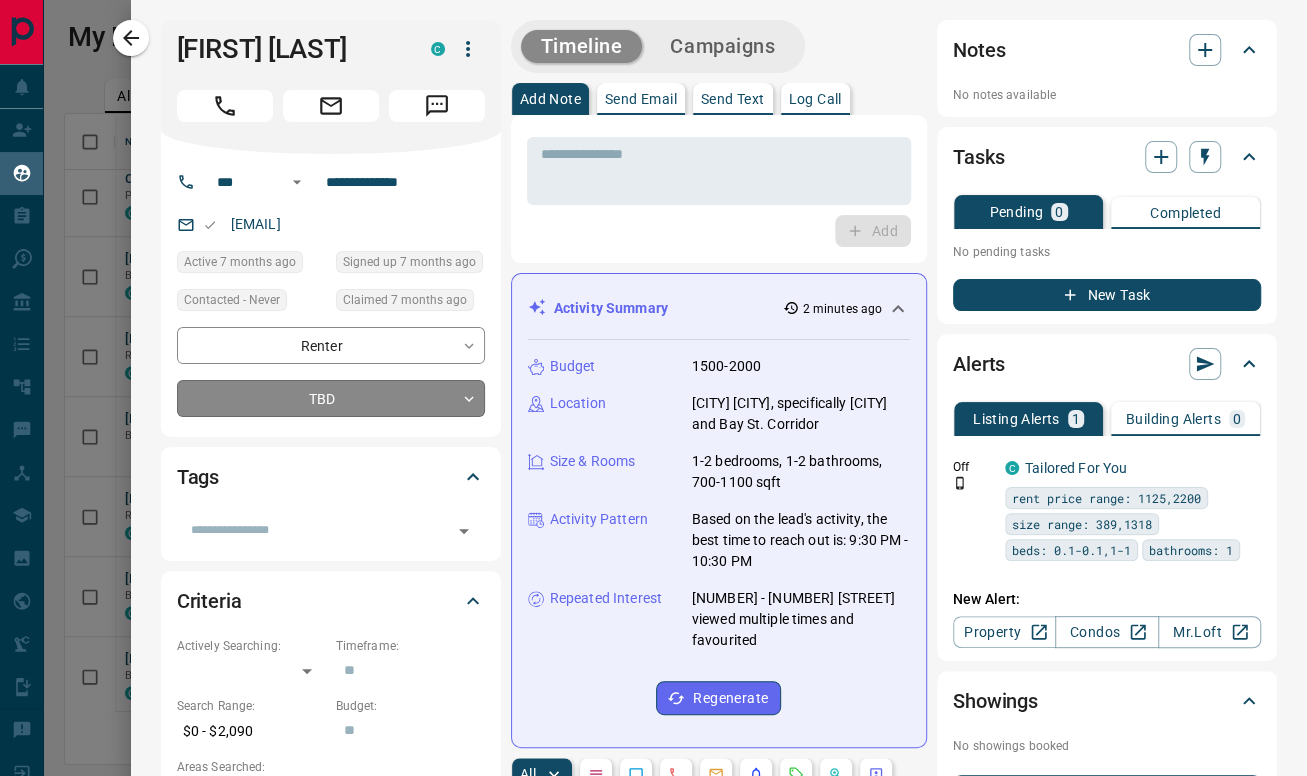 click on "Lead Transfers Claim Leads My Leads Tasks Opportunities Deals Campaigns Automations Messages Broker Bay Training Media Services Agent Resources Precon Worksheet Mobile Apps Disclosure Logout My Leads Filters 1 Manage Tabs New Lead All 5332 TBD 338 Do Not Contact - Not Responsive 740 Bogus 1019 Just Browsing 1949 Criteria Obtained 318 Future Follow Up 459 Warm 242 HOT 130 Taken on Showings 64 Submitted Offer 15 Client 58 Name Details Last Active Claimed Date Status Tags Lexis Hodges Renter C $2K - $2K Lincoln 2 months ago 2 months ago Signed up 2 months ago TBD + Karthick Raja Balasubramanian Renter C $2K - $3K Etobicoke, Mississauga 3 months ago Contacted 5 months ago 5 months ago Signed up 5 months ago TBD + C J Precon, Renter C $2K - $3K Downtown, North York, +1 2 months ago 5 months ago Signed up 5 months ago TBD + Maddy Bassnet Buyer C $549K - $600K Downtown, North York, +2 2 months ago 7 months ago Signed up 2 years ago TBD ISR Lead reassigned by trudy + Caio Santos Renter C $0 - $2K 7 months ago TBD + +" at bounding box center [653, 375] 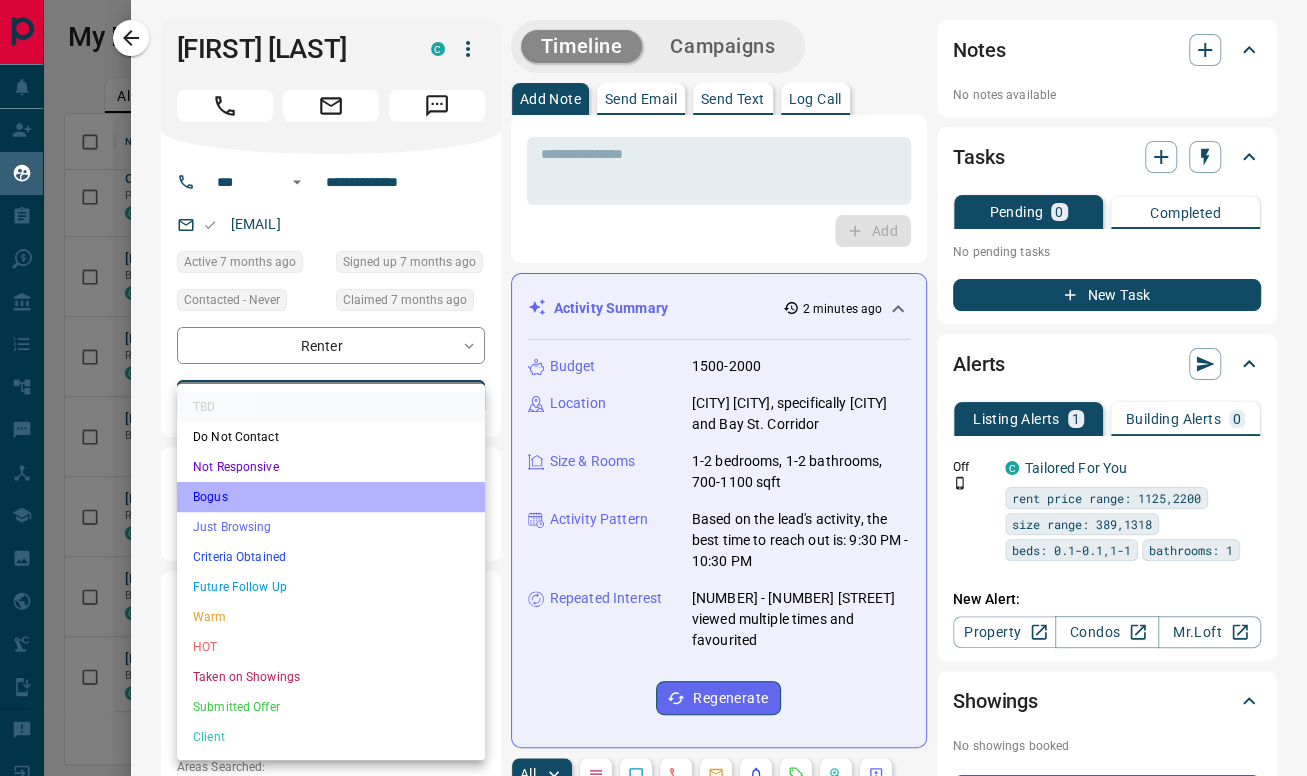 click on "Bogus" at bounding box center [331, 497] 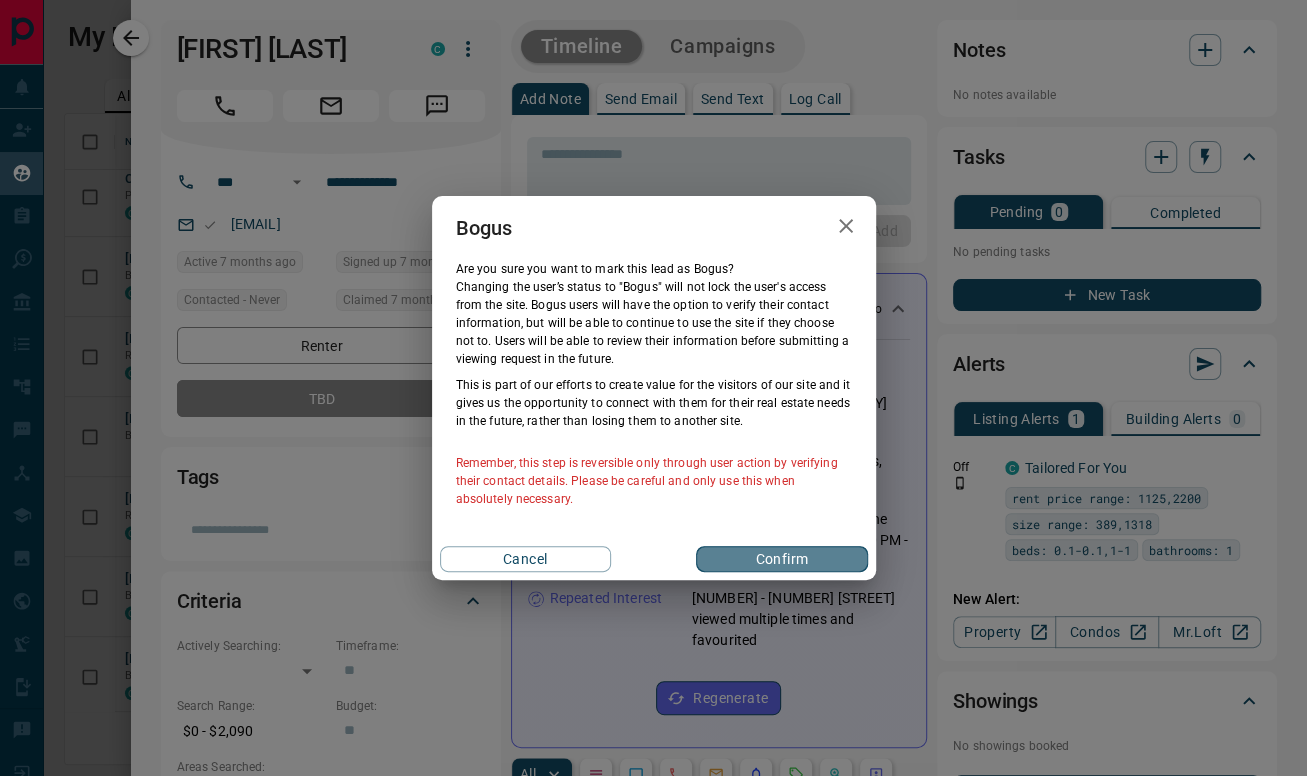 click on "Confirm" at bounding box center (781, 559) 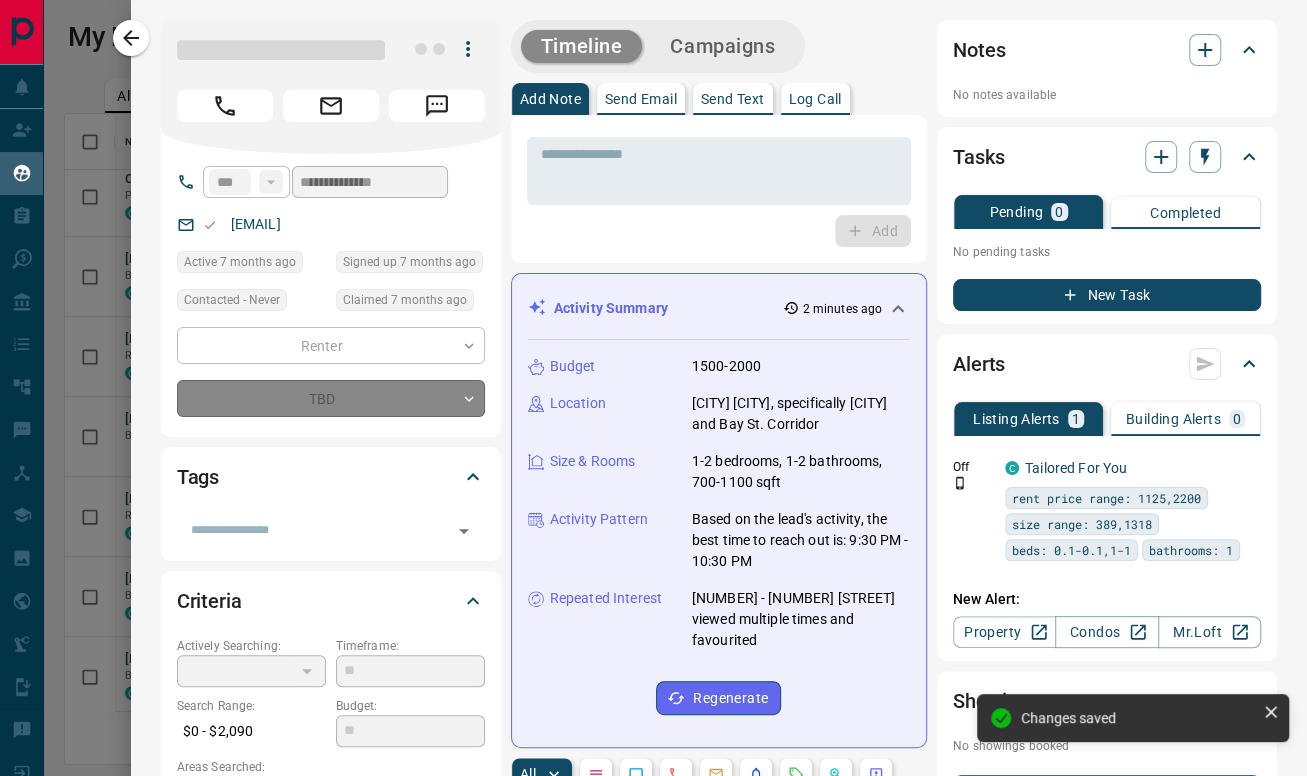 type on "**********" 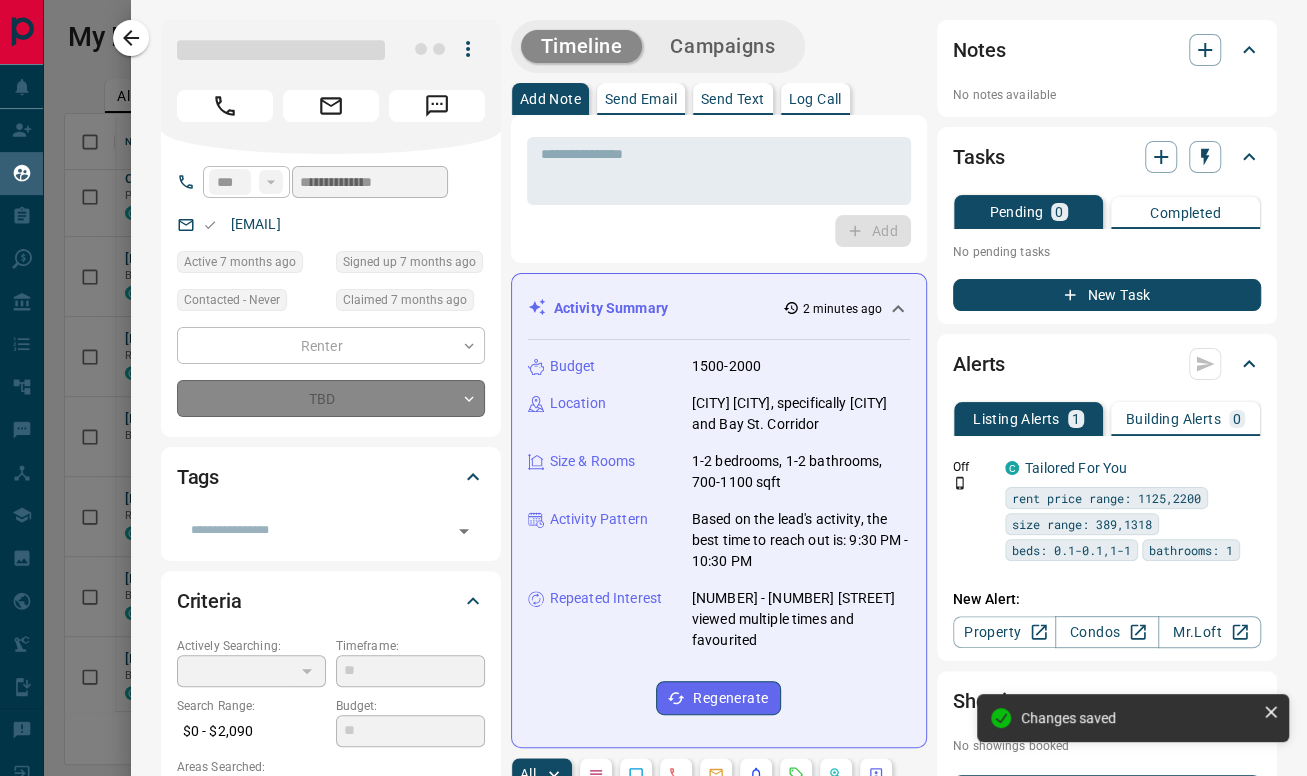 type on "*" 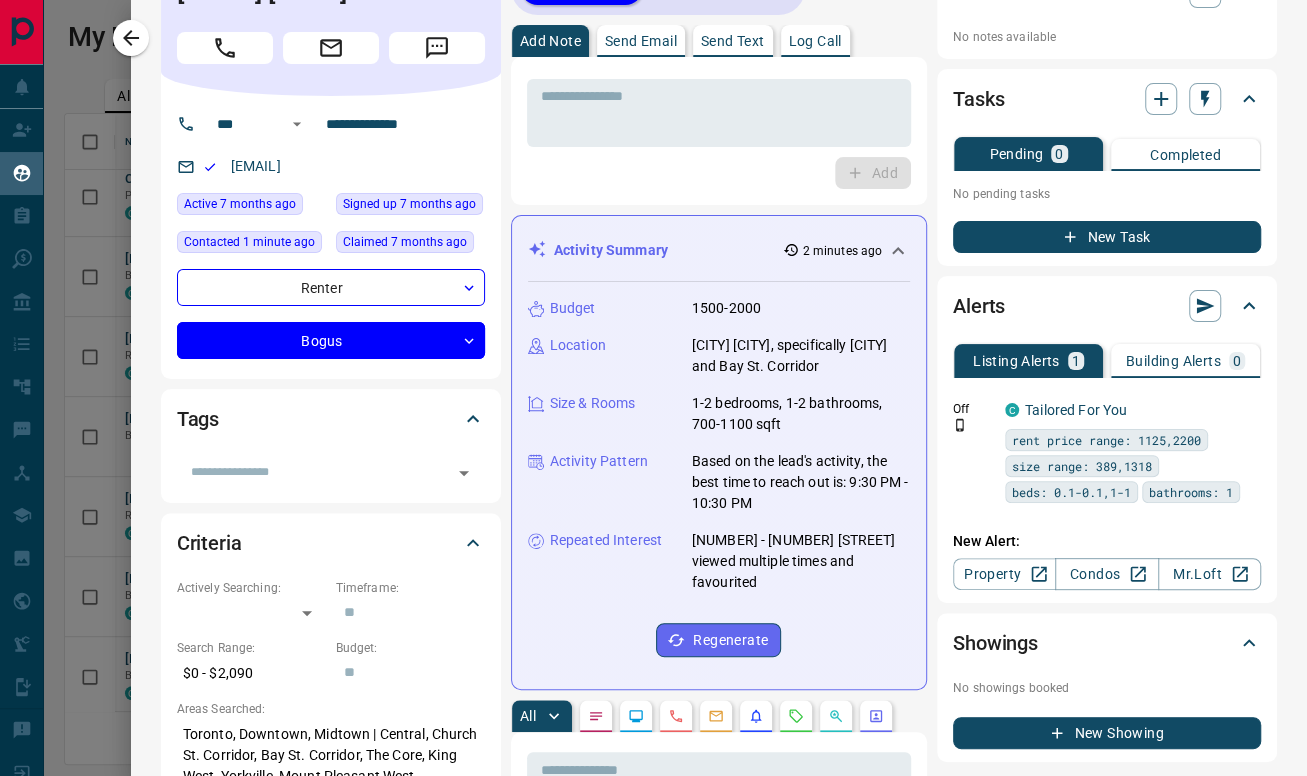 scroll, scrollTop: 0, scrollLeft: 0, axis: both 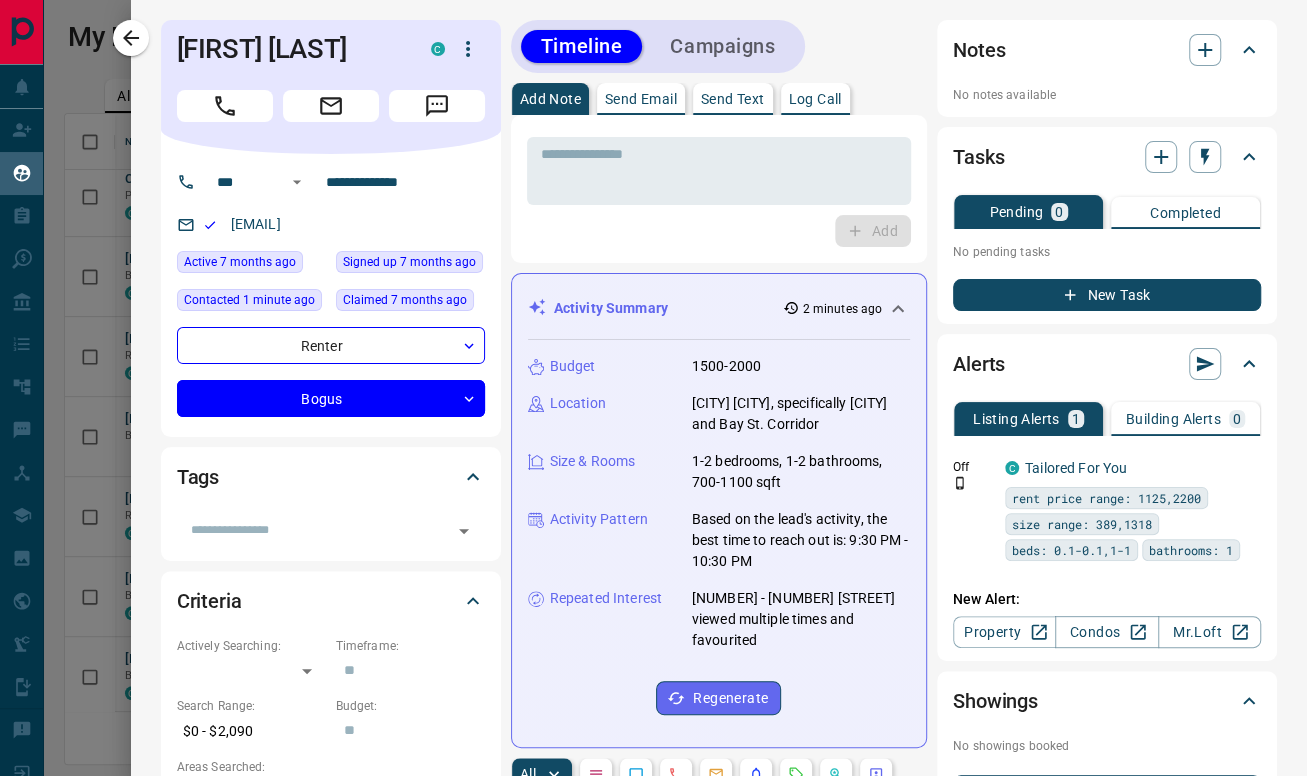 click on "Send Email" at bounding box center [641, 99] 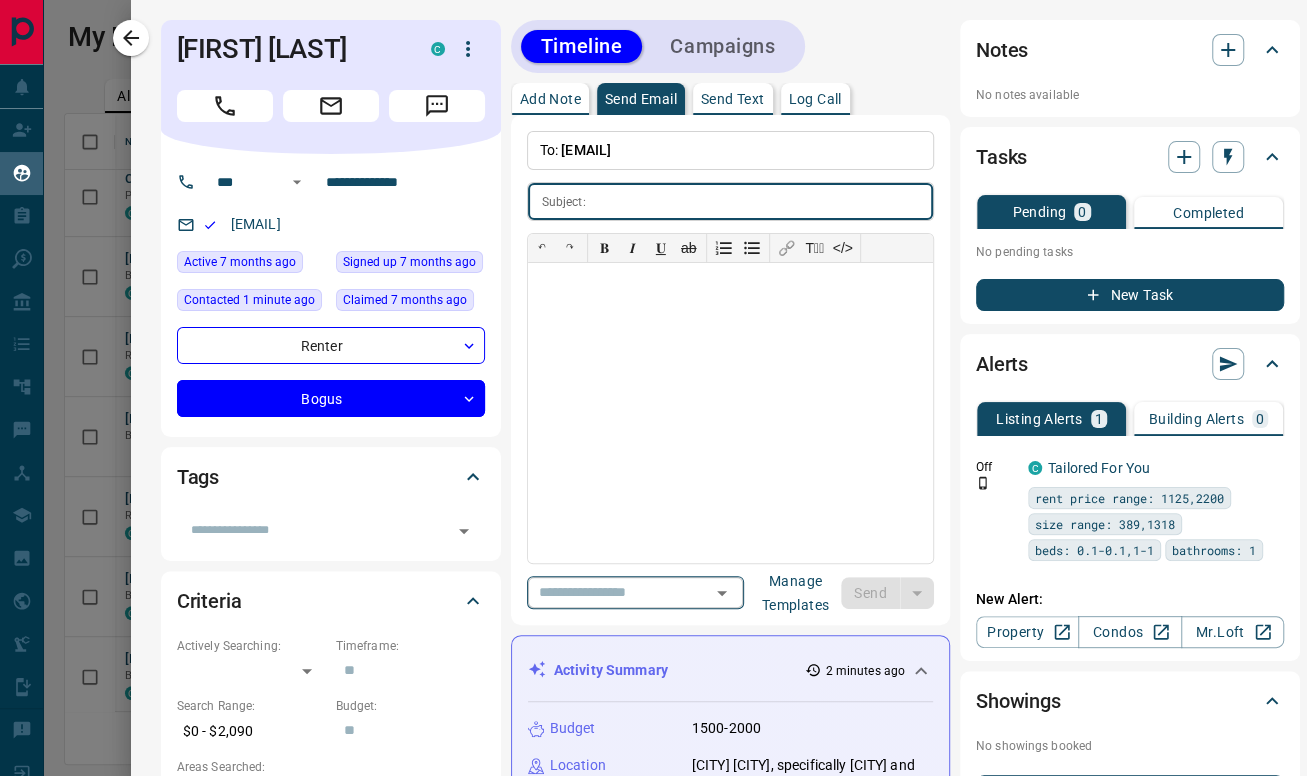 click 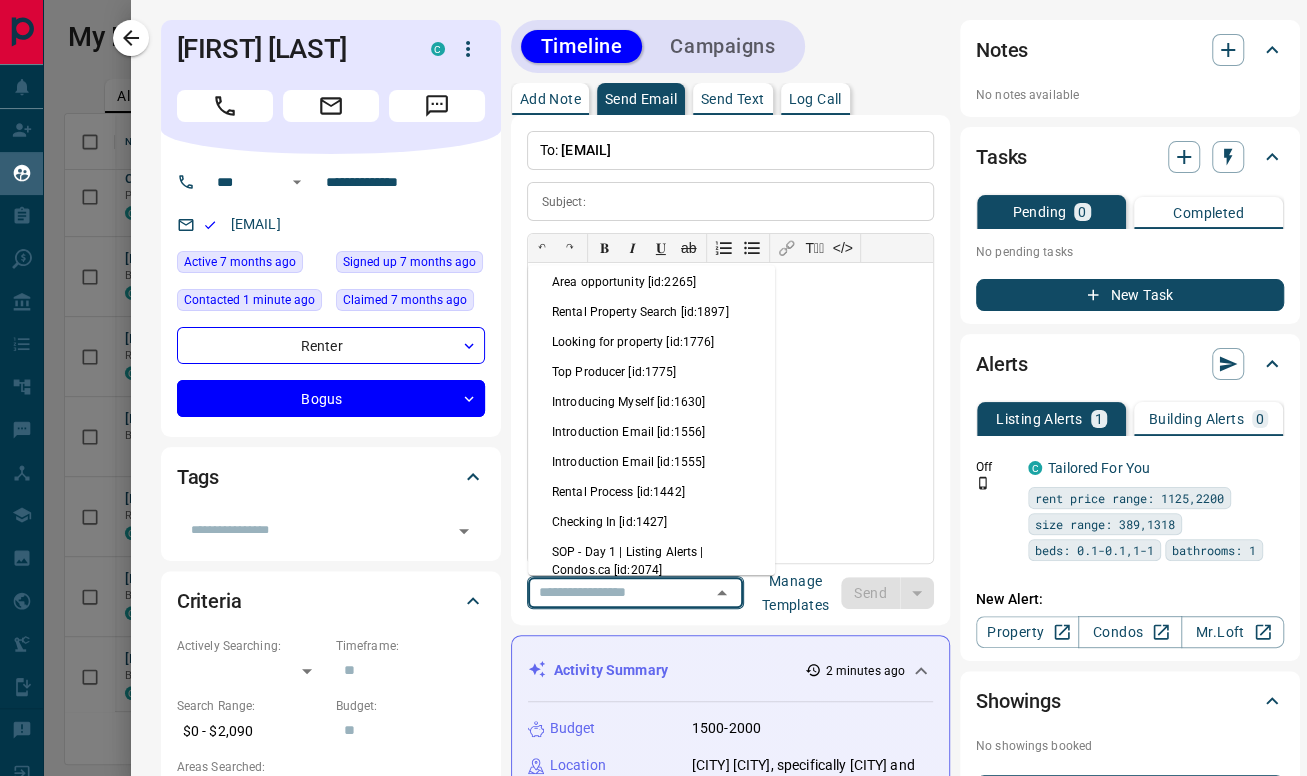 scroll, scrollTop: 555, scrollLeft: 0, axis: vertical 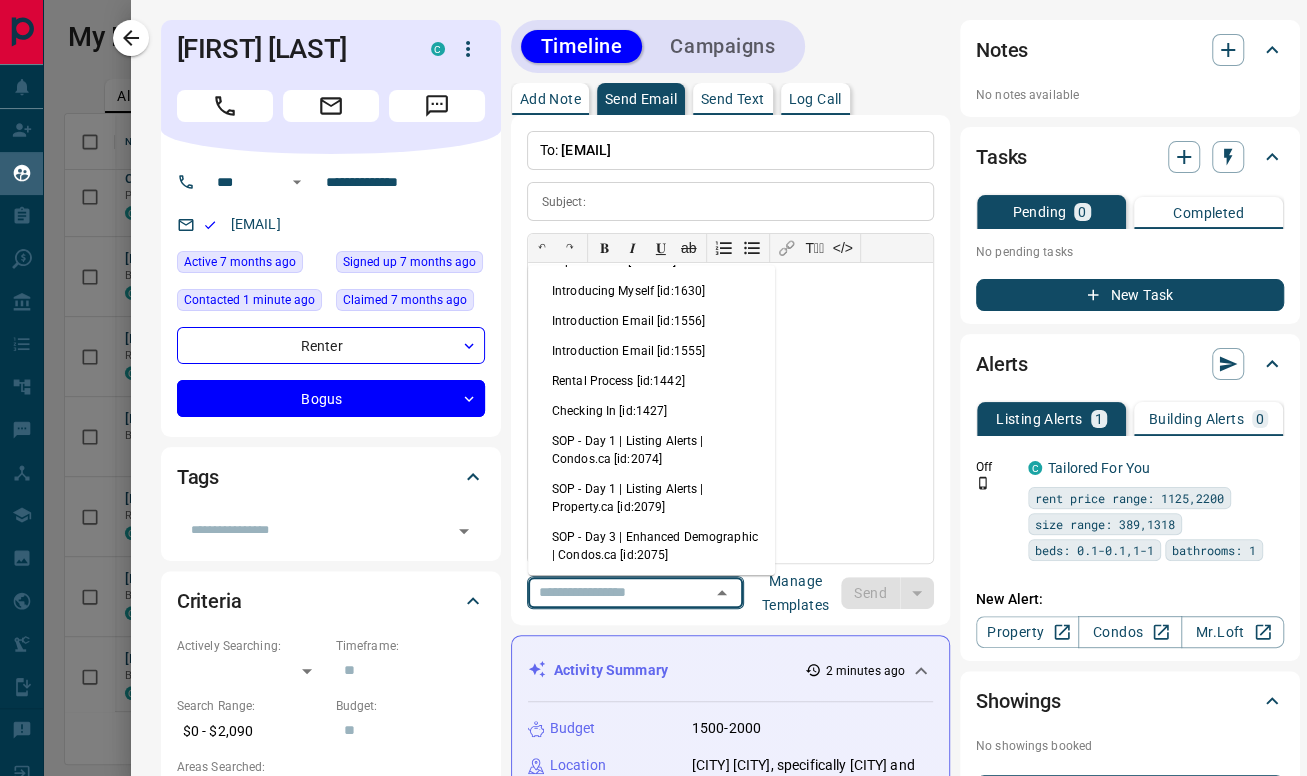 click on "Checking In [id:1427]" at bounding box center (651, 411) 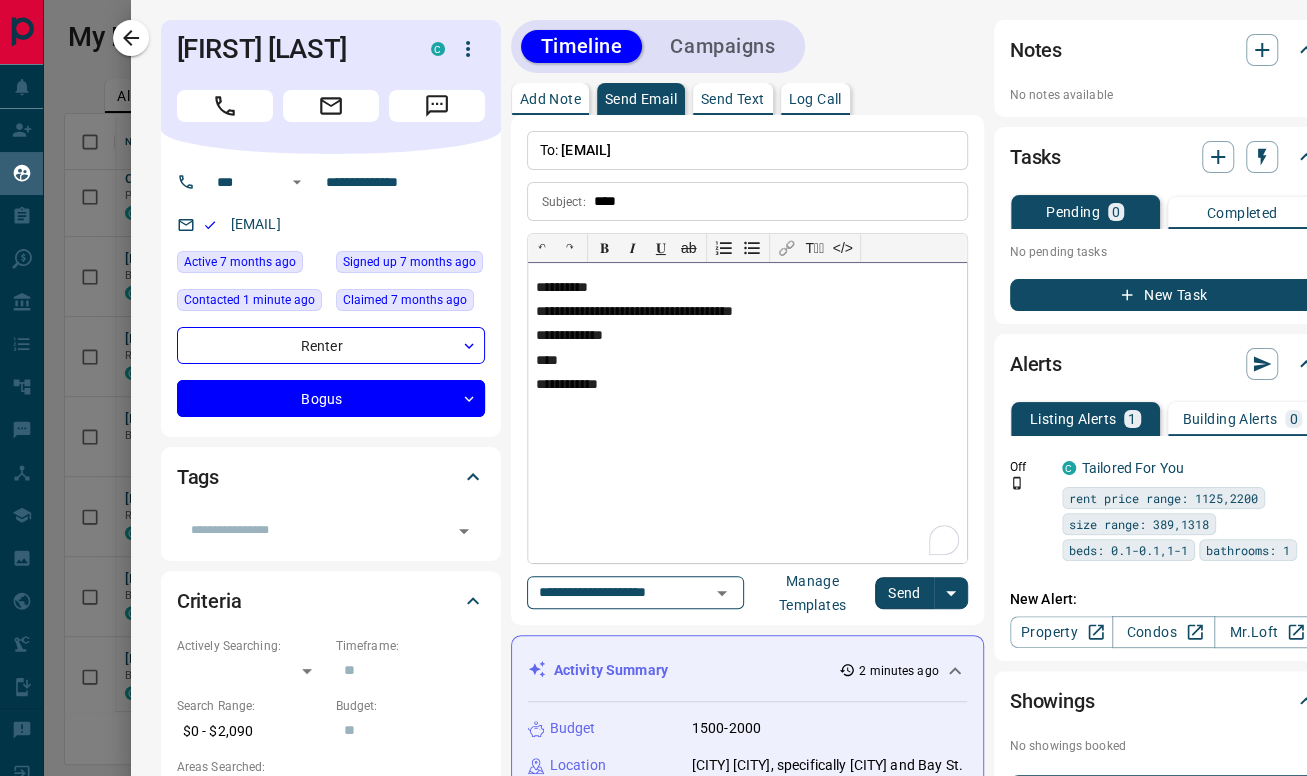 click on "**********" at bounding box center [747, 288] 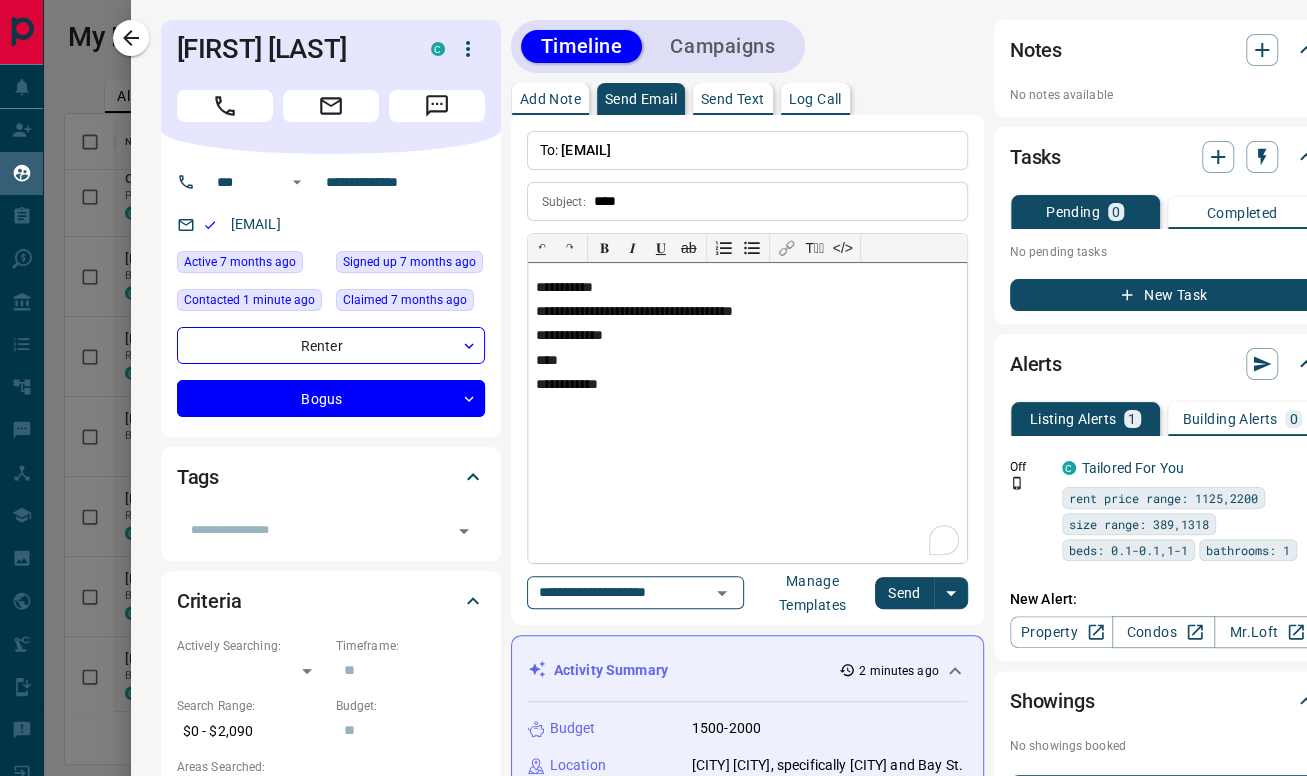 click on "**********" at bounding box center (747, 413) 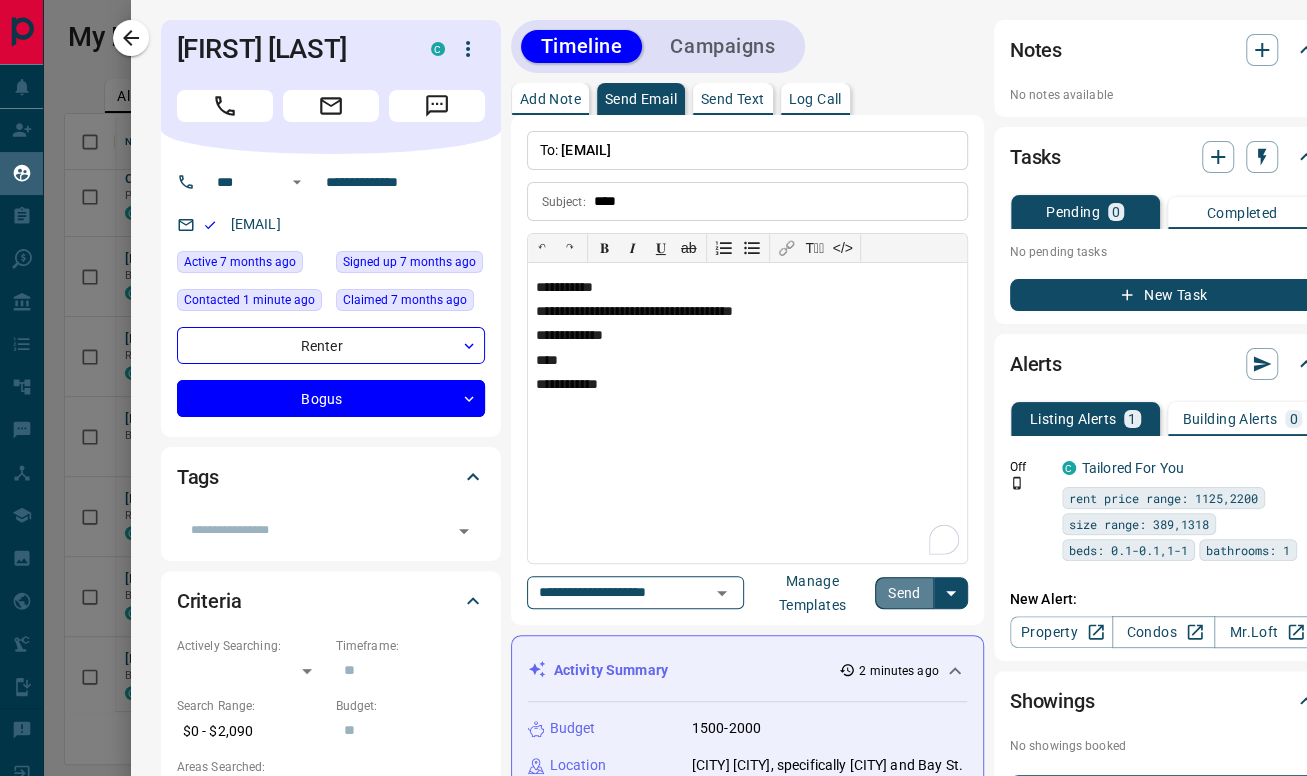 click on "Send" at bounding box center (904, 593) 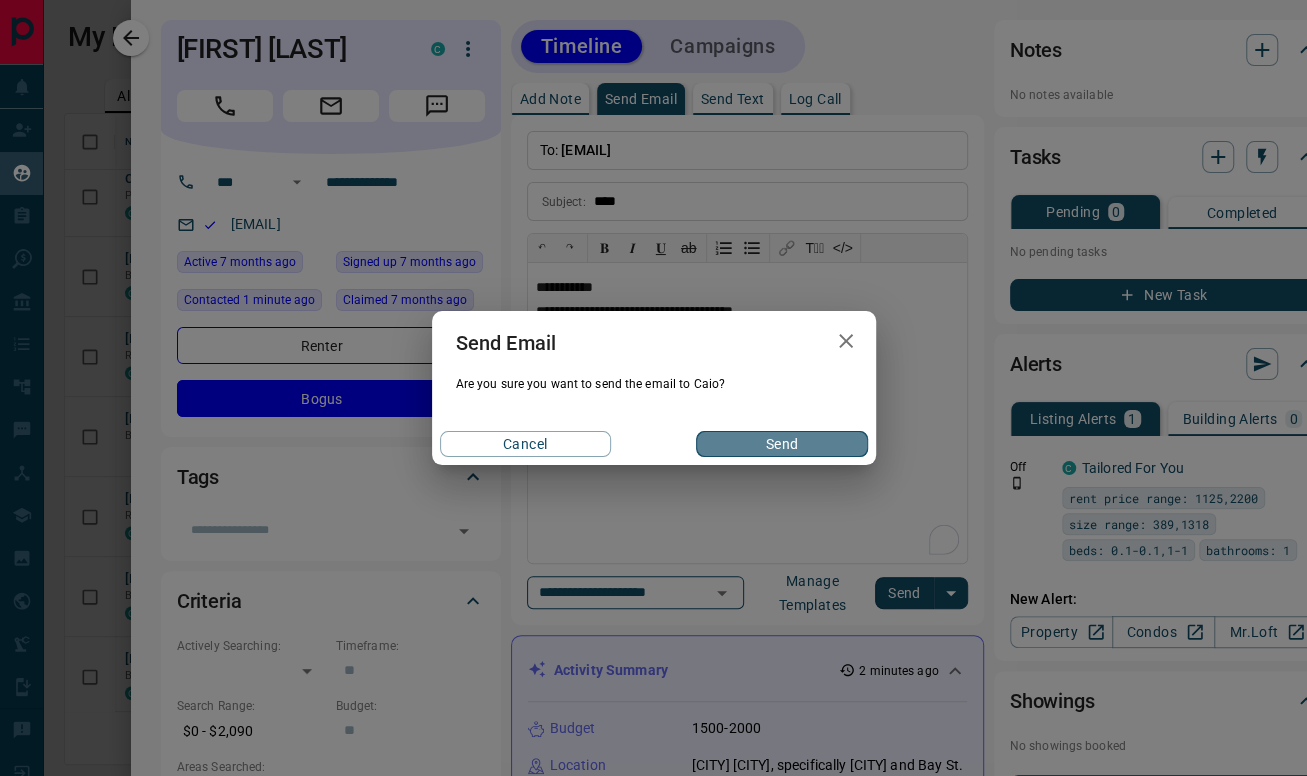 click on "Send" at bounding box center (781, 444) 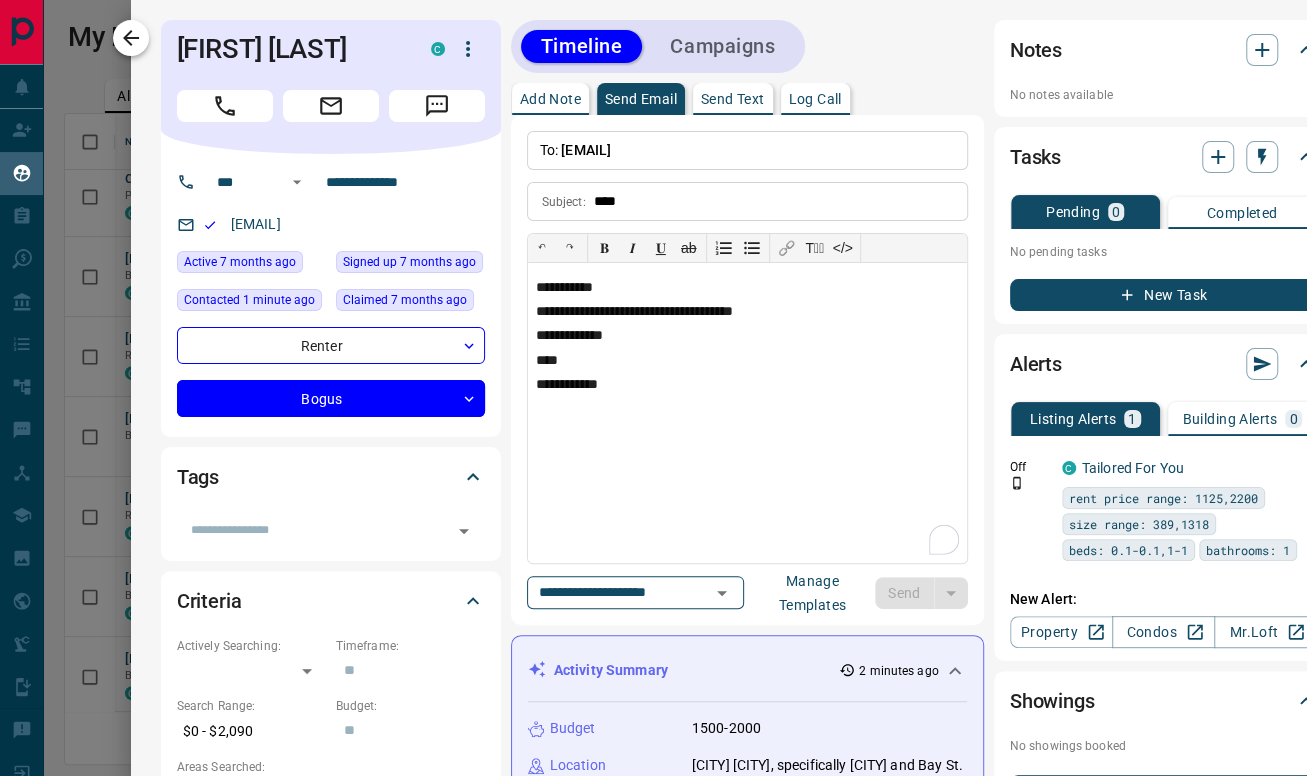 type 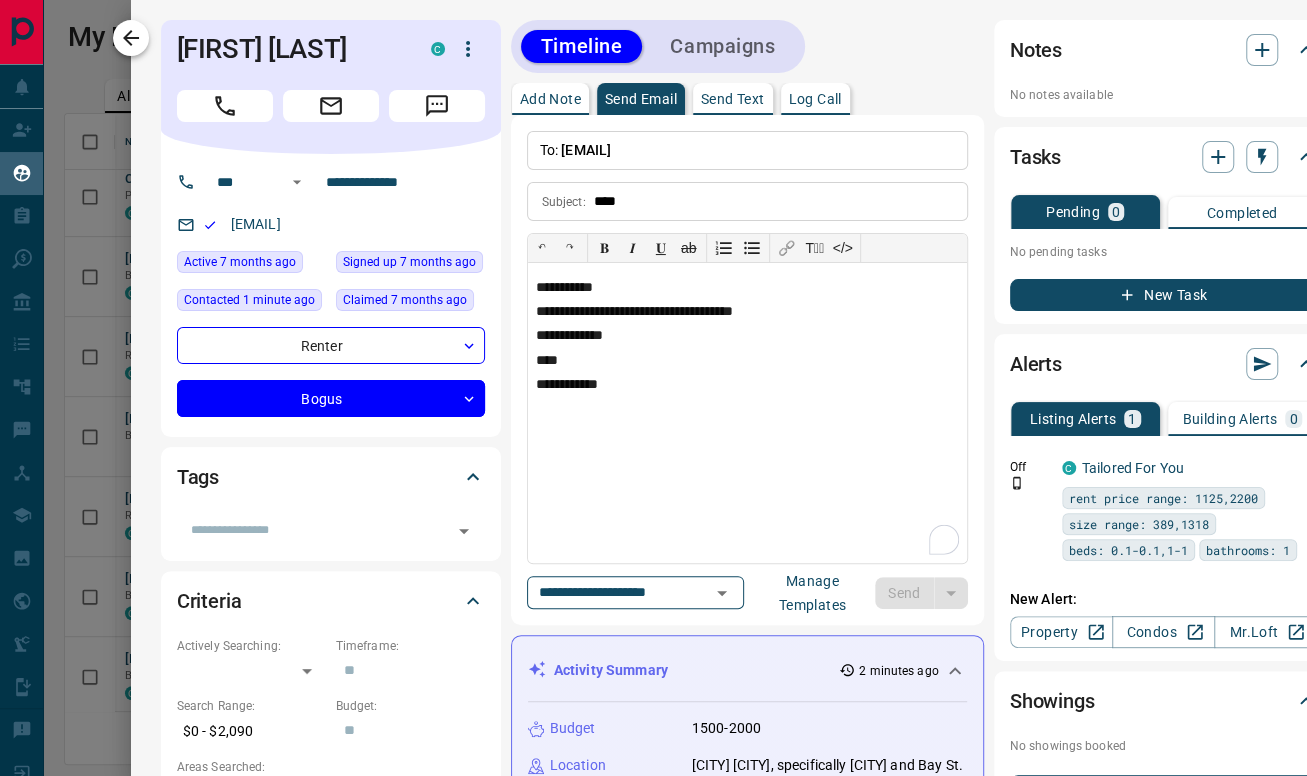 type 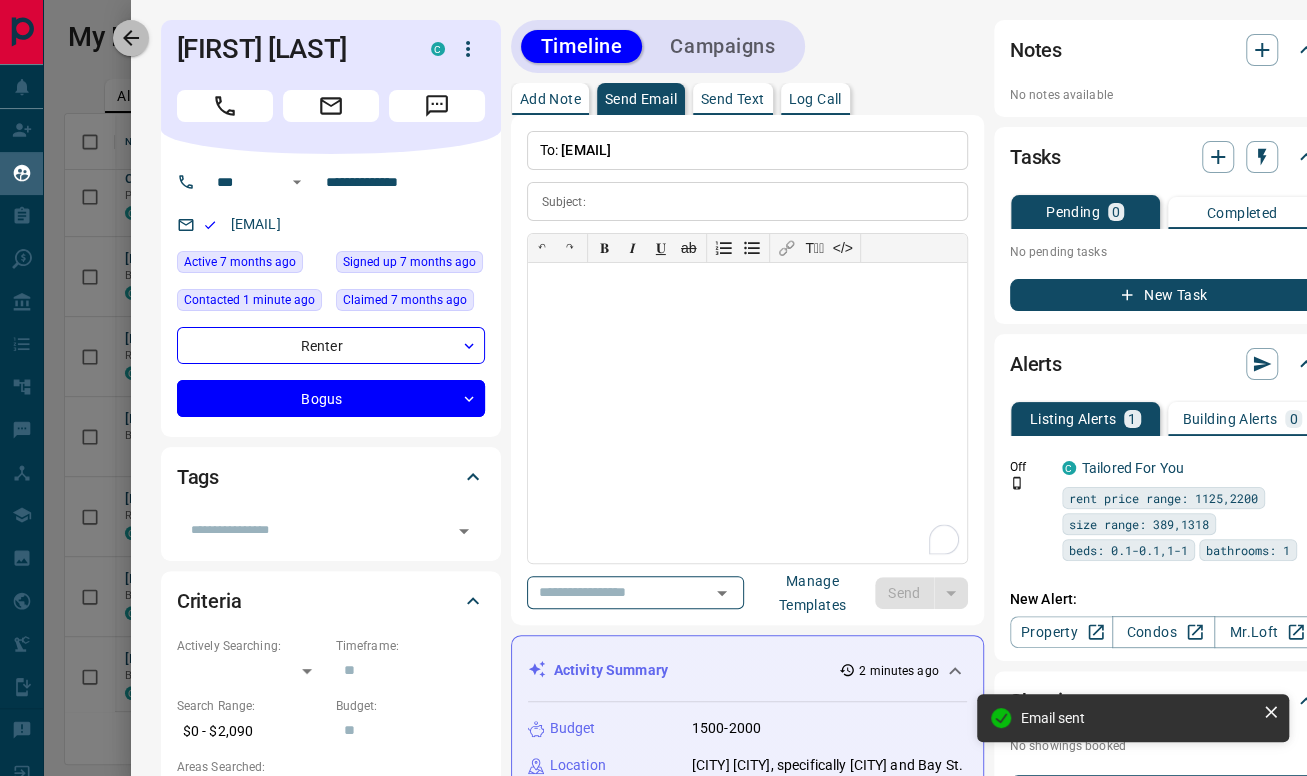 drag, startPoint x: 133, startPoint y: 32, endPoint x: 256, endPoint y: 601, distance: 582.1426 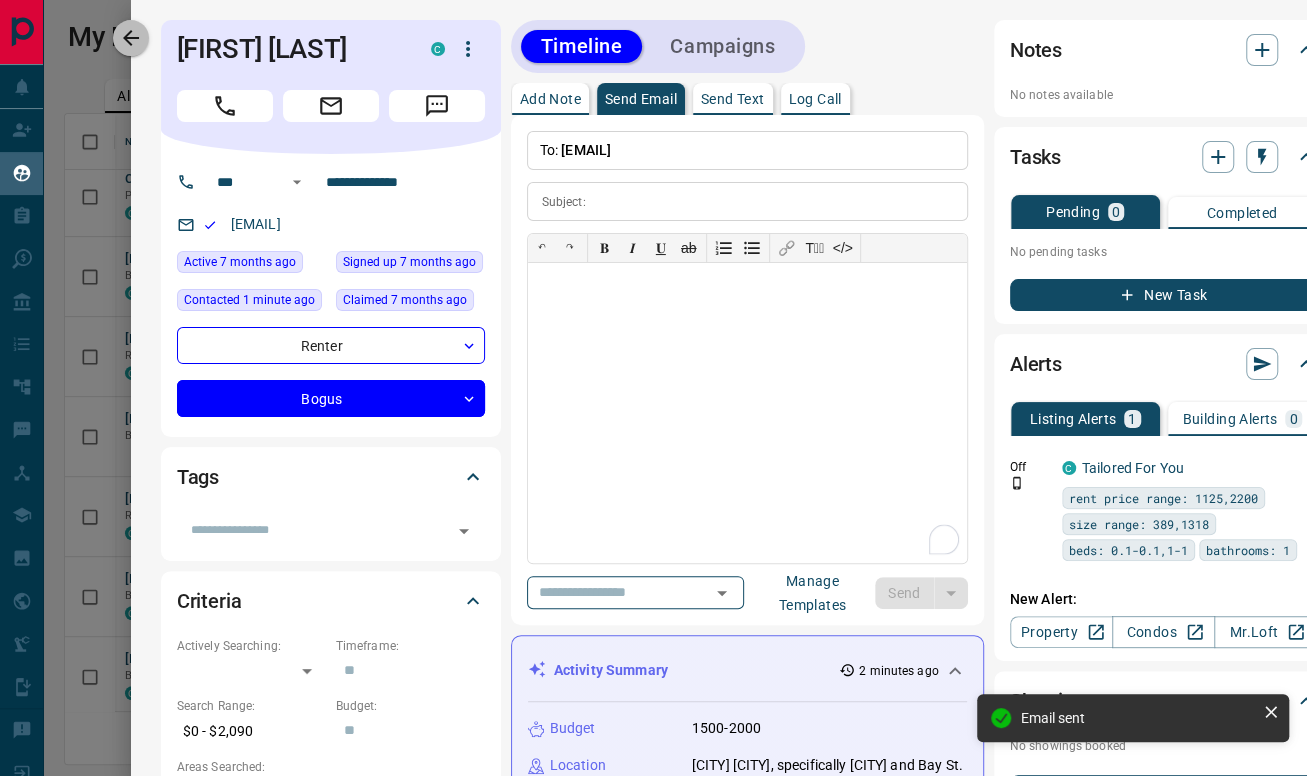 click on "**********" at bounding box center [719, 388] 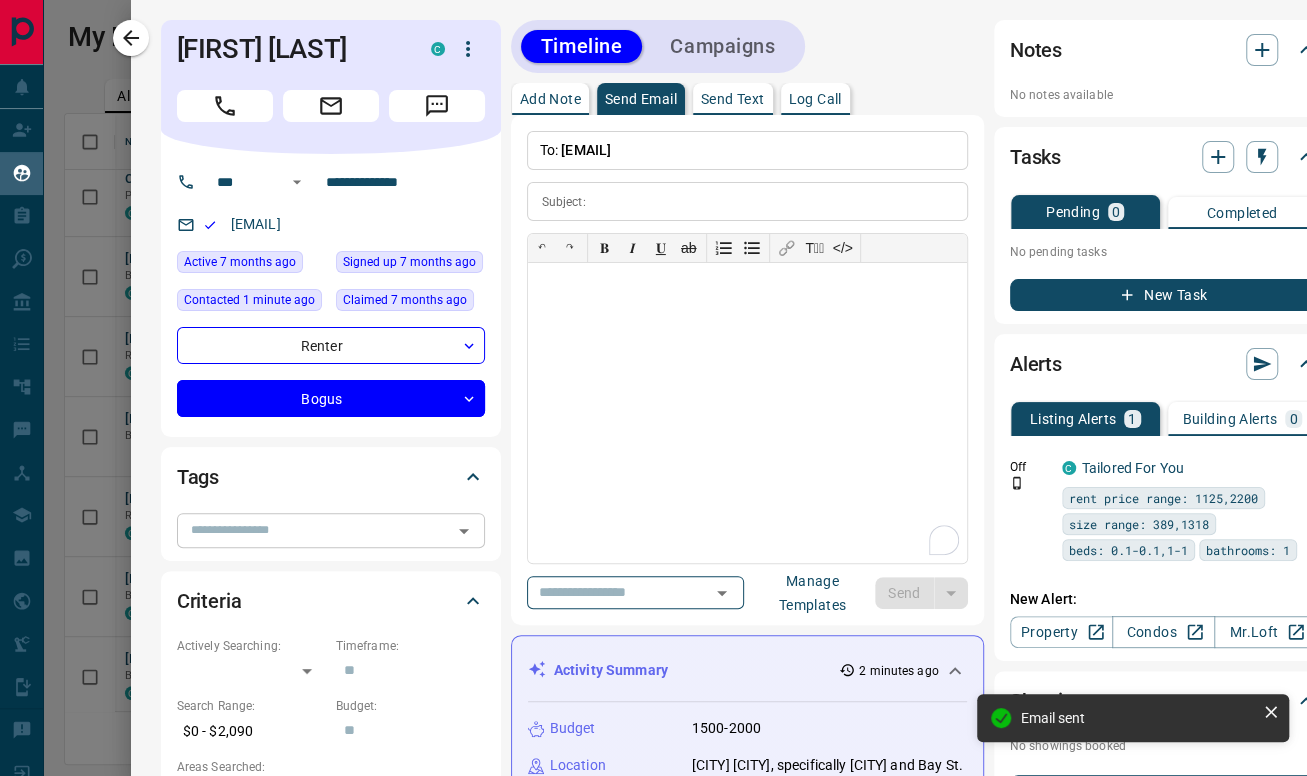 click at bounding box center (314, 530) 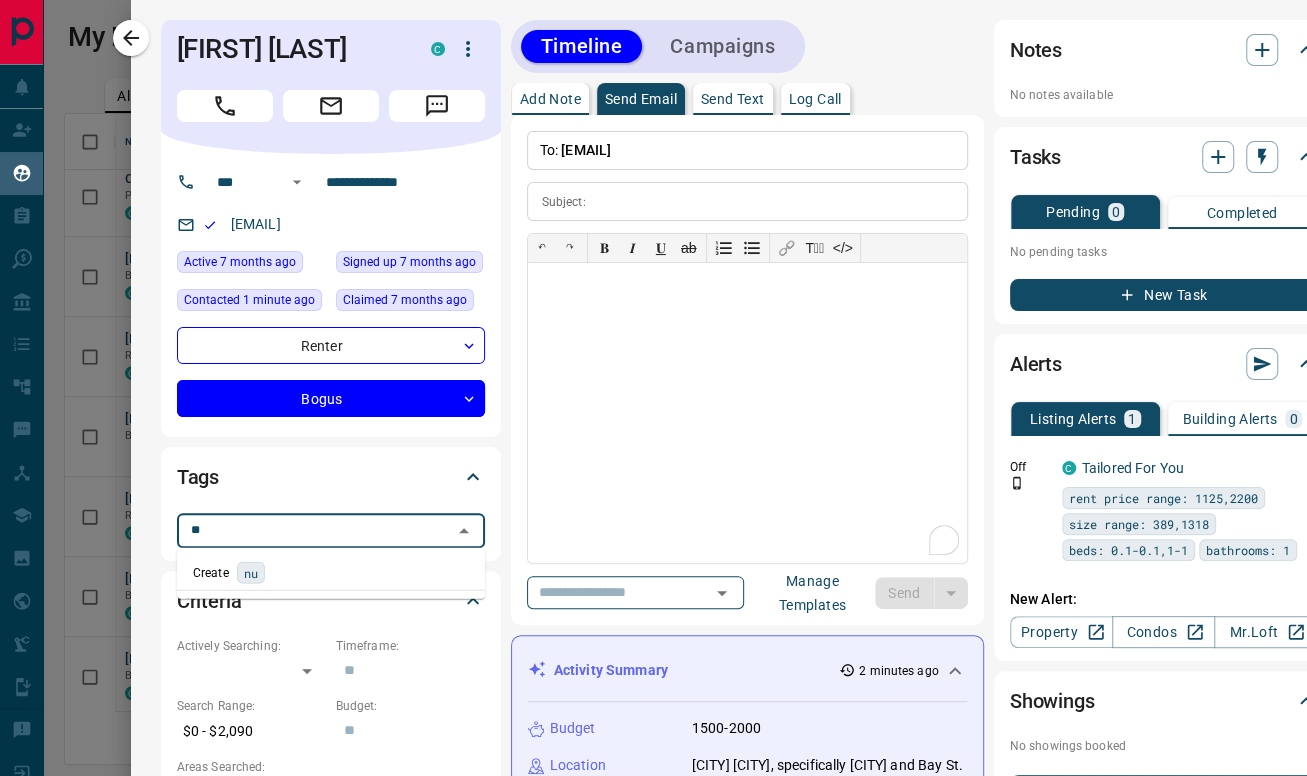 type on "*" 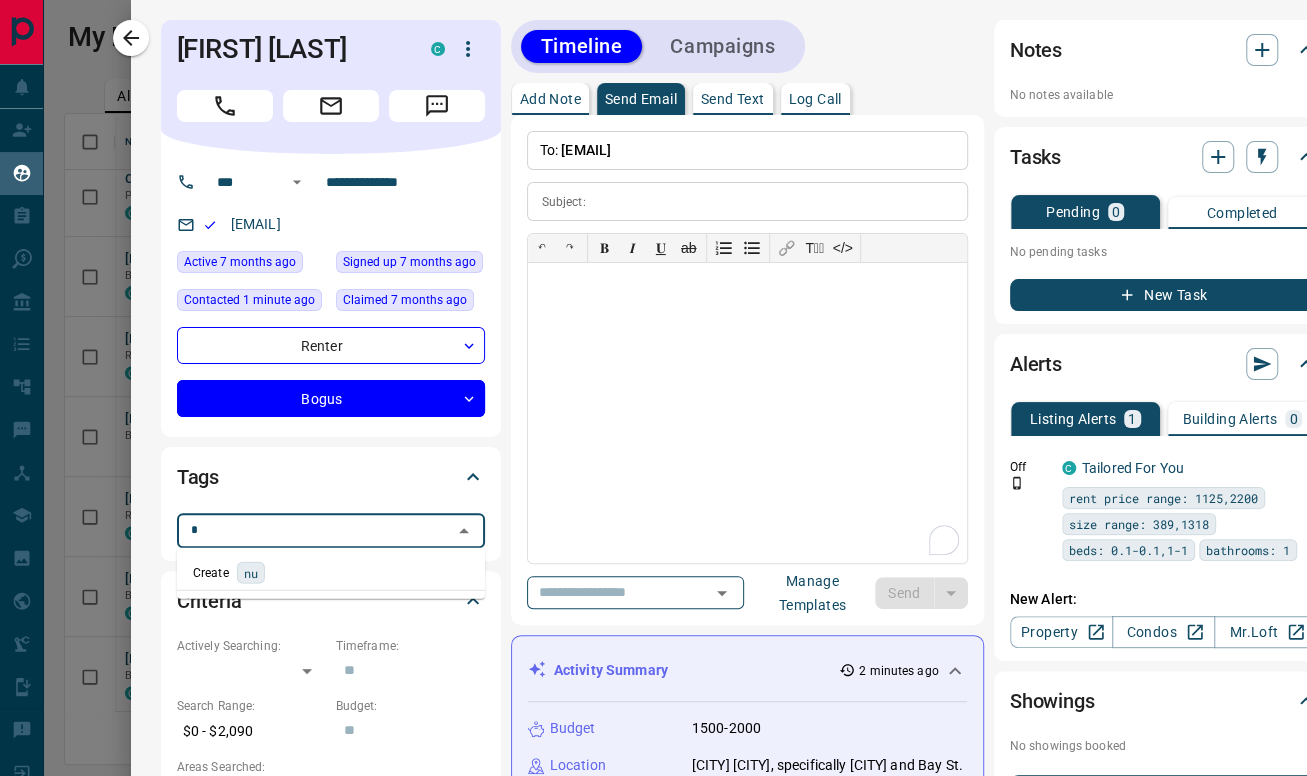 scroll, scrollTop: 580, scrollLeft: 1222, axis: both 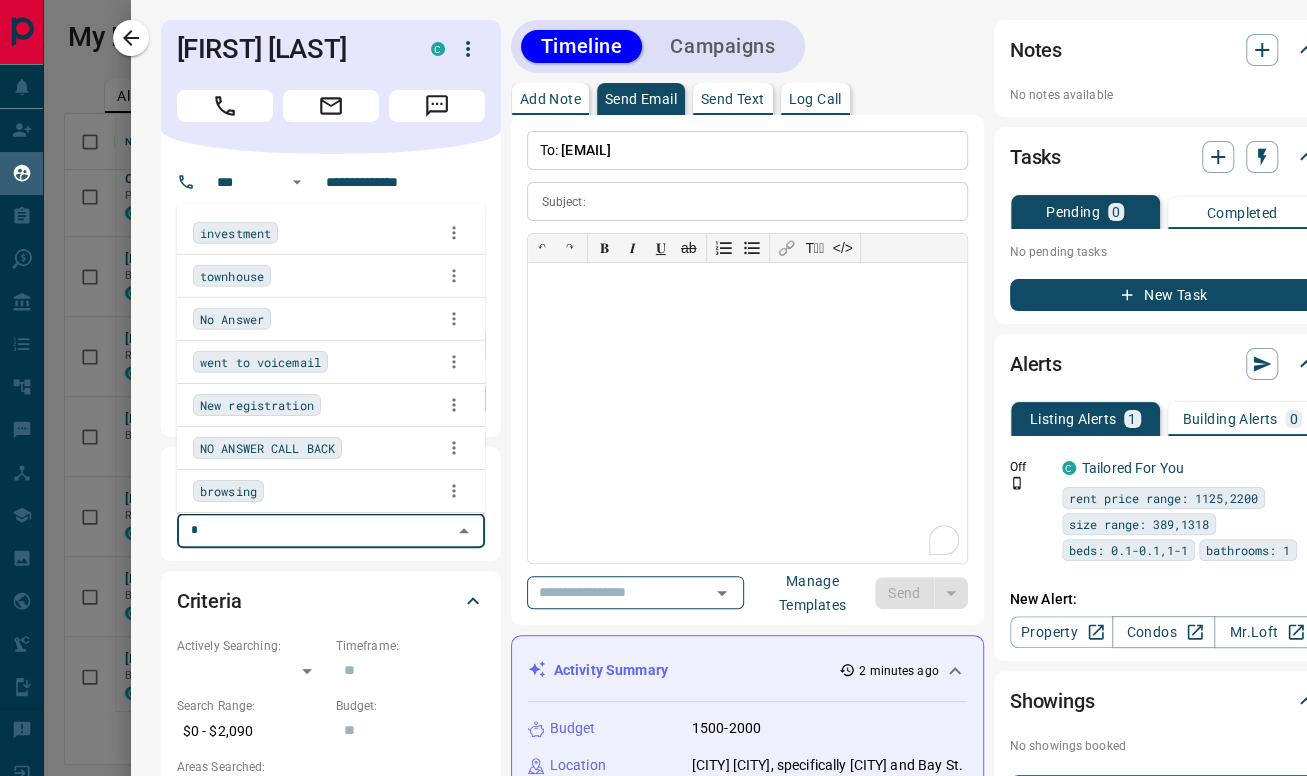 type on "**" 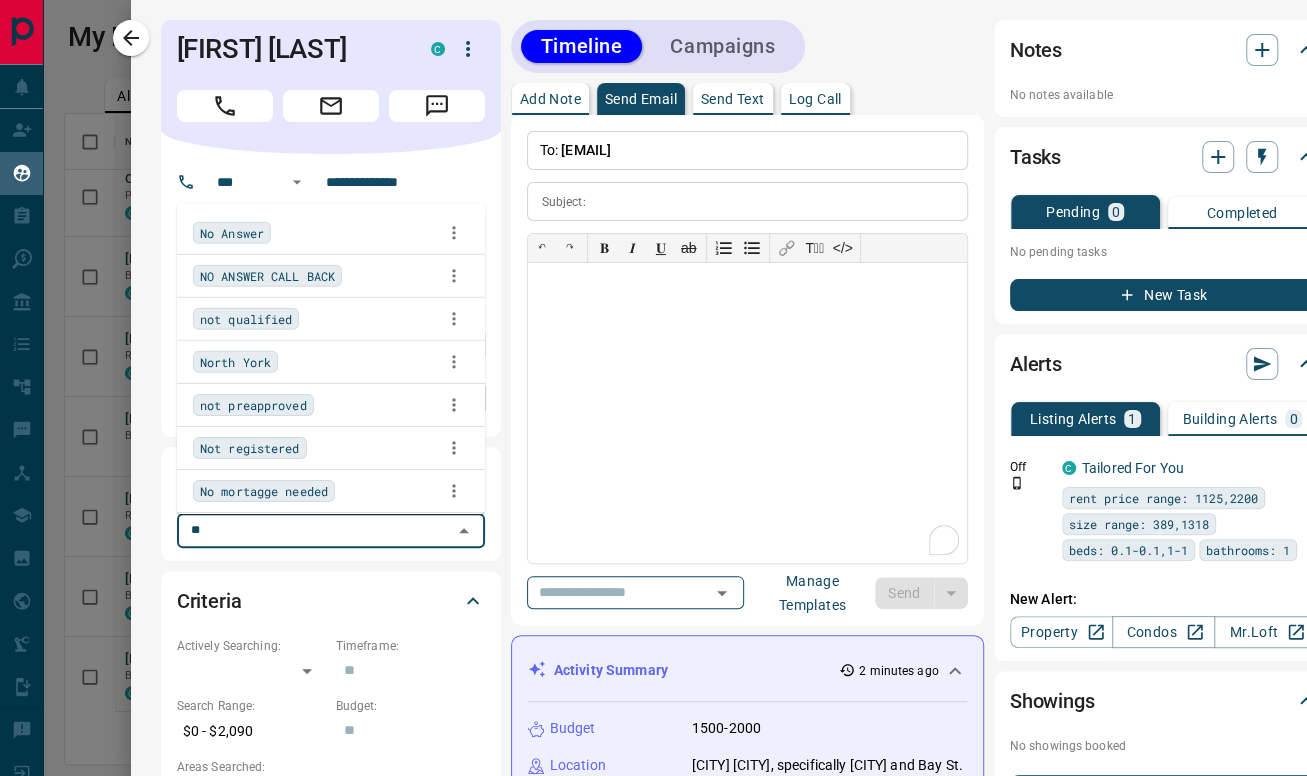 click on "No Answer" at bounding box center (331, 232) 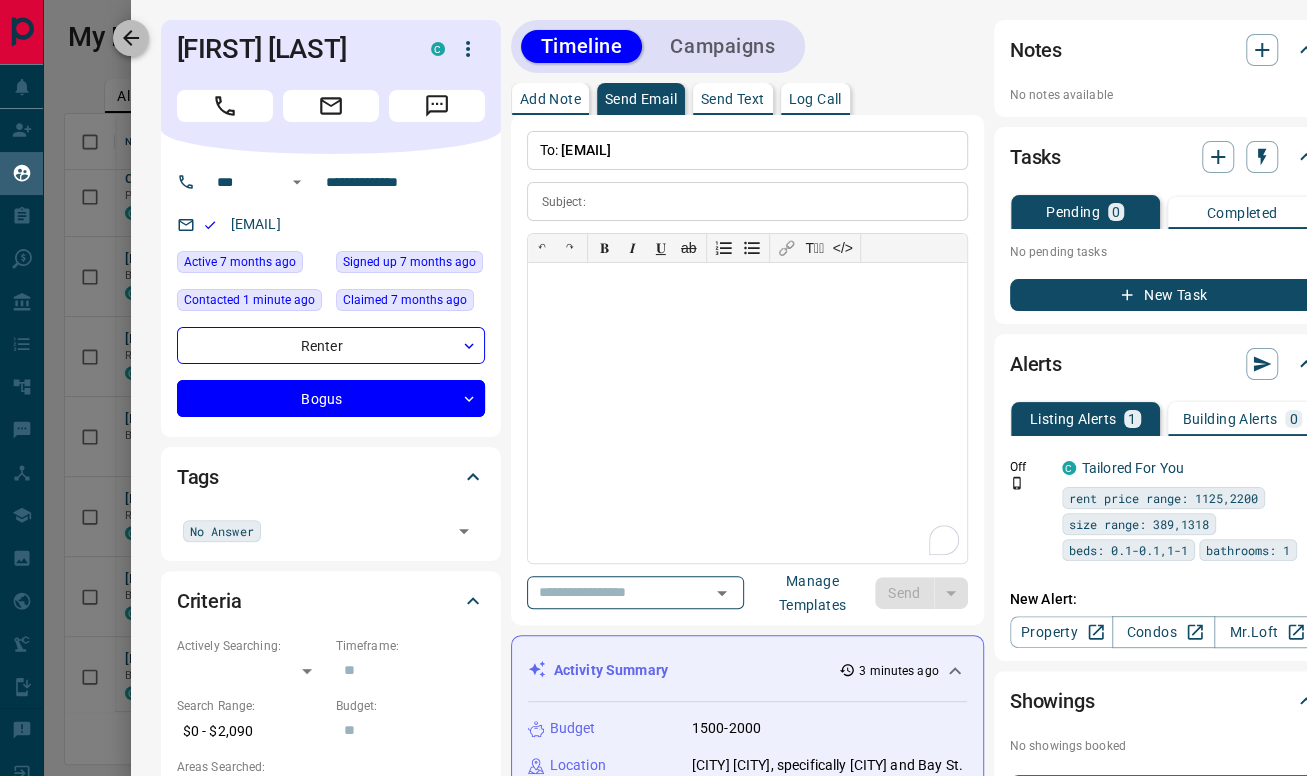 click 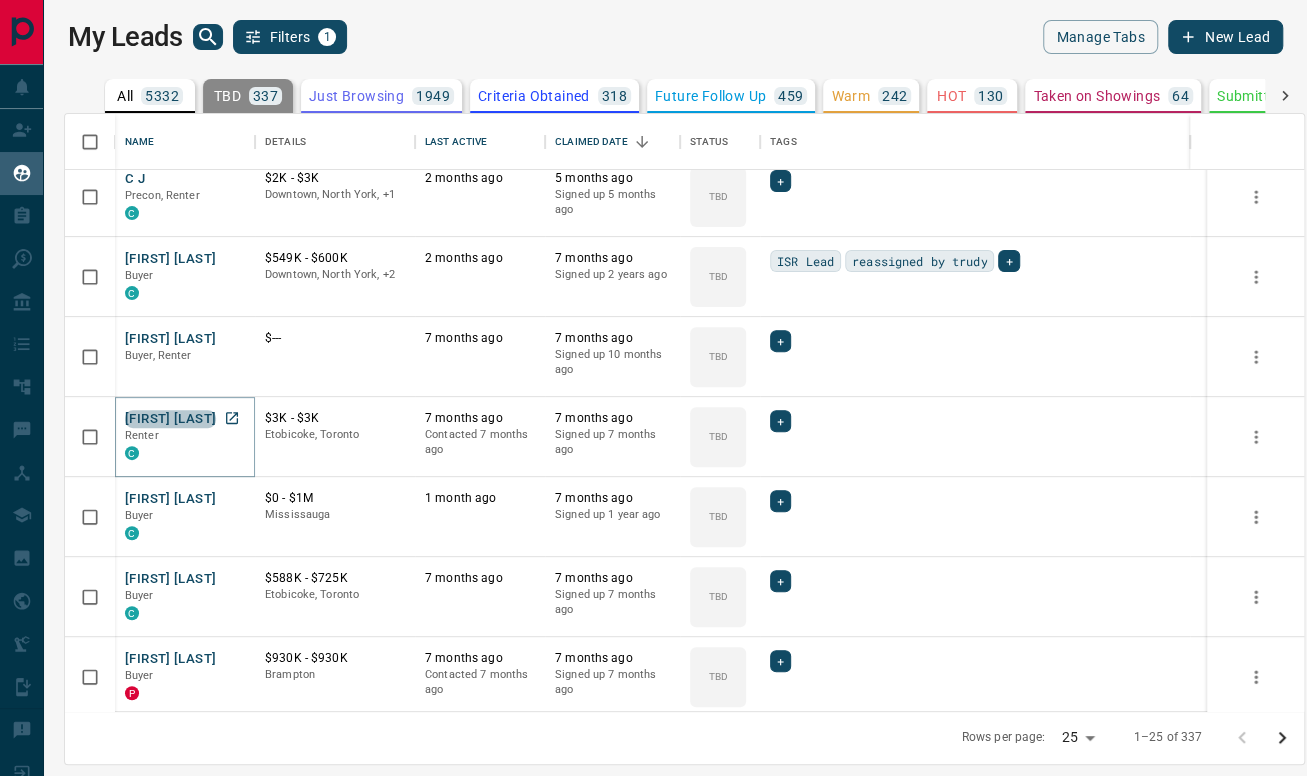 click on "Ayaan Mohamed" at bounding box center [170, 419] 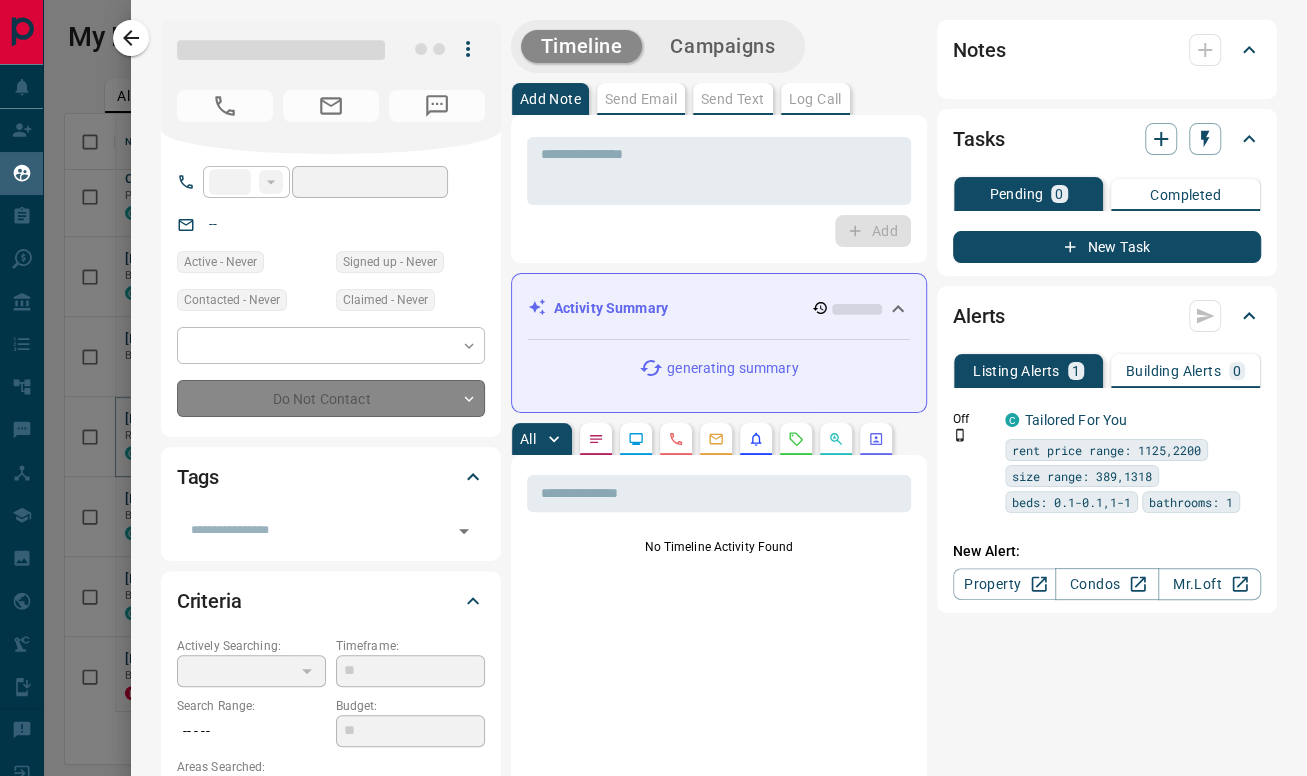 type on "**" 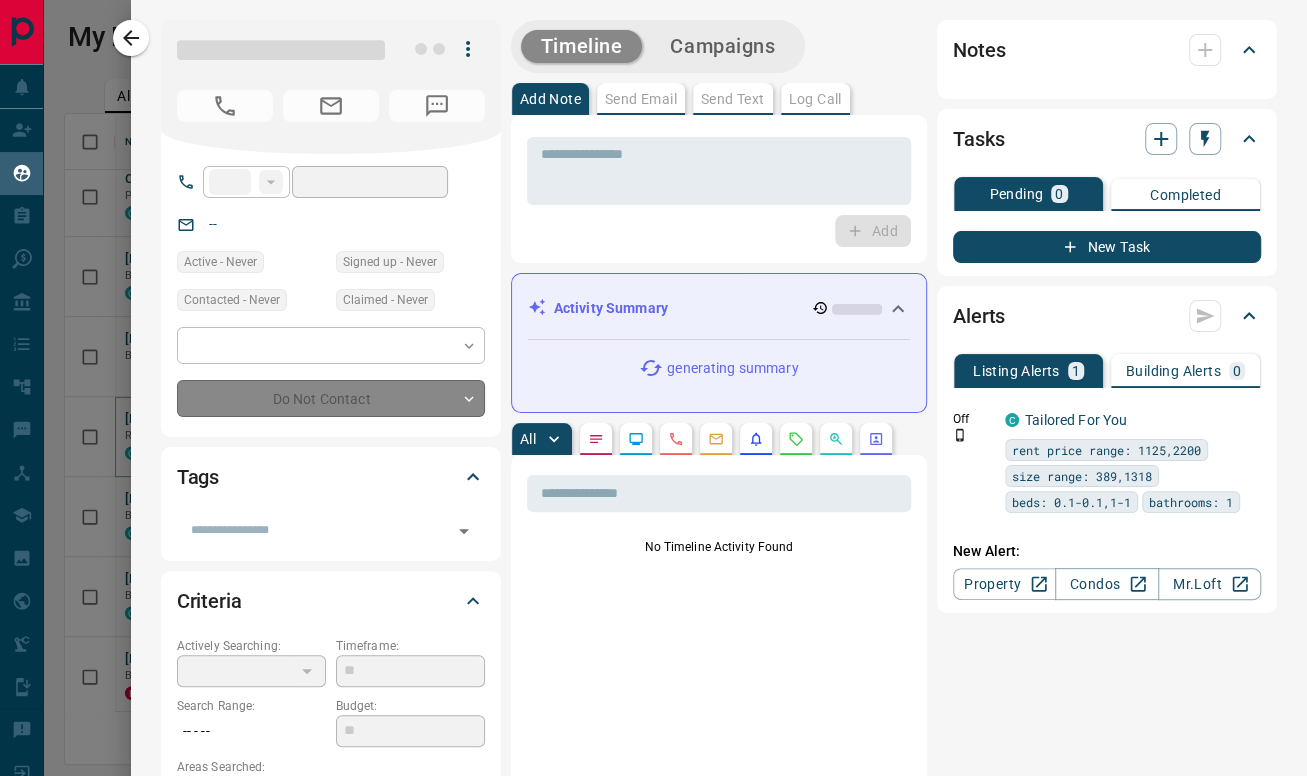type on "**********" 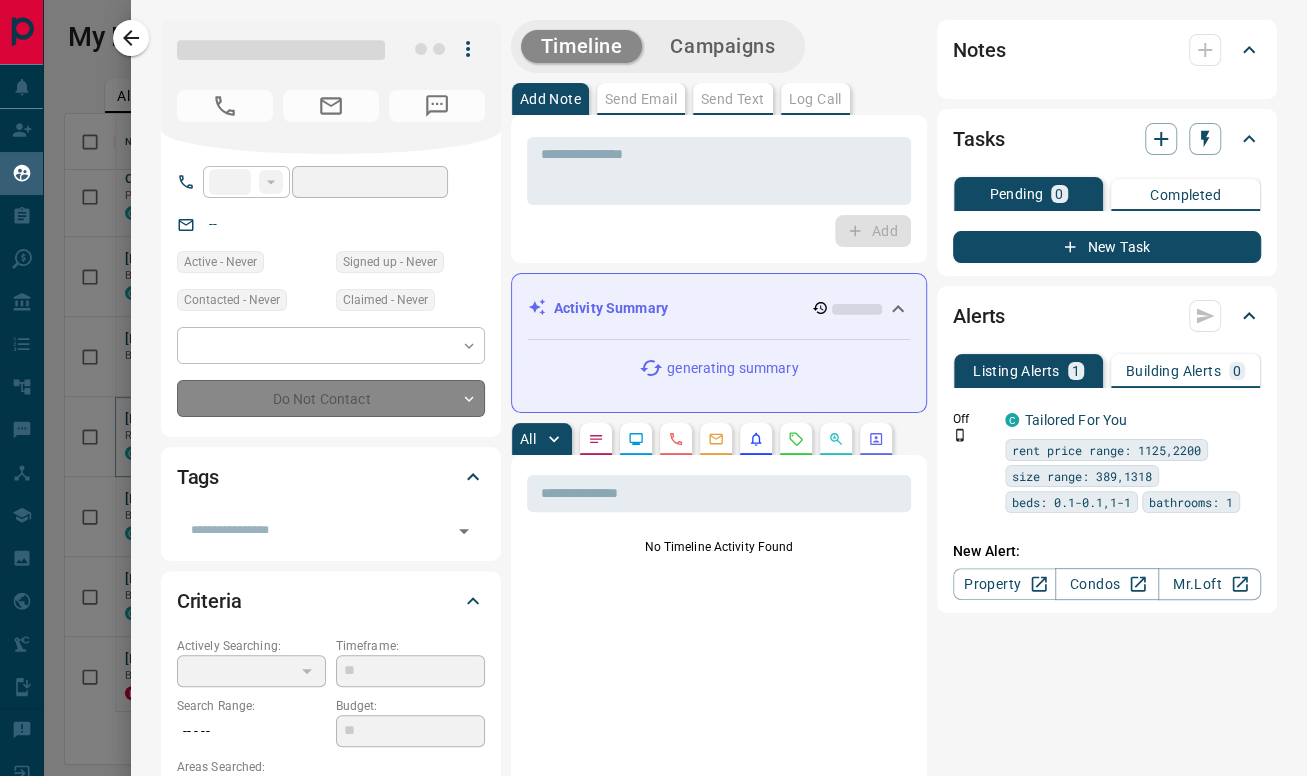 type on "**********" 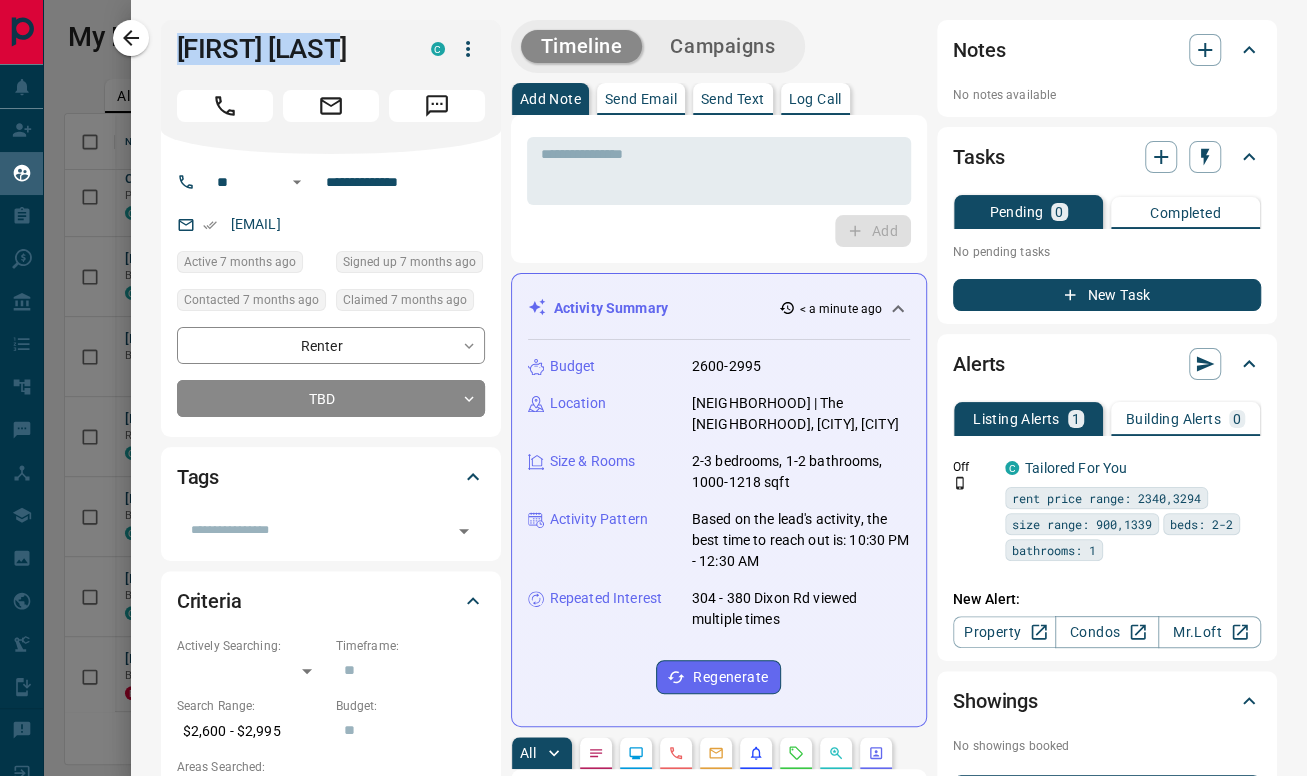 drag, startPoint x: 388, startPoint y: 46, endPoint x: 139, endPoint y: 56, distance: 249.20073 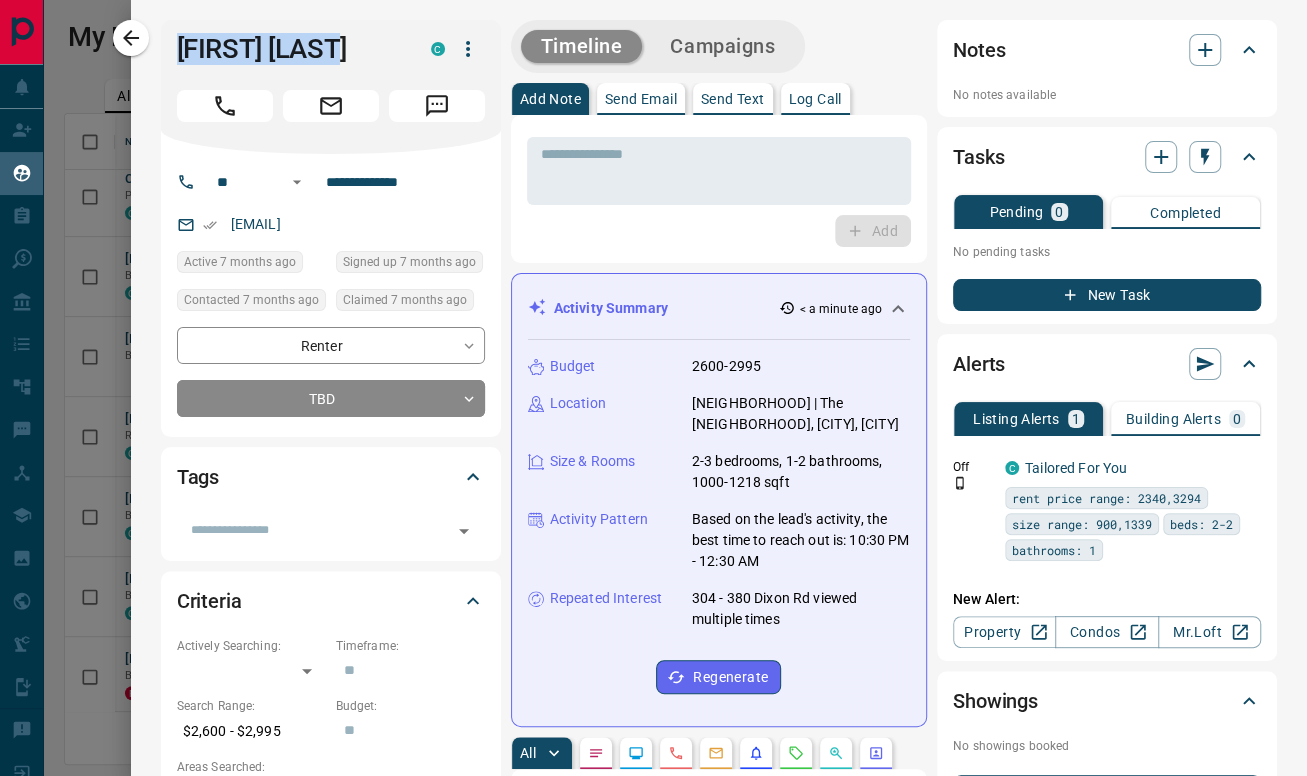 click on "**********" at bounding box center [719, 1256] 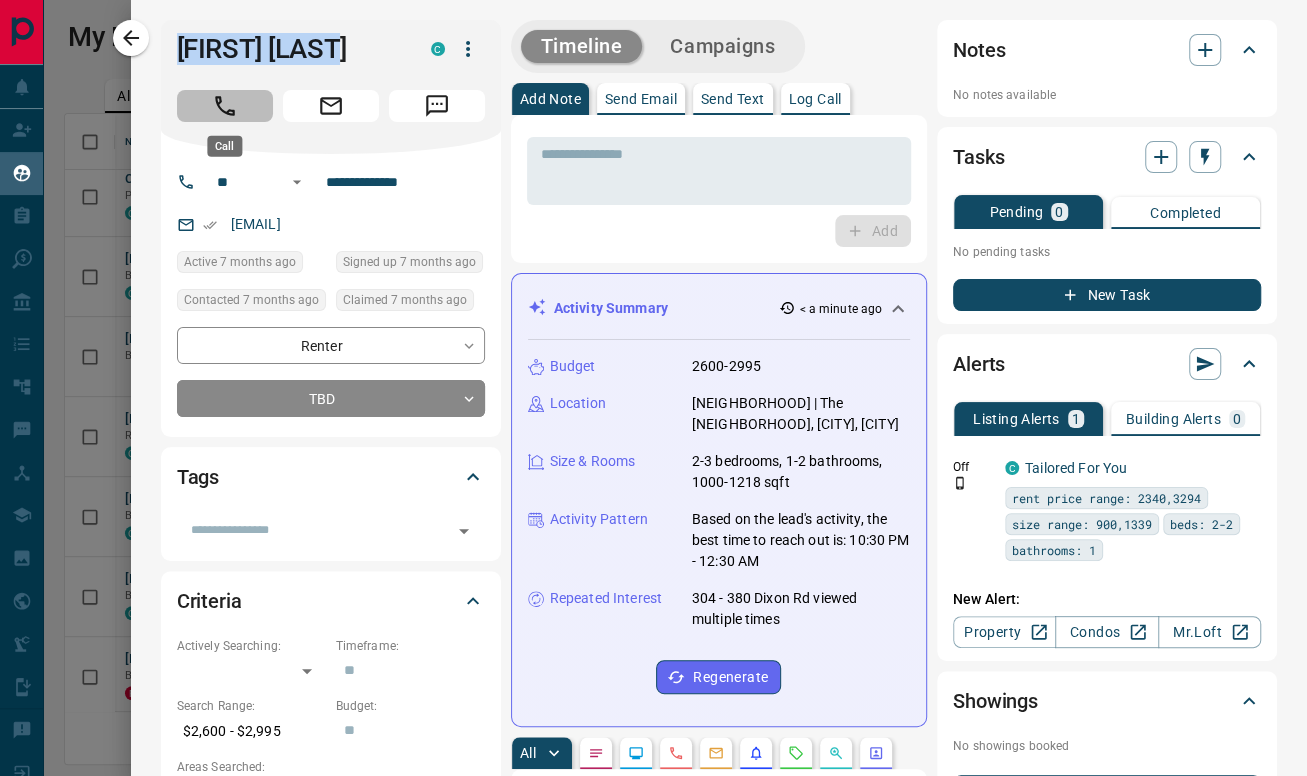 click at bounding box center [225, 106] 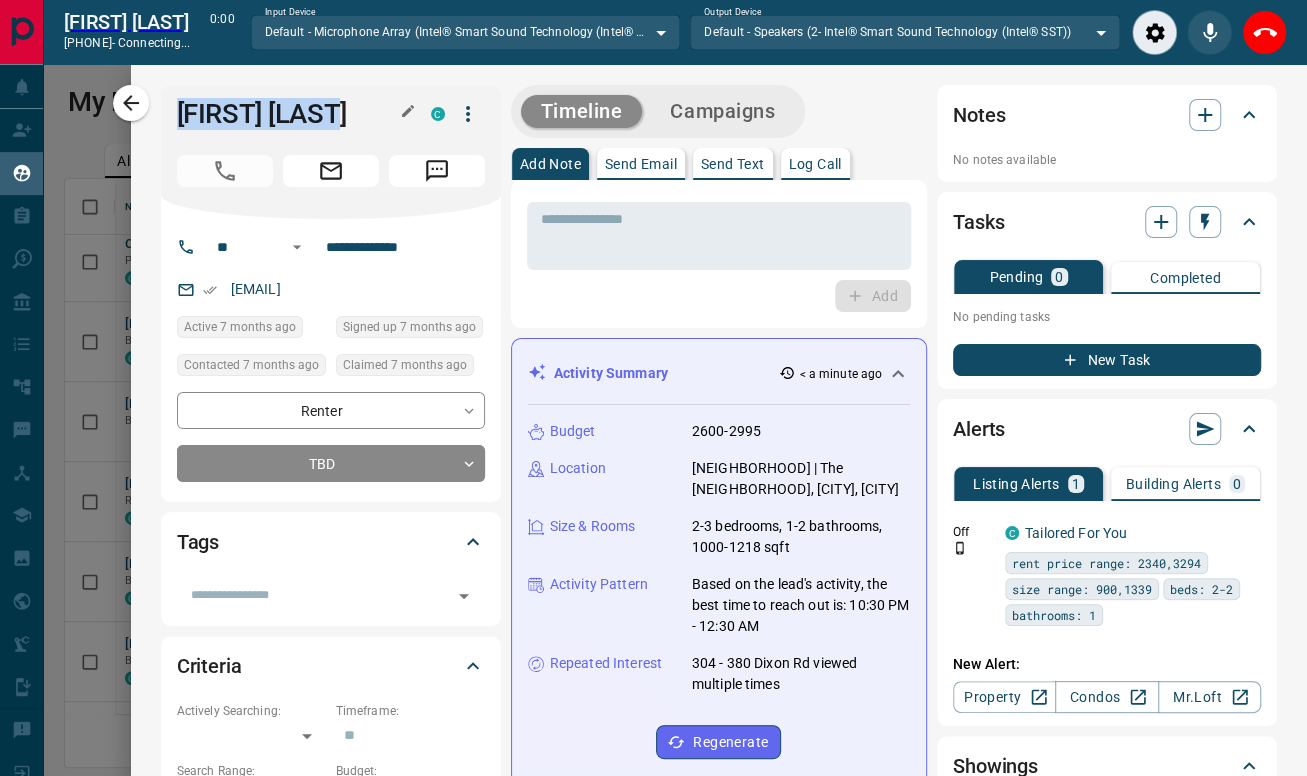 scroll, scrollTop: 519, scrollLeft: 1222, axis: both 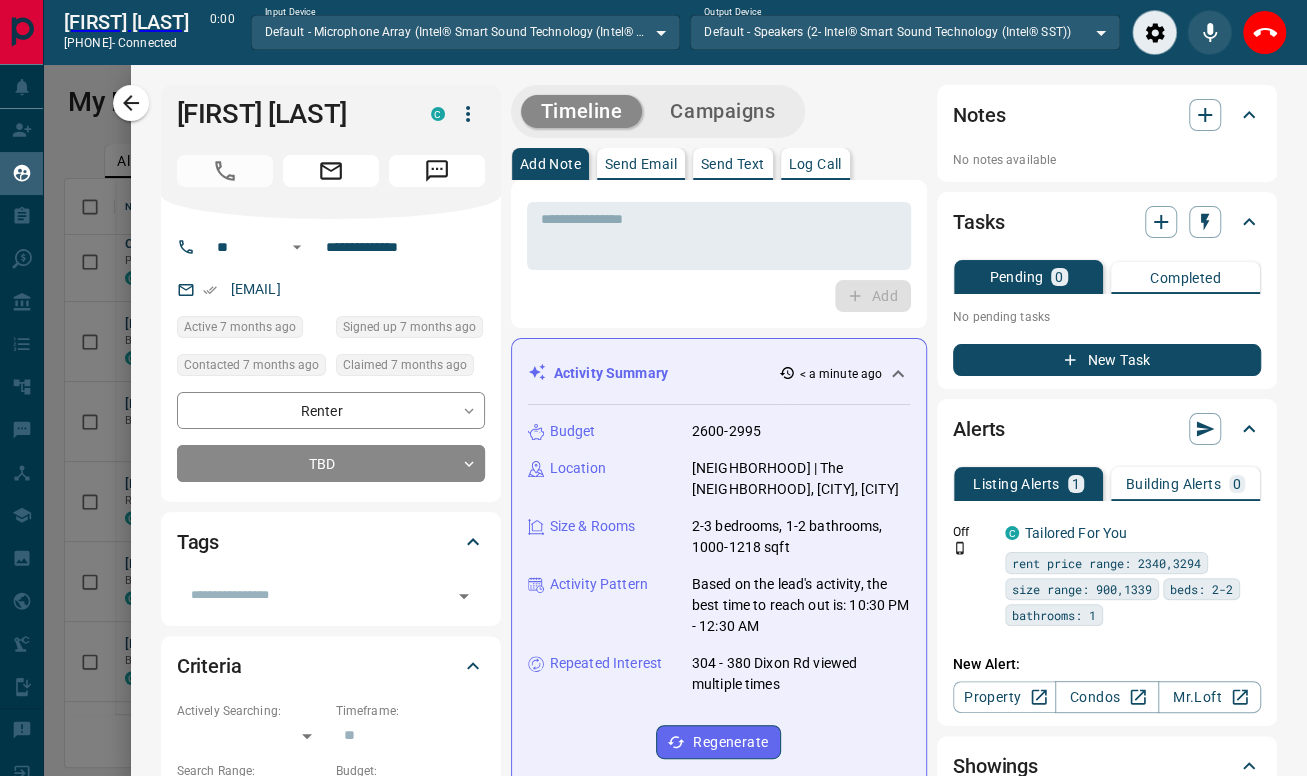 click on "* ​ Add" at bounding box center [719, 254] 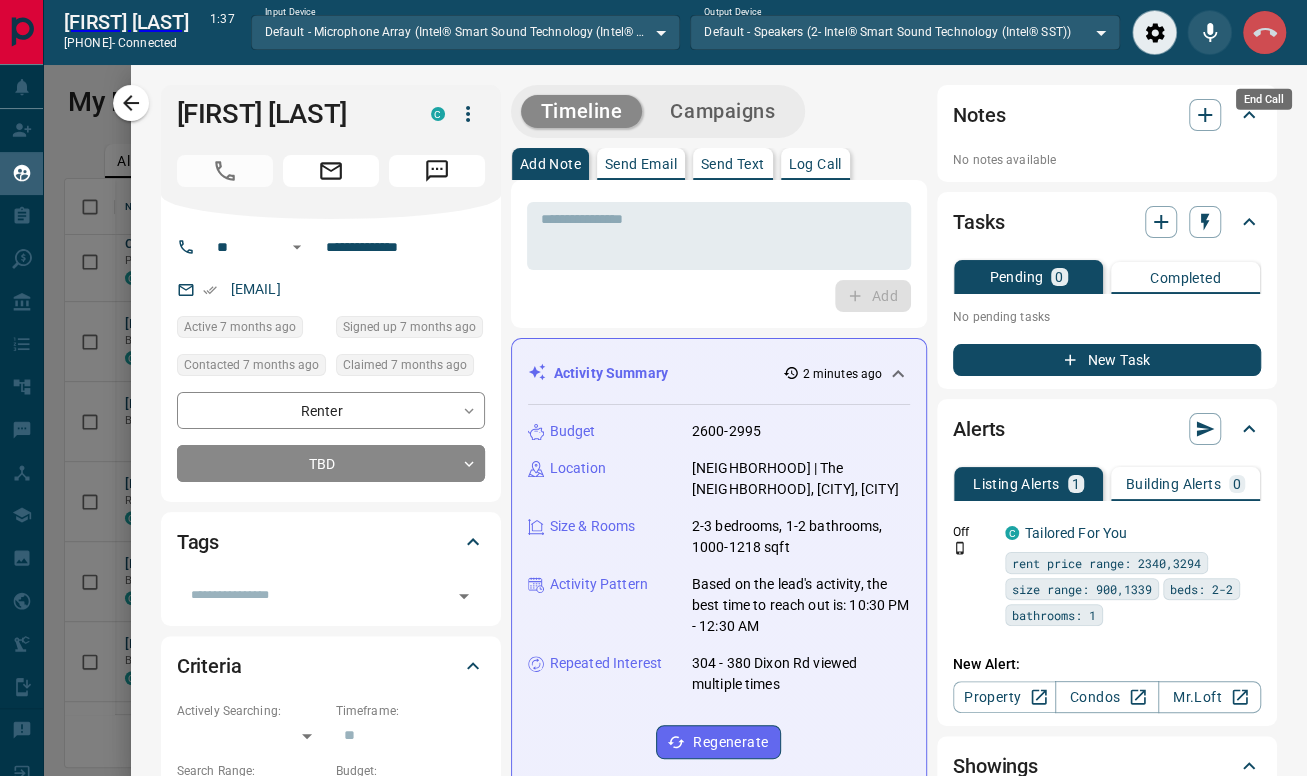 click 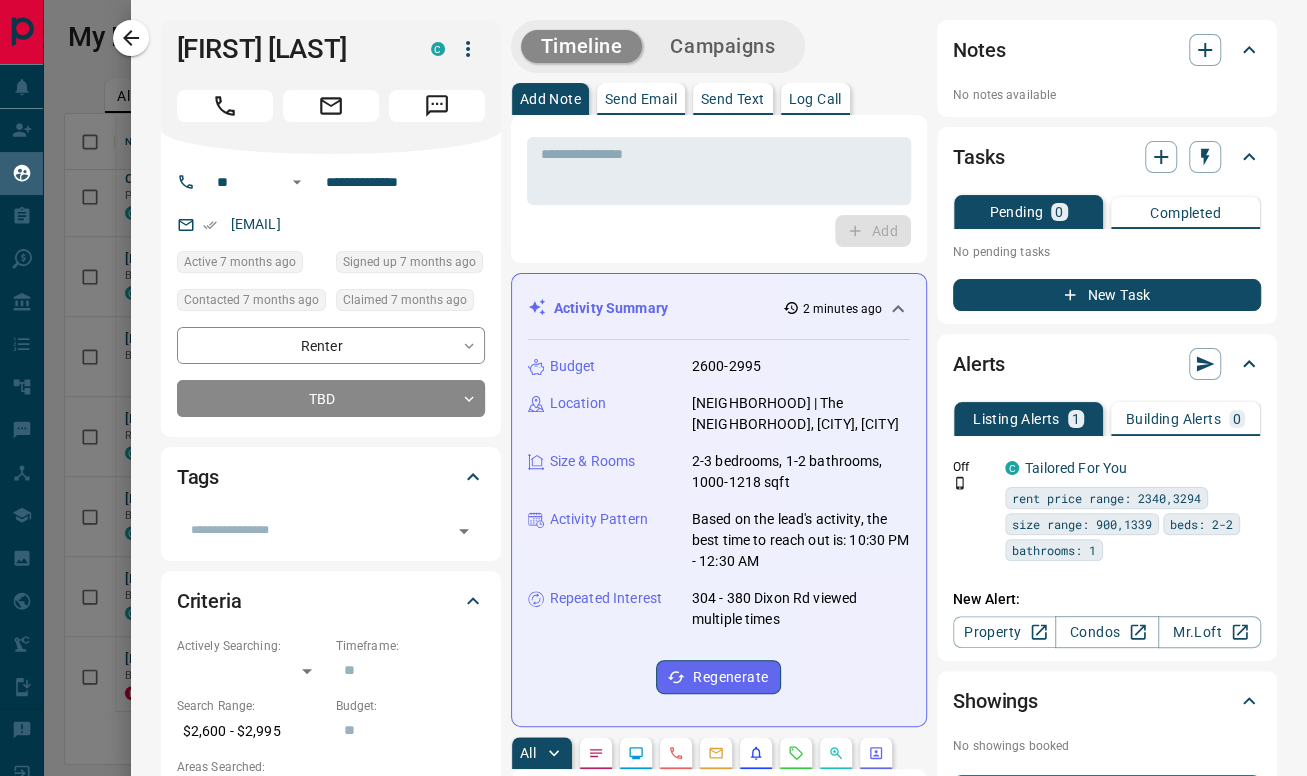 scroll, scrollTop: 17, scrollLeft: 17, axis: both 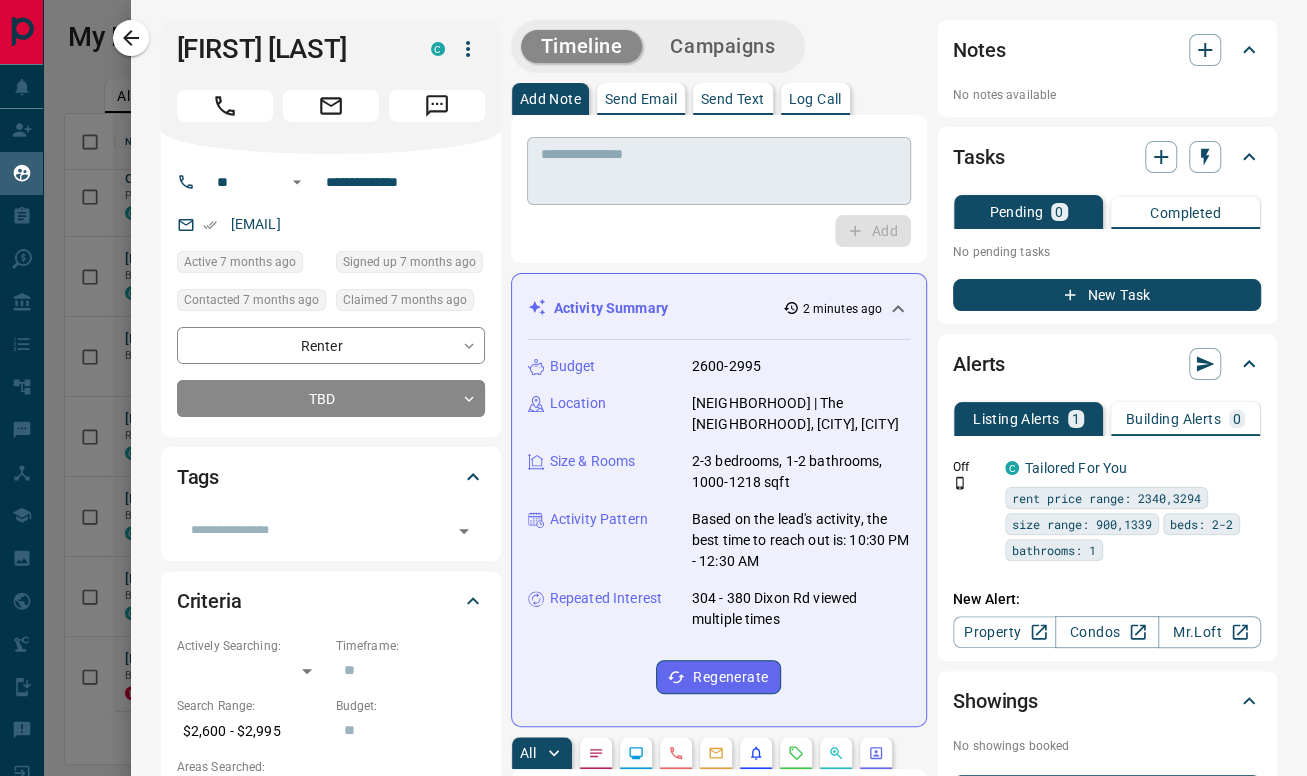 click at bounding box center [719, 171] 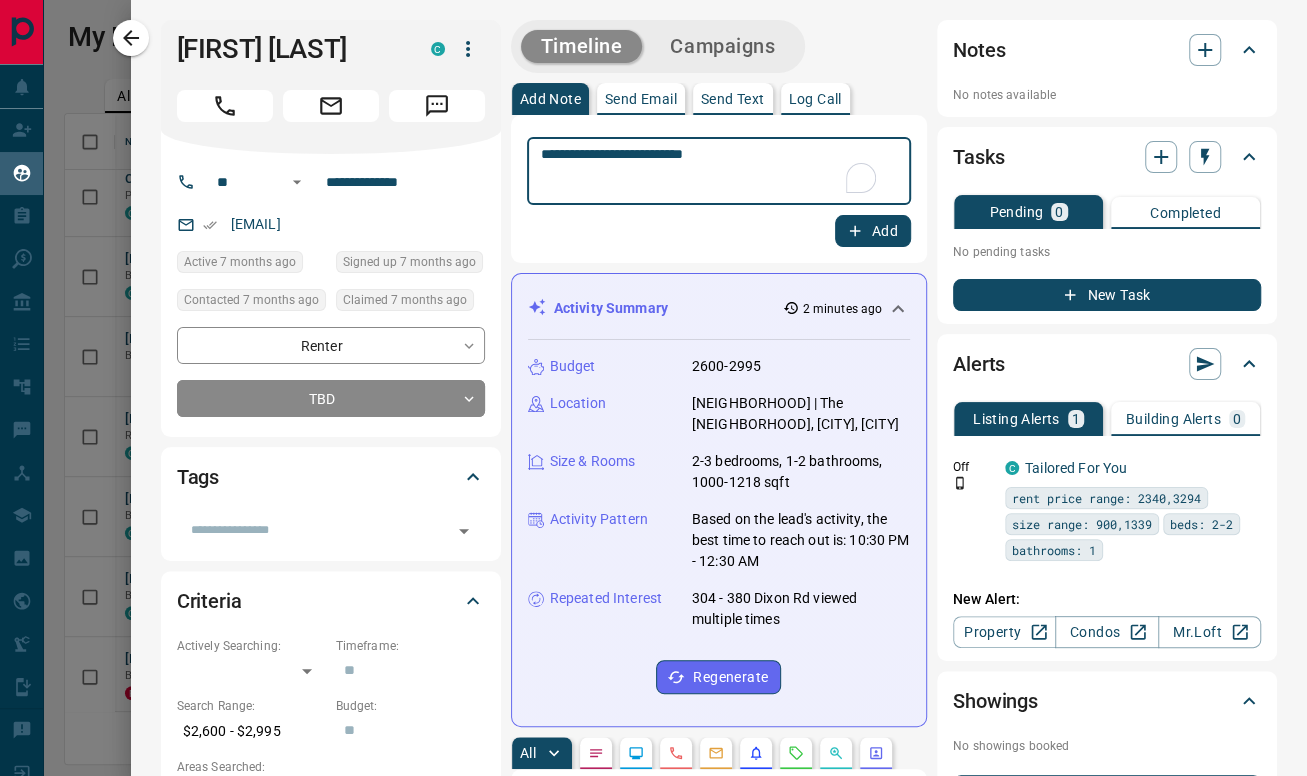 type on "**********" 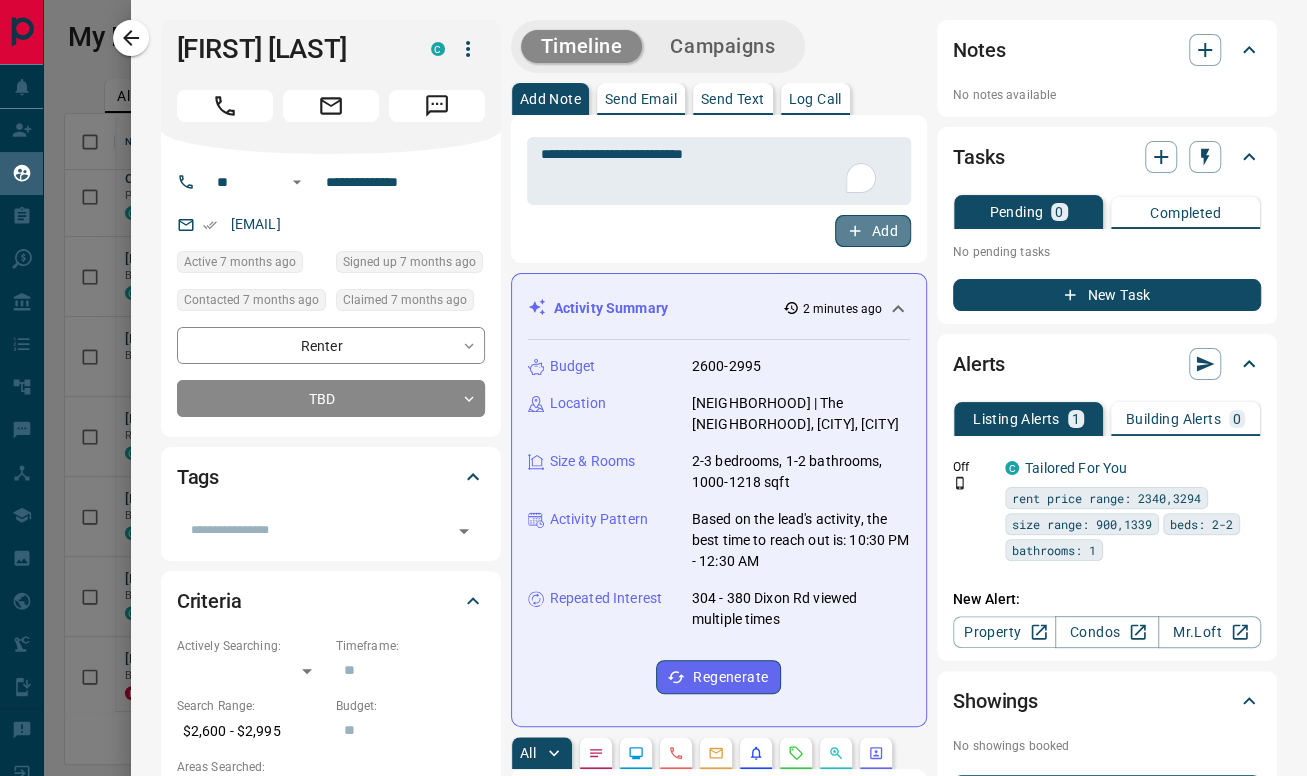 click on "Add" at bounding box center (873, 231) 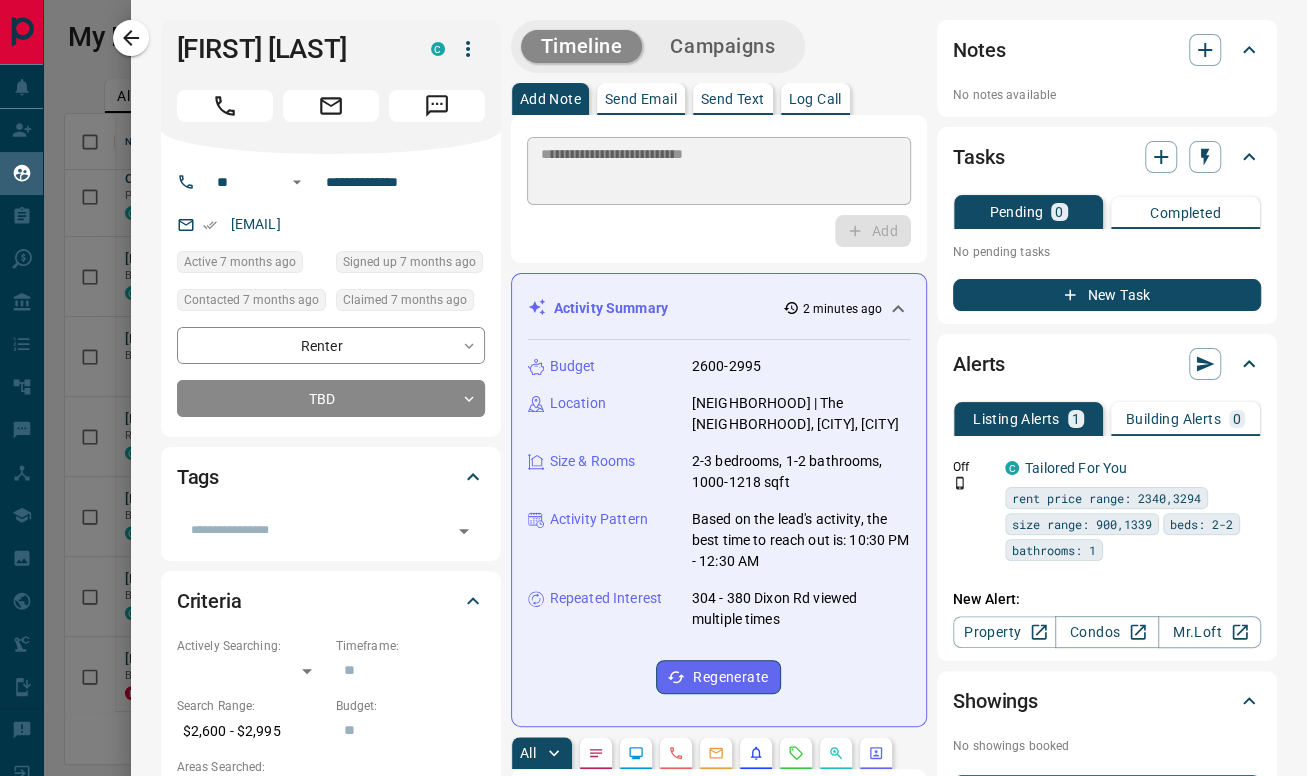 type 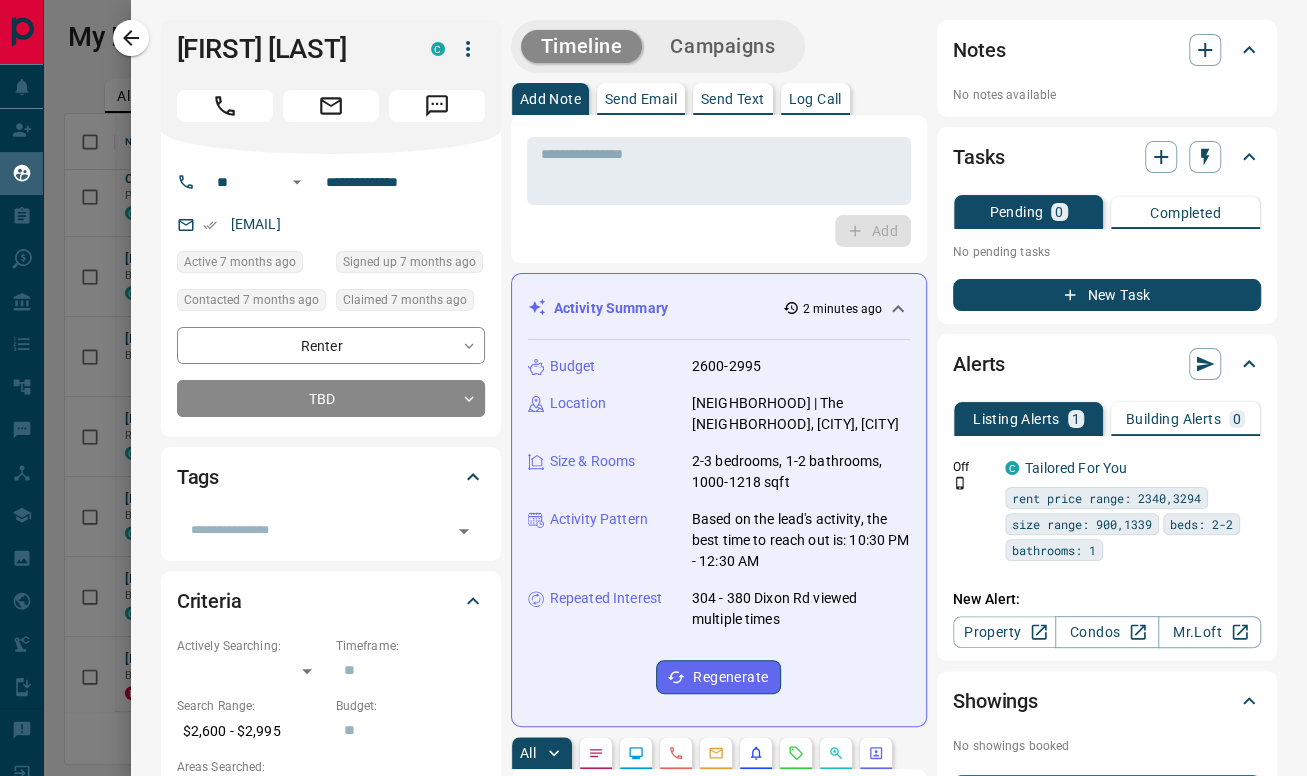scroll, scrollTop: 208, scrollLeft: 0, axis: vertical 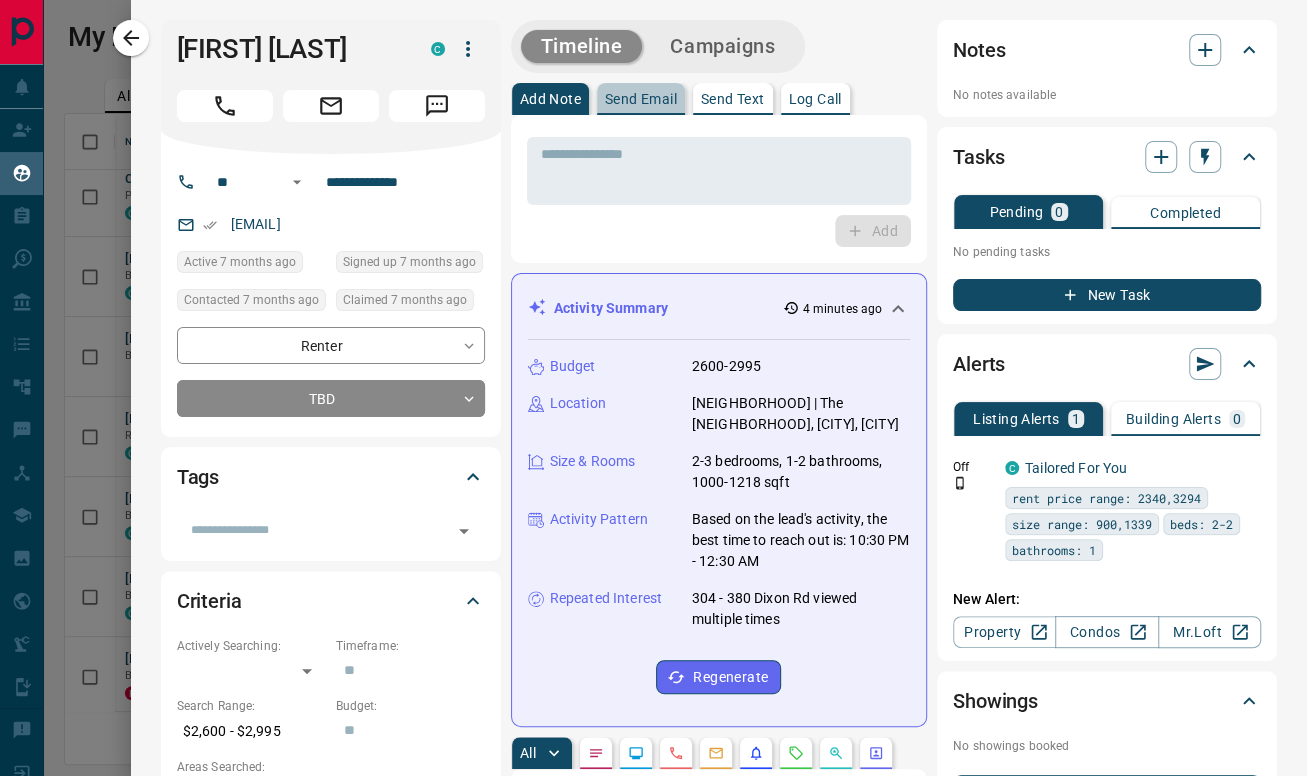 click on "Send Email" at bounding box center [641, 99] 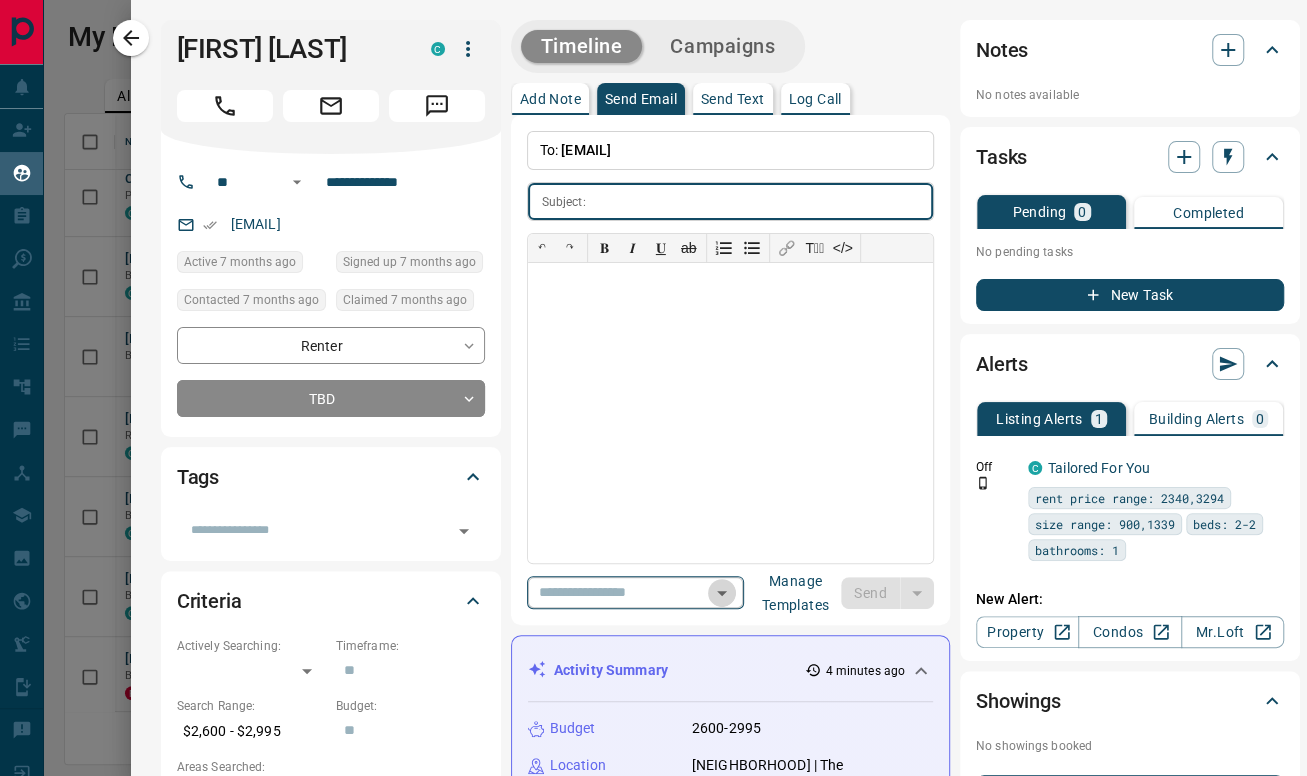 click at bounding box center (722, 593) 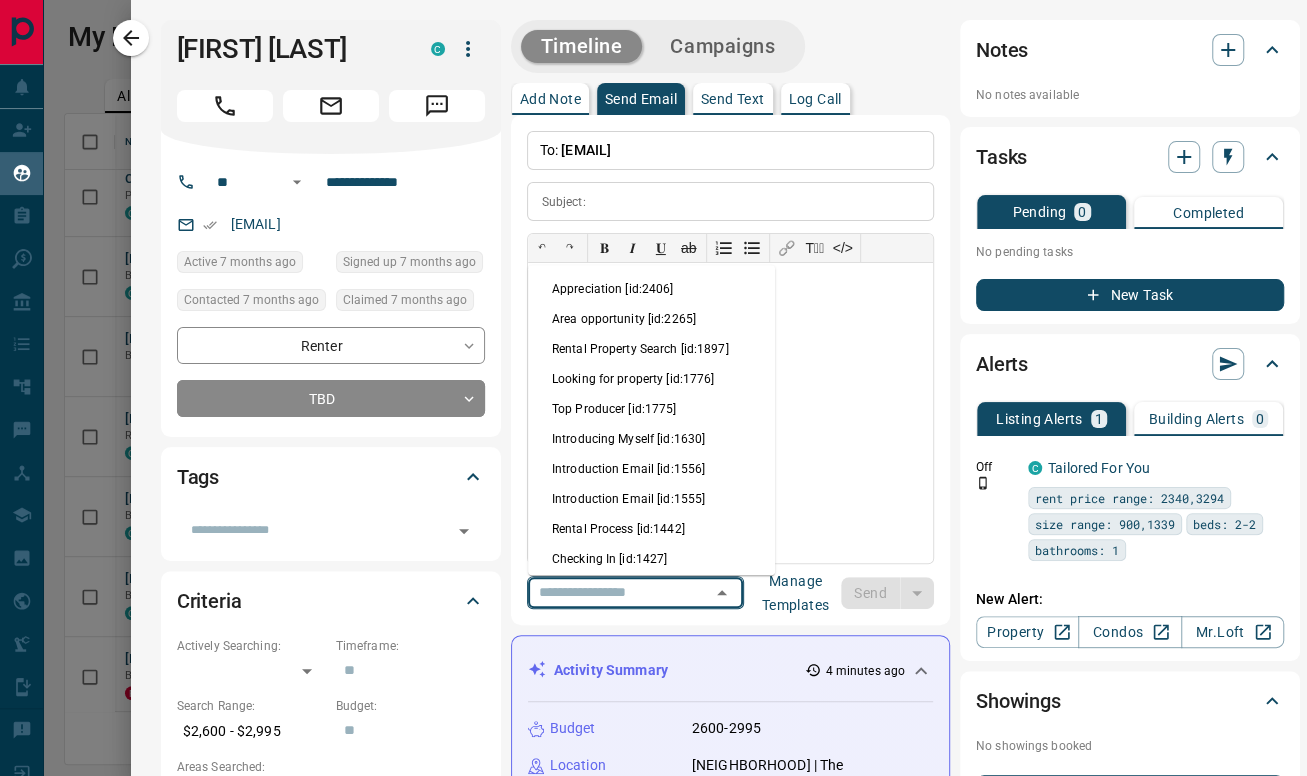 scroll, scrollTop: 444, scrollLeft: 0, axis: vertical 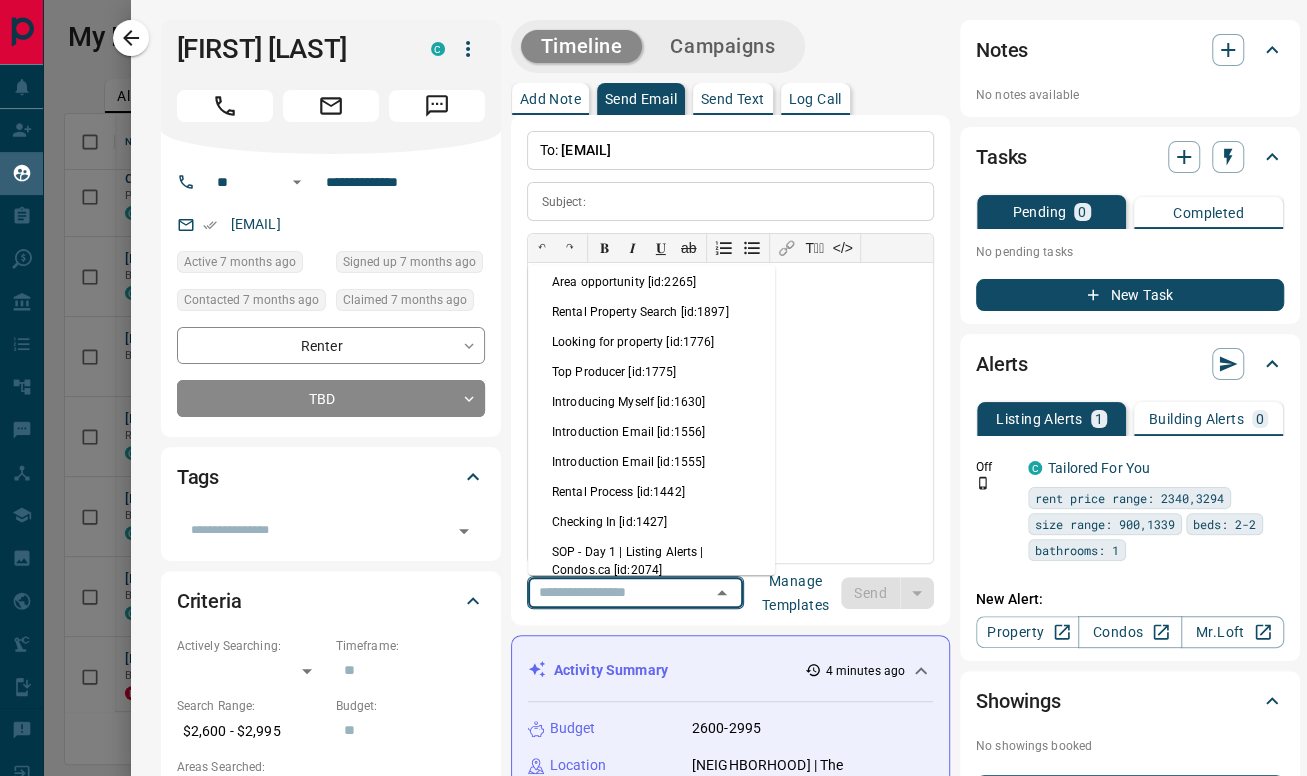 click on "Checking In [id:1427]" at bounding box center (651, 522) 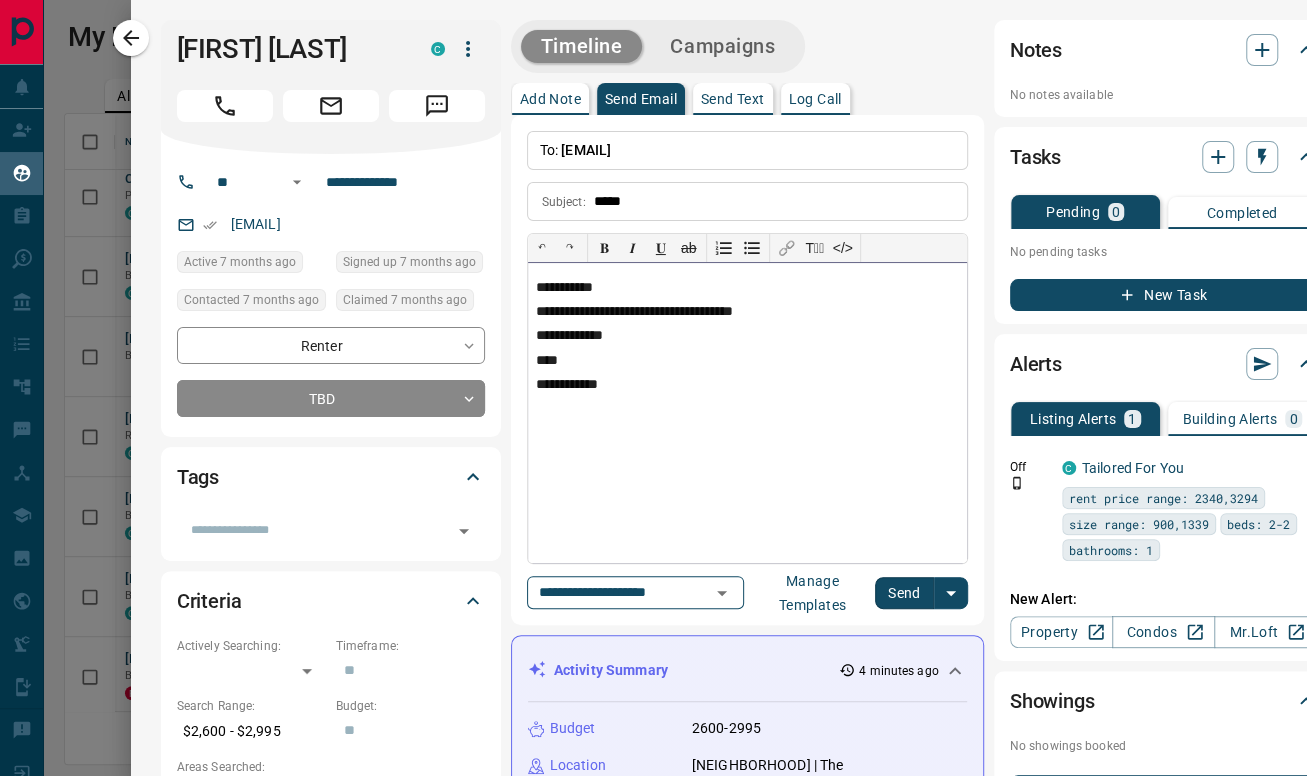 click on "**********" at bounding box center (747, 413) 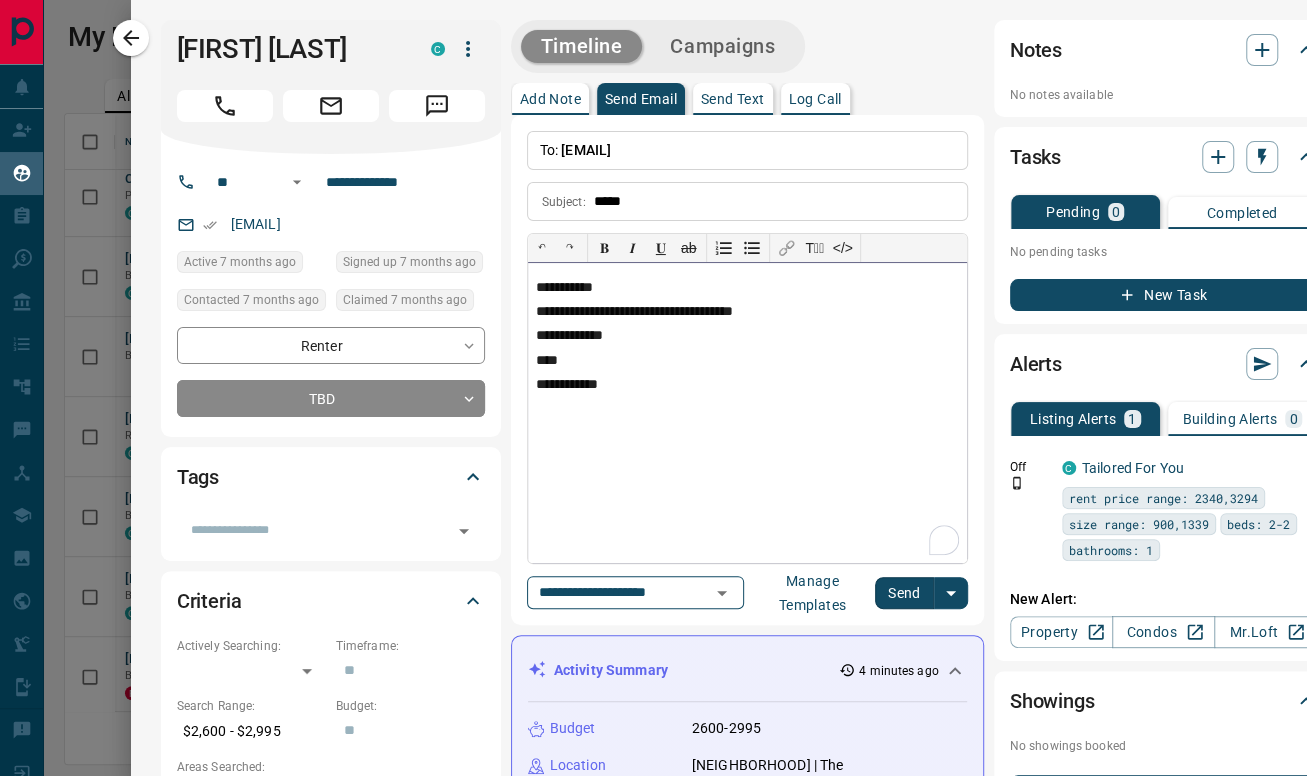 click on "**********" at bounding box center [747, 288] 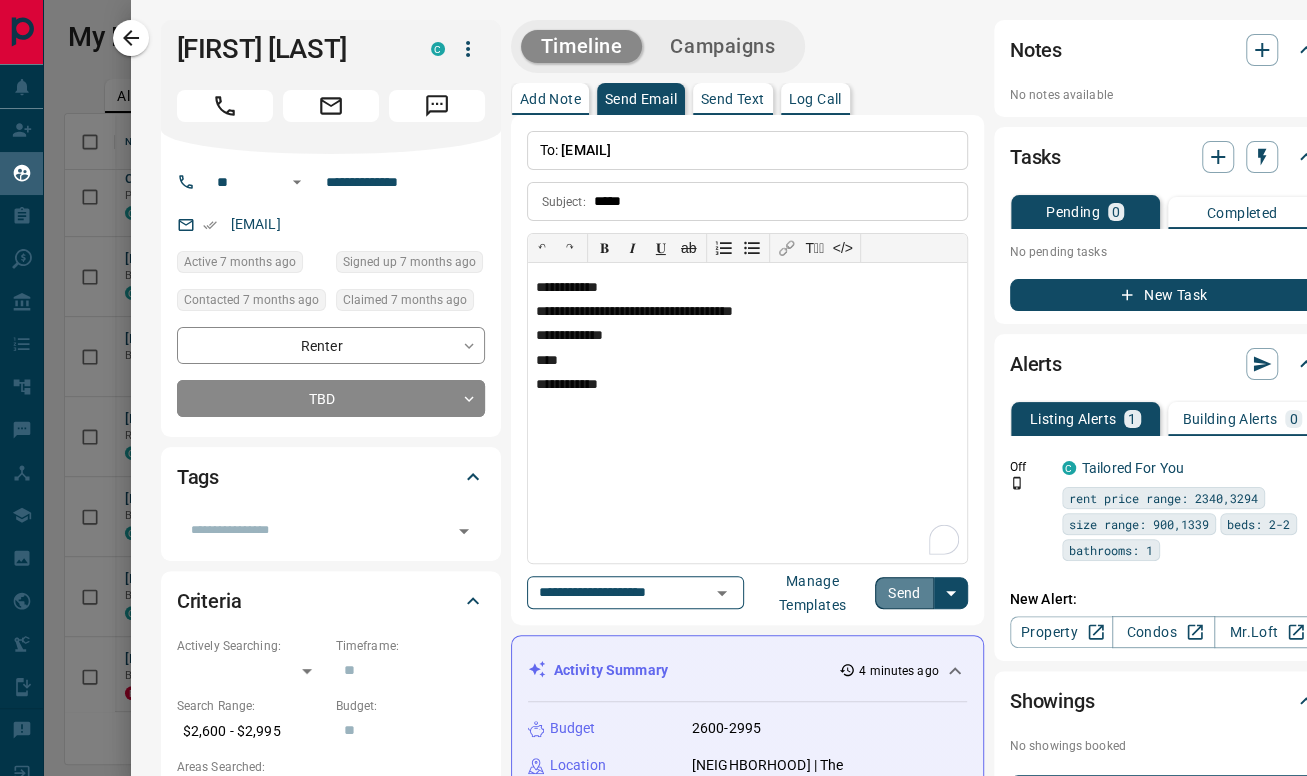 click on "Send" at bounding box center (904, 593) 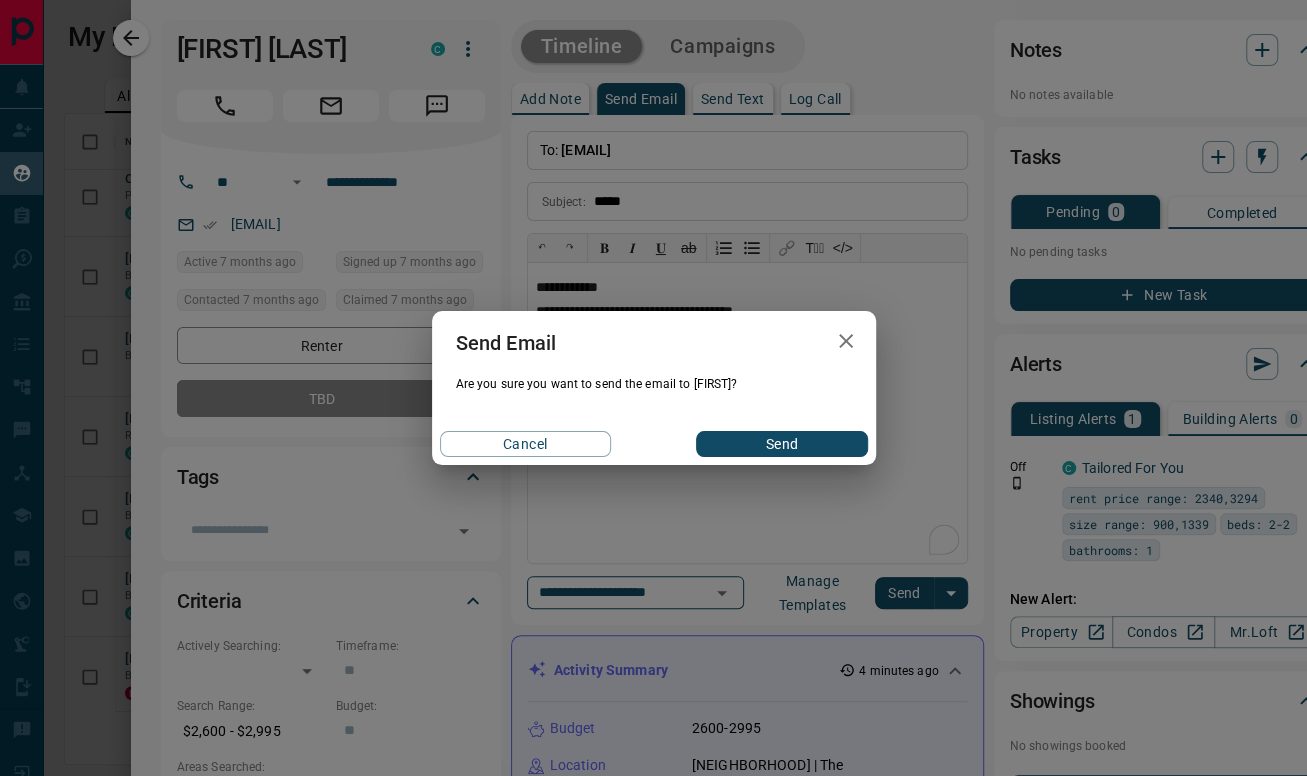 click on "Send" at bounding box center [781, 444] 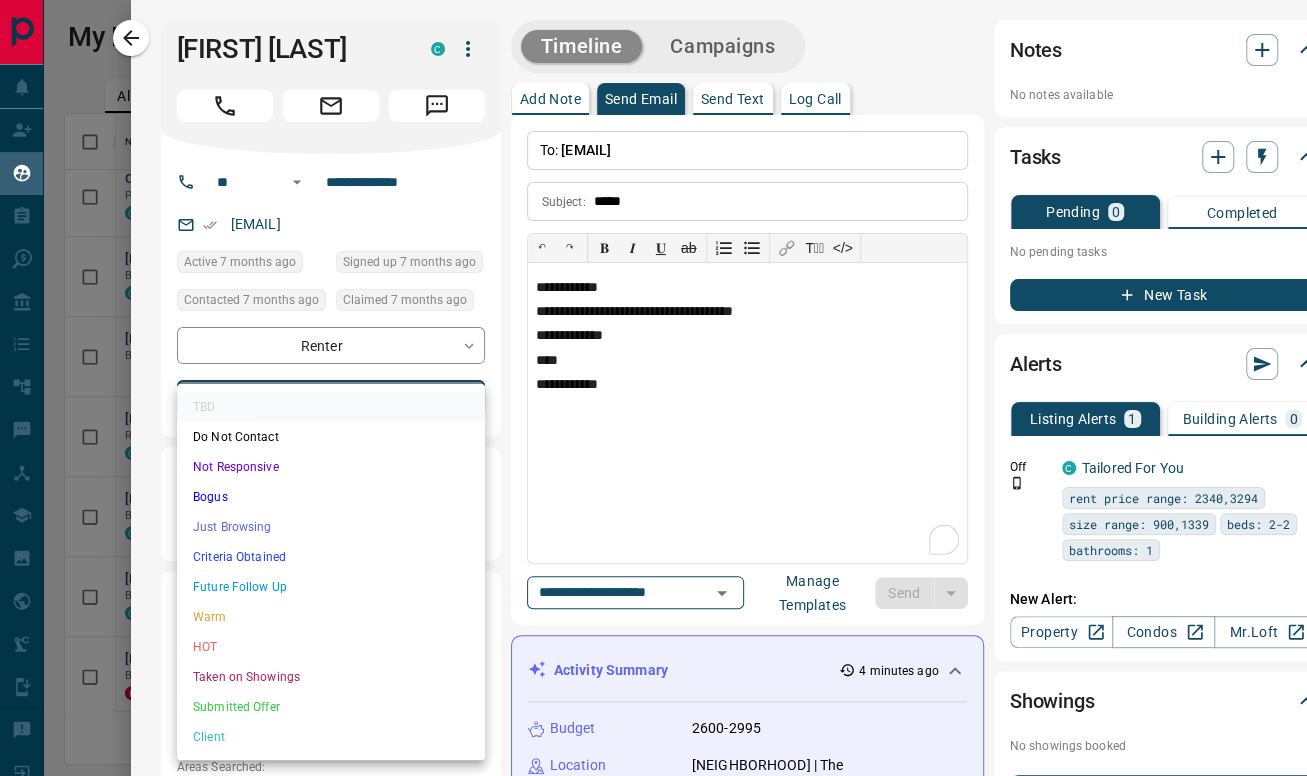 click on "Lead Transfers Claim Leads My Leads Tasks Opportunities Deals Campaigns Automations Messages Broker Bay Training Media Services Agent Resources Precon Worksheet Mobile Apps Disclosure Logout My Leads Filters 1 Manage Tabs New Lead All 5332 TBD 337 Do Not Contact - Not Responsive 740 Bogus 1020 Just Browsing 1949 Criteria Obtained 318 Future Follow Up 459 Warm 242 HOT 130 Taken on Showings 64 Submitted Offer 15 Client 58 Name Details Last Active Claimed Date Status Tags Lexis Hodges Renter C $2K - $2K Lincoln 2 months ago 2 months ago Signed up 2 months ago TBD + Karthick Raja Balasubramanian Renter C $2K - $3K Etobicoke, Mississauga 3 months ago Contacted 5 months ago 5 months ago Signed up 5 months ago TBD + C J Precon, Renter C $2K - $3K Downtown, North York, +1 2 months ago 5 months ago Signed up 5 months ago TBD + Maddy Bassnet Buyer C $549K - $600K Downtown, North York, +2 2 months ago 7 months ago Signed up 2 years ago TBD ISR Lead reassigned by trudy + Louisa Njau Buyer, Renter $--- 7 months ago TBD +" at bounding box center (653, 375) 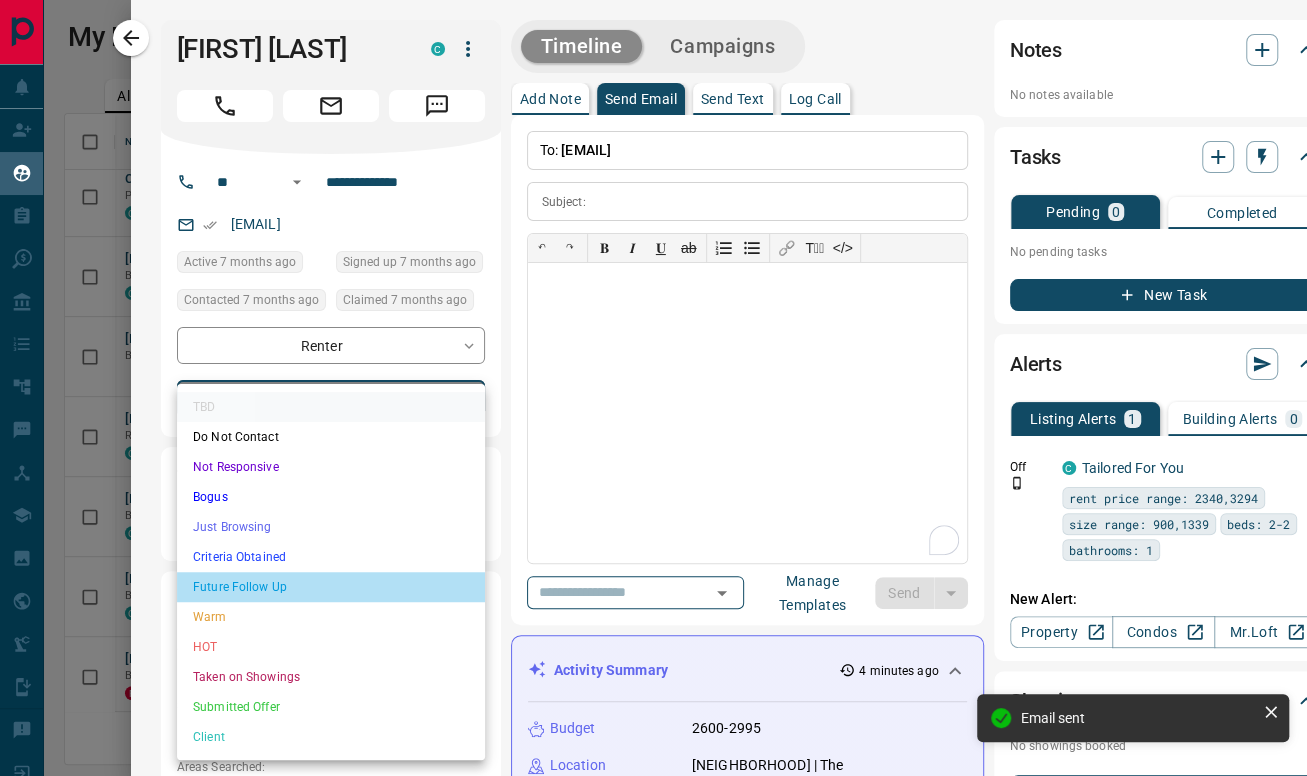 click on "Future Follow Up" at bounding box center [331, 587] 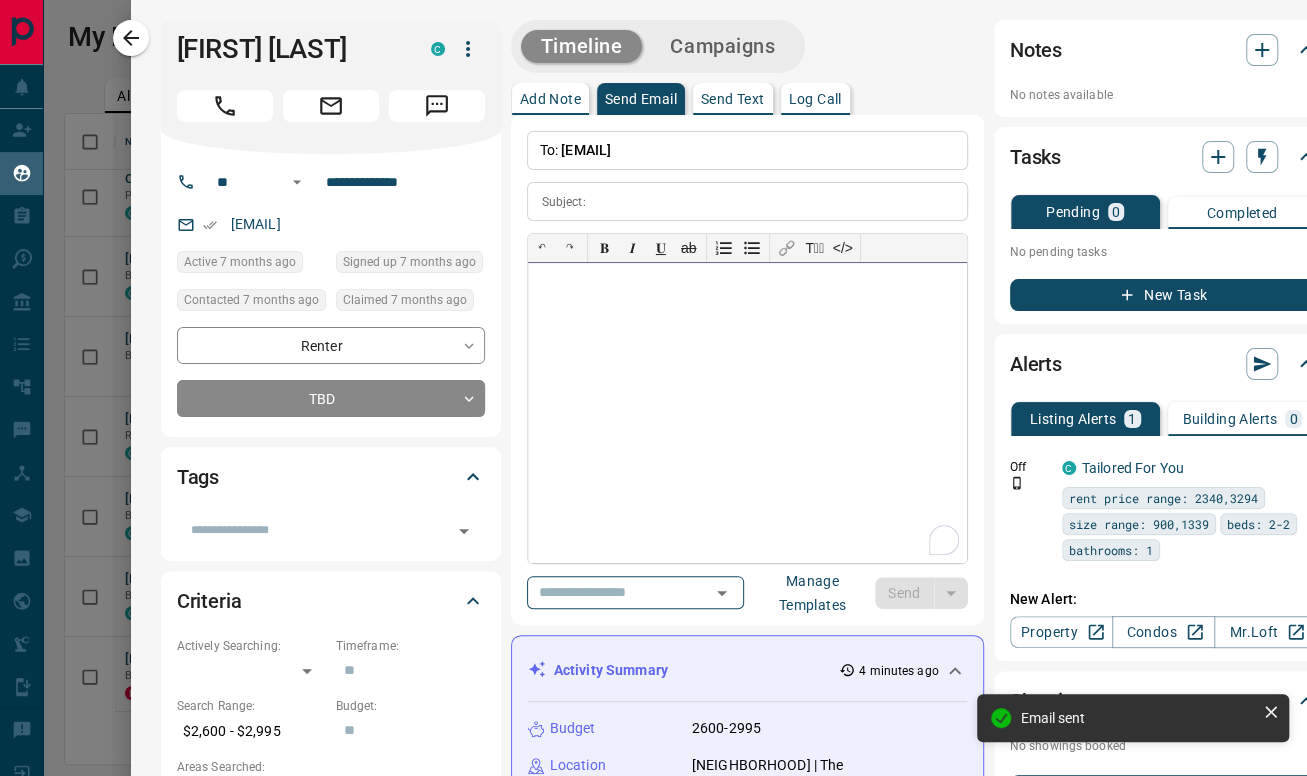 click at bounding box center [747, 413] 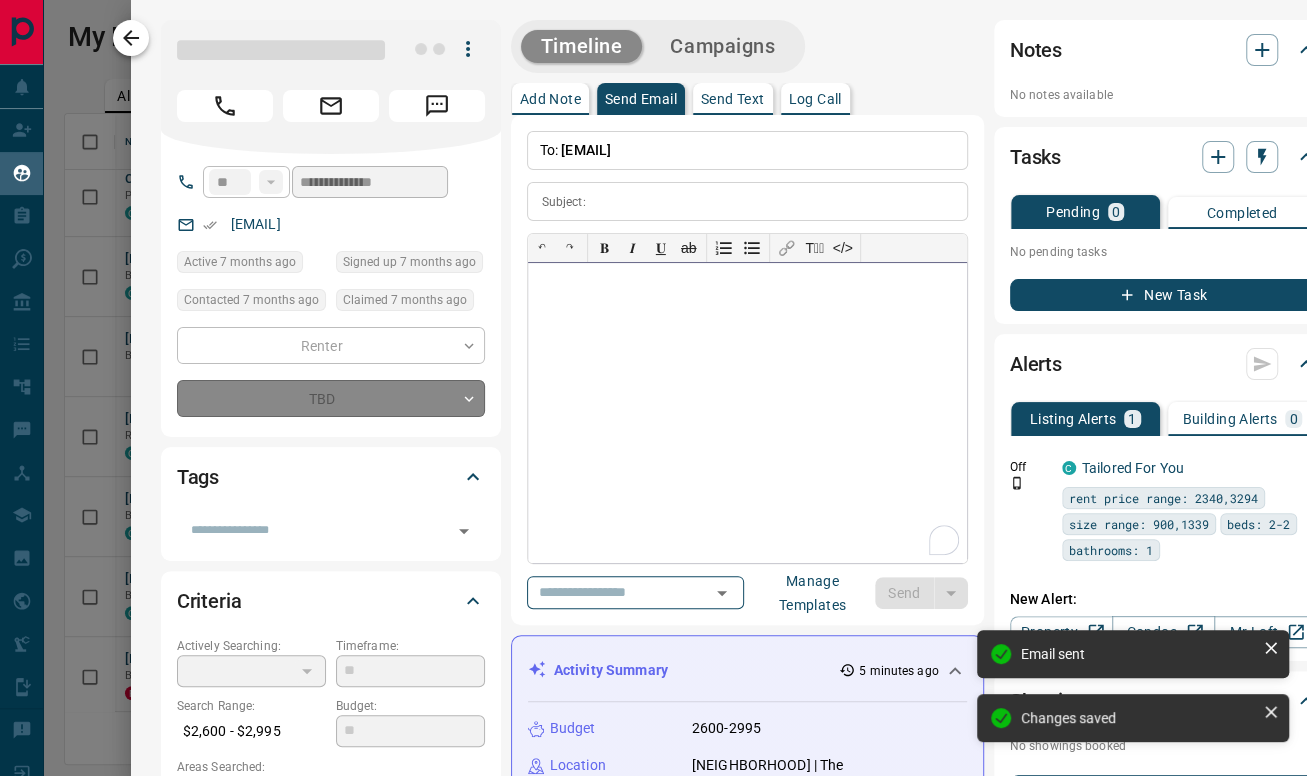 type on "*" 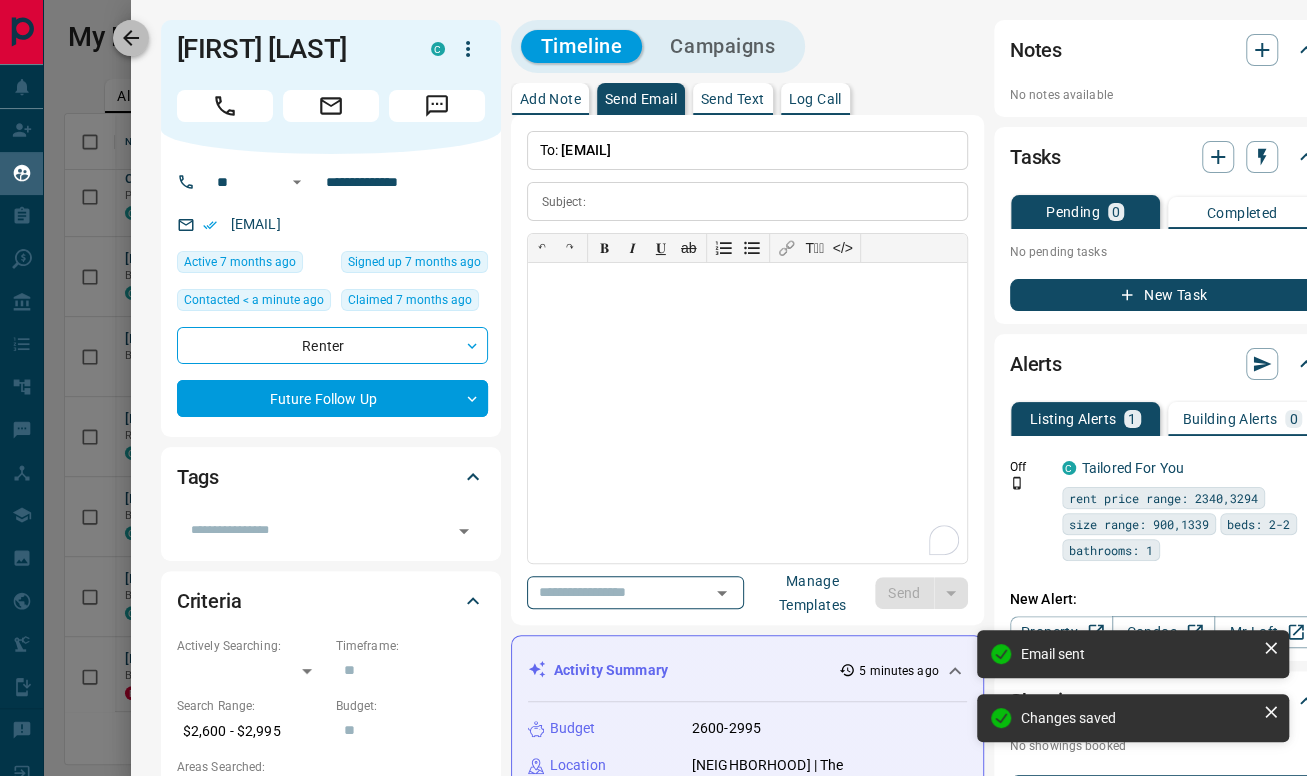click 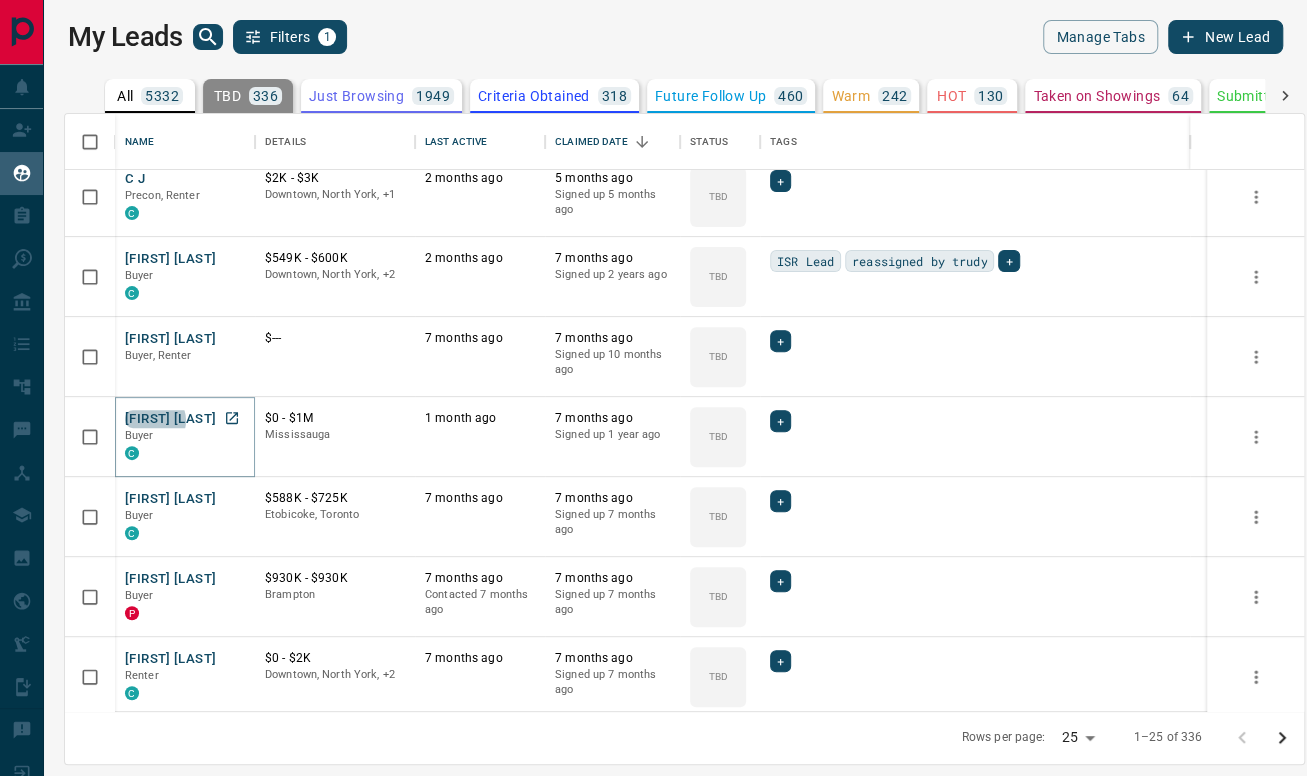 click on "Dante 50" at bounding box center (170, 419) 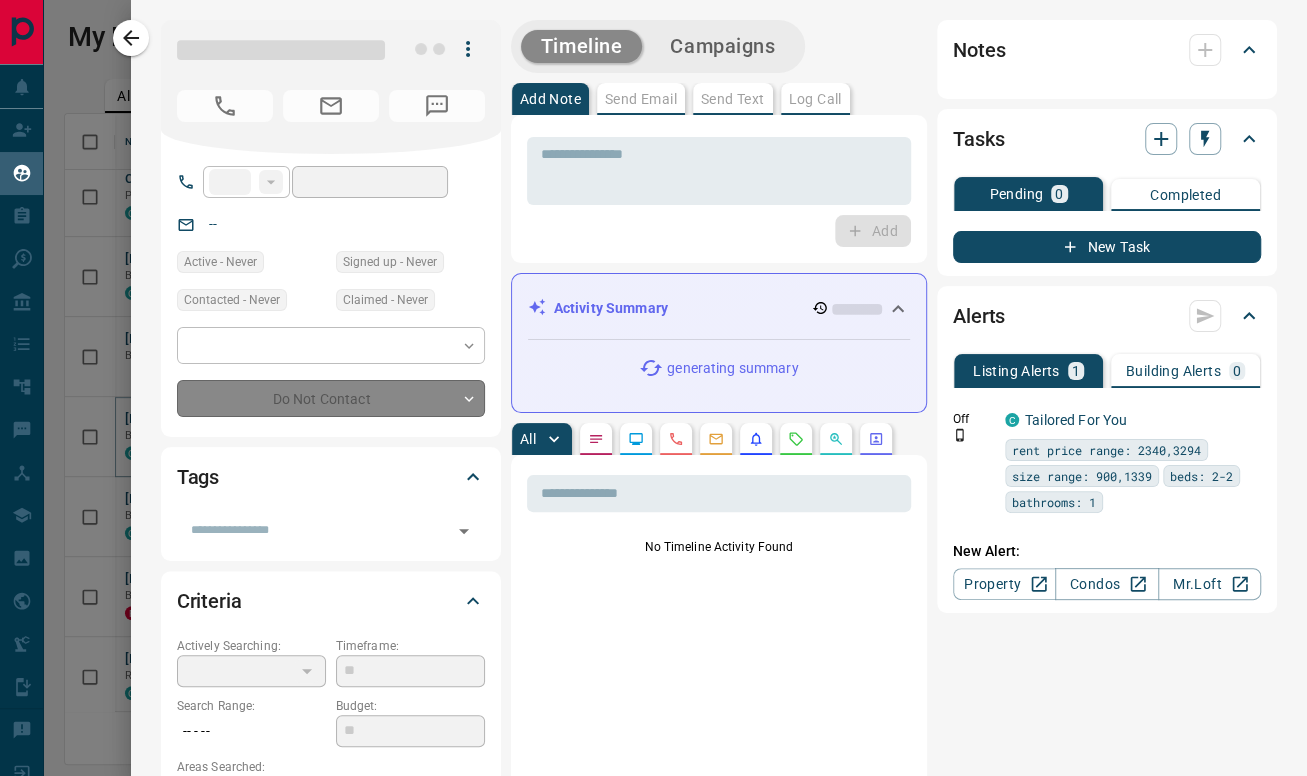 type on "**" 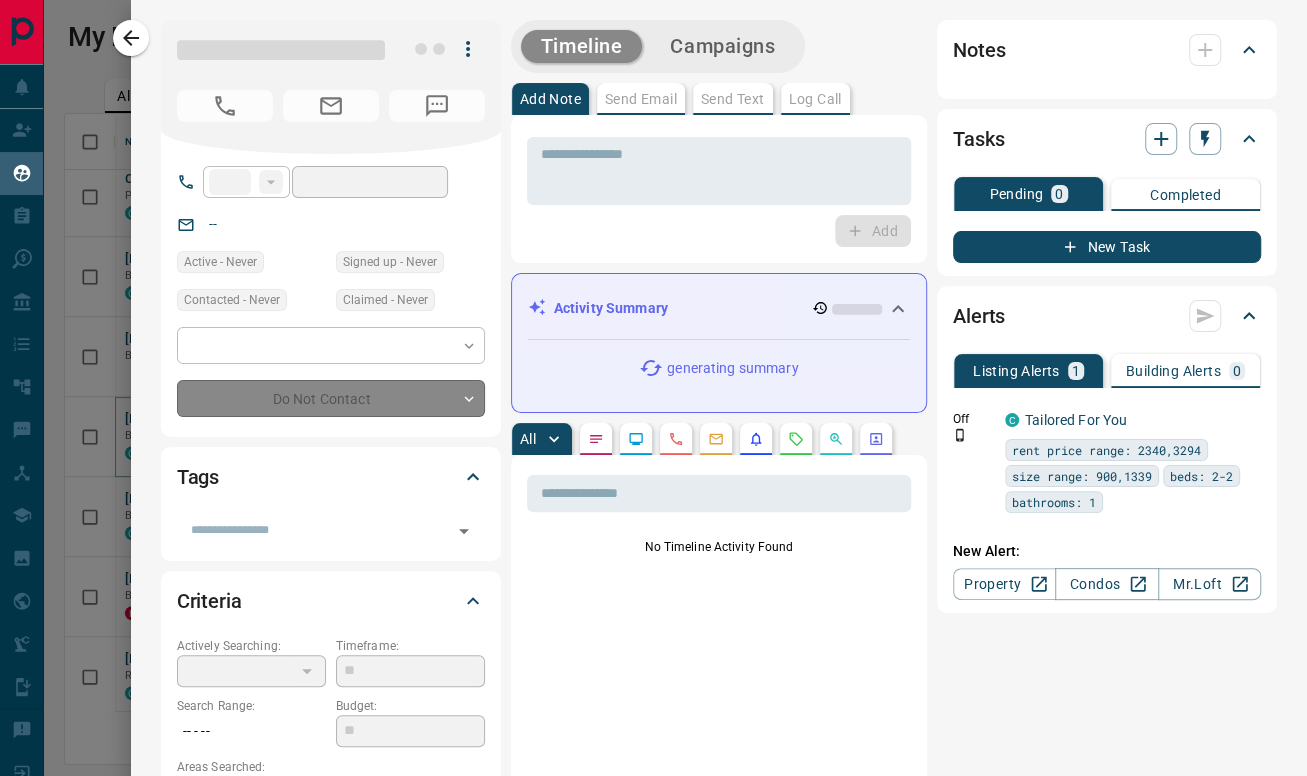 type on "**********" 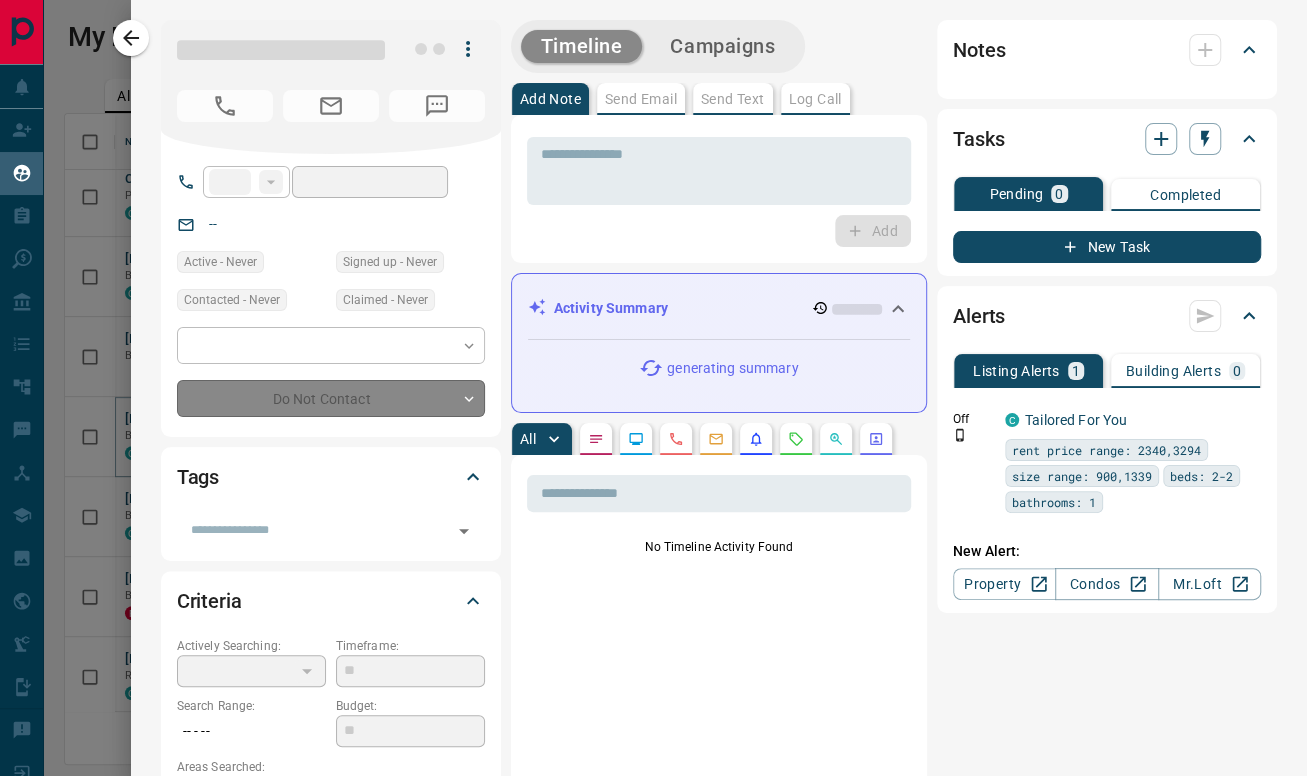 type on "**********" 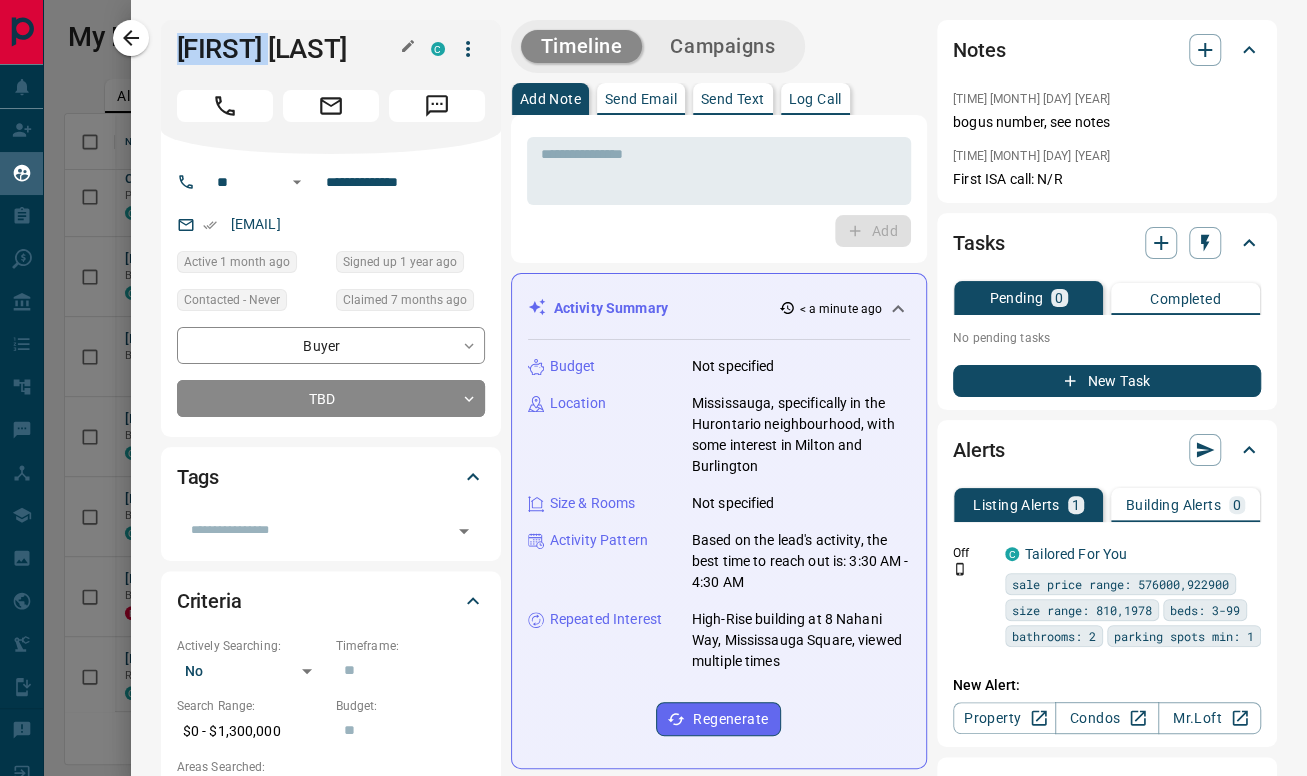 drag, startPoint x: 322, startPoint y: 43, endPoint x: 176, endPoint y: 37, distance: 146.12323 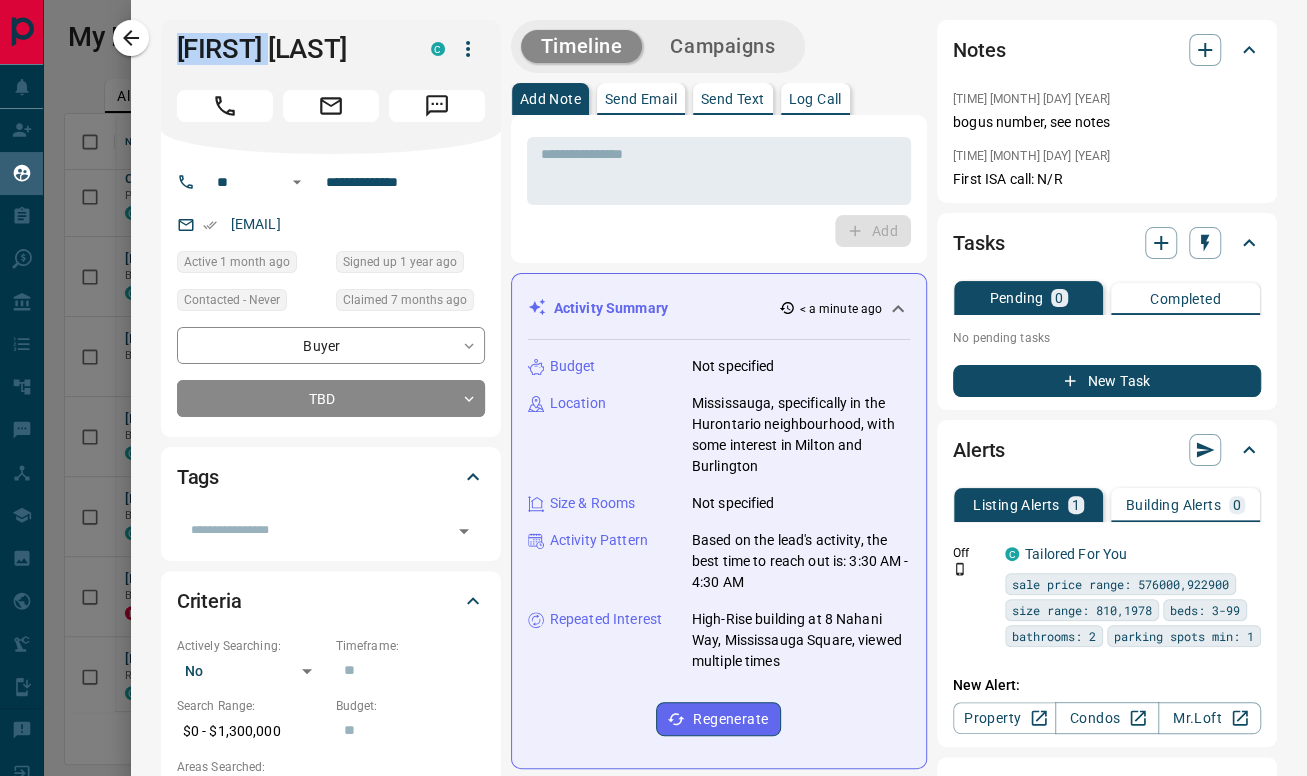 copy on "Dante 50" 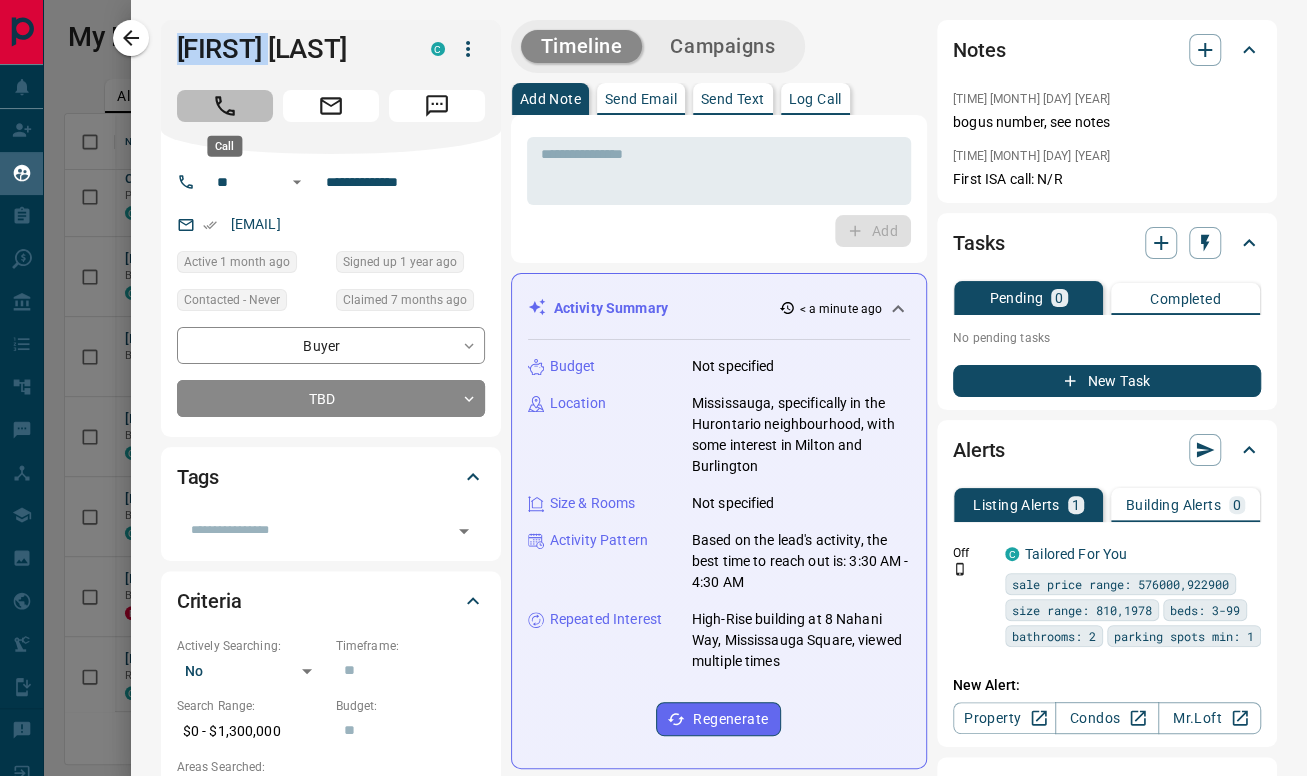 click 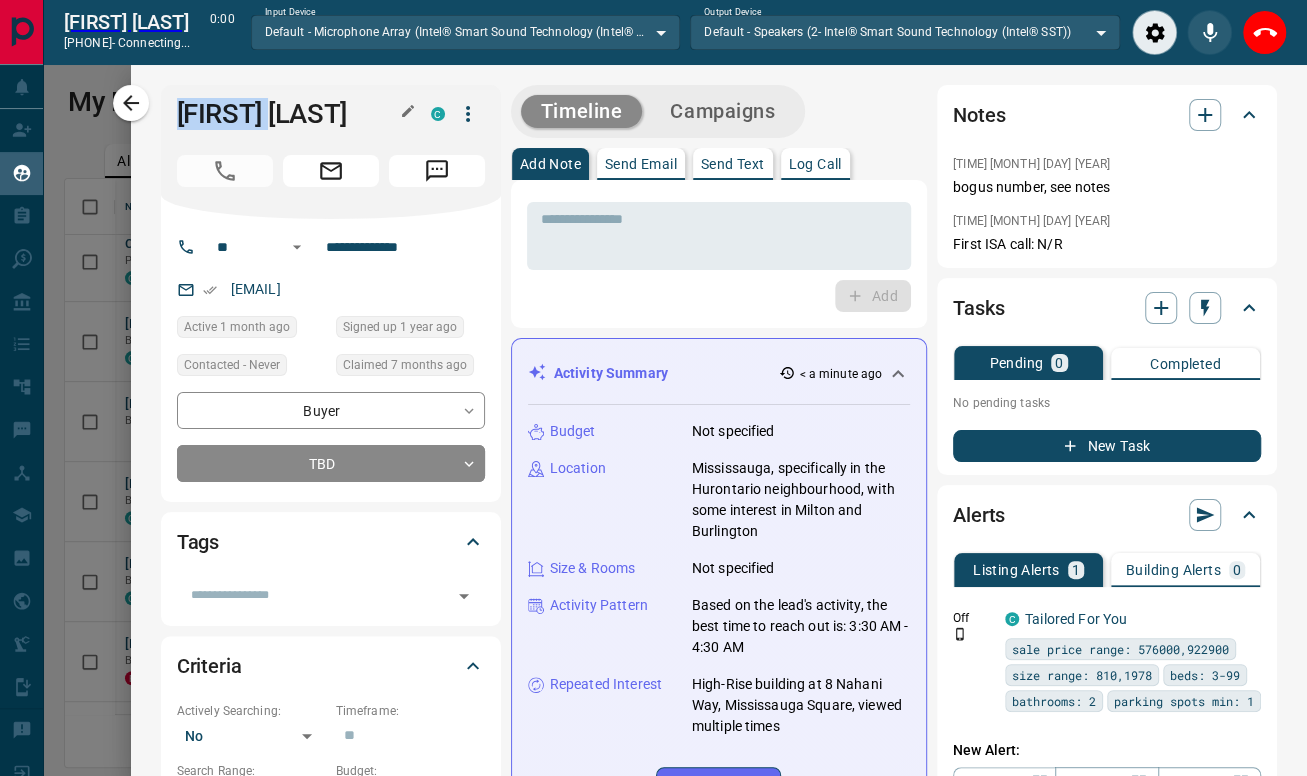 scroll, scrollTop: 519, scrollLeft: 1222, axis: both 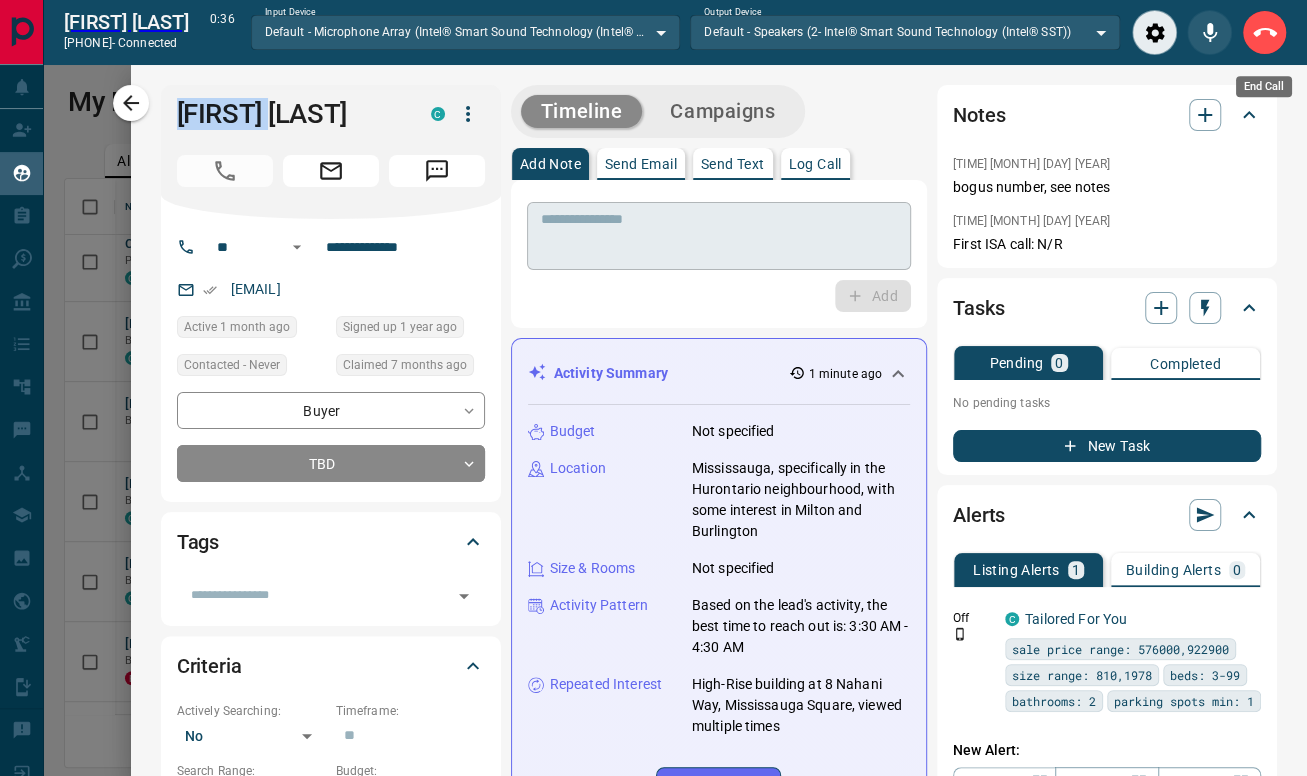 drag, startPoint x: 1267, startPoint y: 41, endPoint x: 880, endPoint y: 204, distance: 419.92618 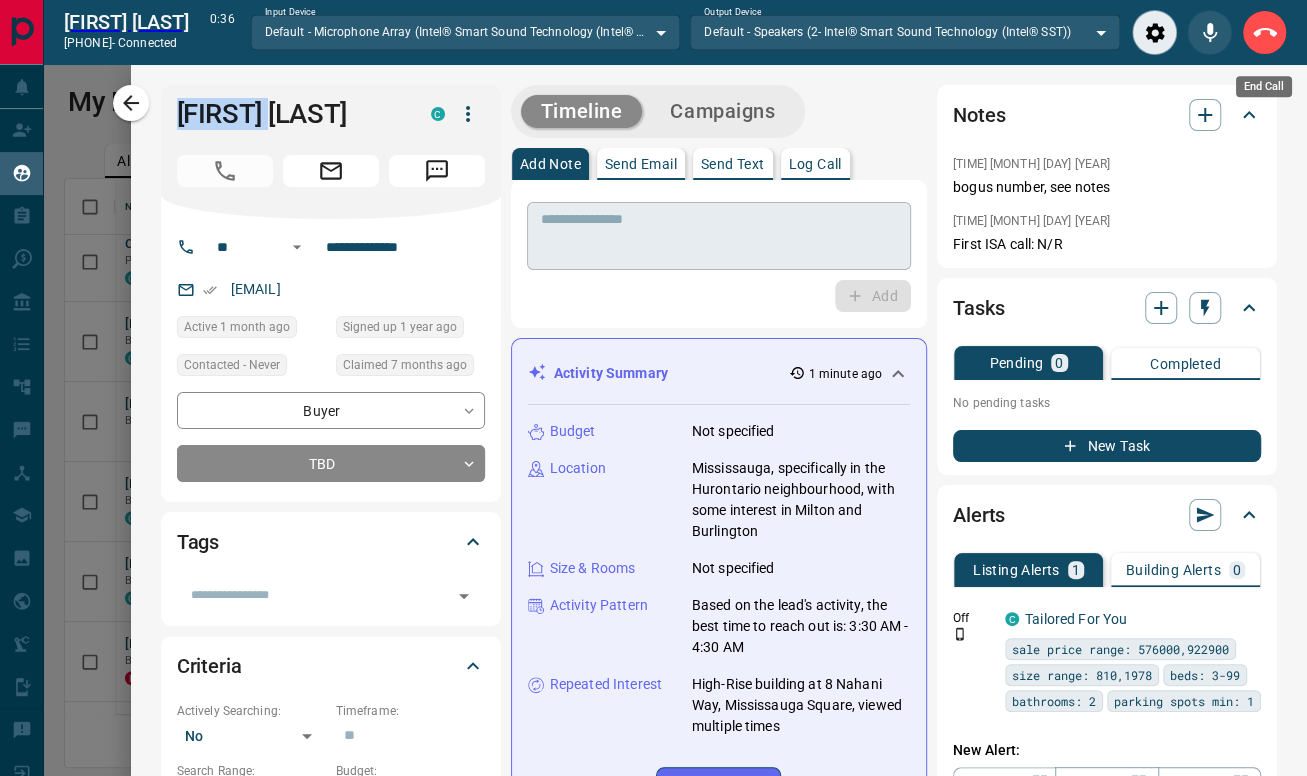 click 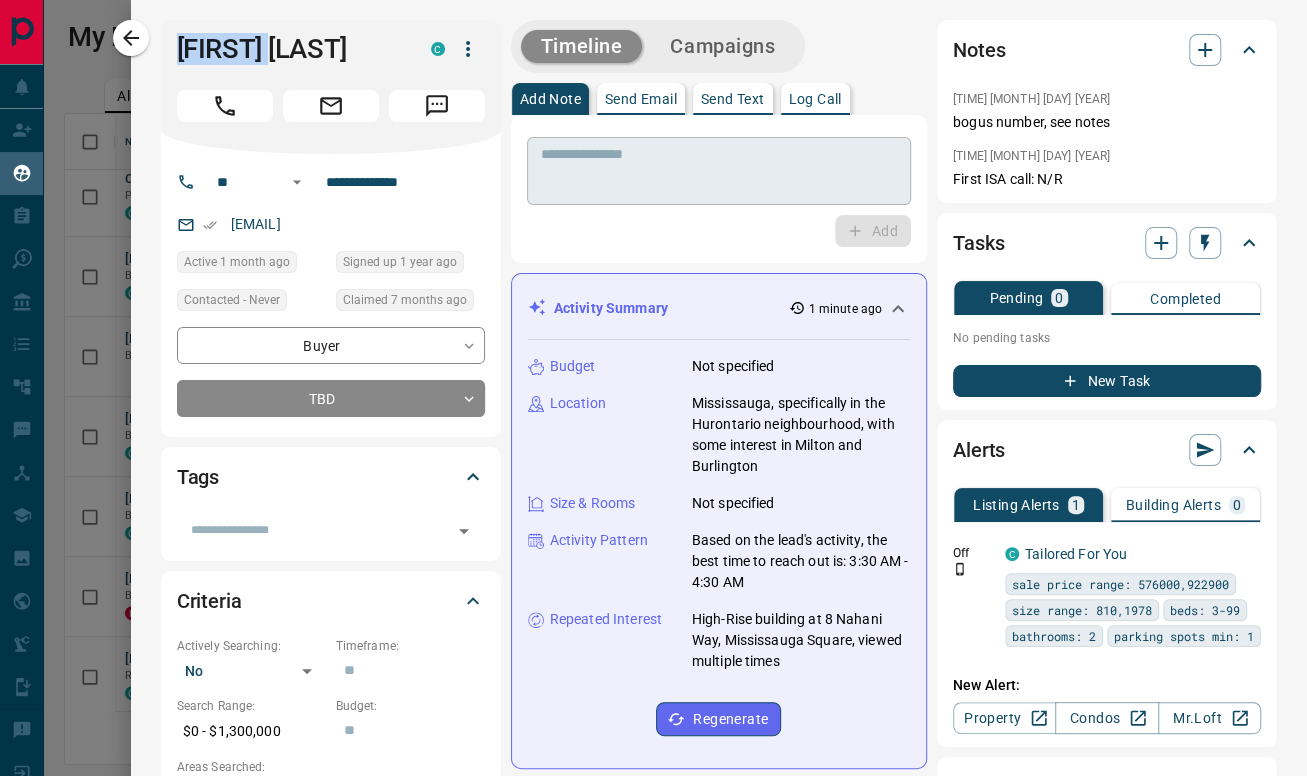 scroll, scrollTop: 17, scrollLeft: 17, axis: both 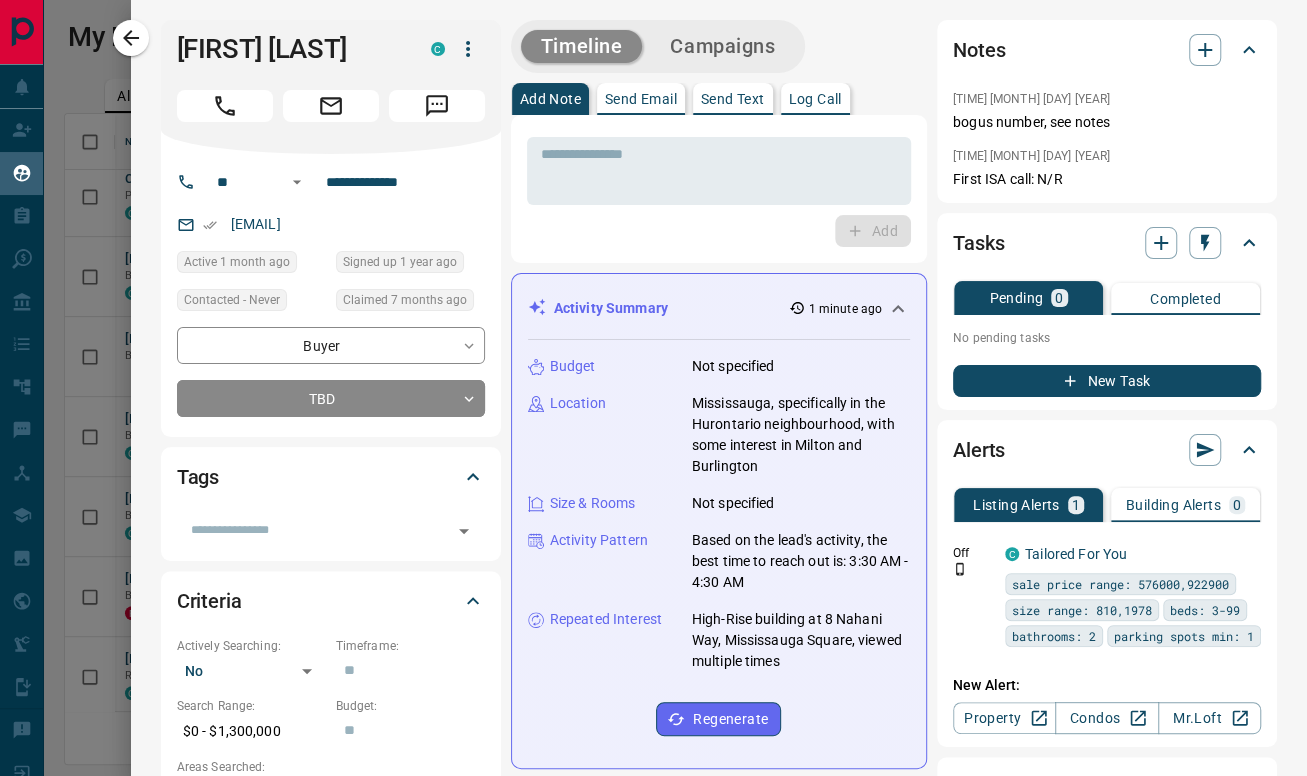 click on "Add" at bounding box center (719, 231) 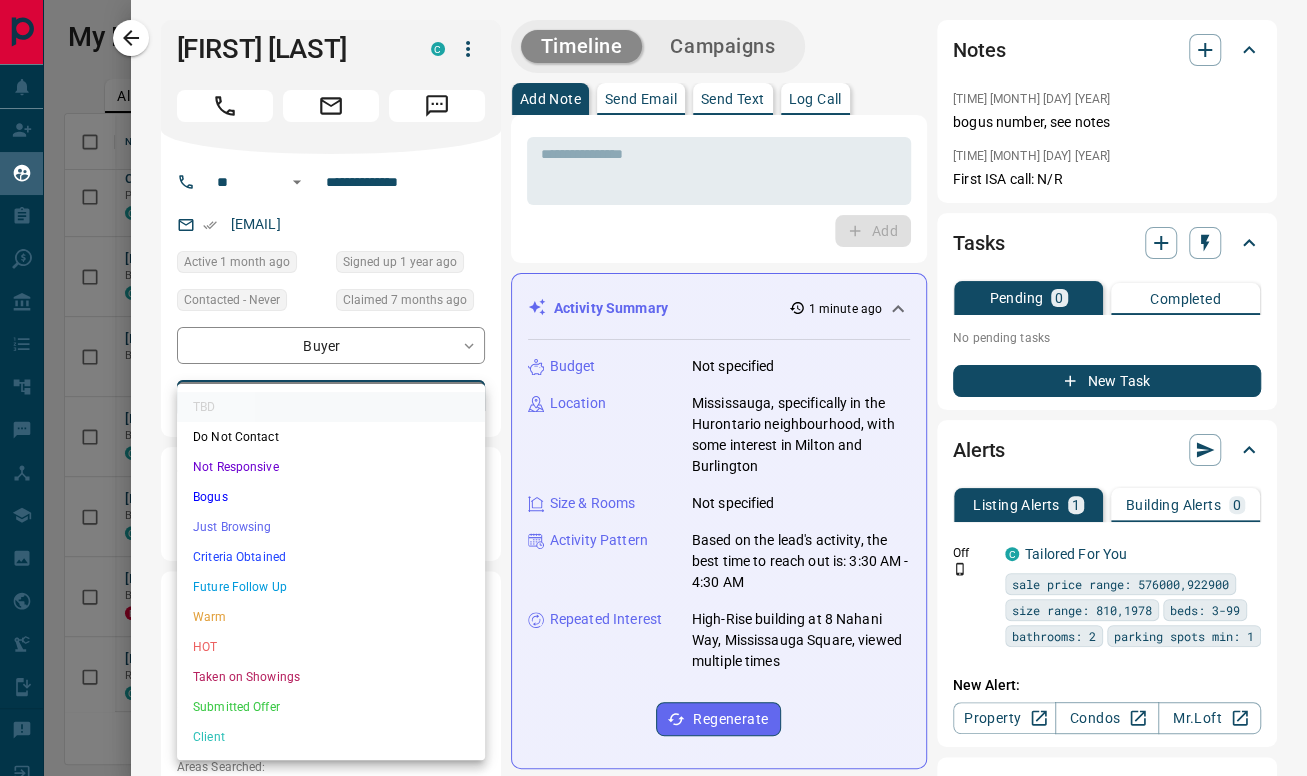 click on "Lead Transfers Claim Leads My Leads Tasks Opportunities Deals Campaigns Automations Messages Broker Bay Training Media Services Agent Resources Precon Worksheet Mobile Apps Disclosure Logout My Leads Filters 1 Manage Tabs New Lead All 5332 TBD 336 Do Not Contact - Not Responsive 740 Bogus 1020 Just Browsing 1949 Criteria Obtained 318 Future Follow Up 460 Warm 242 HOT 130 Taken on Showings 64 Submitted Offer 15 Client 58 Name Details Last Active Claimed Date Status Tags Lexis Hodges Renter C $2K - $2K Lincoln 2 months ago 2 months ago Signed up 2 months ago TBD + Karthick Raja Balasubramanian Renter C $2K - $3K Etobicoke, Mississauga 3 months ago Contacted 5 months ago 5 months ago Signed up 5 months ago TBD + C J Precon, Renter C $2K - $3K Downtown, North York, +1 2 months ago 5 months ago Signed up 5 months ago TBD + Maddy Bassnet Buyer C $549K - $600K Downtown, North York, +2 2 months ago 7 months ago Signed up 2 years ago TBD ISR Lead reassigned by trudy + Louisa Njau Buyer, Renter $--- 7 months ago TBD +" at bounding box center (653, 375) 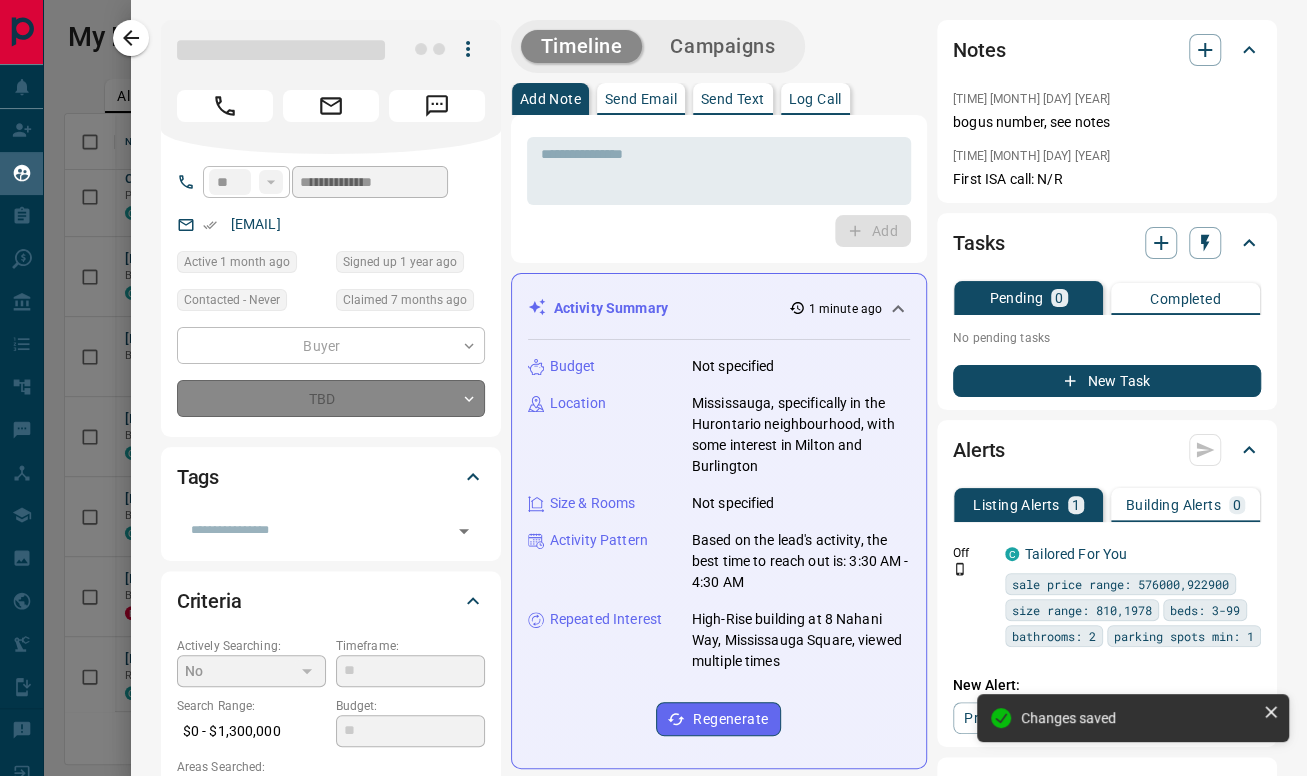 type on "*" 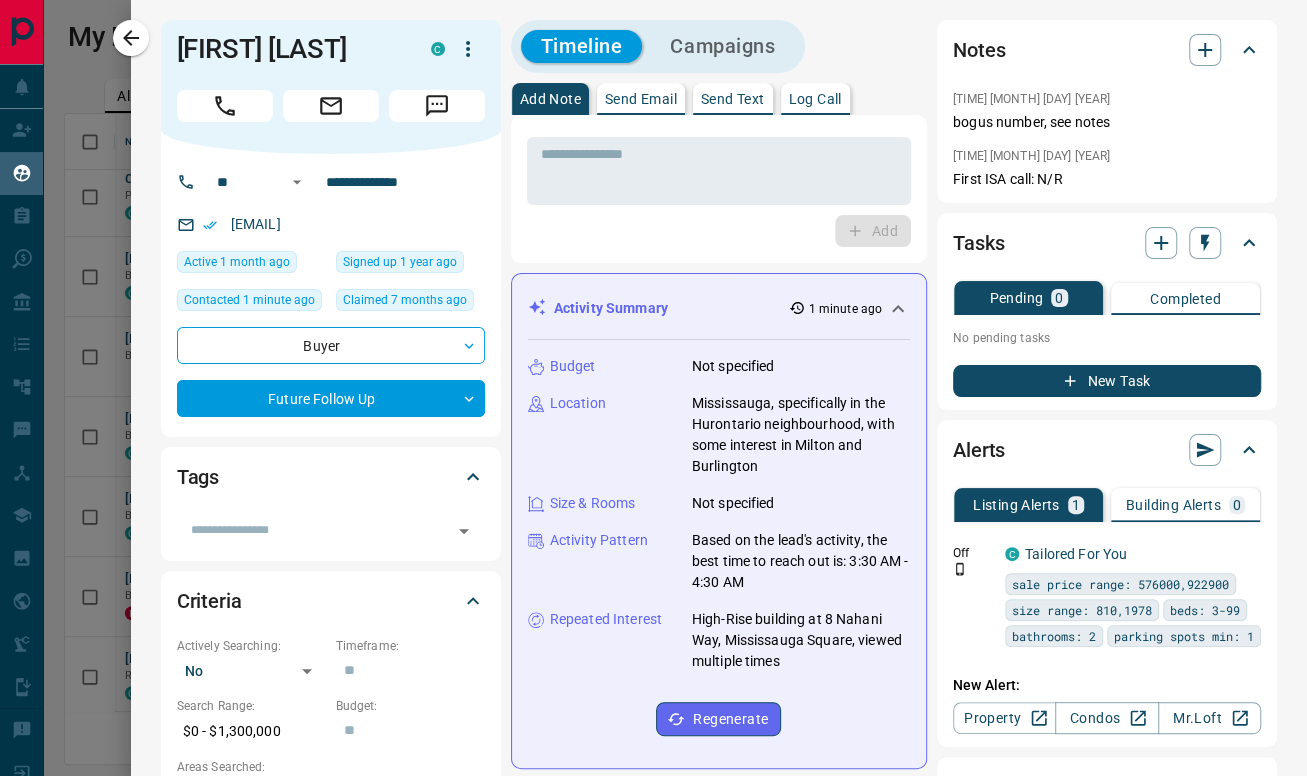 click on "Add" at bounding box center (719, 231) 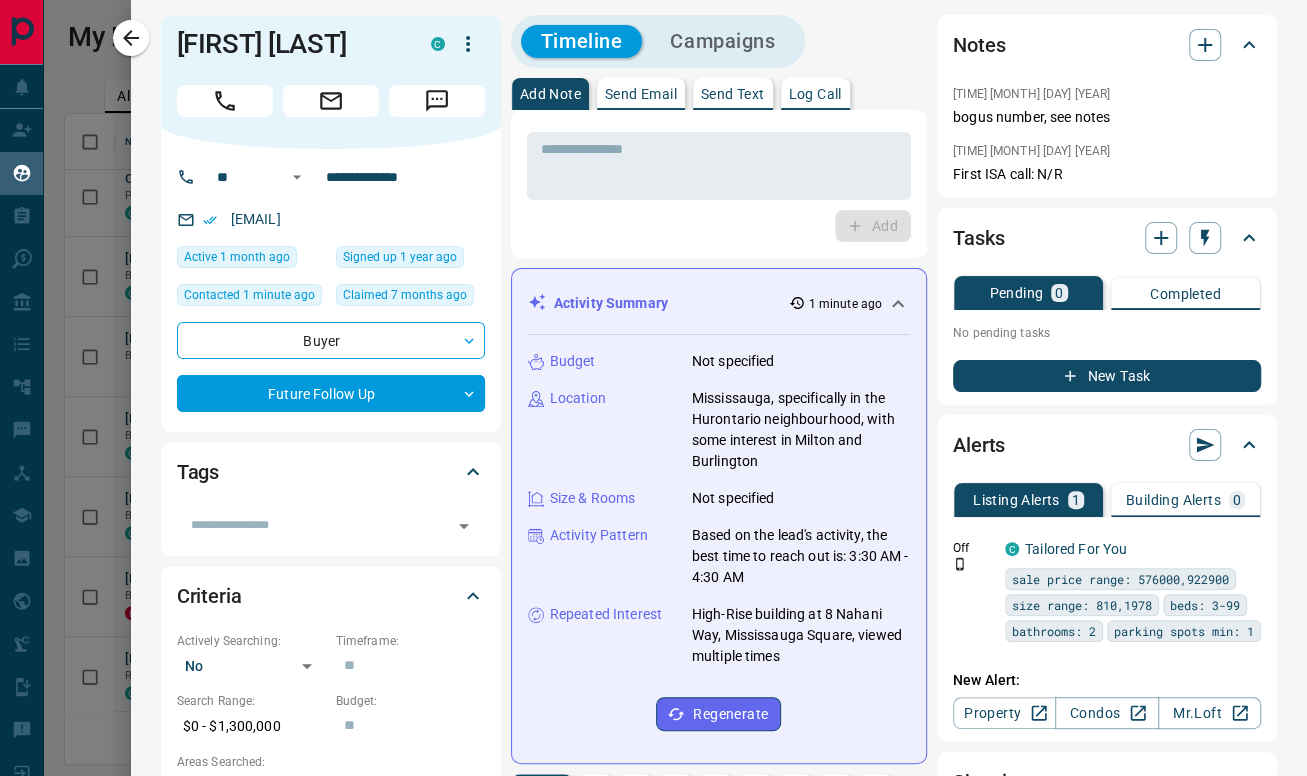 scroll, scrollTop: 0, scrollLeft: 0, axis: both 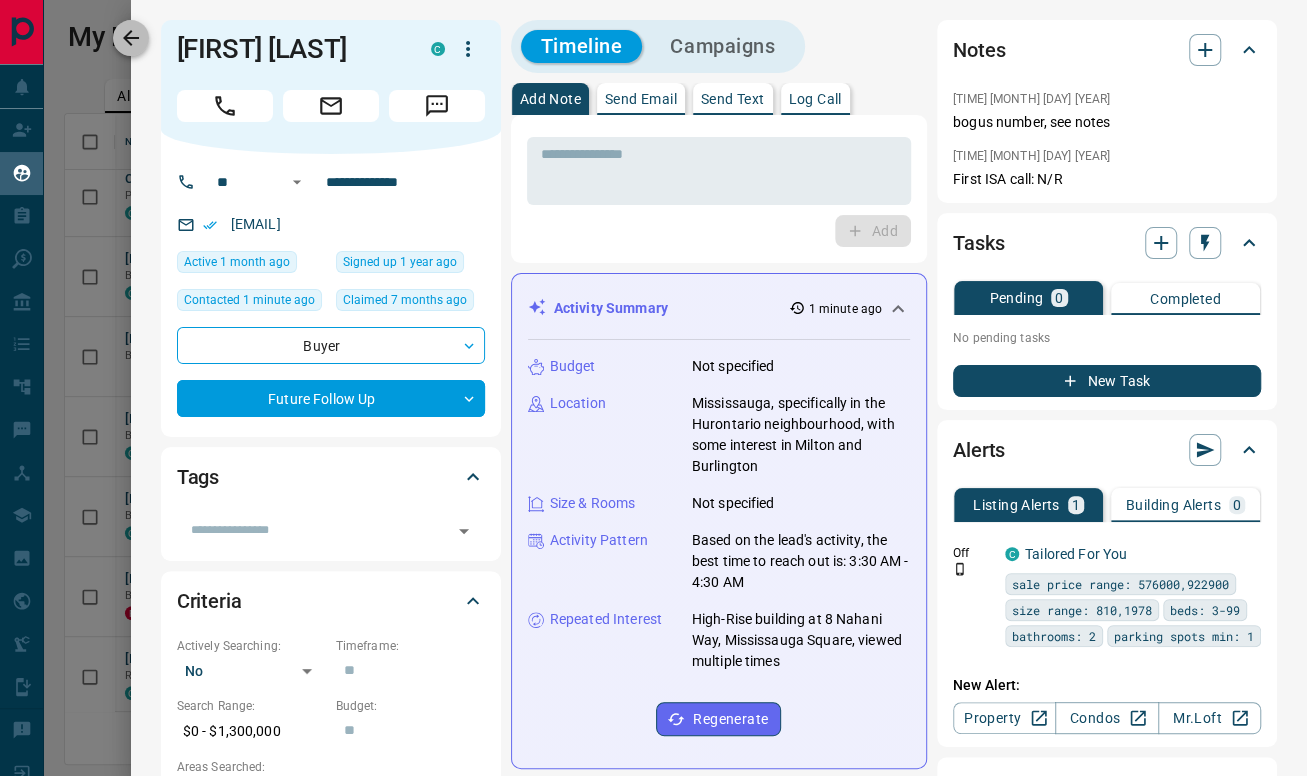 click 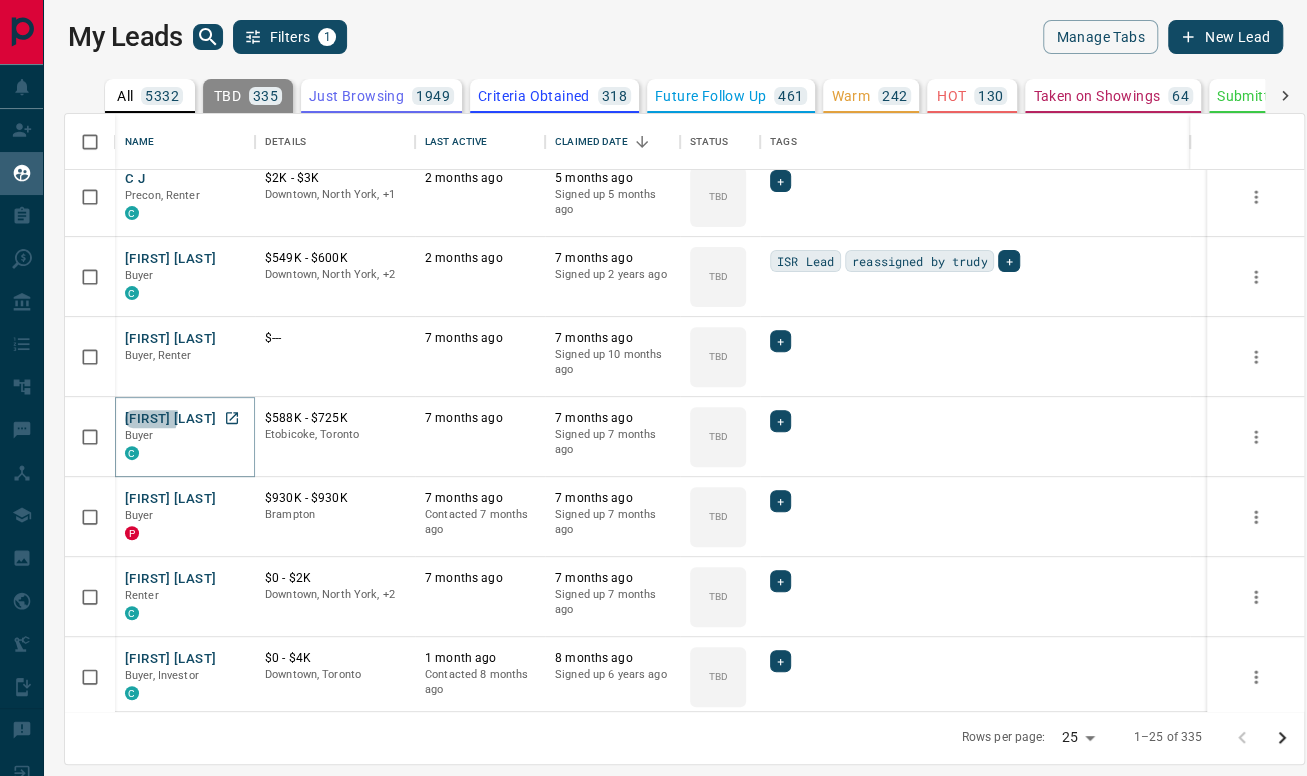 click on "Ant Pac" at bounding box center [170, 419] 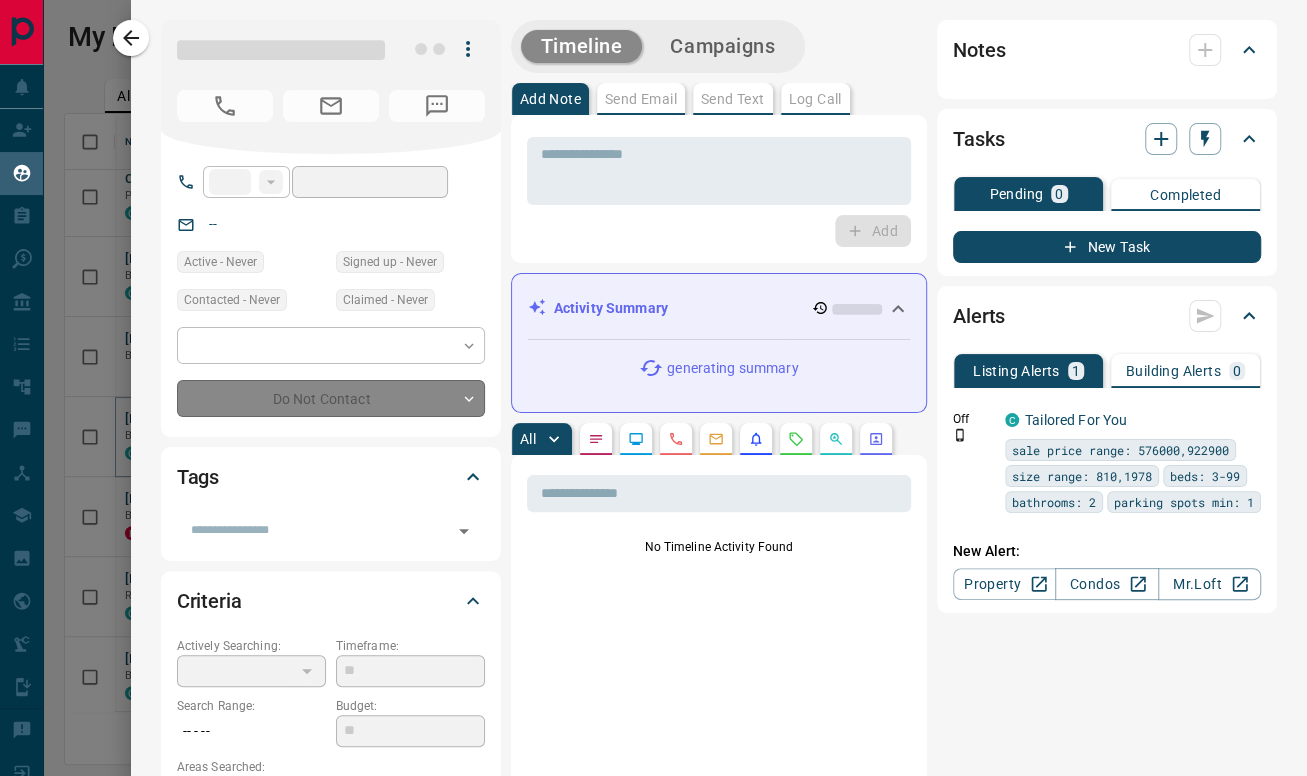 type on "**" 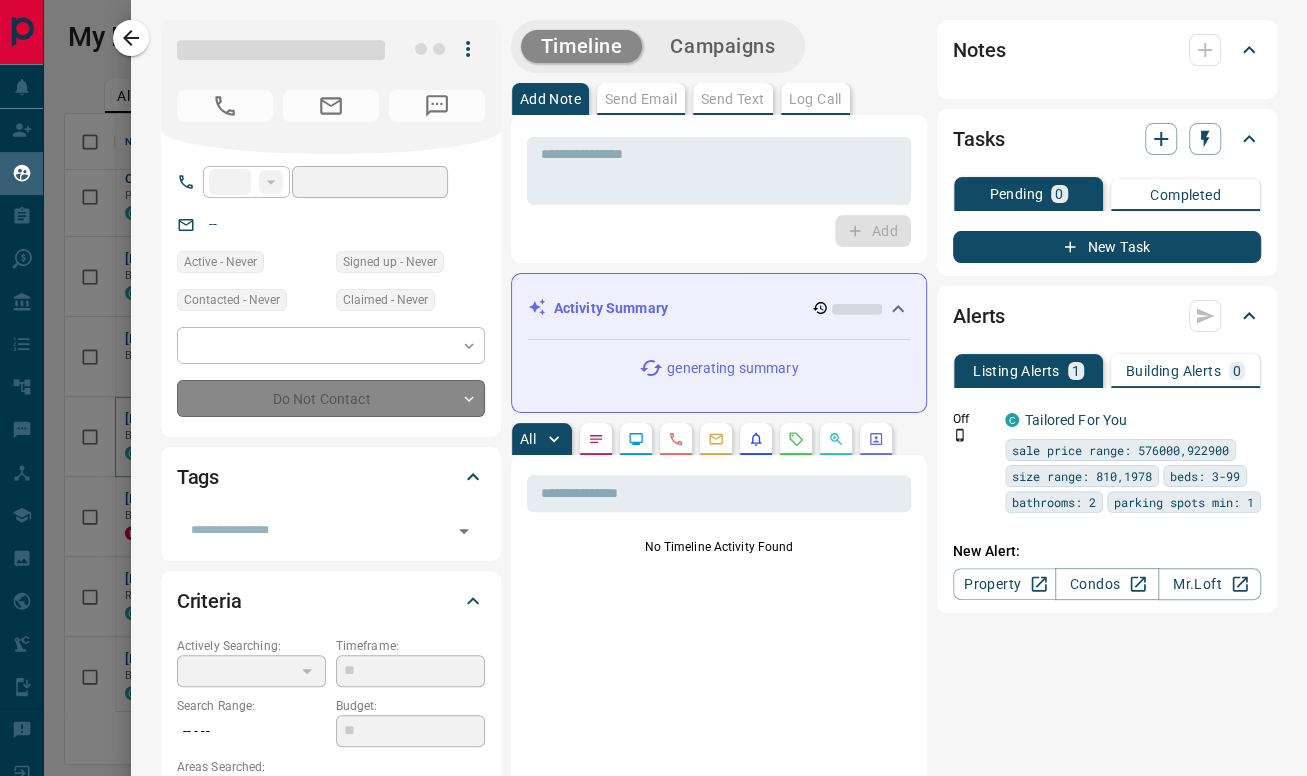 type on "**********" 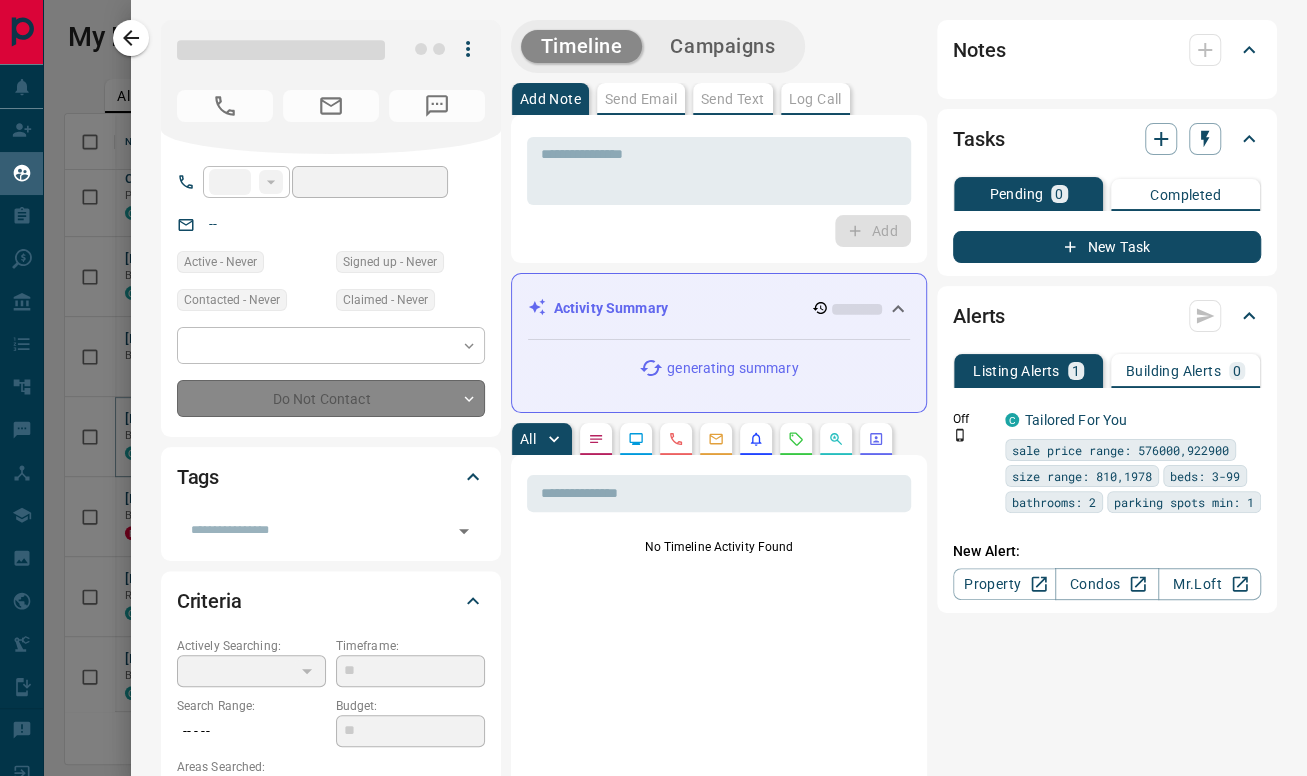 type on "**********" 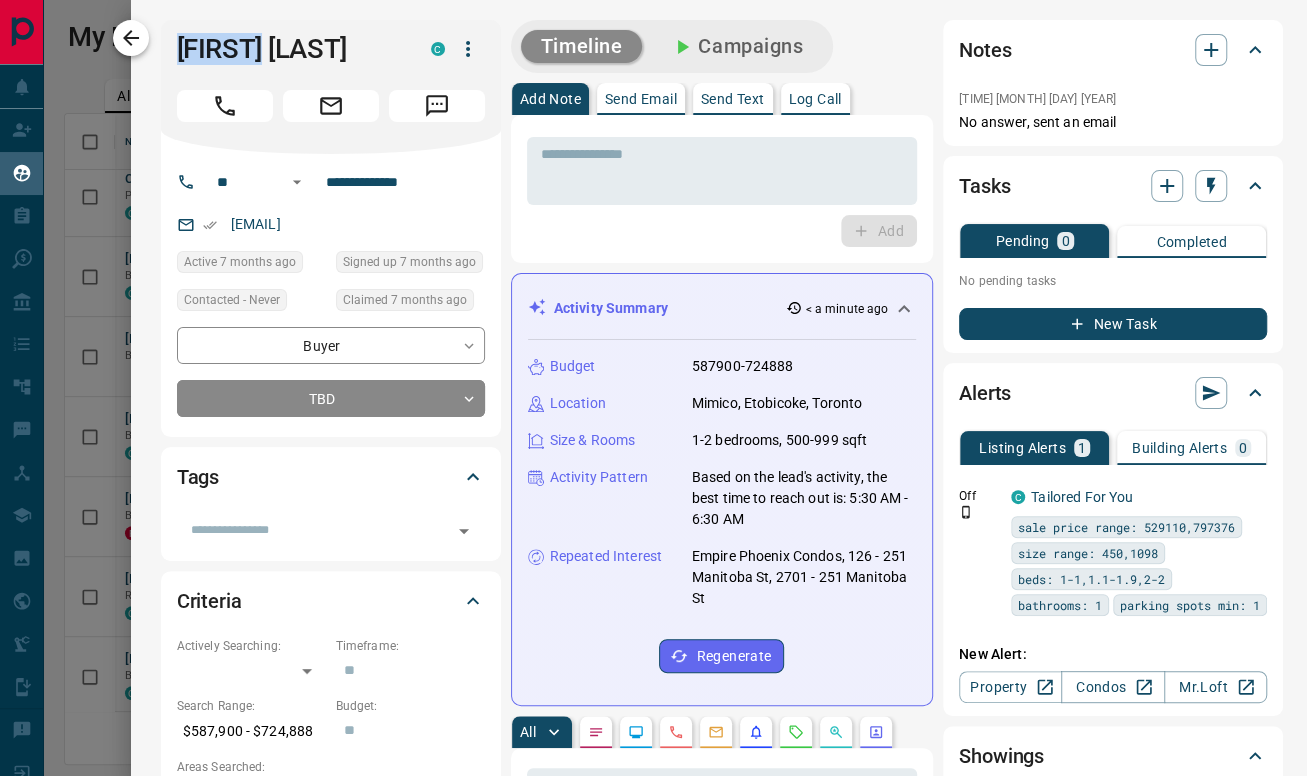 drag, startPoint x: 293, startPoint y: 50, endPoint x: 129, endPoint y: 36, distance: 164.59648 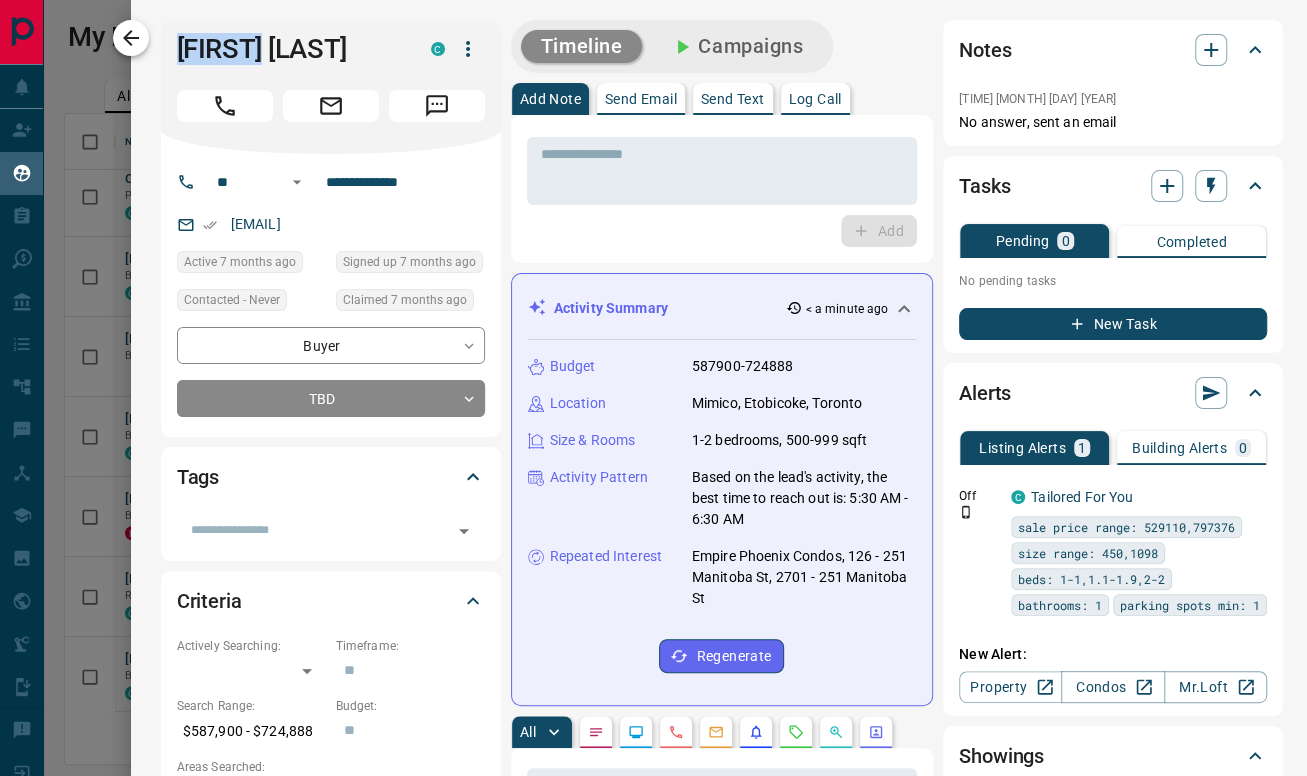 click on "**********" at bounding box center (719, 388) 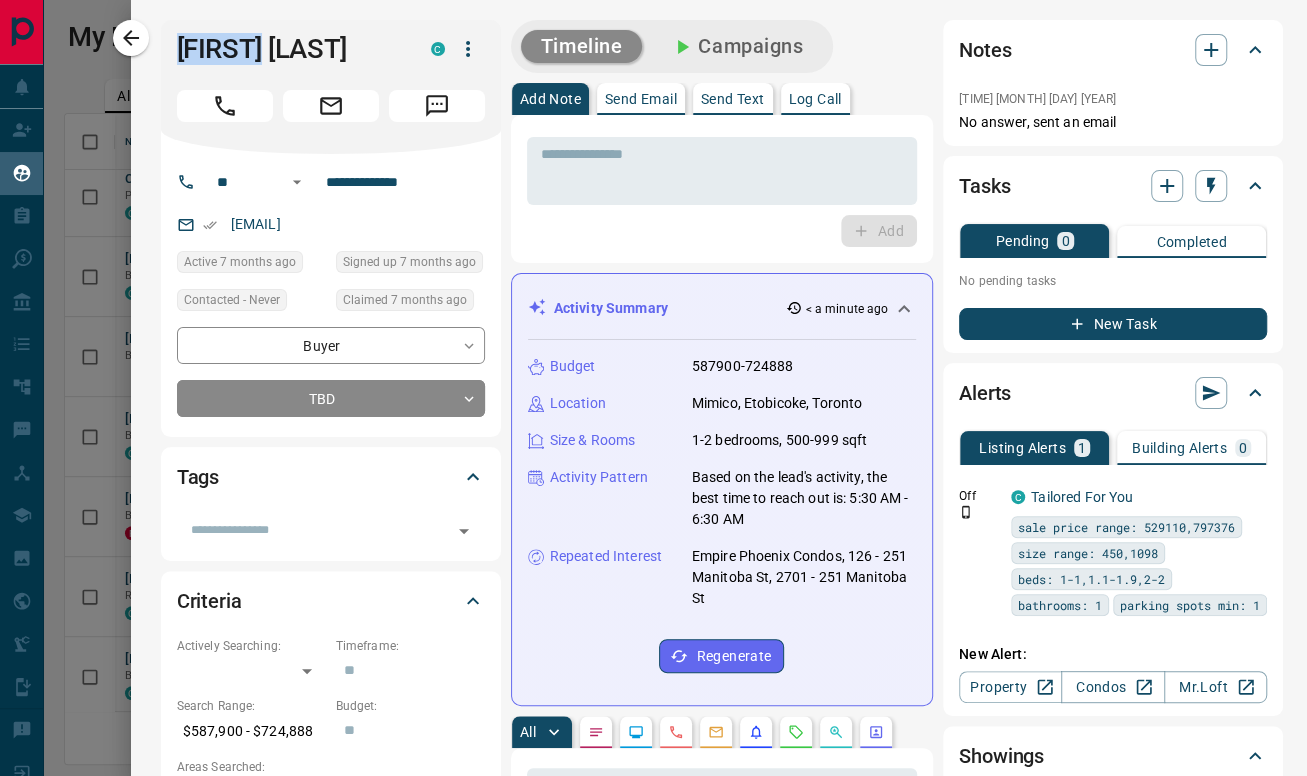 copy on "Ant Pac" 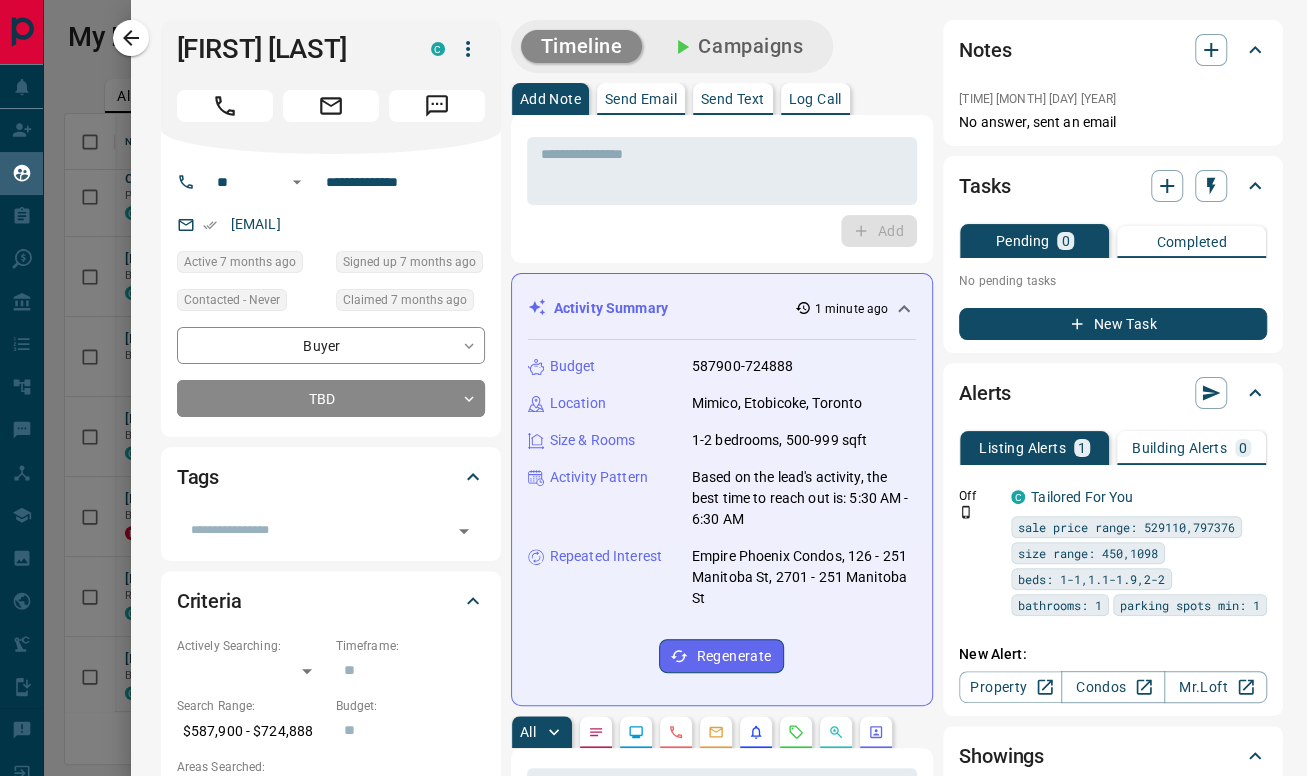 click on "Ant Pac C" at bounding box center [331, 87] 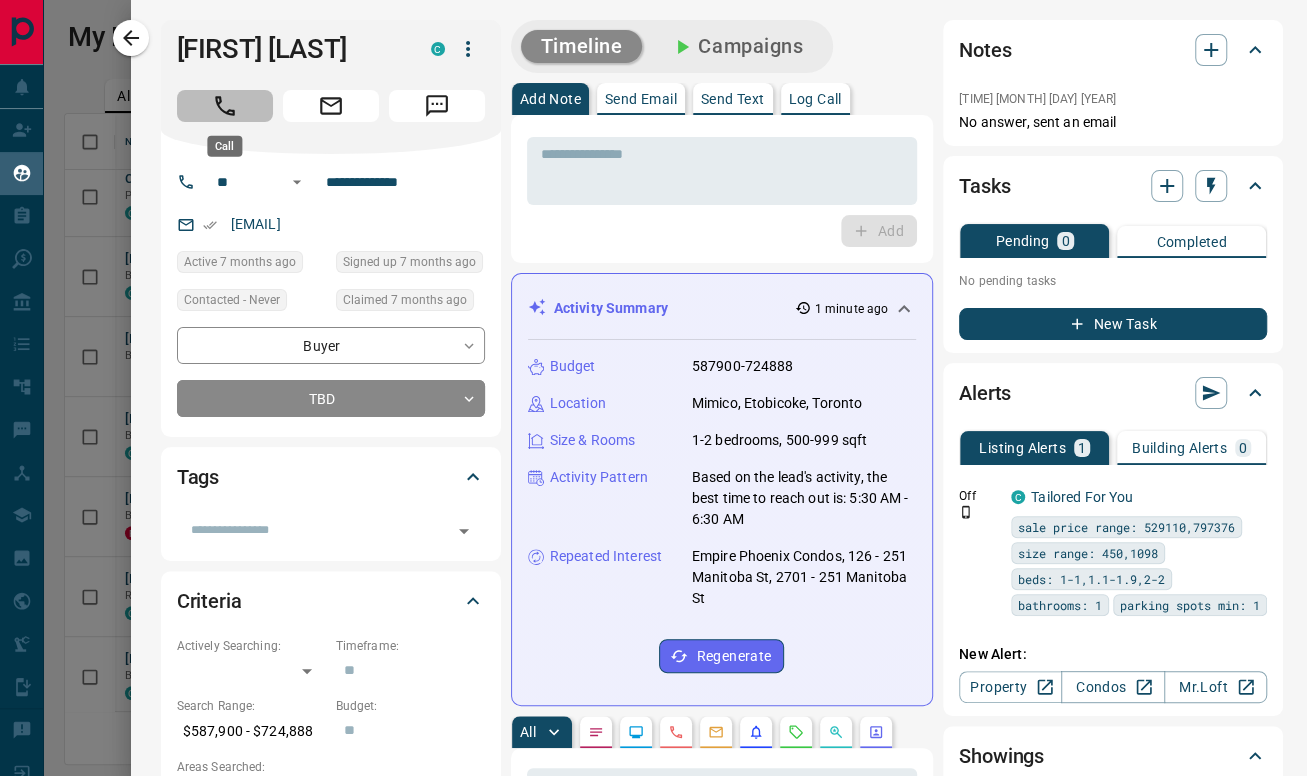 click at bounding box center [225, 106] 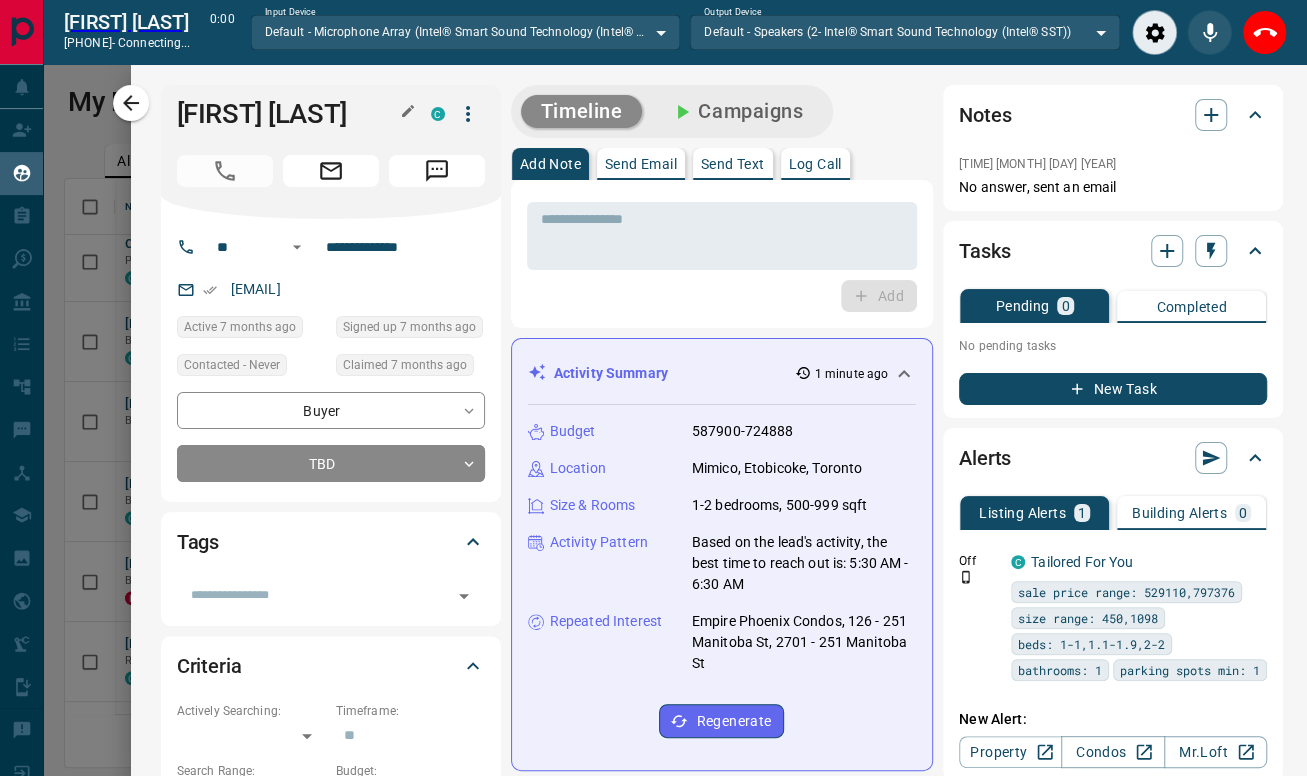 scroll, scrollTop: 519, scrollLeft: 1222, axis: both 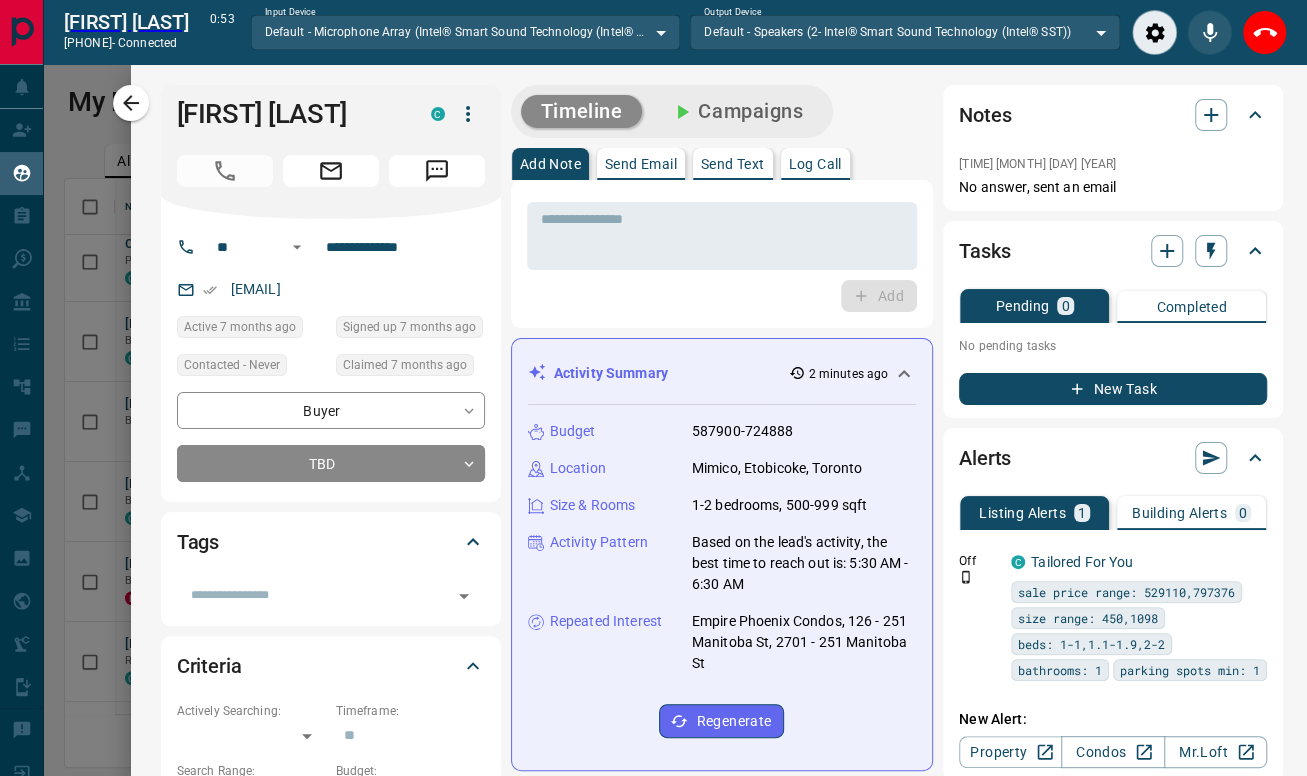 drag, startPoint x: 1104, startPoint y: 90, endPoint x: 1271, endPoint y: 48, distance: 172.20047 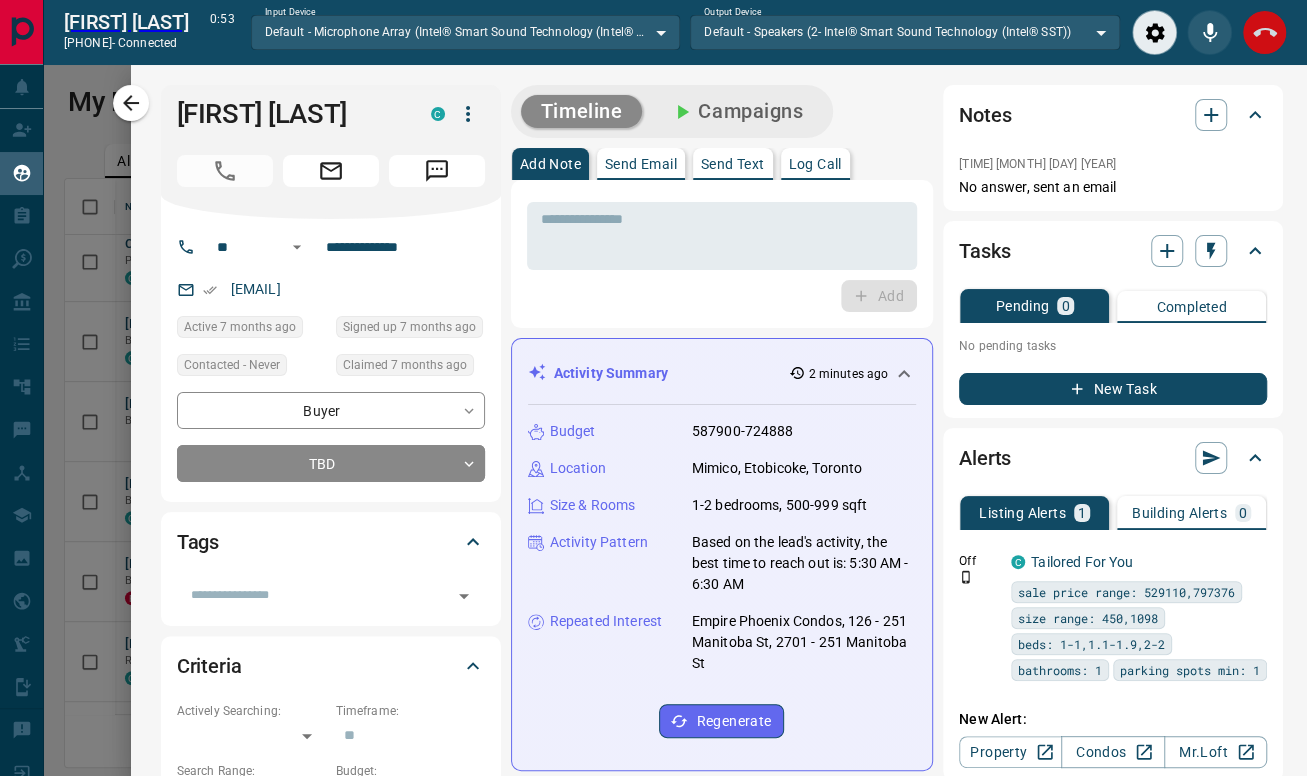 click on "Notes" at bounding box center (1113, 115) 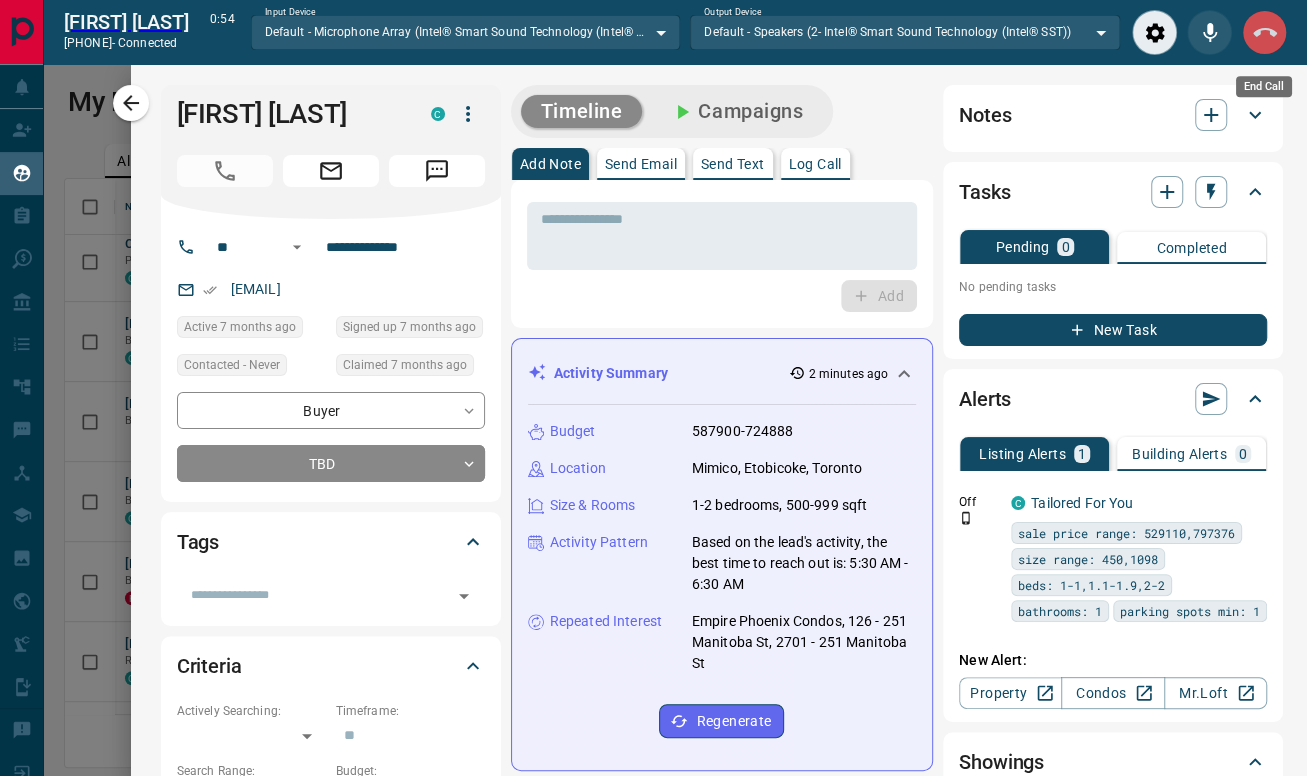 click 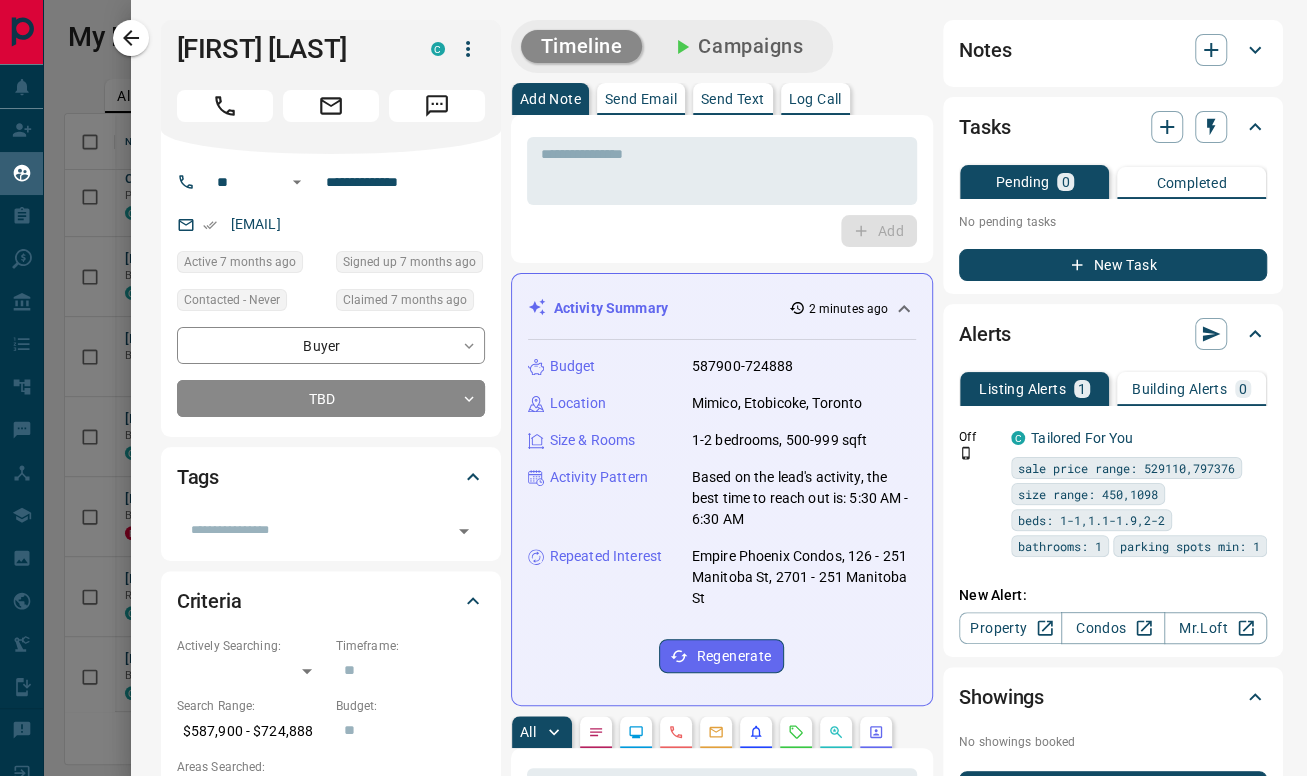 scroll, scrollTop: 17, scrollLeft: 17, axis: both 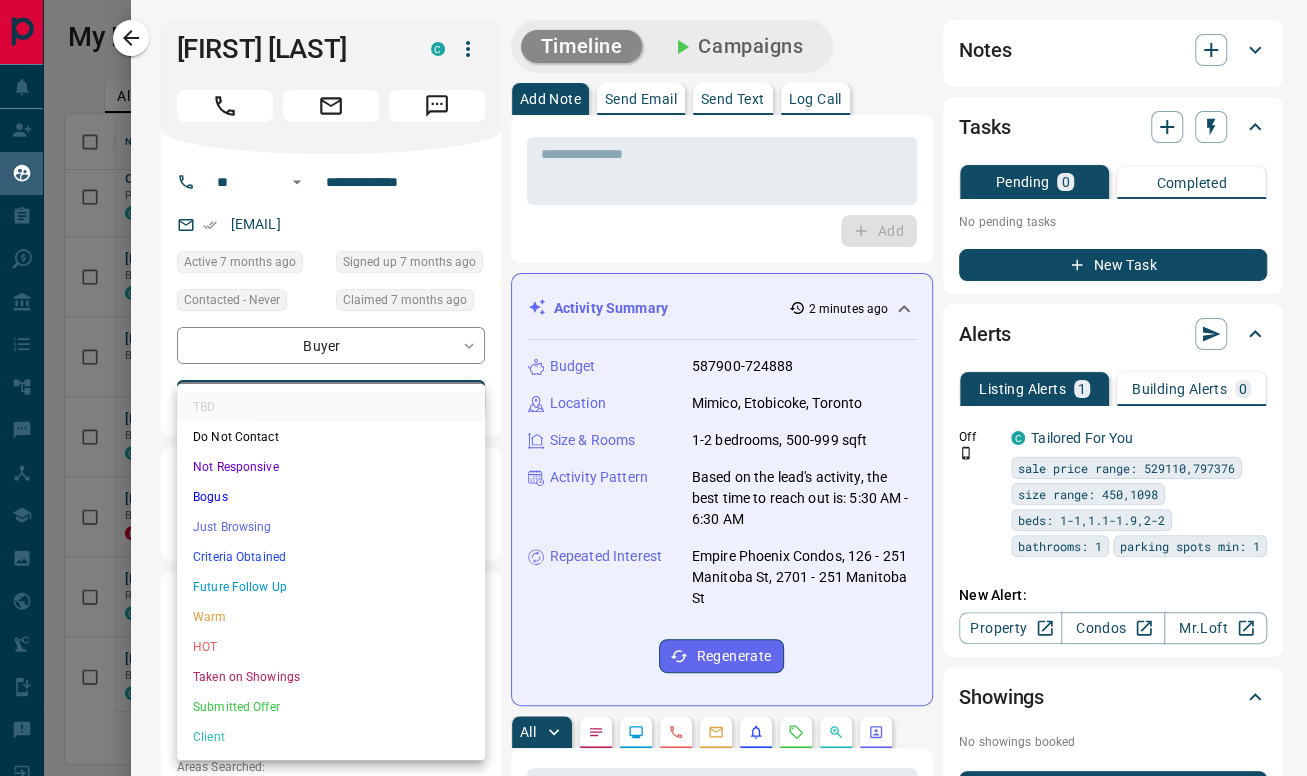 click on "Lead Transfers Claim Leads My Leads Tasks Opportunities Deals Campaigns Automations Messages Broker Bay Training Media Services Agent Resources Precon Worksheet Mobile Apps Disclosure Logout My Leads Filters 1 Manage Tabs New Lead All 5332 TBD 335 Do Not Contact - Not Responsive 740 Bogus 1020 Just Browsing 1949 Criteria Obtained 318 Future Follow Up 461 Warm 242 HOT 130 Taken on Showings 64 Submitted Offer 15 Client 58 Name Details Last Active Claimed Date Status Tags Lexis Hodges Renter C $2K - $2K Lincoln 2 months ago 2 months ago Signed up 2 months ago TBD + Karthick Raja Balasubramanian Renter C $2K - $3K Etobicoke, Mississauga 3 months ago Contacted 5 months ago 5 months ago Signed up 5 months ago TBD + C J Precon, Renter C $2K - $3K Downtown, North York, +1 2 months ago 5 months ago Signed up 5 months ago TBD + Maddy Bassnet Buyer C $549K - $600K Downtown, North York, +2 2 months ago 7 months ago Signed up 2 years ago TBD ISR Lead reassigned by trudy + Louisa Njau Buyer, Renter $--- 7 months ago TBD +" at bounding box center (653, 375) 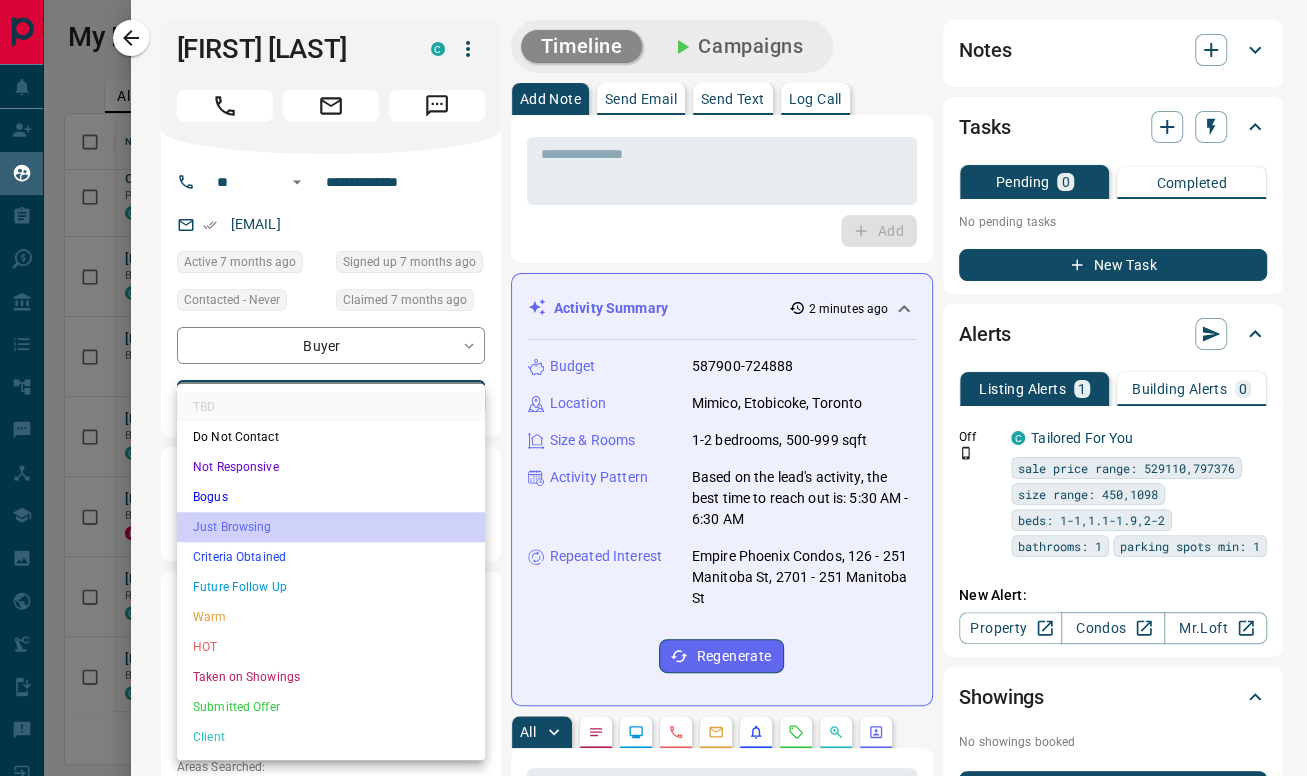 click on "Just Browsing" at bounding box center [331, 527] 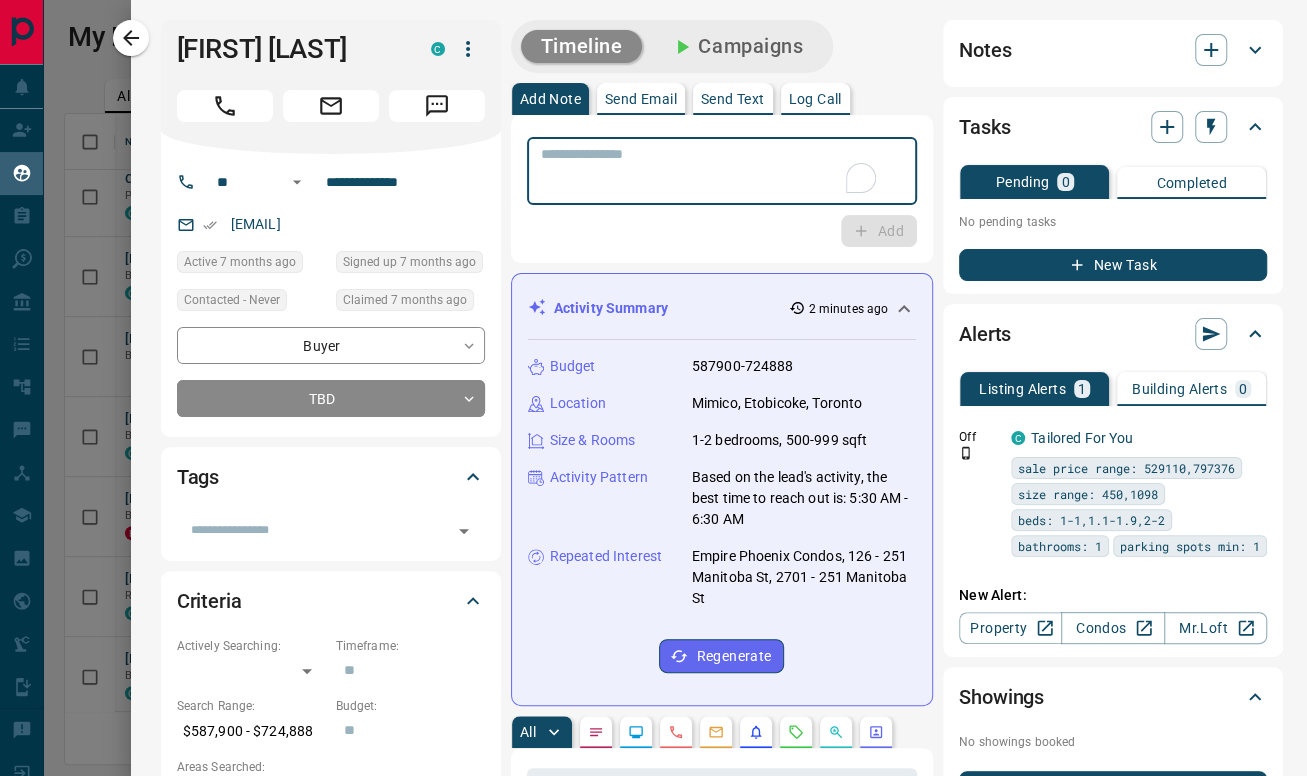 click at bounding box center (722, 171) 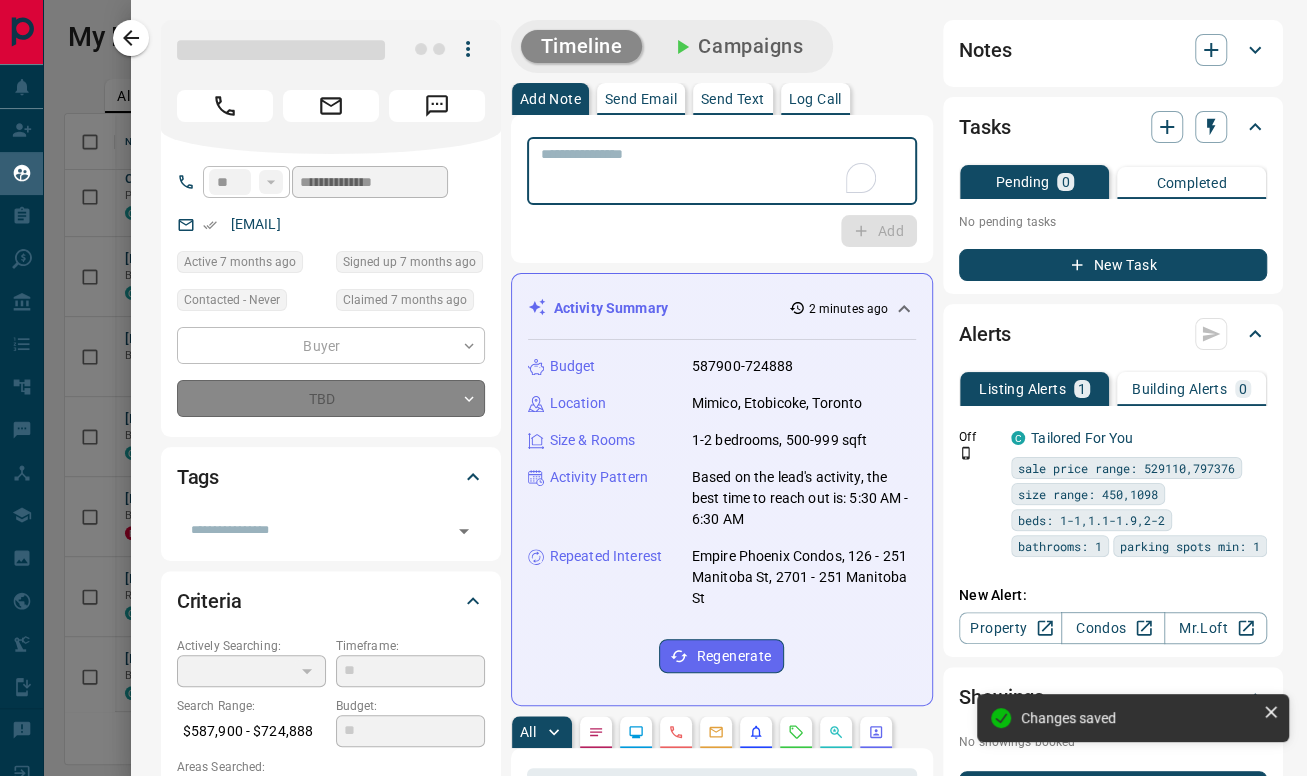 type on "*" 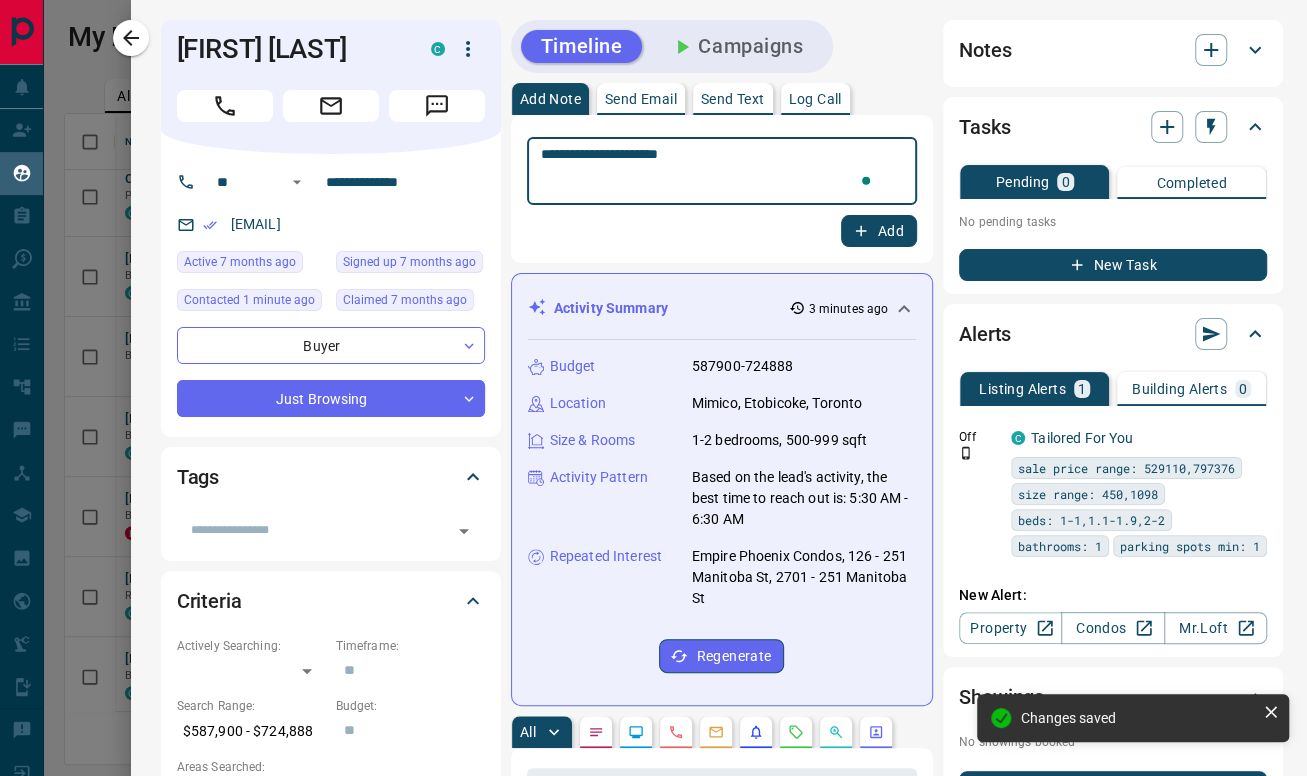 type on "**********" 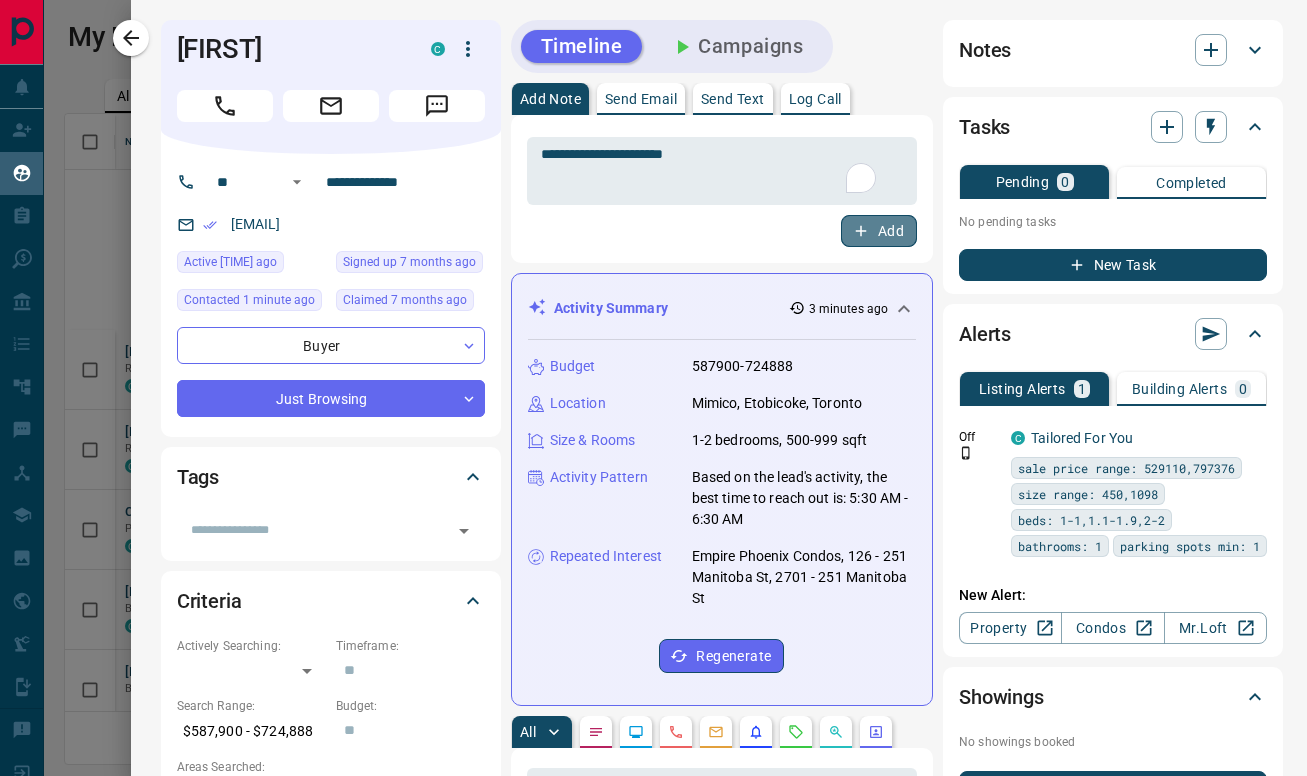 click on "Add" at bounding box center [879, 231] 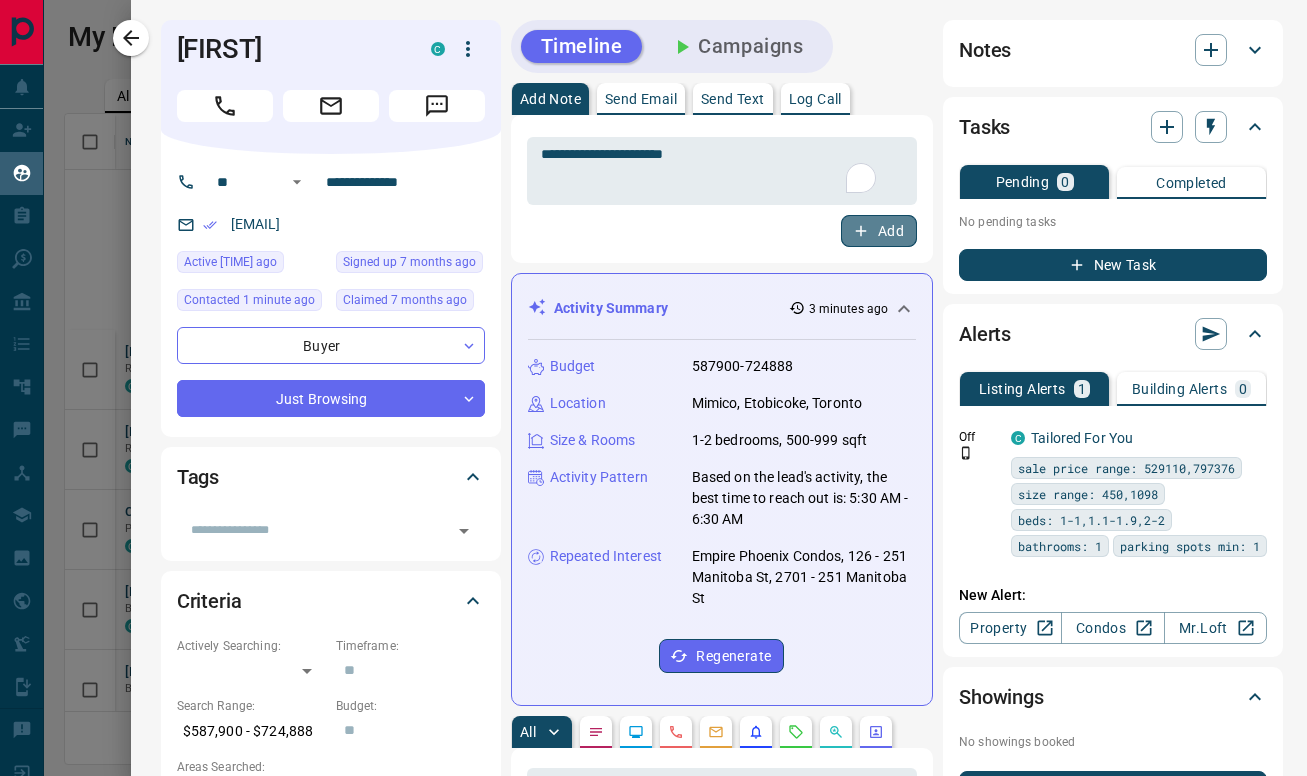 scroll, scrollTop: 0, scrollLeft: 0, axis: both 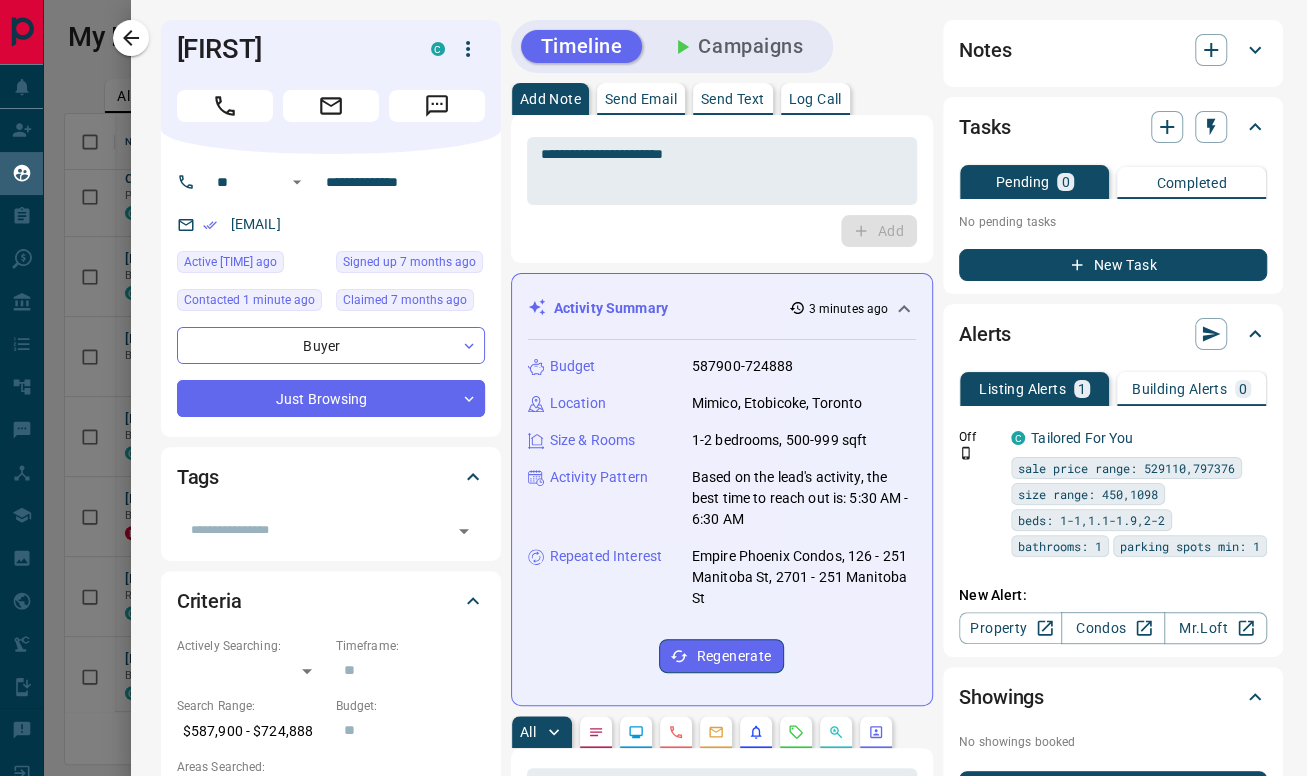 click on "Send Email" at bounding box center [641, 99] 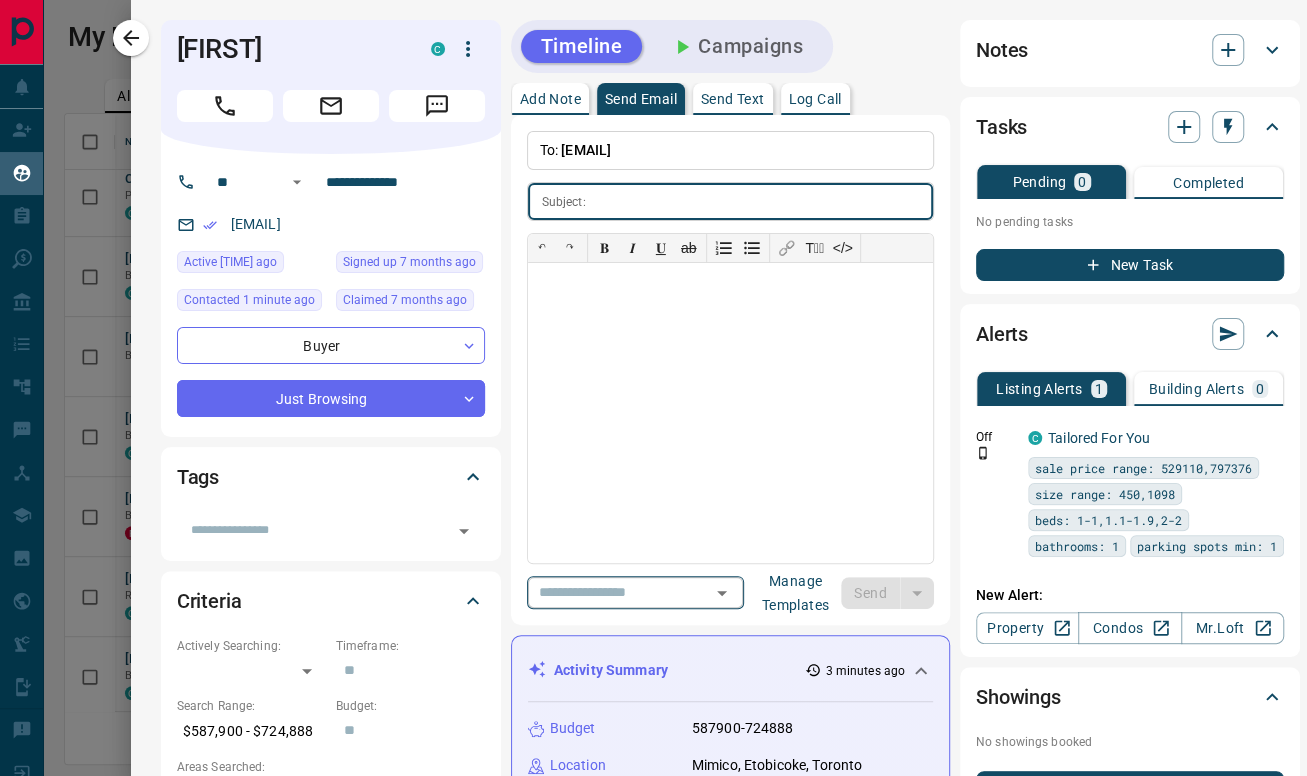 click on "​" at bounding box center [635, 592] 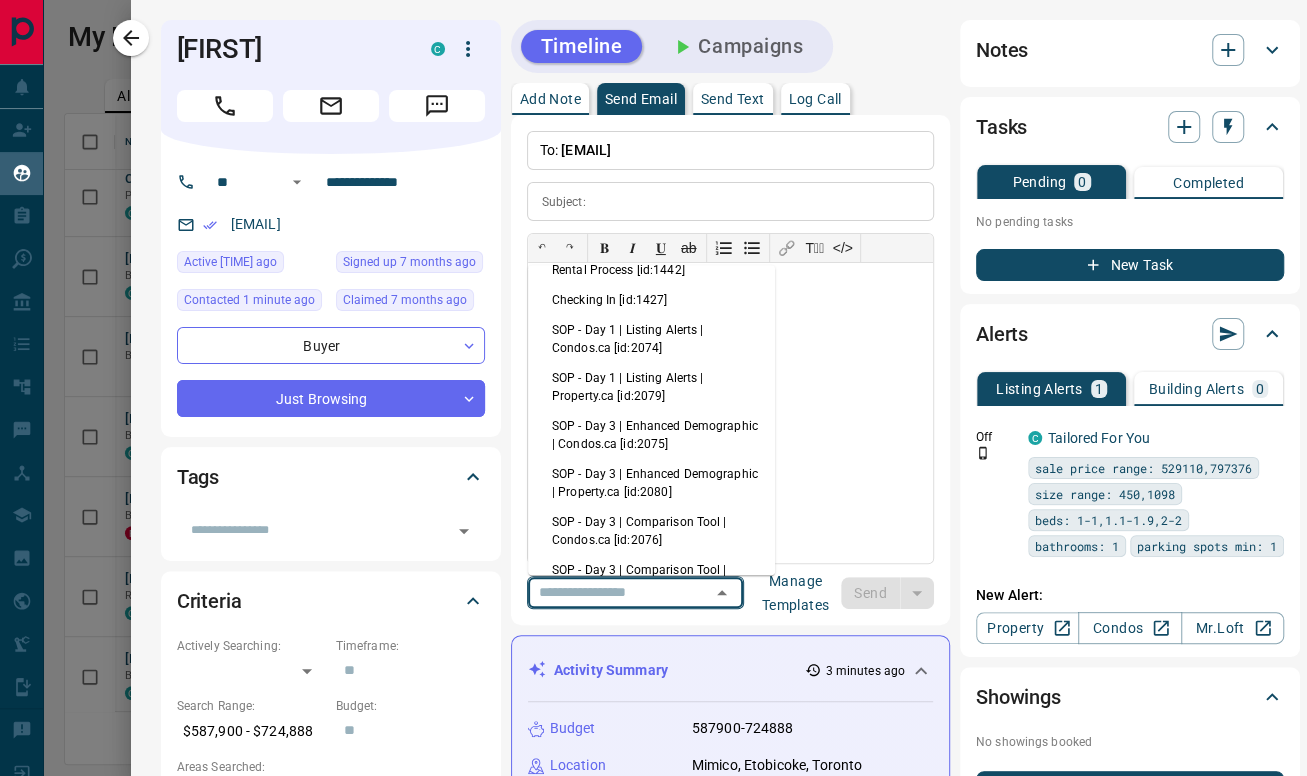 scroll, scrollTop: 555, scrollLeft: 0, axis: vertical 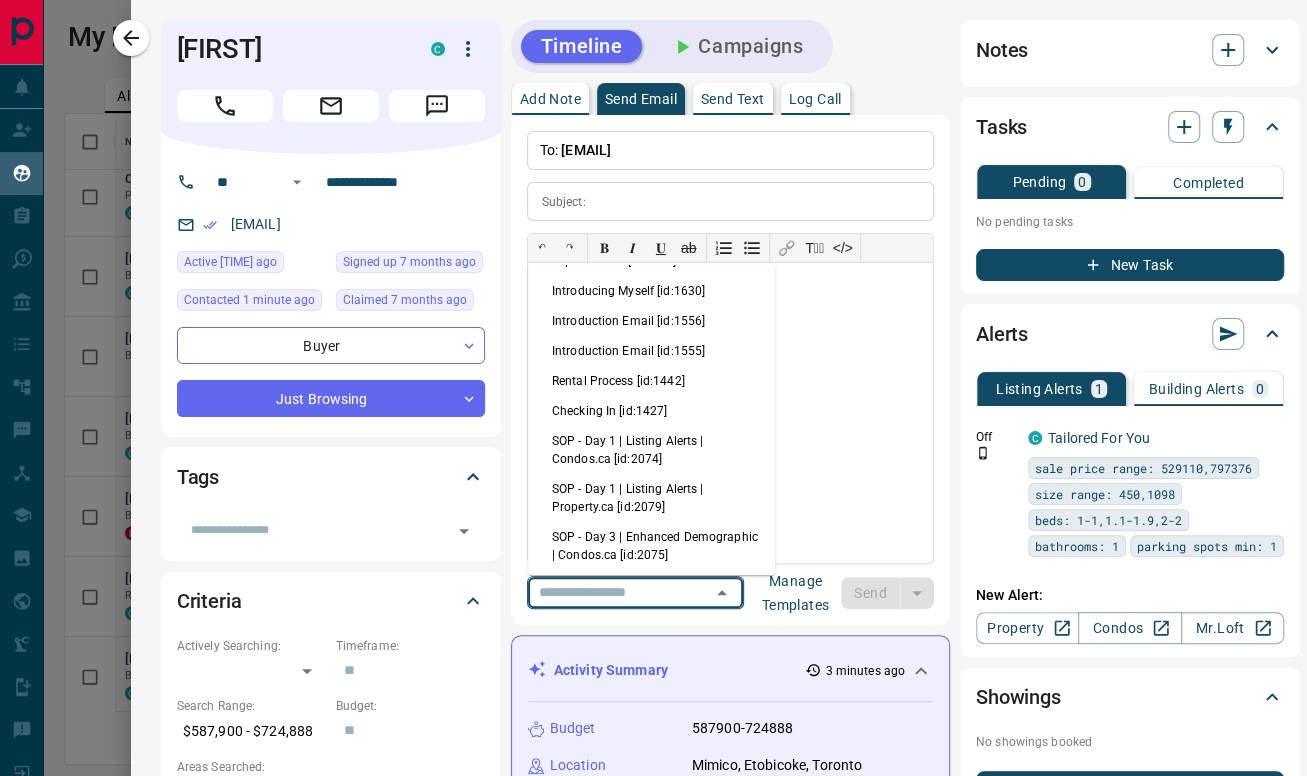 click on "Checking In [id:1427]" at bounding box center [651, 411] 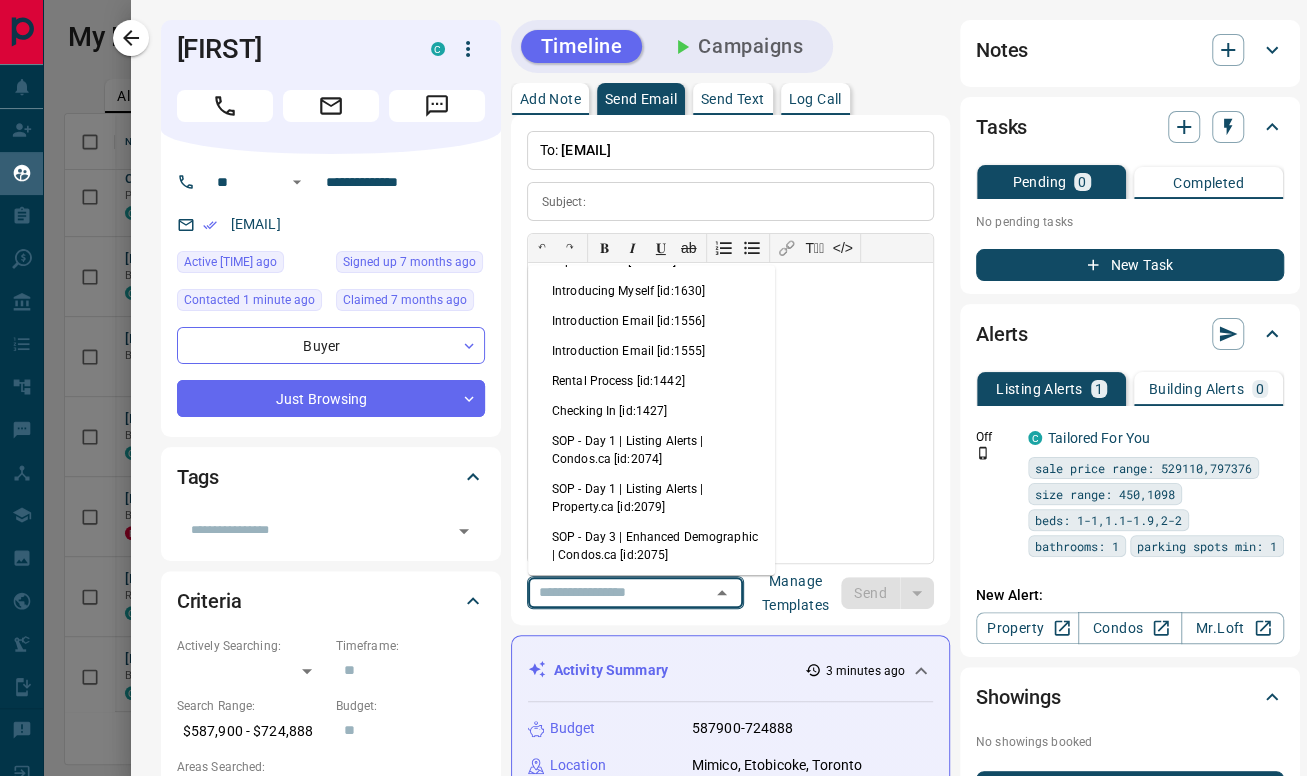 type on "***" 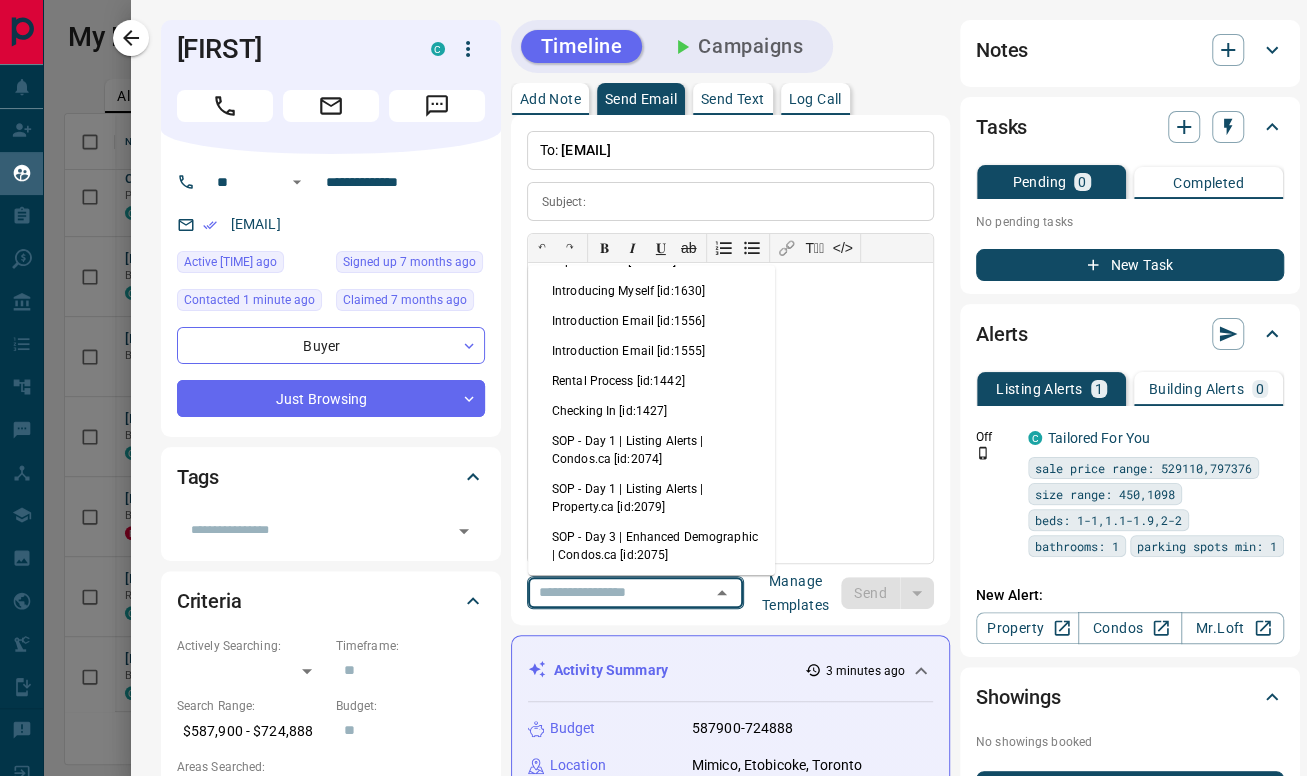 type on "**********" 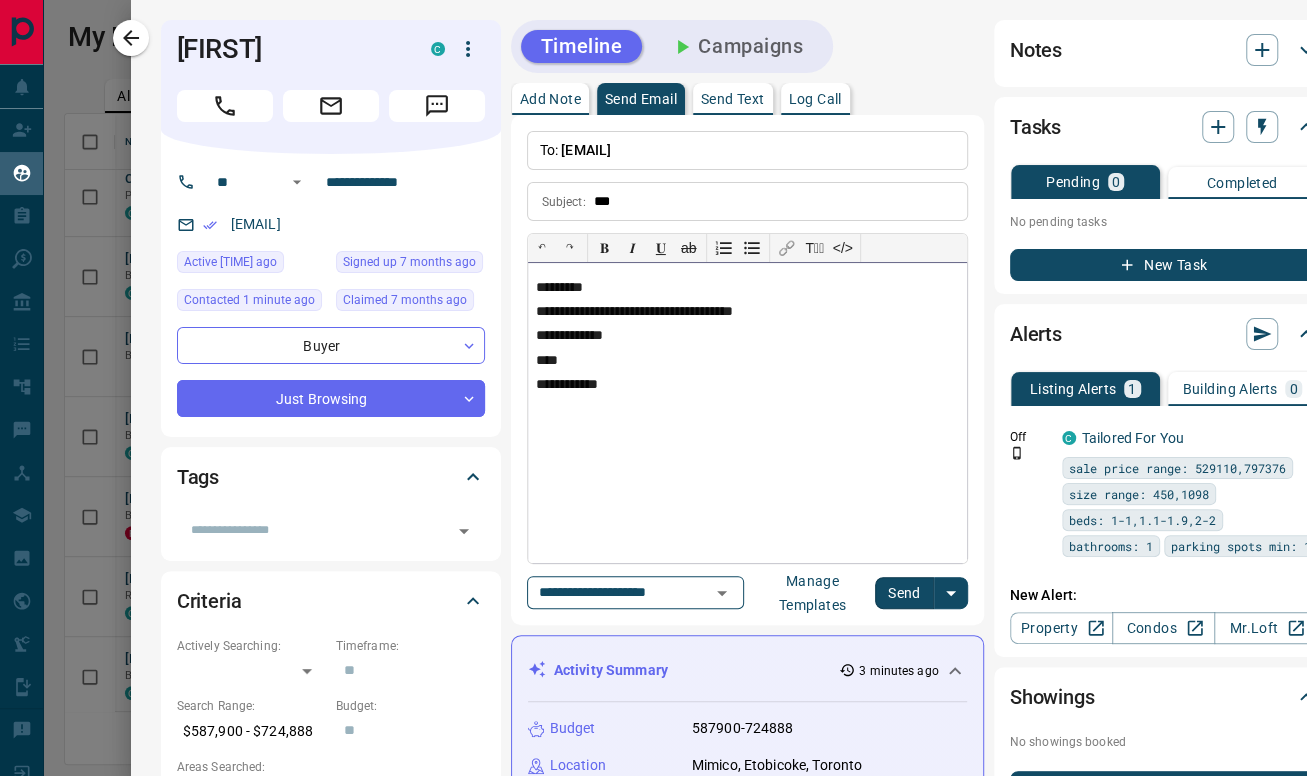 click on "*********" at bounding box center [747, 288] 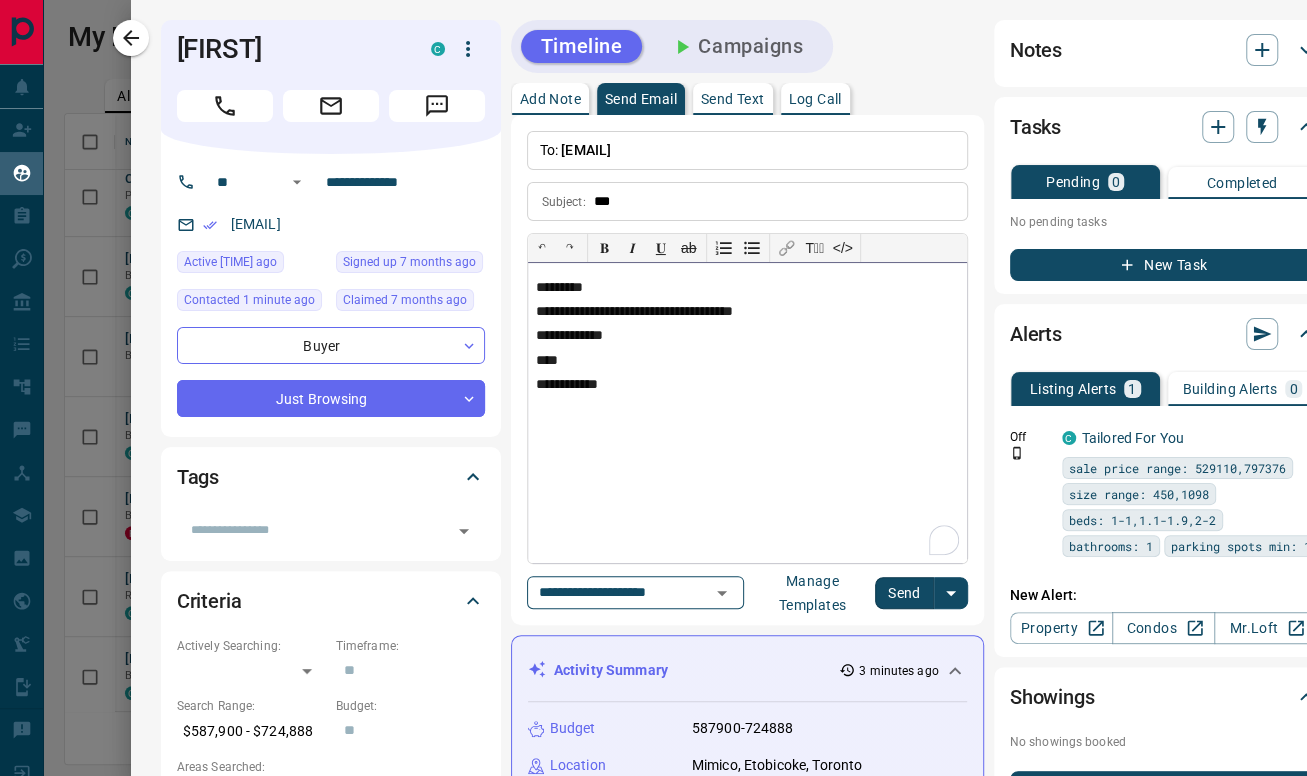 type 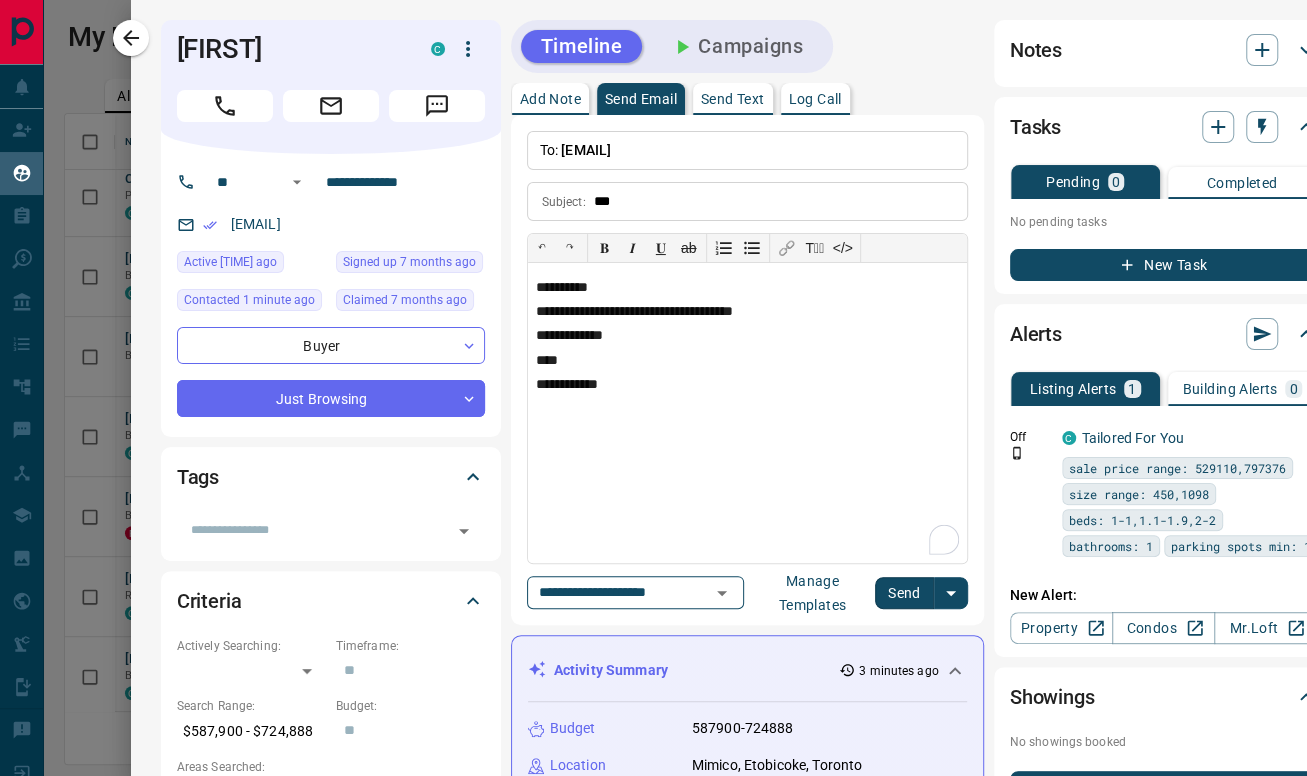 click on "Send" at bounding box center (904, 593) 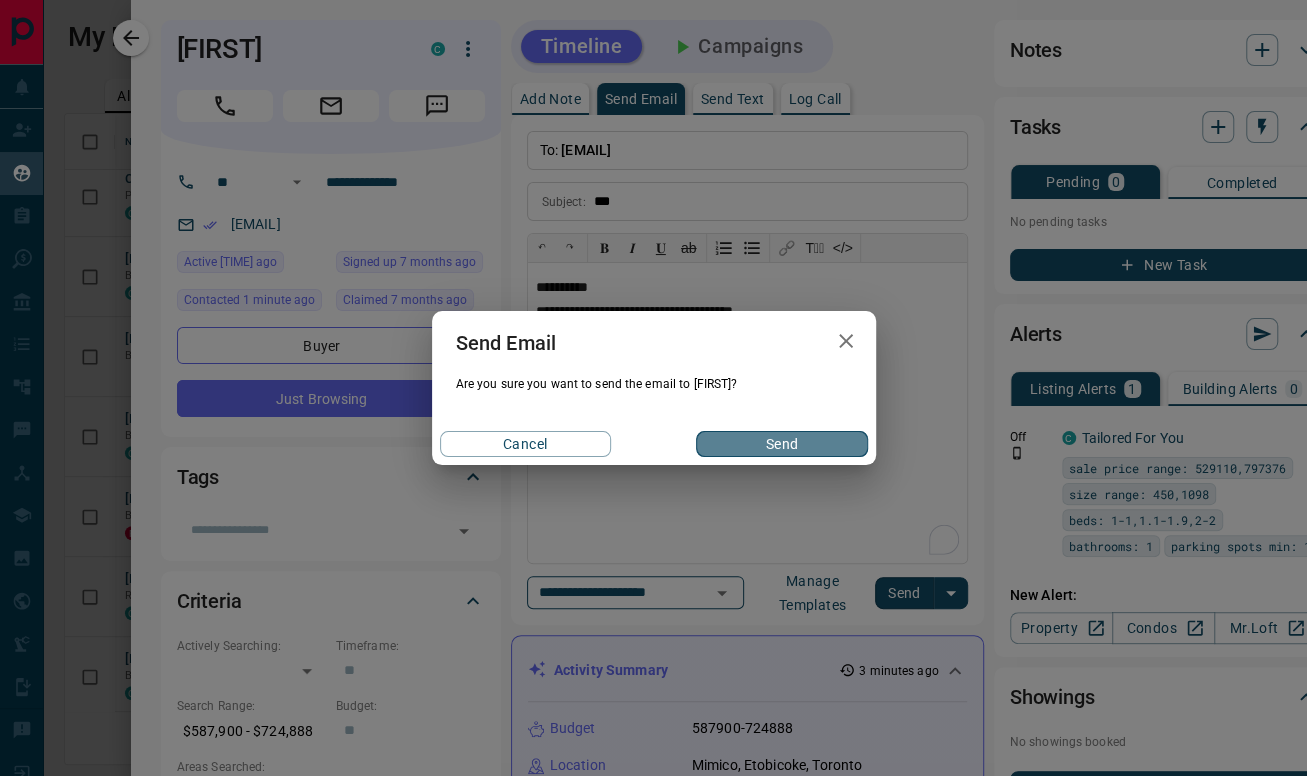 click on "Send" at bounding box center (781, 444) 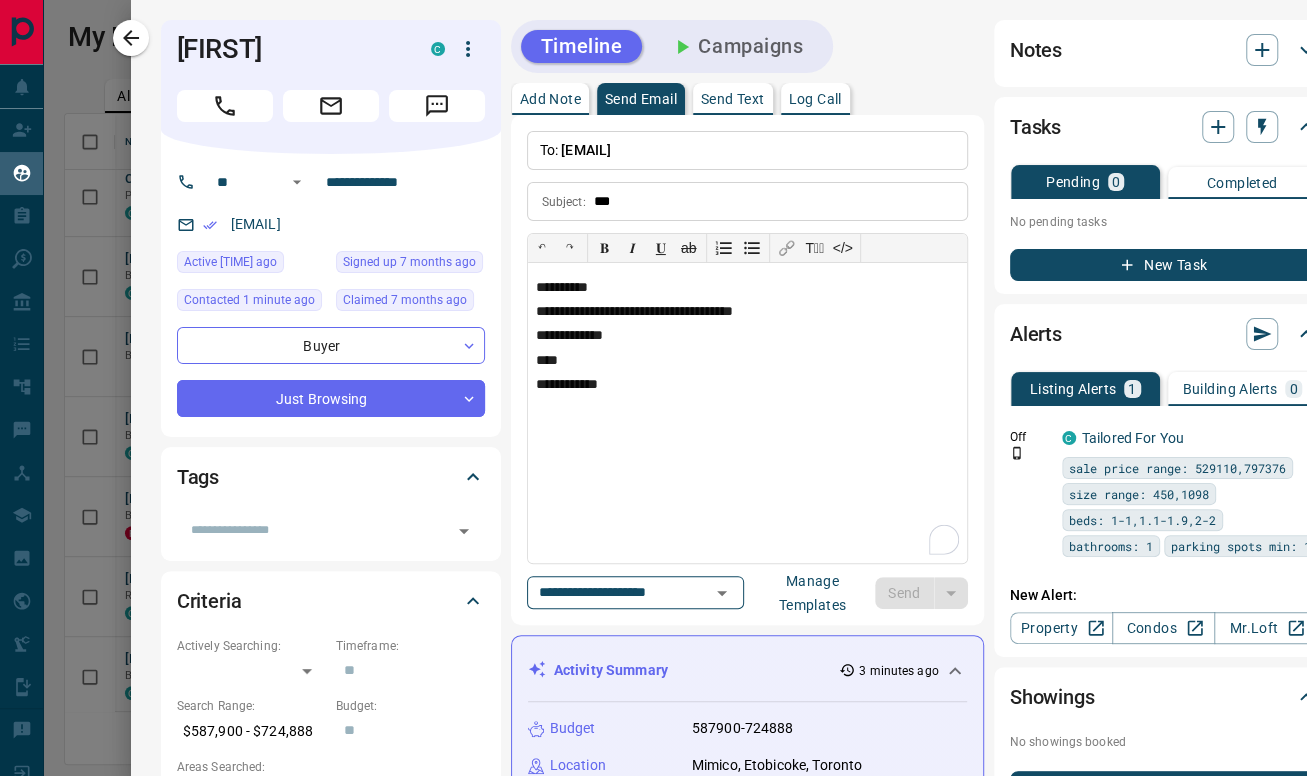 type 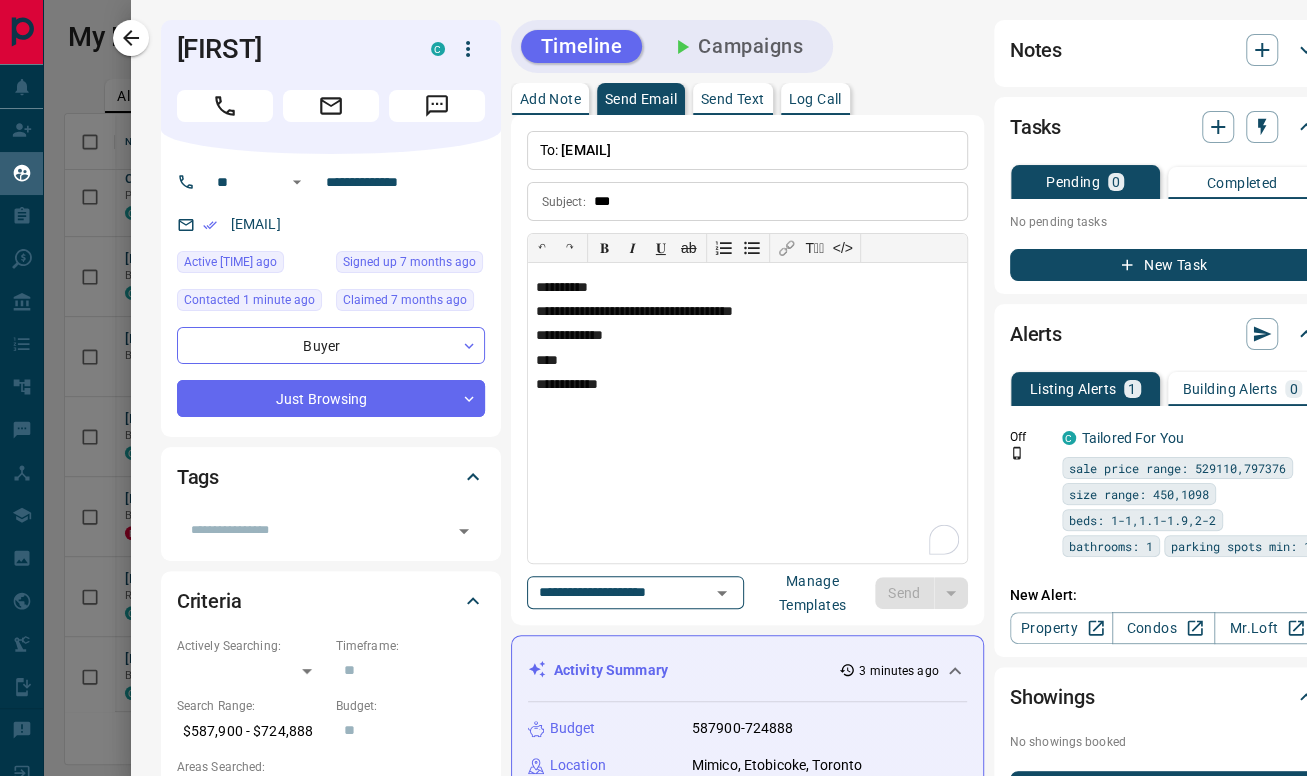 type 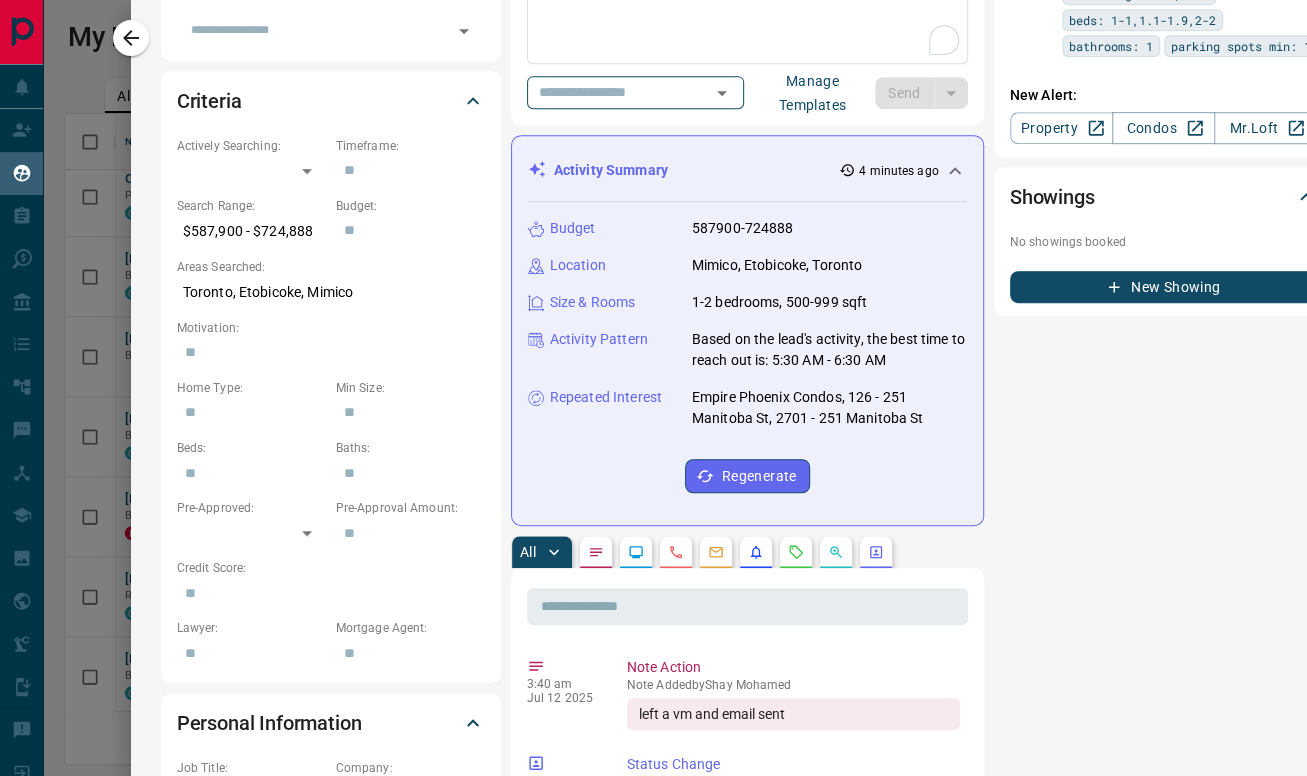 scroll, scrollTop: 777, scrollLeft: 0, axis: vertical 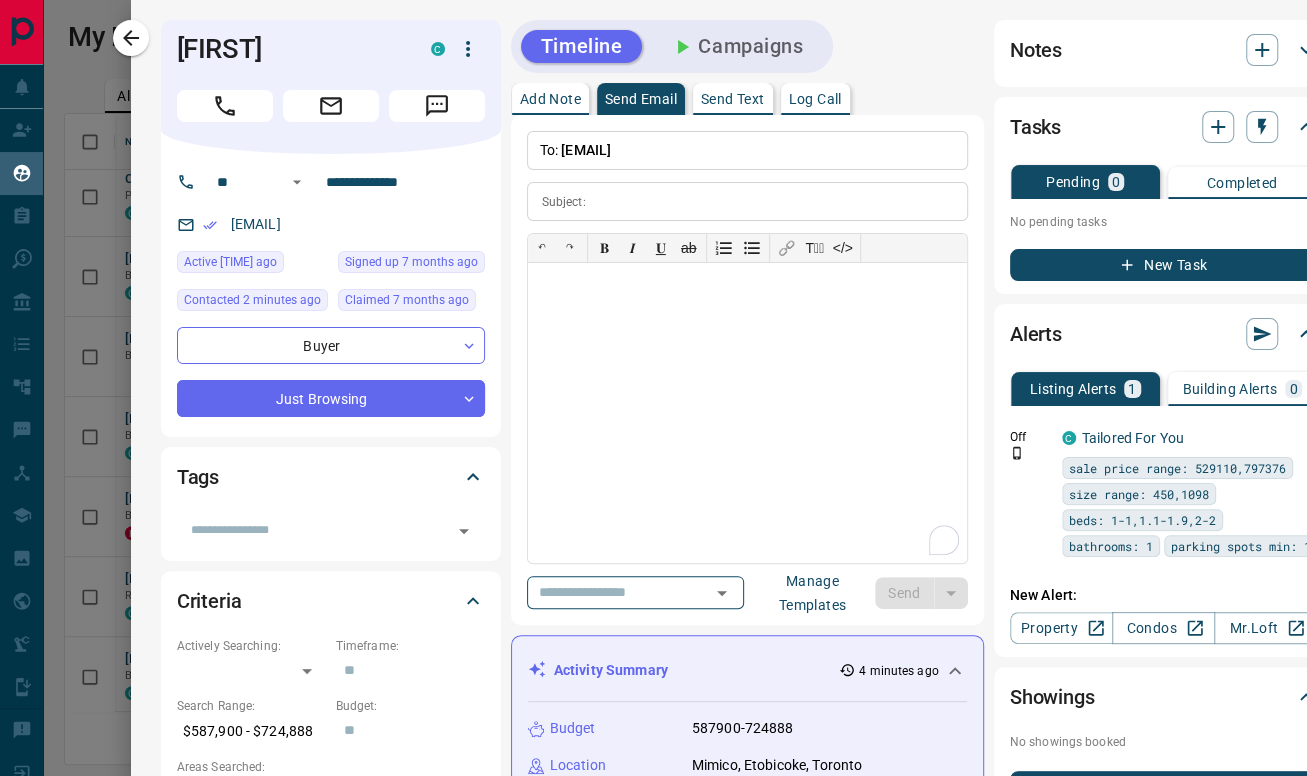 click on "​" at bounding box center [331, 524] 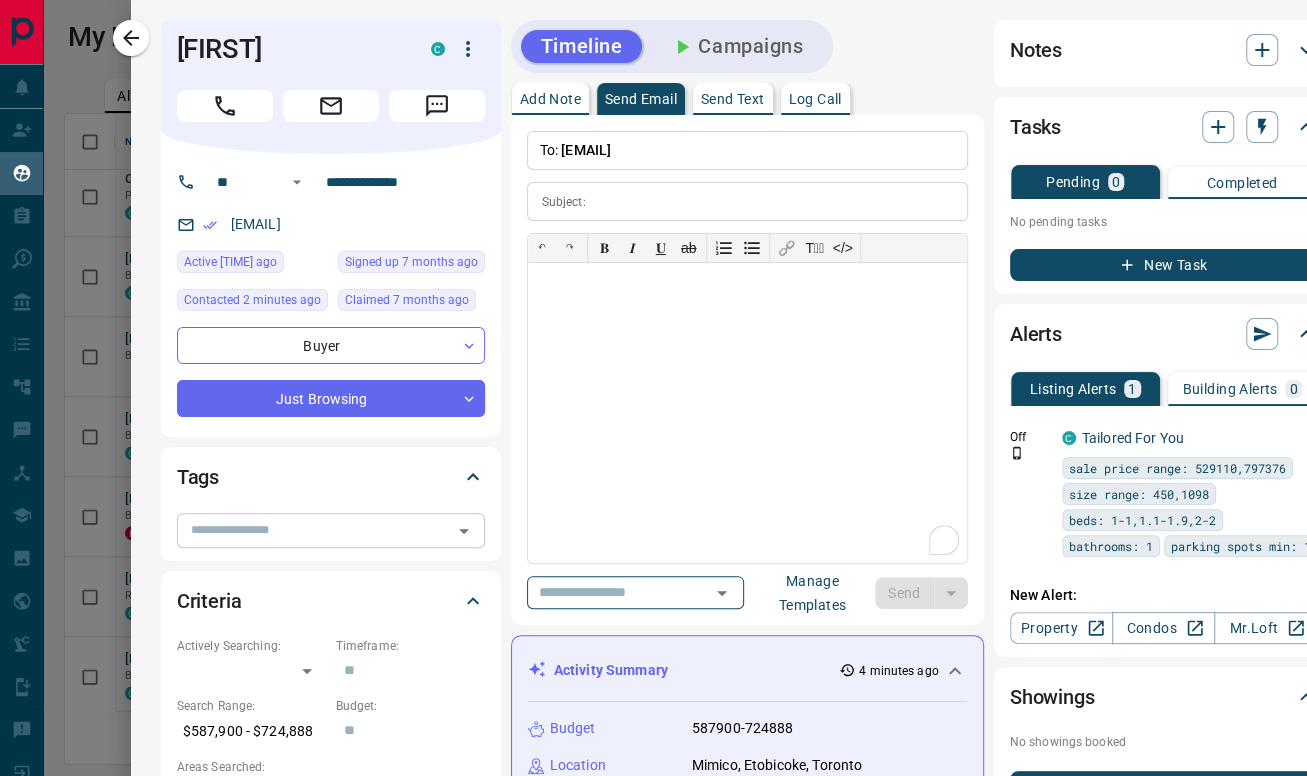 click at bounding box center (314, 530) 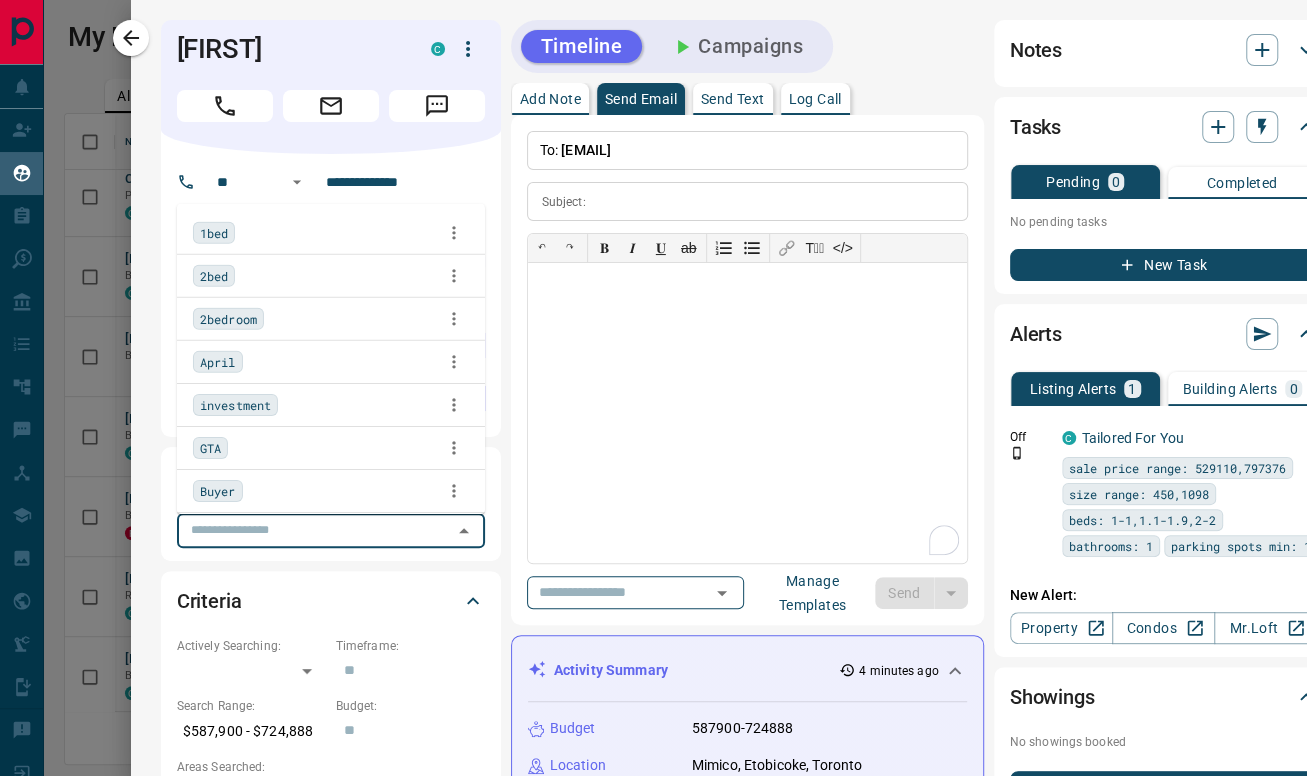 type on "*" 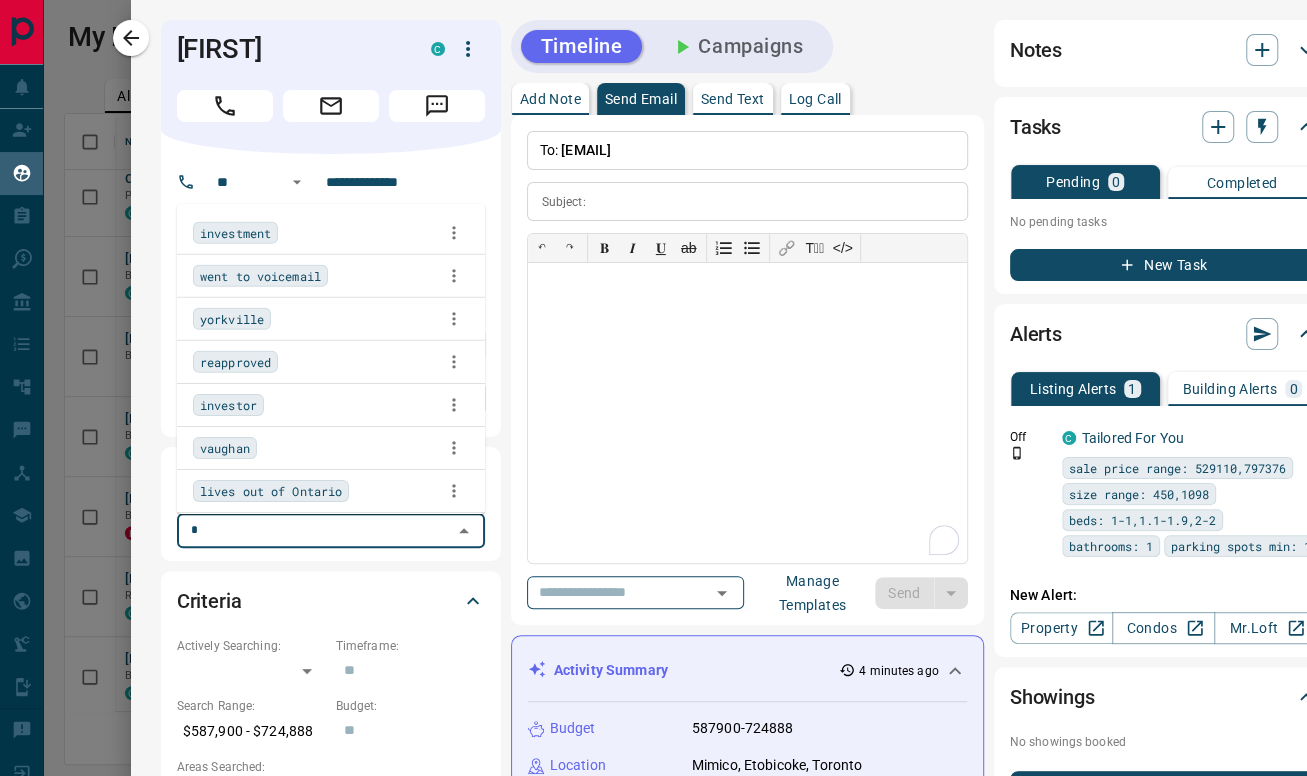 click on "went to voicemail" at bounding box center (331, 275) 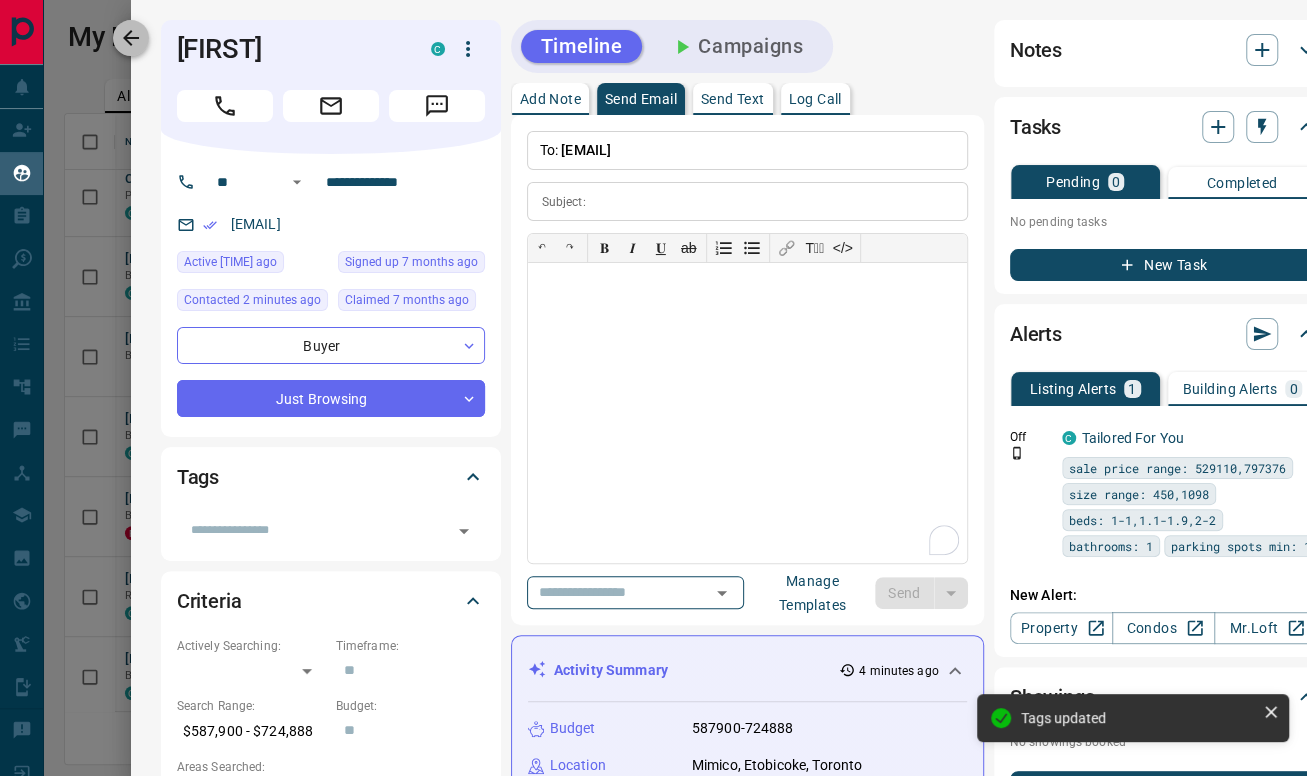 click 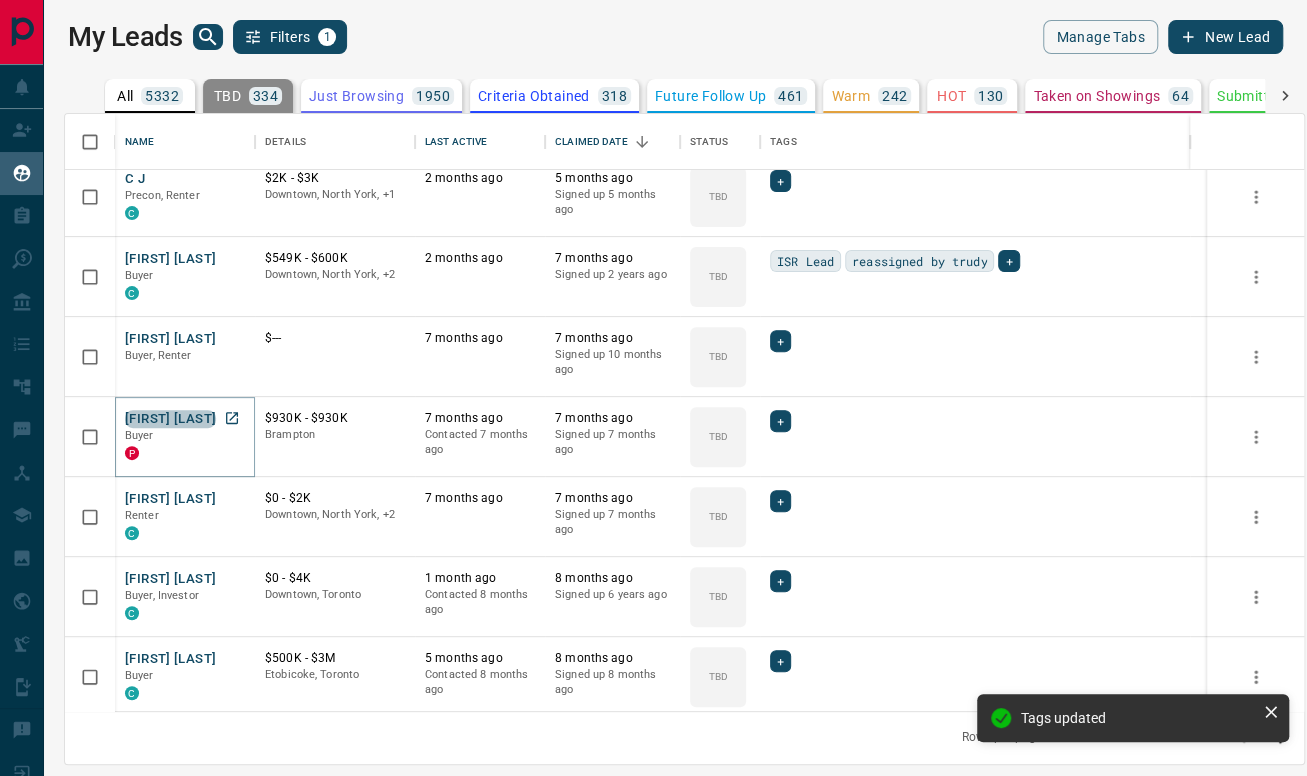click on "Jess Cassano" at bounding box center [170, 419] 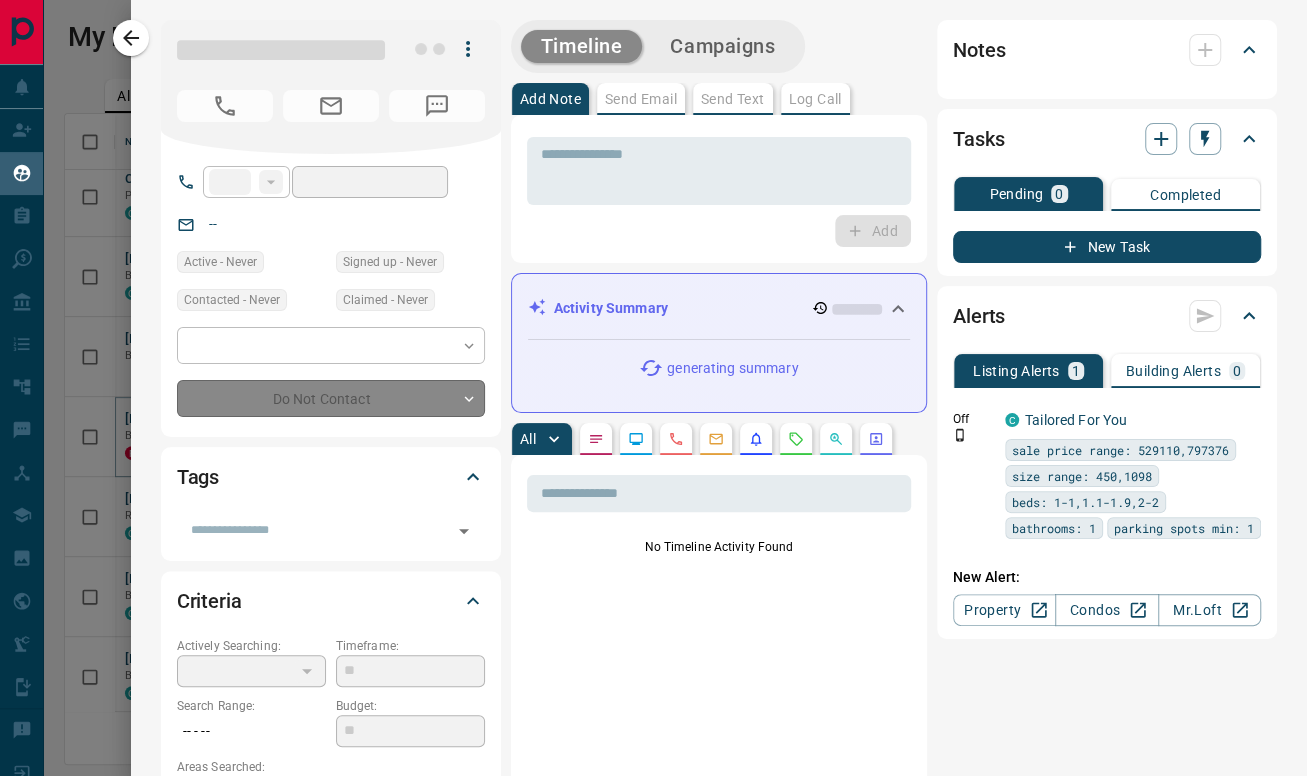 type on "**" 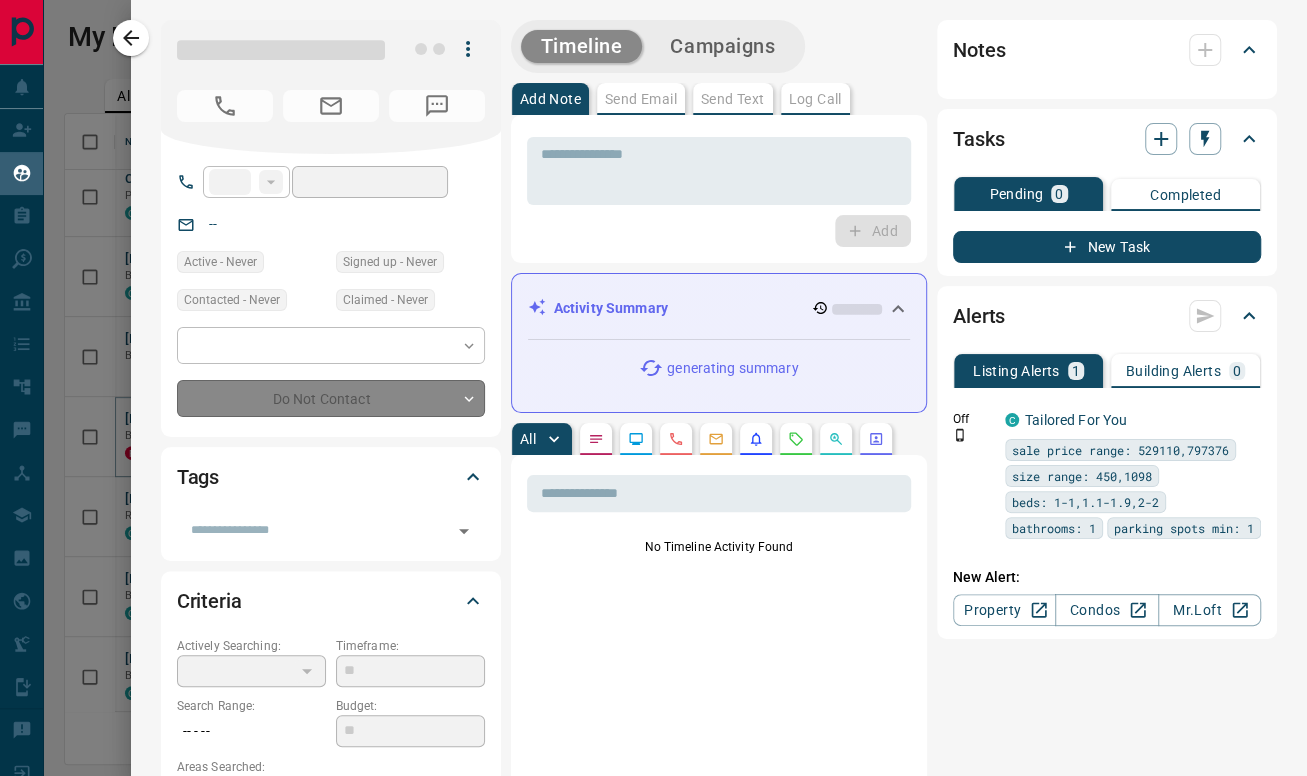 type on "**********" 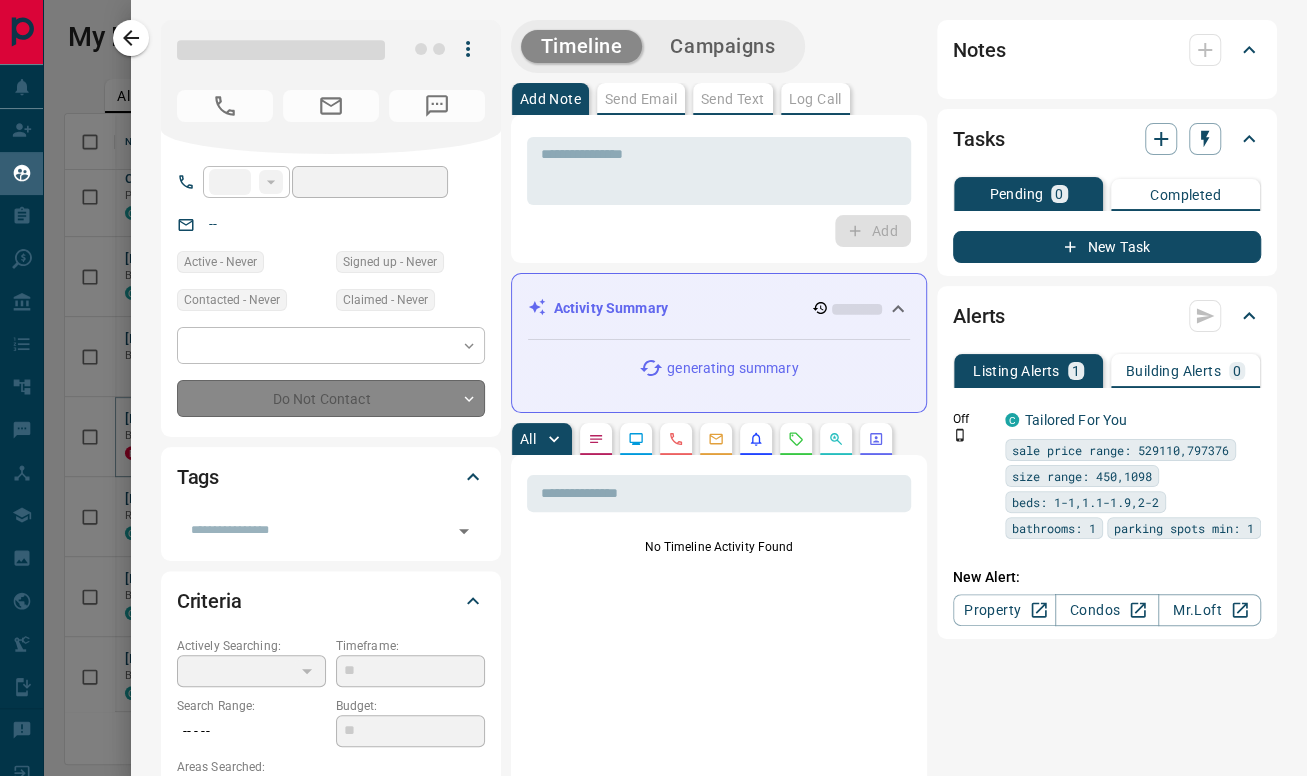type on "**********" 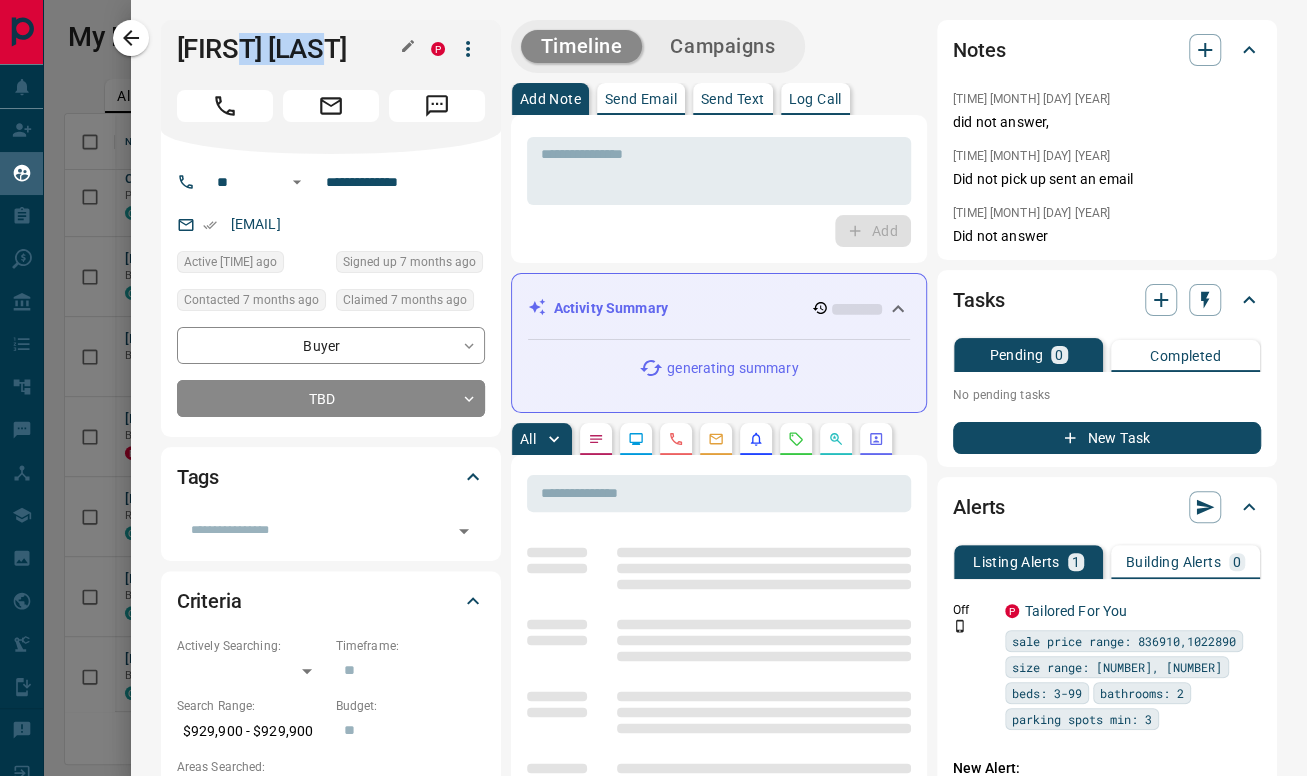 drag, startPoint x: 378, startPoint y: 51, endPoint x: 426, endPoint y: 101, distance: 69.31089 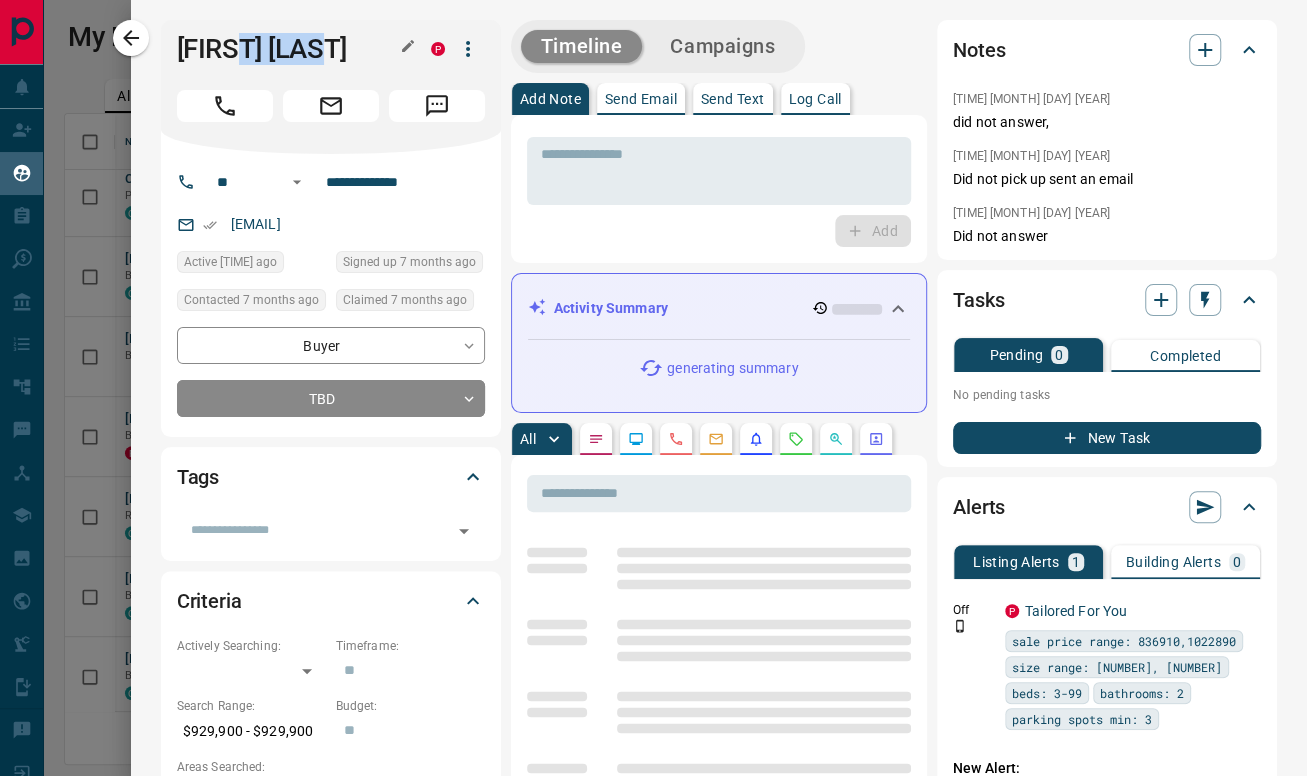 click on "Jess Cassano" at bounding box center [289, 49] 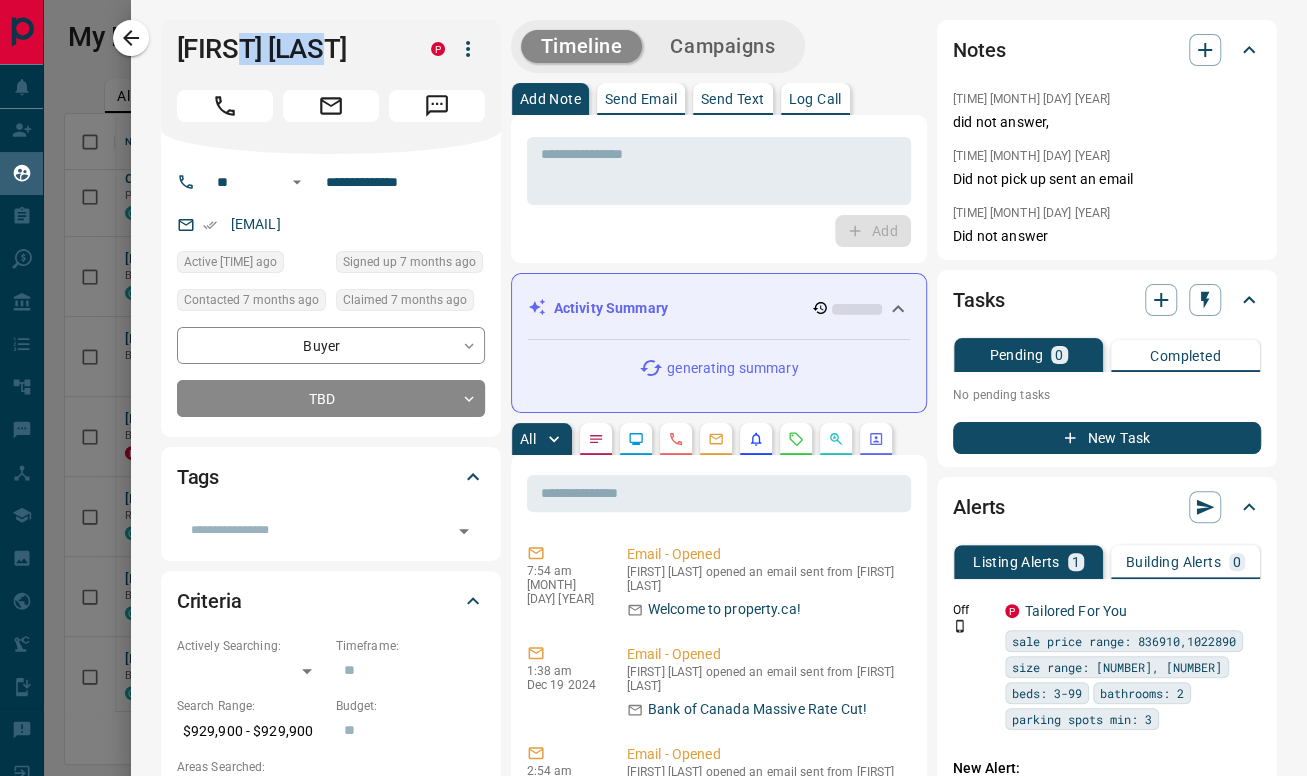 click on "Jess Cassano P" at bounding box center [331, 87] 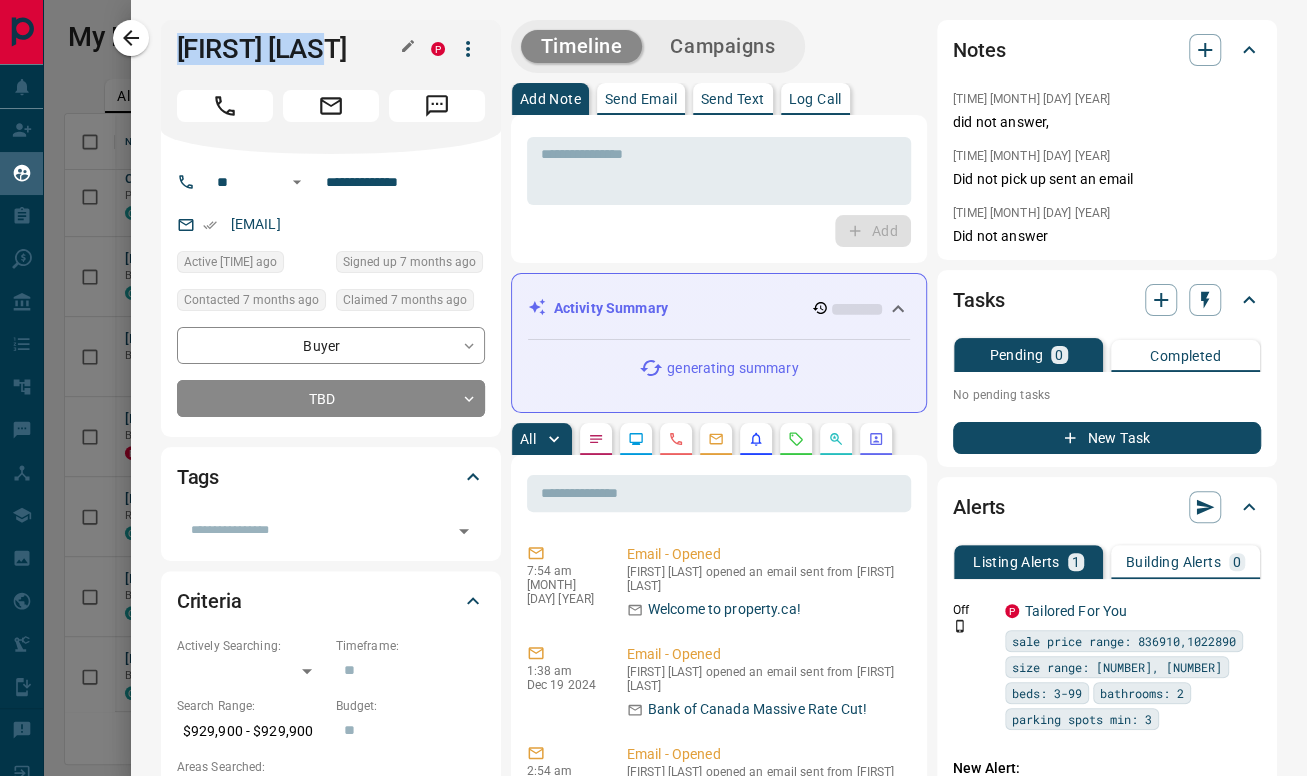 drag, startPoint x: 367, startPoint y: 50, endPoint x: 172, endPoint y: 46, distance: 195.04102 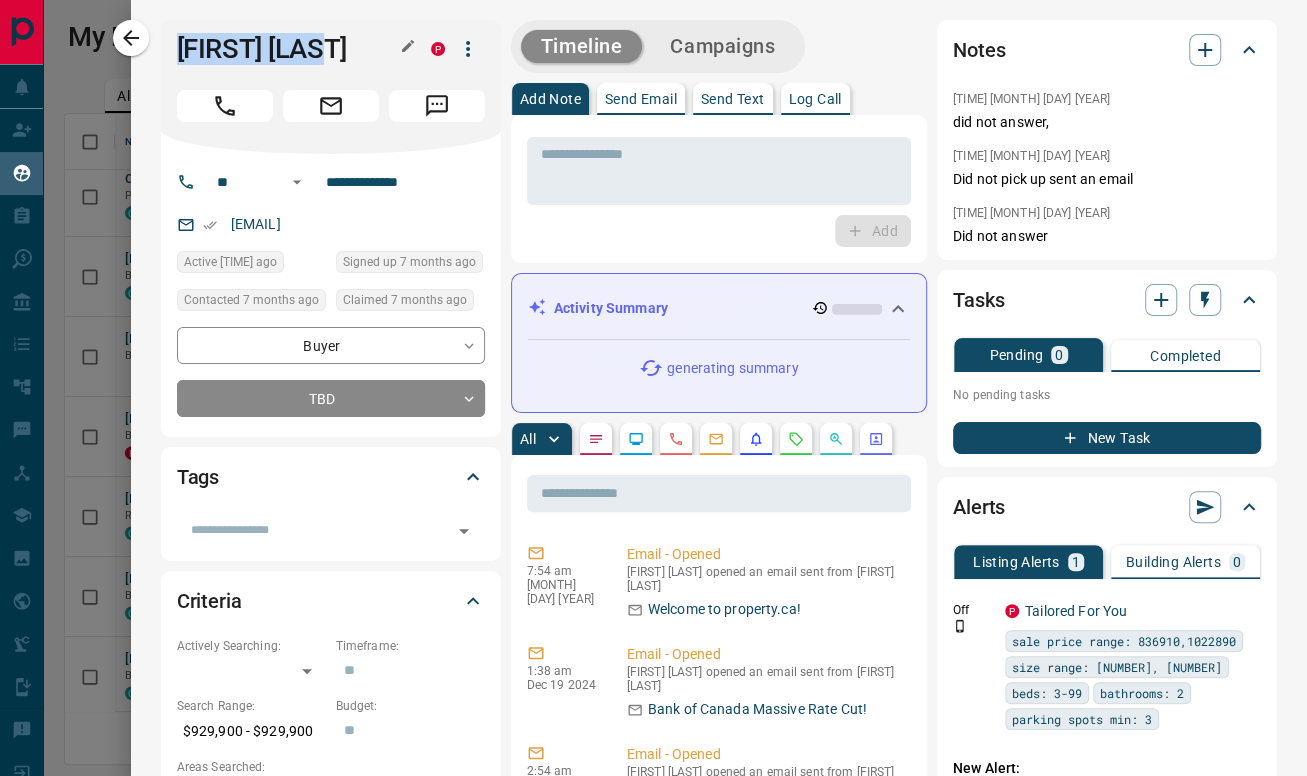 click on "Jess Cassano P" at bounding box center [331, 87] 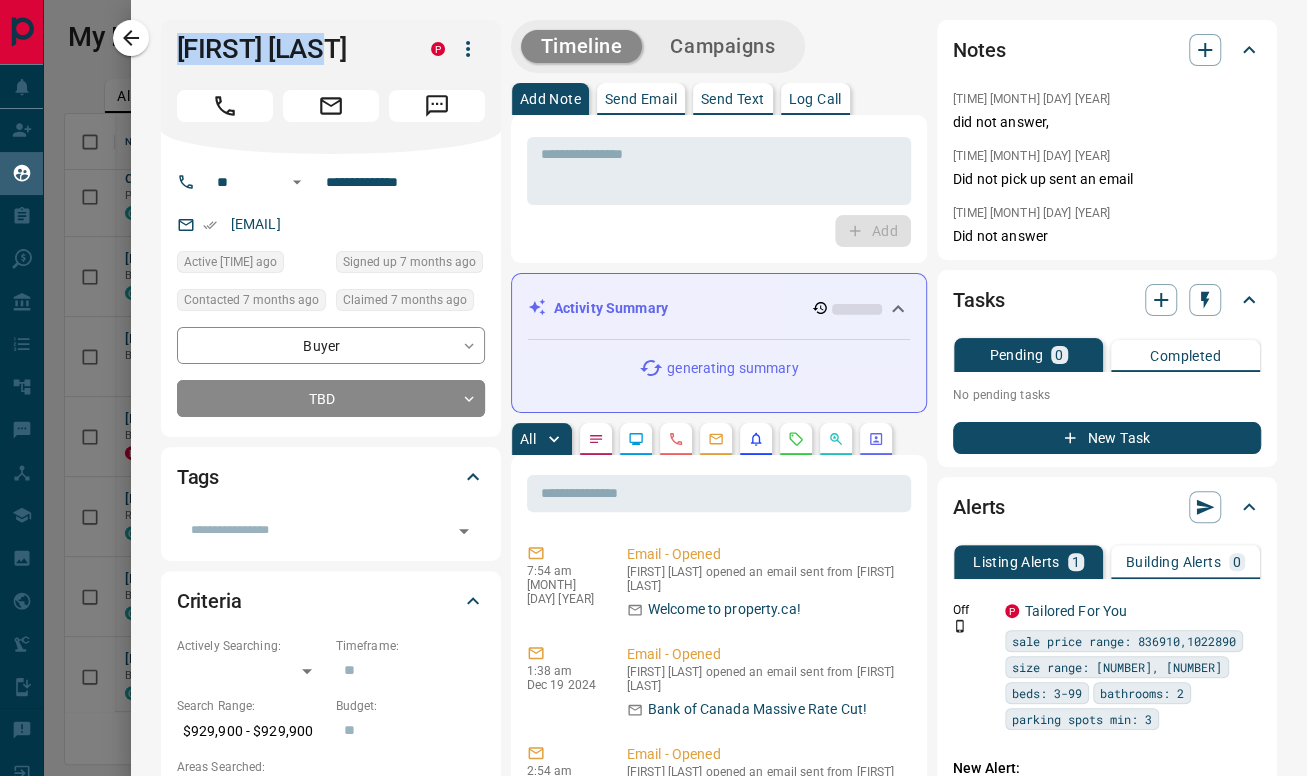 copy on "Jess Cassano" 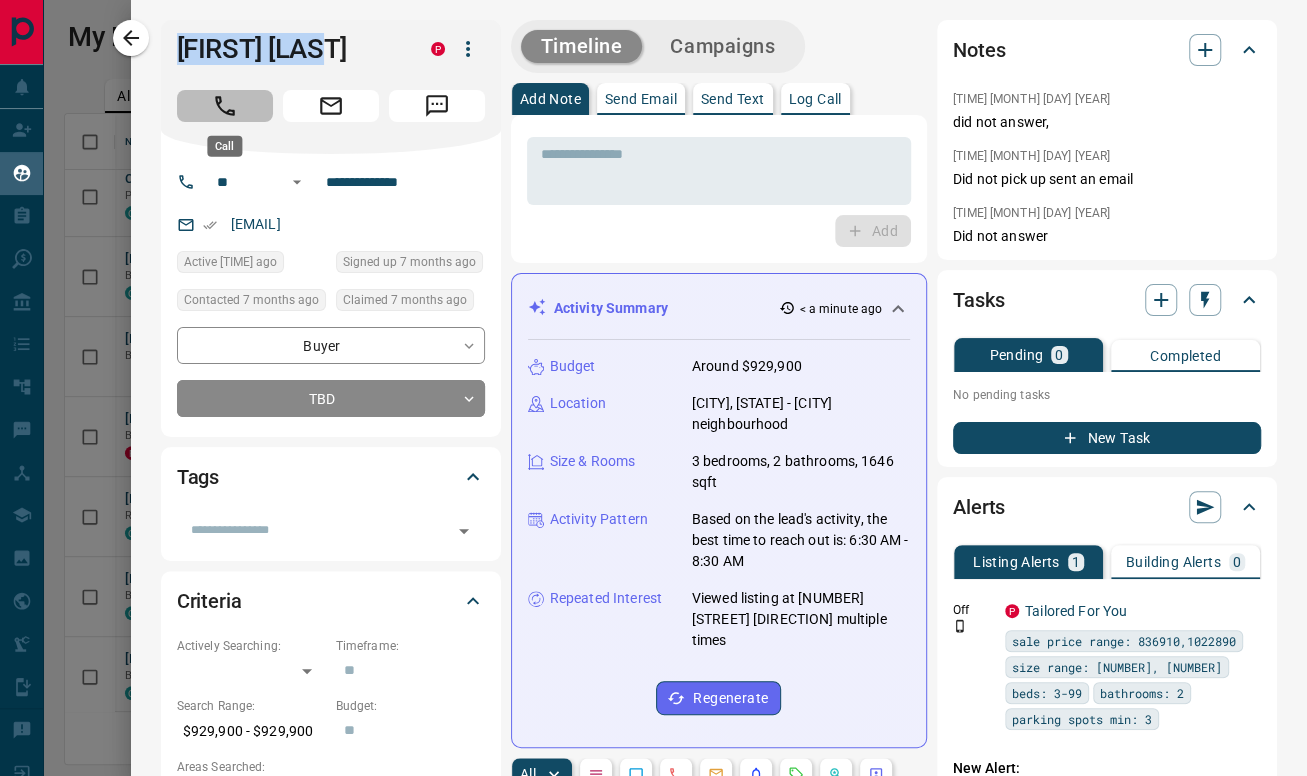 click 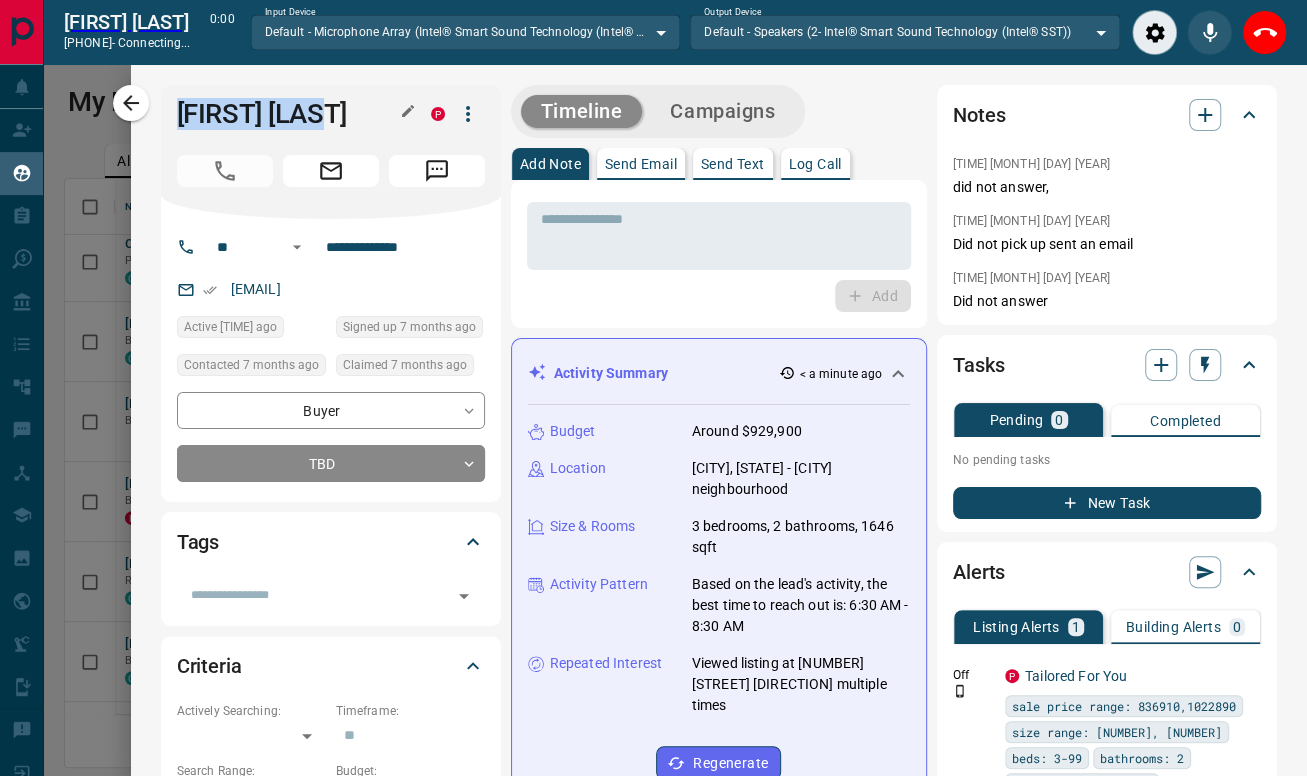 scroll, scrollTop: 519, scrollLeft: 1222, axis: both 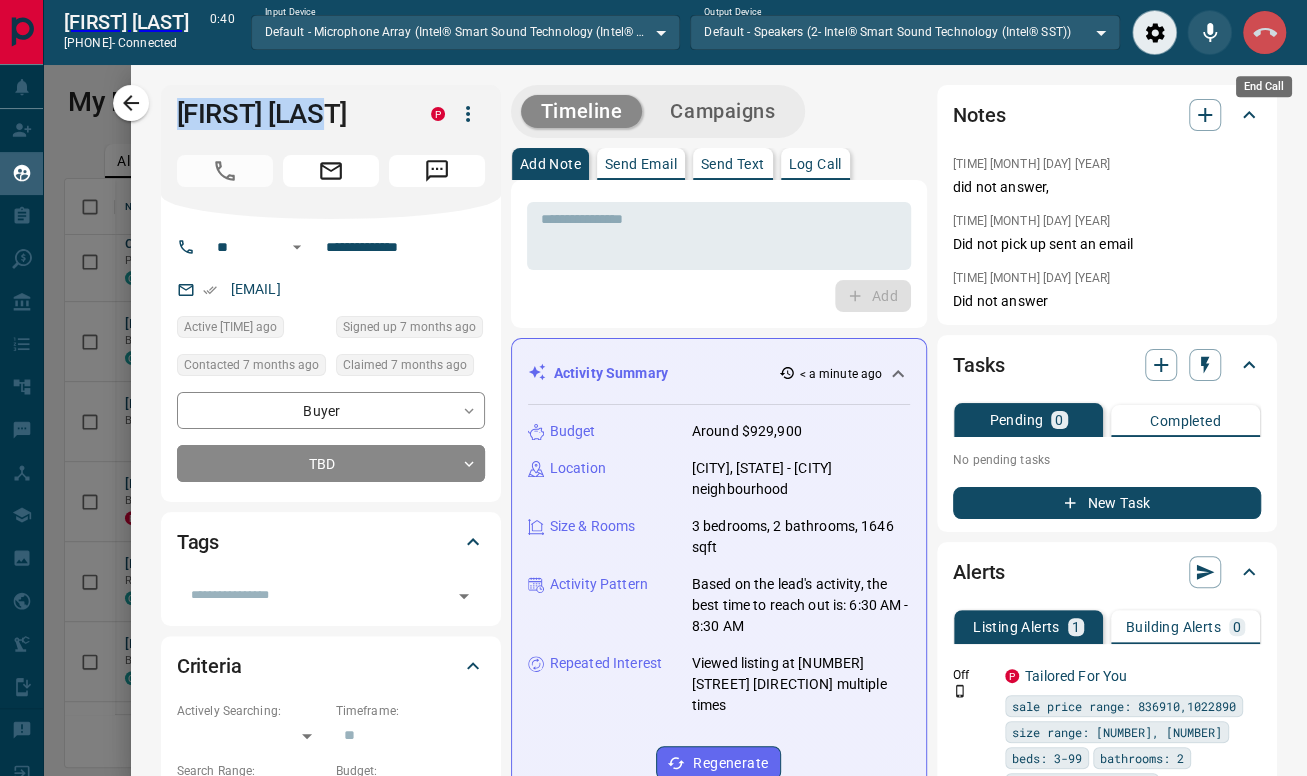 click 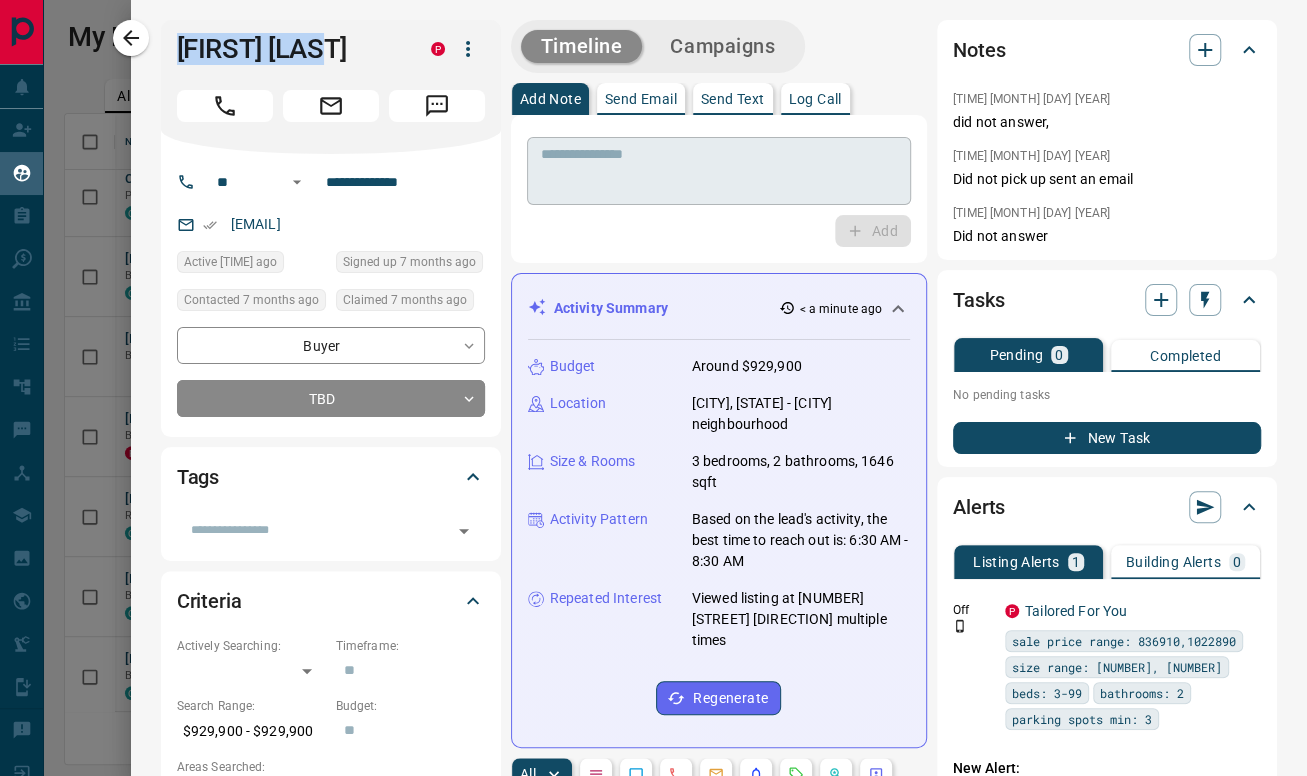scroll, scrollTop: 17, scrollLeft: 17, axis: both 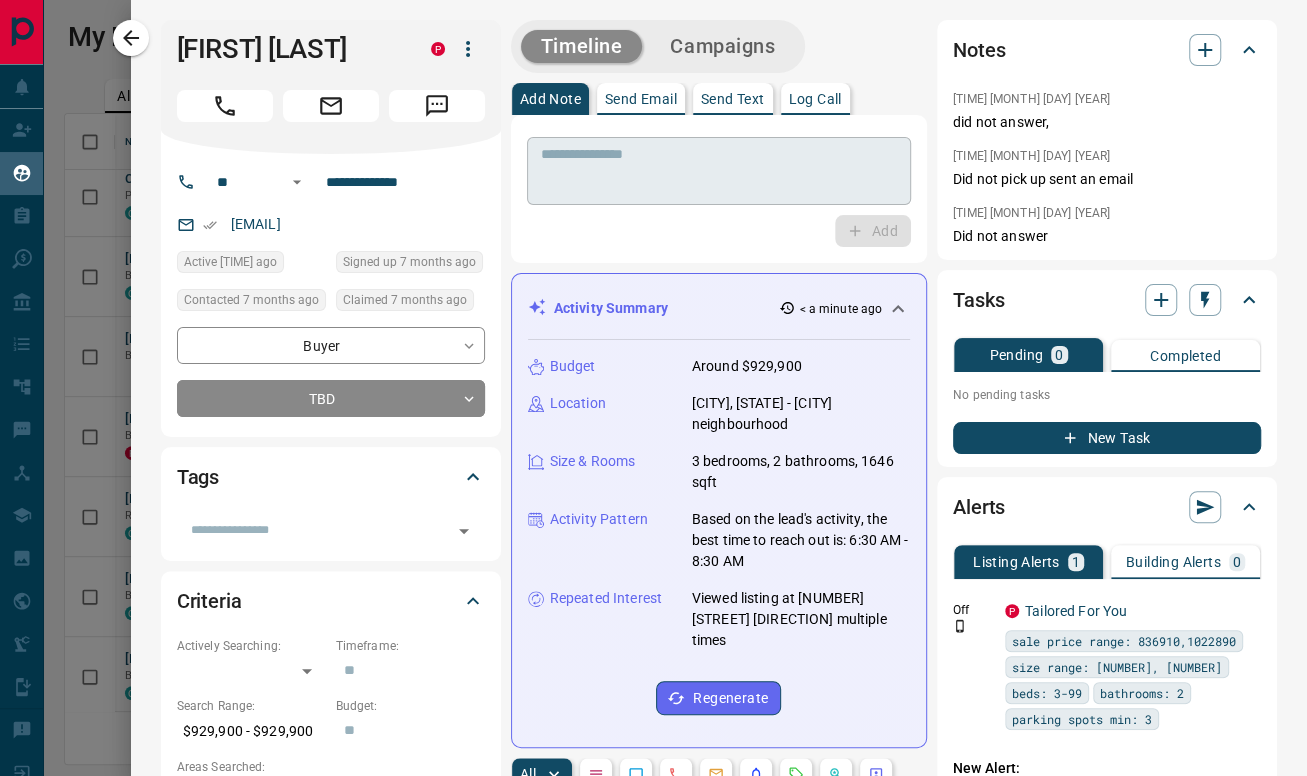 click at bounding box center (719, 171) 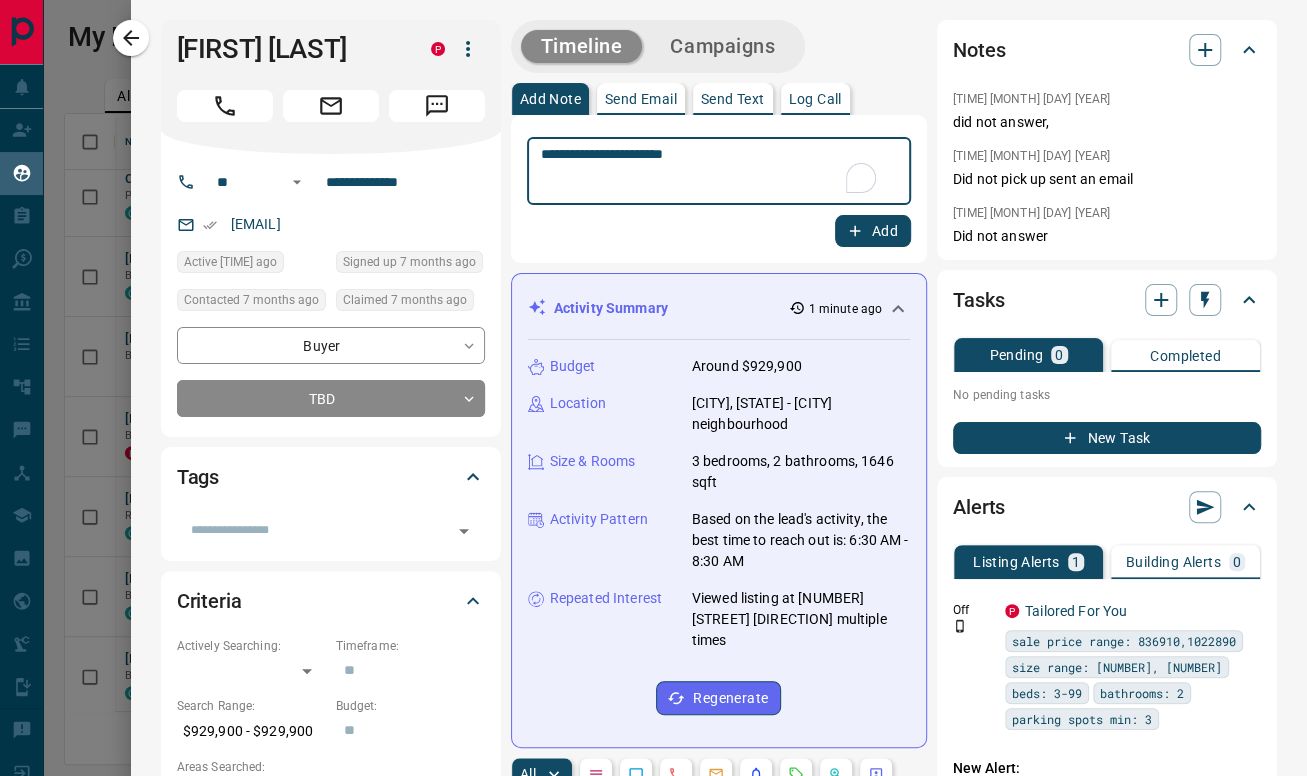 type on "**********" 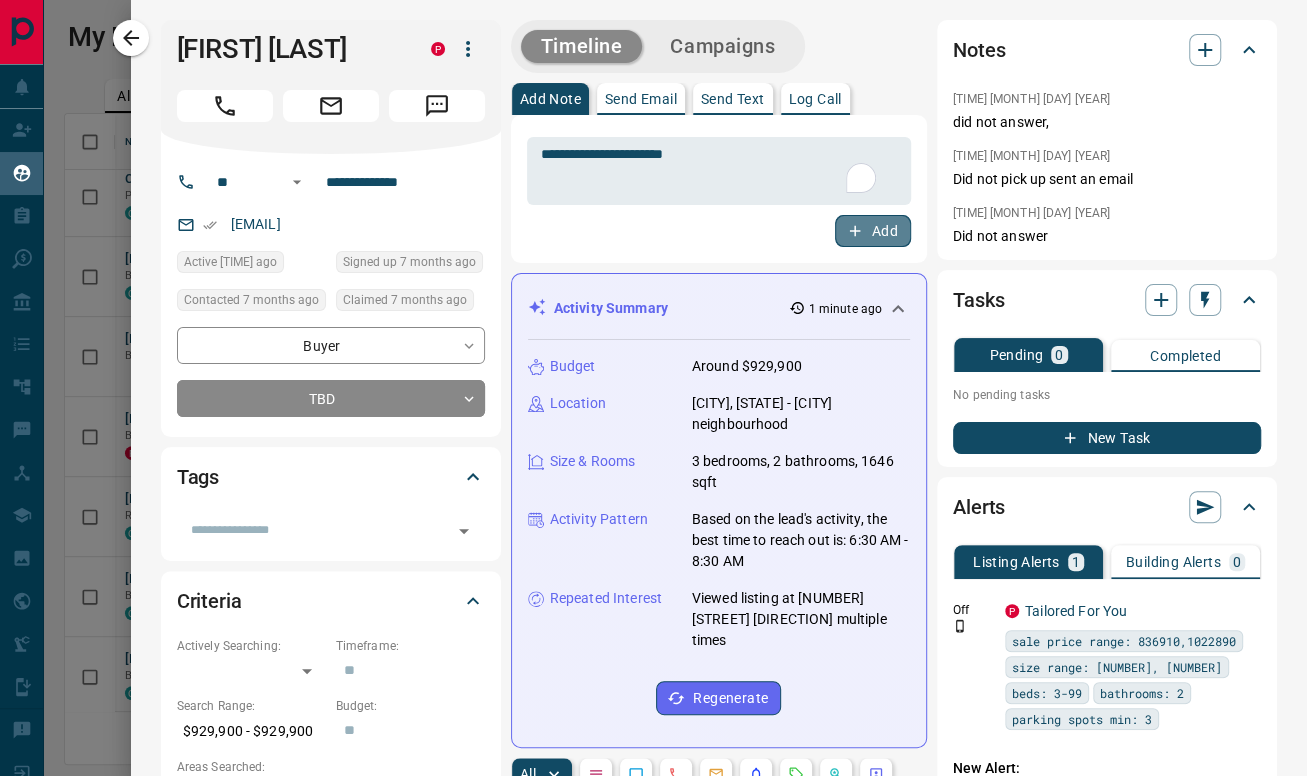 click on "Add" at bounding box center (873, 231) 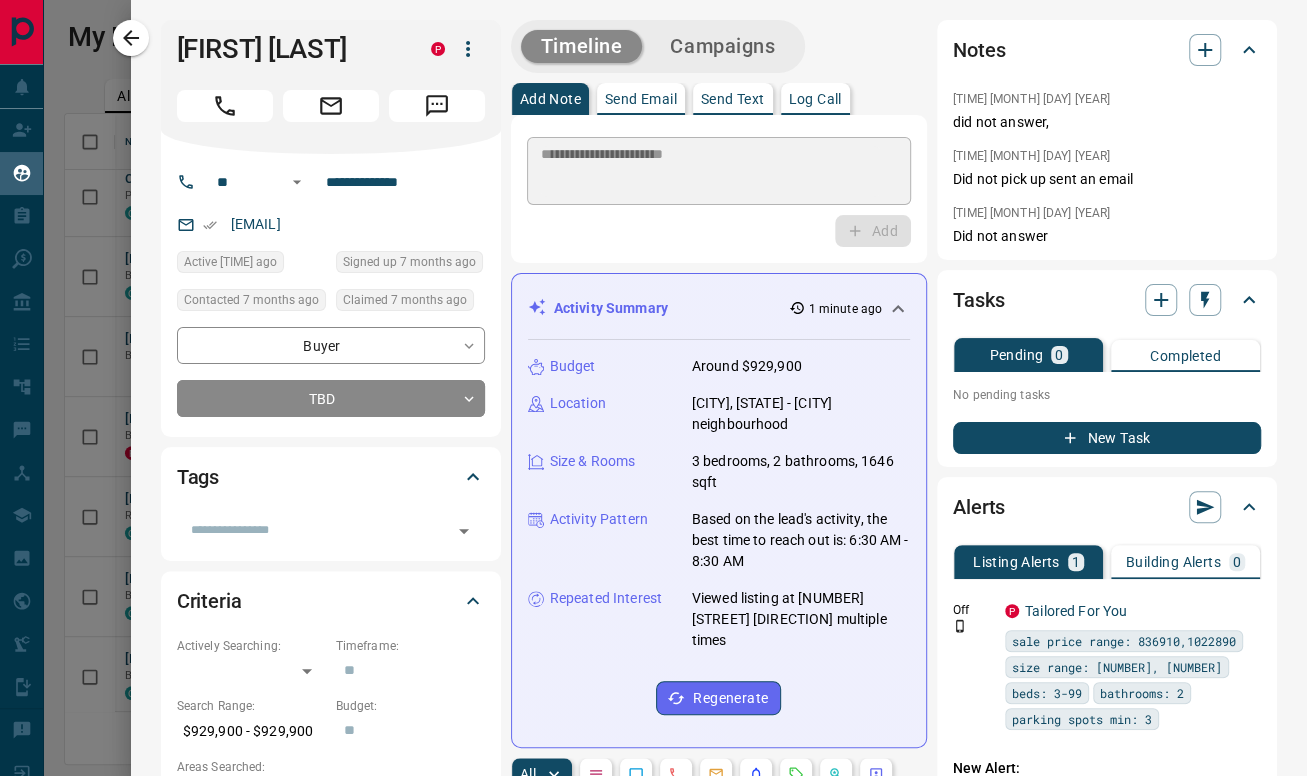 type 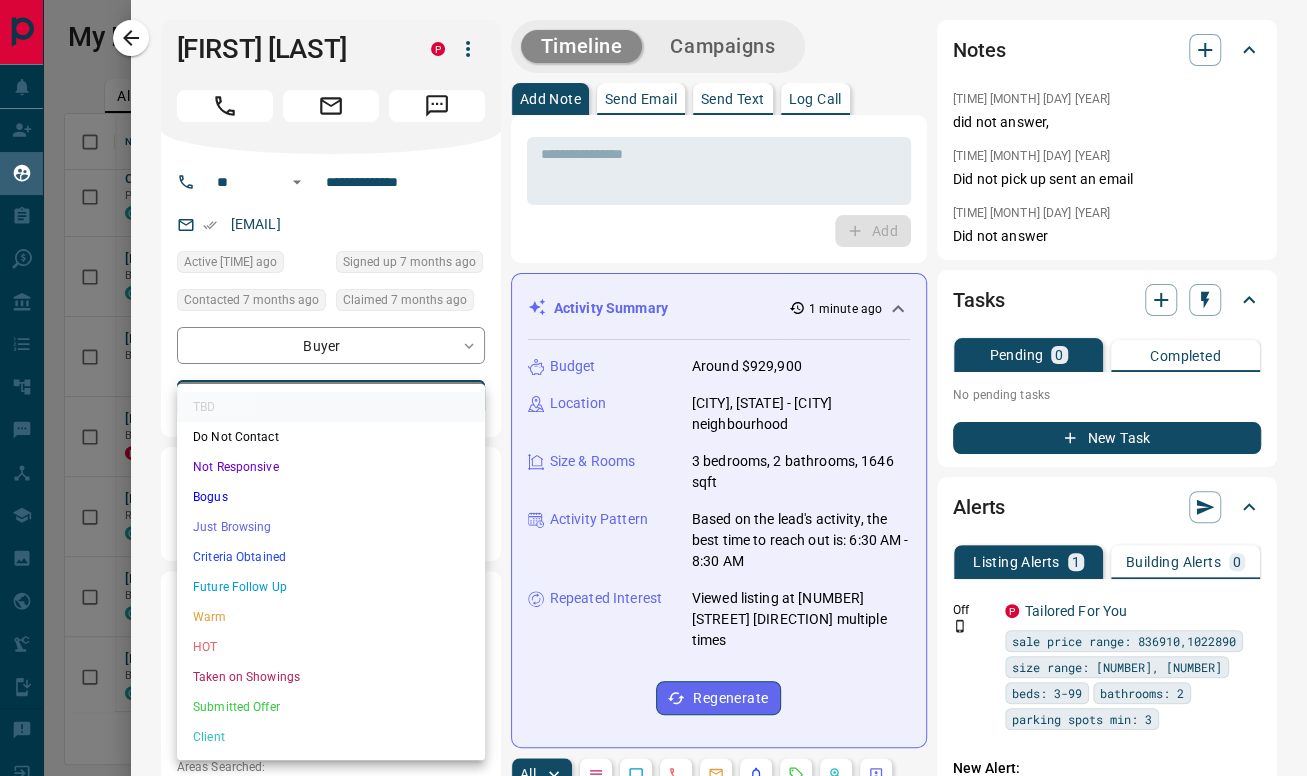click on "Lead Transfers Claim Leads My Leads Tasks Opportunities Deals Campaigns Automations Messages Broker Bay Training Media Services Agent Resources Precon Worksheet Mobile Apps Disclosure Logout My Leads Filters 1 Manage Tabs New Lead All 5332 TBD 334 Do Not Contact - Not Responsive 740 Bogus 1020 Just Browsing 1950 Criteria Obtained 318 Future Follow Up 461 Warm 242 HOT 130 Taken on Showings 64 Submitted Offer 15 Client 58 Name Details Last Active Claimed Date Status Tags Lexis Hodges Renter C $2K - $2K Lincoln 2 months ago 2 months ago Signed up 2 months ago TBD + Karthick Raja Balasubramanian Renter C $2K - $3K Etobicoke, Mississauga 3 months ago Contacted 5 months ago 5 months ago Signed up 5 months ago TBD + C J Precon, Renter C $2K - $3K Downtown, North York, +1 2 months ago 5 months ago Signed up 5 months ago TBD + Maddy Bassnet Buyer C $549K - $600K Downtown, North York, +2 2 months ago 7 months ago Signed up 2 years ago TBD ISR Lead reassigned by trudy + Louisa Njau Buyer, Renter $--- 7 months ago TBD +" at bounding box center [653, 375] 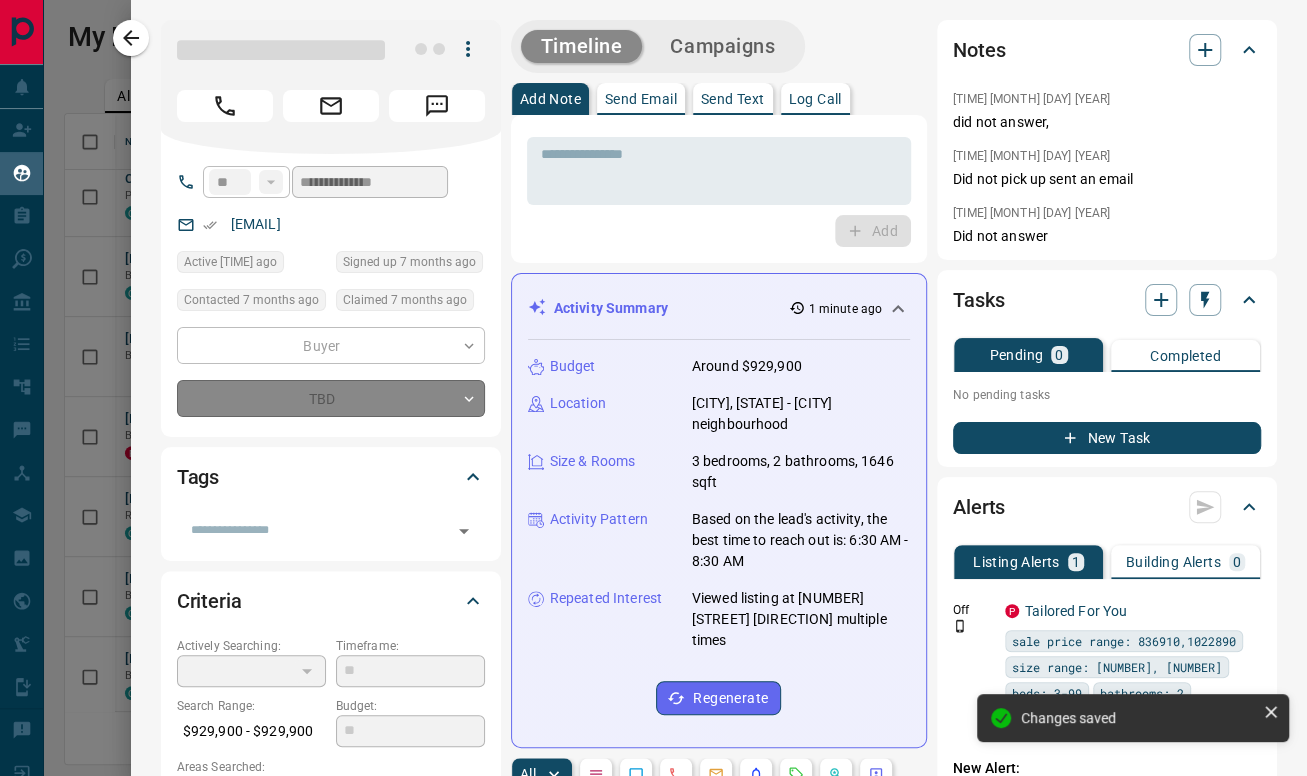 click on "Send Email" at bounding box center [641, 99] 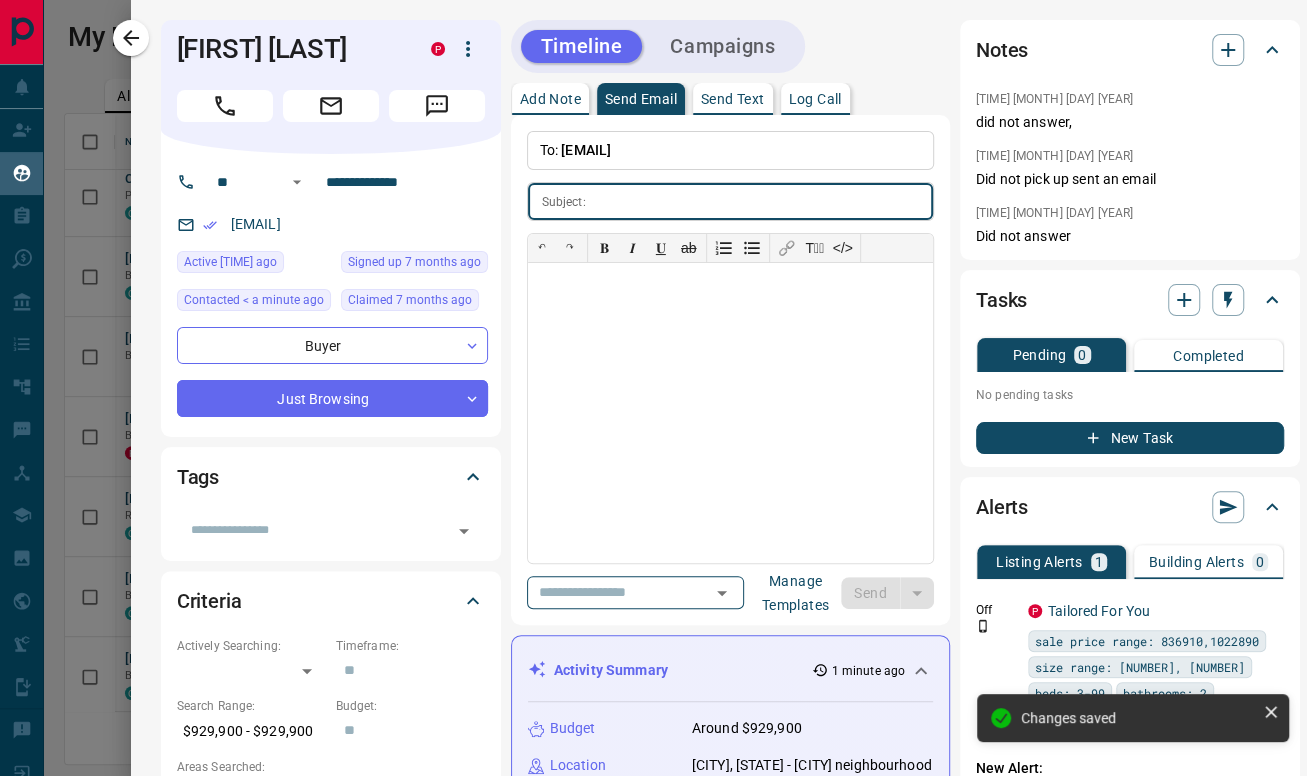 type on "*" 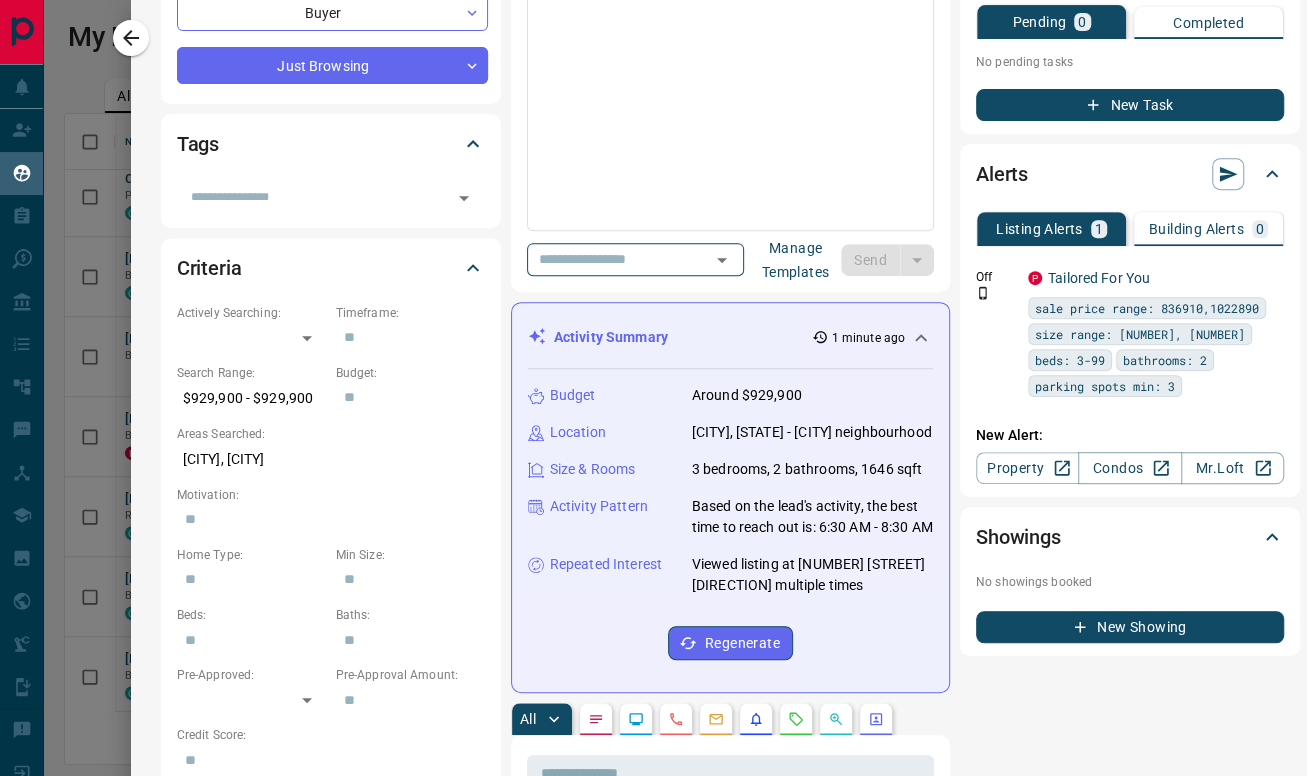 scroll, scrollTop: 0, scrollLeft: 0, axis: both 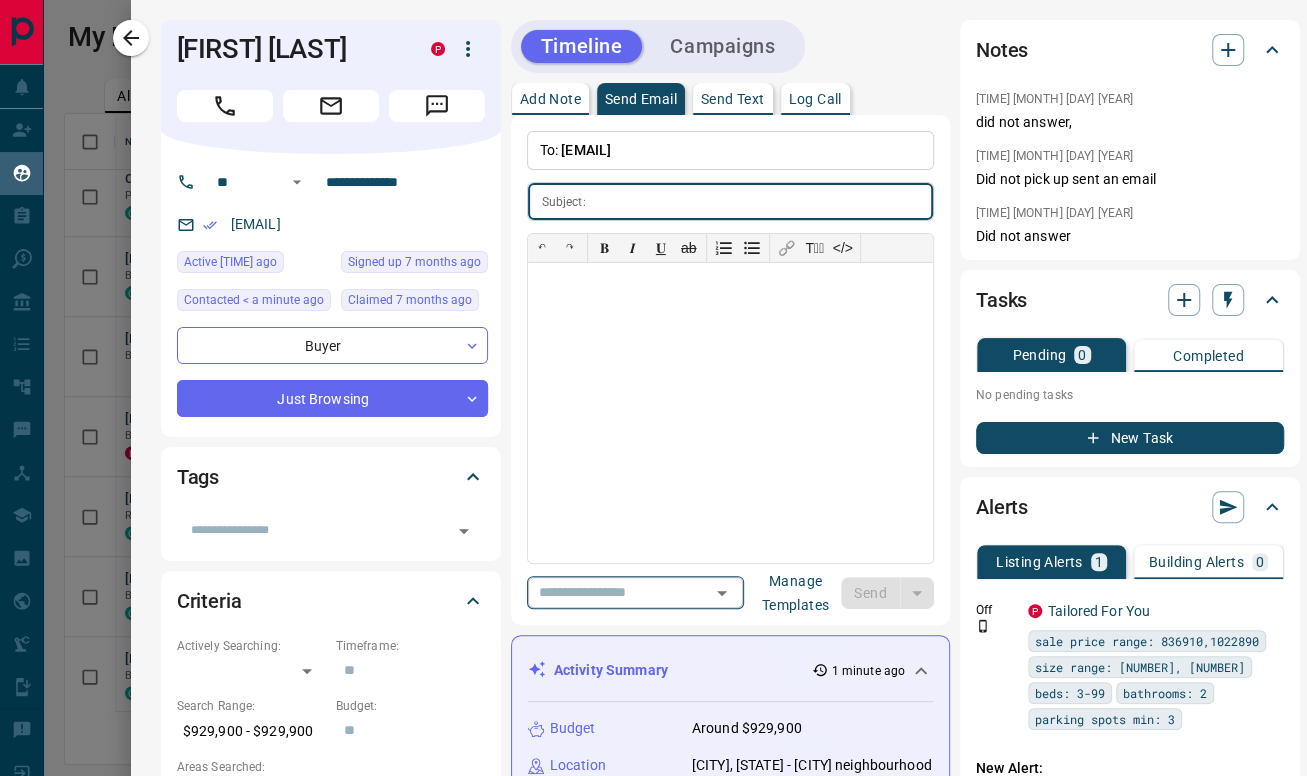 click on "​" at bounding box center [635, 592] 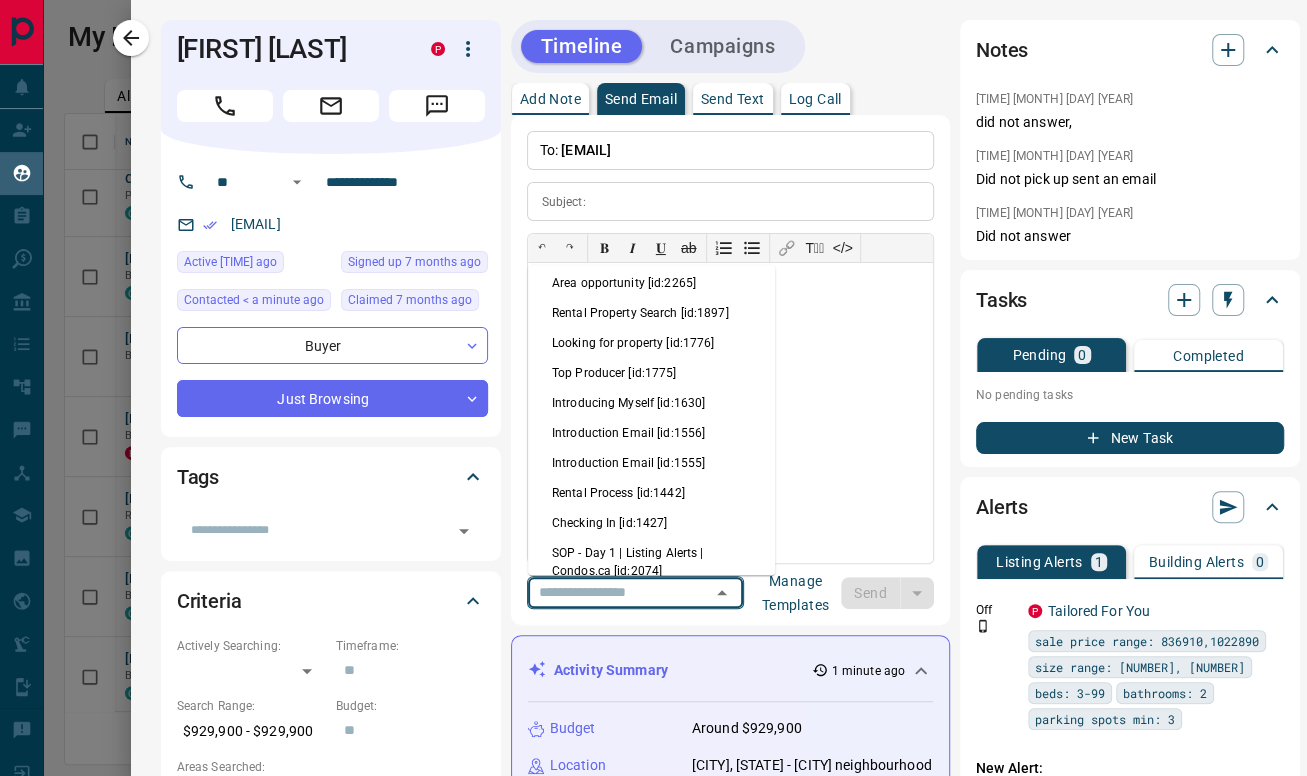 scroll, scrollTop: 444, scrollLeft: 0, axis: vertical 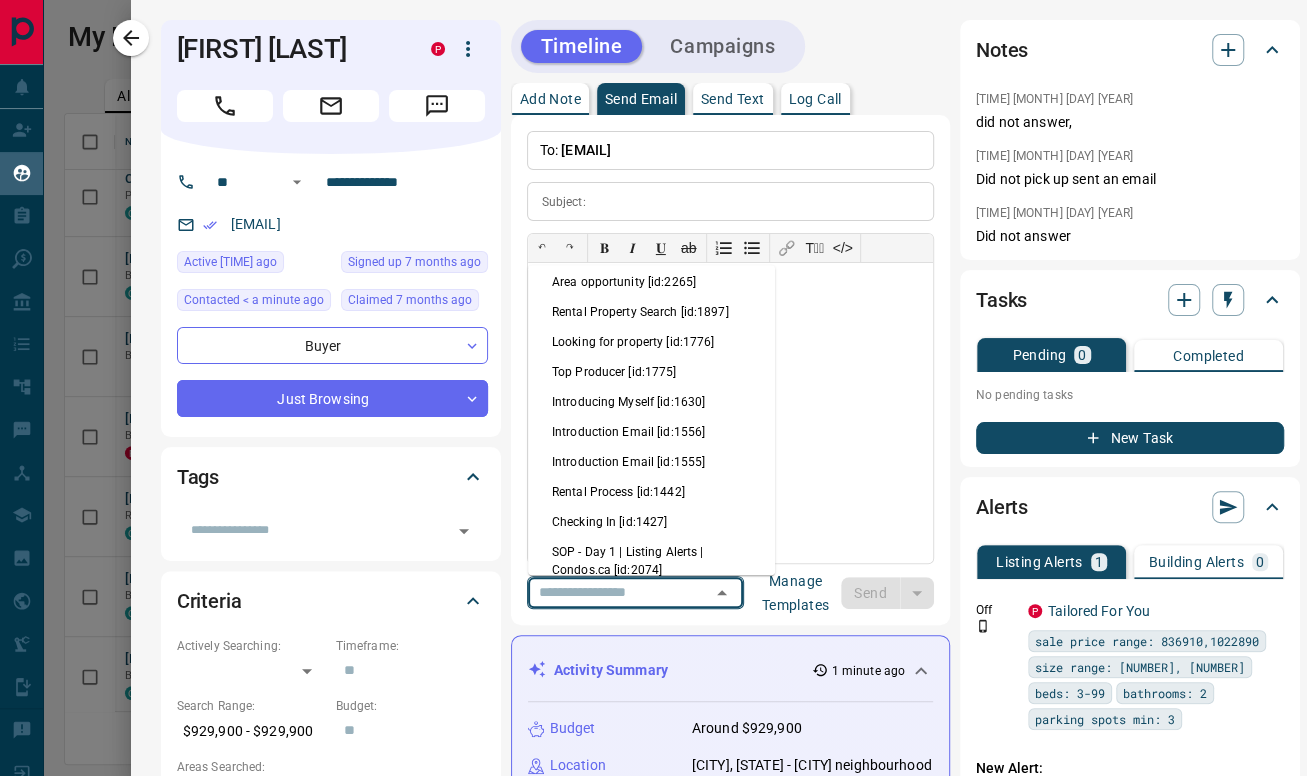 click on "Checking In [id:1427]" at bounding box center [651, 522] 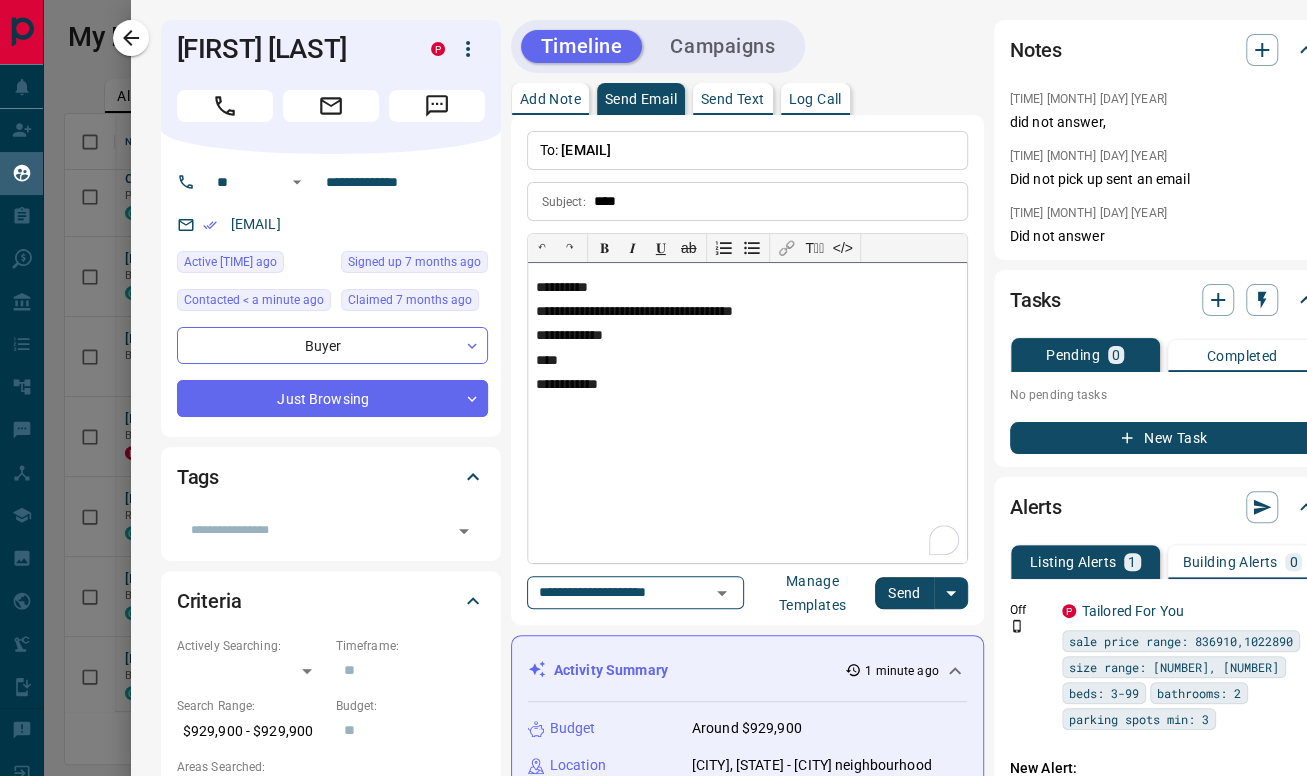click on "**********" at bounding box center (747, 288) 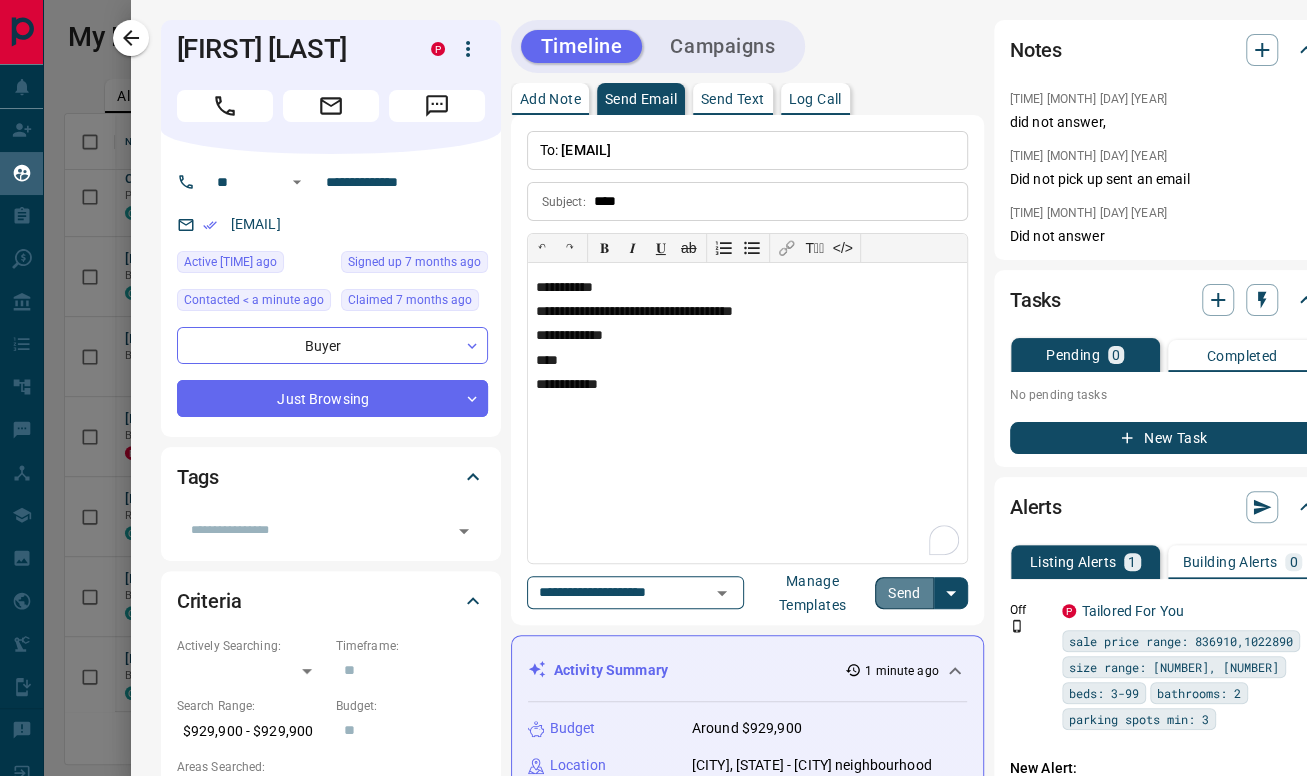 click on "Send" at bounding box center (904, 593) 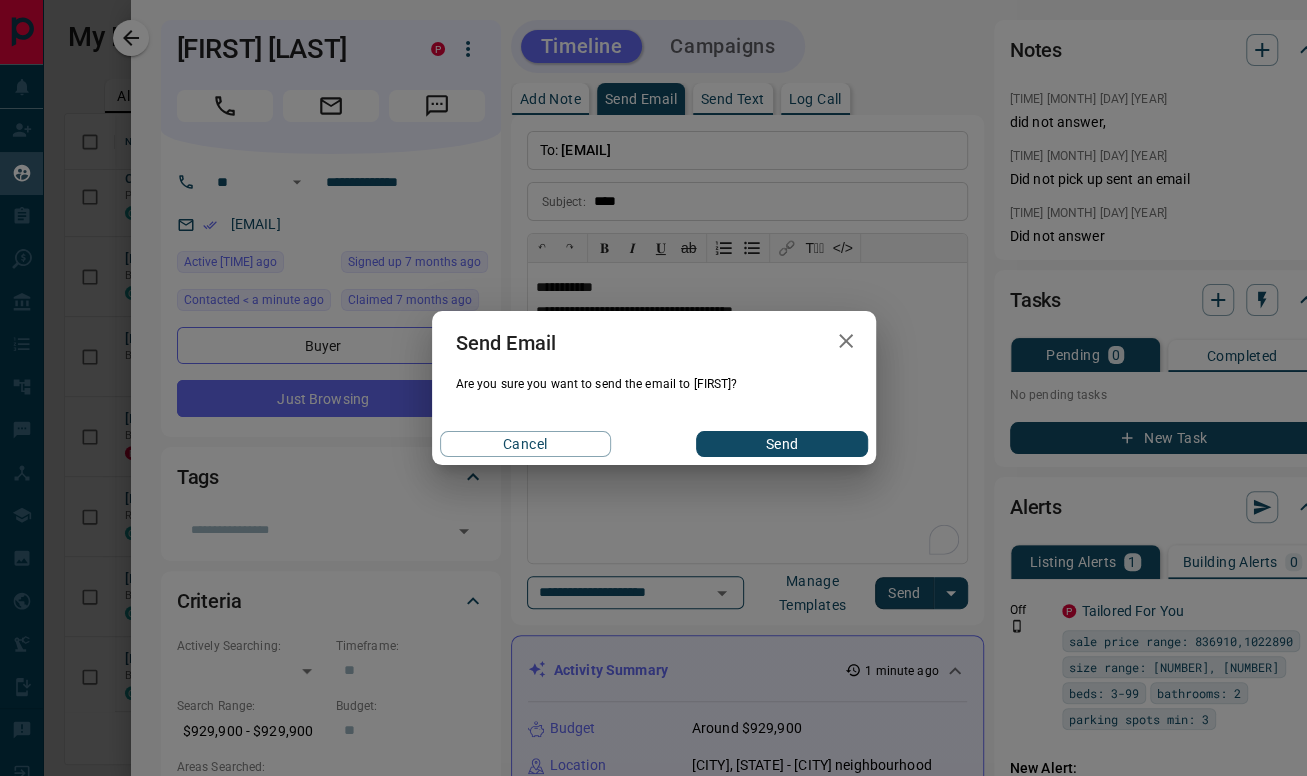 click on "Send" at bounding box center (781, 444) 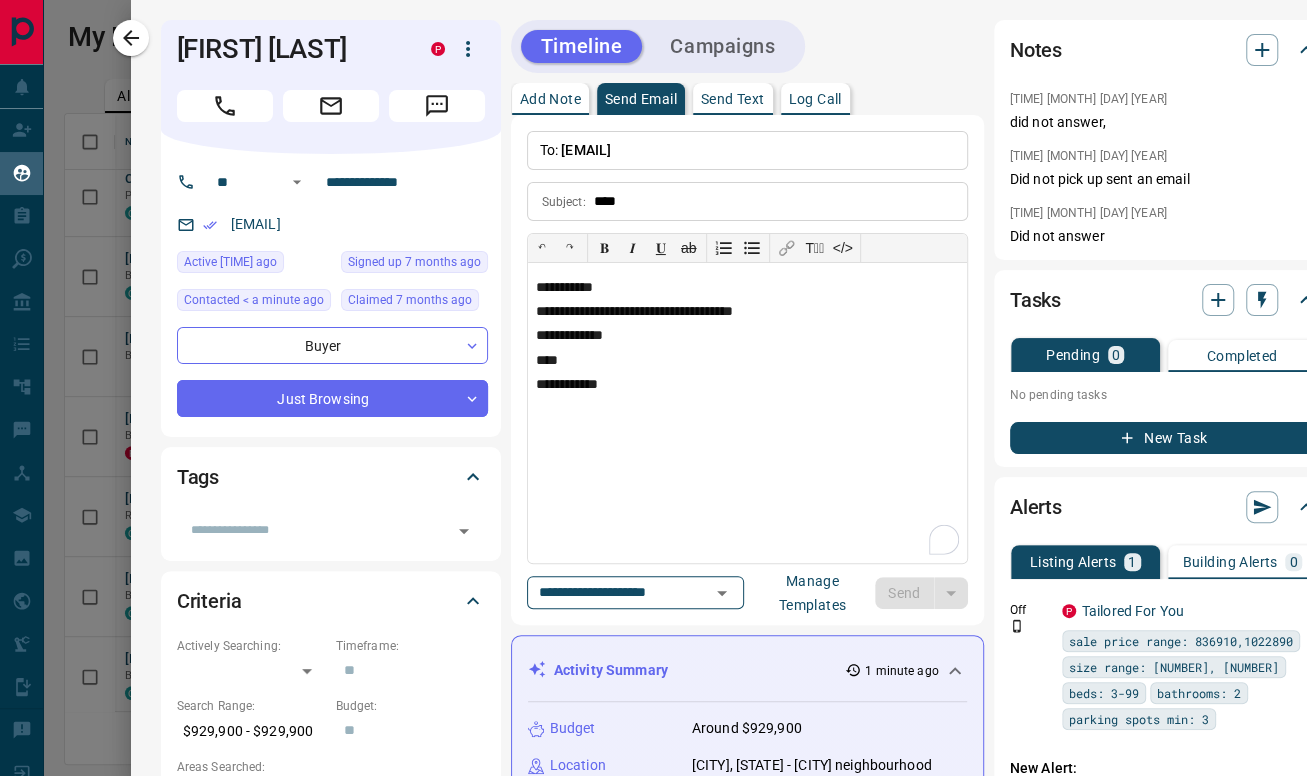 type 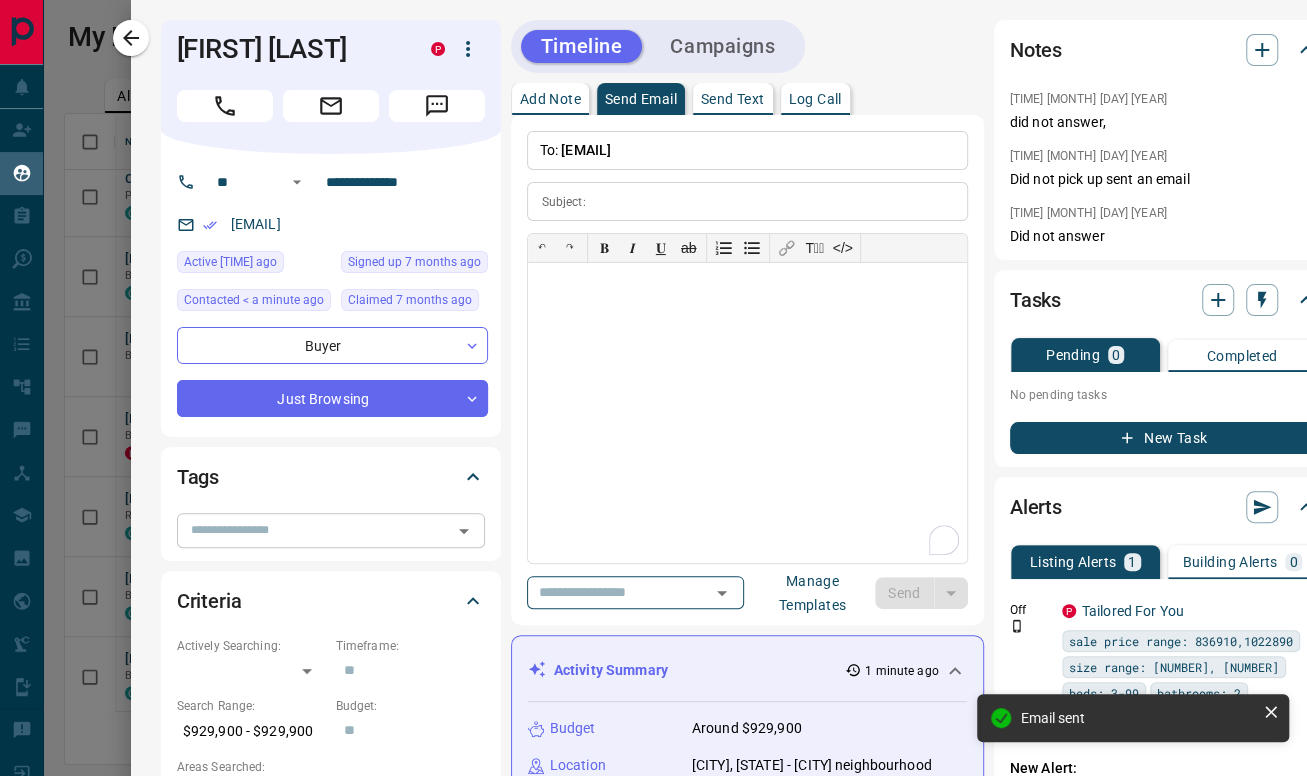 click at bounding box center (314, 530) 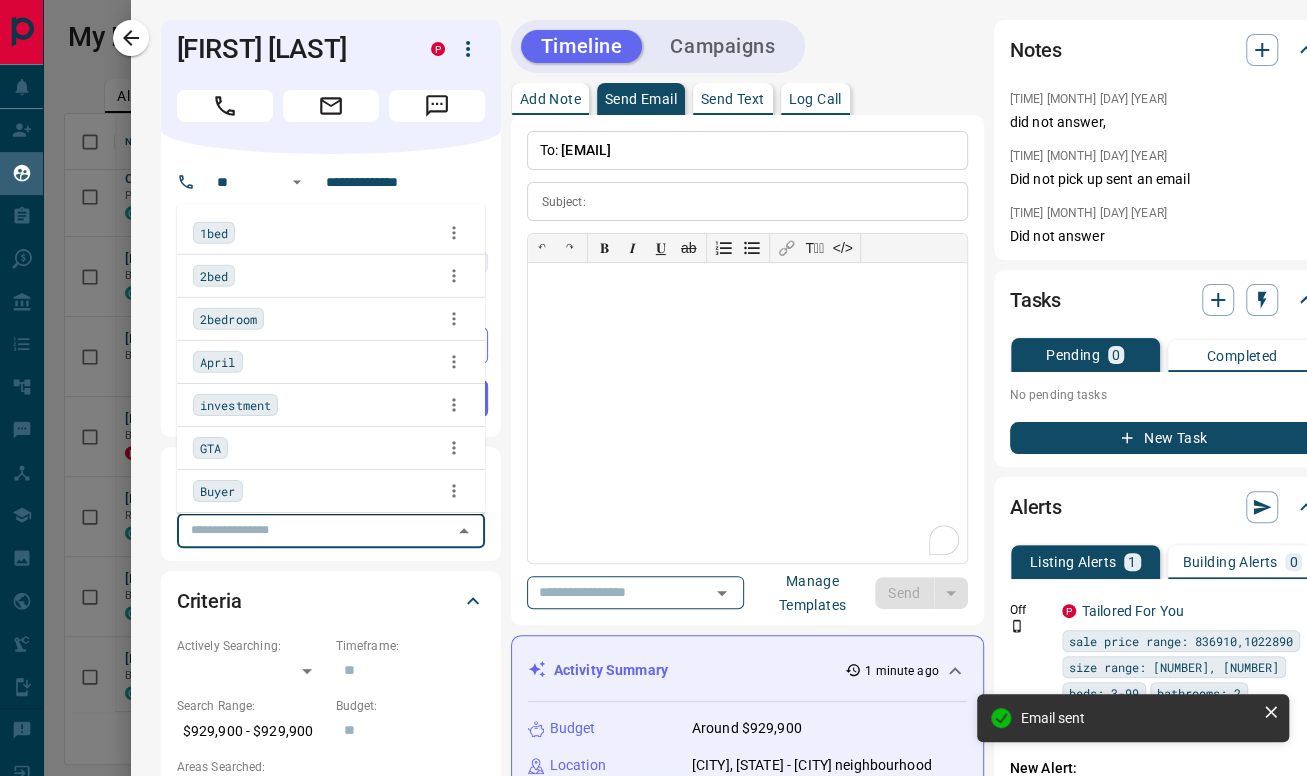 type on "*" 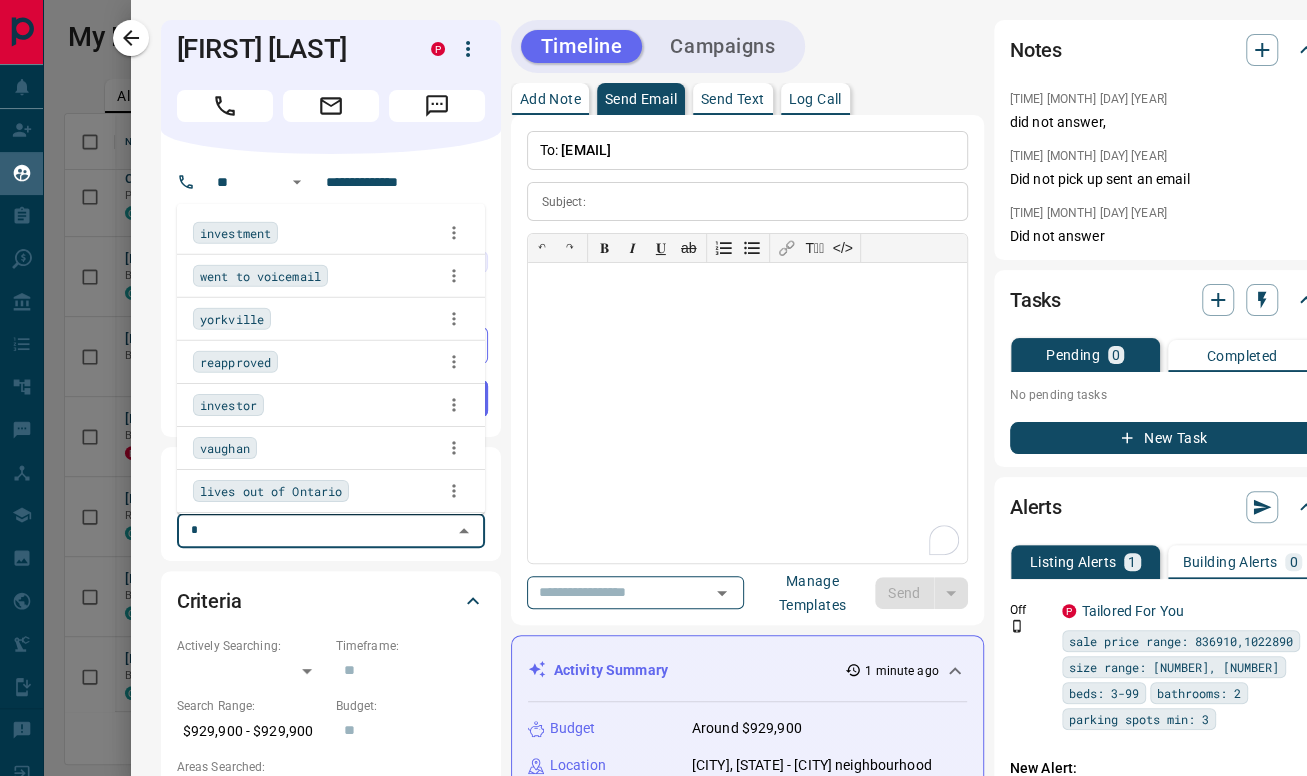 click on "went to voicemail" at bounding box center (331, 275) 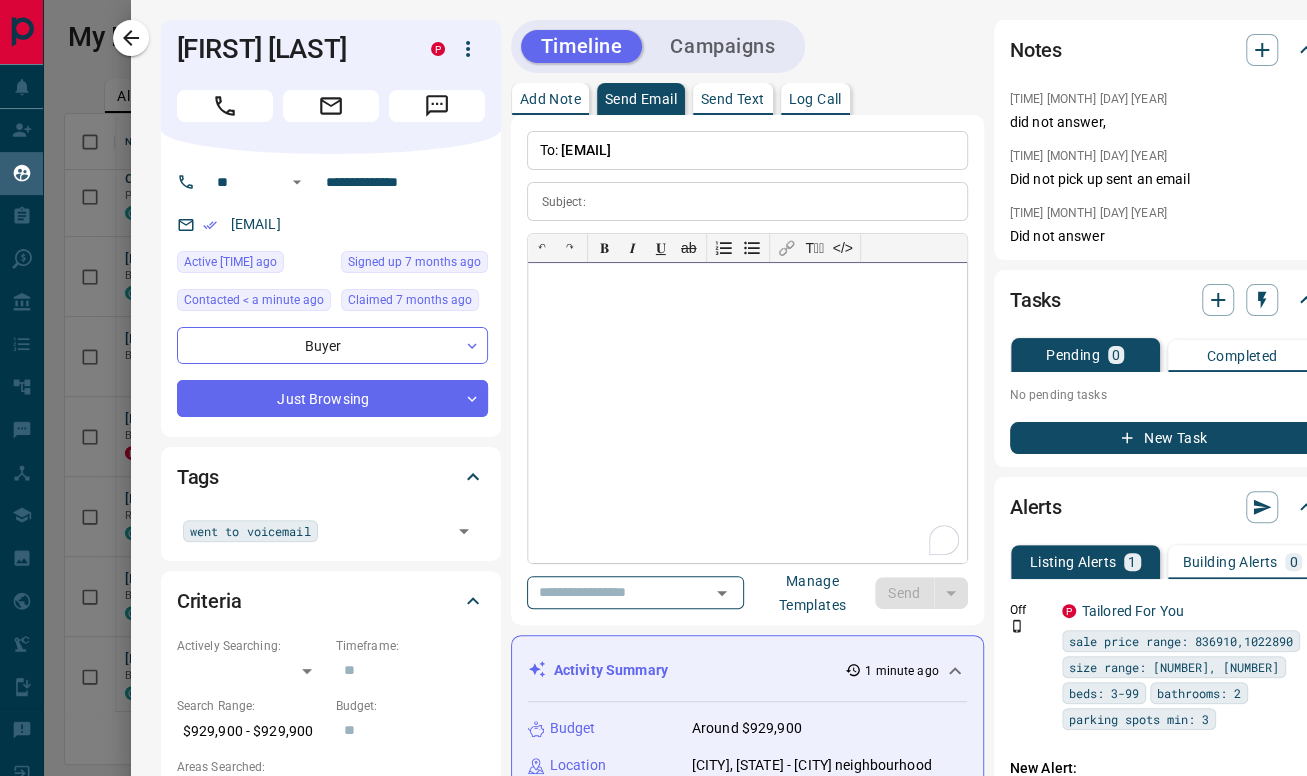 click at bounding box center [747, 413] 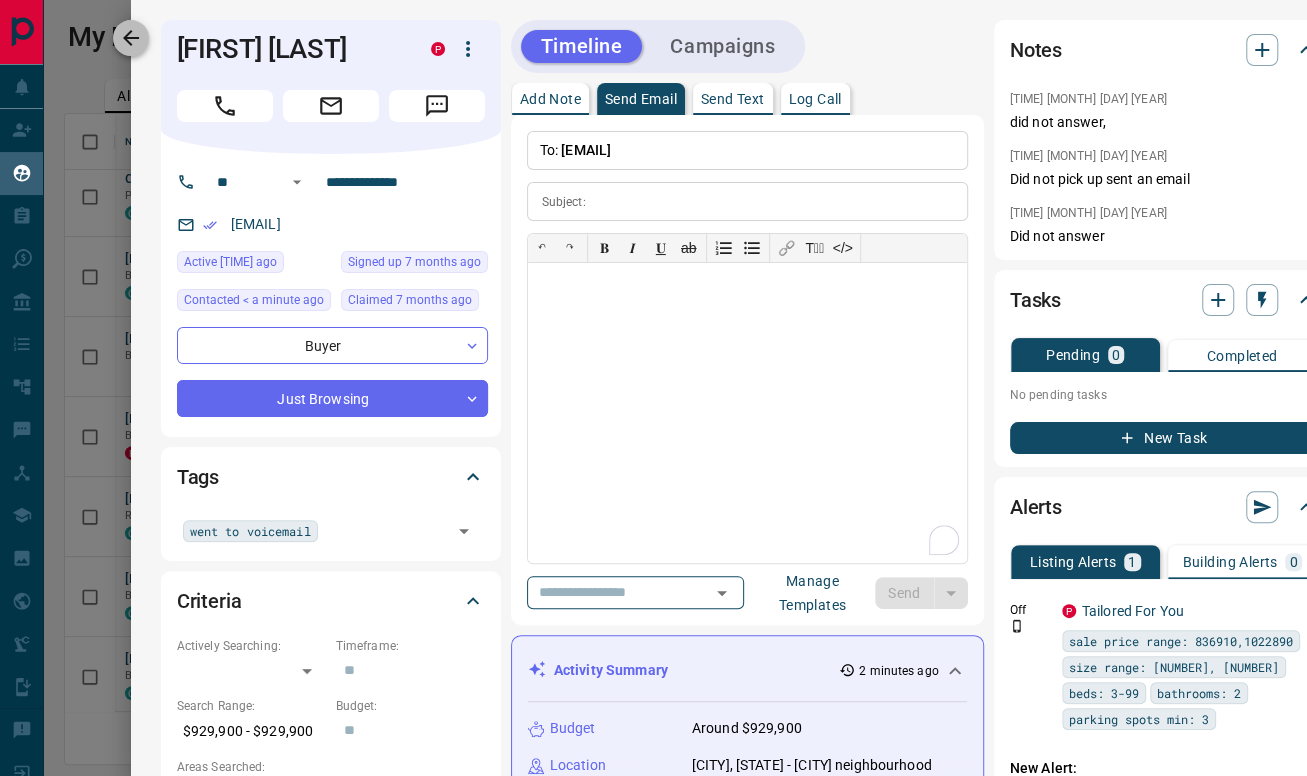 click 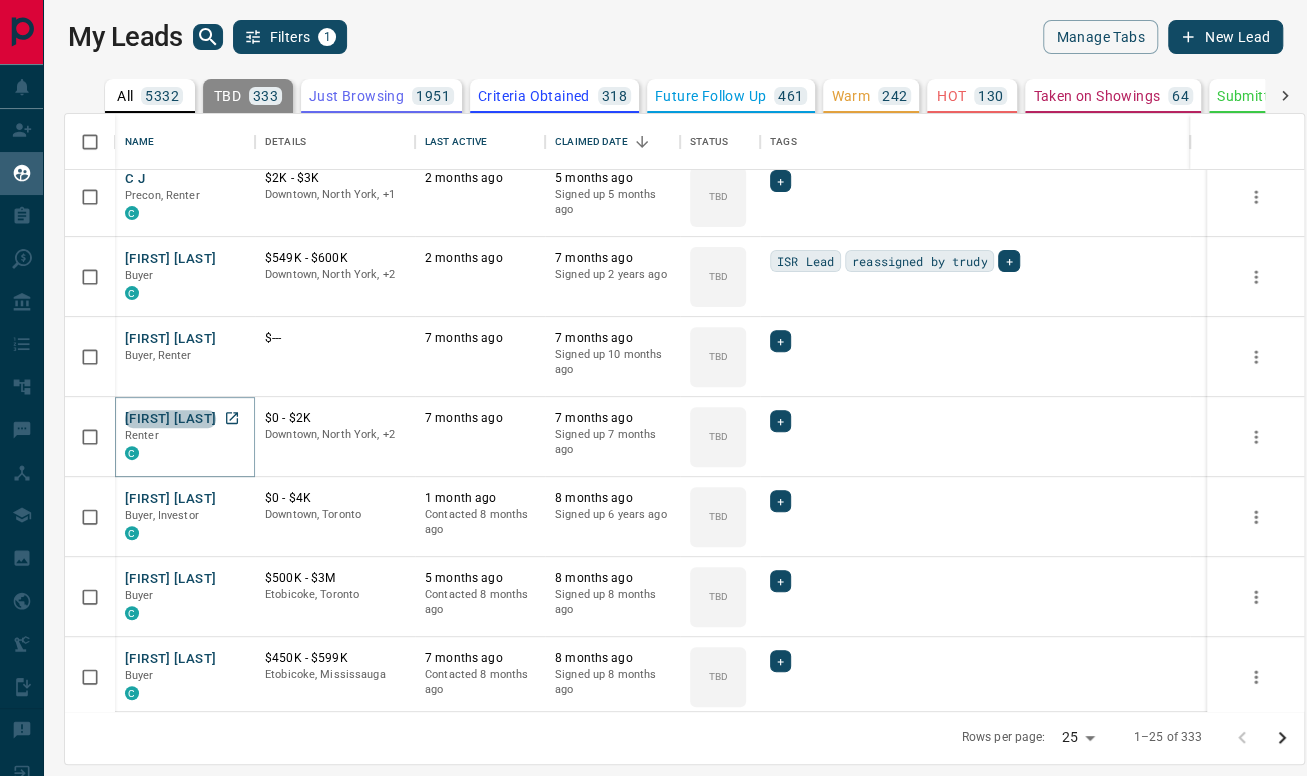 click on "Dominik Gerwig" at bounding box center (170, 419) 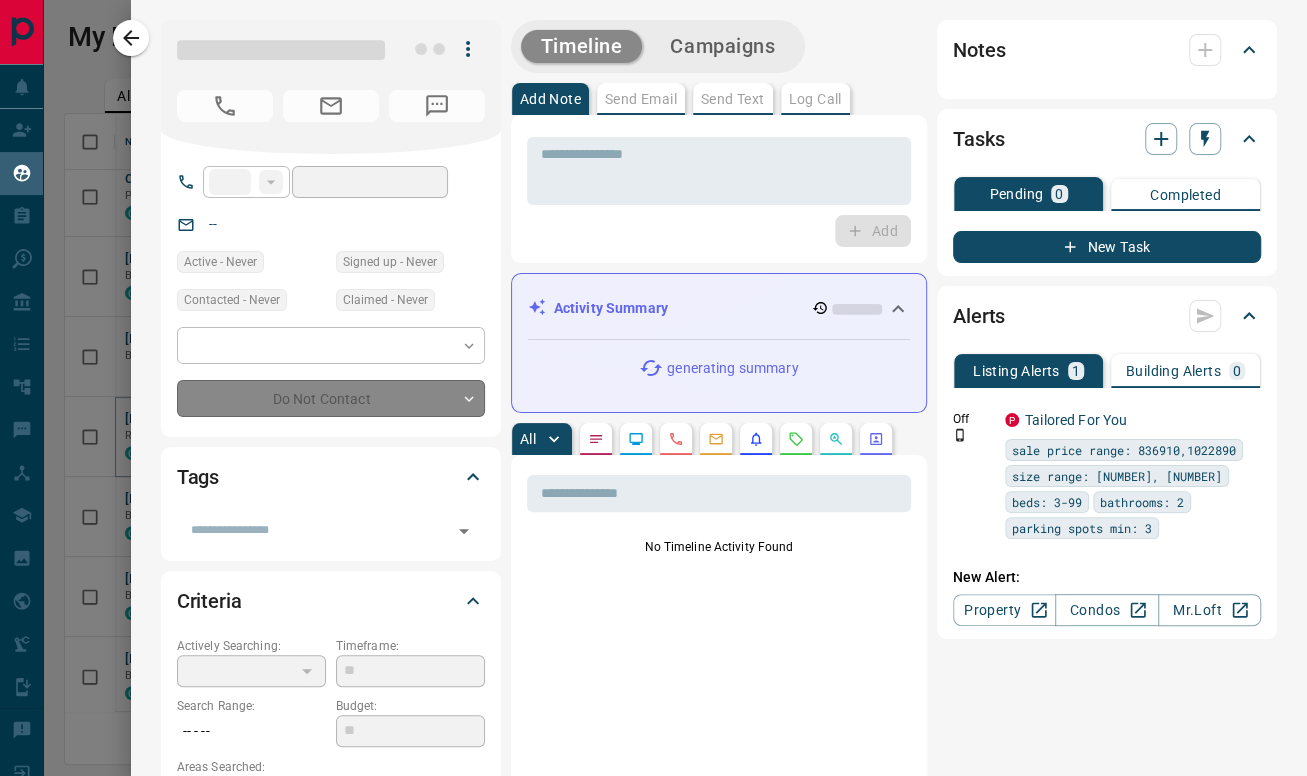 type on "***" 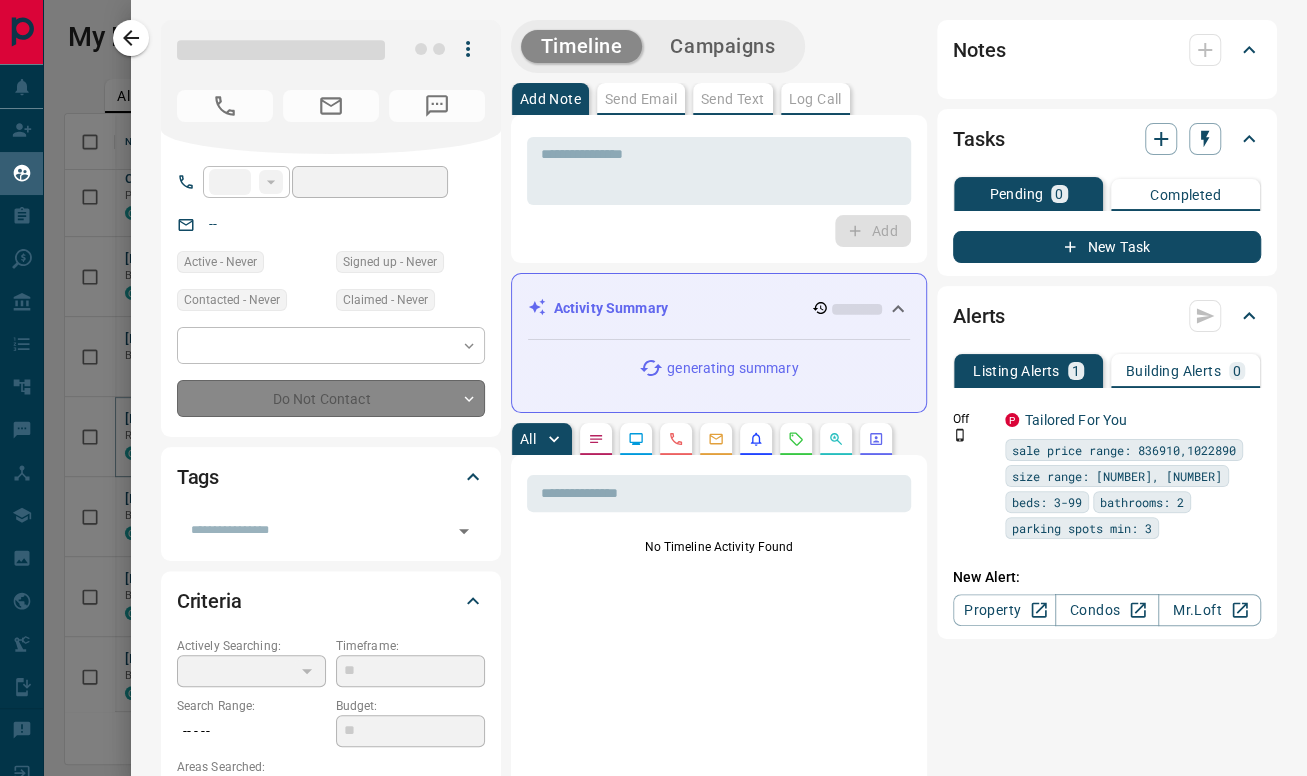 type on "**********" 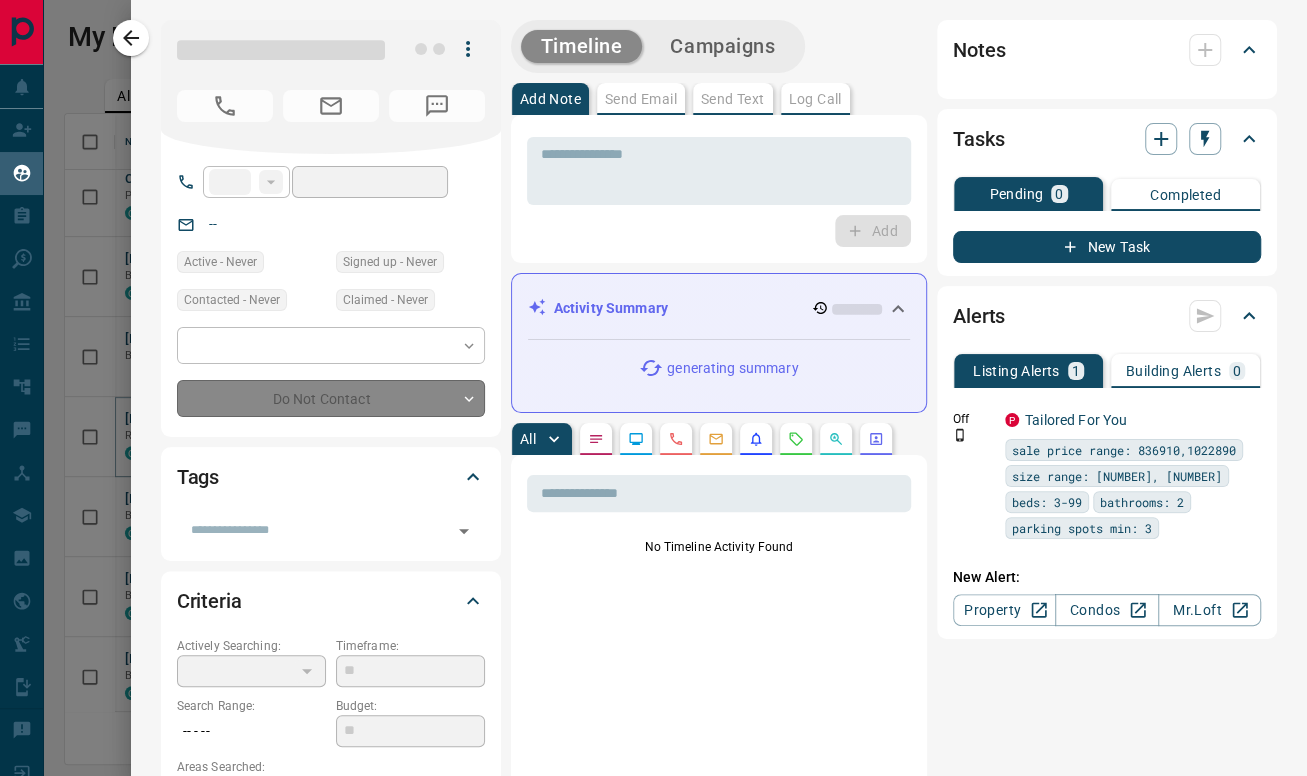 type on "**********" 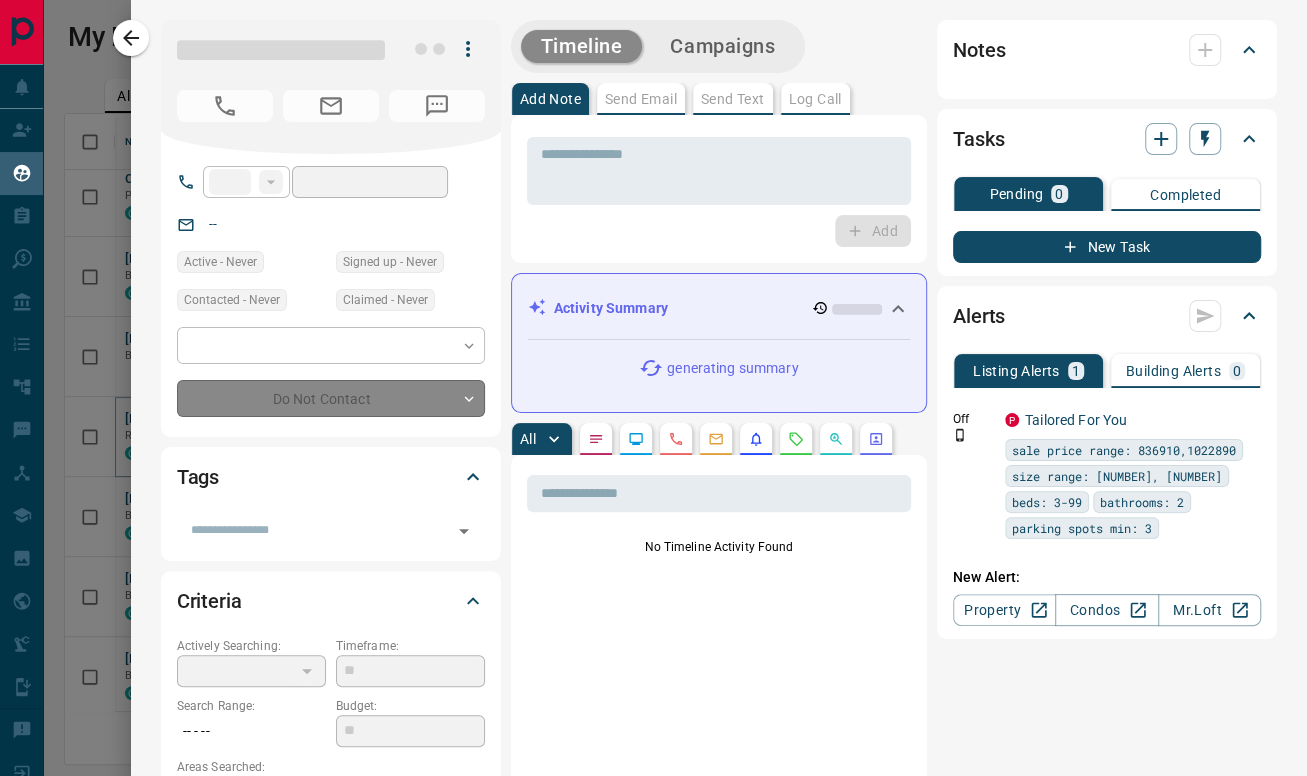 type on "**" 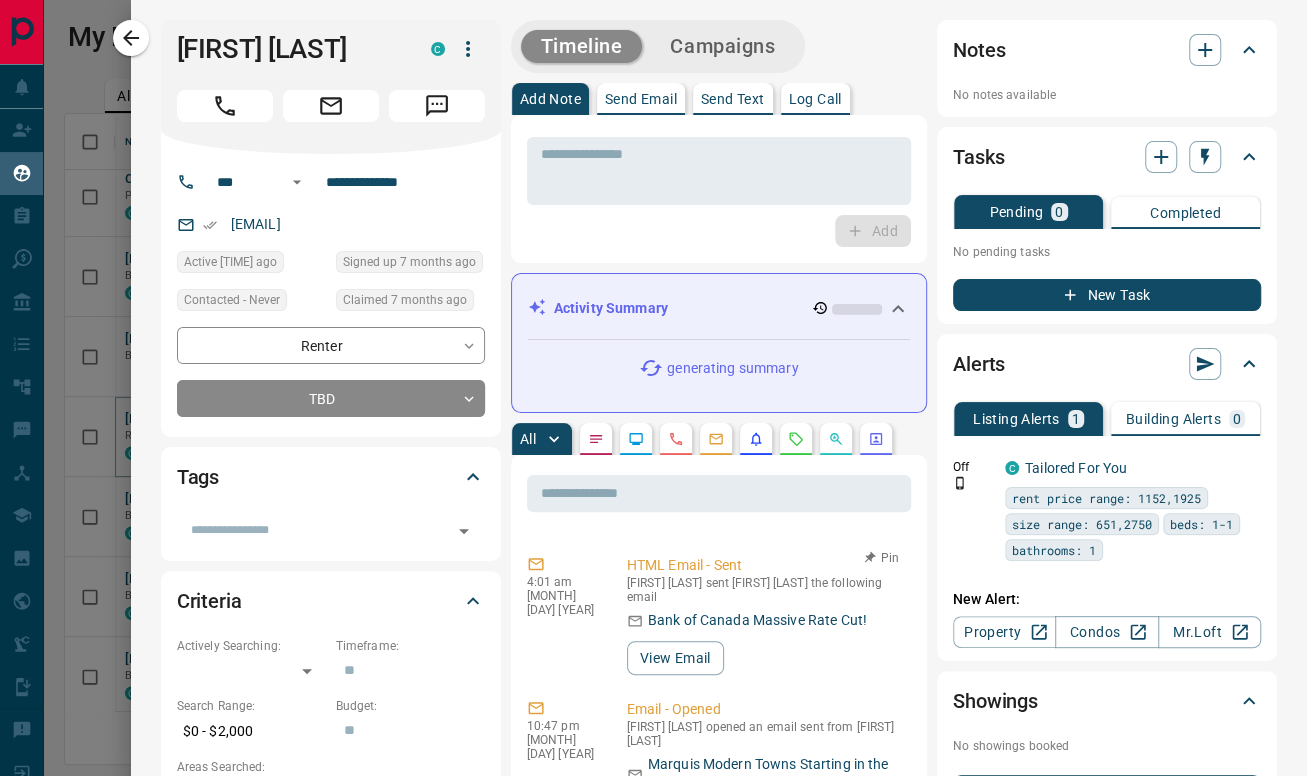 scroll, scrollTop: 0, scrollLeft: 0, axis: both 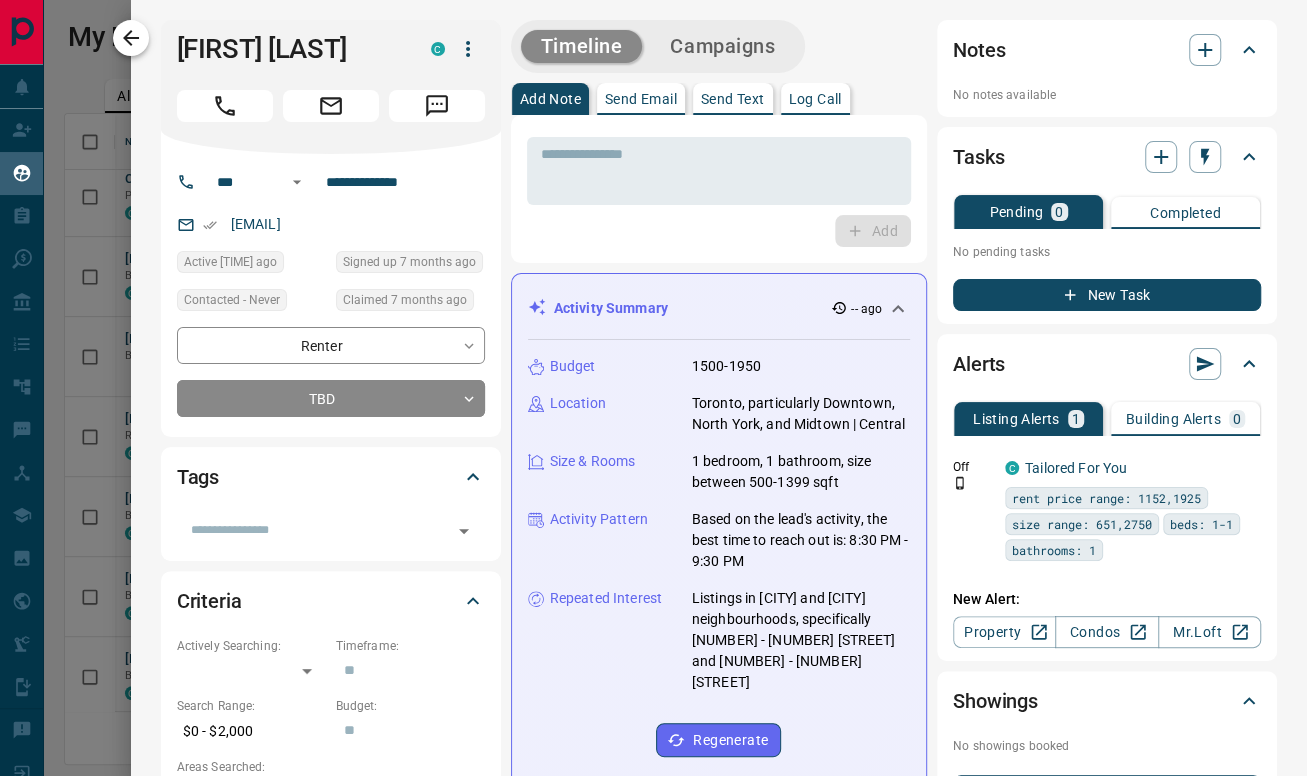 click 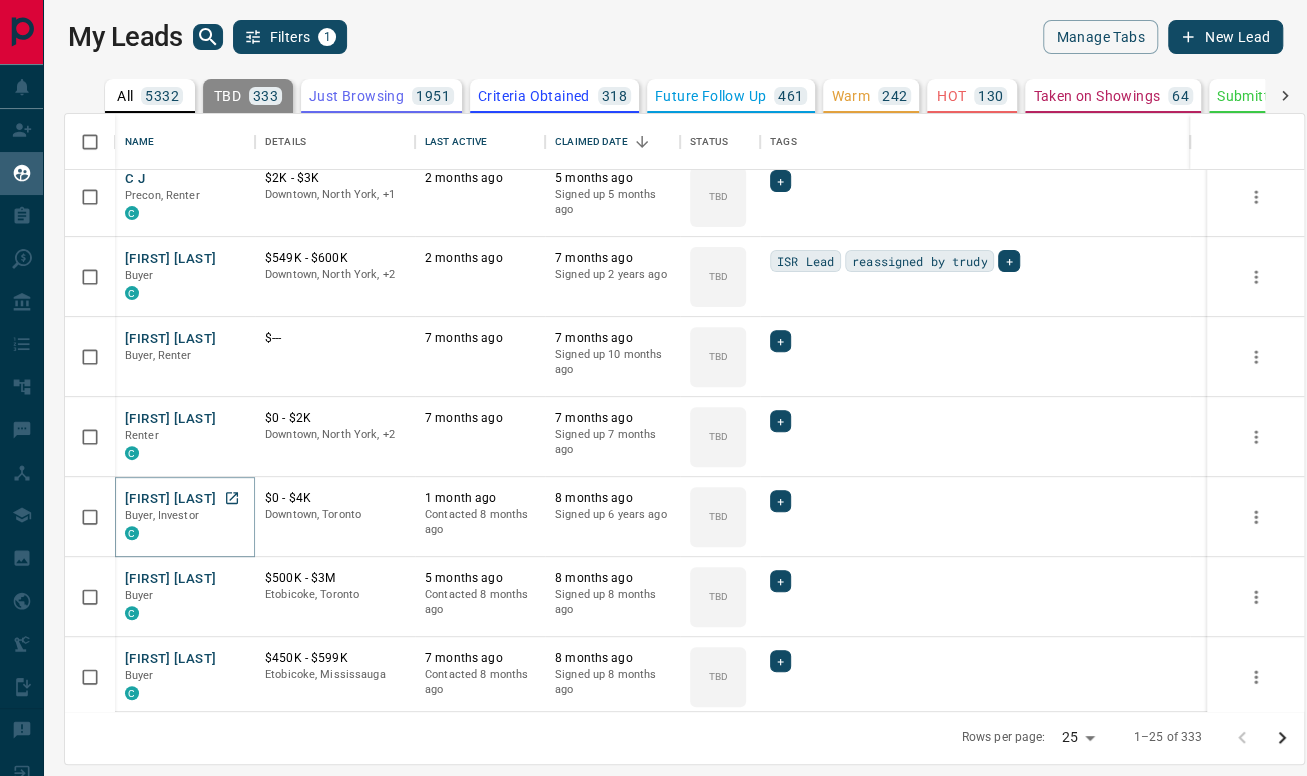 click on "Selin Kucukoglu" at bounding box center (170, 499) 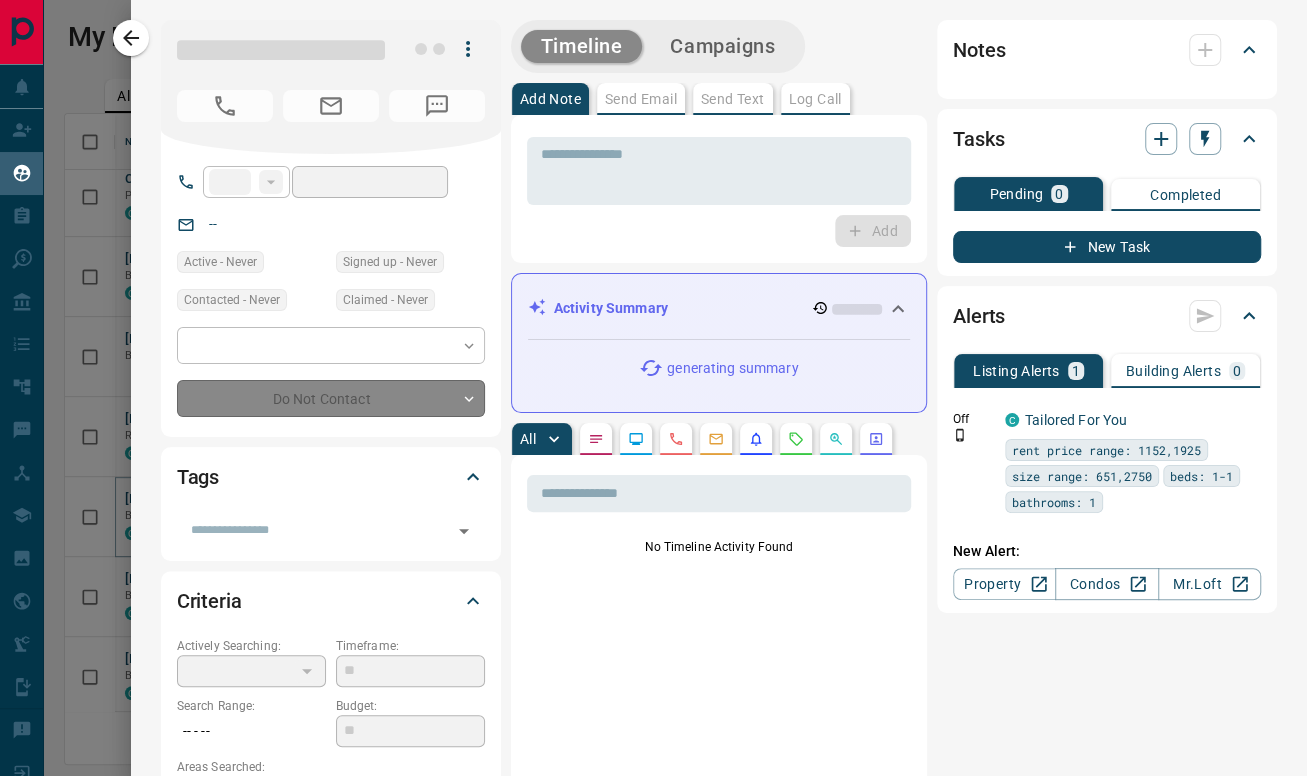 type on "**" 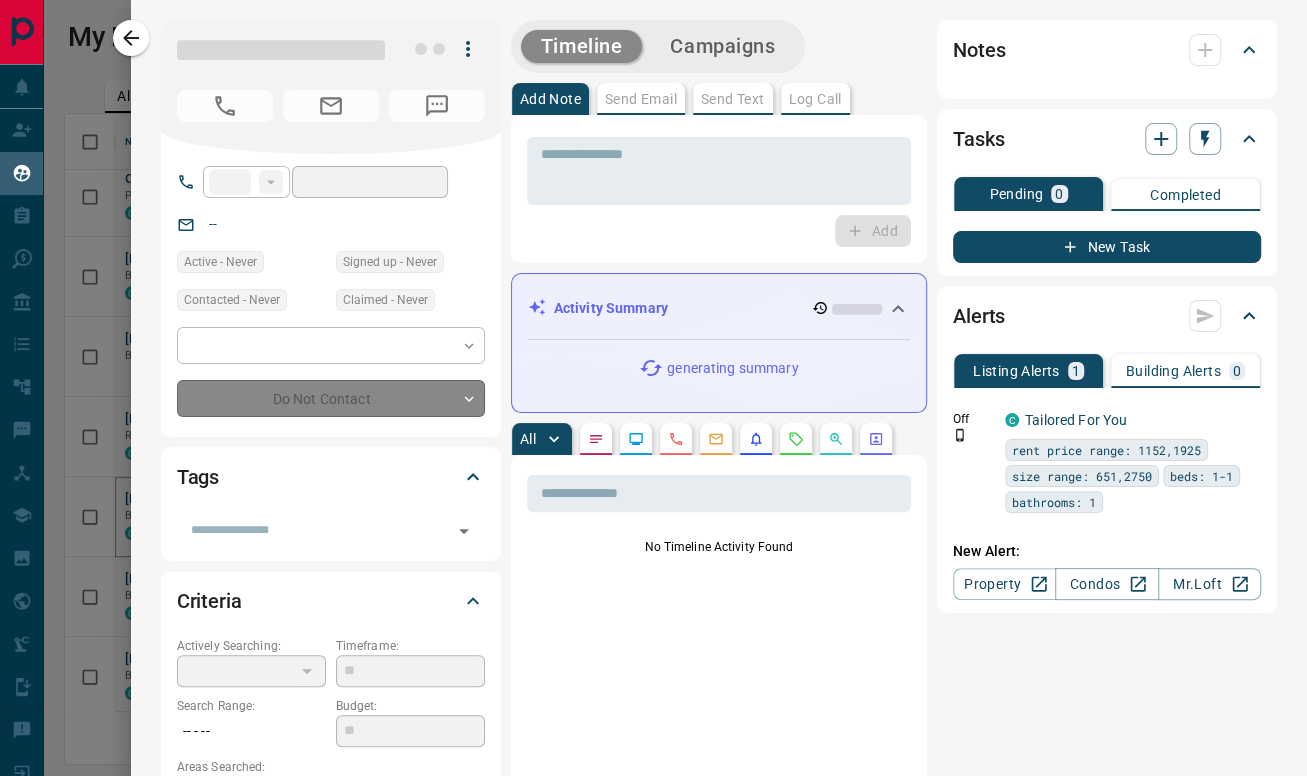 type on "**********" 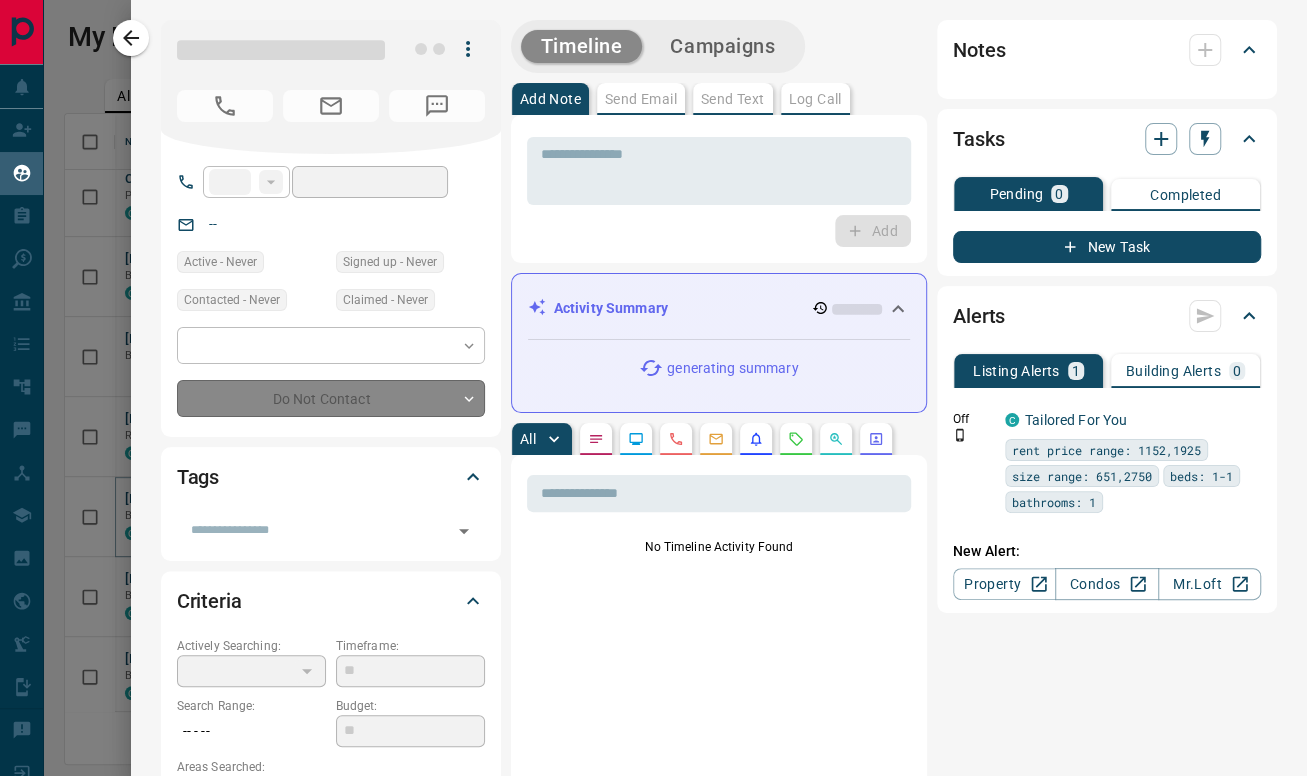 type on "**********" 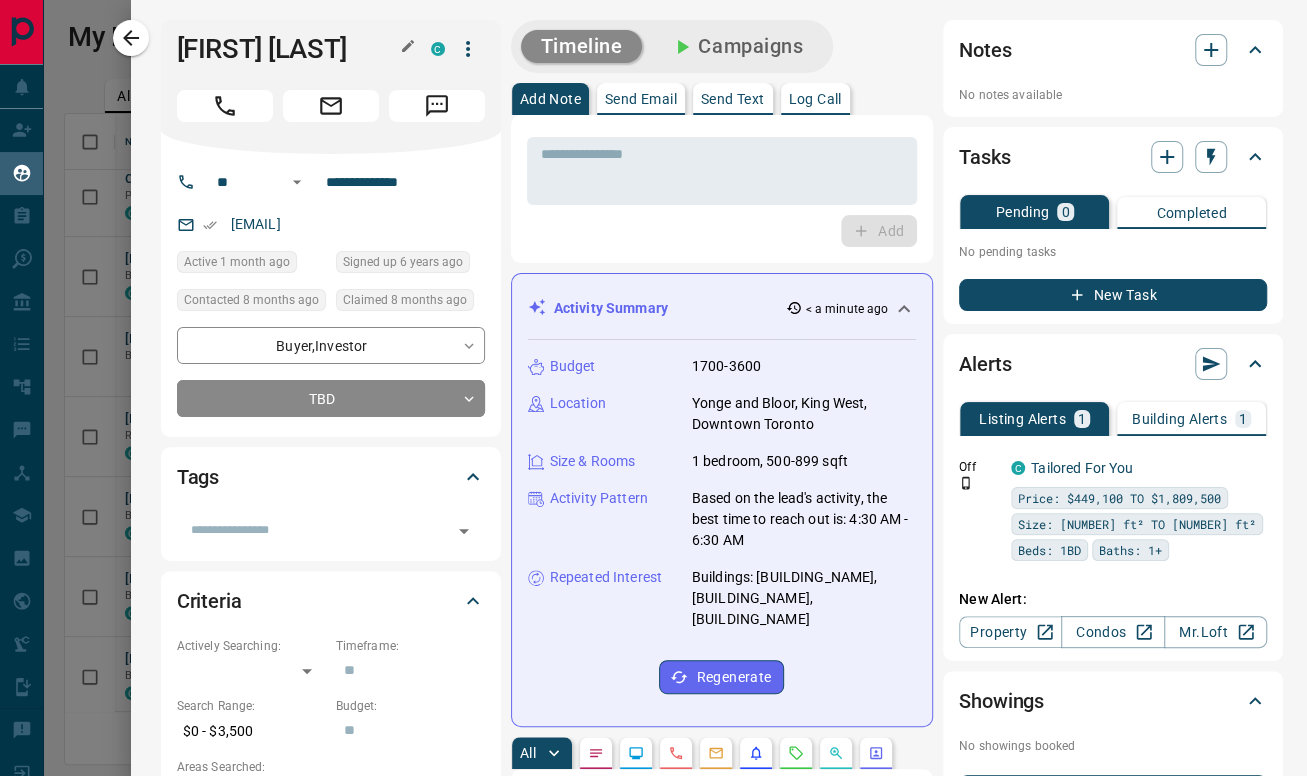drag, startPoint x: 378, startPoint y: 50, endPoint x: 325, endPoint y: 39, distance: 54.129475 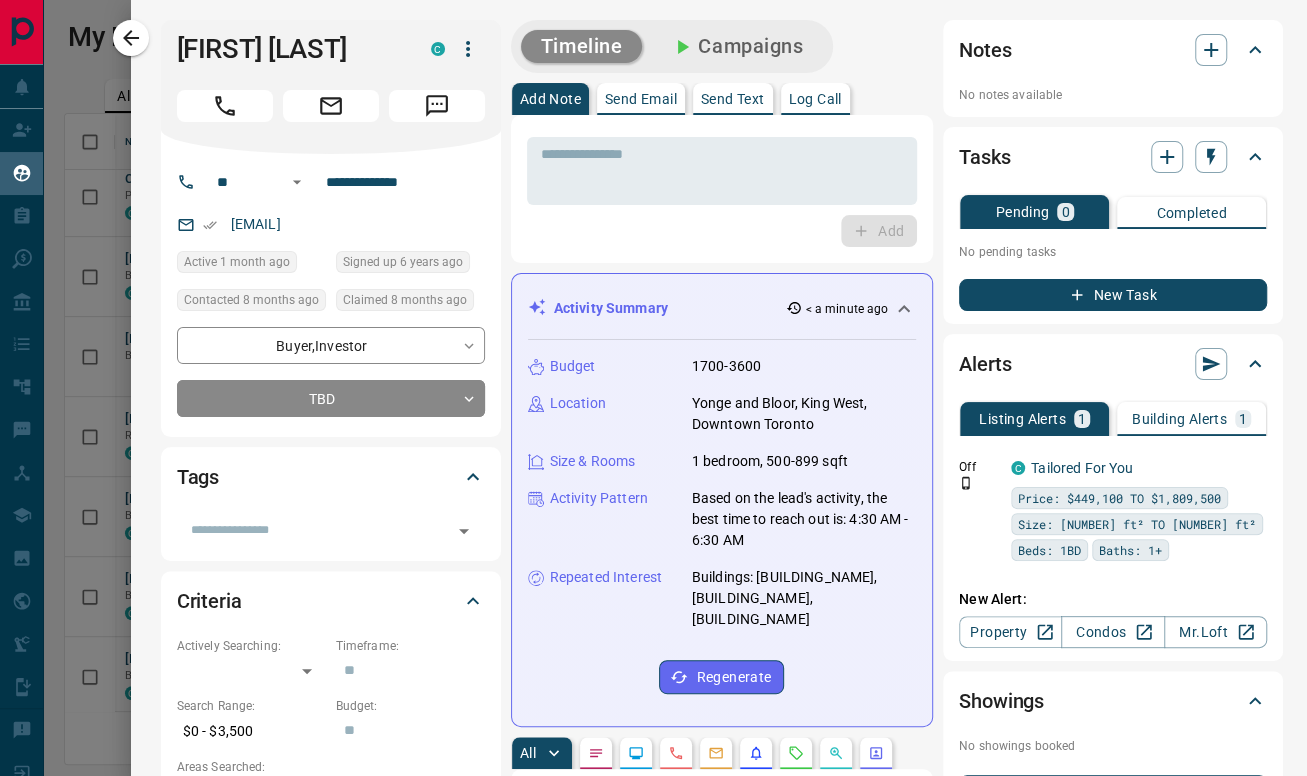 copy on "elin Kucukoglu" 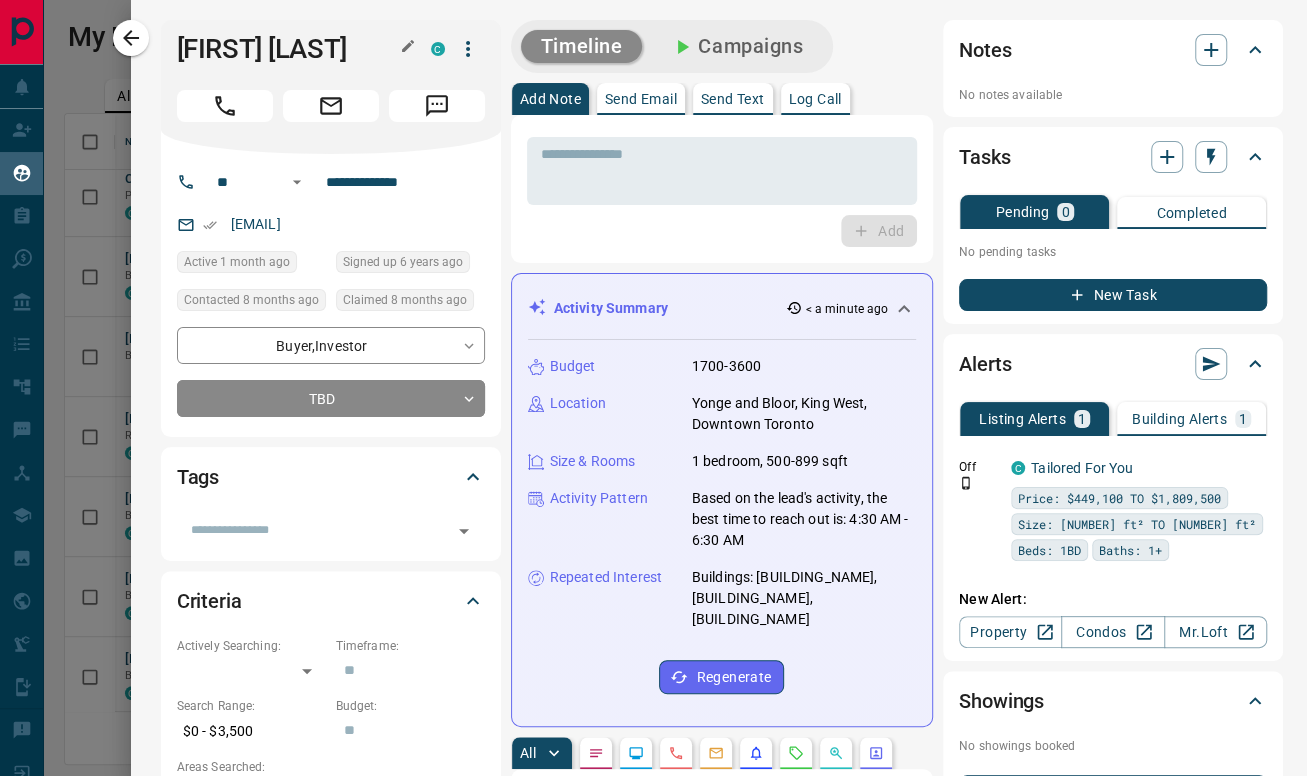 click on "Selin Kucukoglu" at bounding box center (289, 49) 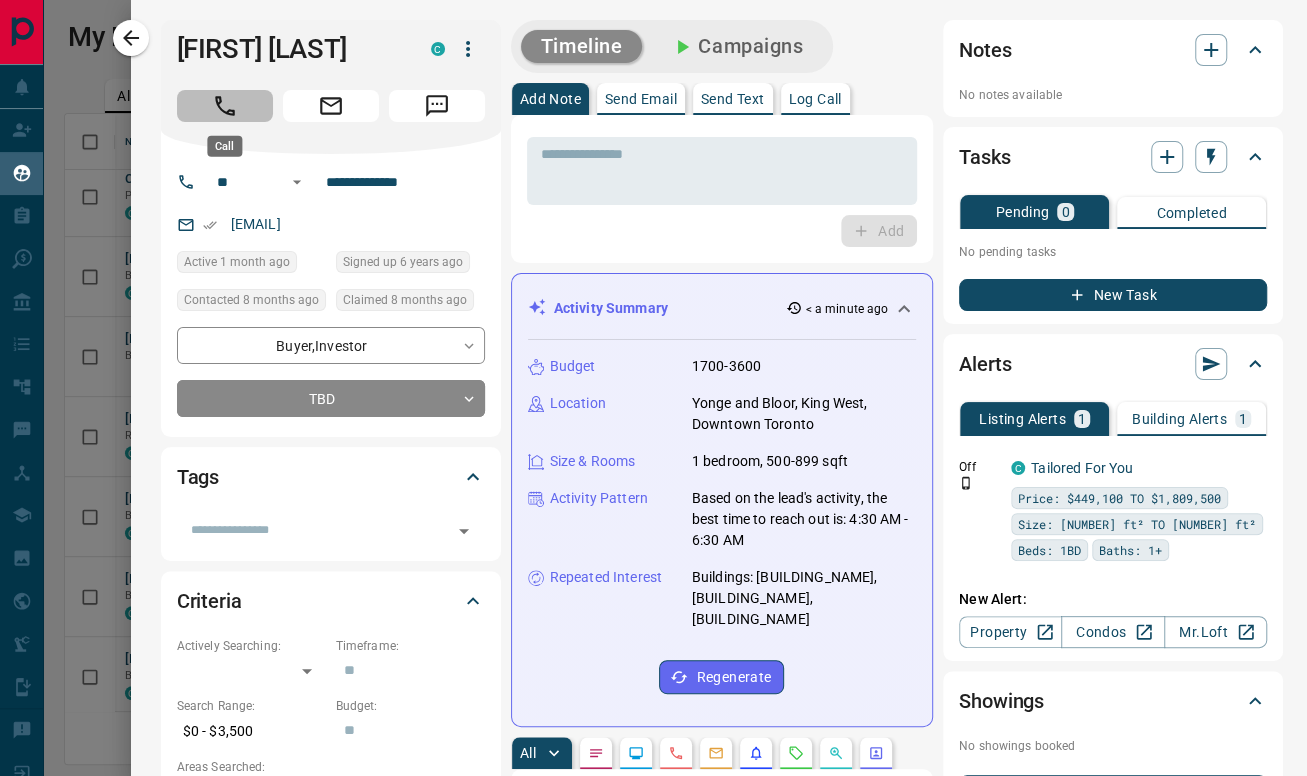 click 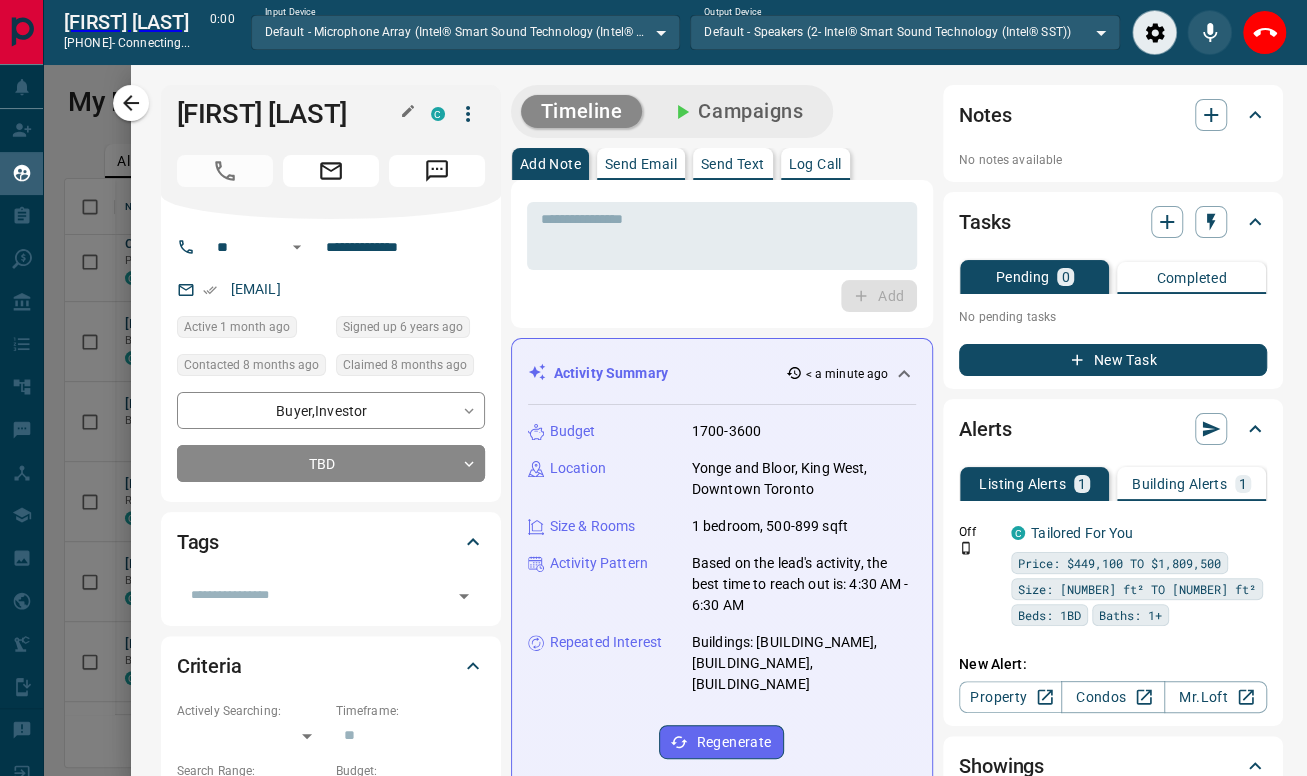 scroll, scrollTop: 519, scrollLeft: 1222, axis: both 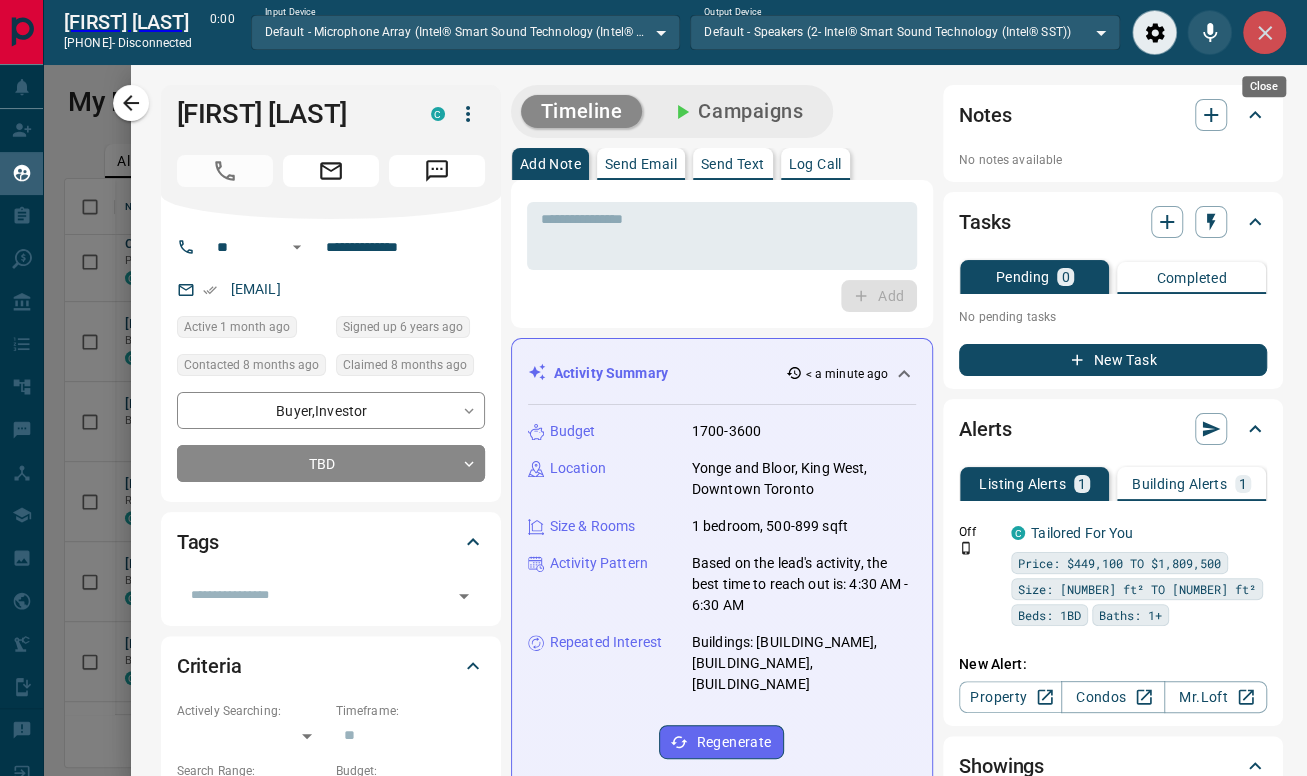 click at bounding box center [1264, 32] 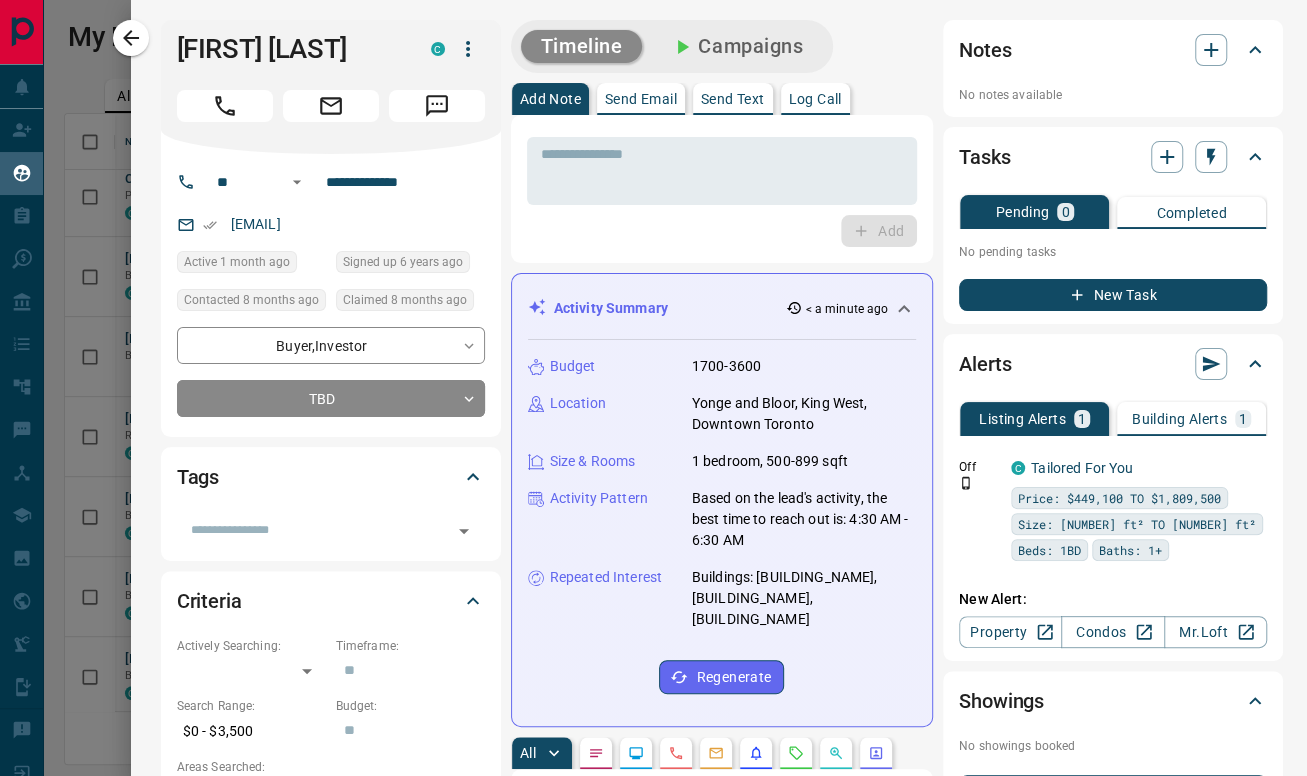 scroll, scrollTop: 17, scrollLeft: 17, axis: both 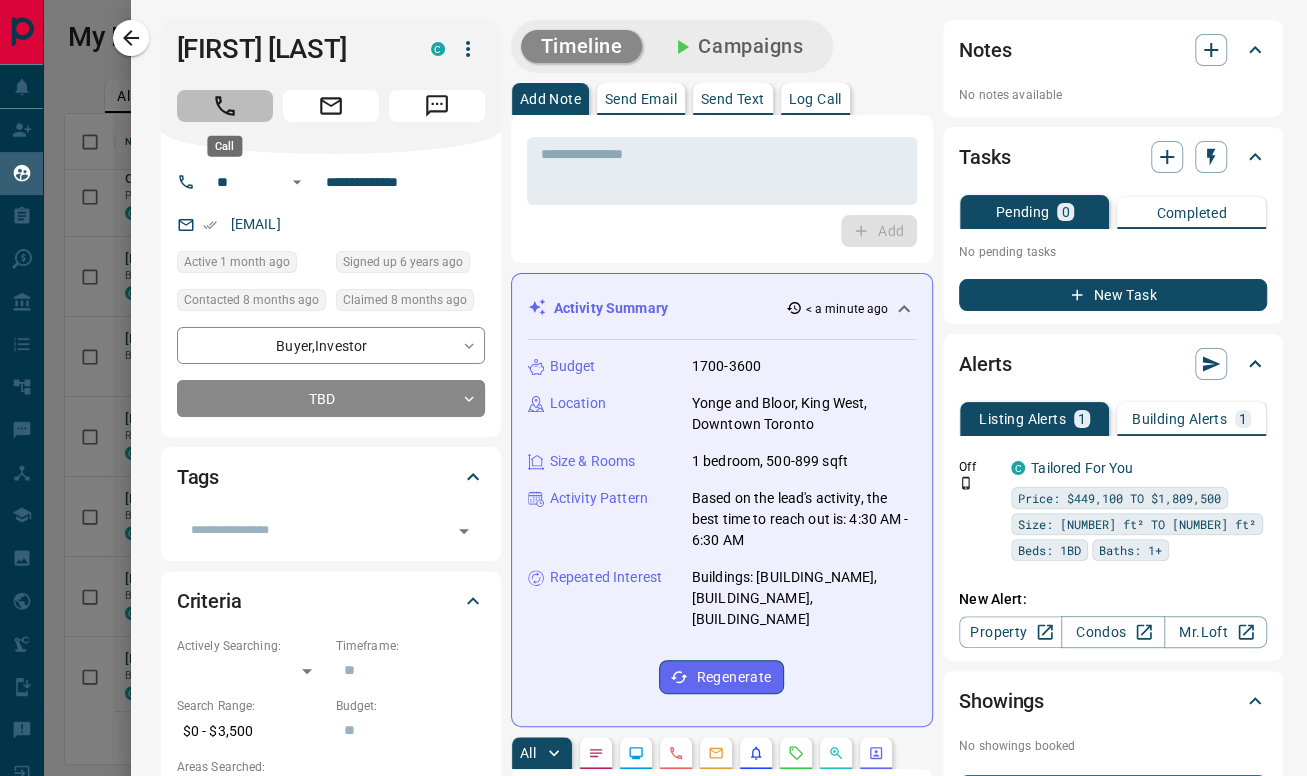 click 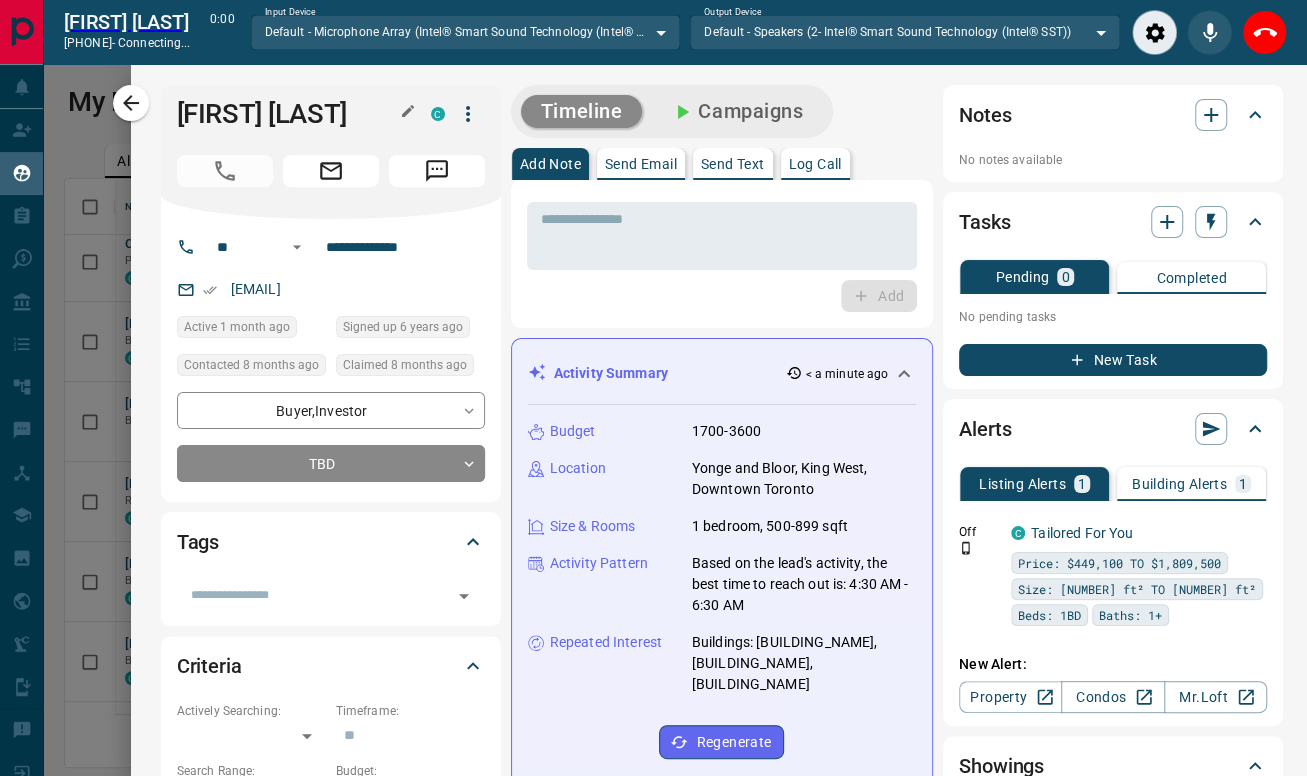 scroll, scrollTop: 519, scrollLeft: 1222, axis: both 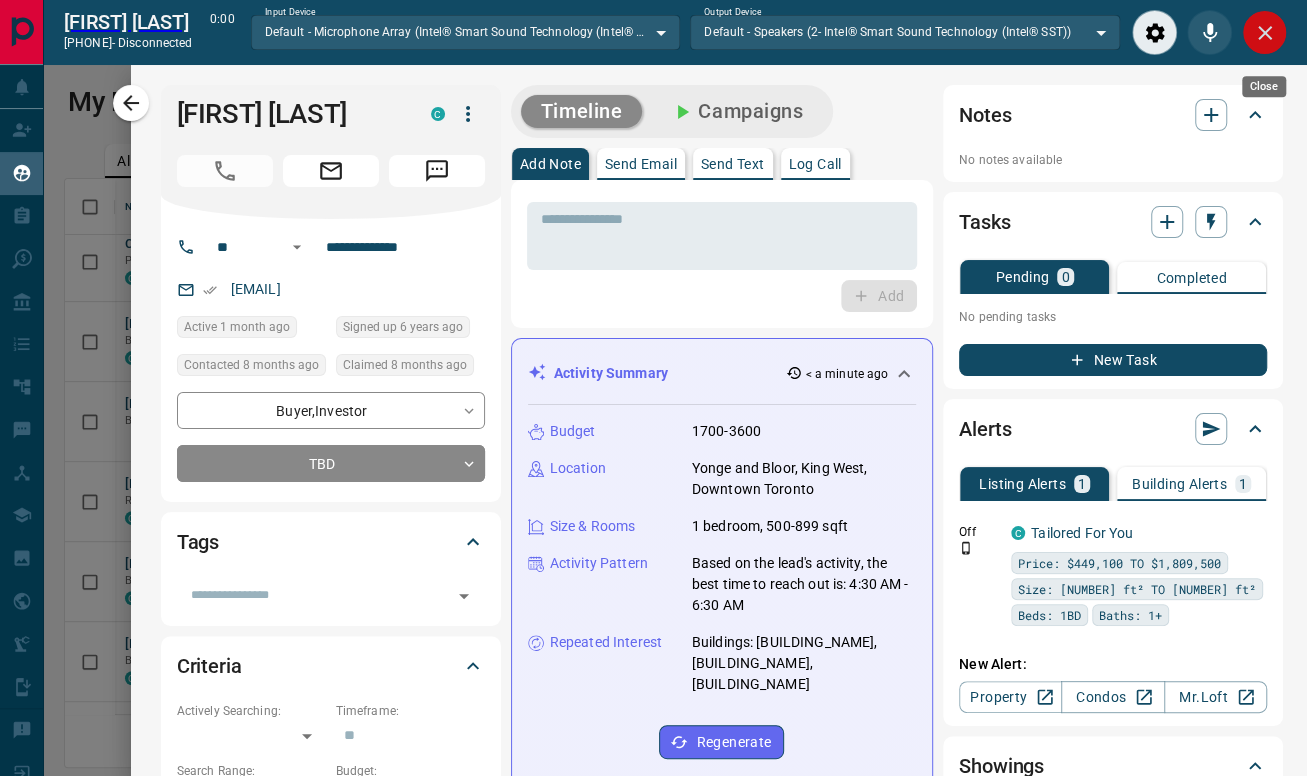 click at bounding box center [1264, 32] 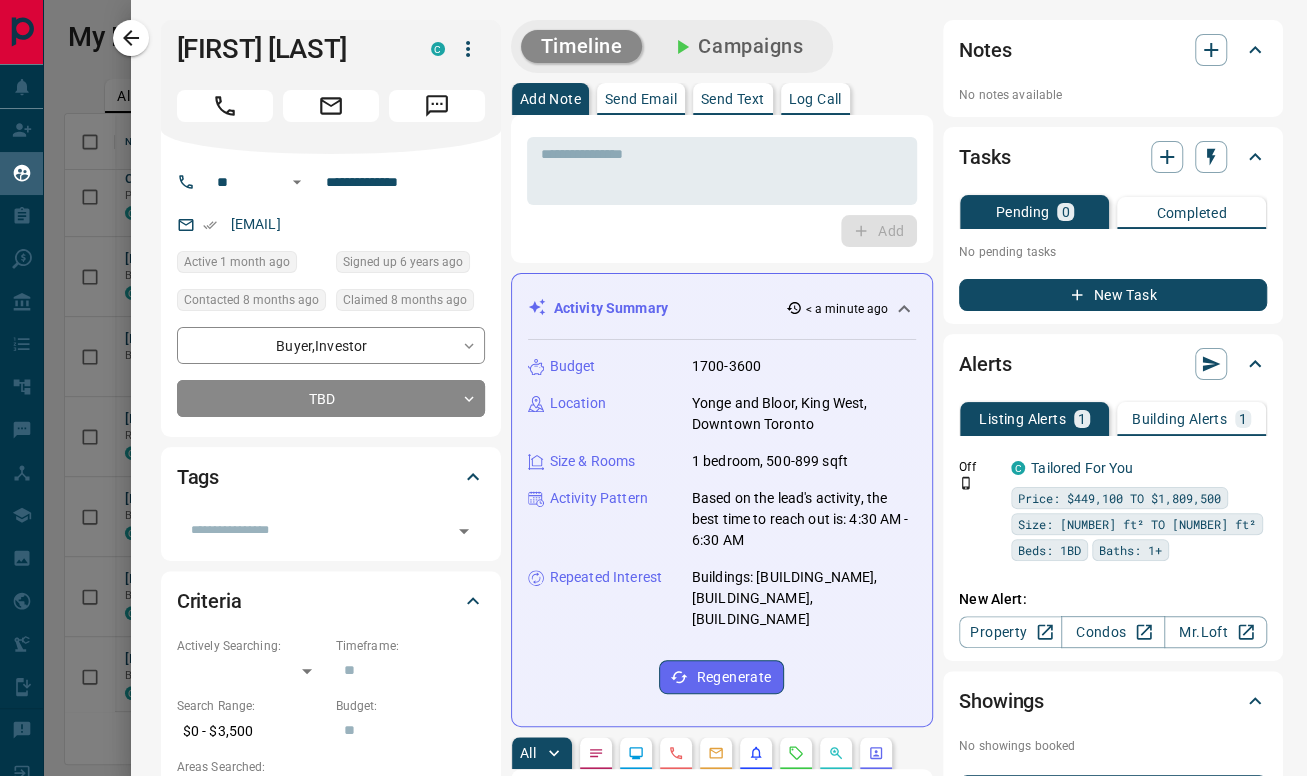 scroll, scrollTop: 17, scrollLeft: 17, axis: both 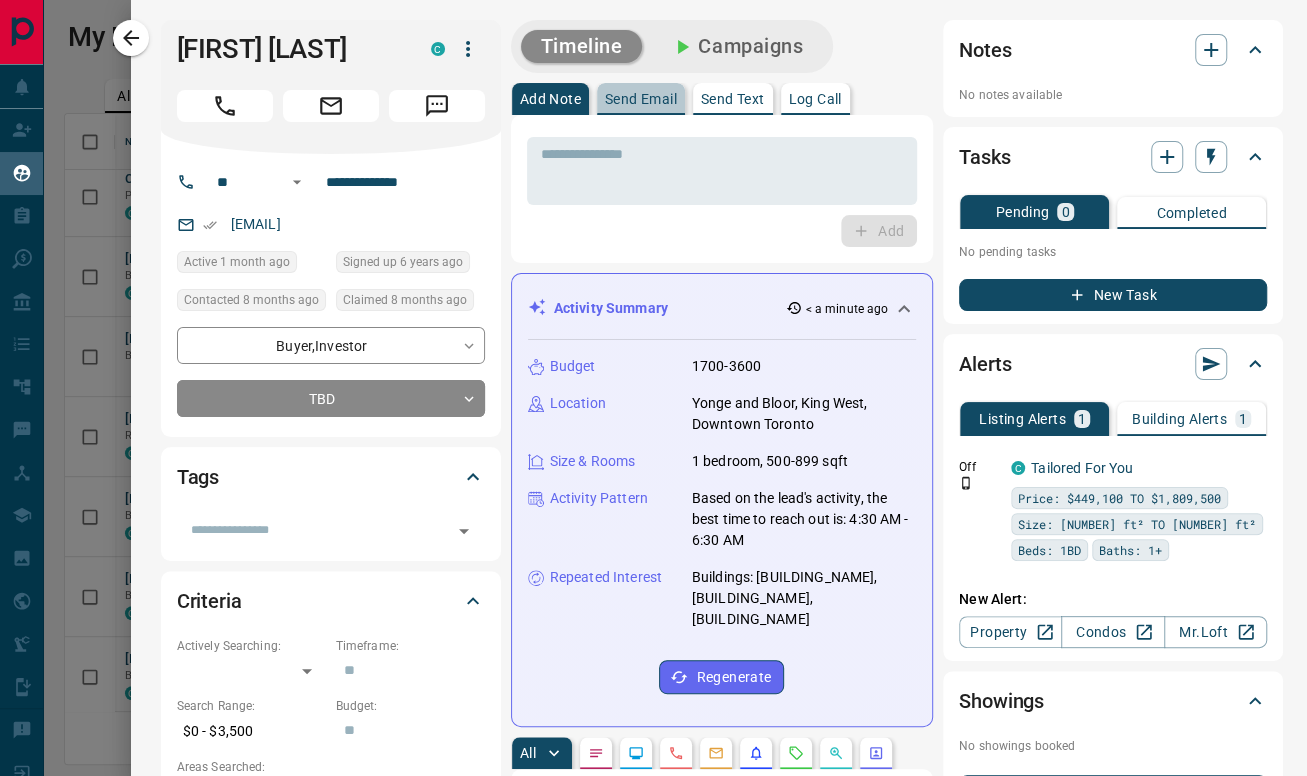 click on "Send Email" at bounding box center [641, 99] 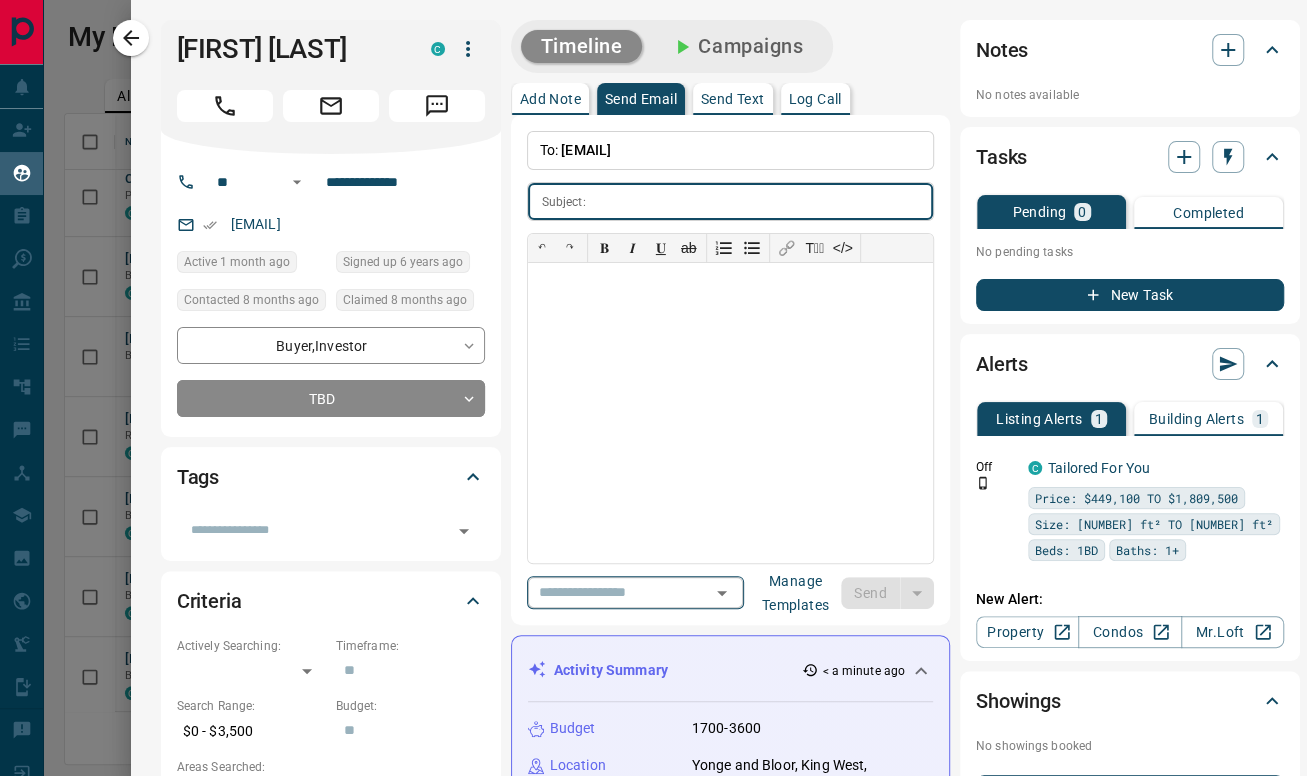 click 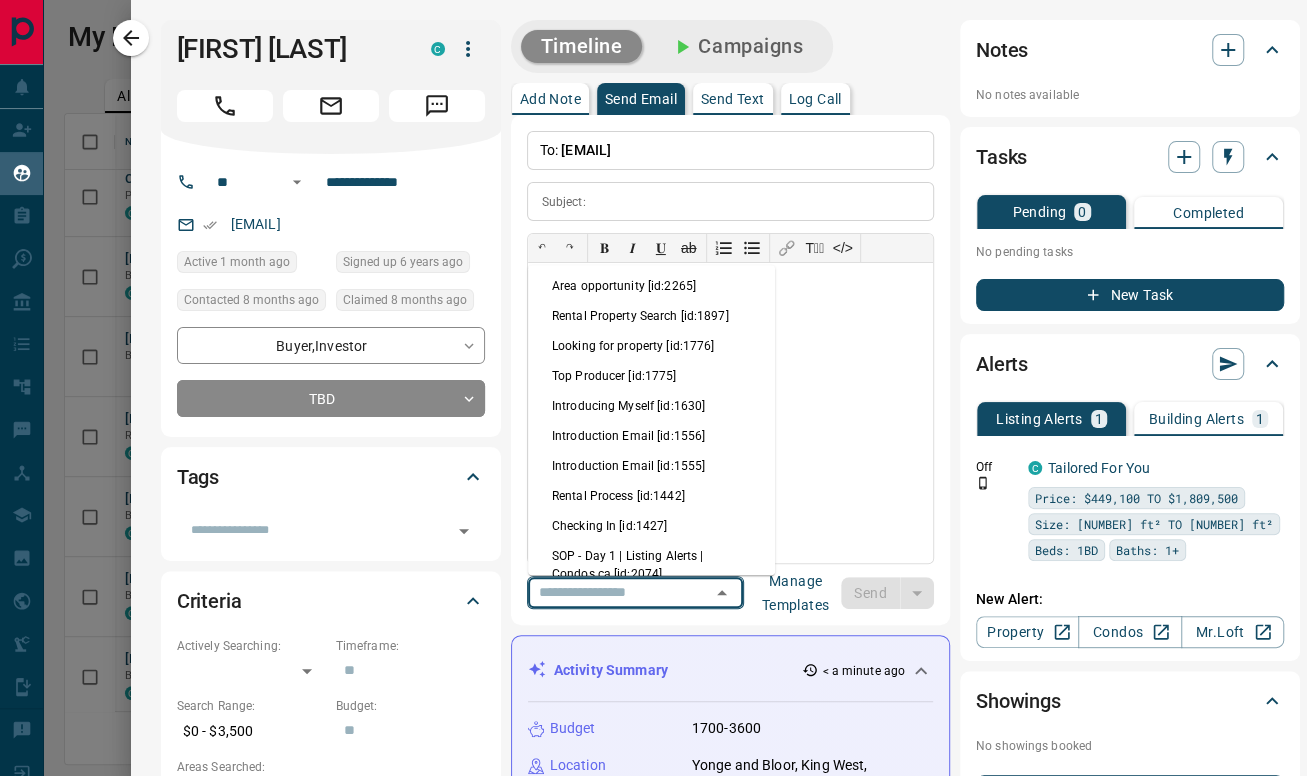 scroll, scrollTop: 444, scrollLeft: 0, axis: vertical 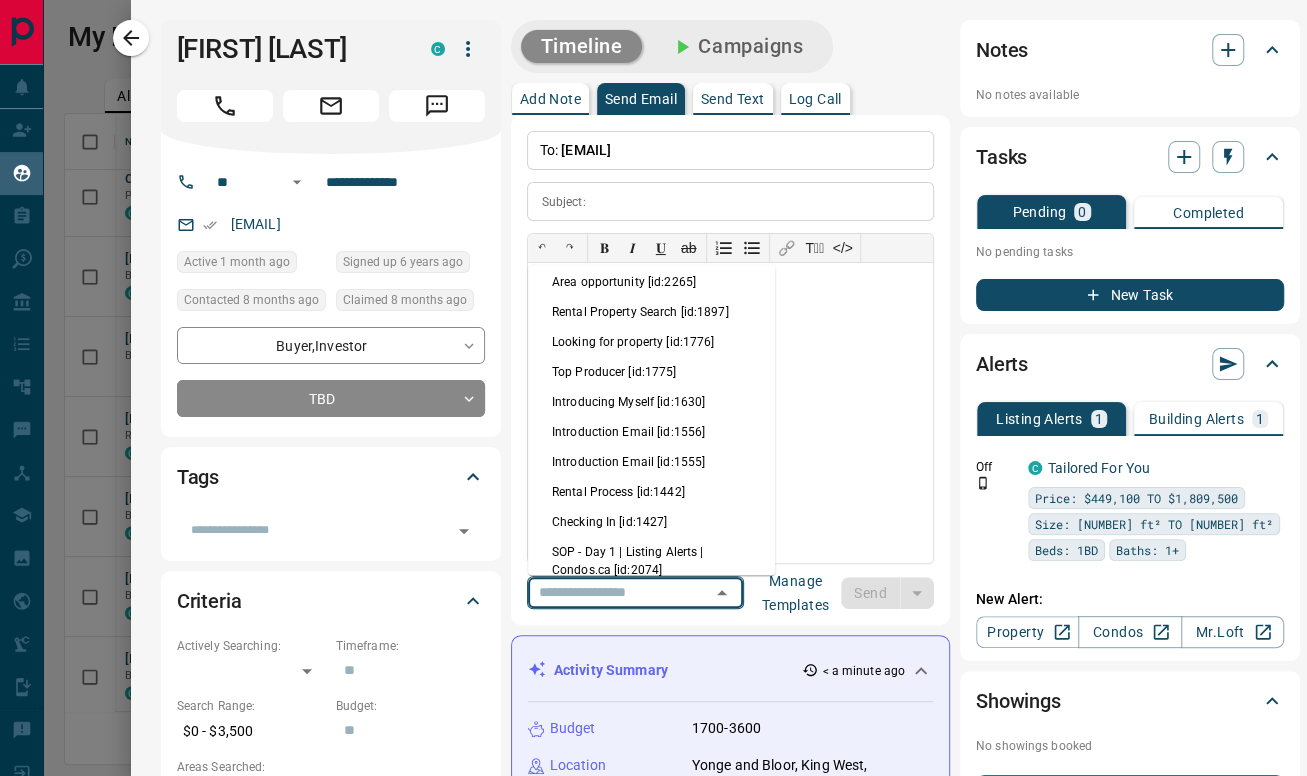 click on "Checking In [id:1427]" at bounding box center [651, 522] 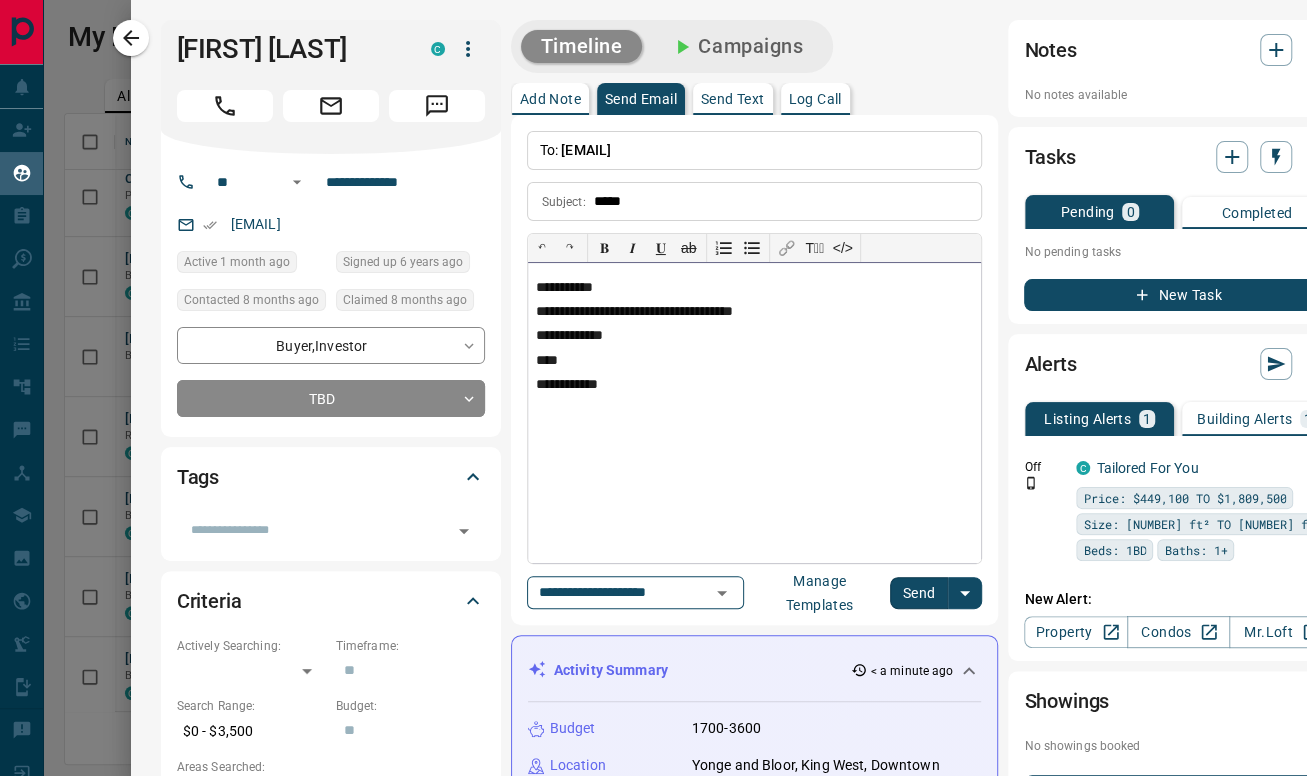 click on "**********" at bounding box center (755, 288) 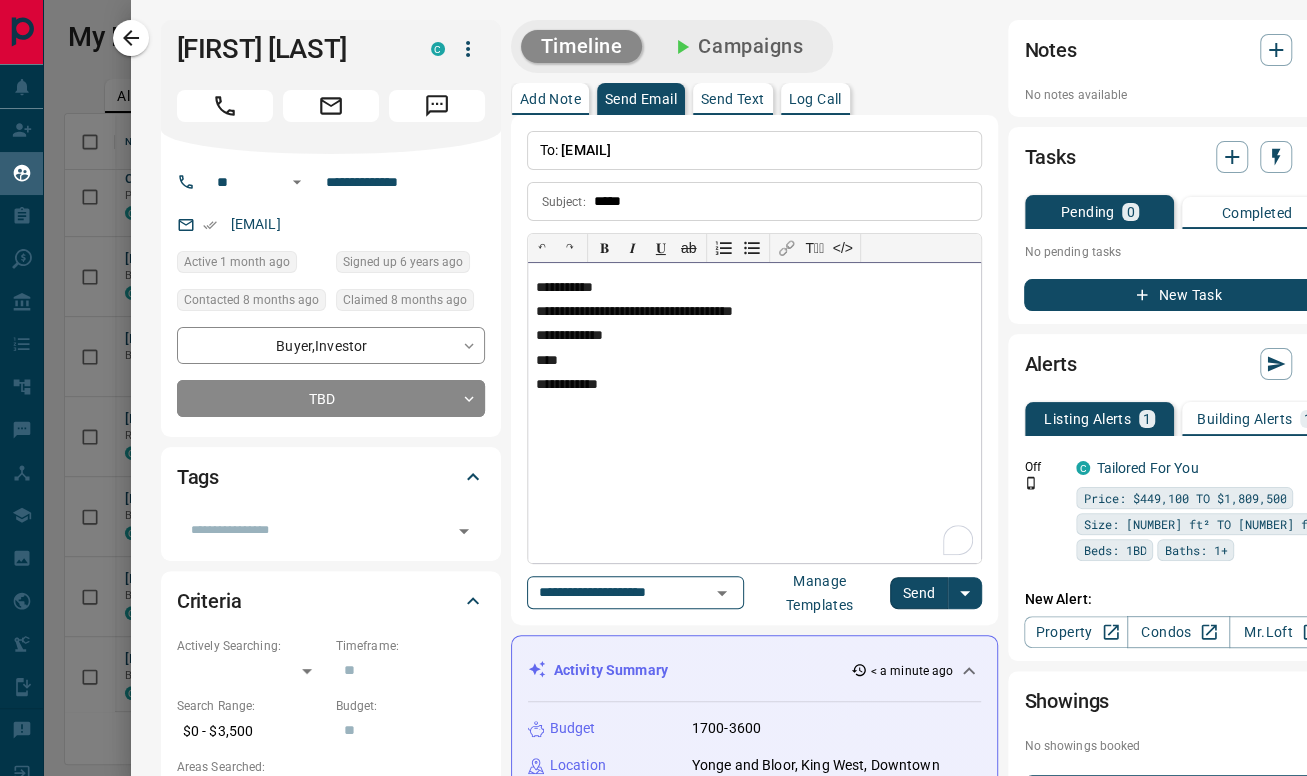 type 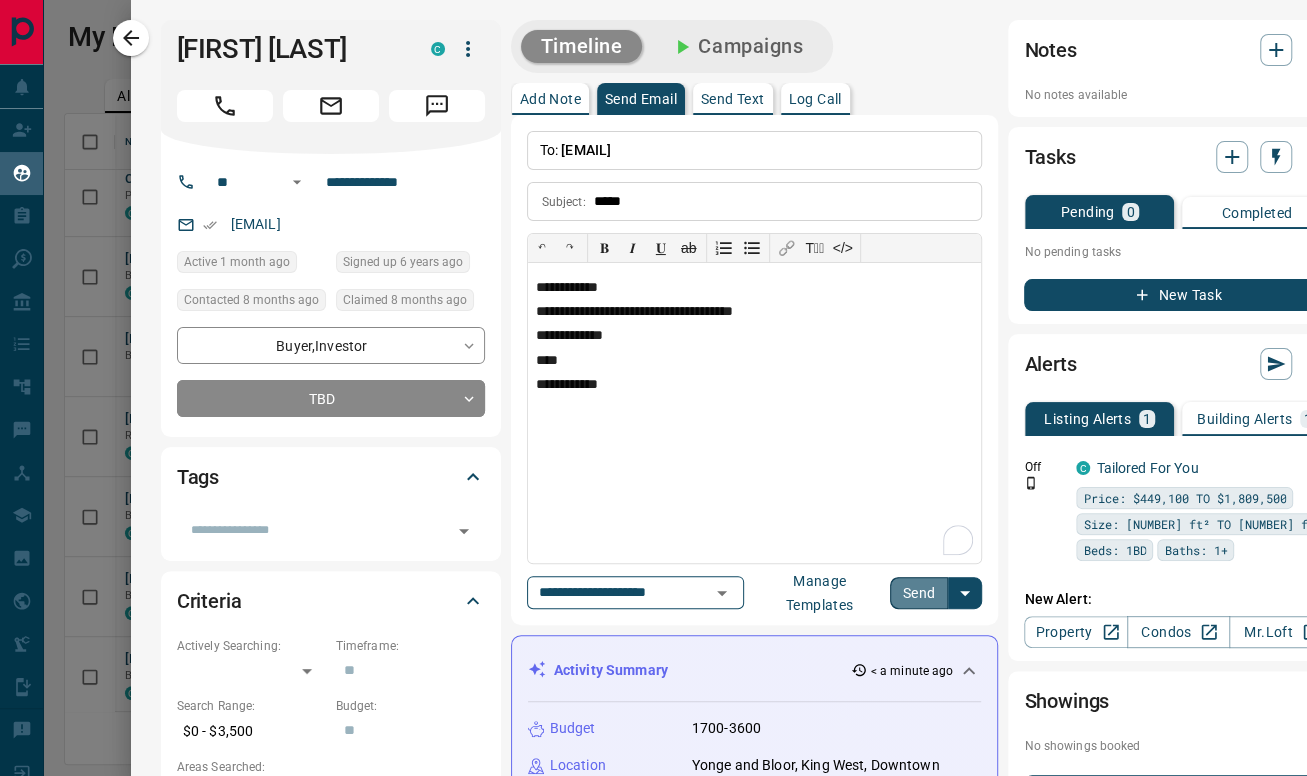 click on "Send" at bounding box center (919, 593) 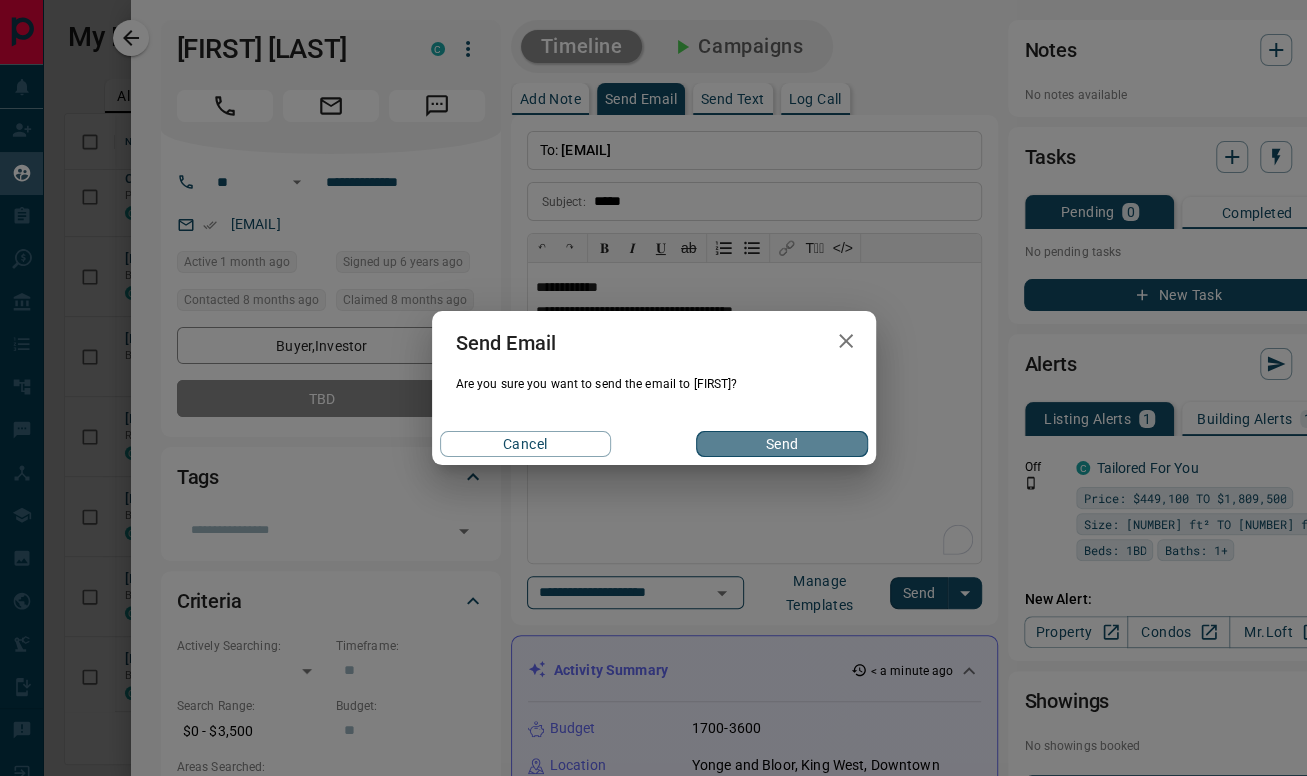 click on "Send" at bounding box center [781, 444] 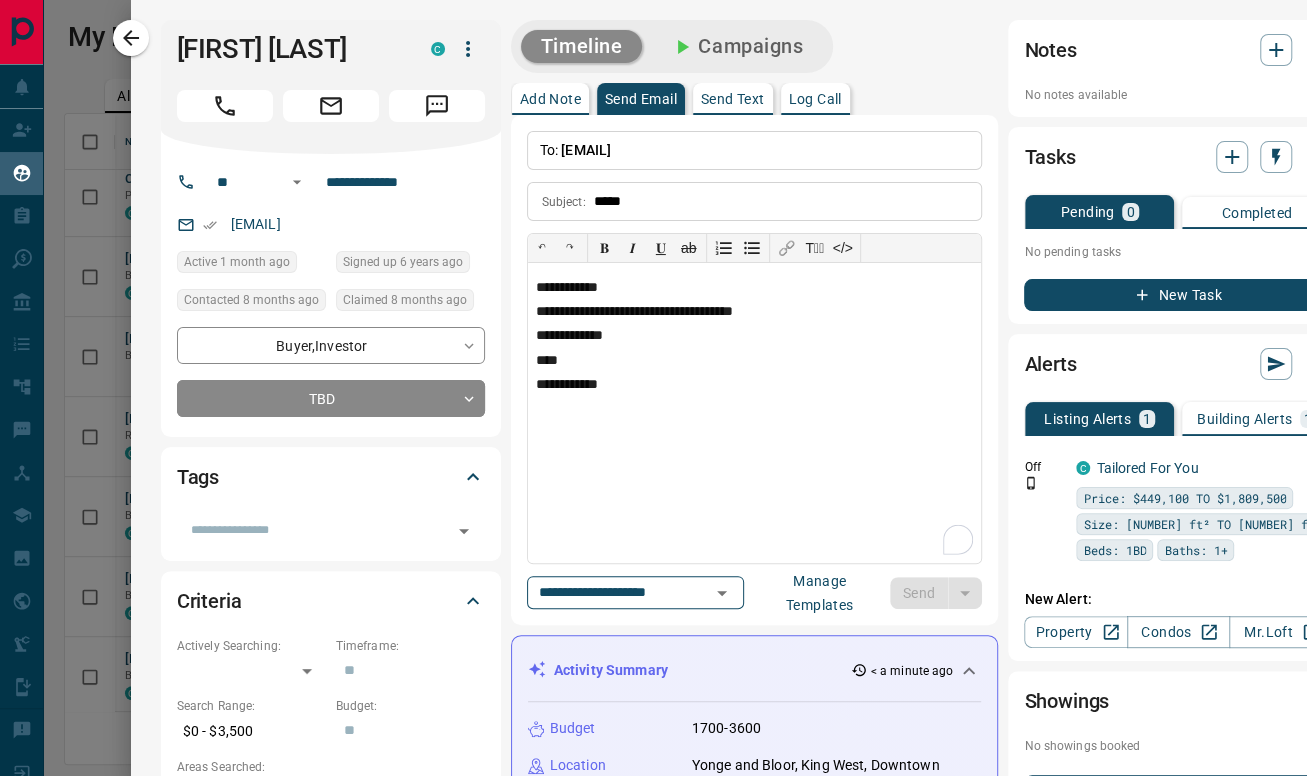 type 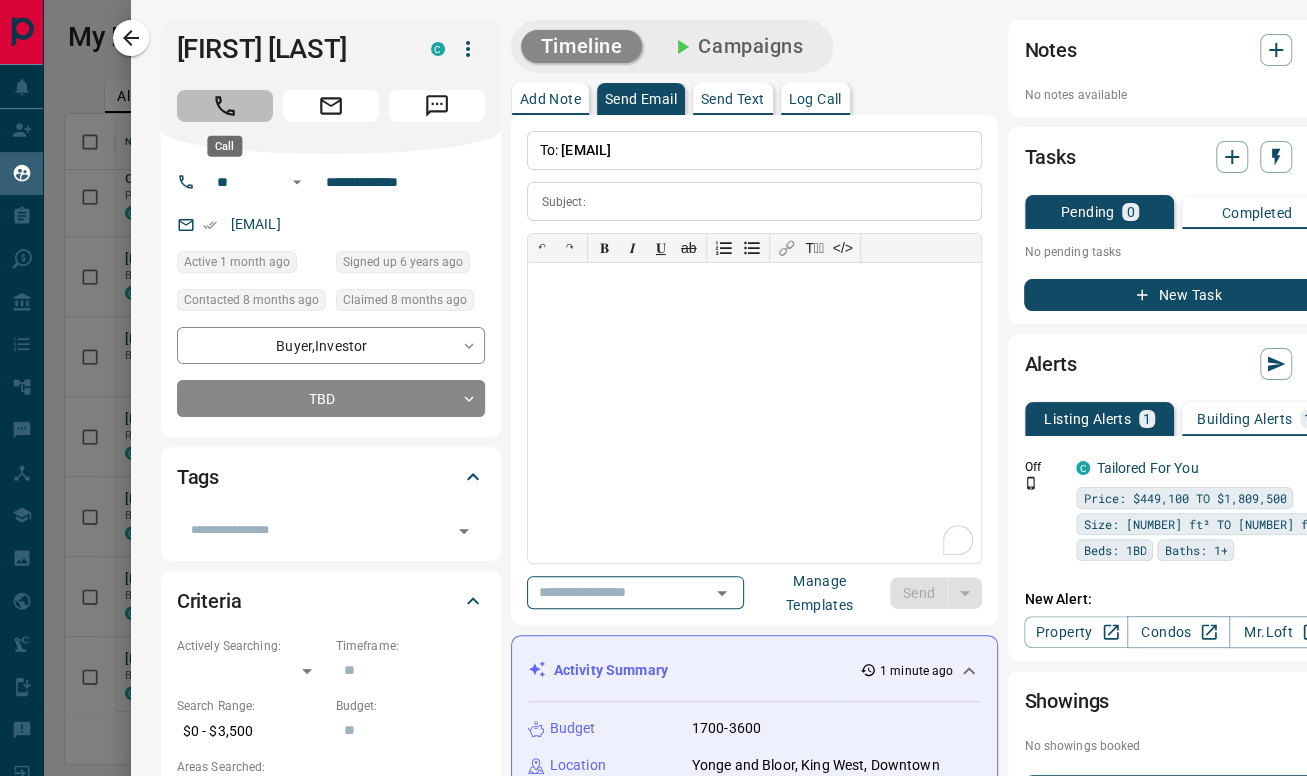 click 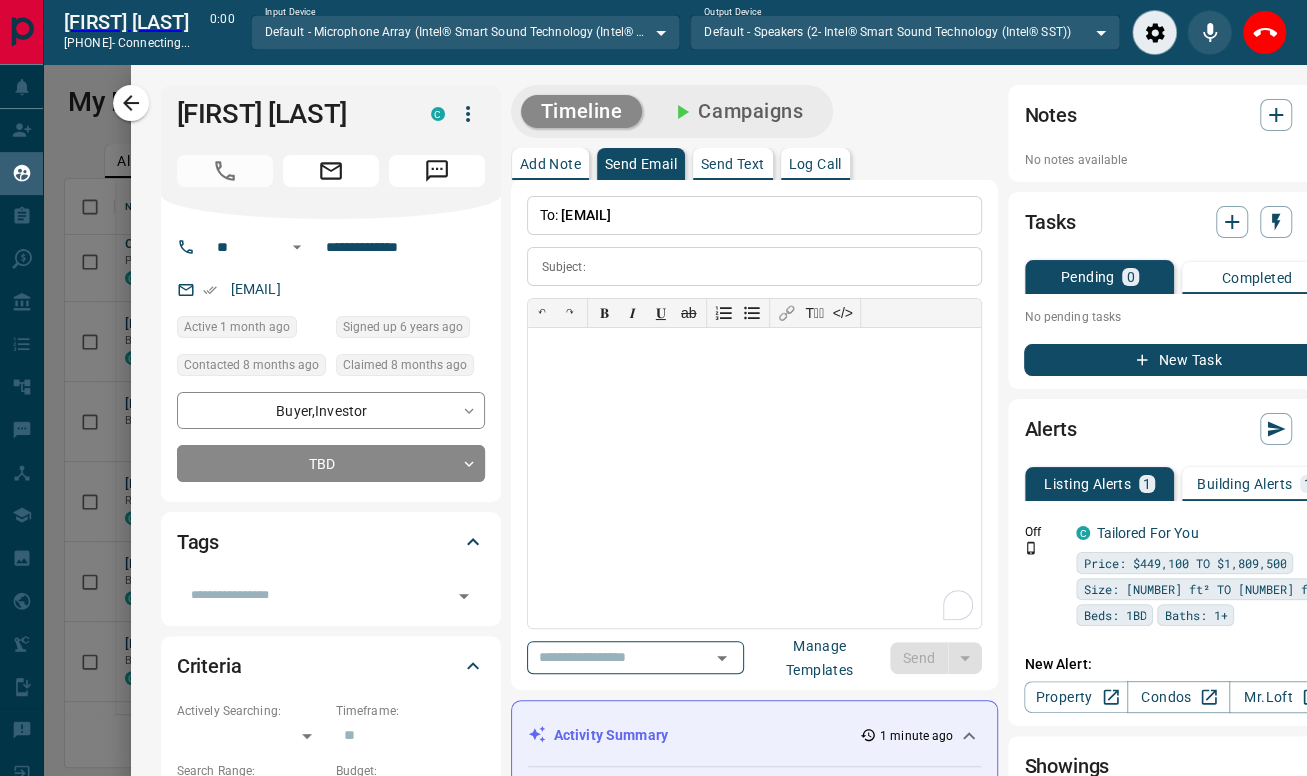 scroll, scrollTop: 519, scrollLeft: 1222, axis: both 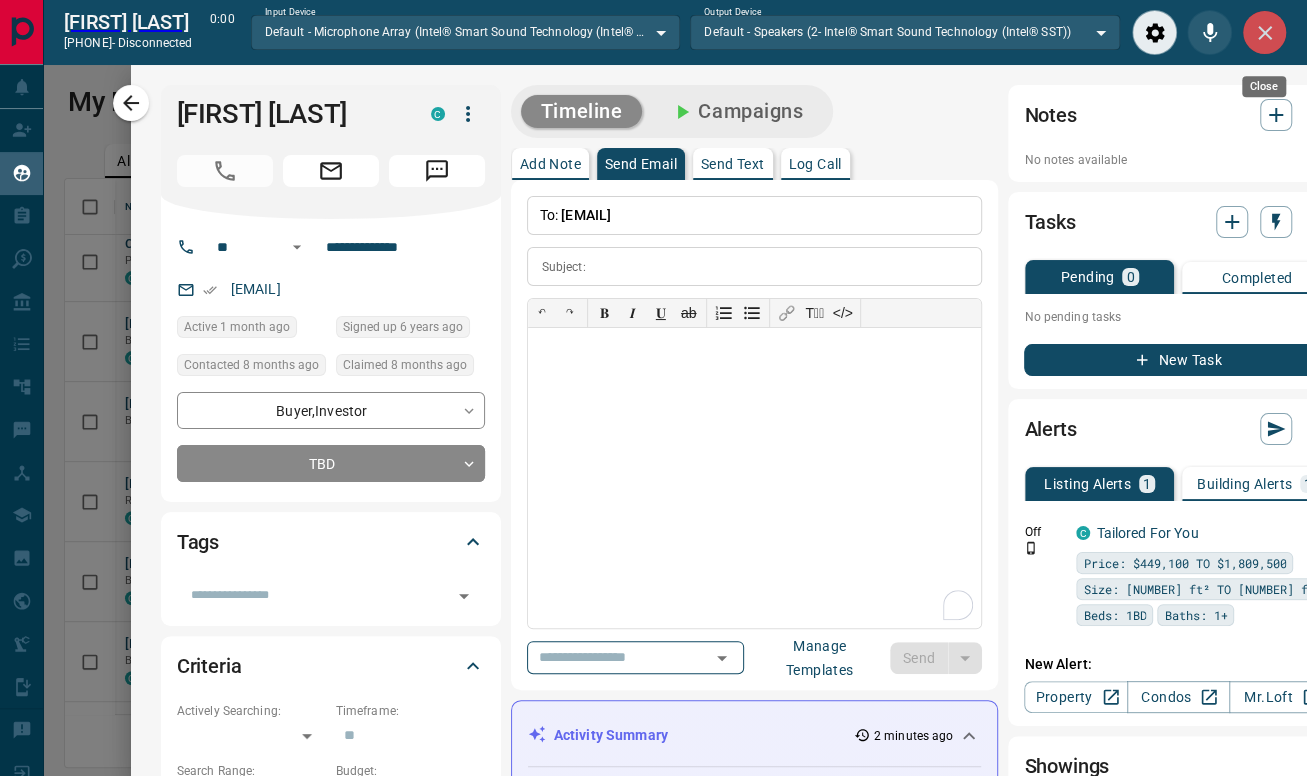 click 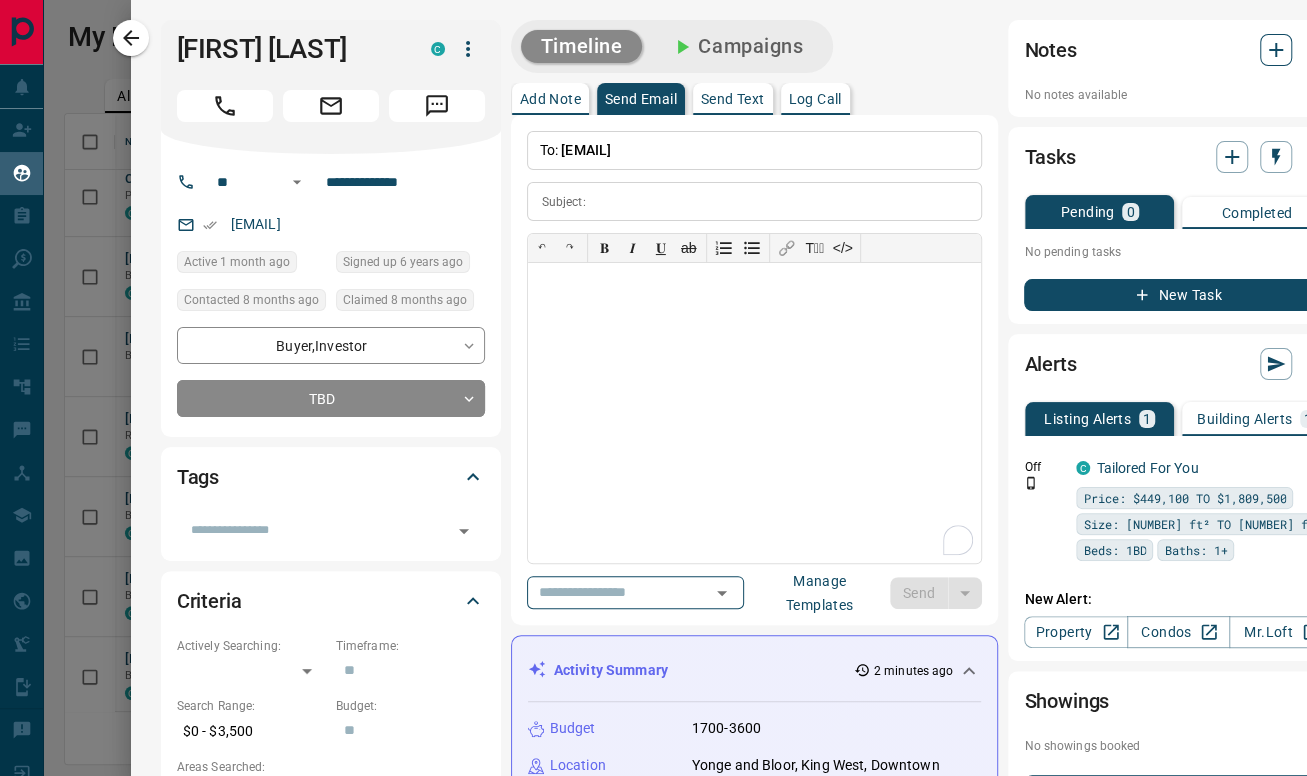 scroll, scrollTop: 17, scrollLeft: 17, axis: both 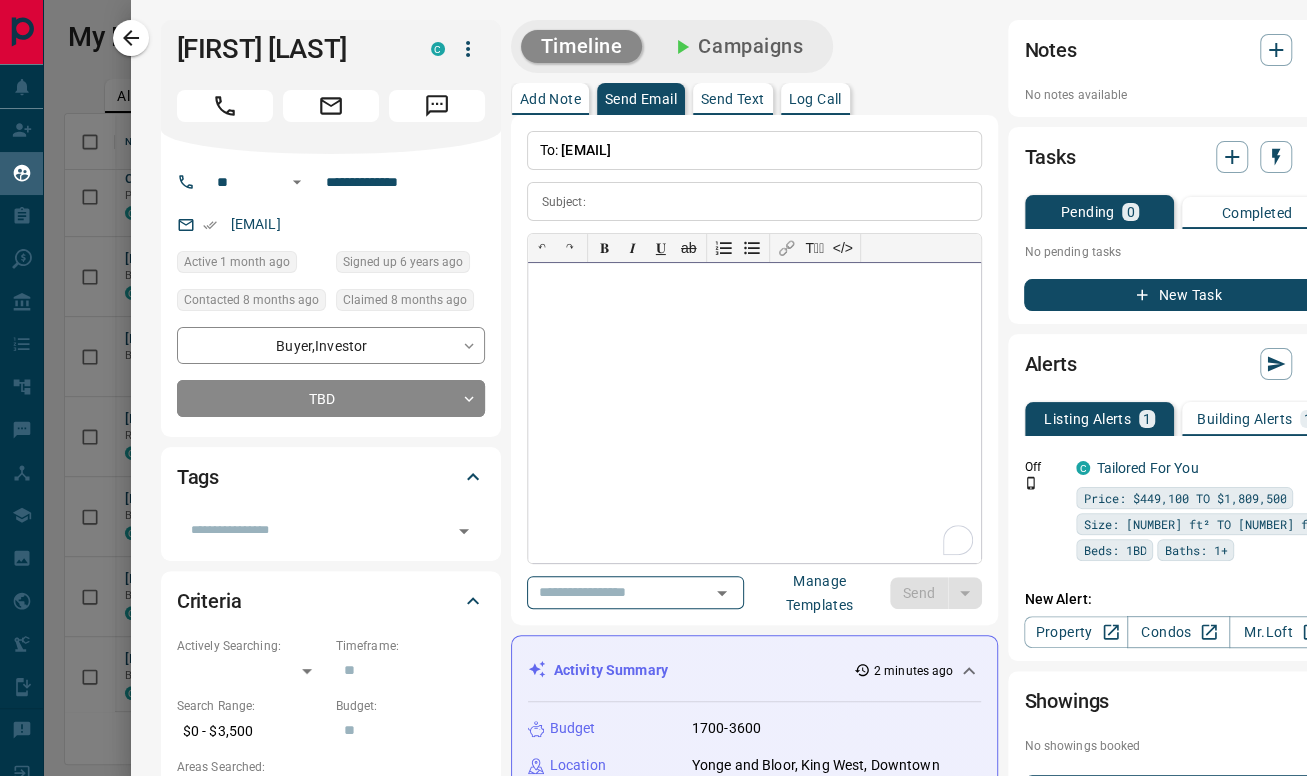click at bounding box center (755, 413) 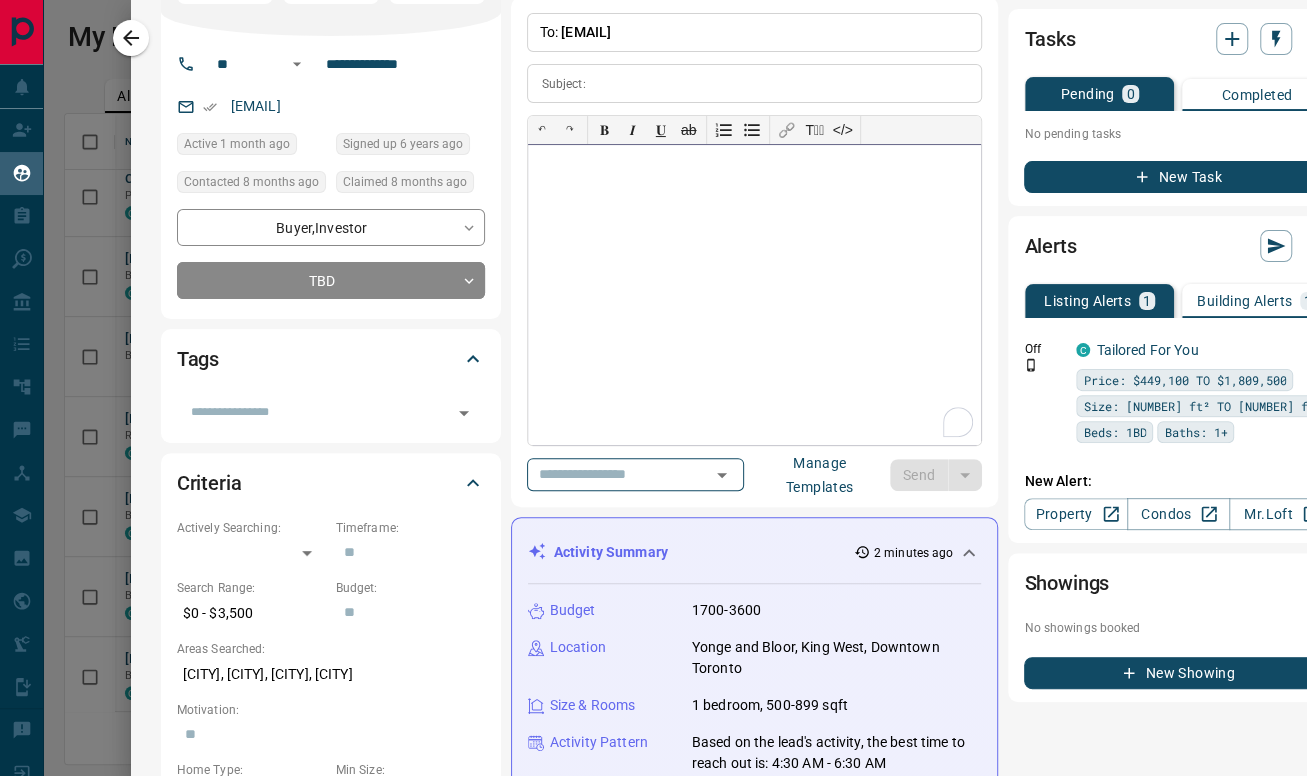 scroll, scrollTop: 0, scrollLeft: 0, axis: both 